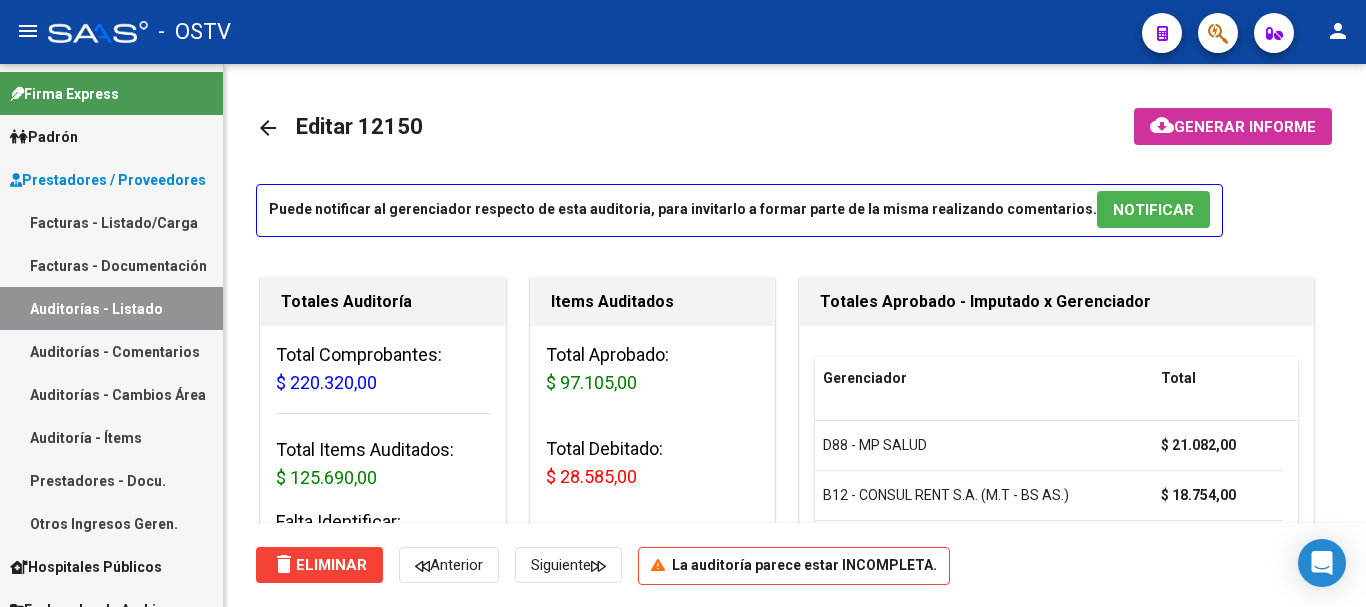 scroll, scrollTop: 0, scrollLeft: 0, axis: both 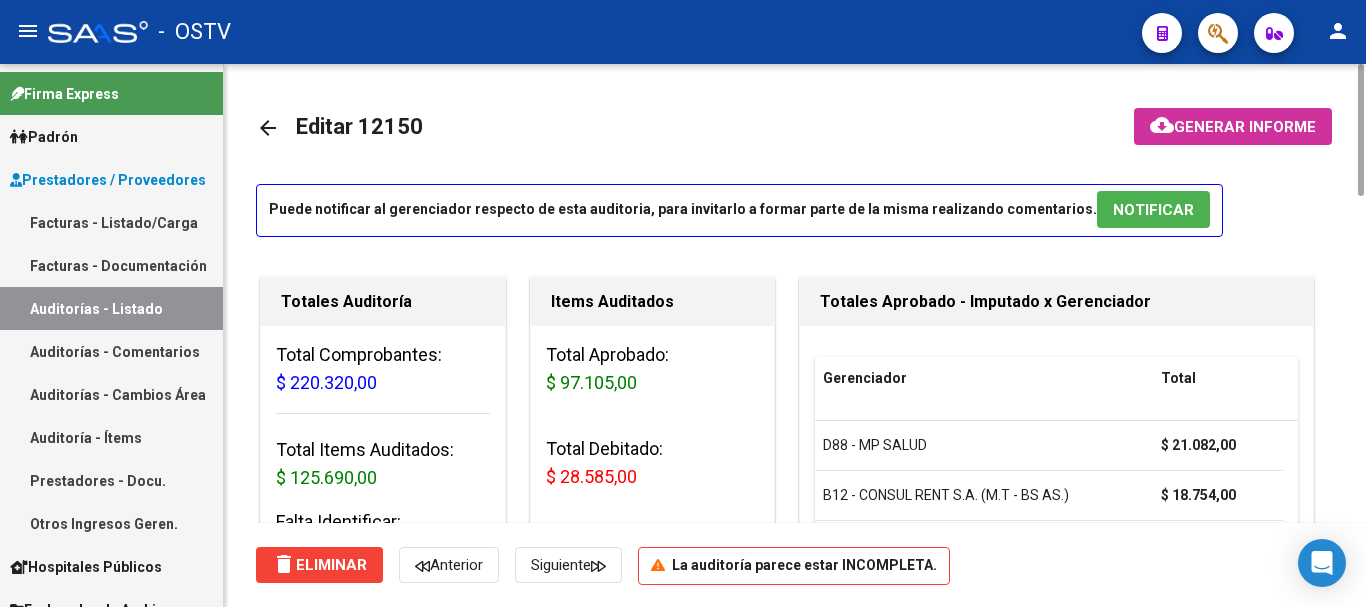 click on "arrow_back" 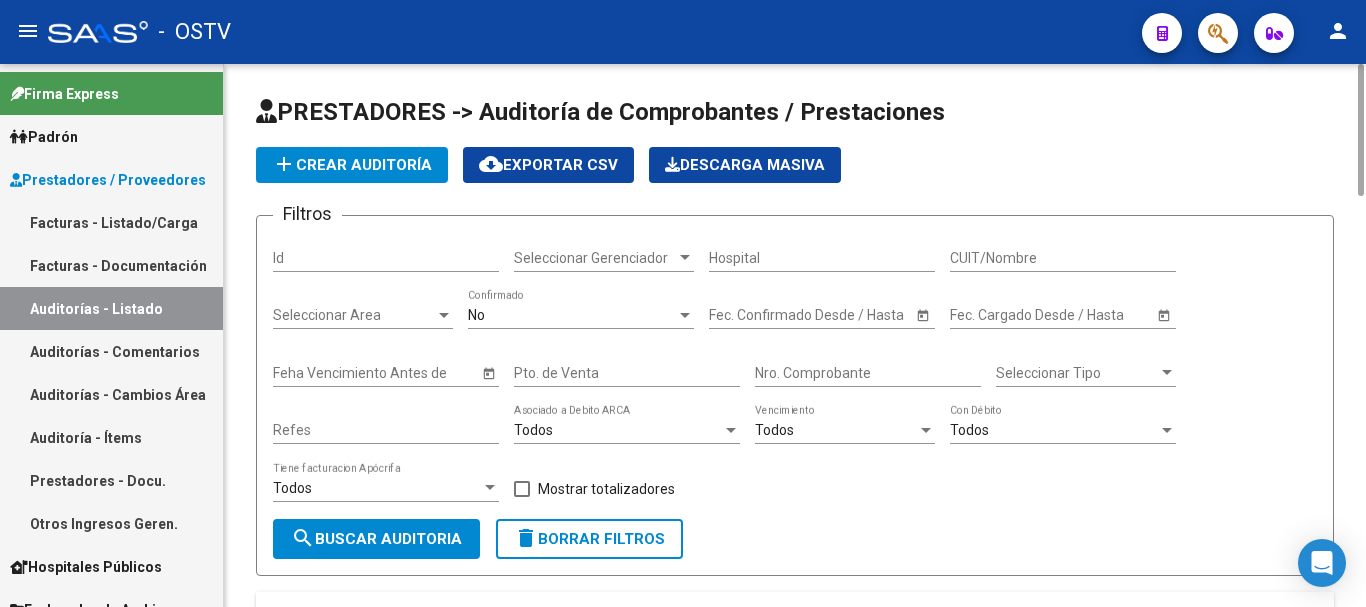click on "Nro. Comprobante" 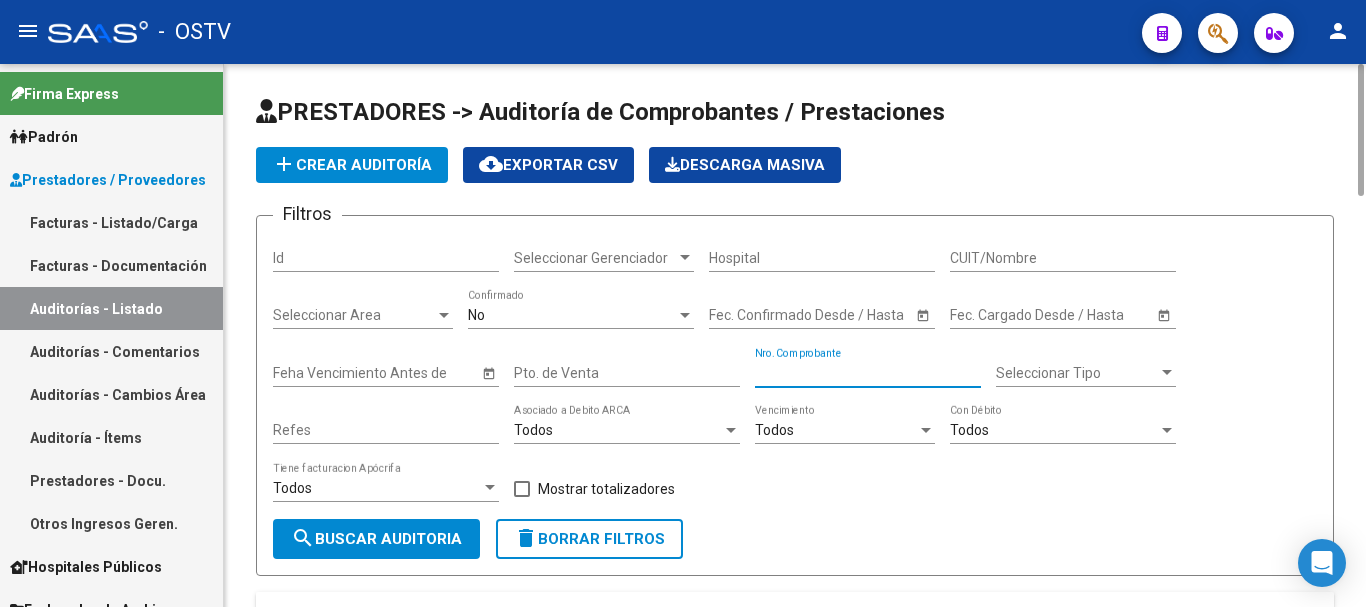 paste on "6700" 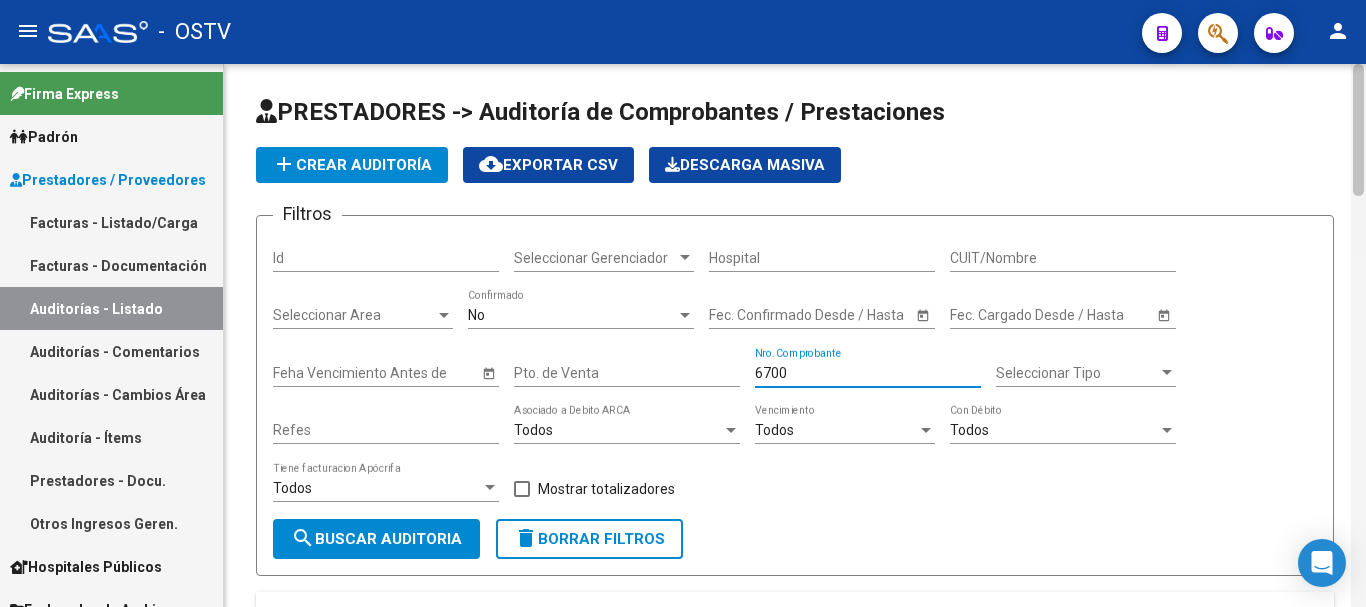 type on "6700" 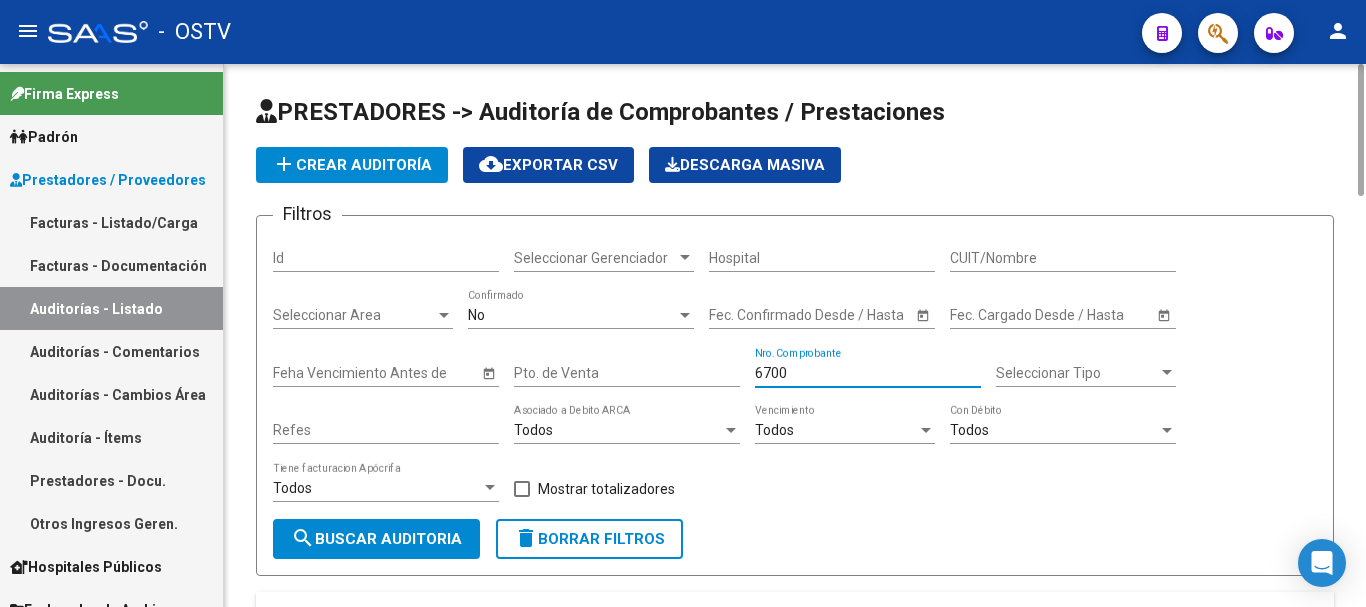 drag, startPoint x: 807, startPoint y: 372, endPoint x: 702, endPoint y: 361, distance: 105.574615 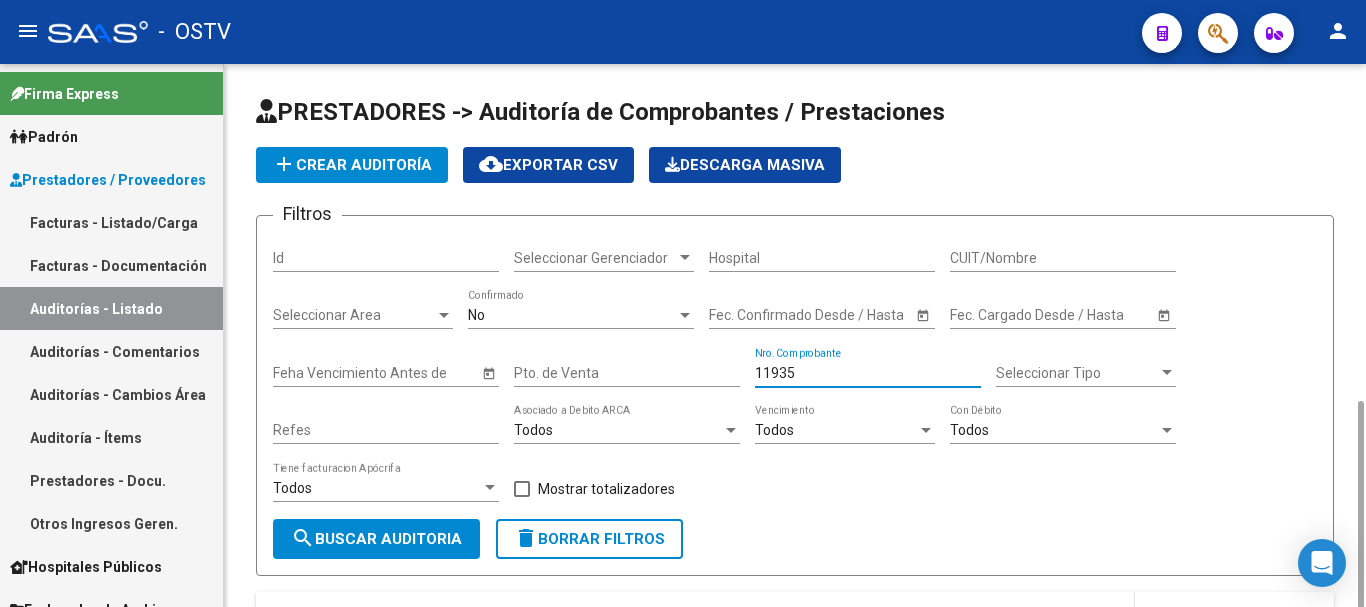 scroll, scrollTop: 245, scrollLeft: 0, axis: vertical 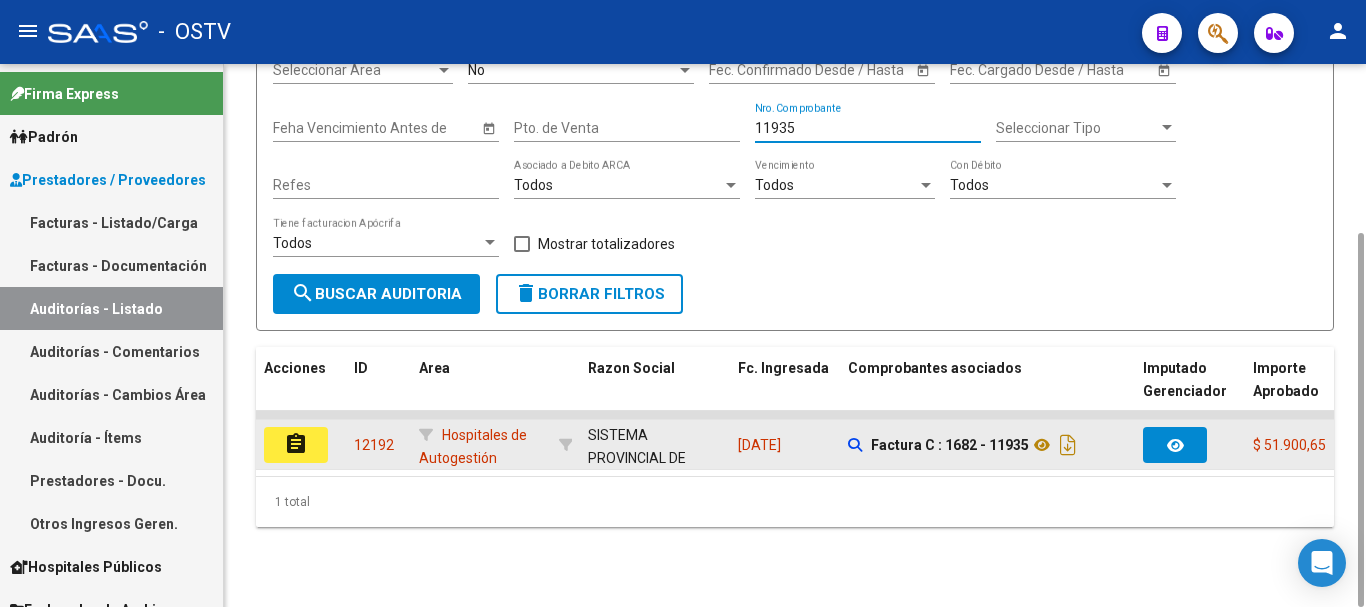 type on "11935" 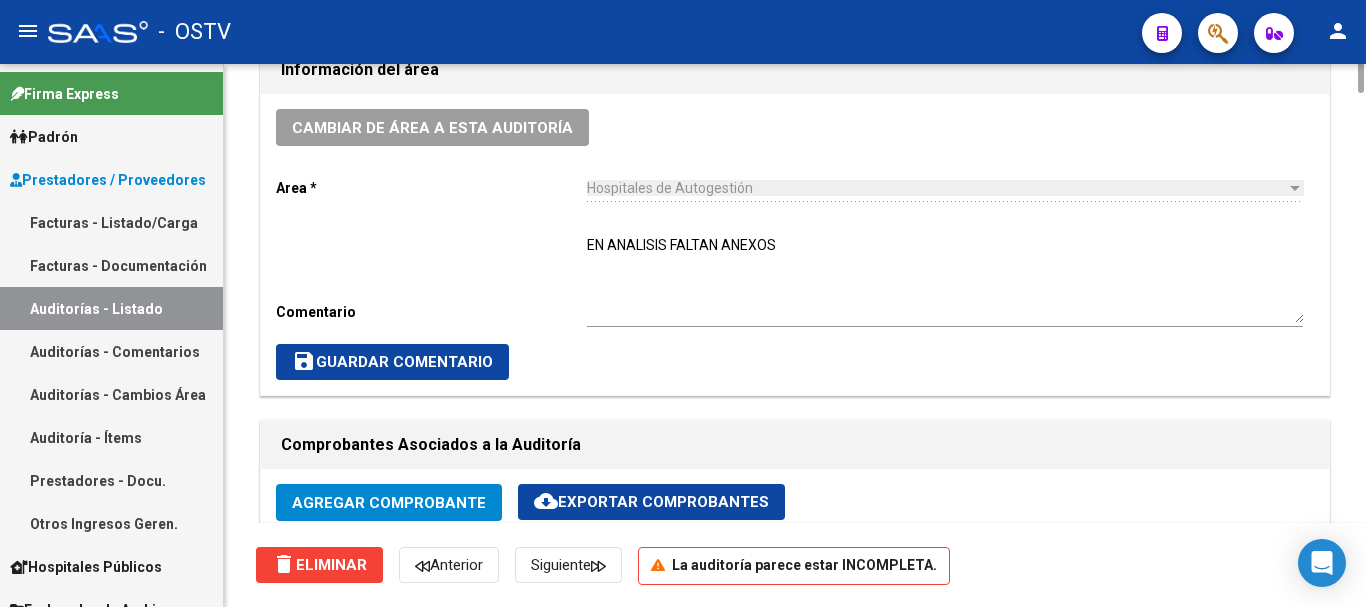 scroll, scrollTop: 1000, scrollLeft: 0, axis: vertical 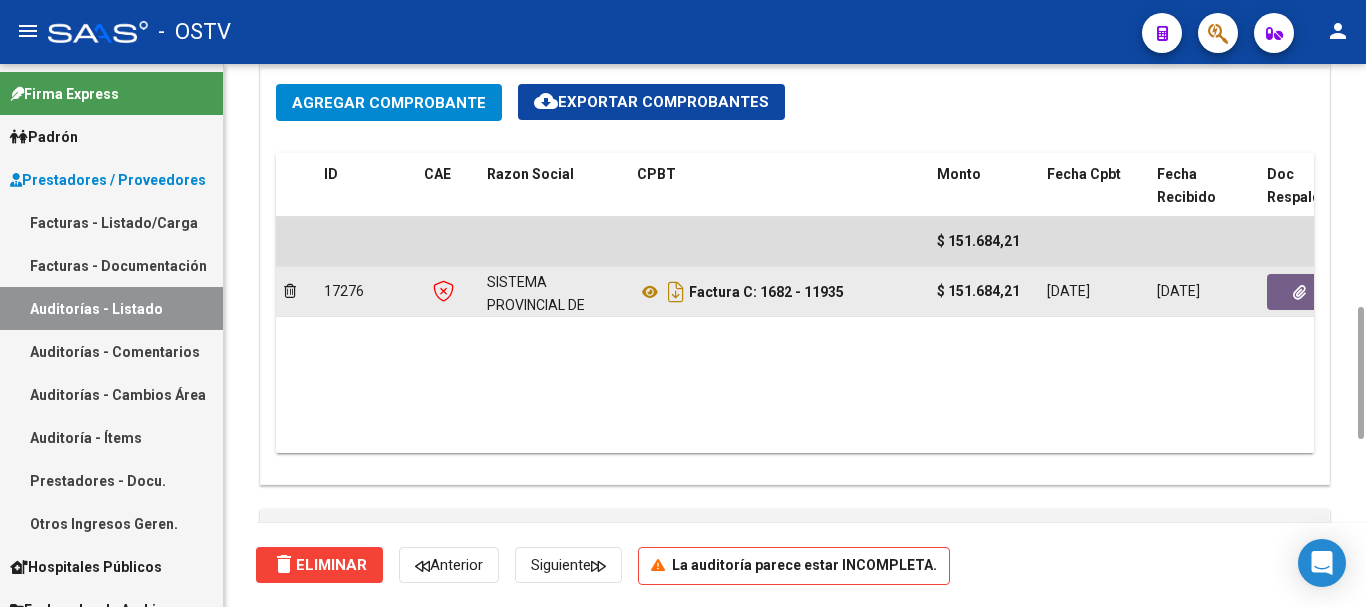 click 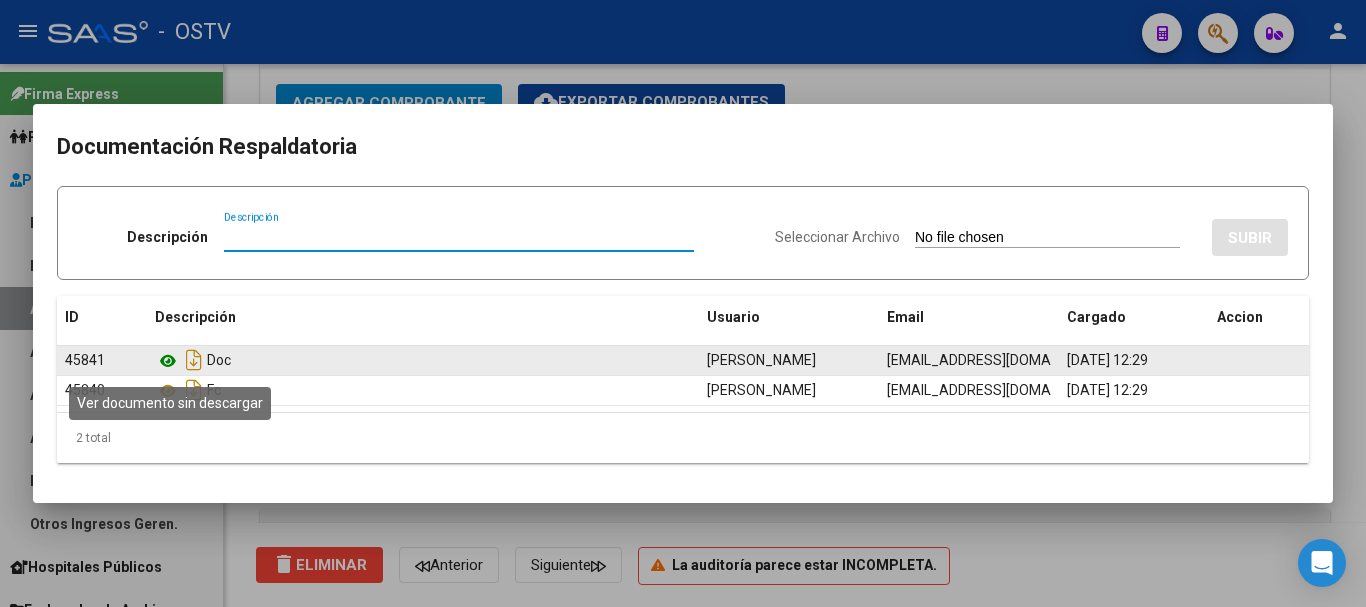 click 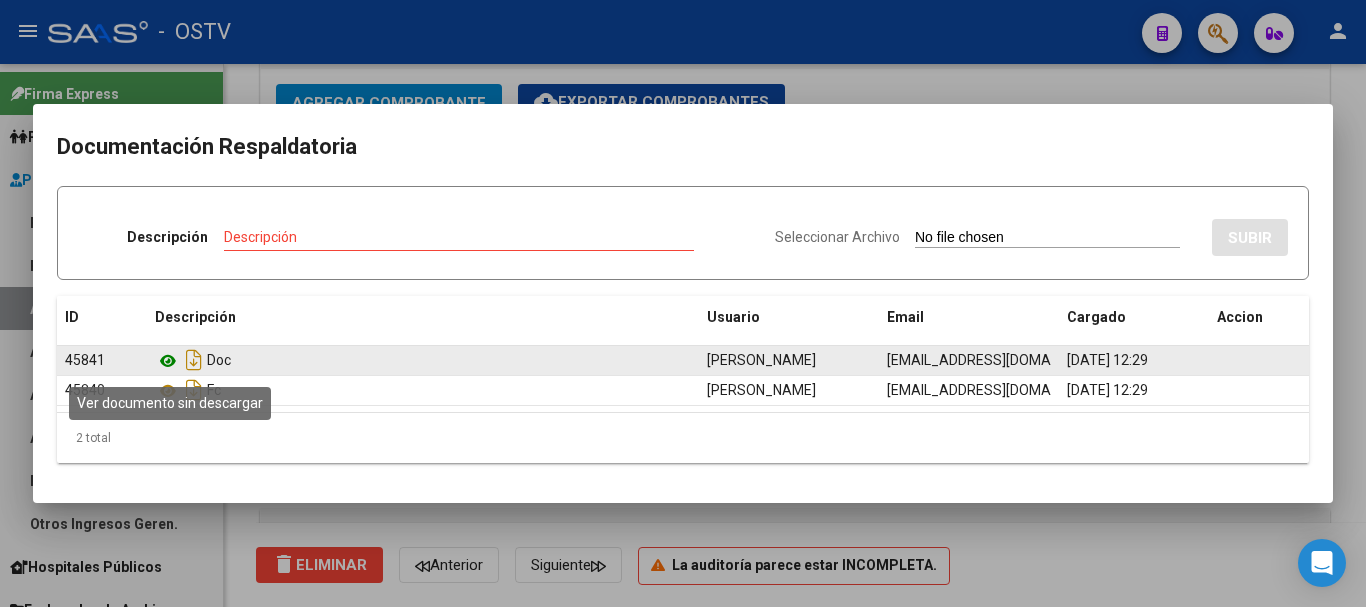 click 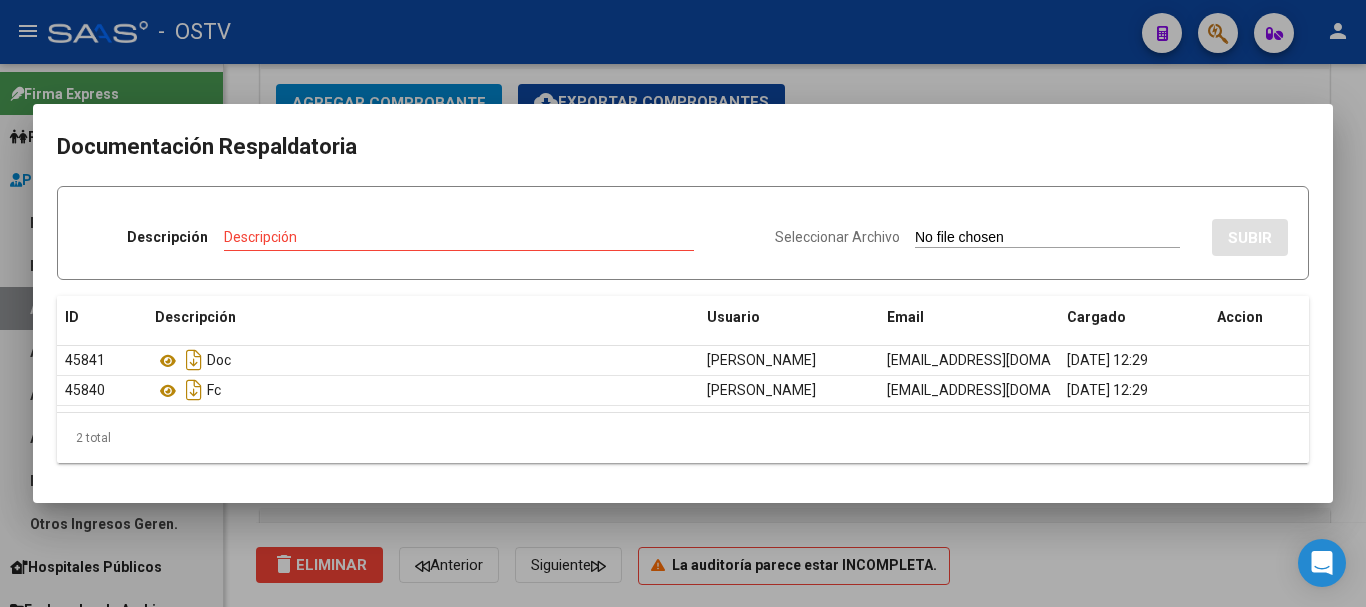 click at bounding box center [683, 303] 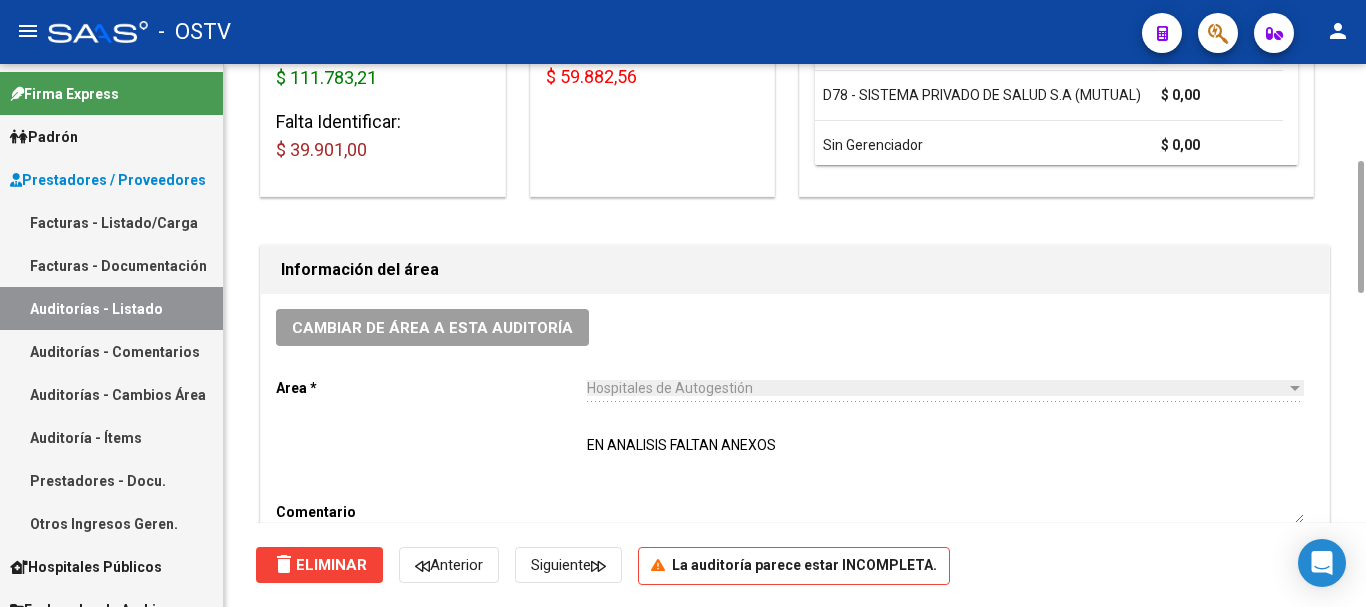 scroll, scrollTop: 1000, scrollLeft: 0, axis: vertical 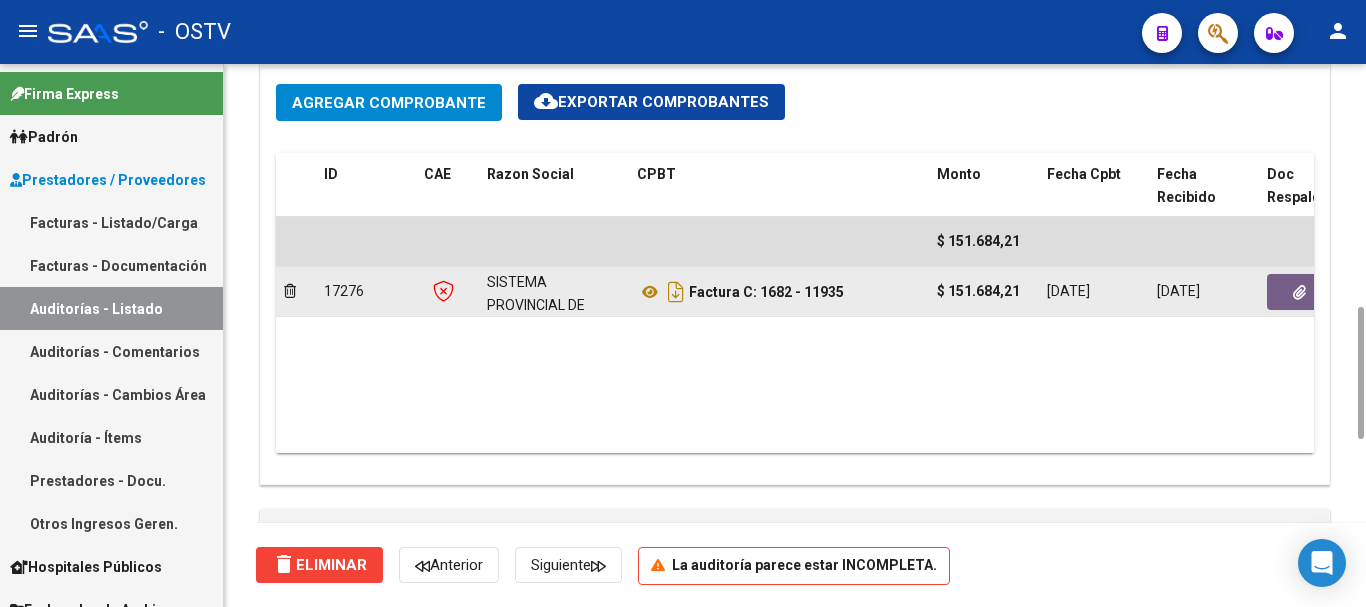 click 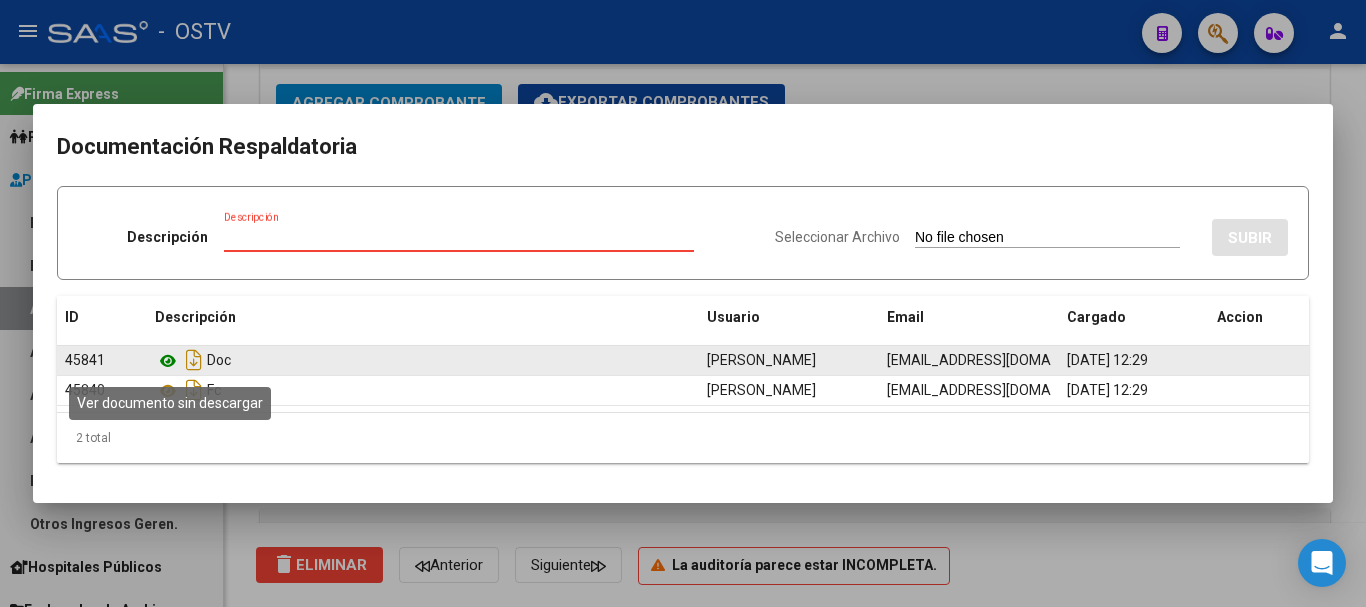 click 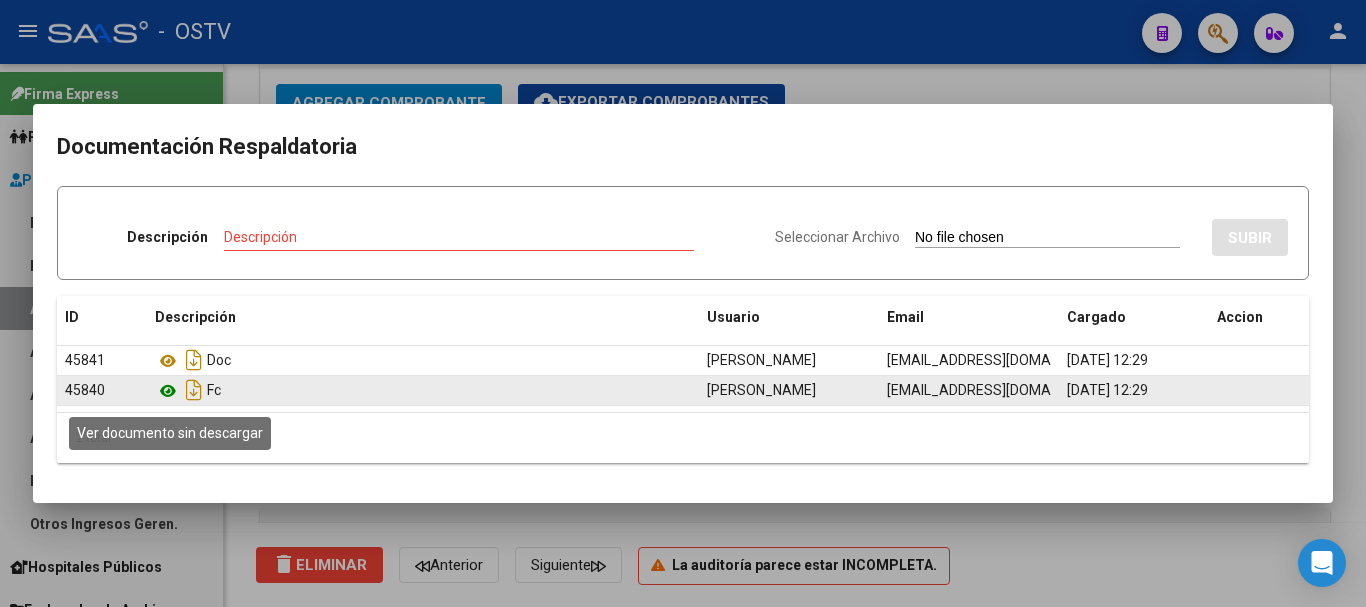 click 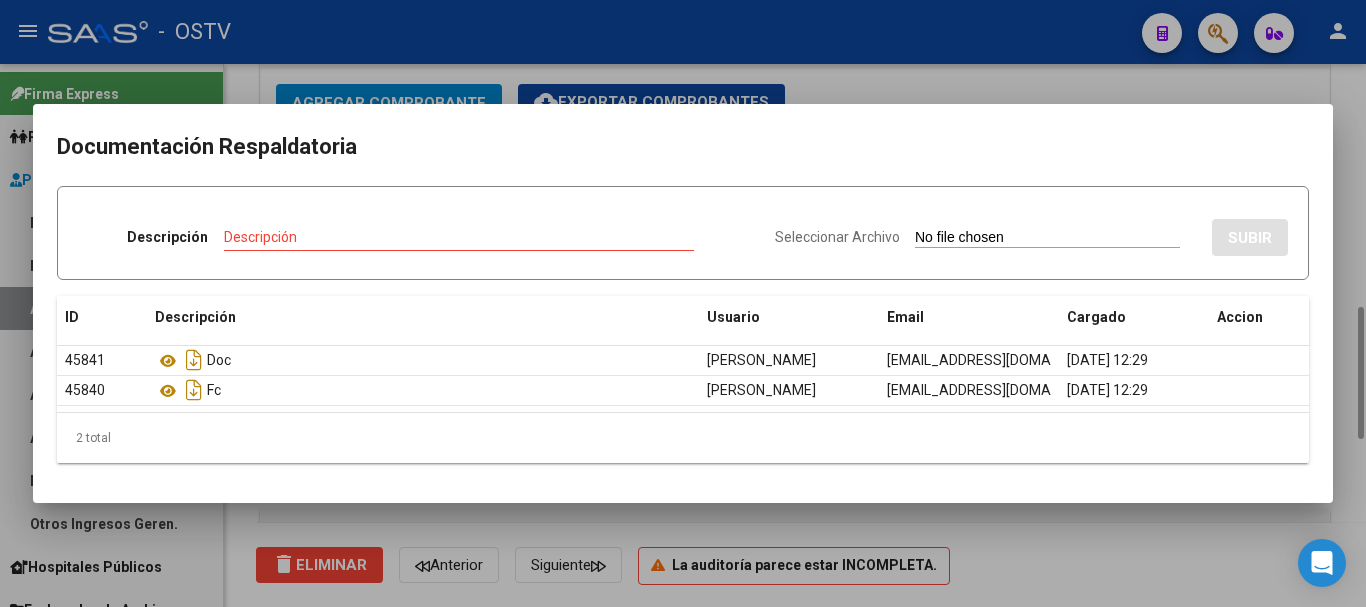 click at bounding box center (683, 303) 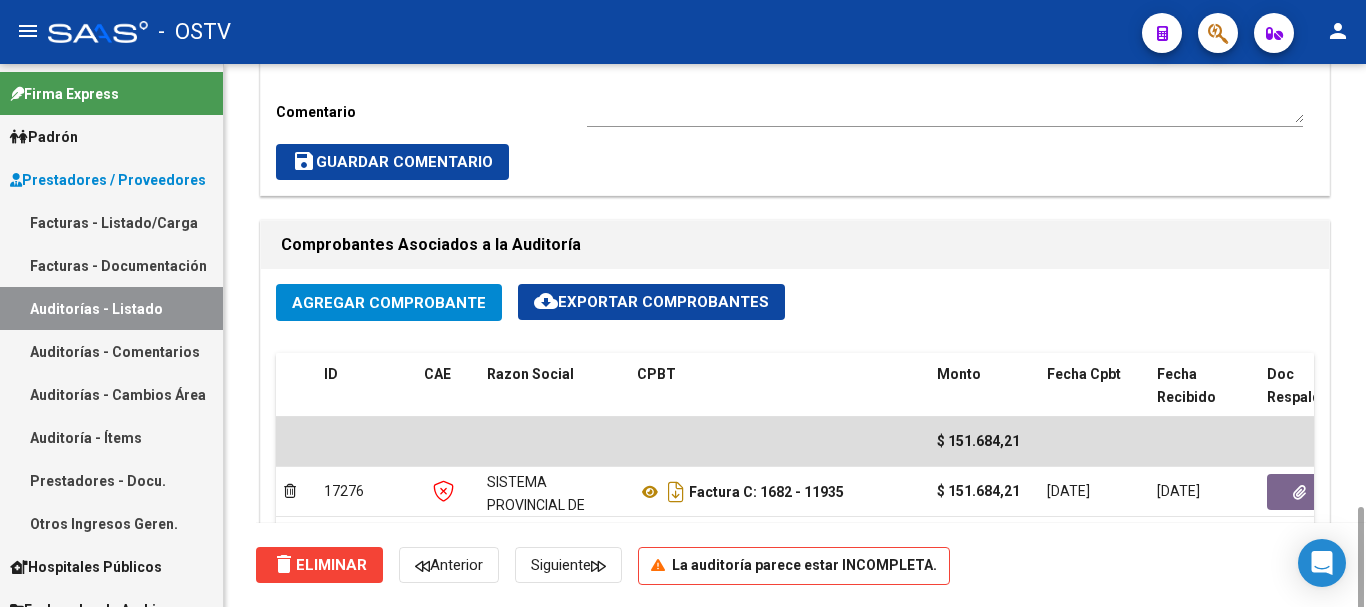 scroll, scrollTop: 1000, scrollLeft: 0, axis: vertical 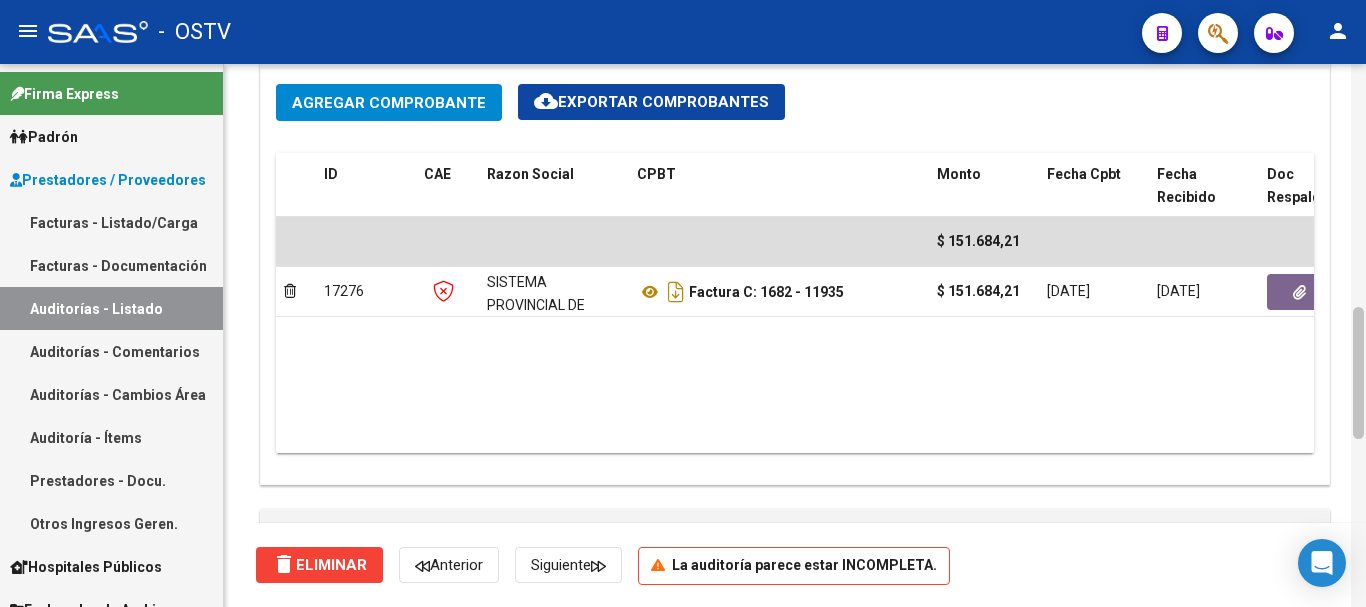 type 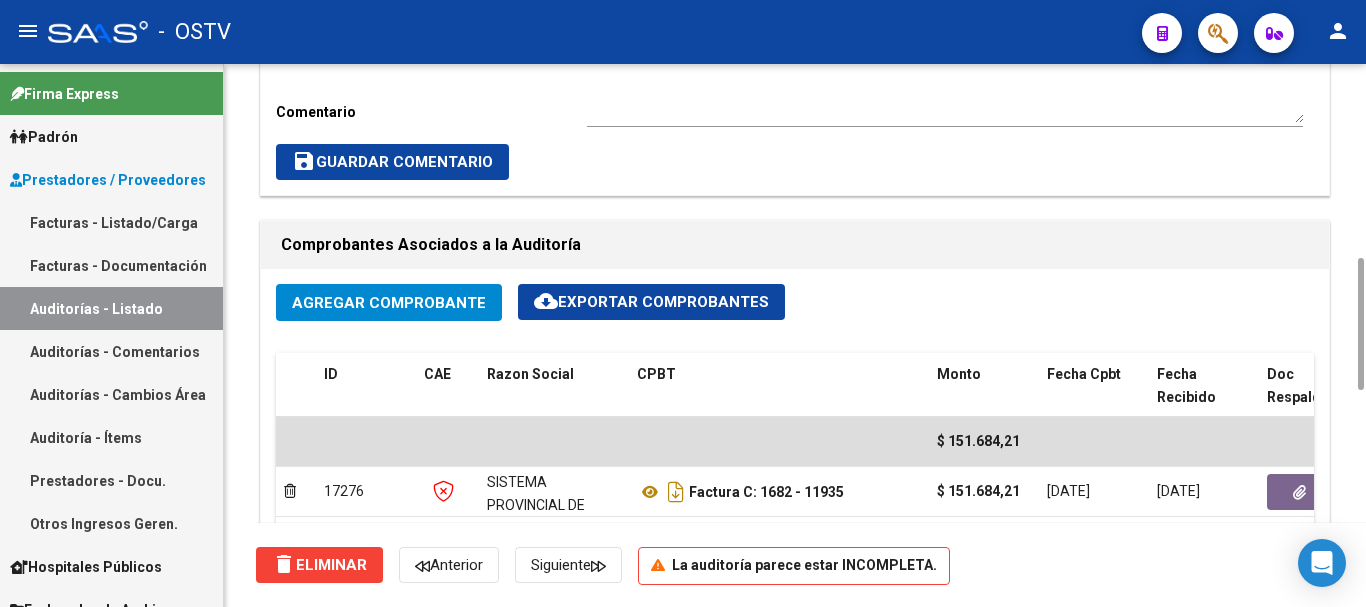 scroll, scrollTop: 0, scrollLeft: 0, axis: both 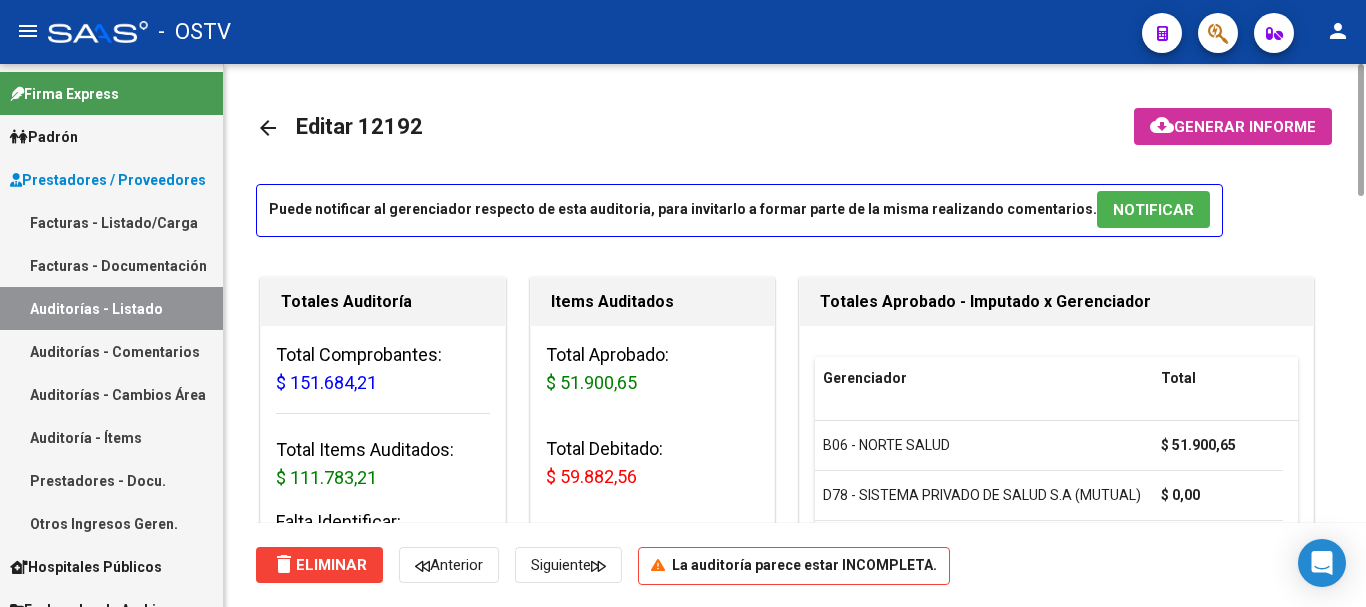 click on "arrow_back" 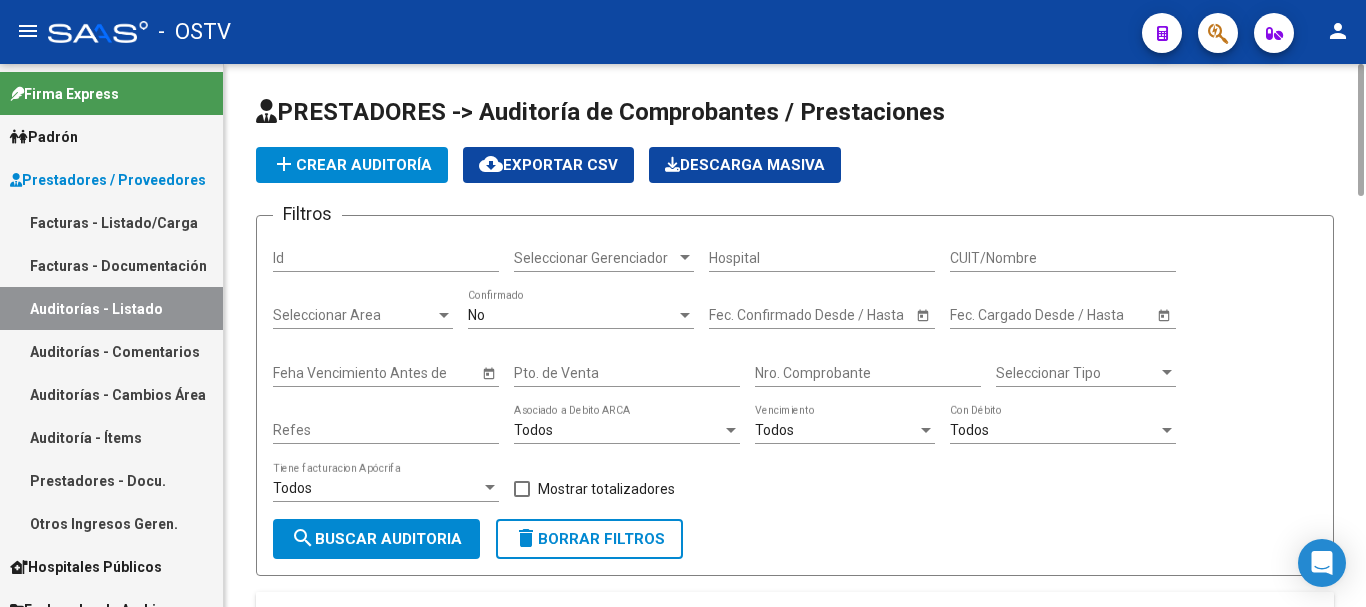 click on "Nro. Comprobante" at bounding box center (868, 373) 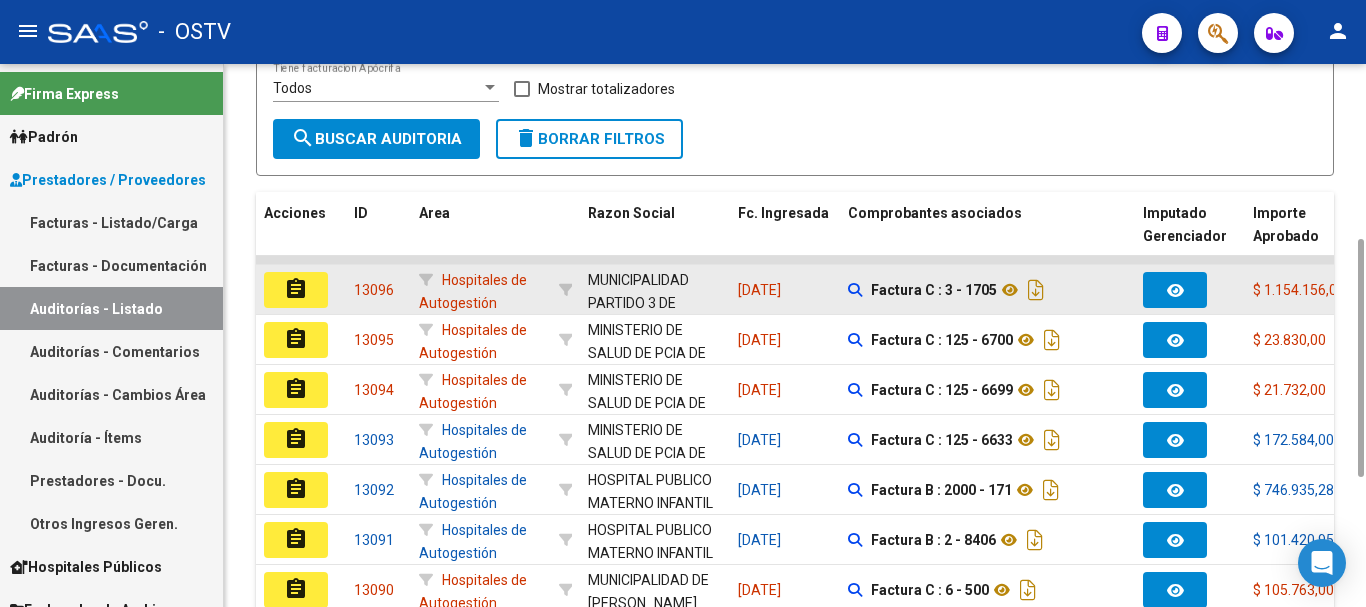 scroll, scrollTop: 0, scrollLeft: 0, axis: both 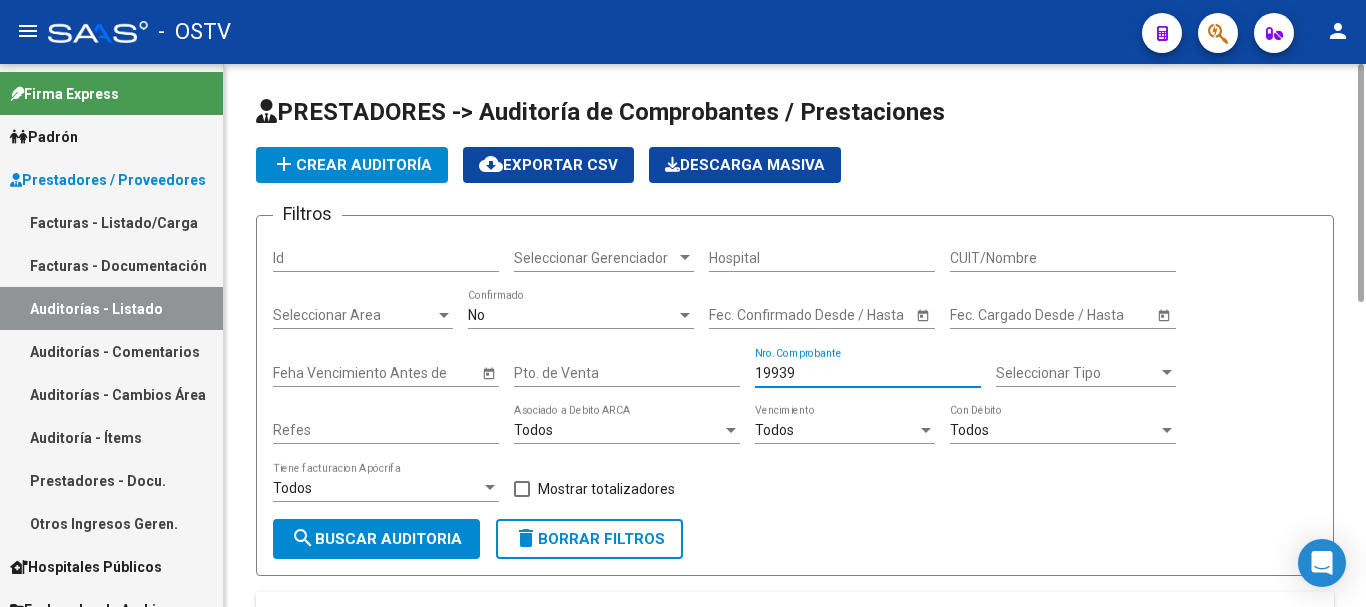 drag, startPoint x: 852, startPoint y: 376, endPoint x: 678, endPoint y: 374, distance: 174.01149 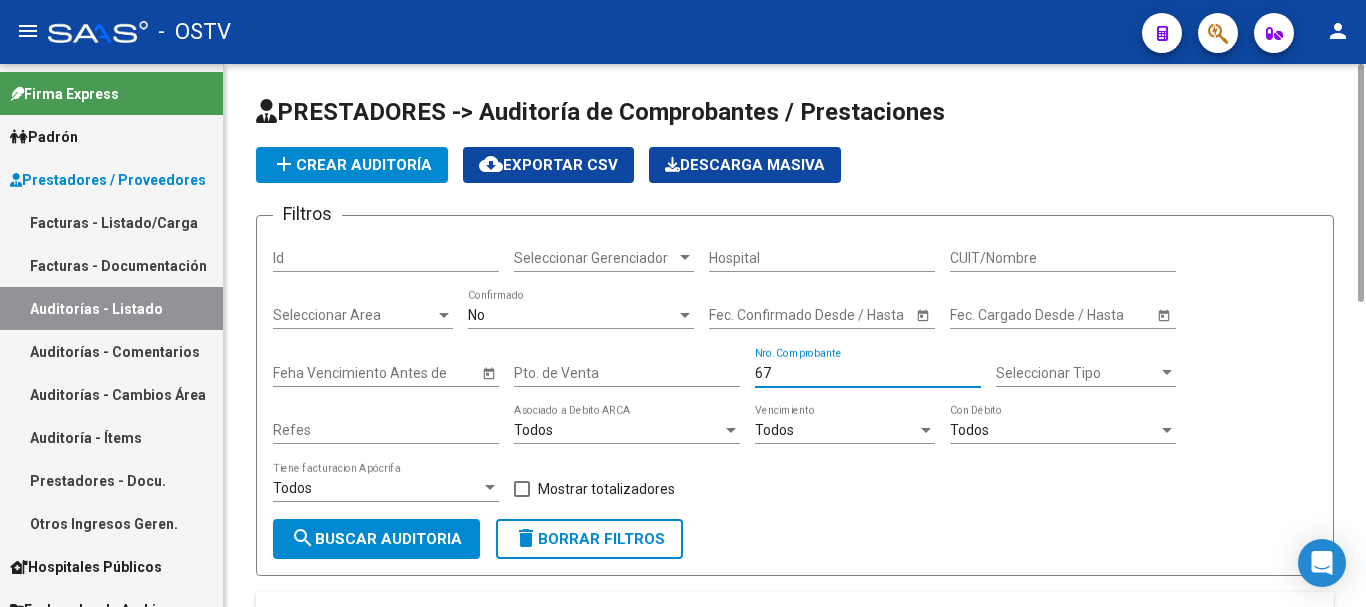 type on "6" 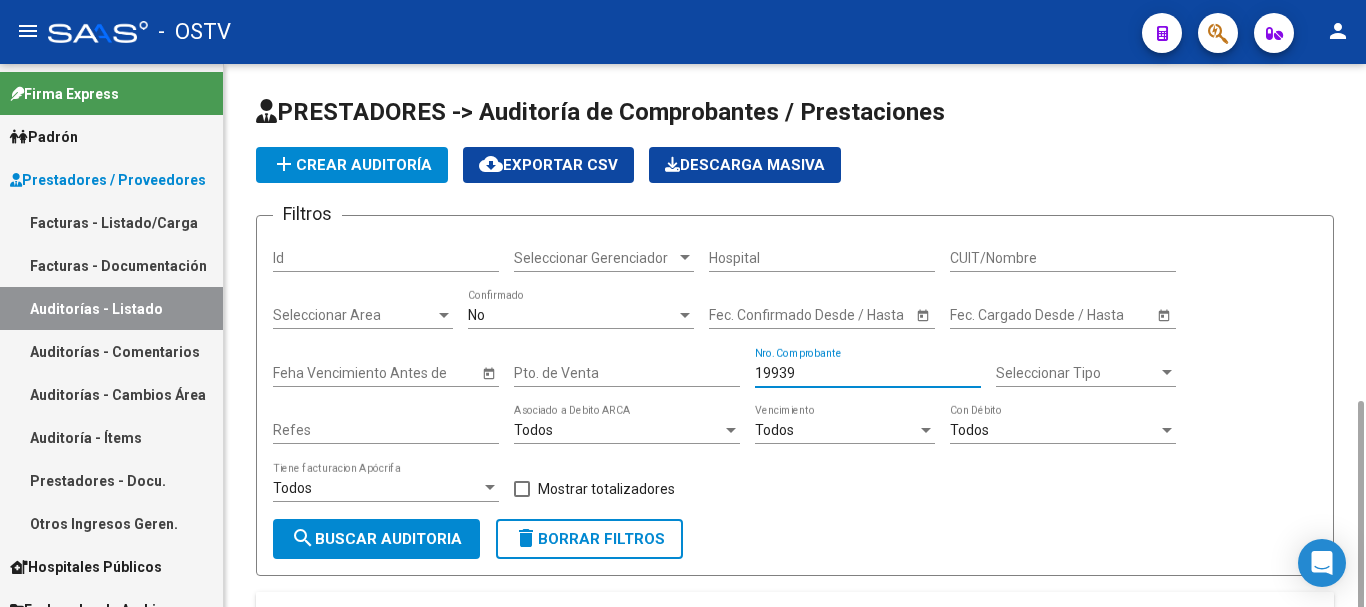 scroll, scrollTop: 245, scrollLeft: 0, axis: vertical 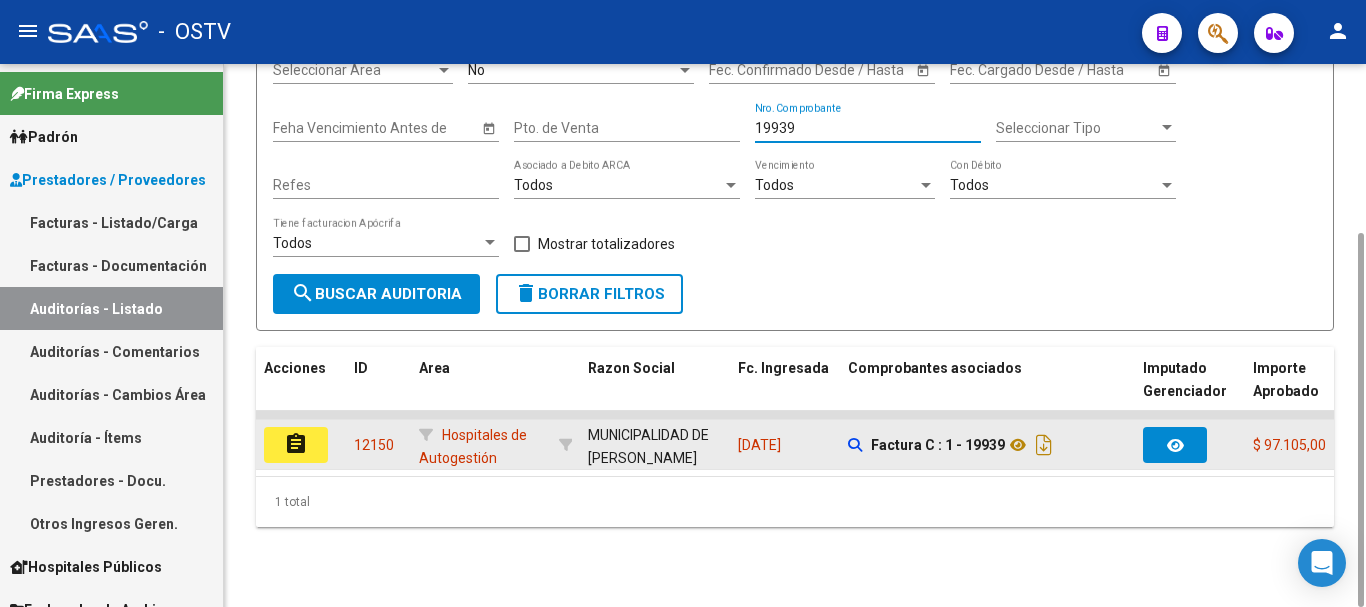 type on "19939" 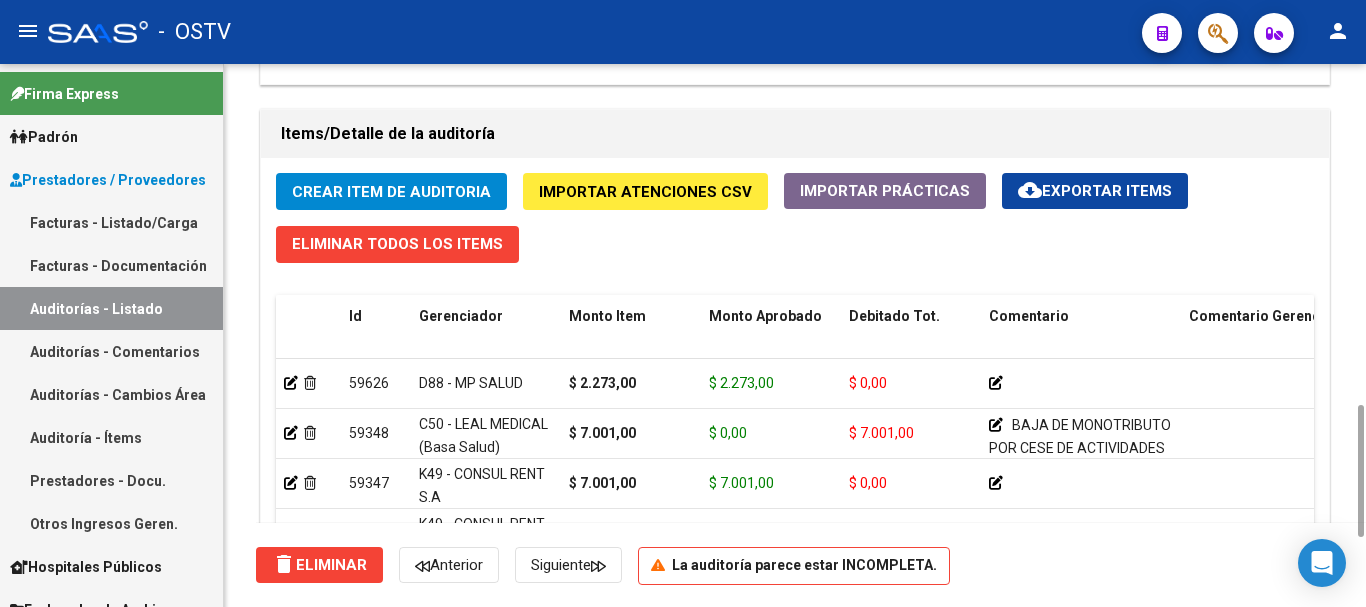 scroll, scrollTop: 1200, scrollLeft: 0, axis: vertical 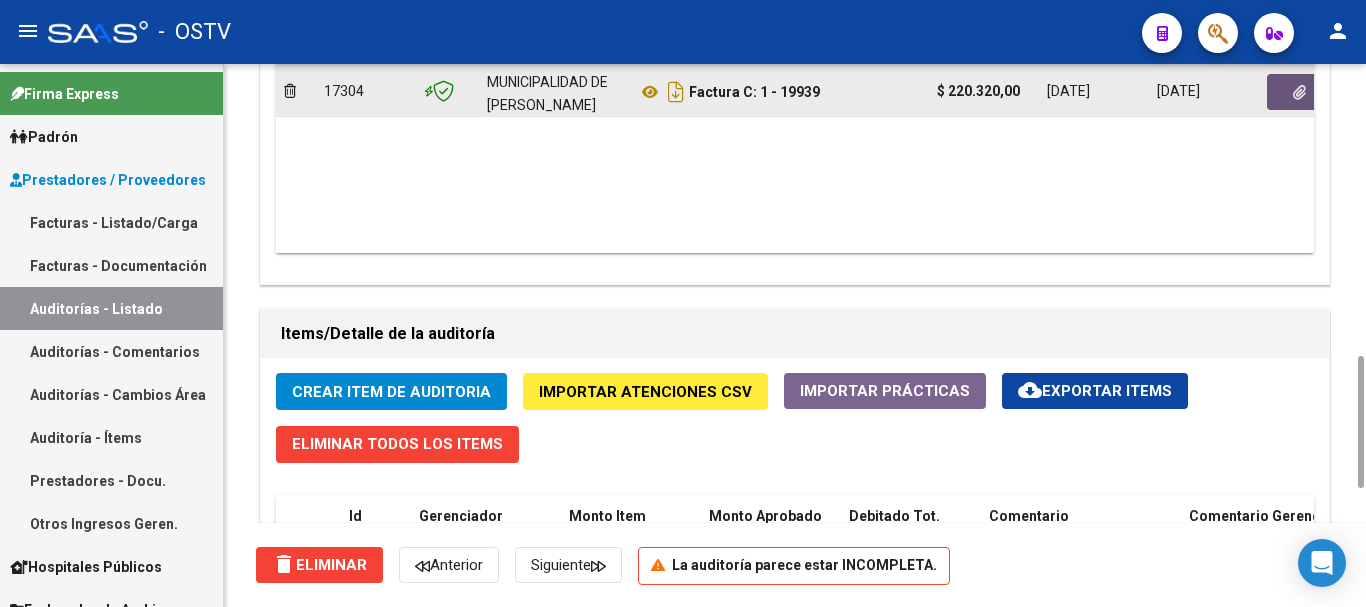 click 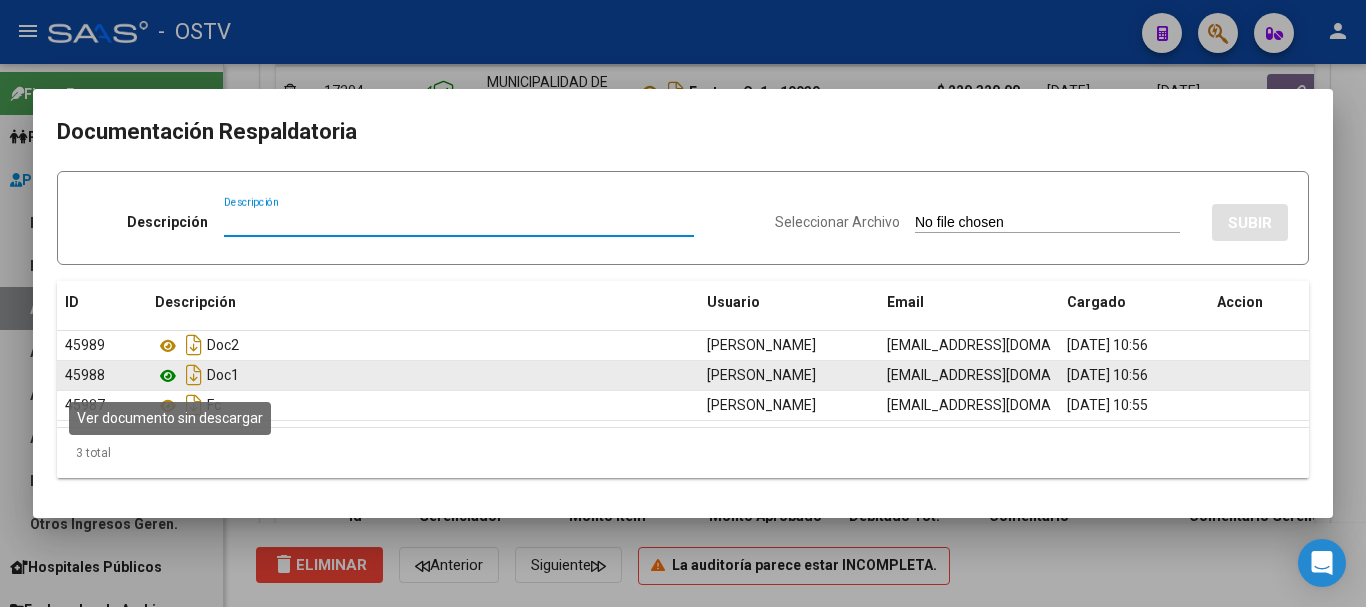 click 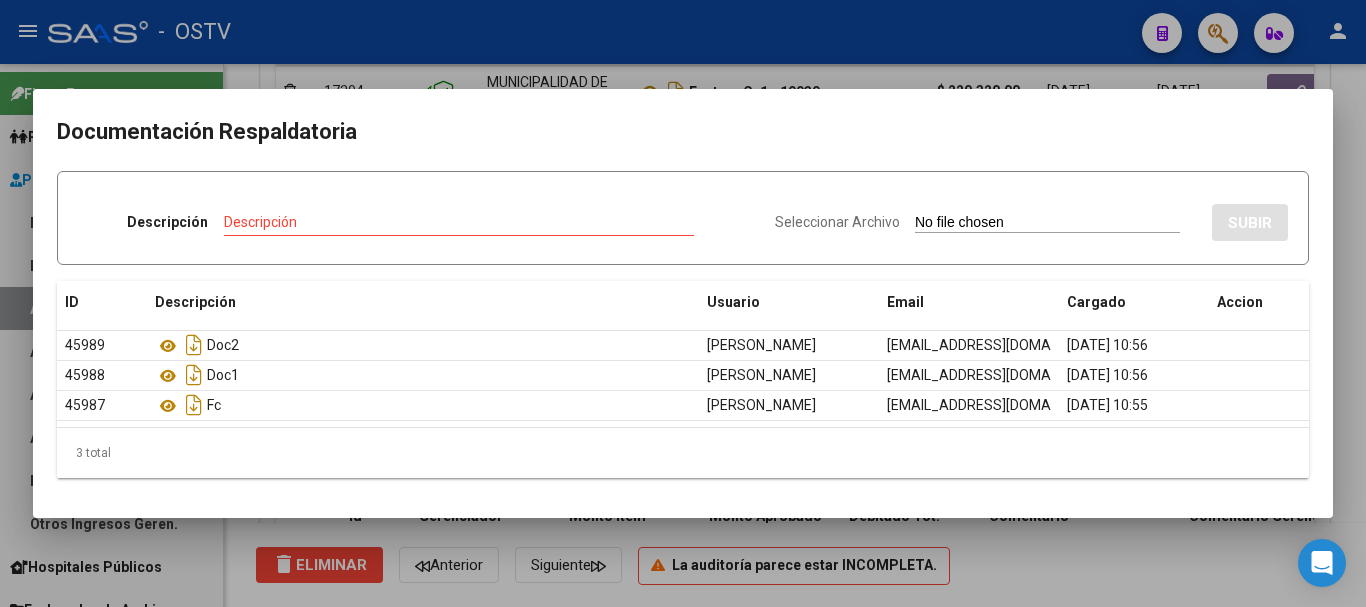 click at bounding box center (683, 303) 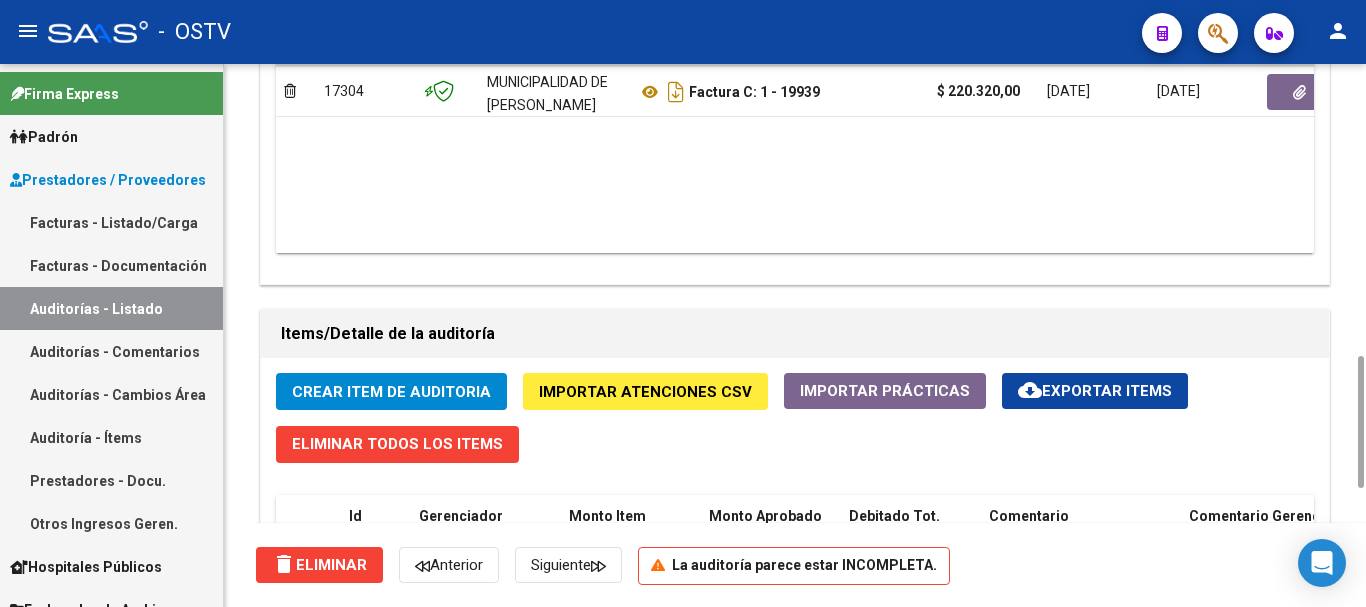 scroll, scrollTop: 1687, scrollLeft: 0, axis: vertical 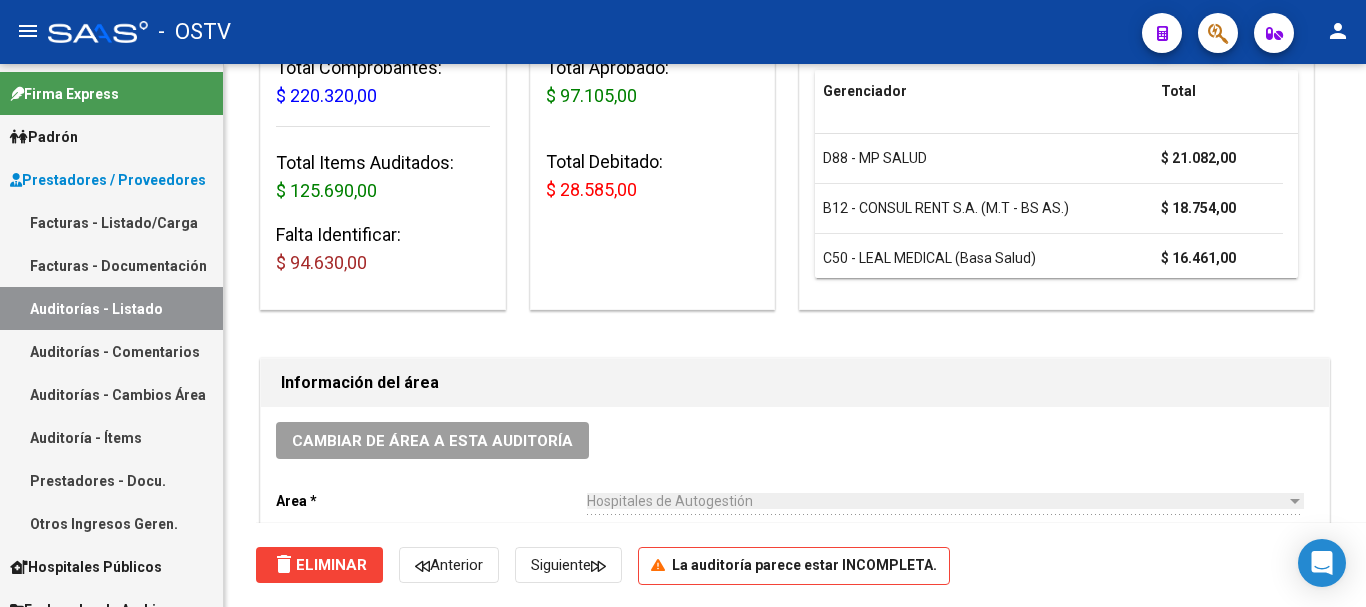 type 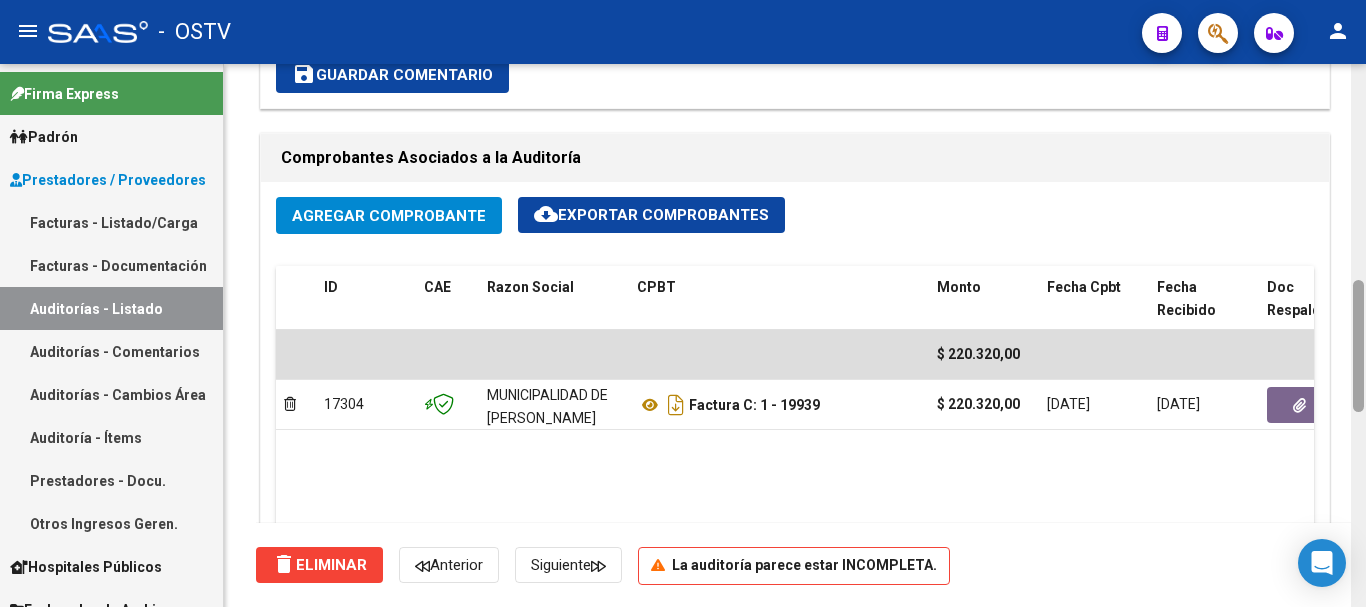 scroll, scrollTop: 1287, scrollLeft: 0, axis: vertical 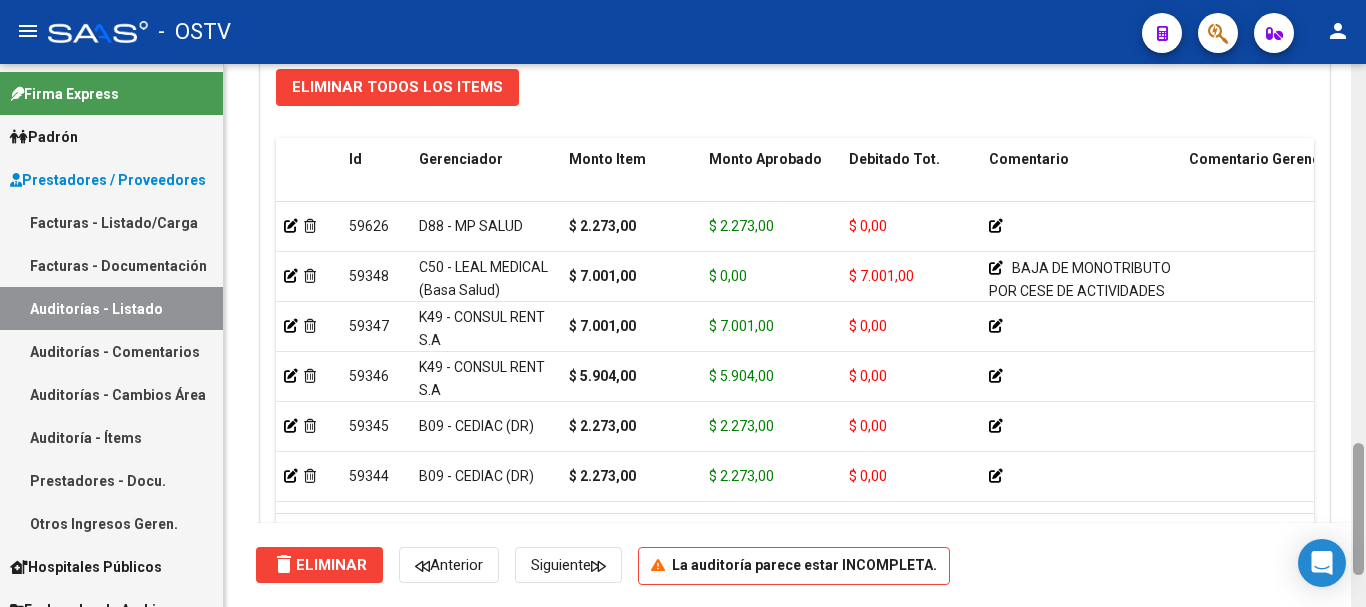 drag, startPoint x: 1363, startPoint y: 482, endPoint x: 1365, endPoint y: 499, distance: 17.117243 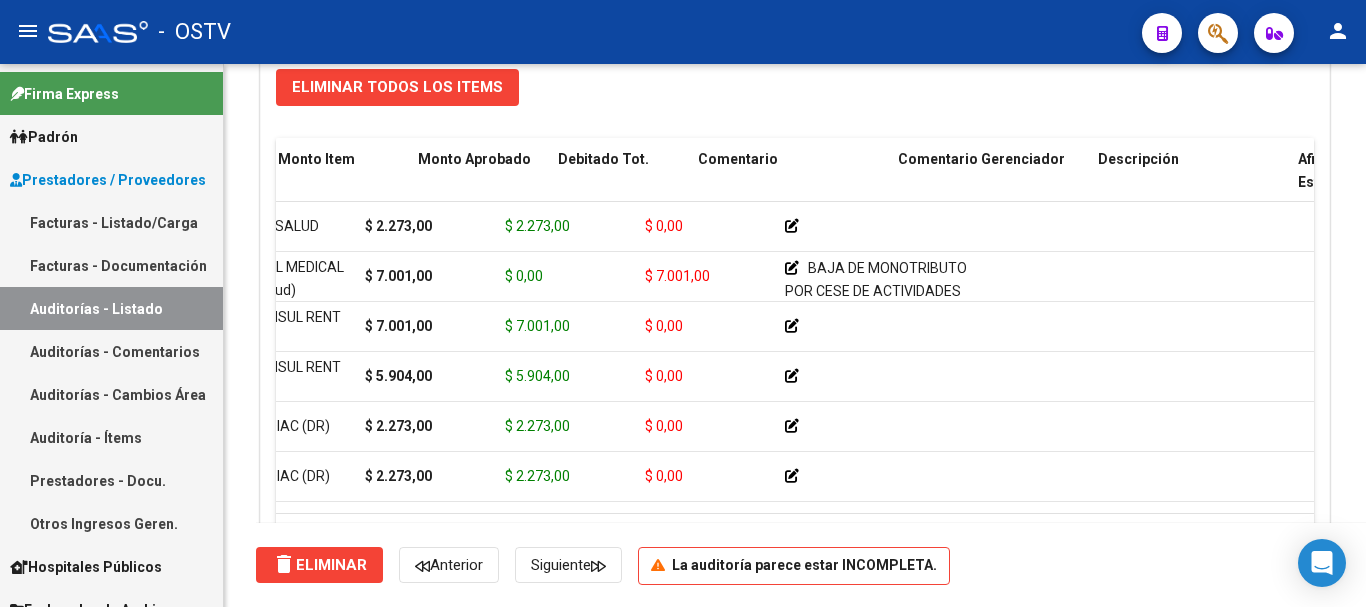 scroll, scrollTop: 0, scrollLeft: 0, axis: both 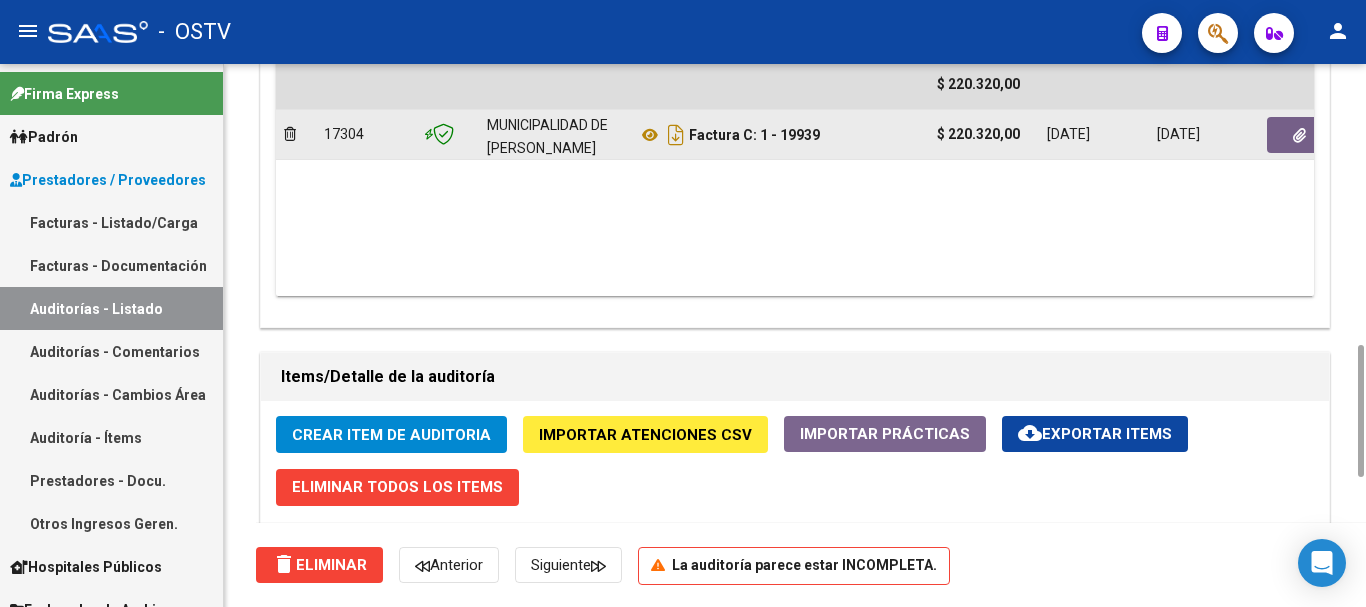click 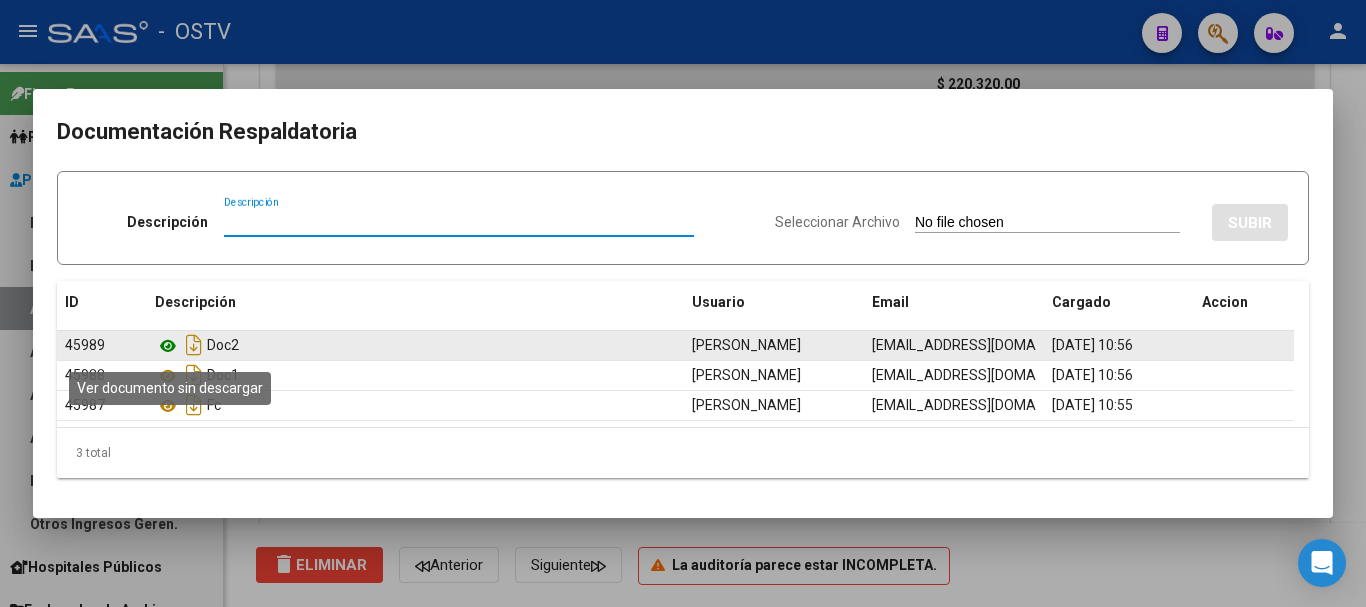 click 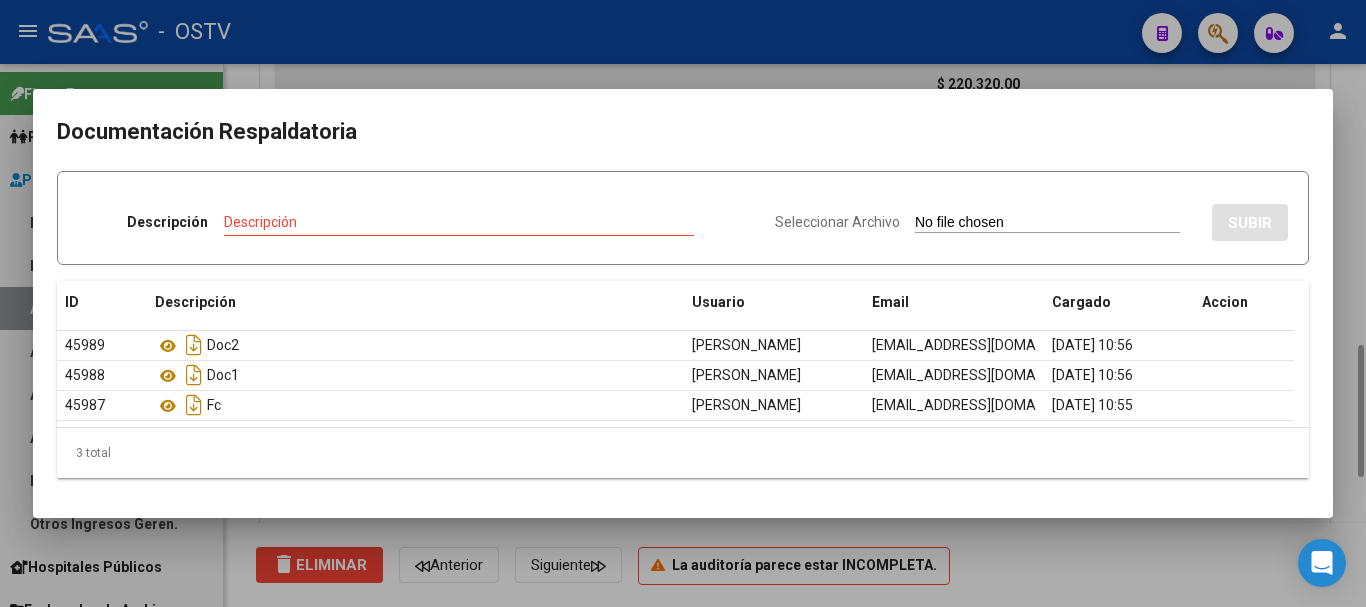 click at bounding box center (683, 303) 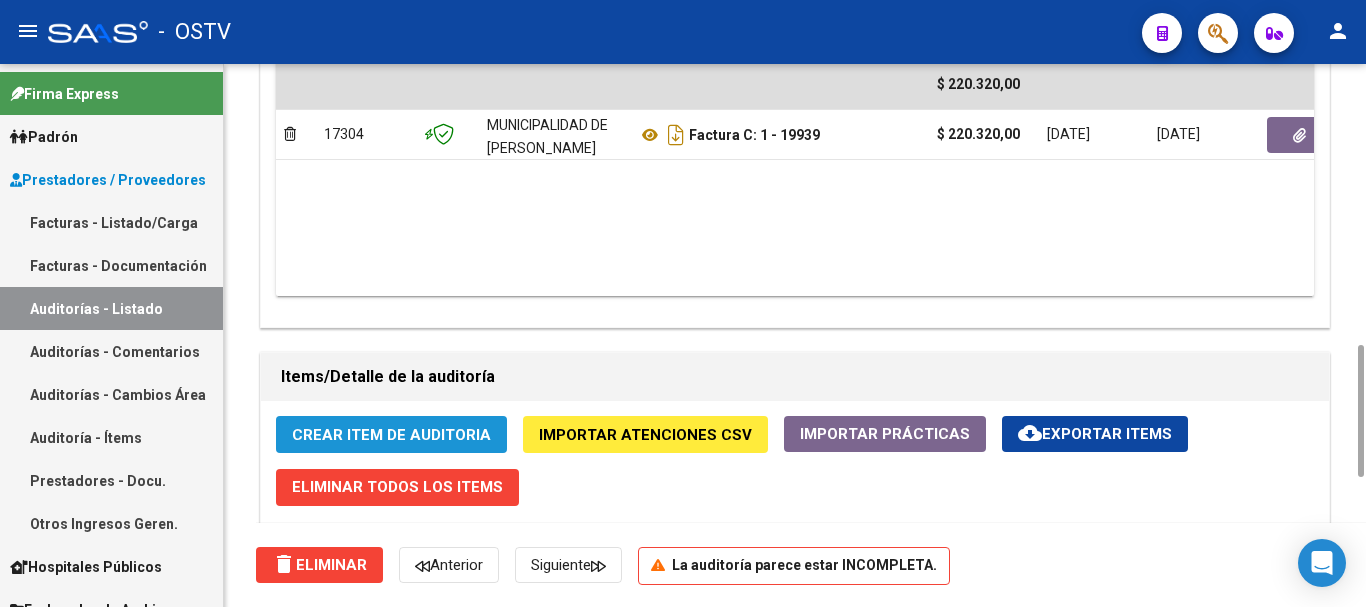 click on "Crear Item de Auditoria" 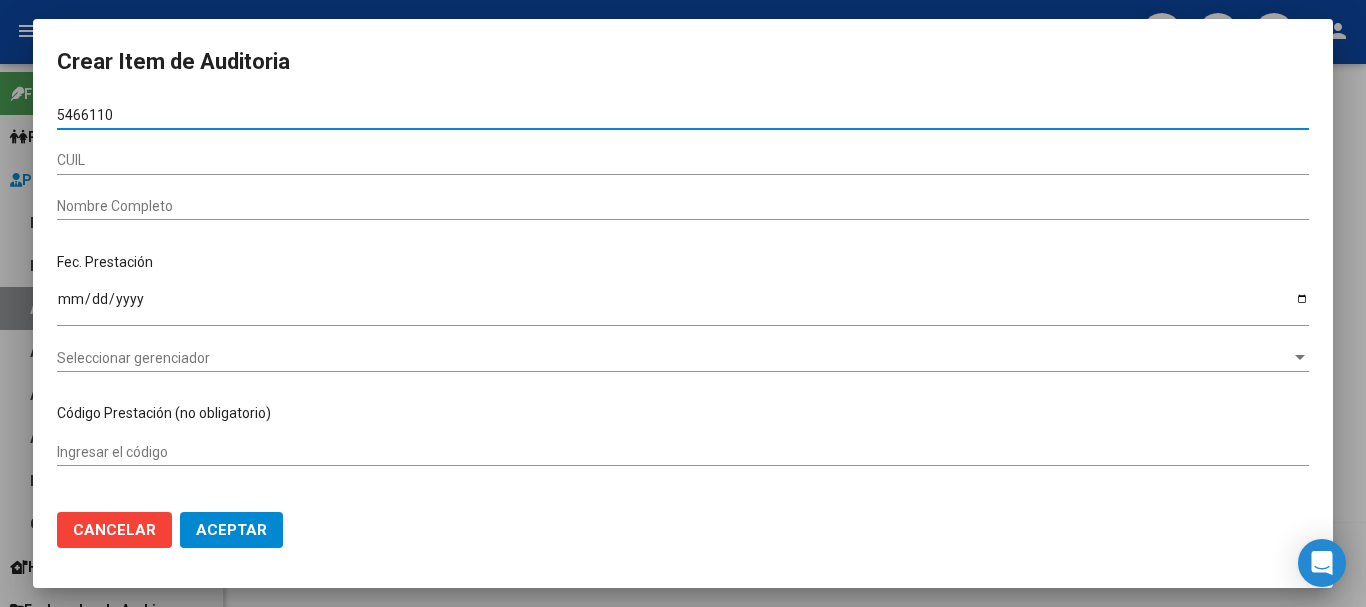 type on "54661108" 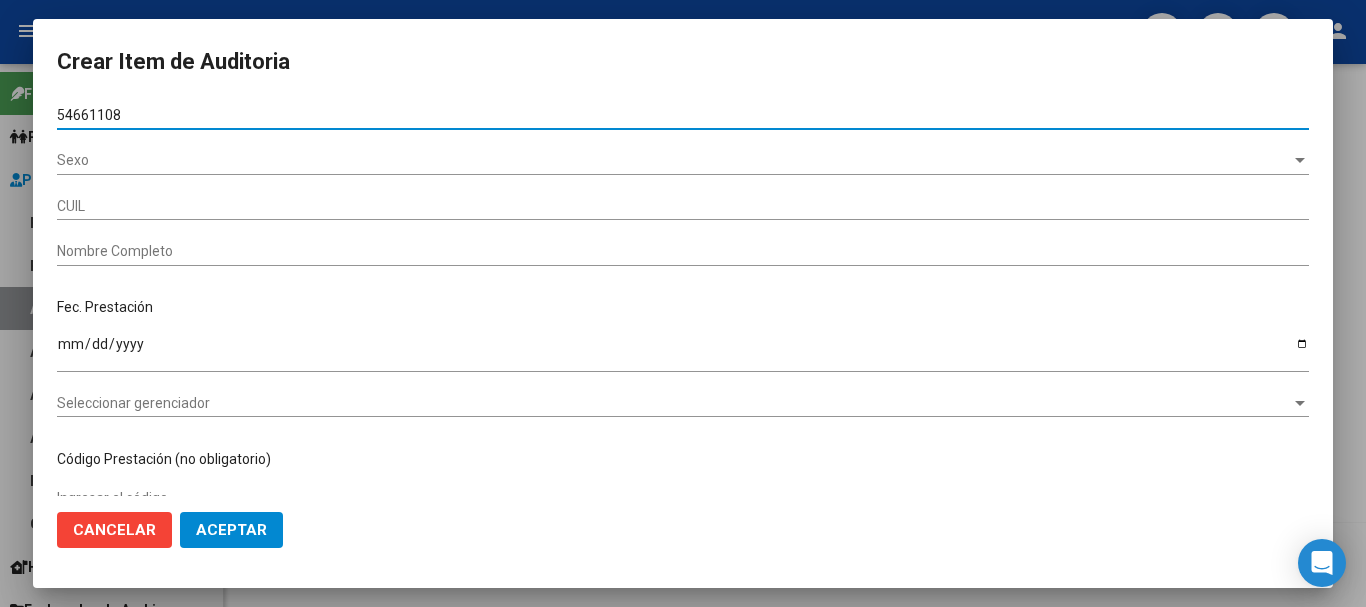 type on "20546611087" 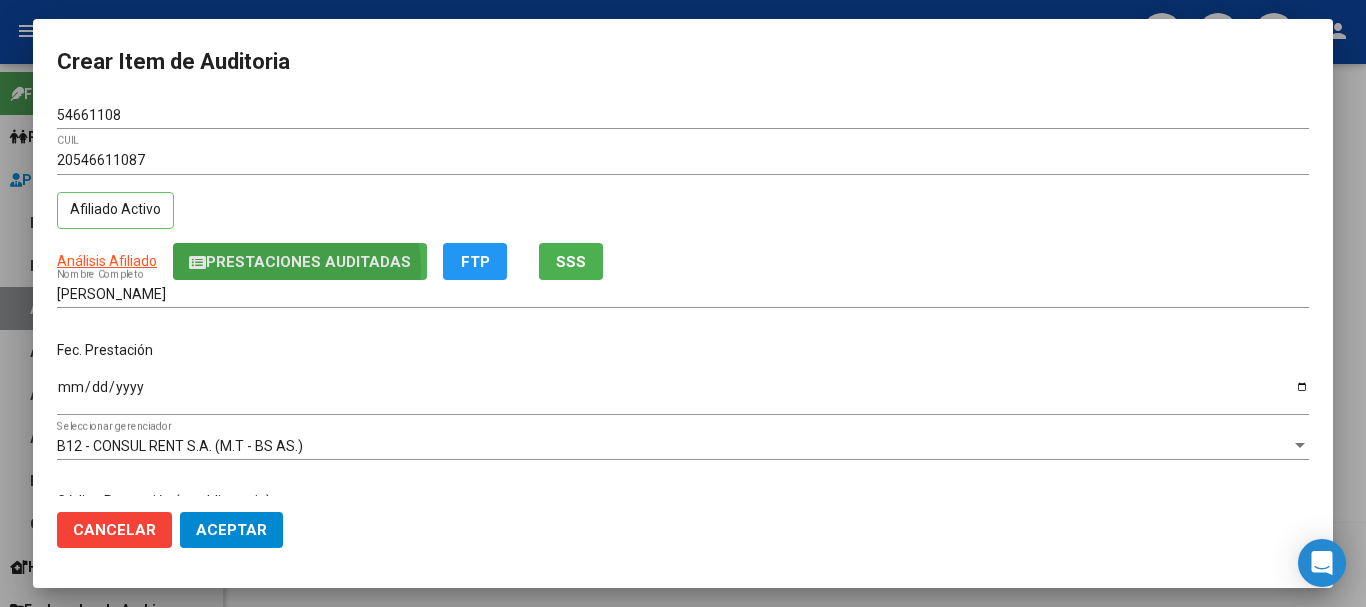 click on "Prestaciones Auditadas" 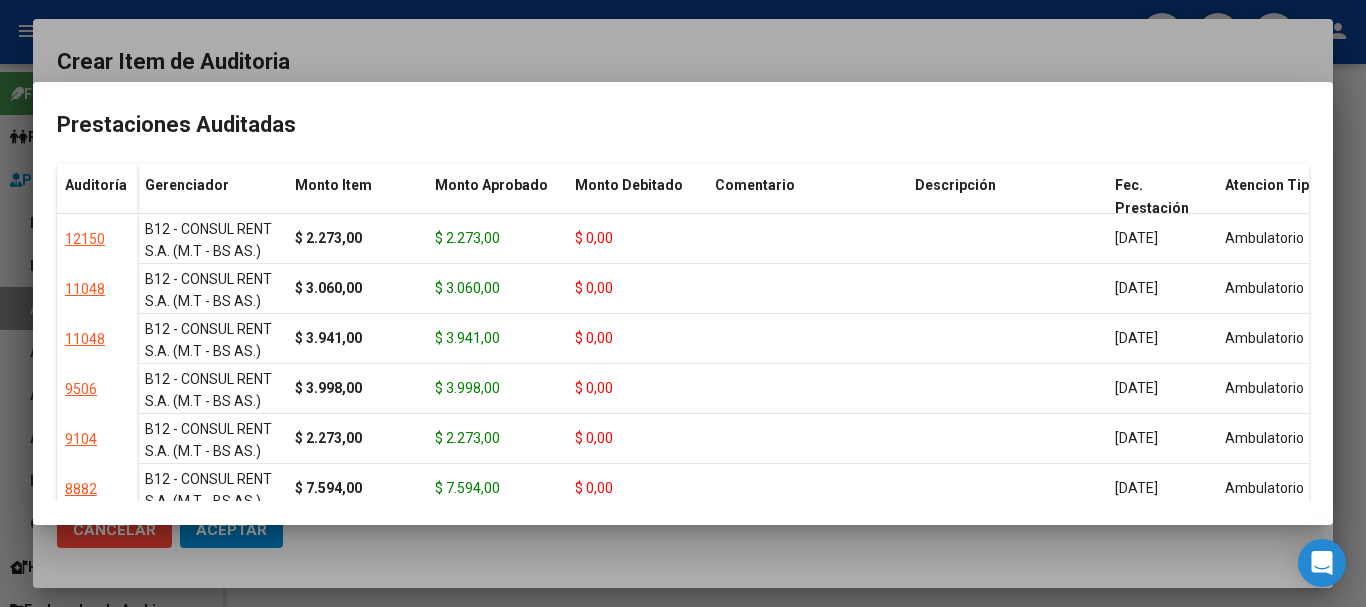 click at bounding box center [683, 303] 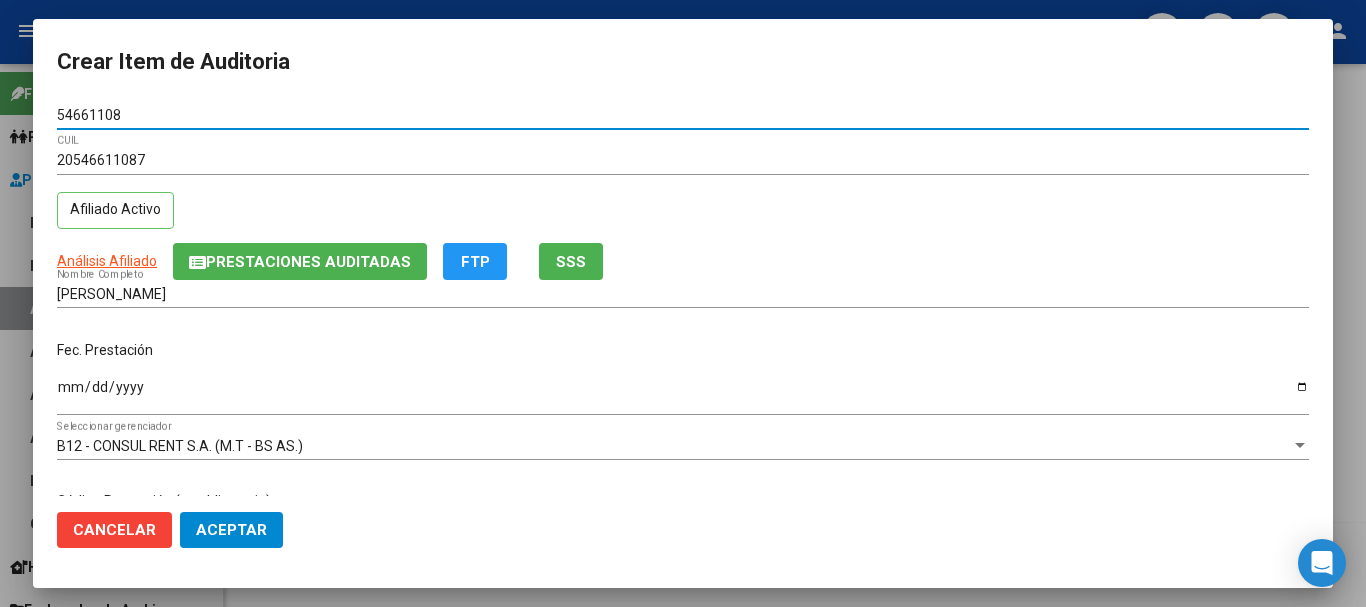 drag, startPoint x: 125, startPoint y: 111, endPoint x: 0, endPoint y: 155, distance: 132.51793 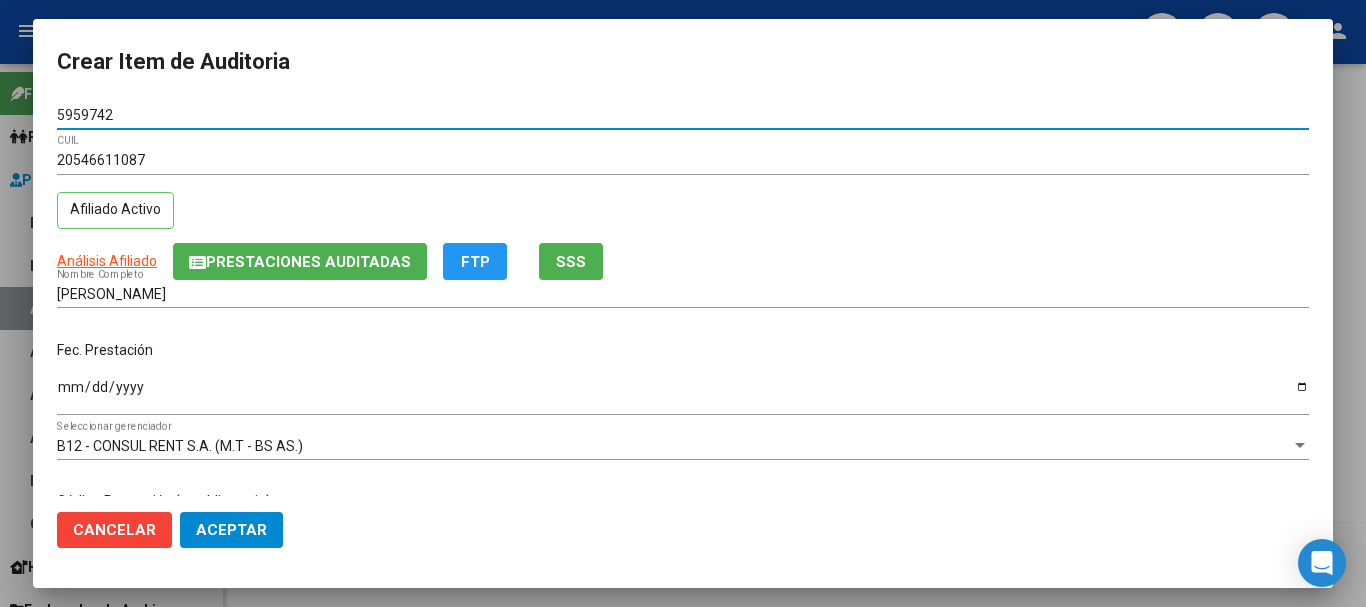 type on "59597428" 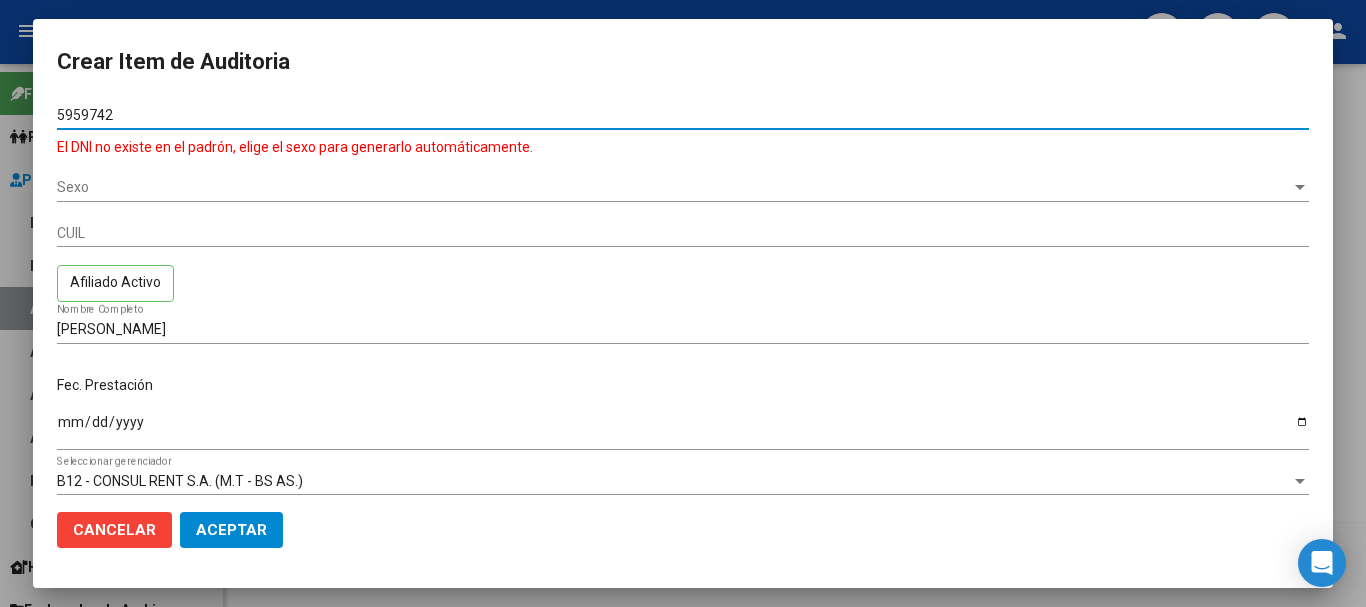 type on "59597423" 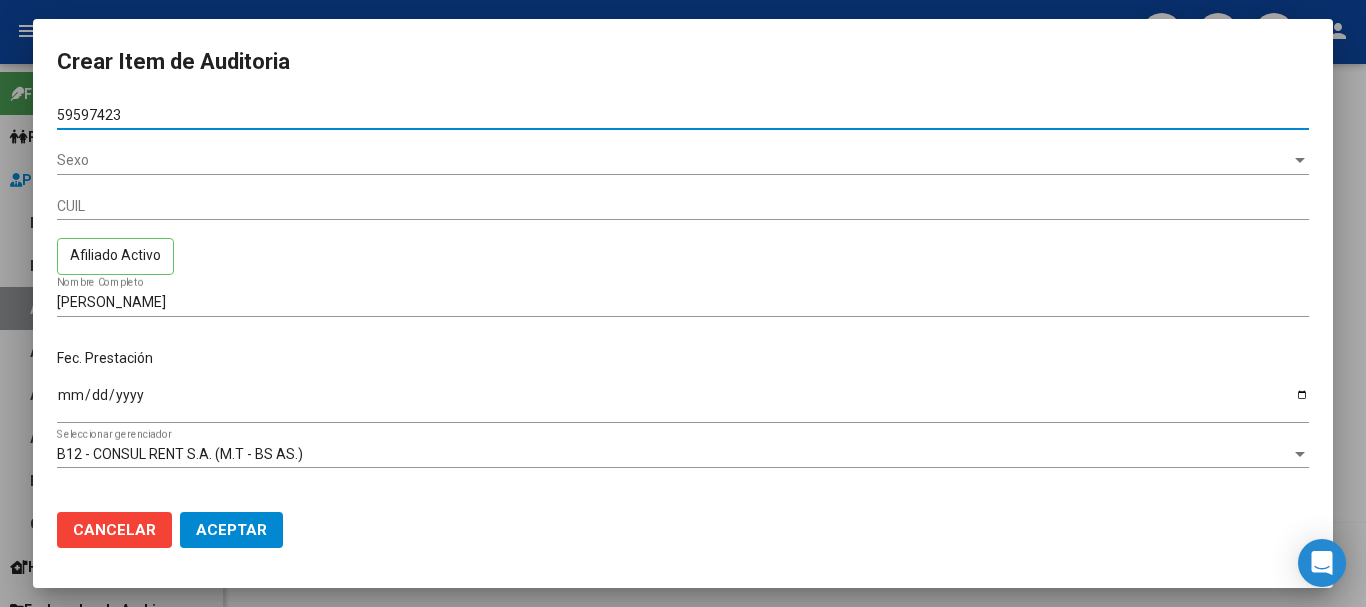 type on "27595974238" 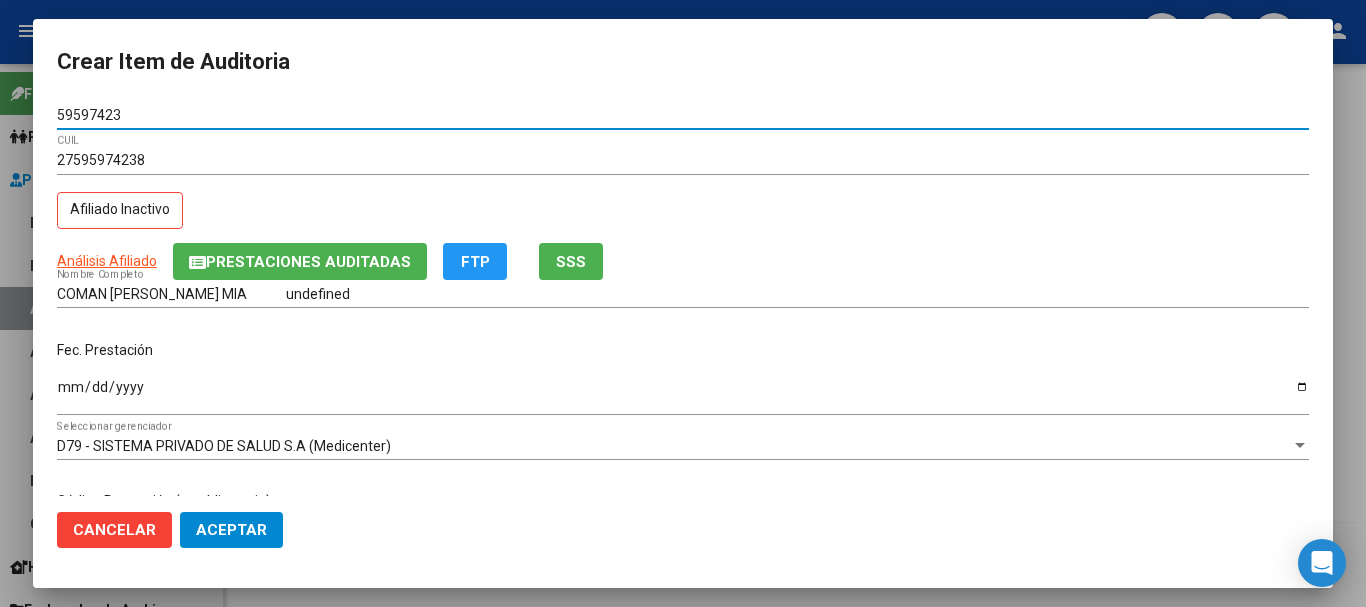 type on "59597423" 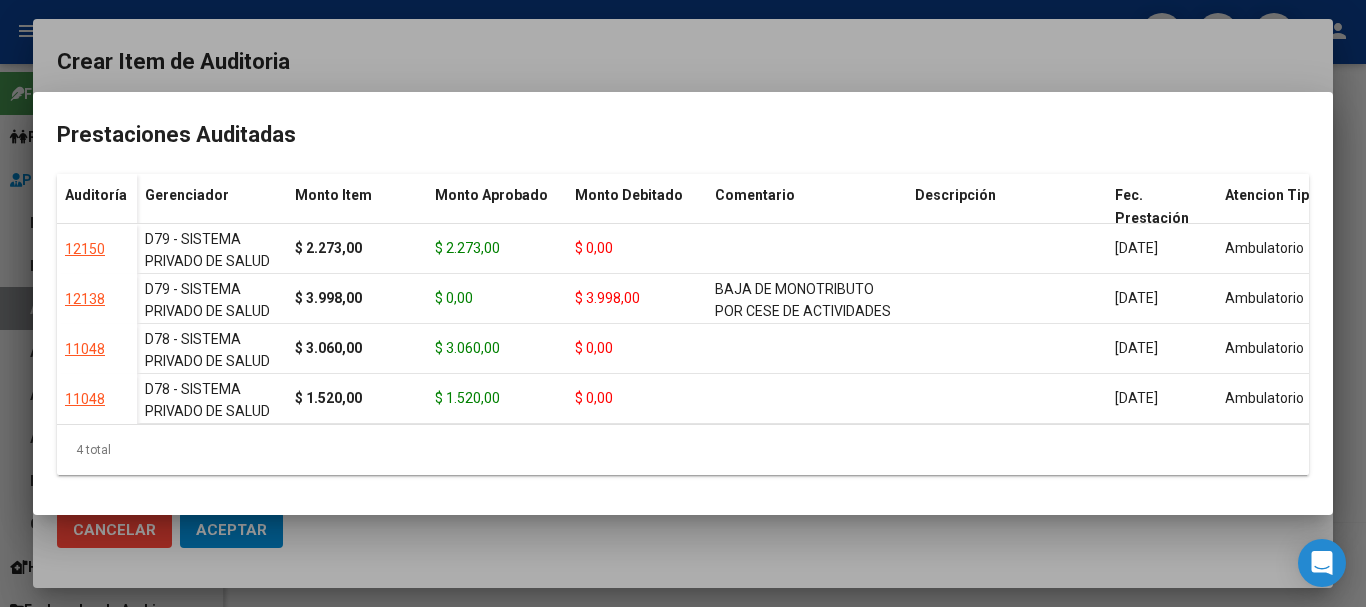 click at bounding box center [683, 303] 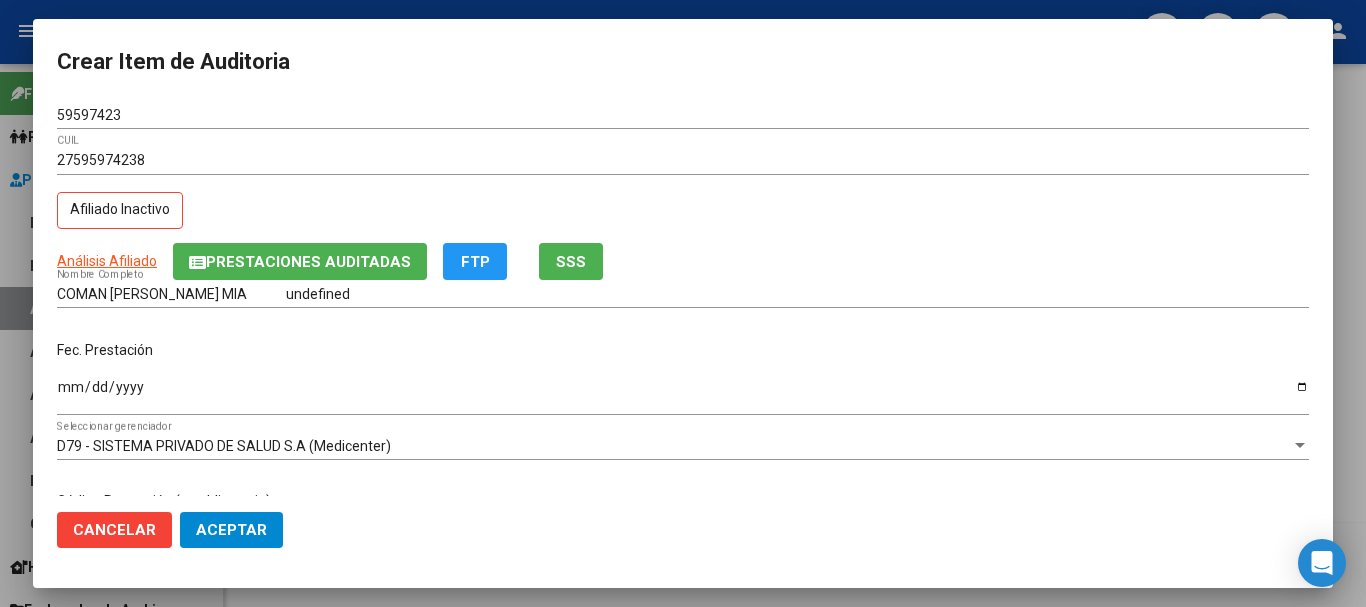 click at bounding box center [683, 303] 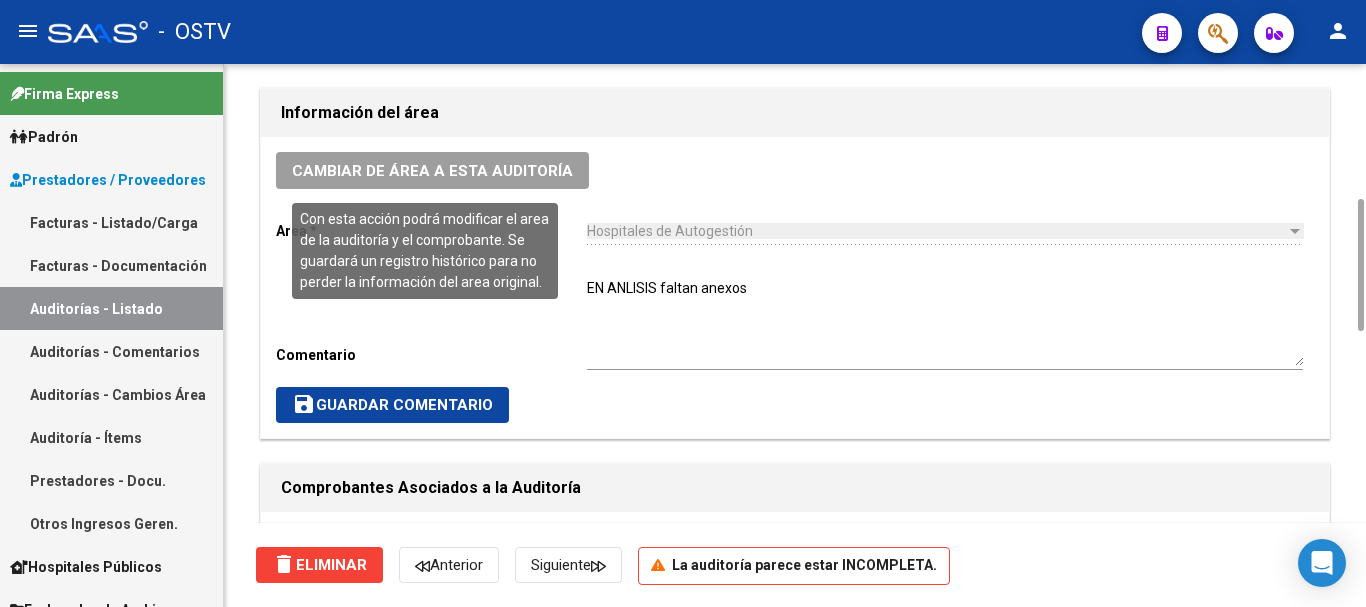 scroll, scrollTop: 0, scrollLeft: 0, axis: both 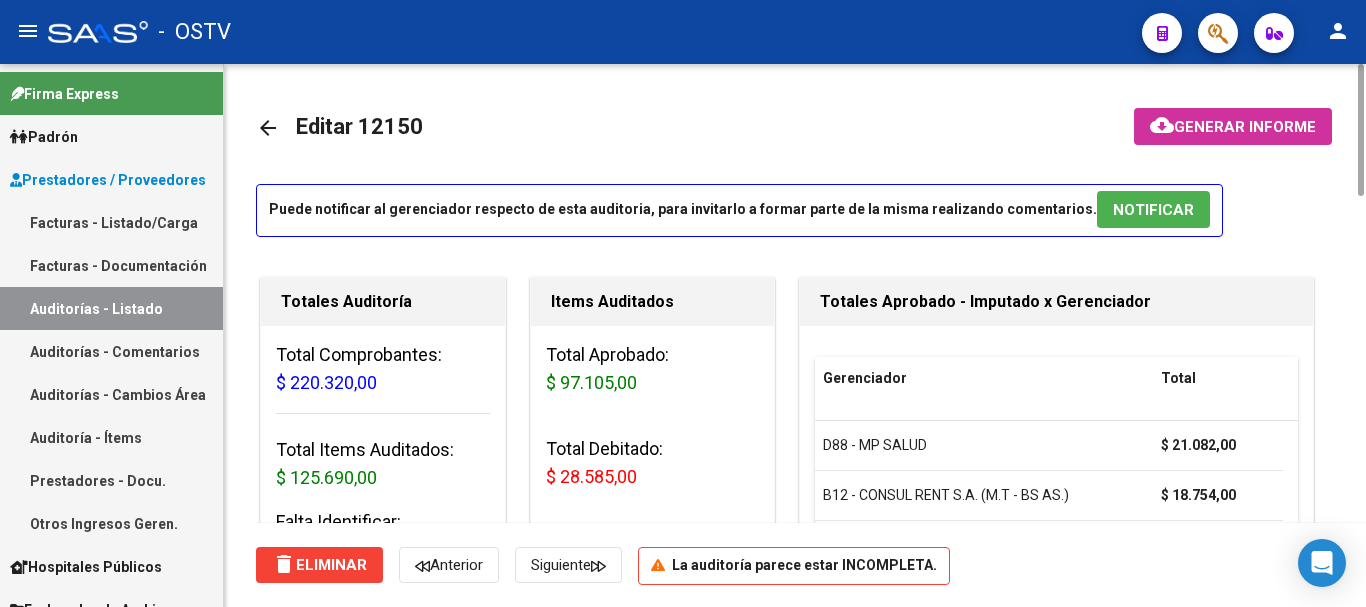 click on "arrow_back" 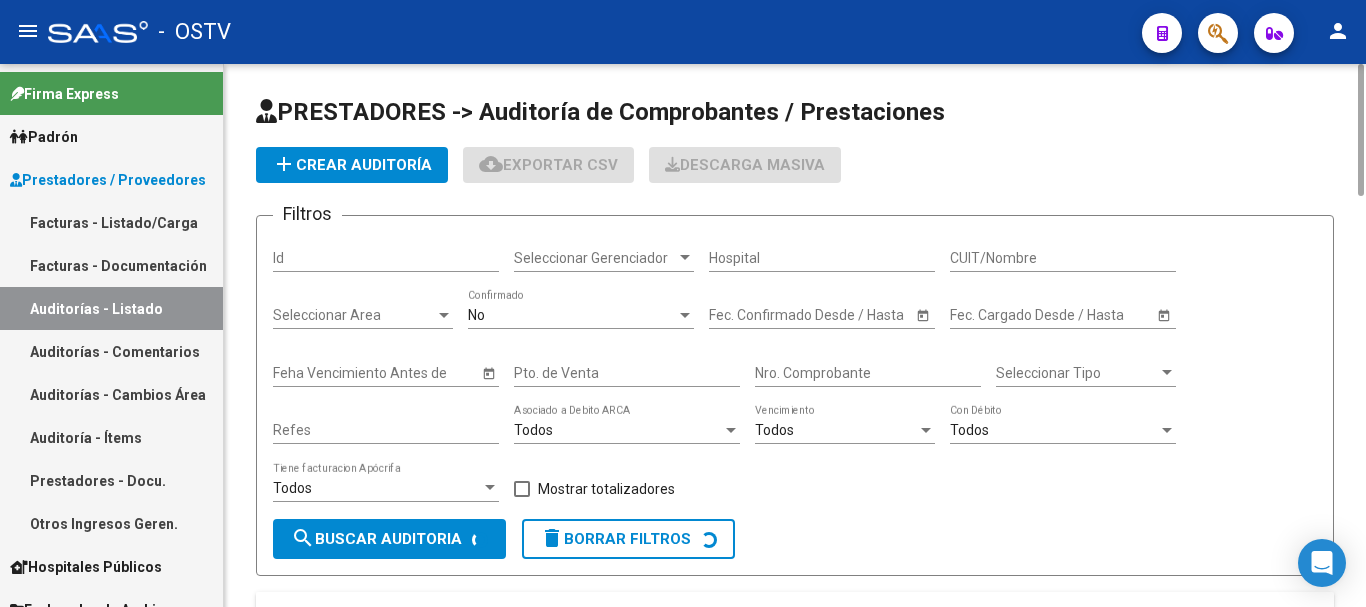 click on "Nro. Comprobante" at bounding box center (868, 373) 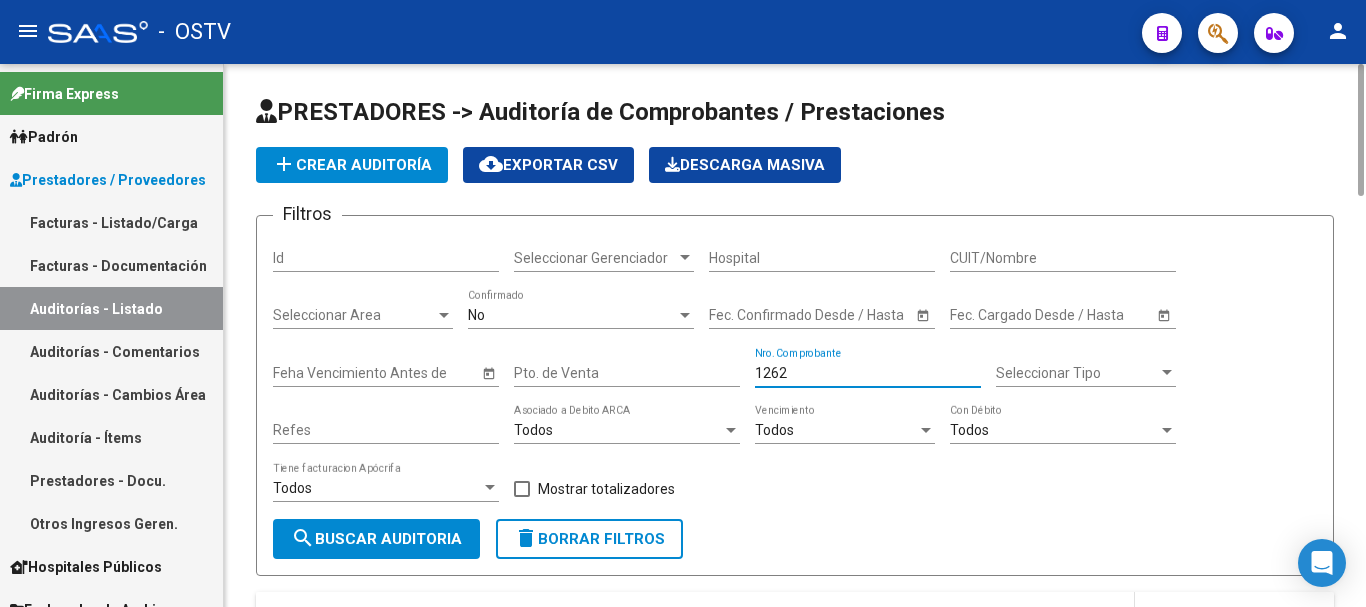 scroll, scrollTop: 214, scrollLeft: 0, axis: vertical 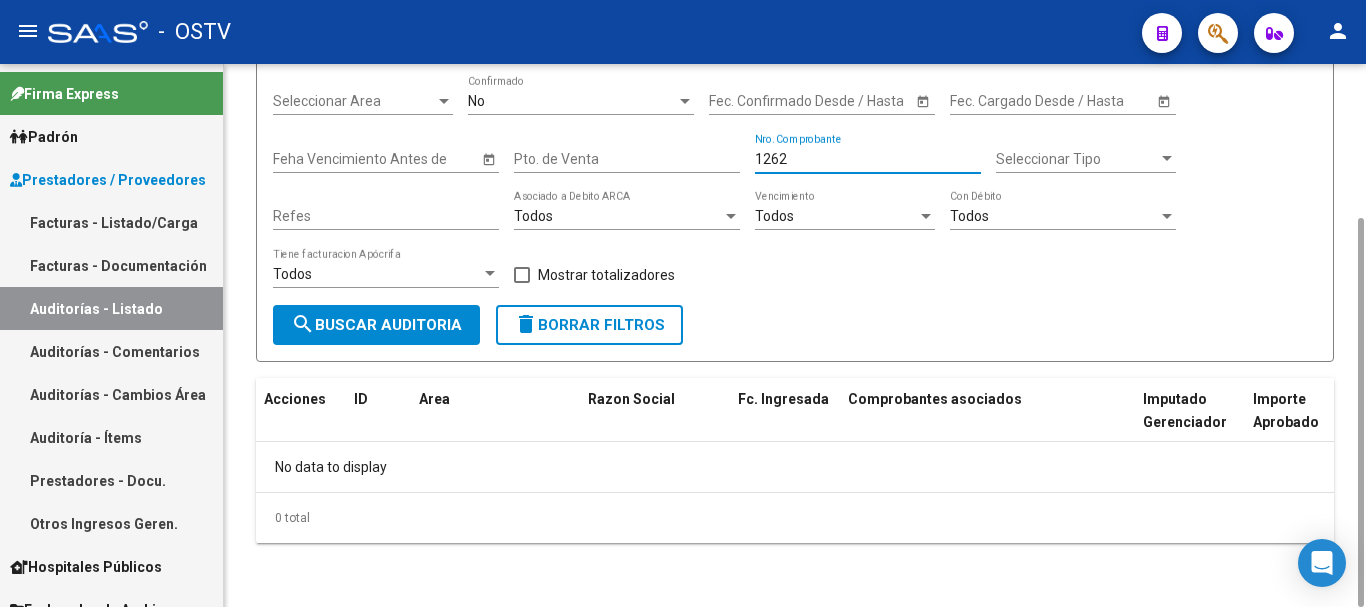 drag, startPoint x: 840, startPoint y: 156, endPoint x: 692, endPoint y: 169, distance: 148.56985 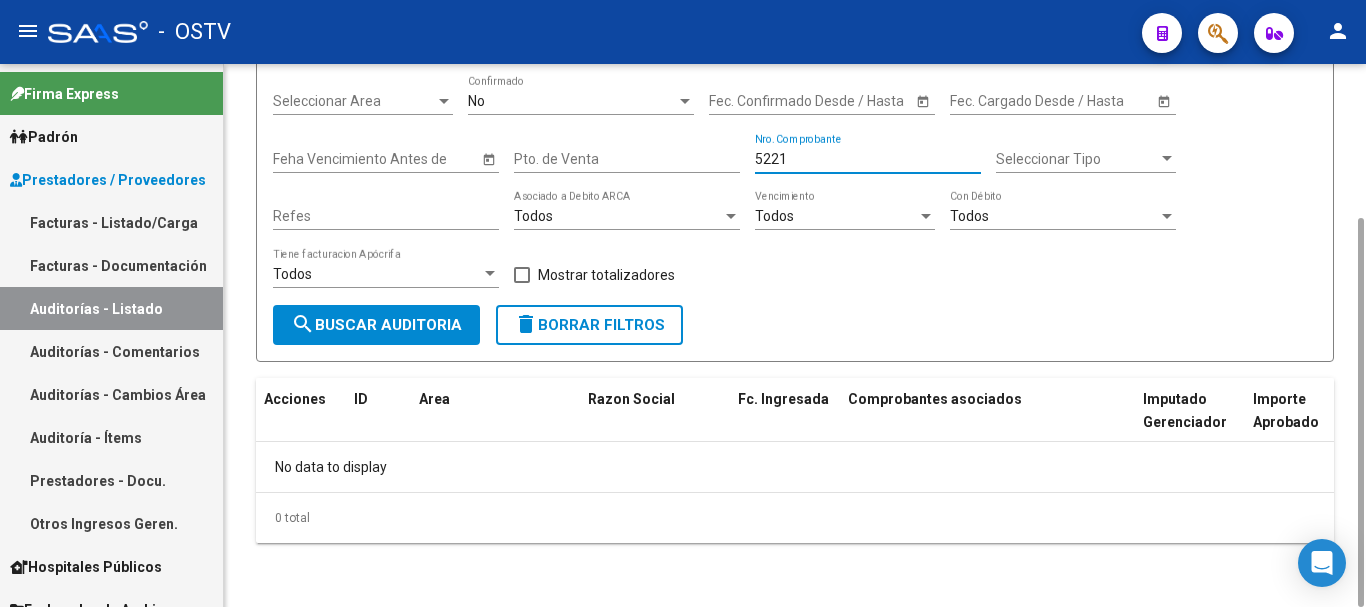 type on "5221" 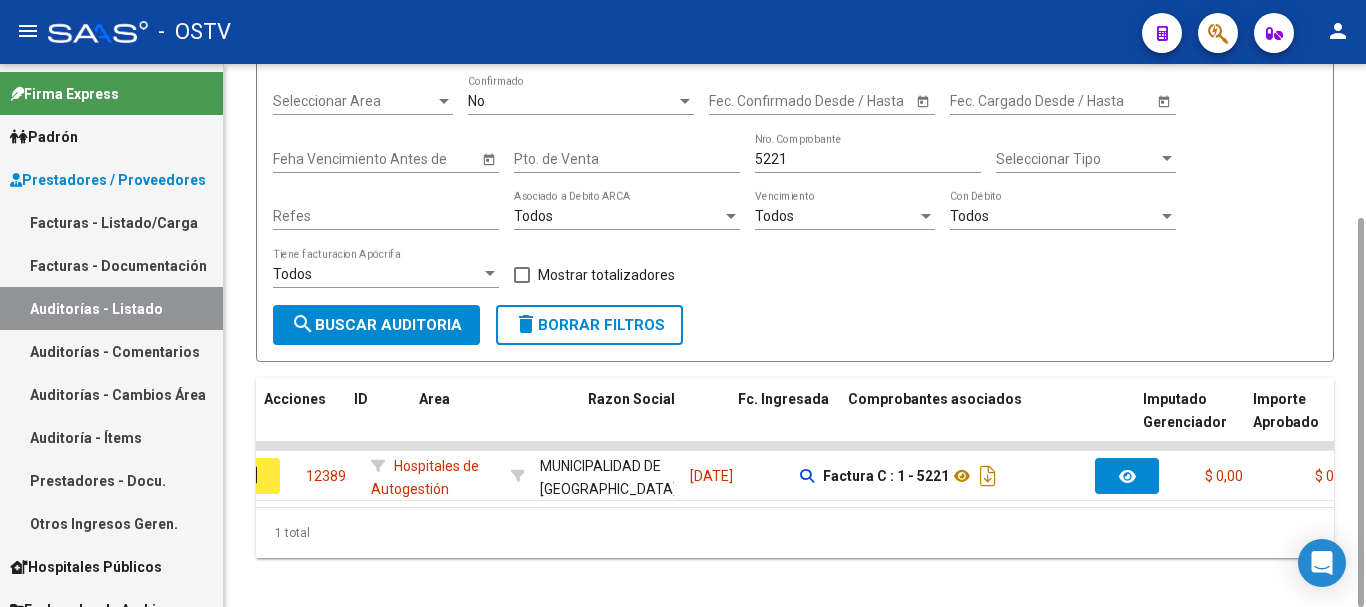 scroll, scrollTop: 0, scrollLeft: 0, axis: both 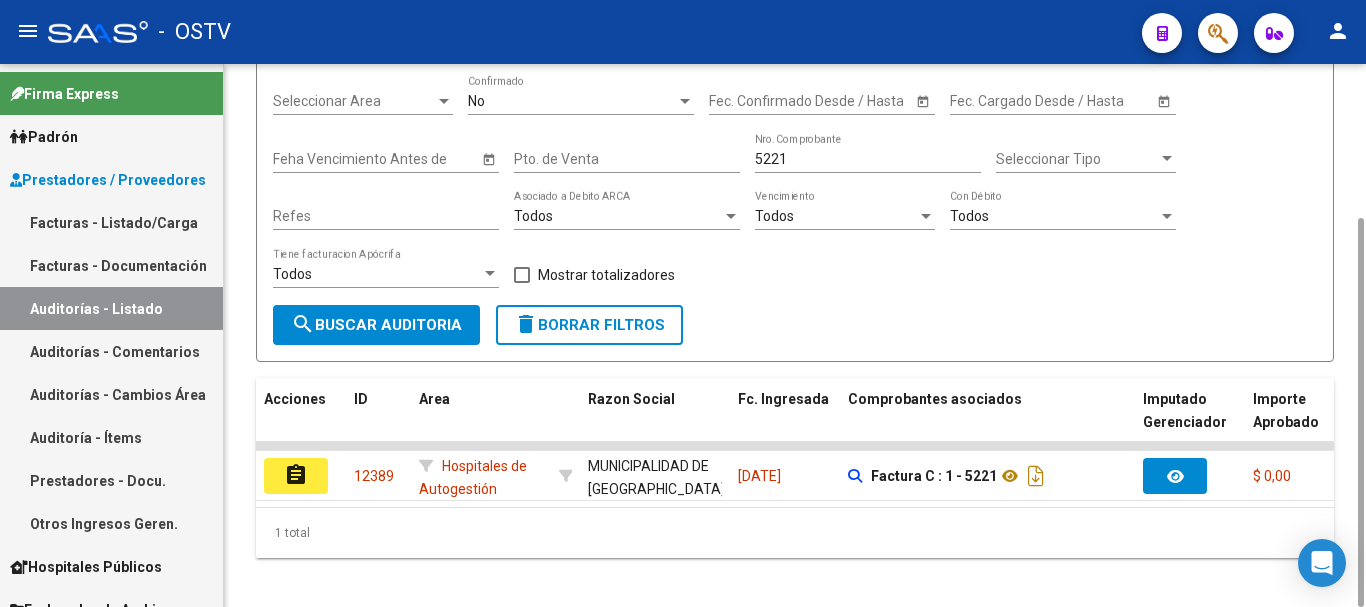 click on "assignment" 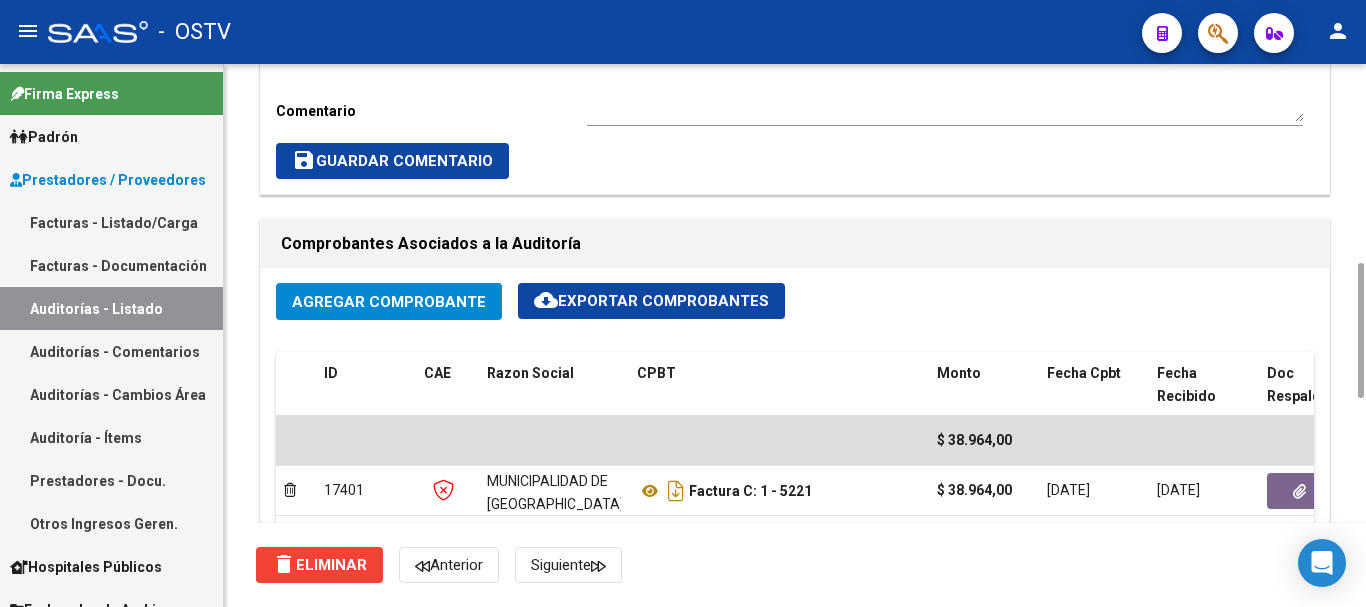 scroll, scrollTop: 1200, scrollLeft: 0, axis: vertical 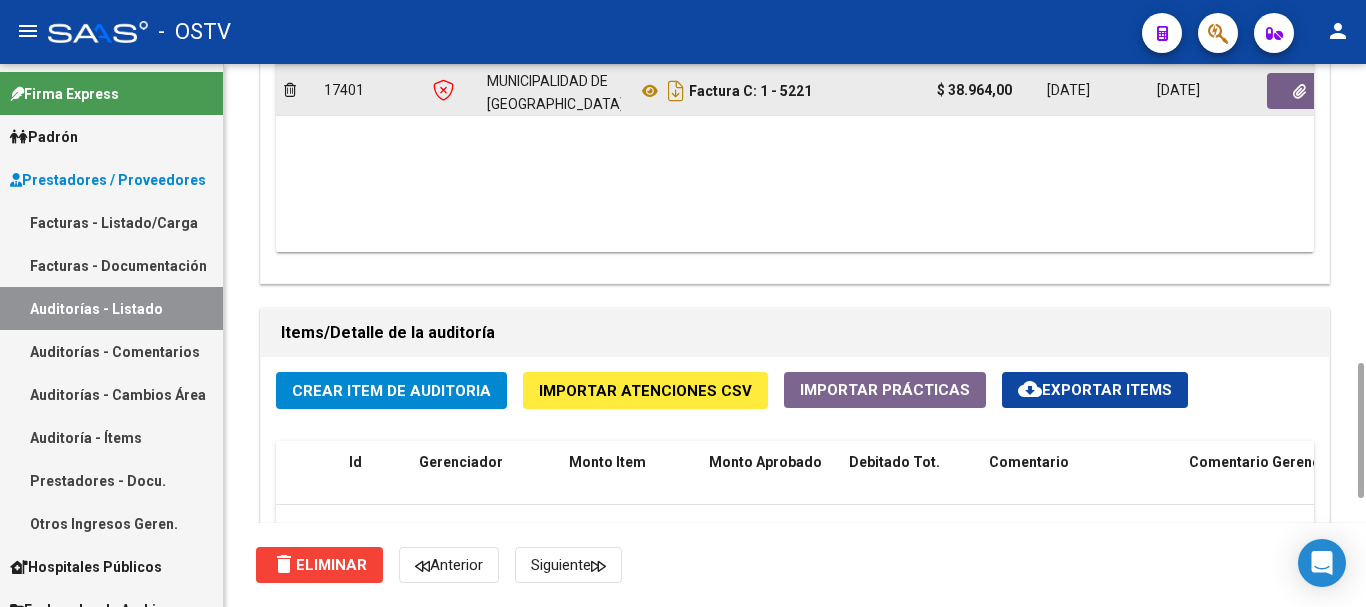 click 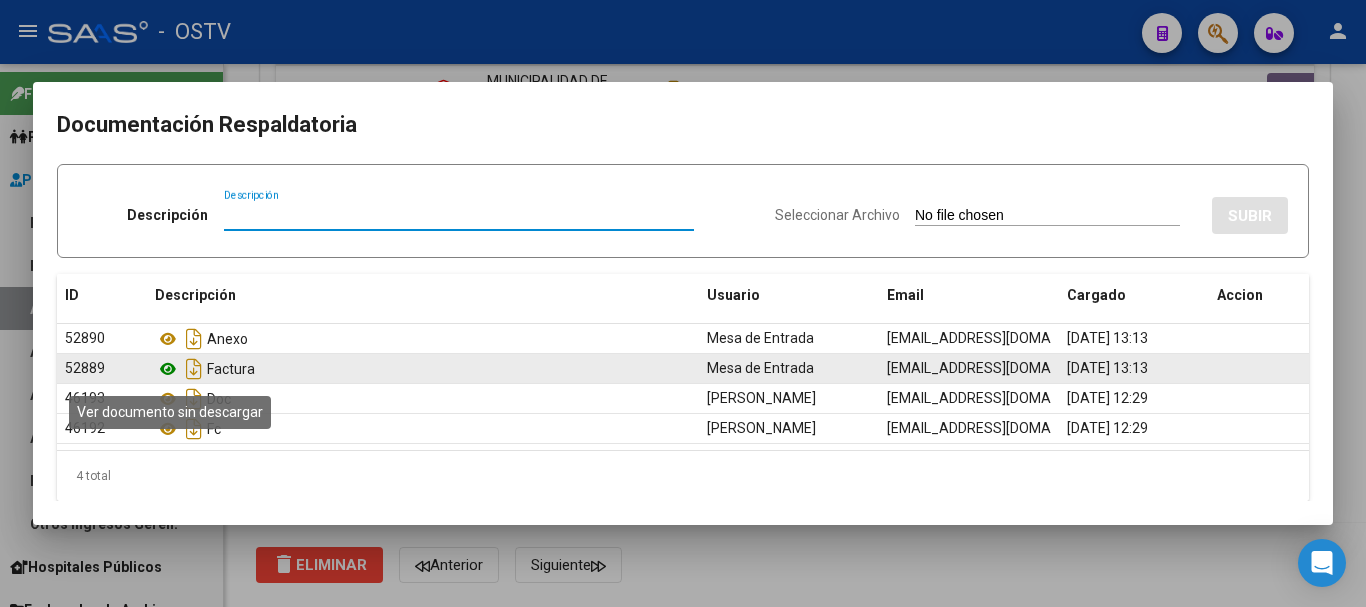 click 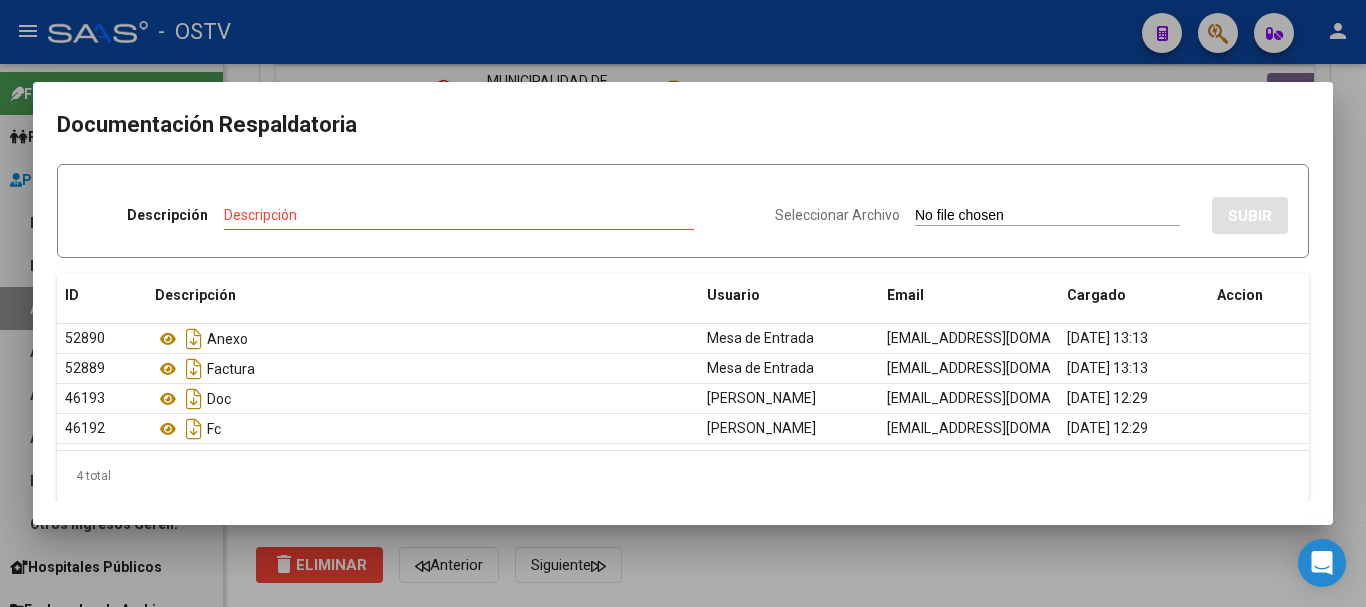 click at bounding box center (683, 303) 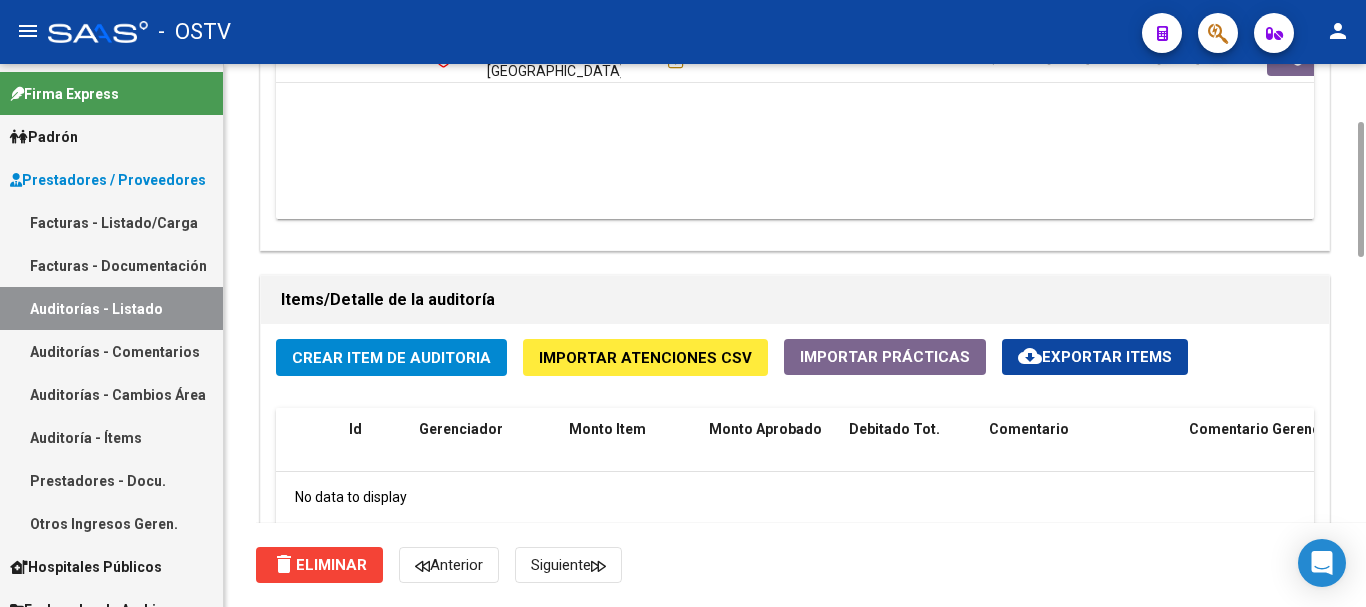 scroll, scrollTop: 1033, scrollLeft: 0, axis: vertical 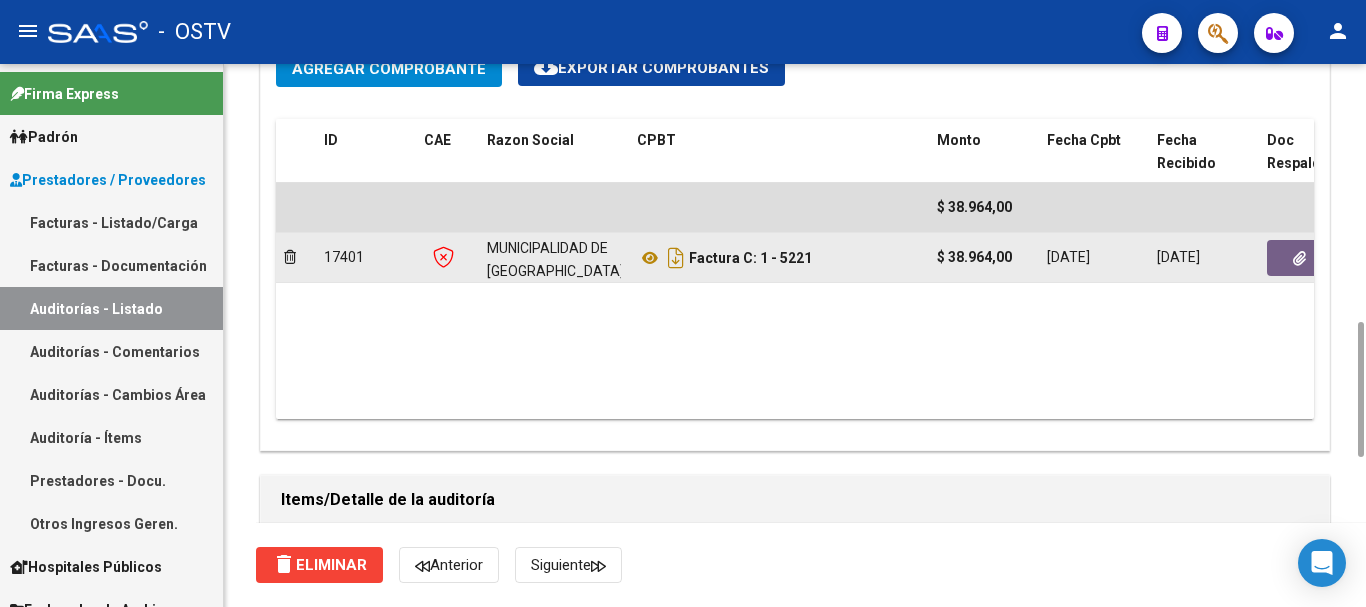 type 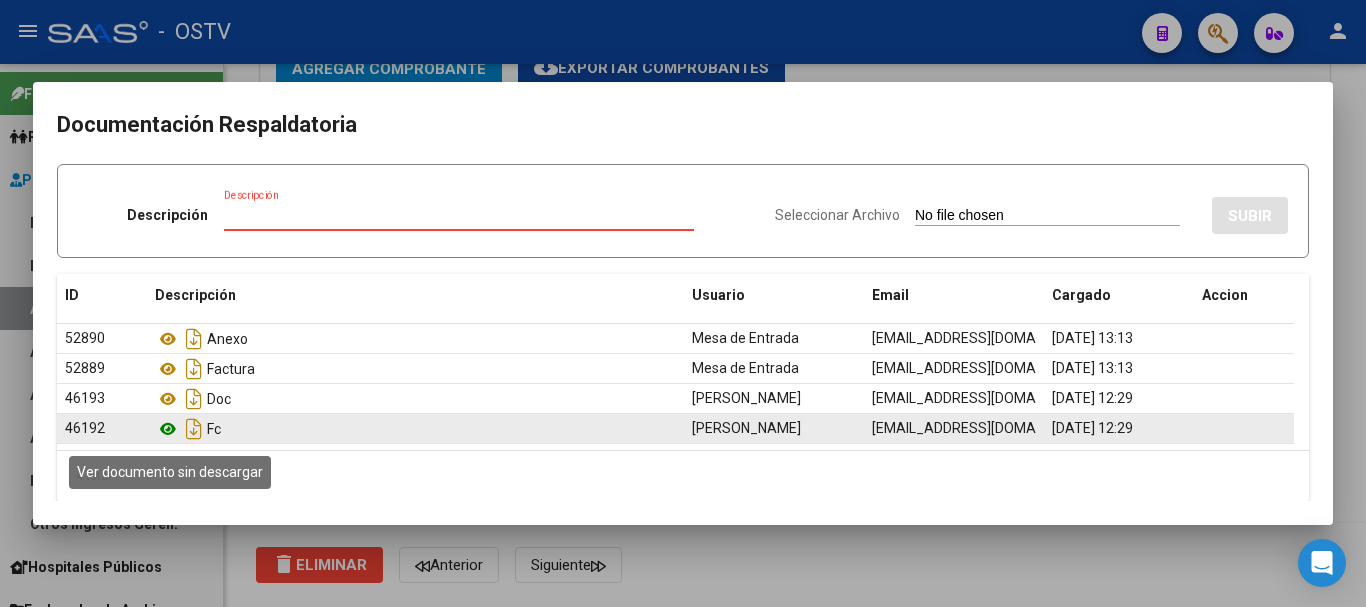 click 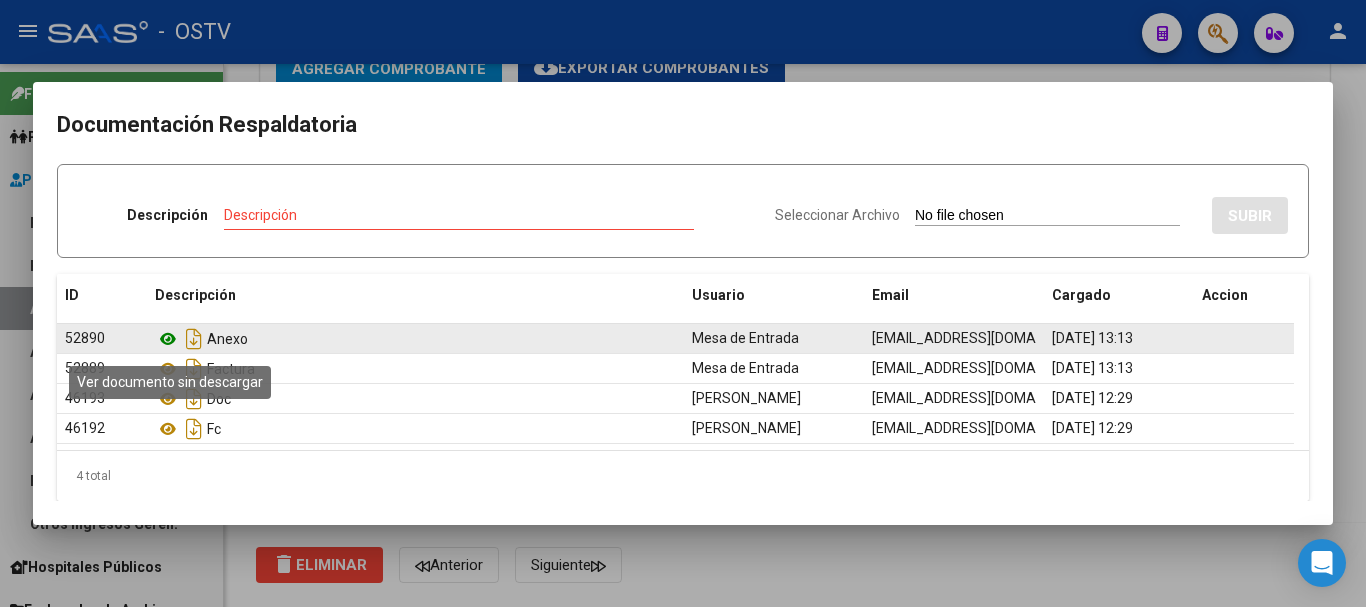 click 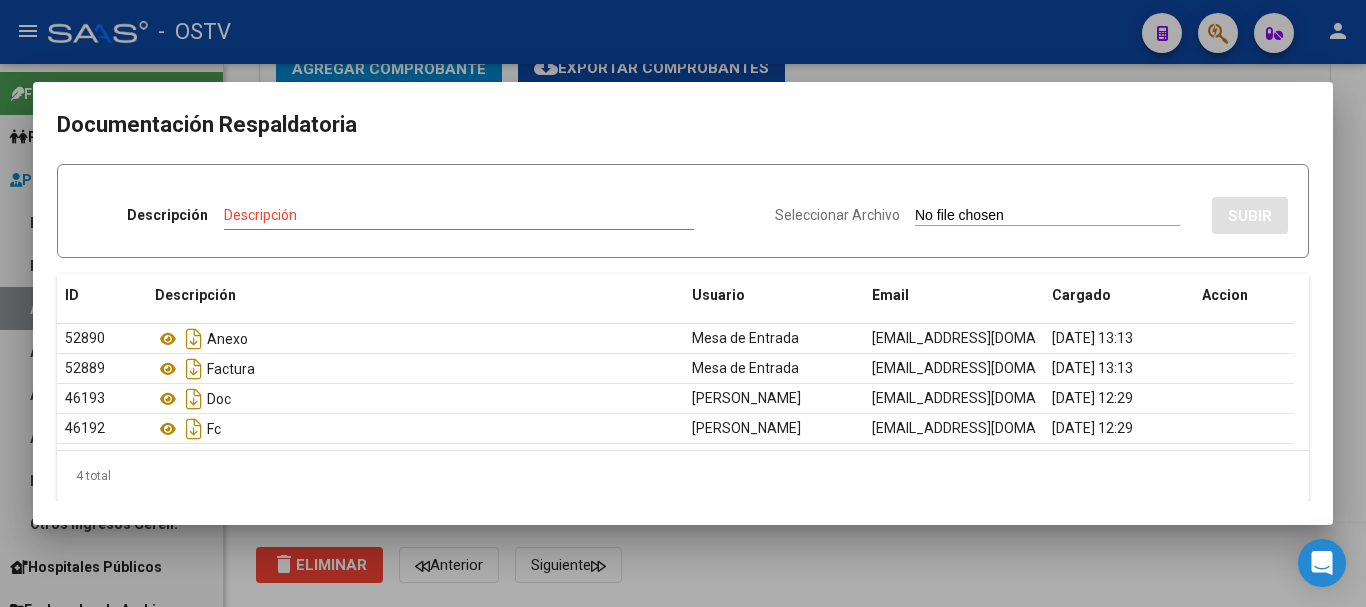 click at bounding box center (683, 303) 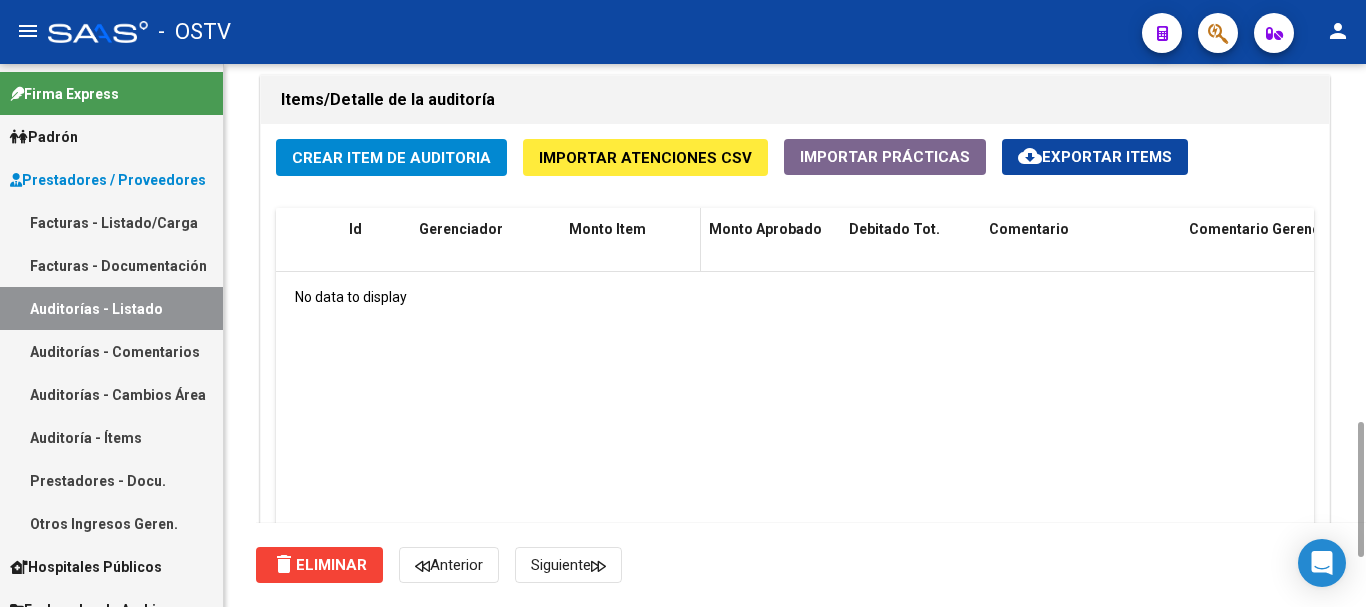 scroll, scrollTop: 1233, scrollLeft: 0, axis: vertical 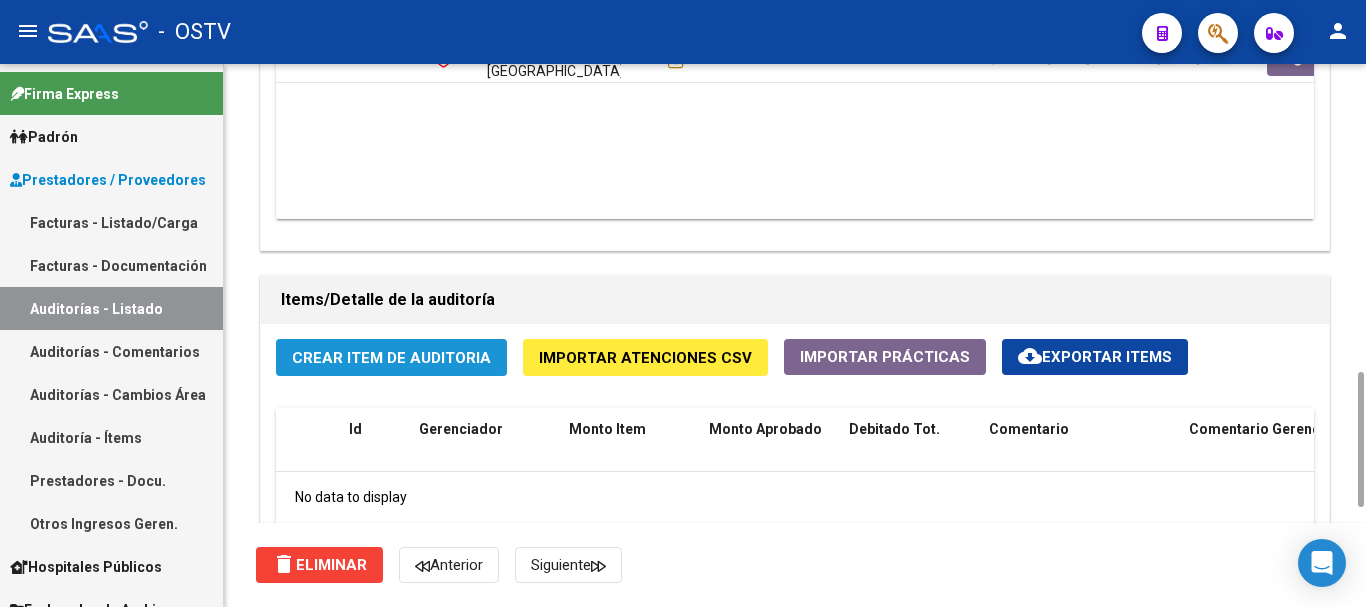 click on "Crear Item de Auditoria" 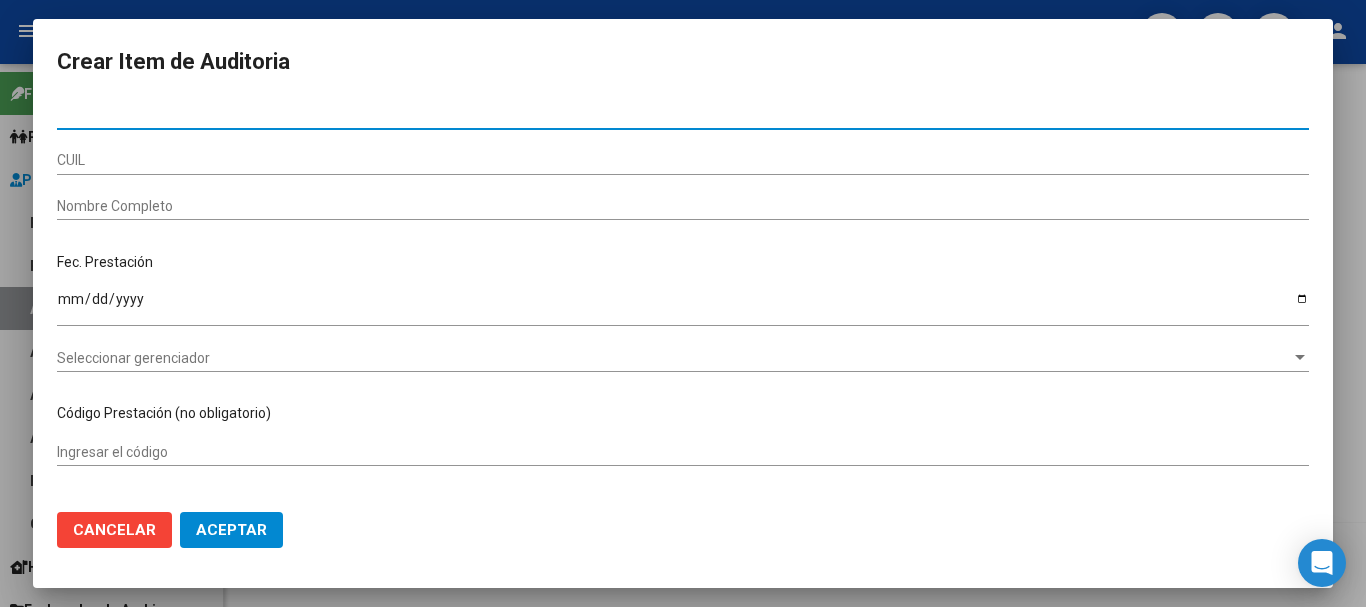 paste on "24730381" 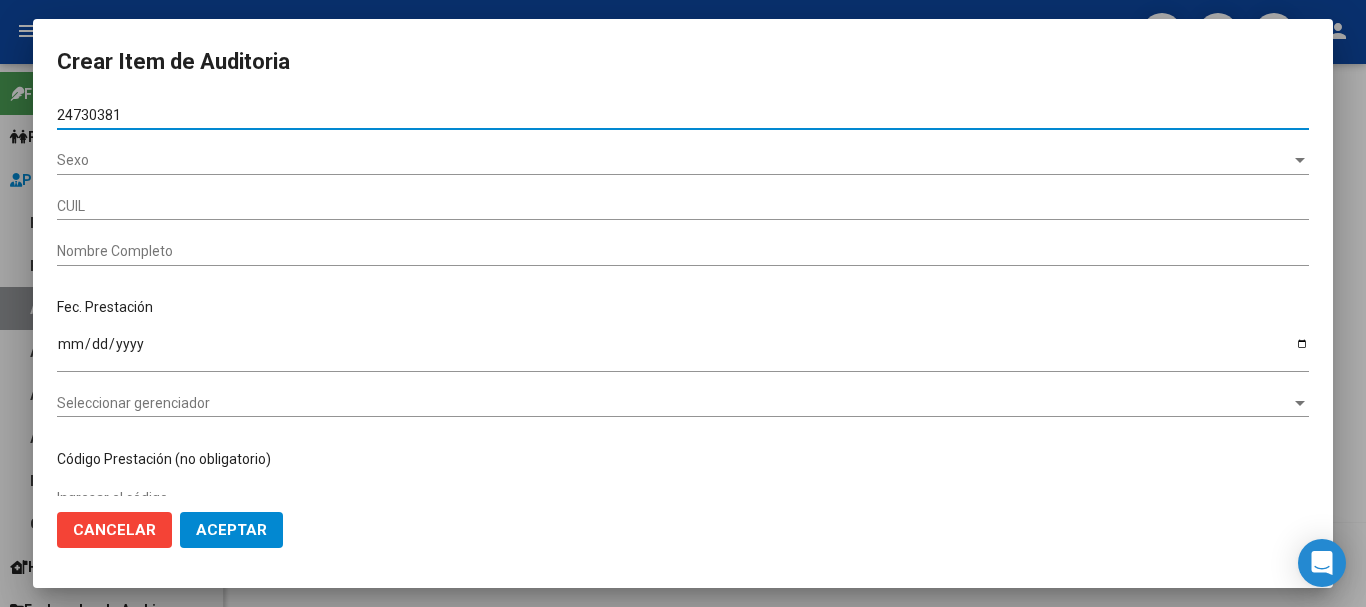type on "24730381" 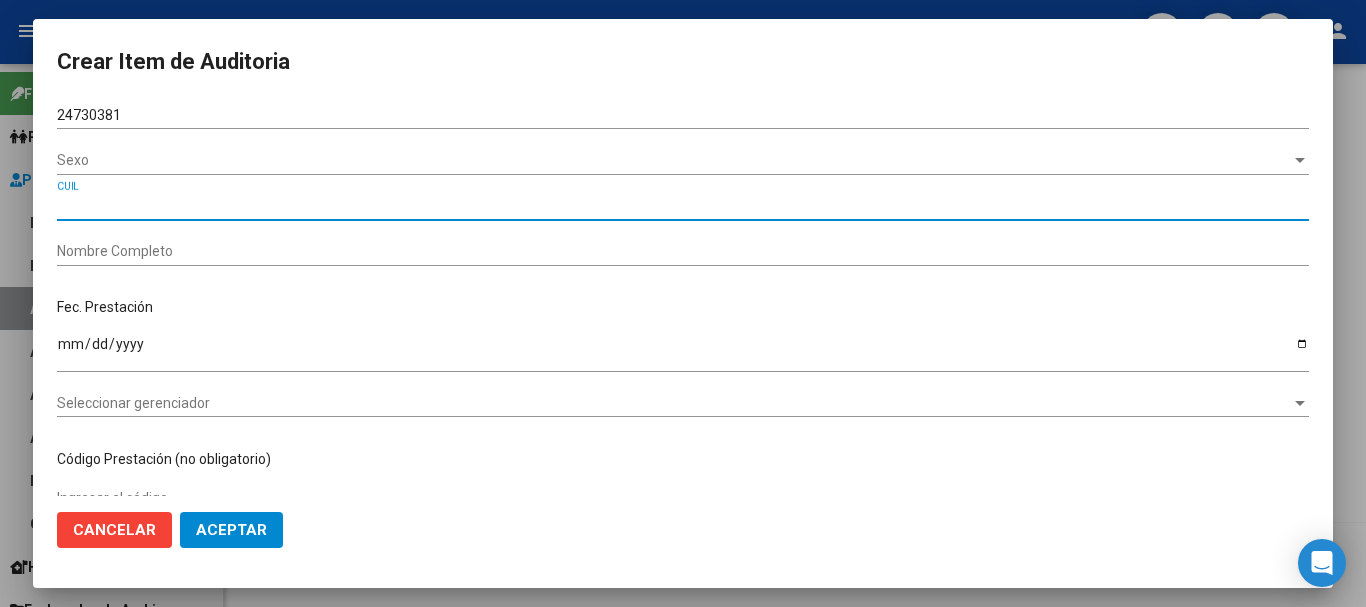 type on "27247303818" 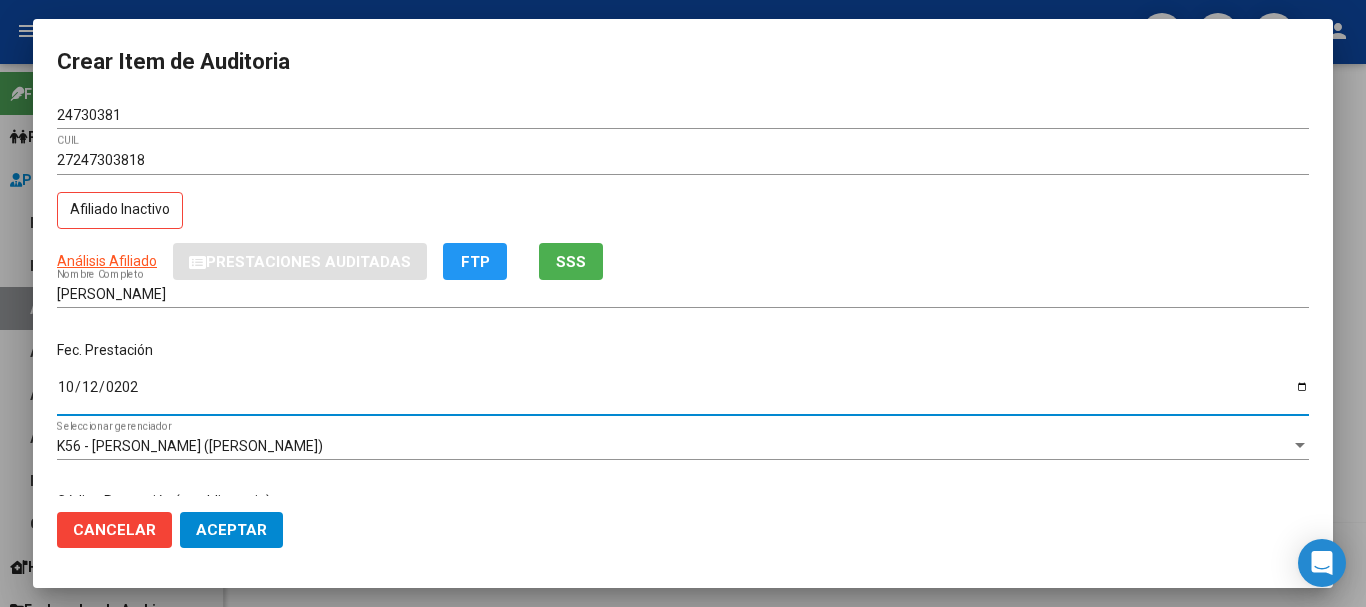 type on "[DATE]" 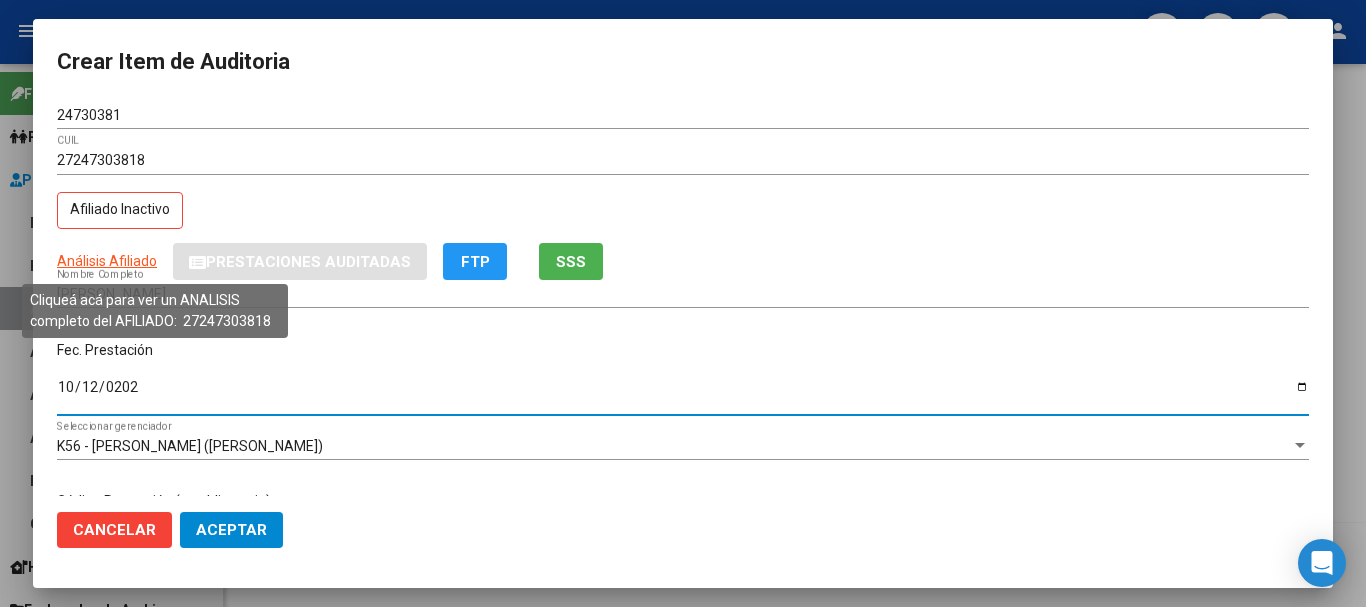 click on "Análisis Afiliado" at bounding box center [107, 261] 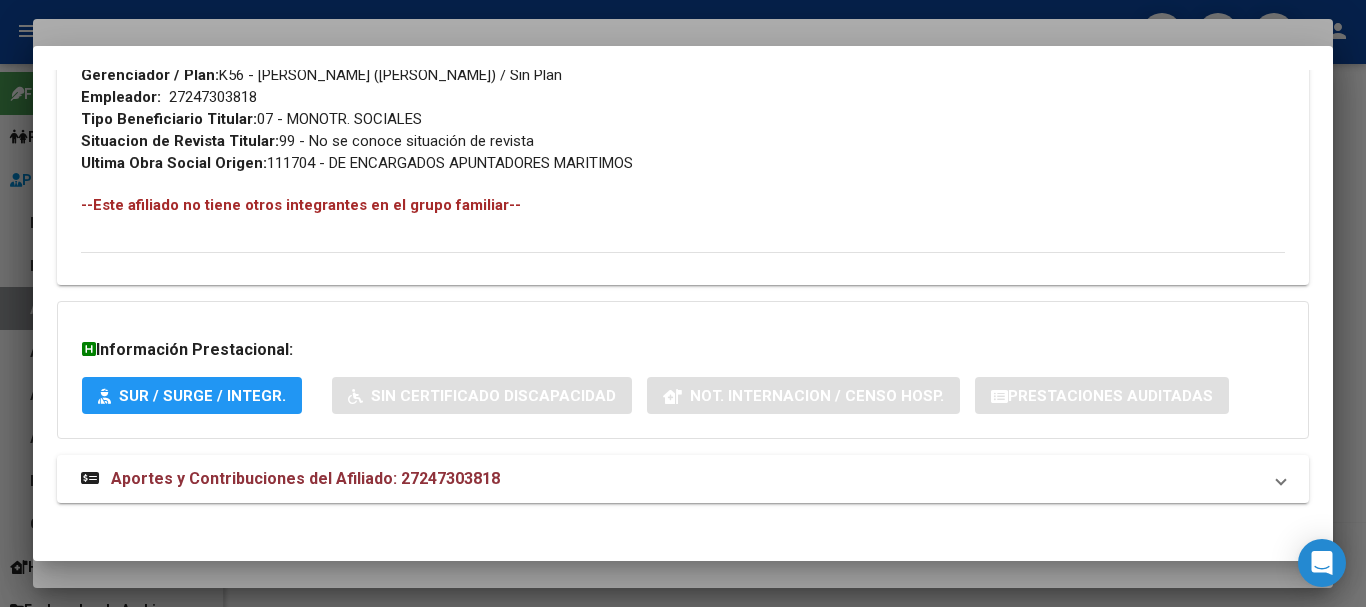 scroll, scrollTop: 1065, scrollLeft: 0, axis: vertical 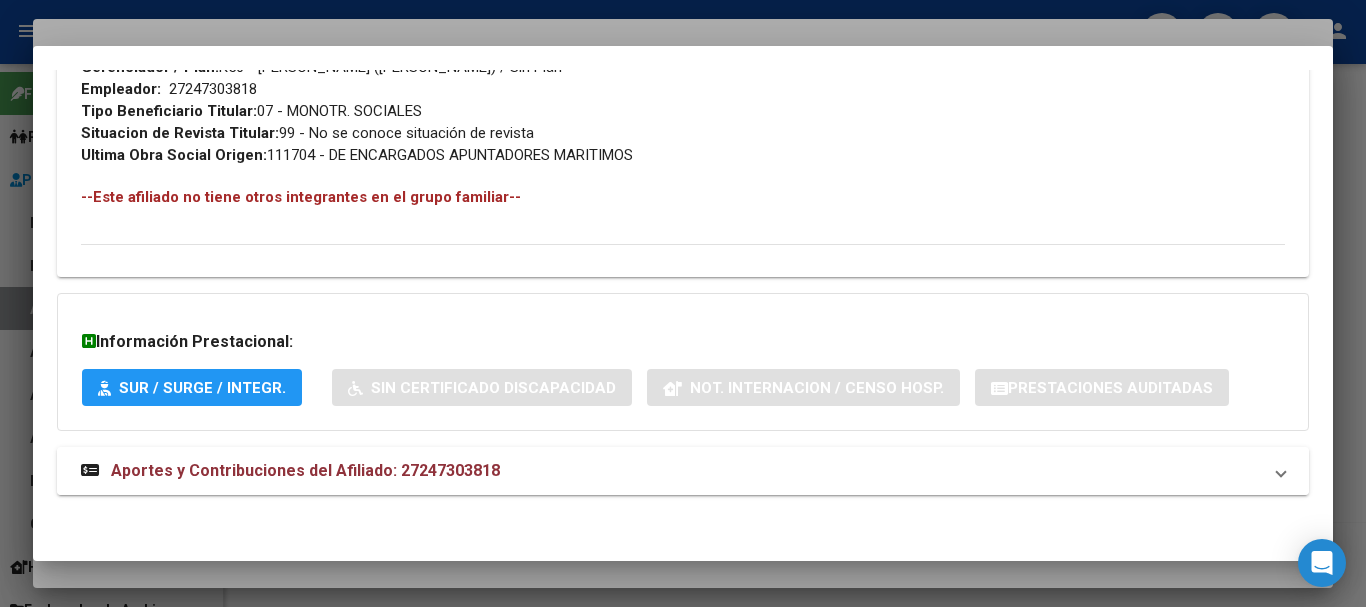 click on "Aportes y Contribuciones del Afiliado: 27247303818" at bounding box center (671, 471) 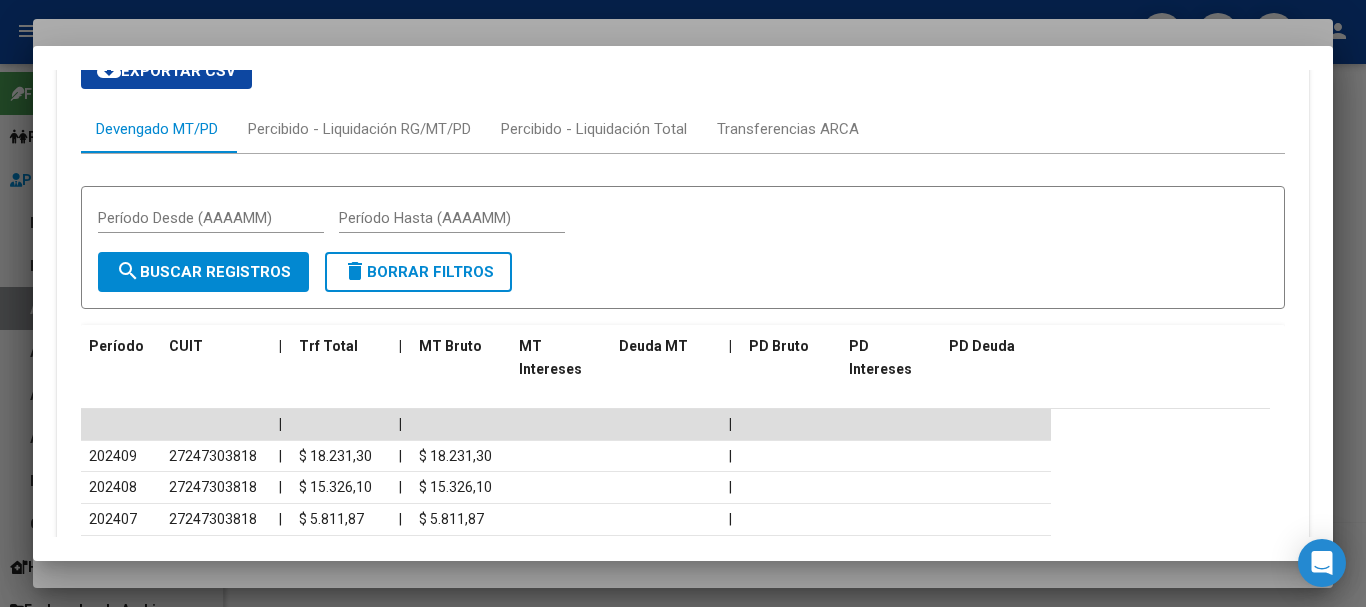 scroll, scrollTop: 1780, scrollLeft: 0, axis: vertical 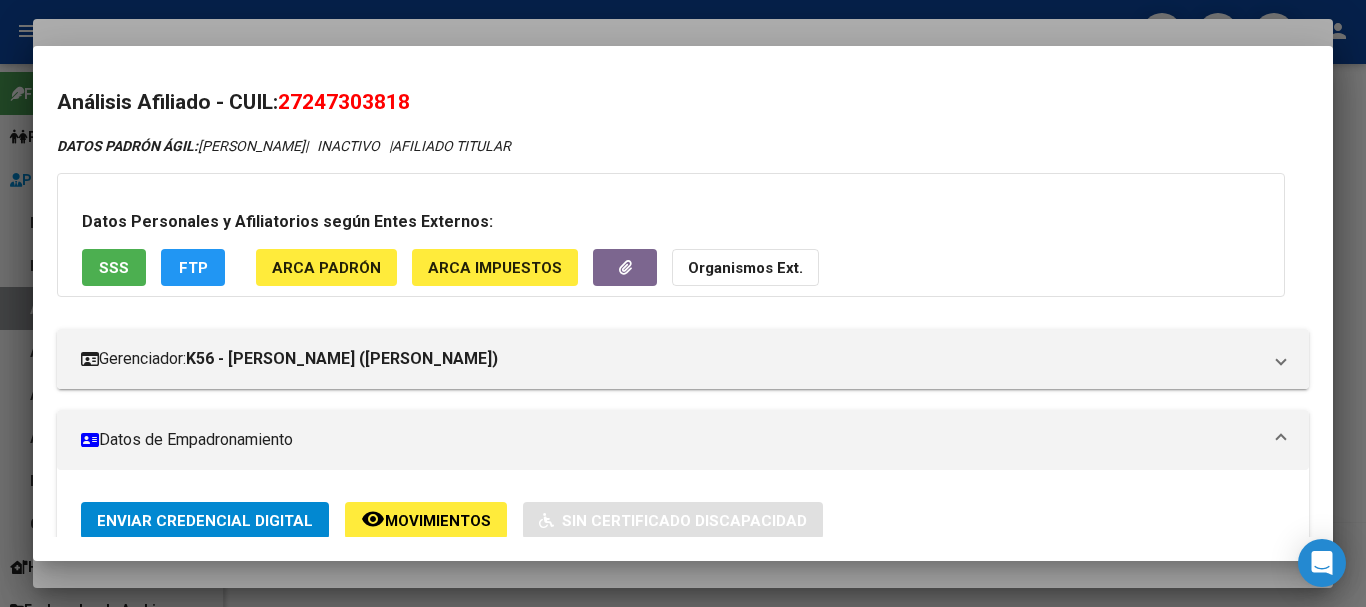 click on "Organismos Ext." 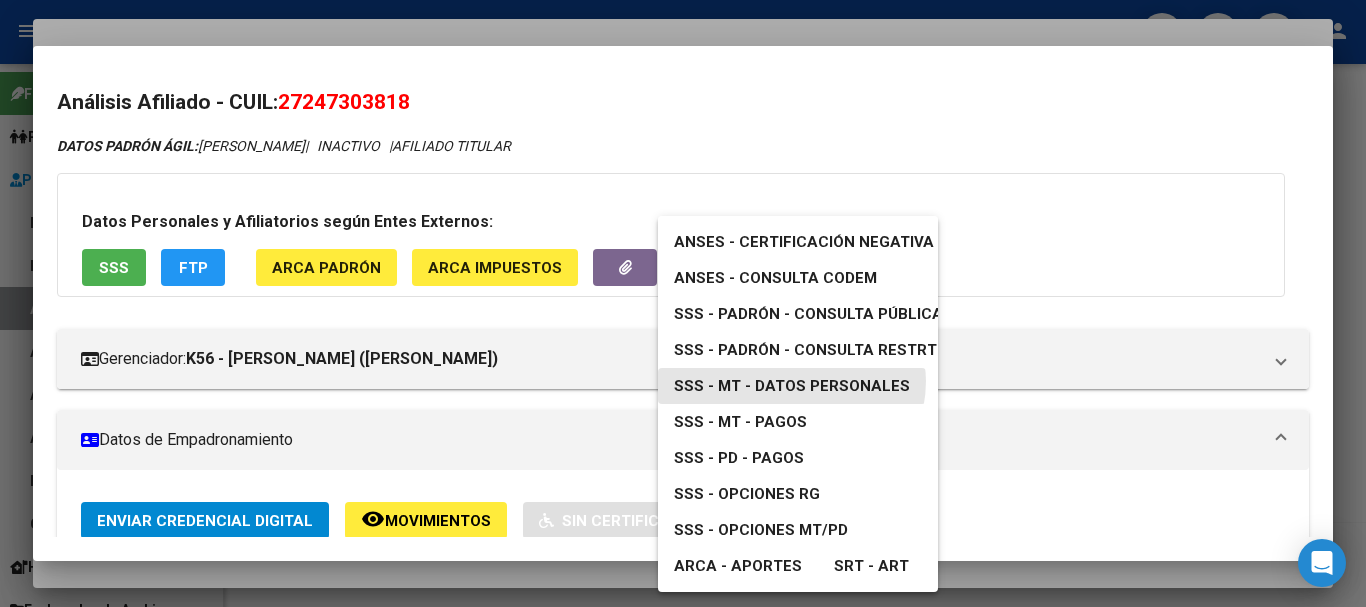 click on "SSS - MT - Datos Personales" at bounding box center (792, 386) 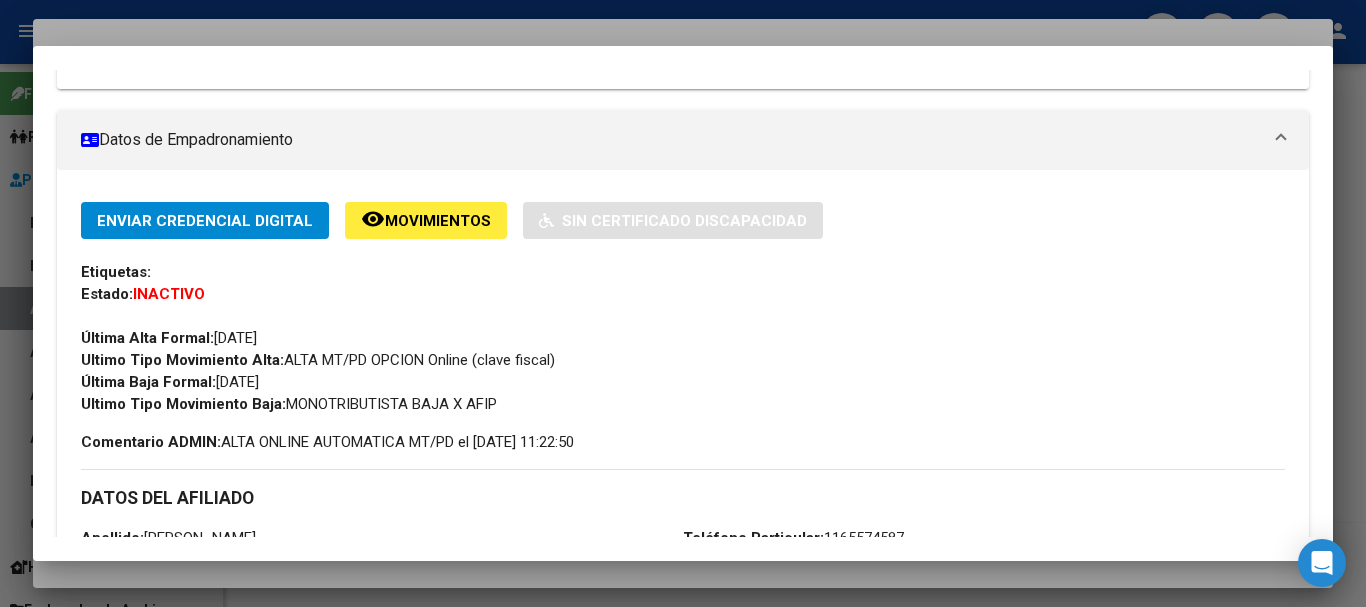 scroll, scrollTop: 0, scrollLeft: 0, axis: both 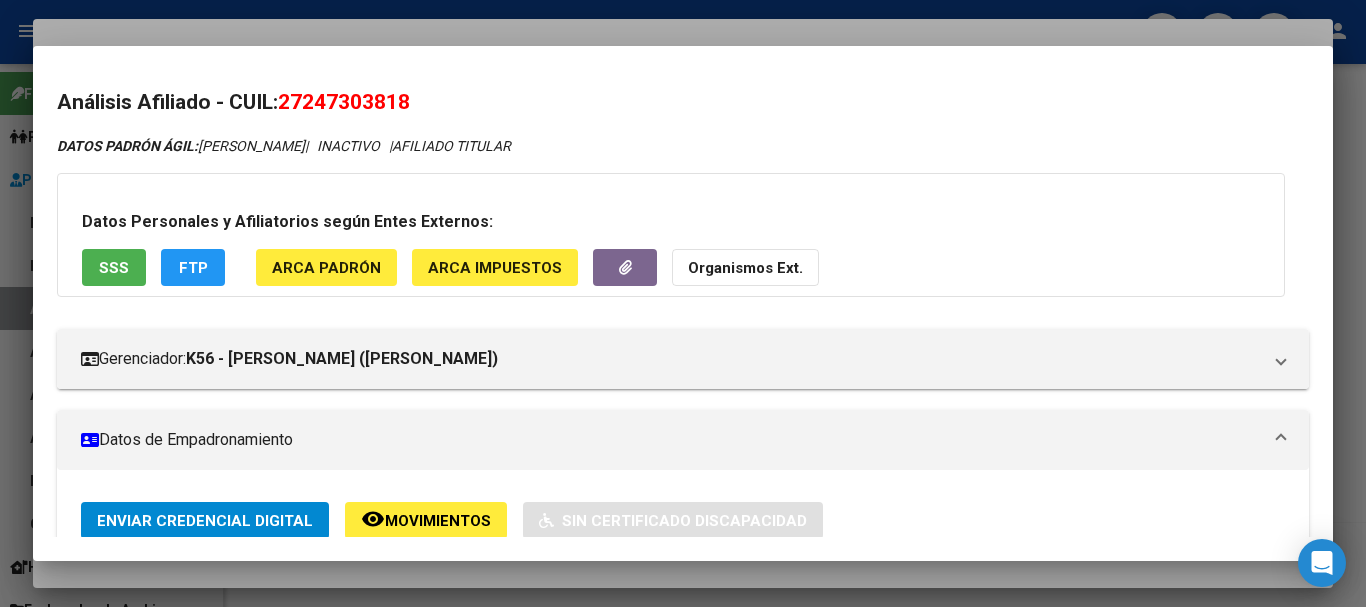 click at bounding box center [683, 303] 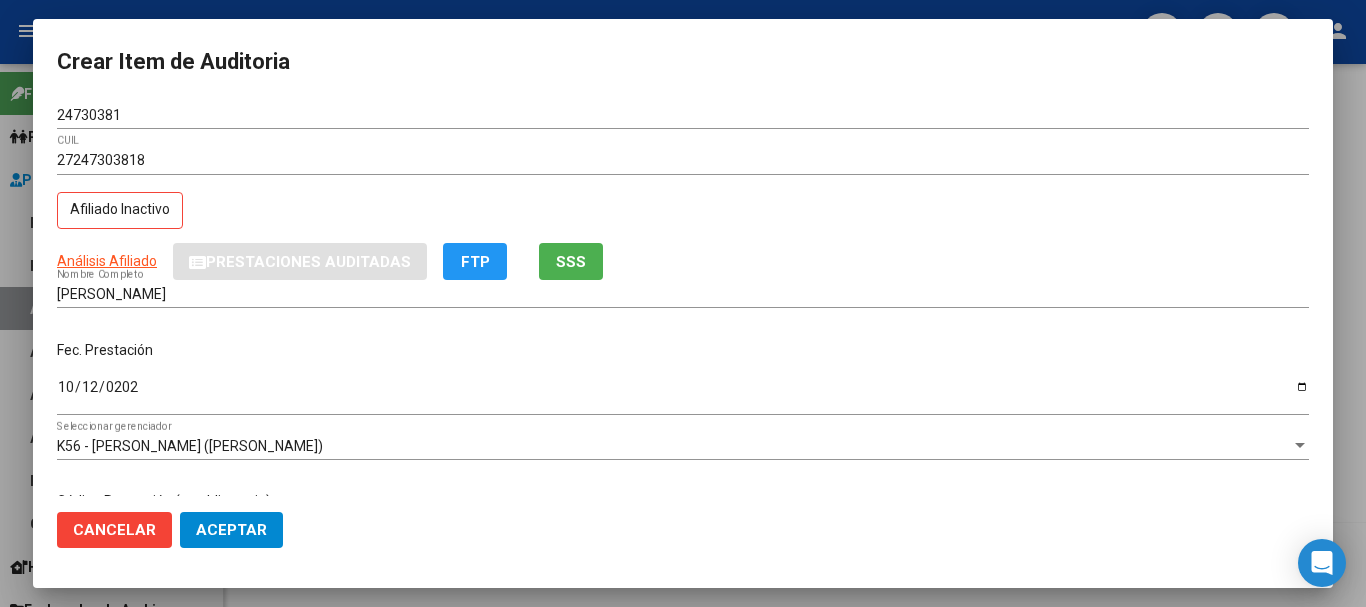 click on "24730381 Nro Documento" at bounding box center [683, 123] 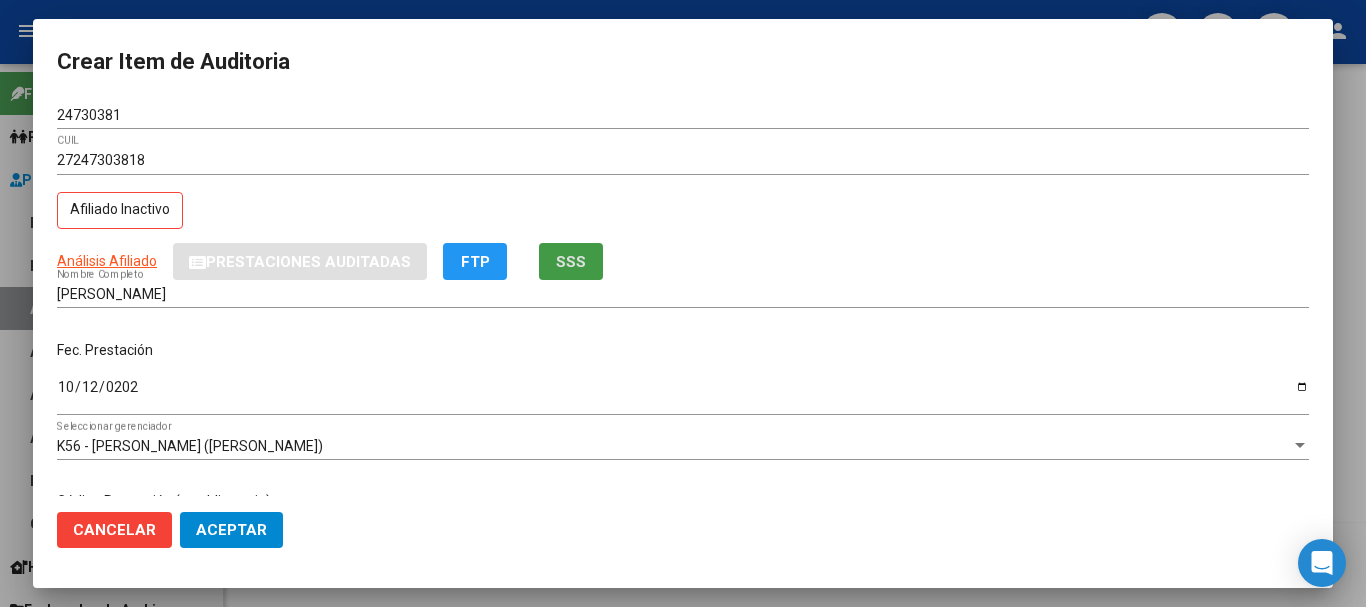 type 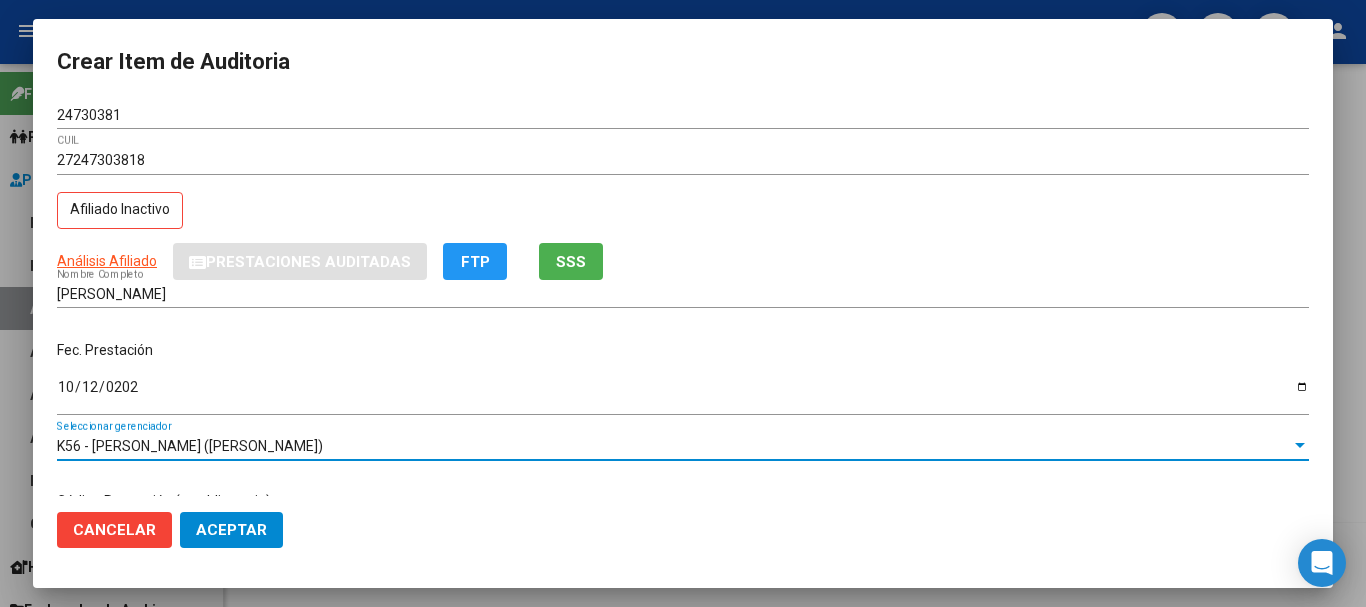 scroll, scrollTop: 242, scrollLeft: 0, axis: vertical 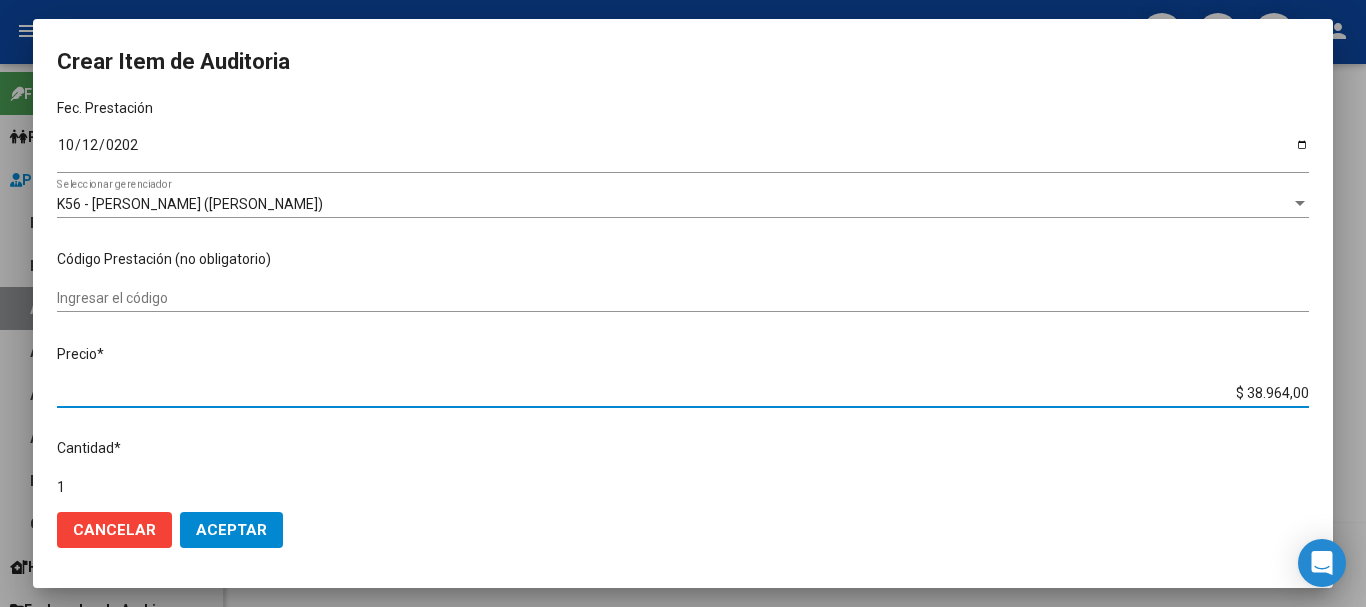 type on "$ 0,01" 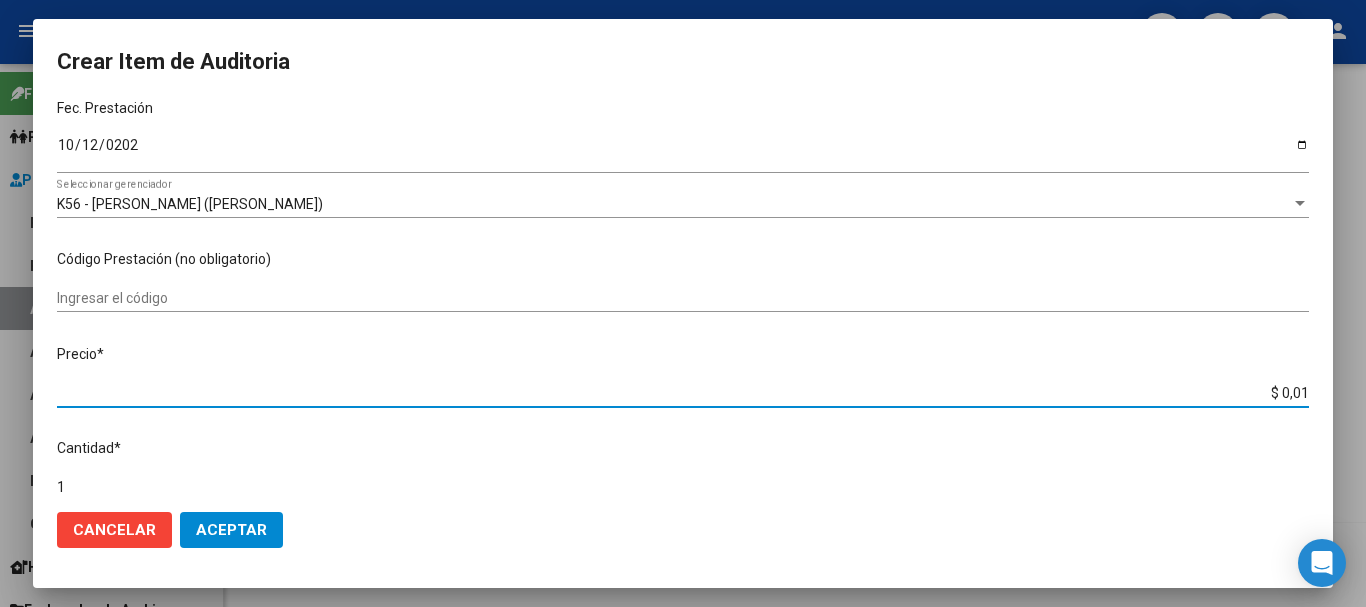 type on "$ 0,12" 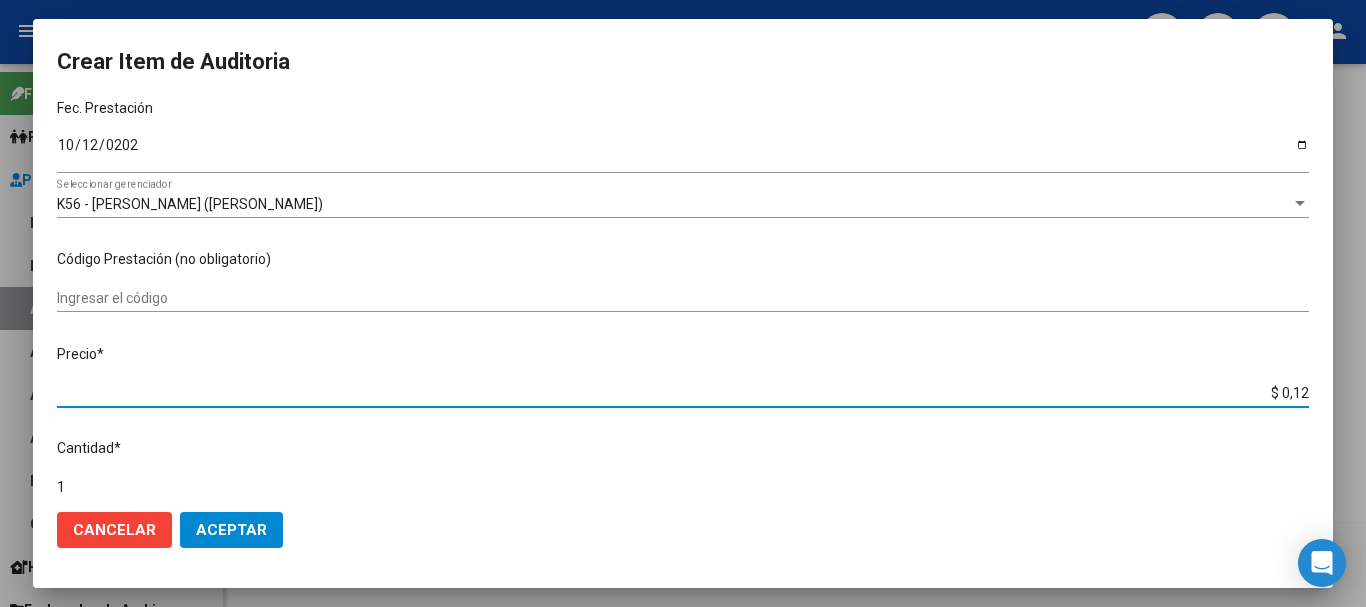 type on "$ 1,29" 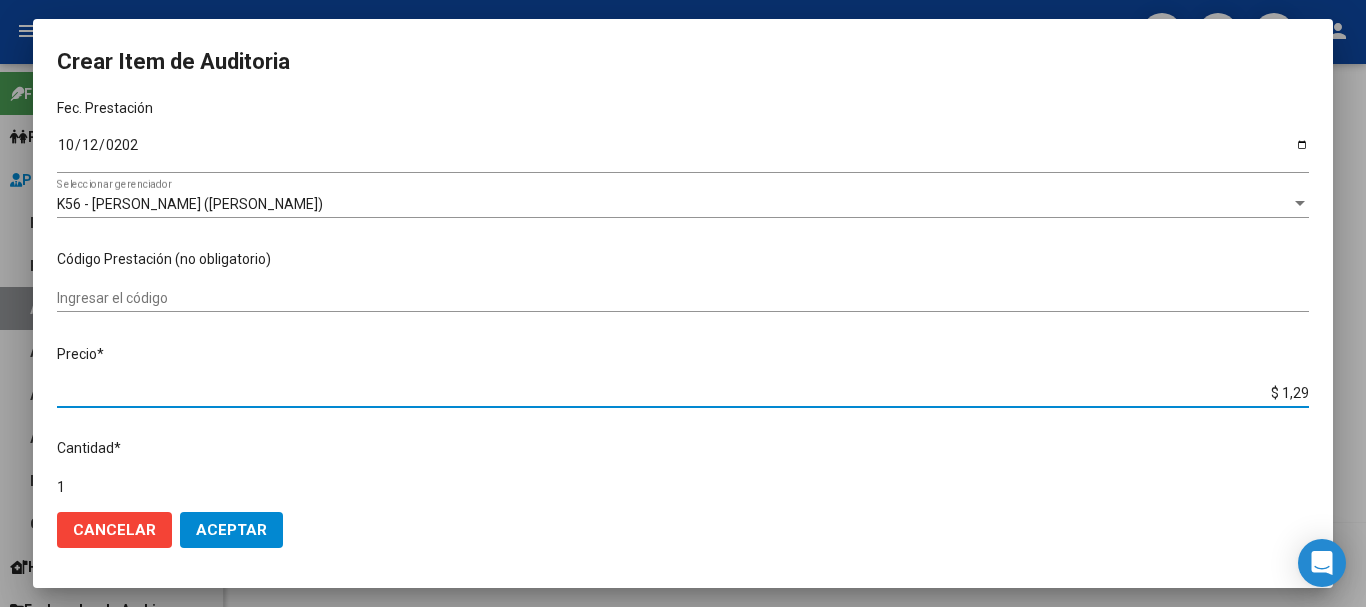 type on "$ 12,99" 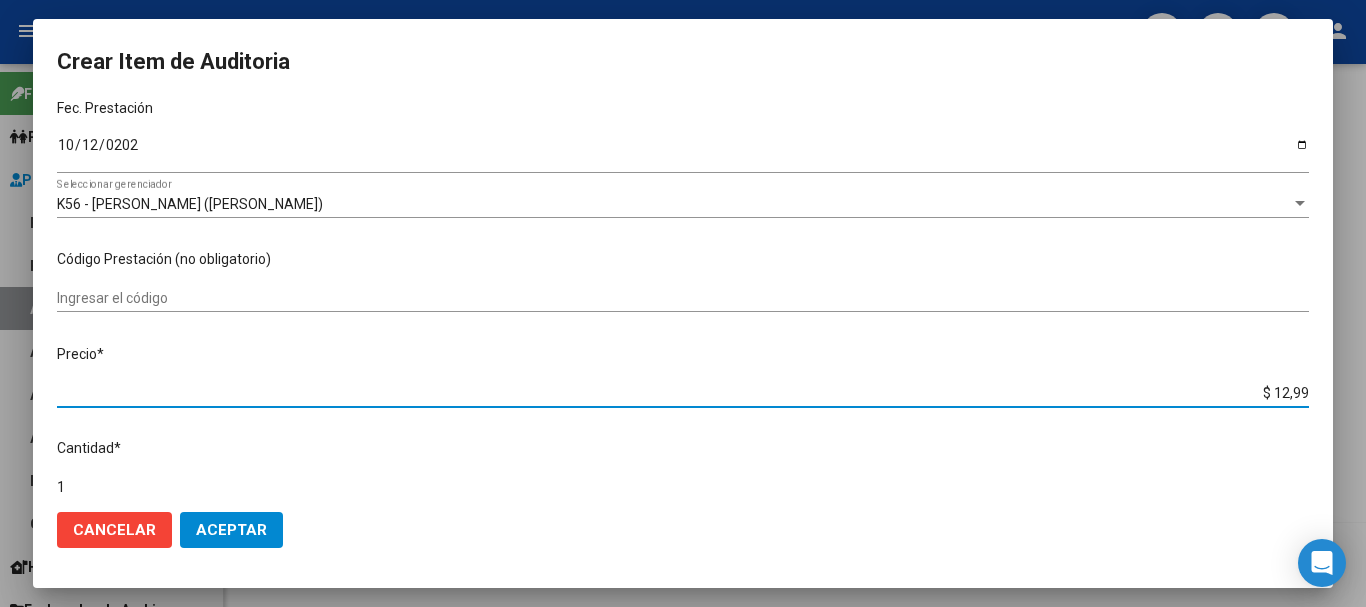 type on "$ 129,98" 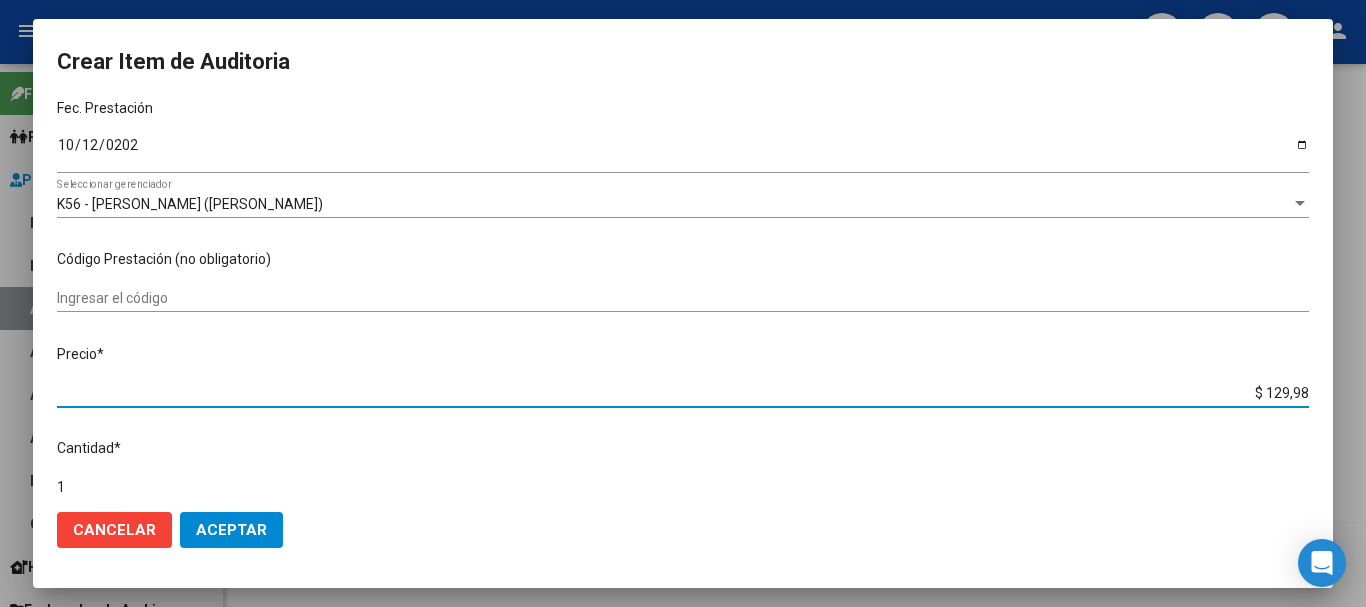 type on "$ 129,98" 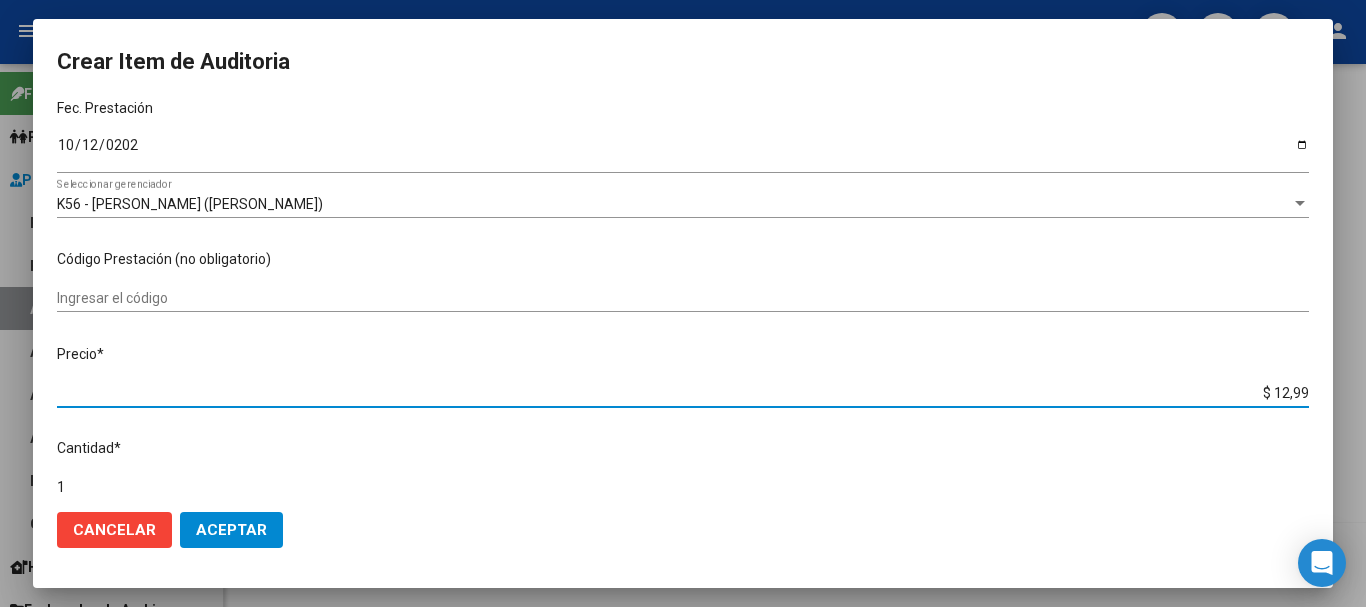 type on "$ 1,29" 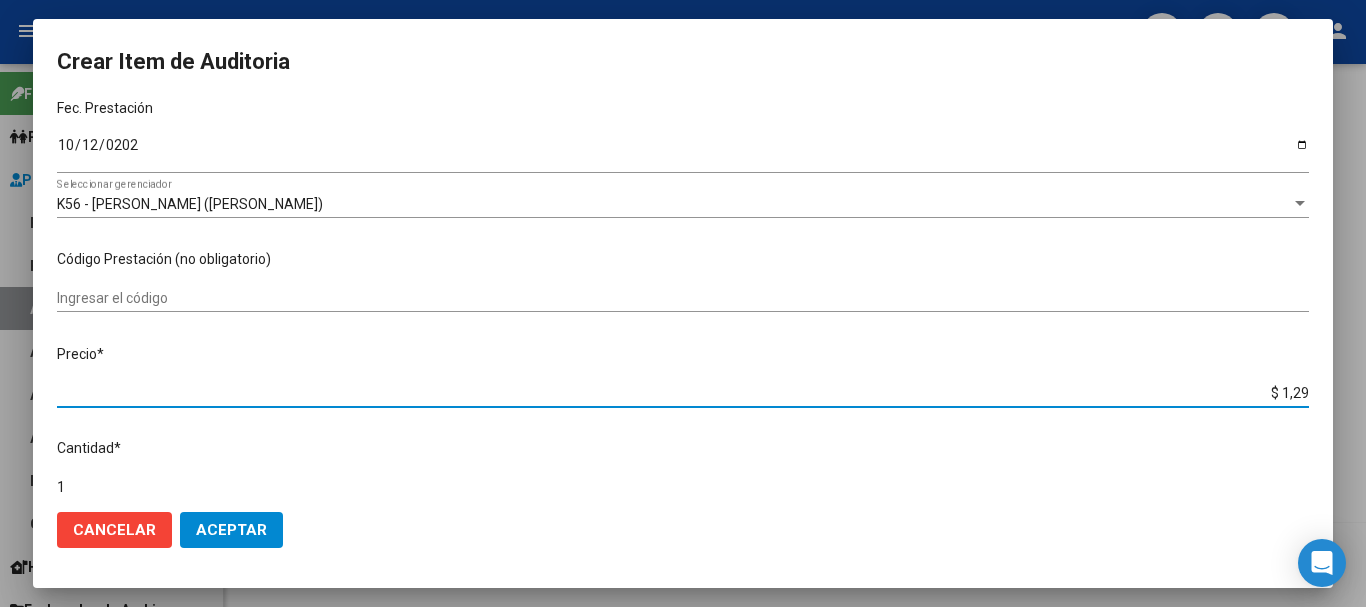 type on "$ 12,98" 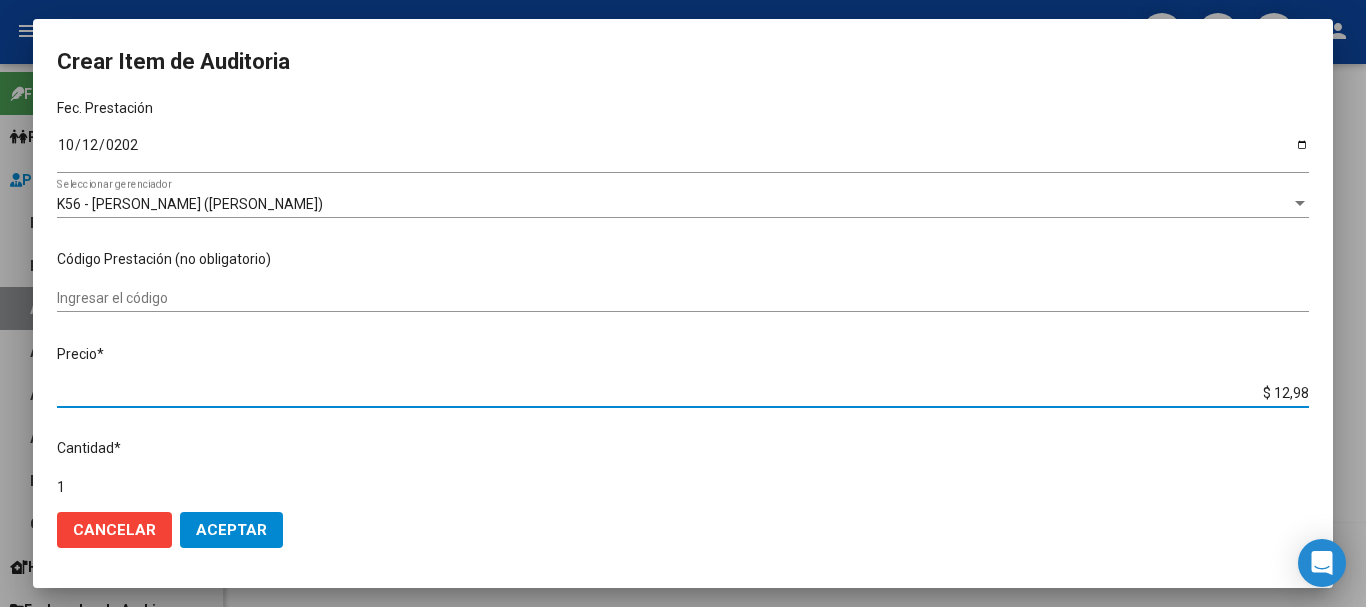 type on "$ 129,88" 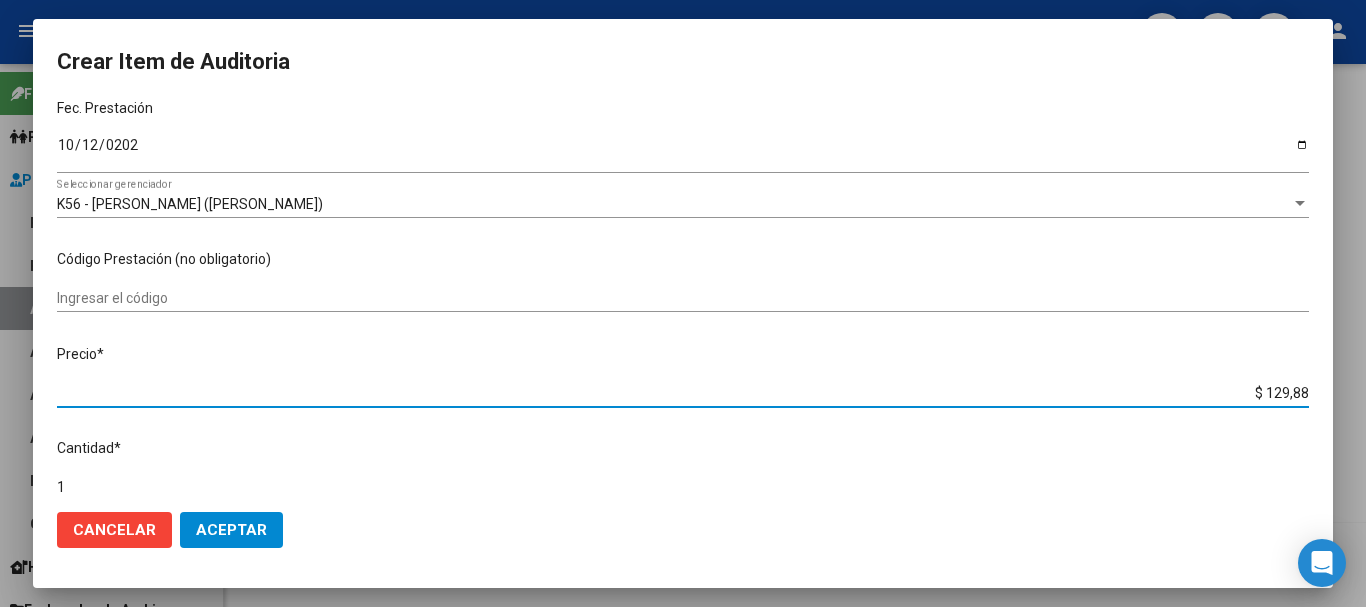 type on "$ 1.298,80" 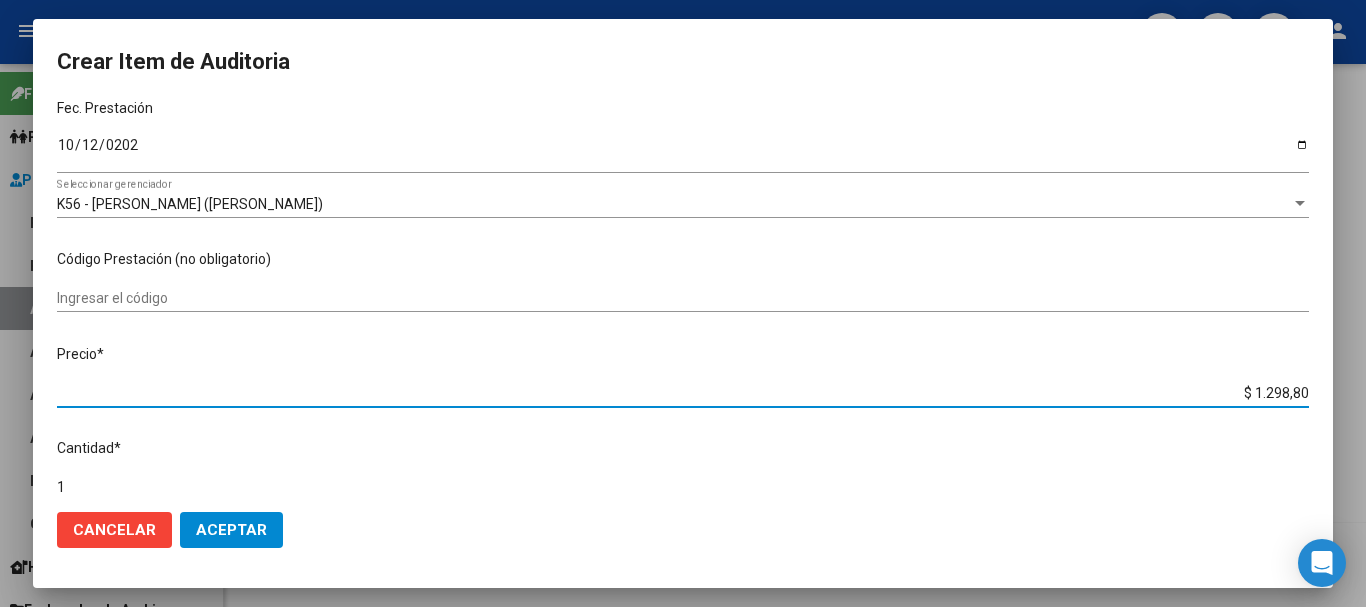 type on "$ 12.988,00" 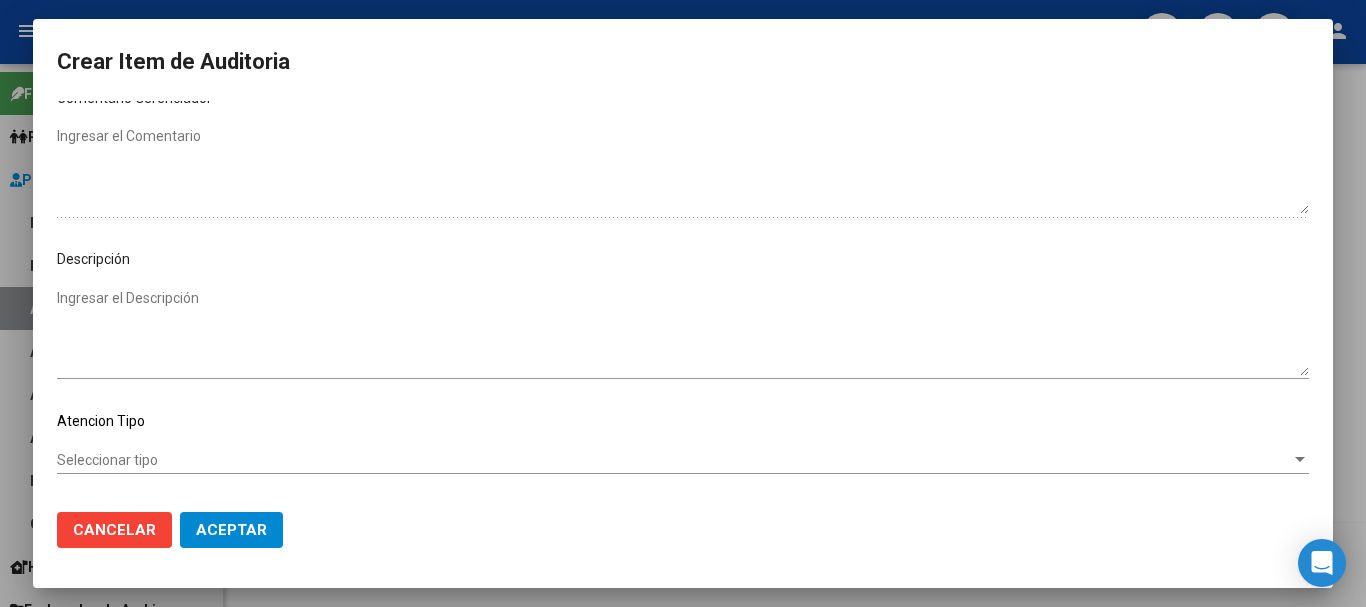 scroll, scrollTop: 1128, scrollLeft: 0, axis: vertical 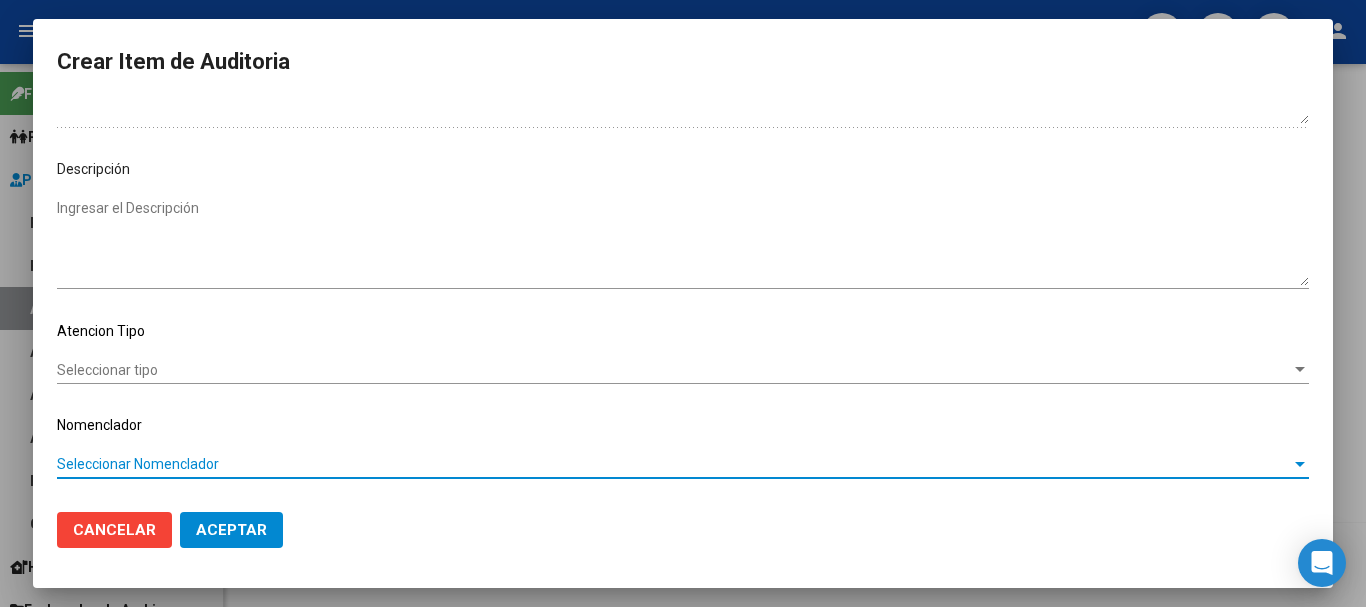 type 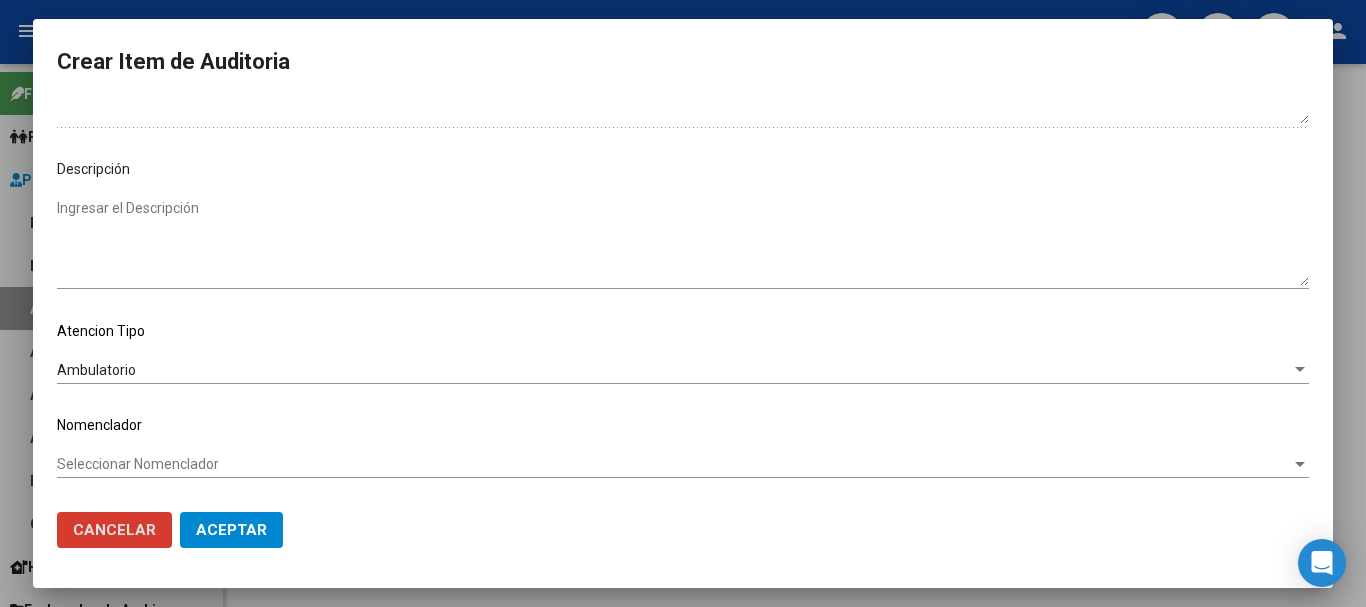 type 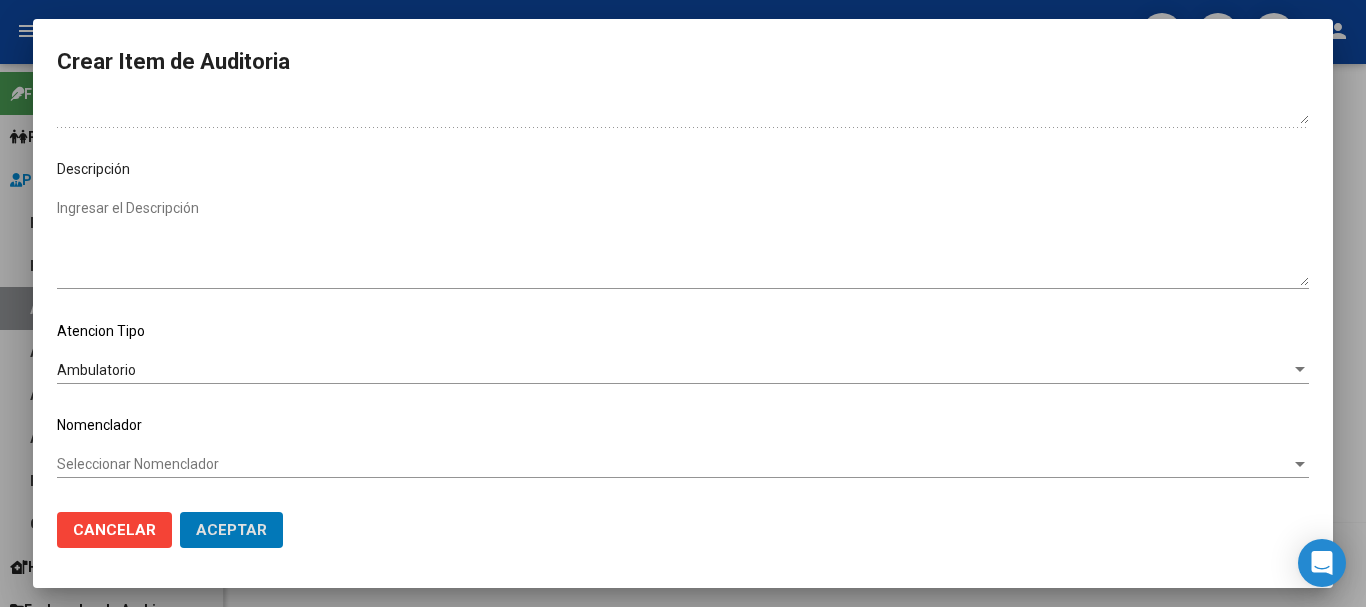 click on "Aceptar" 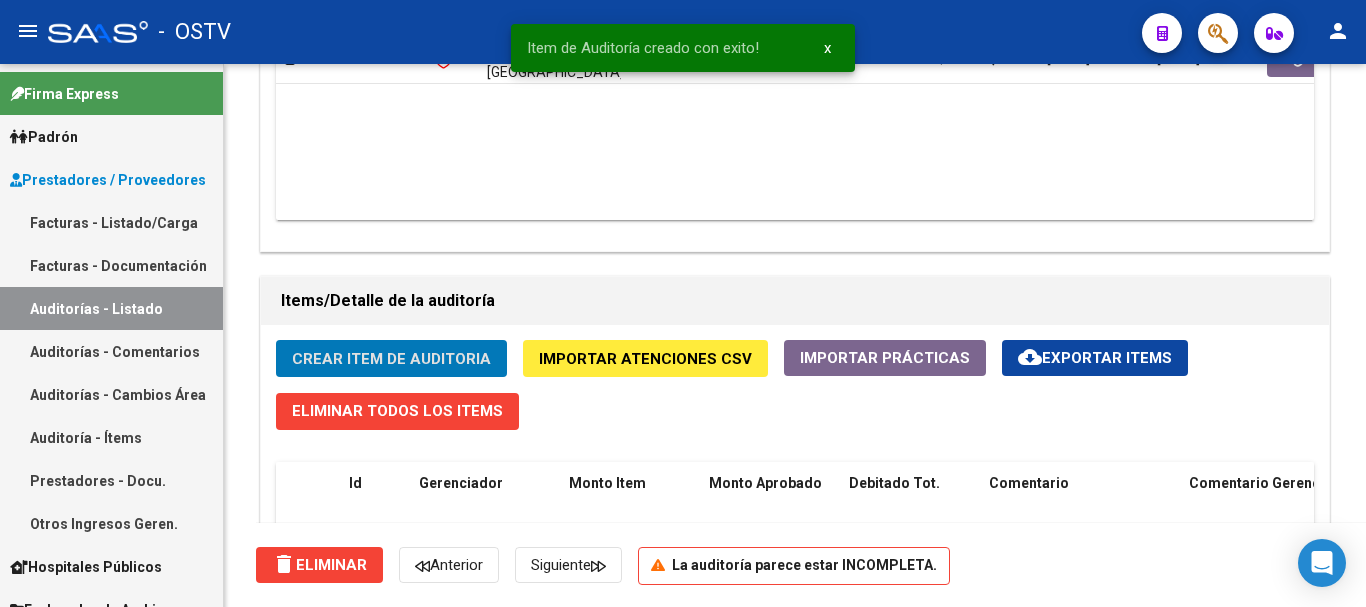 type 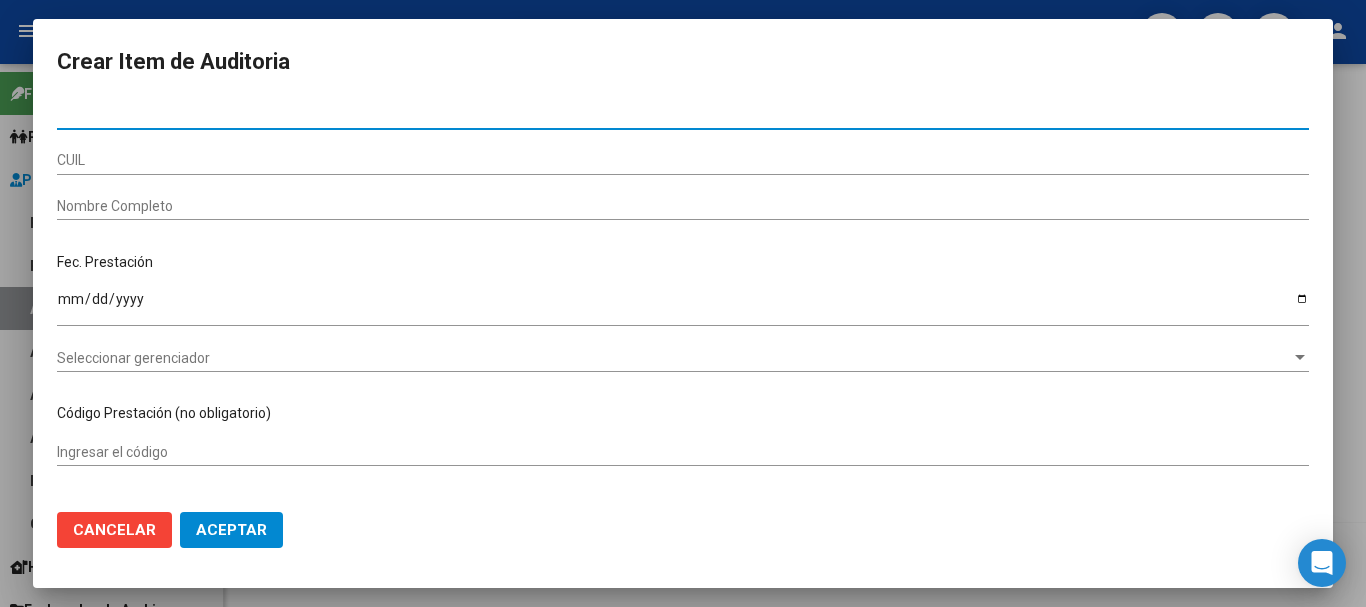 paste on "24730381" 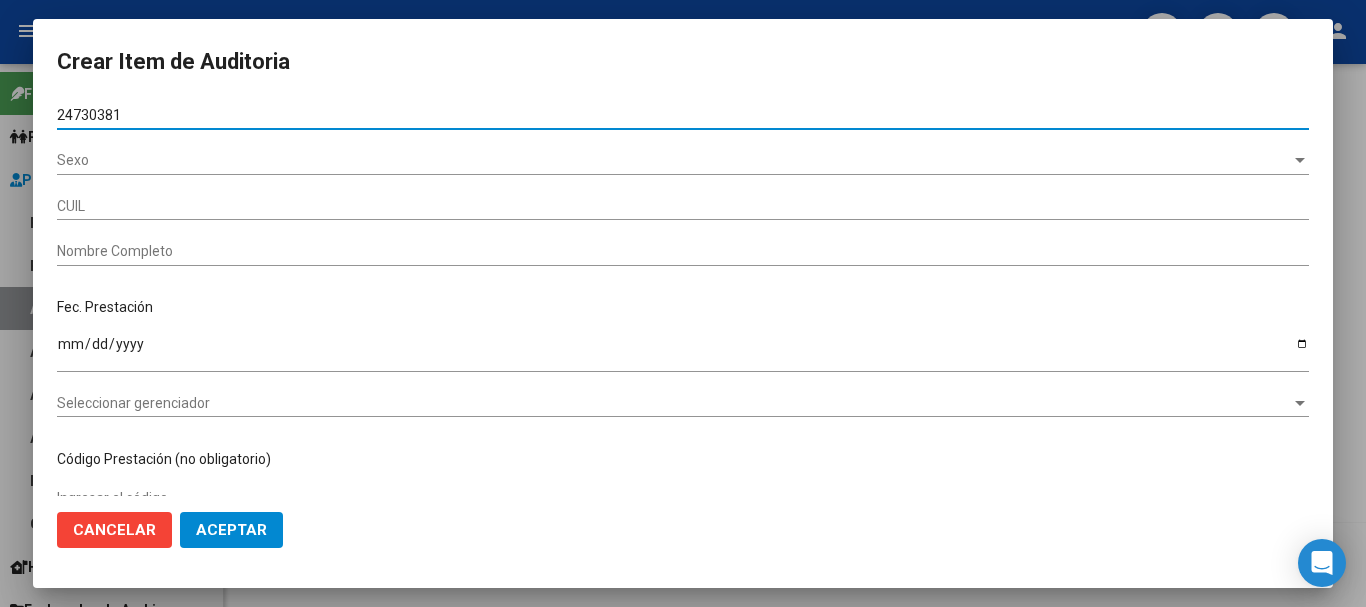 type on "24730381" 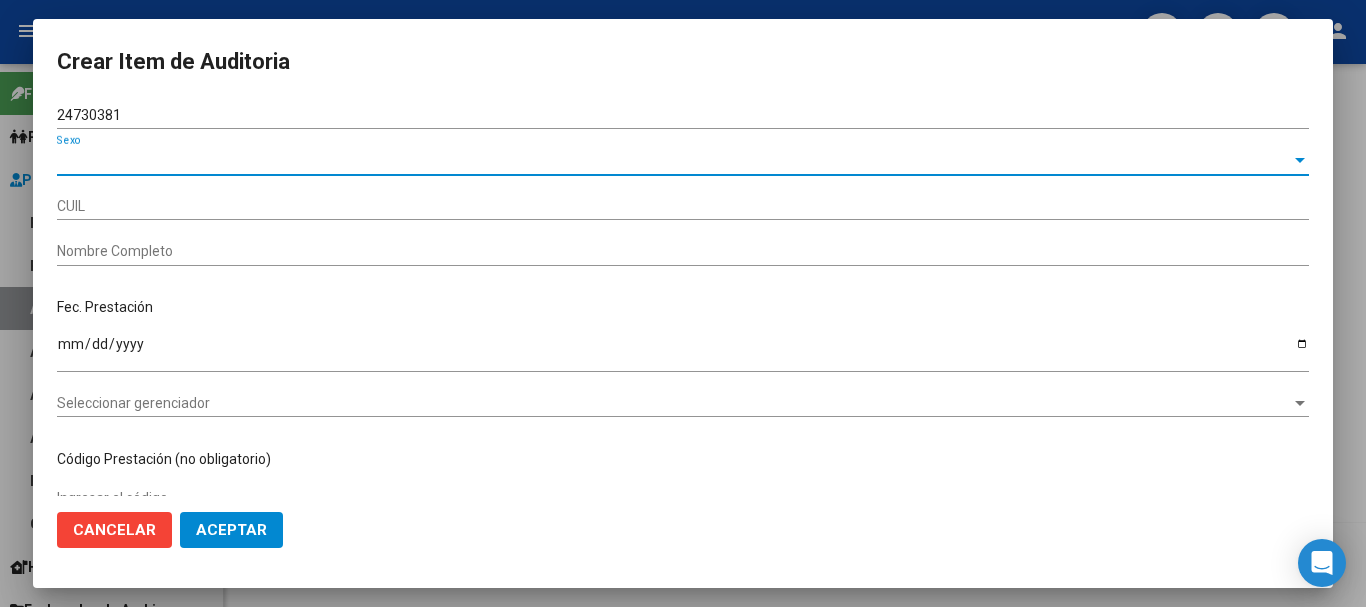 type on "27247303818" 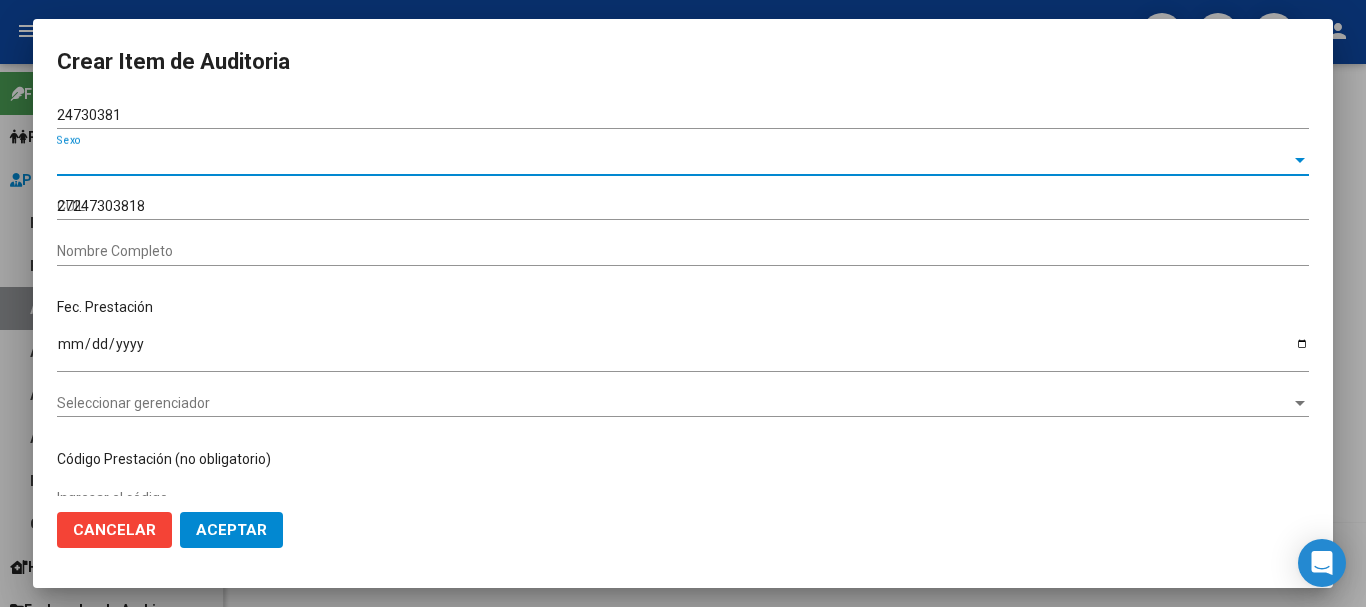 type on "[PERSON_NAME]" 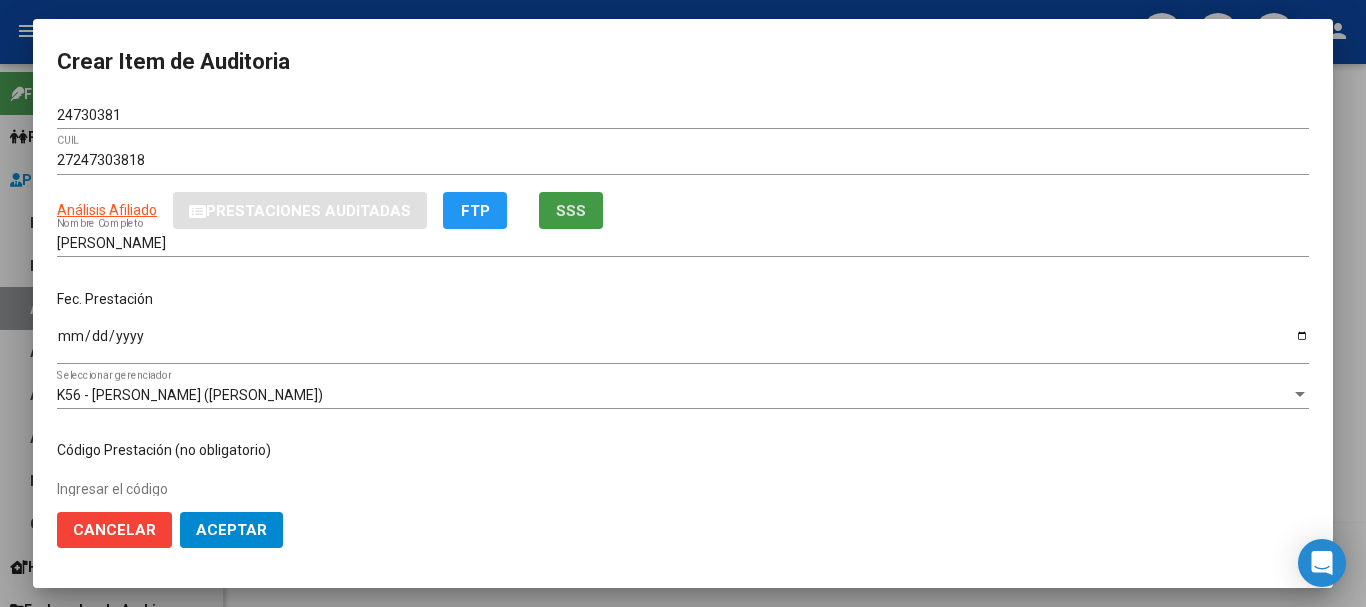 type 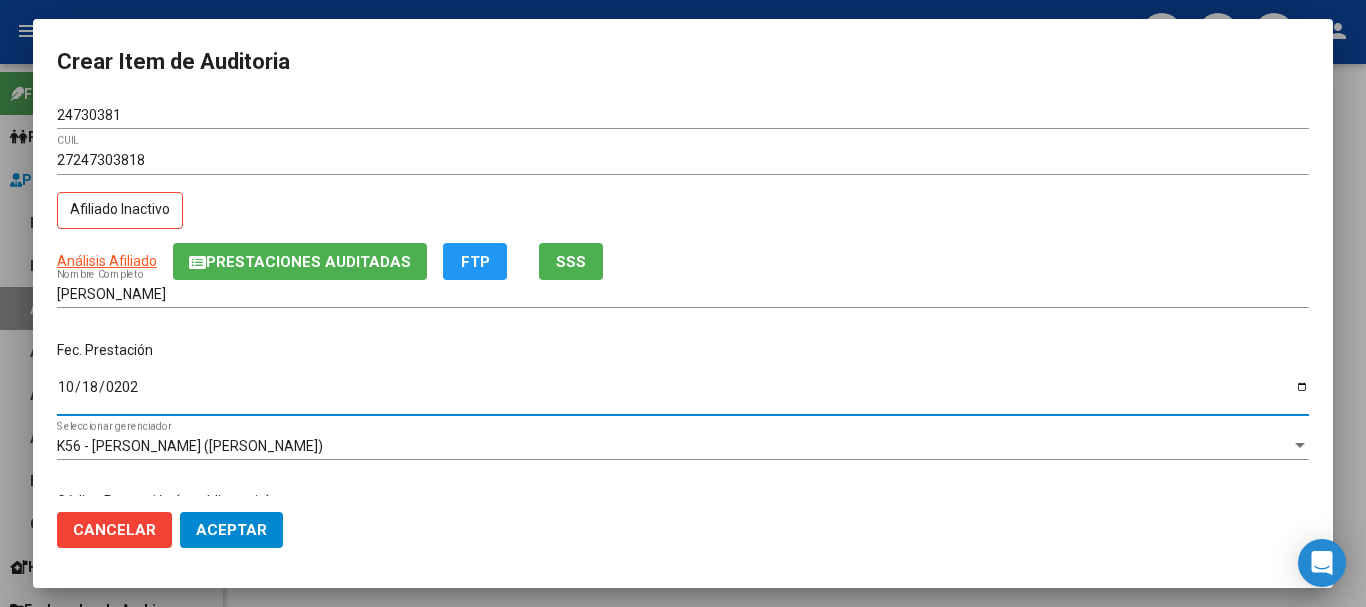 type on "[DATE]" 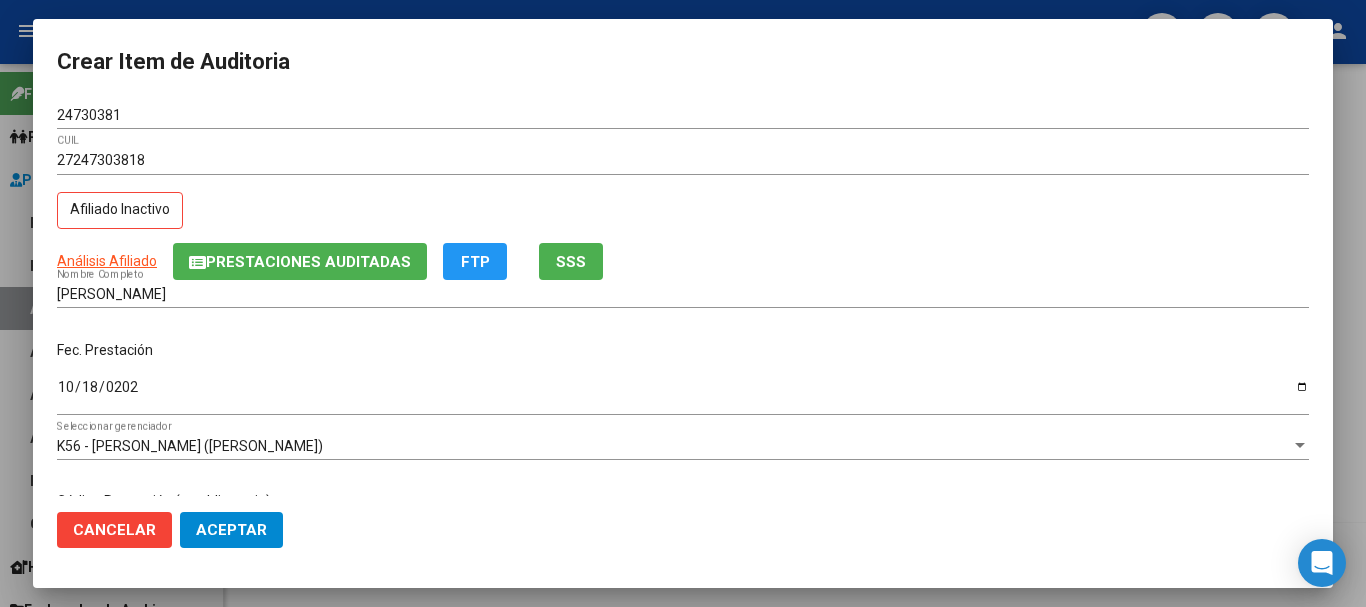 click on "27247303818 CUIL   Afiliado Inactivo" at bounding box center [683, 195] 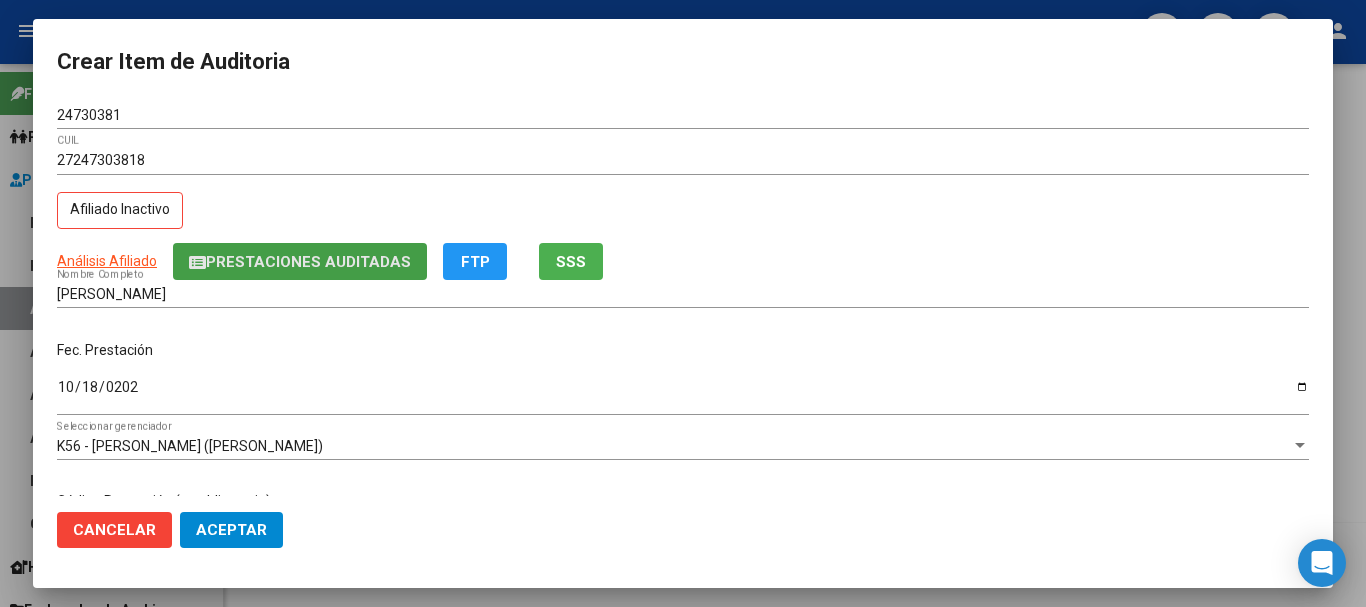 click on "Prestaciones Auditadas" 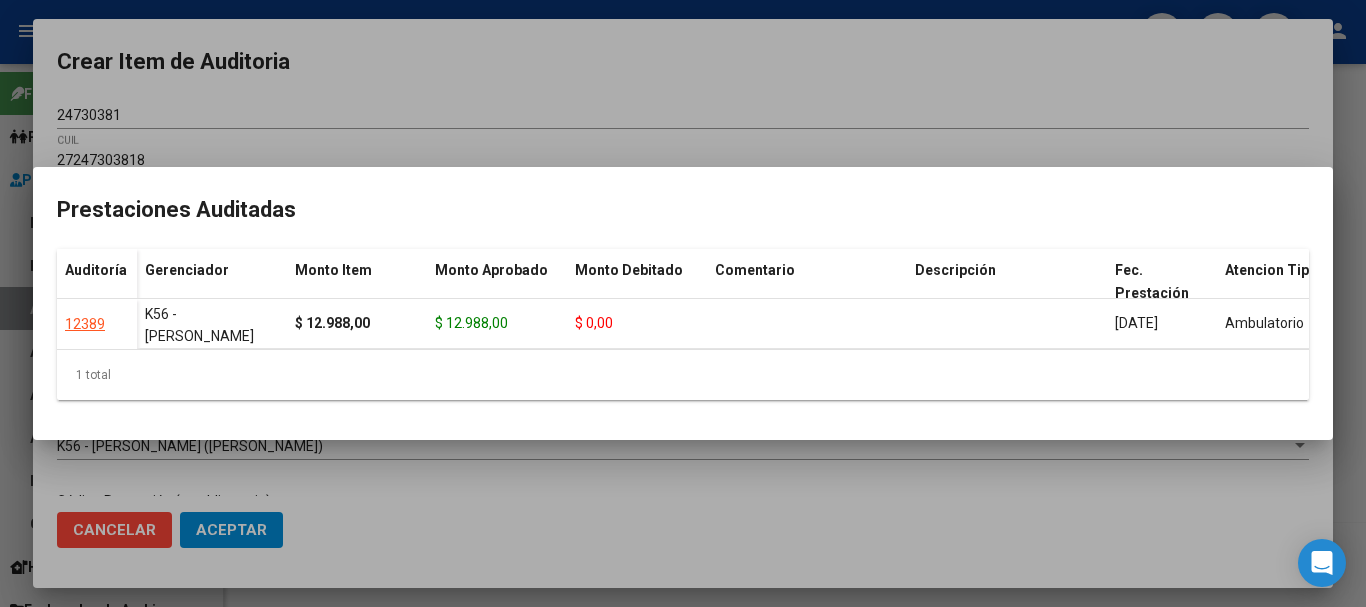 click at bounding box center [683, 303] 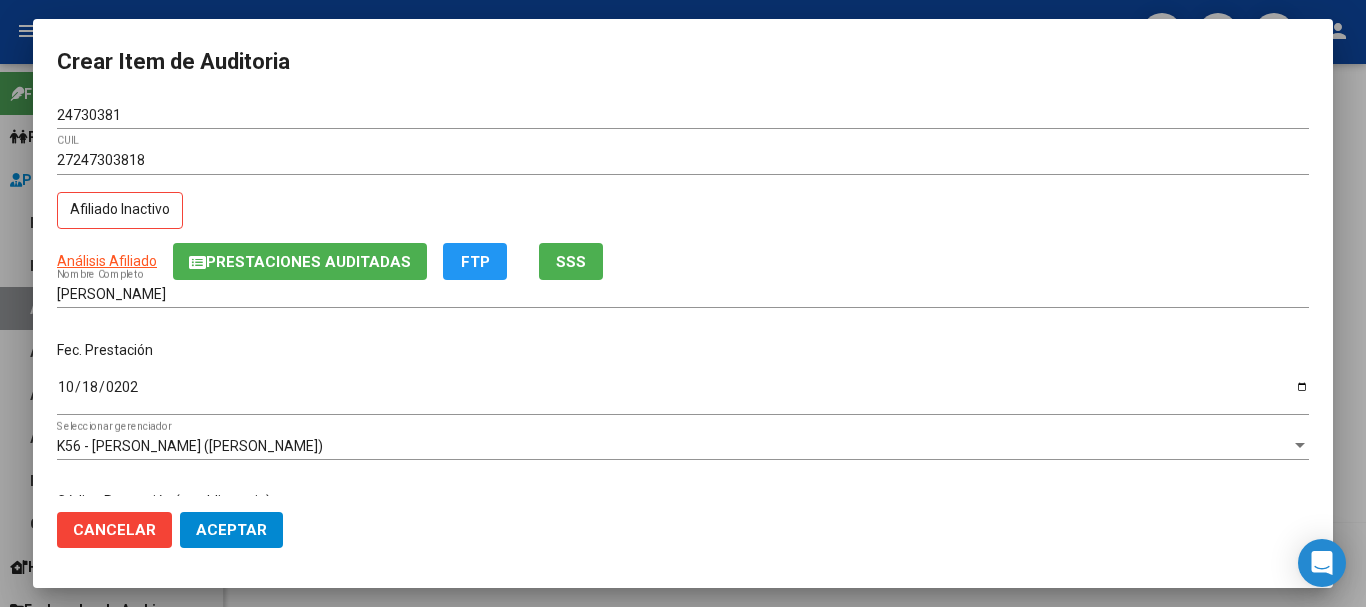 click on "27247303818 CUIL   Afiliado Inactivo" at bounding box center [683, 195] 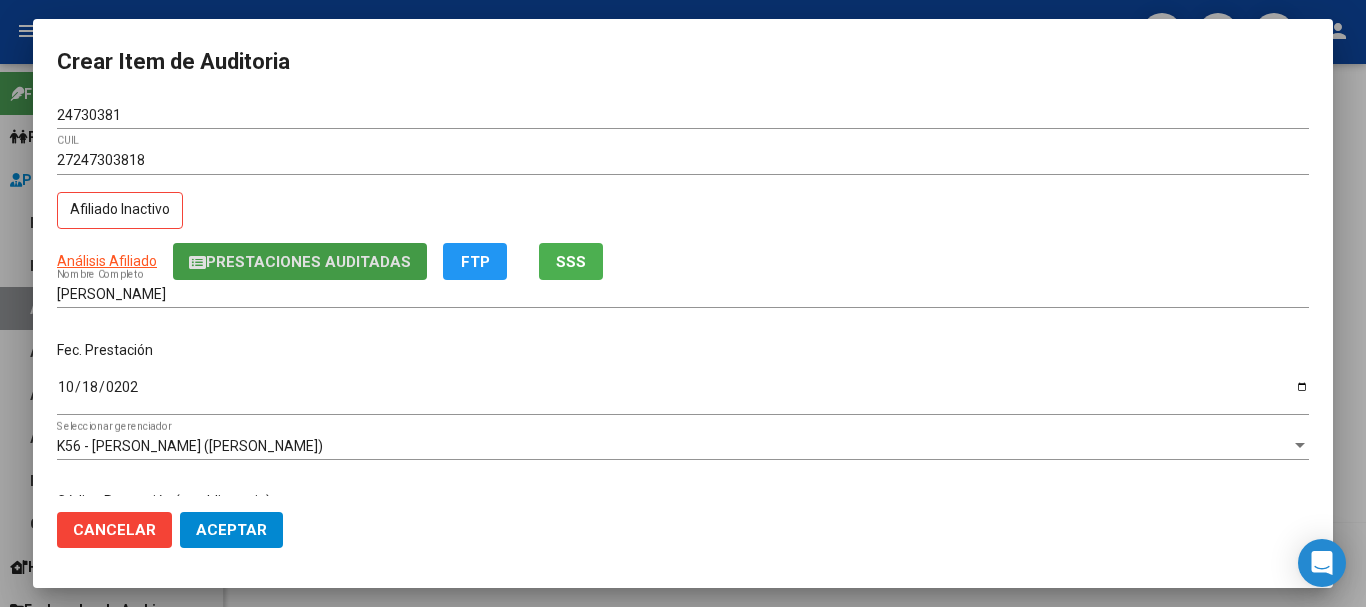 type 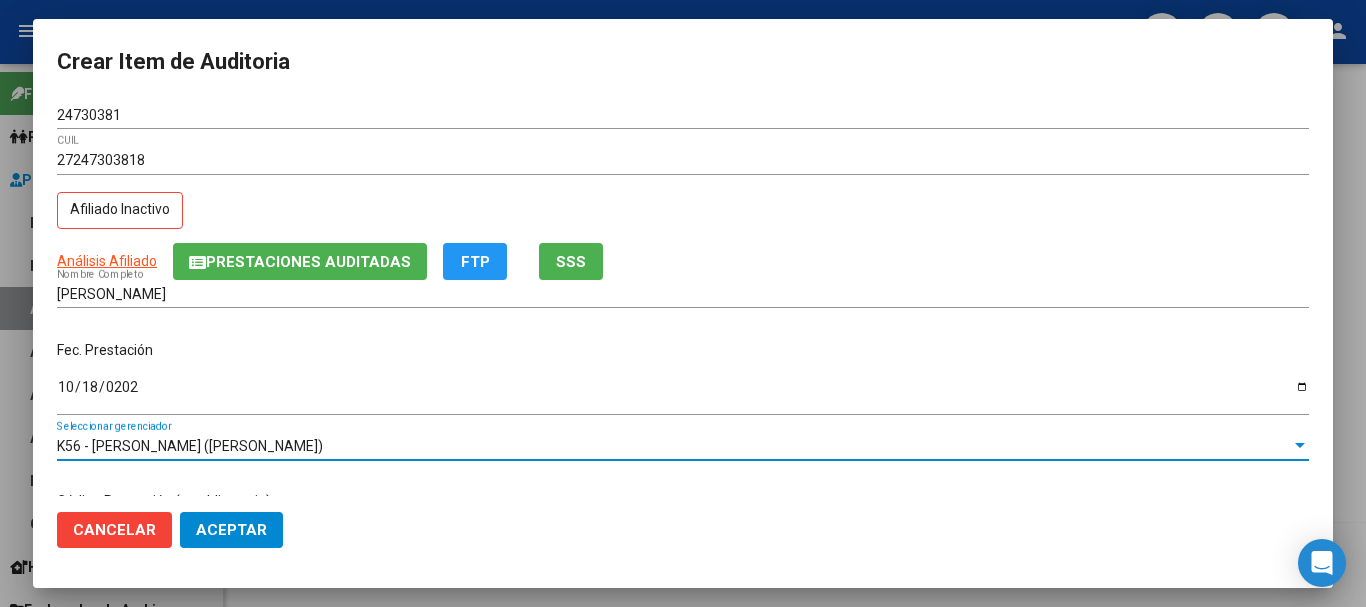 scroll, scrollTop: 242, scrollLeft: 0, axis: vertical 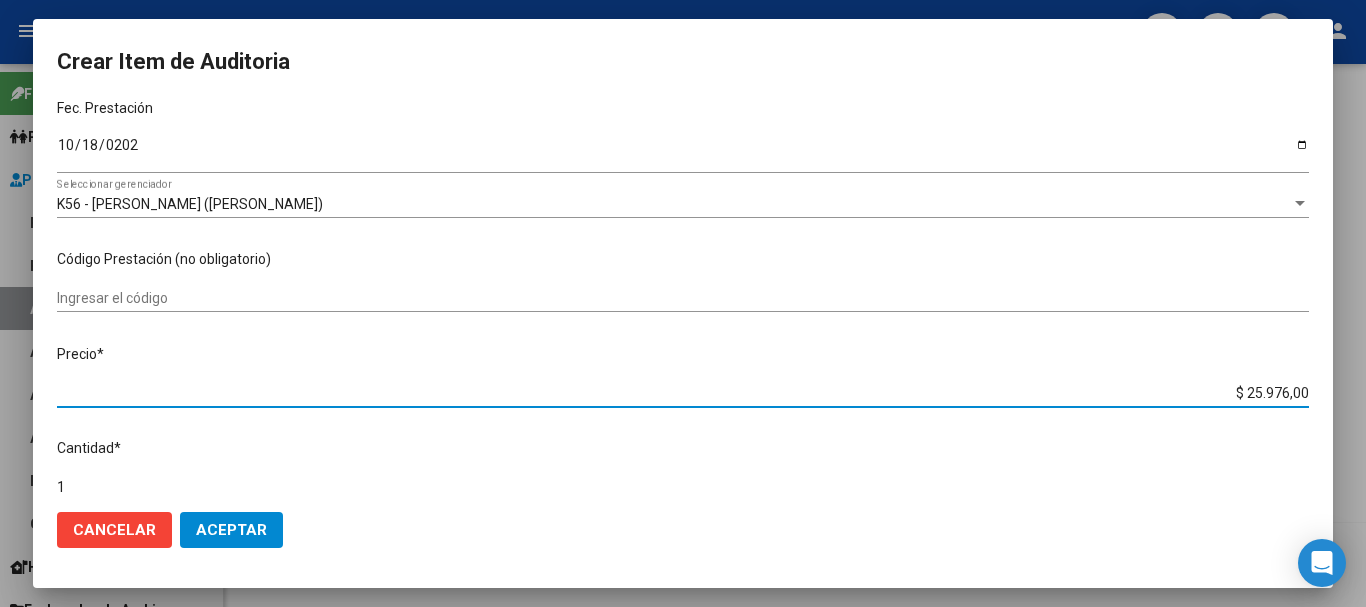 type on "$ 0,01" 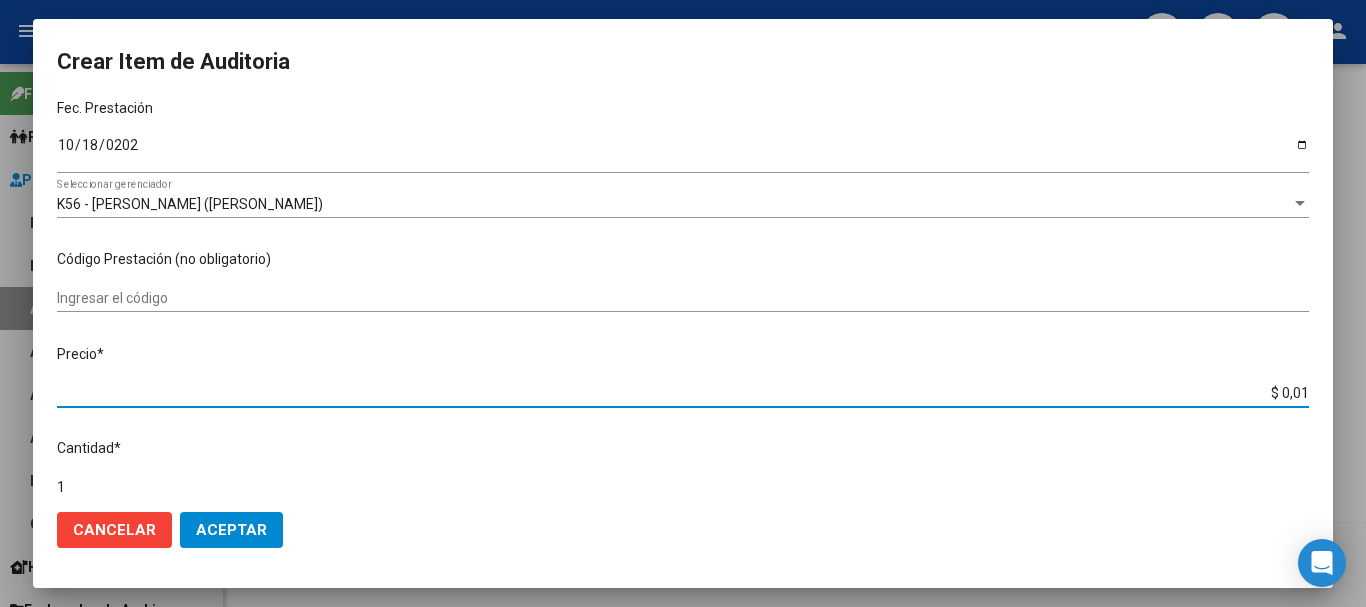 type on "$ 0,12" 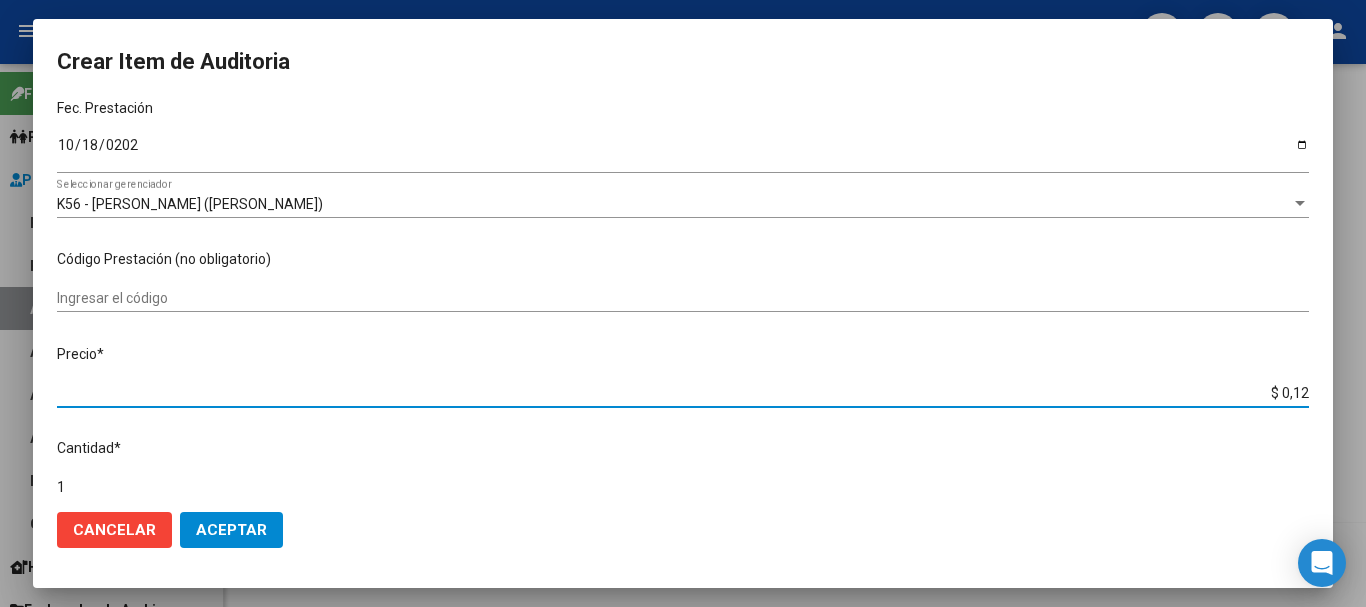 type on "$ 0,12" 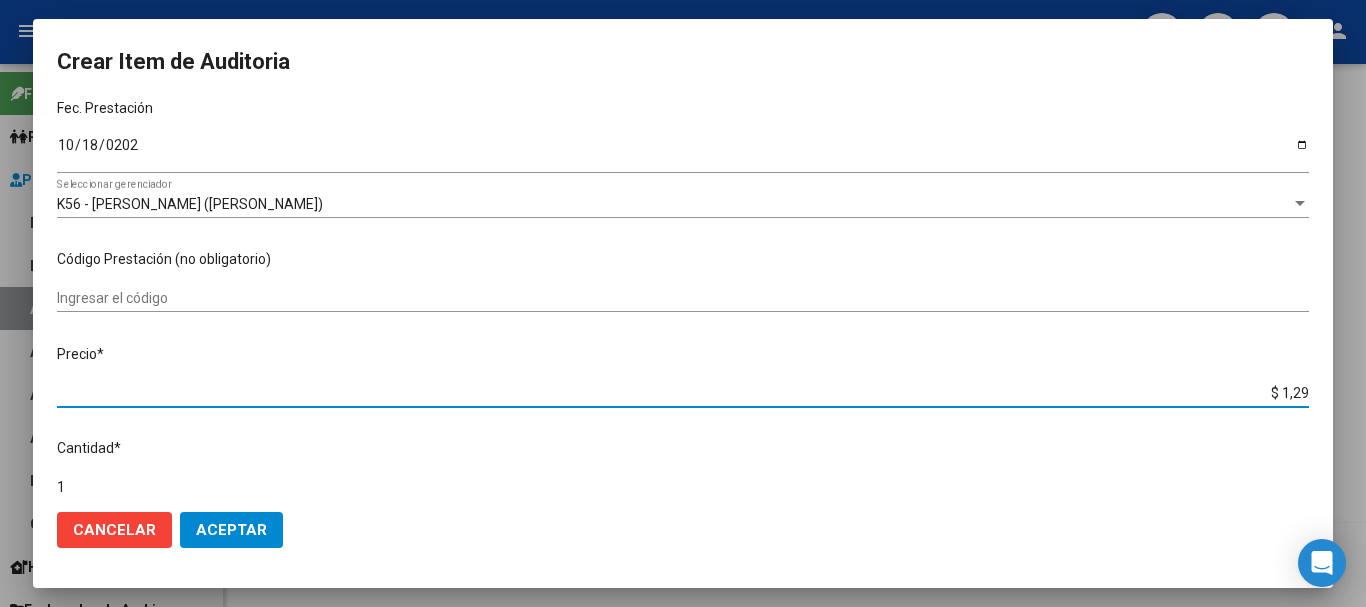 type on "$ 12,98" 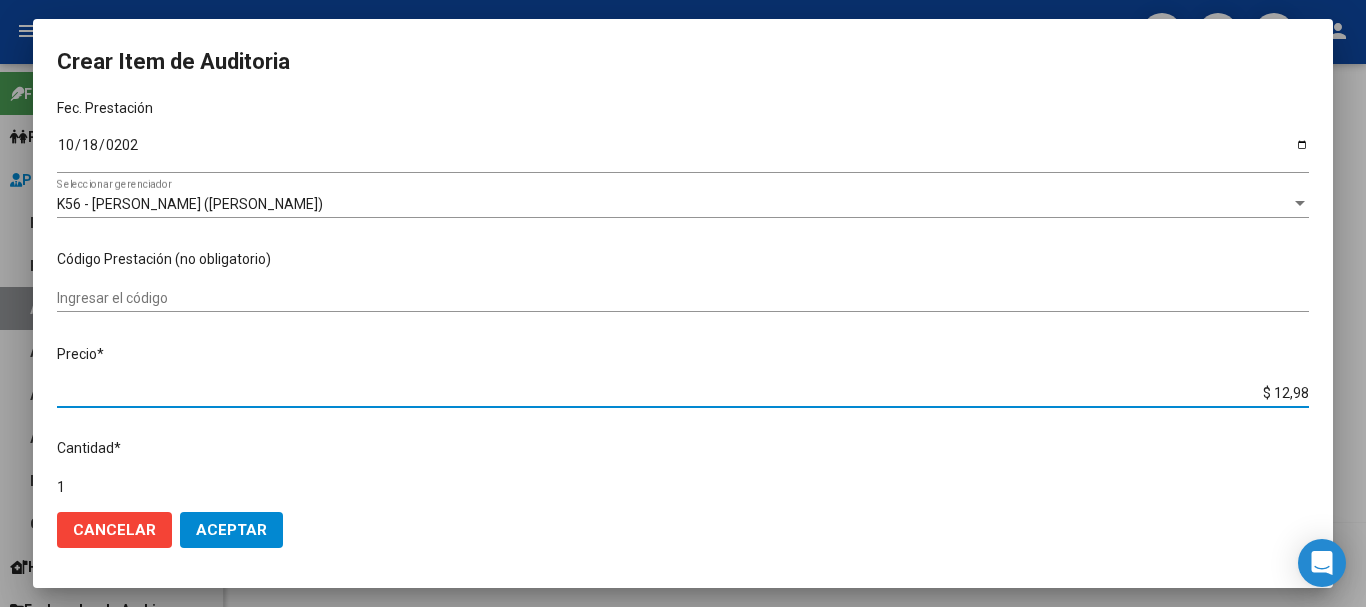 type on "$ 129,88" 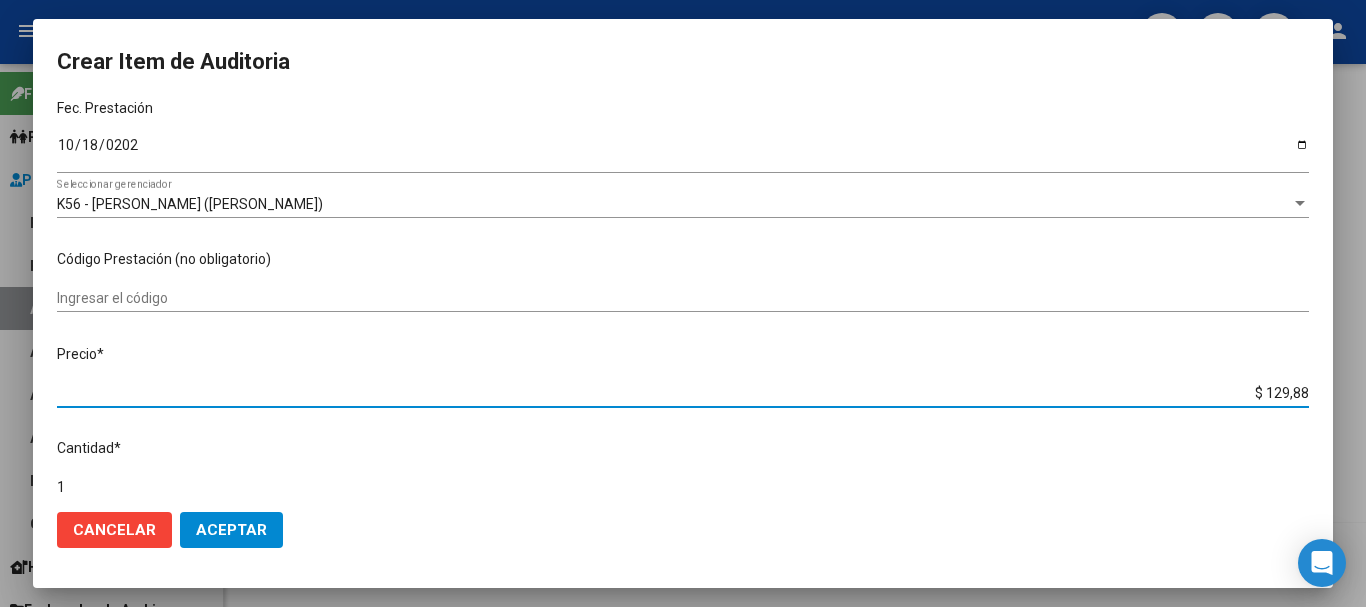 type on "$ 1.298,80" 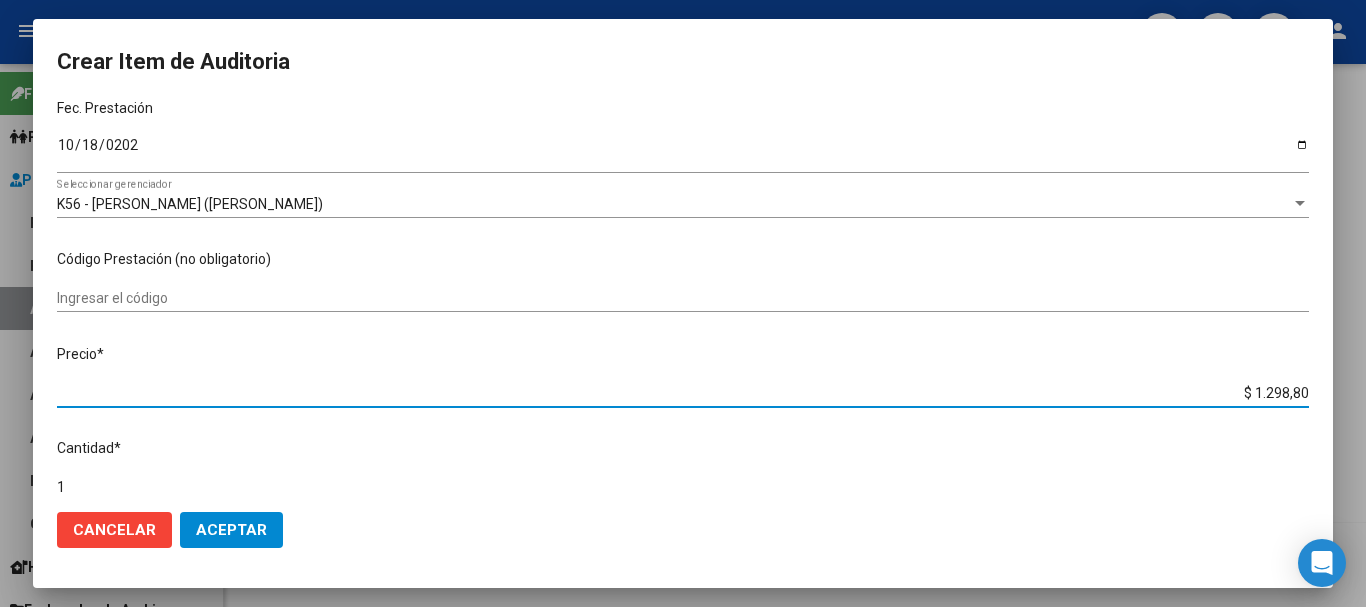 type on "$ 12.988,00" 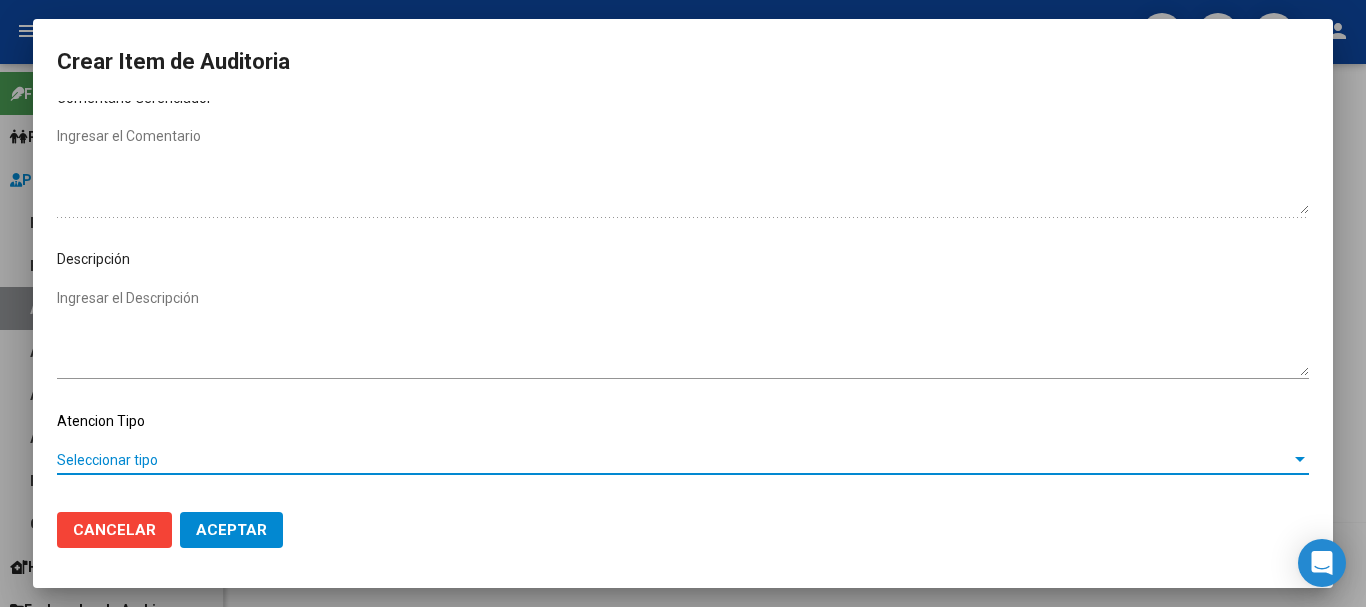 scroll, scrollTop: 1128, scrollLeft: 0, axis: vertical 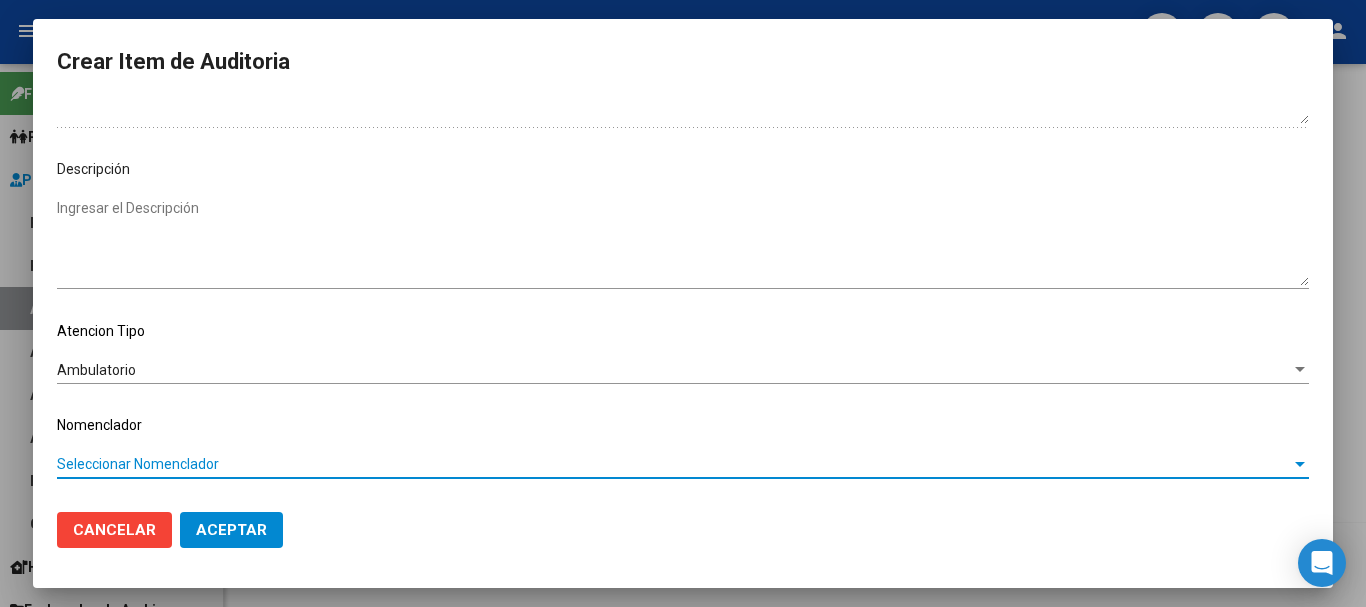 type 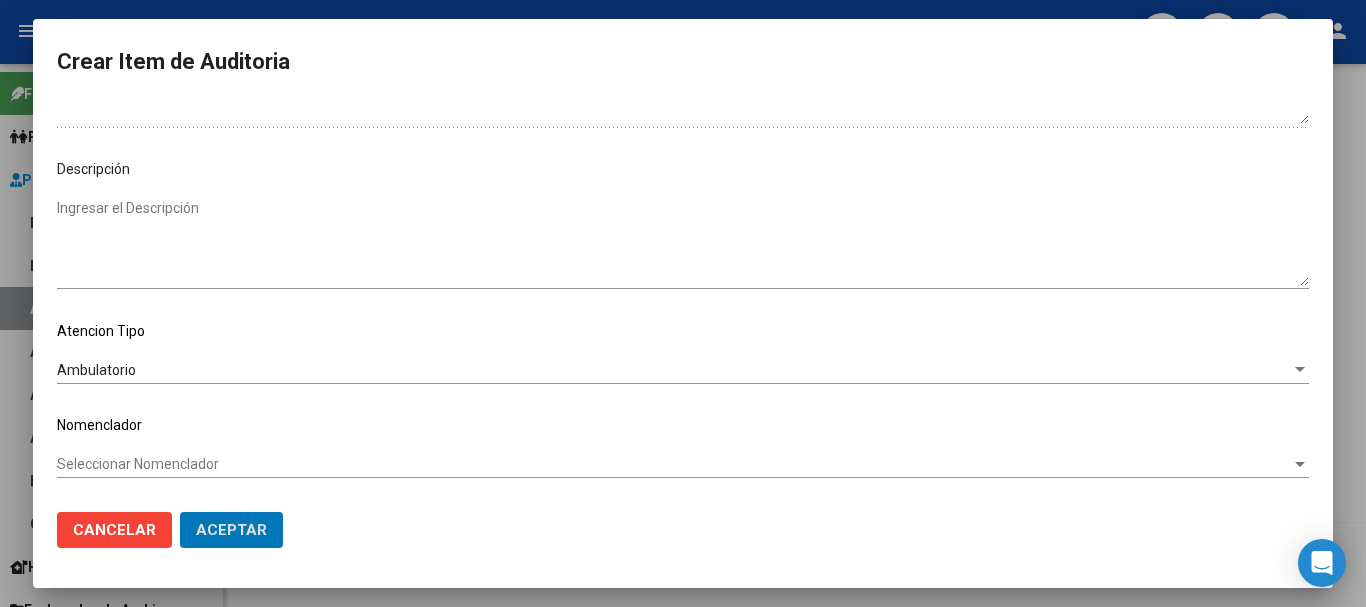 type 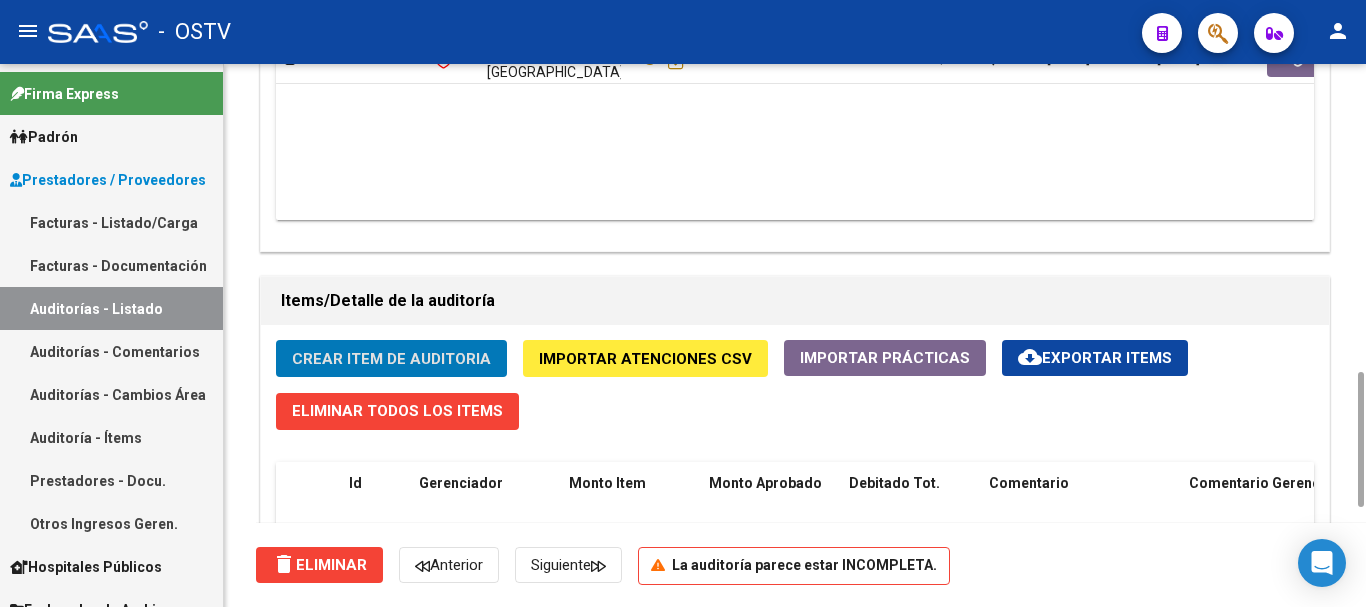 type 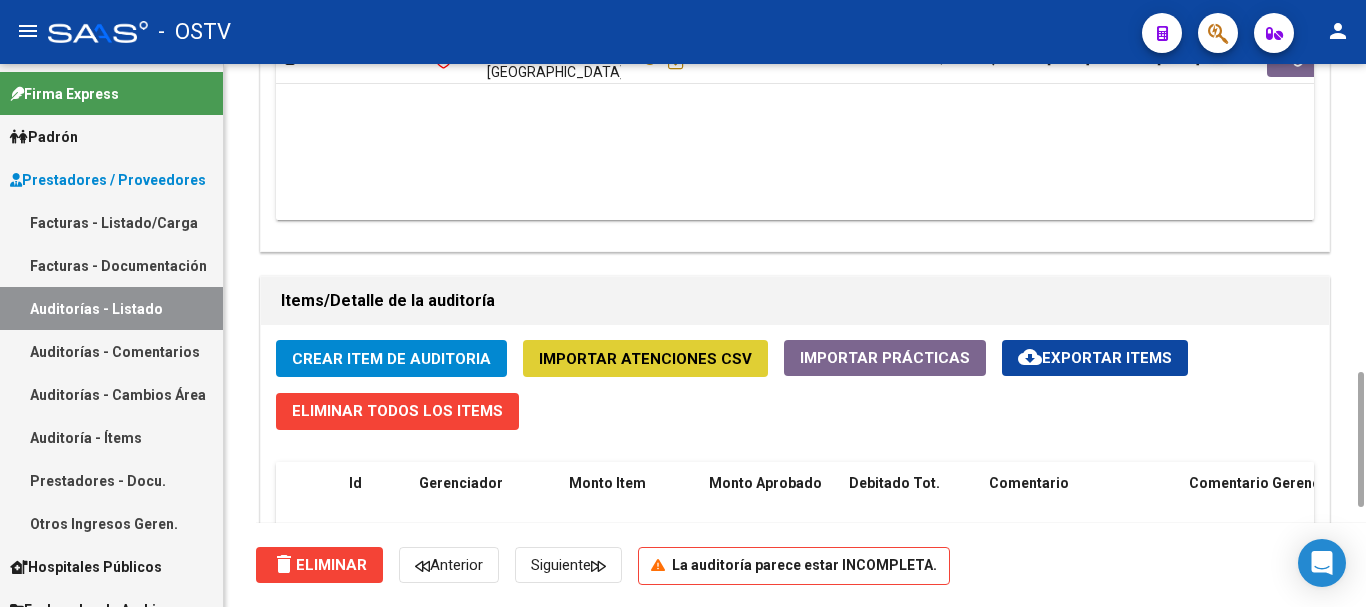 type 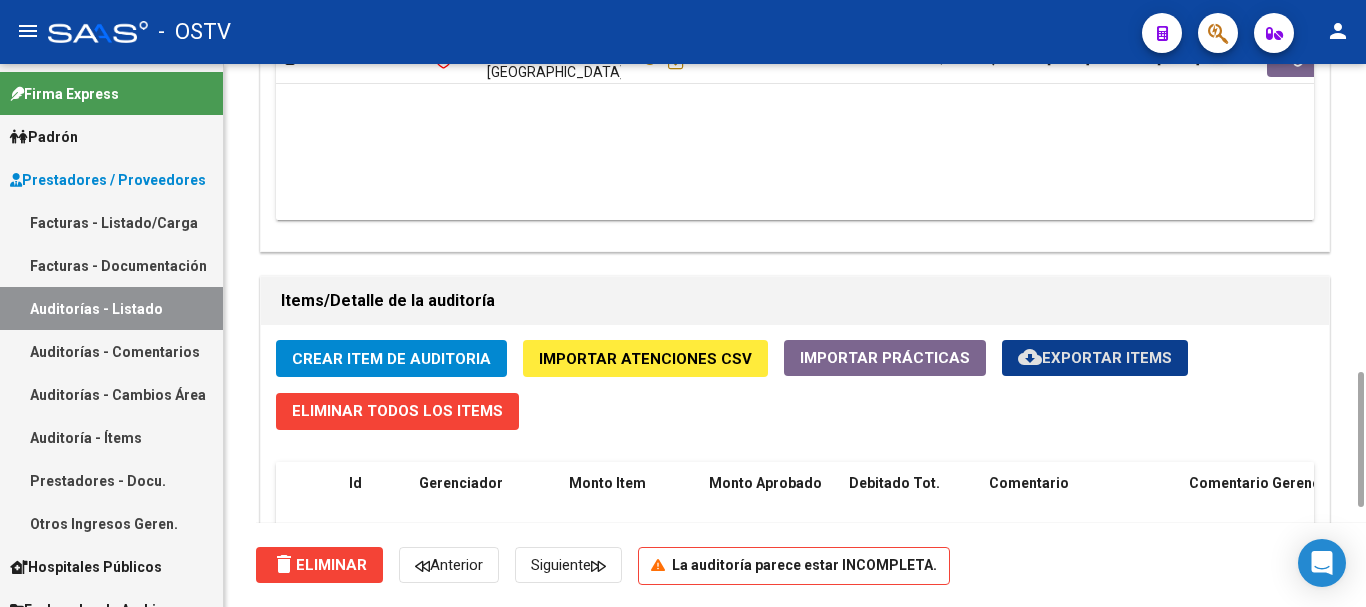 click on "cloud_download  Exportar Items" 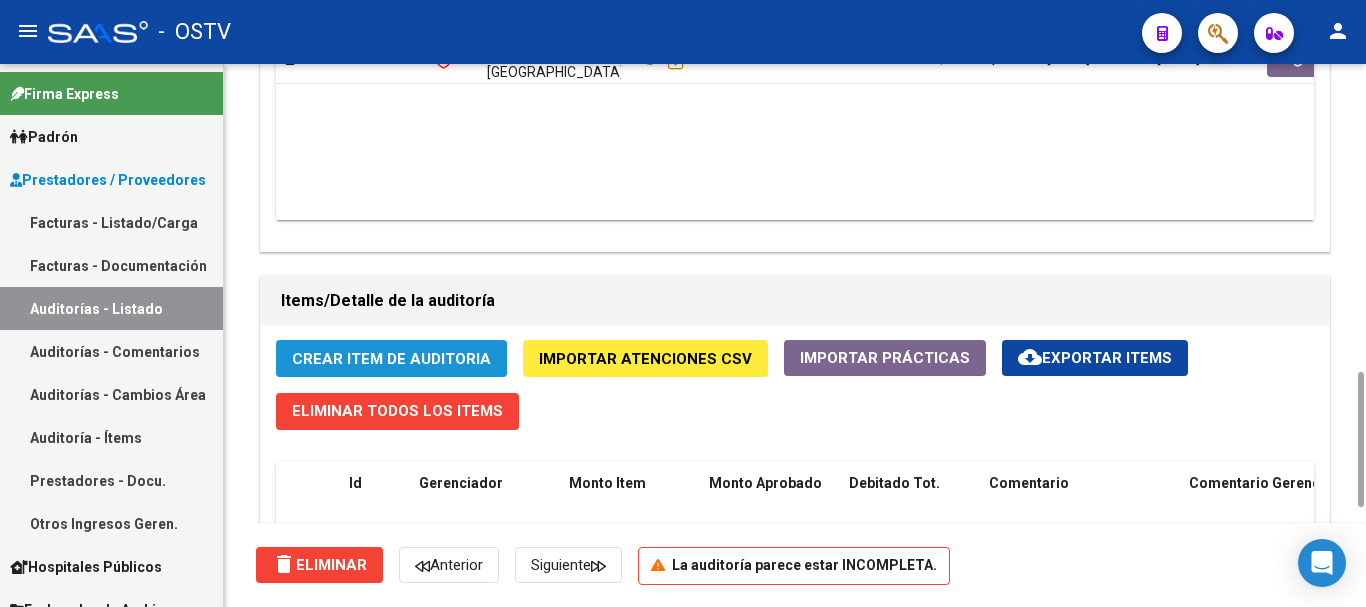 click on "Crear Item de Auditoria" 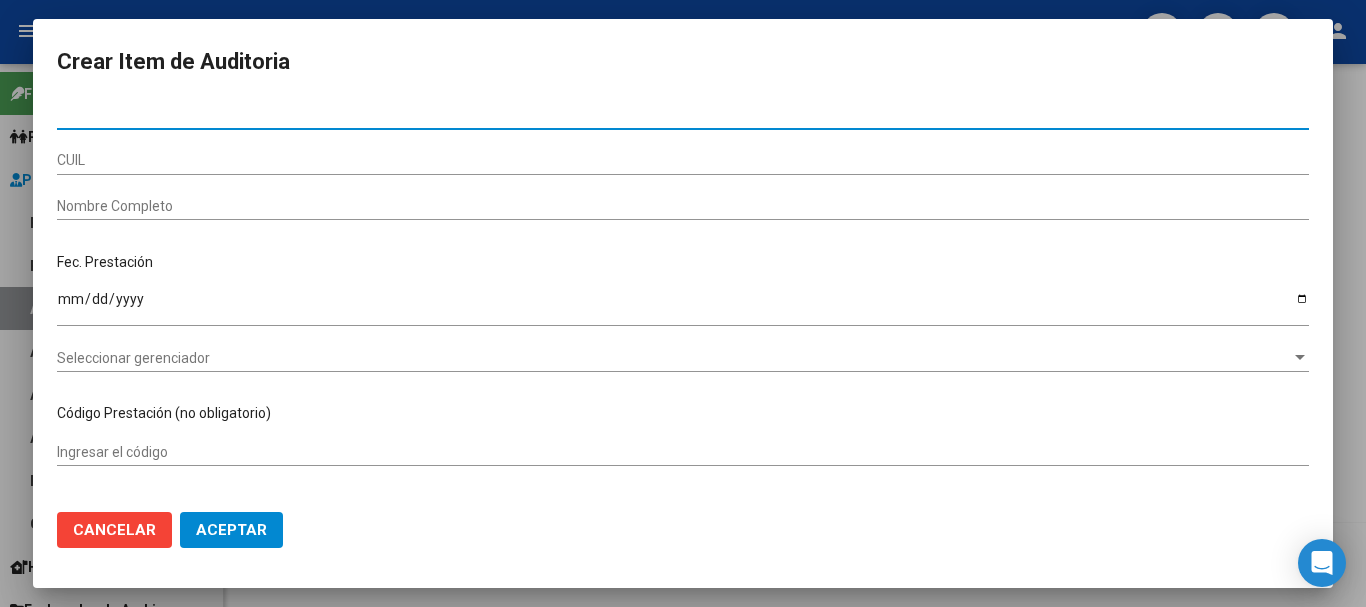 paste on "28848538" 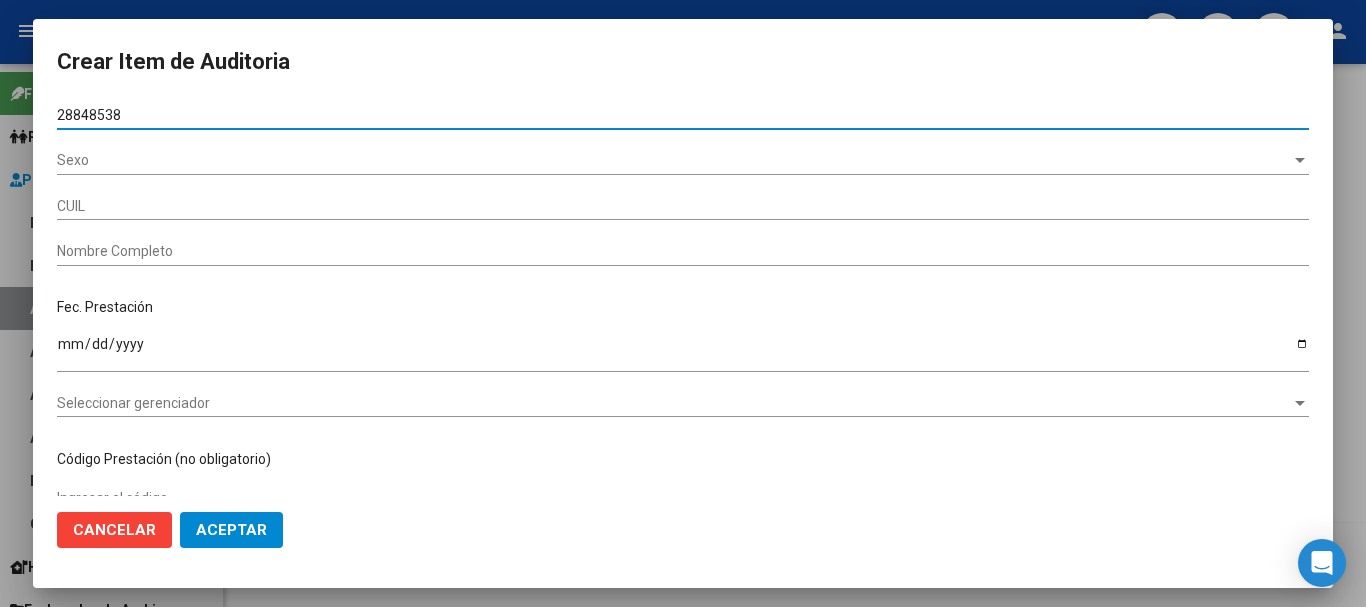 type on "28848538" 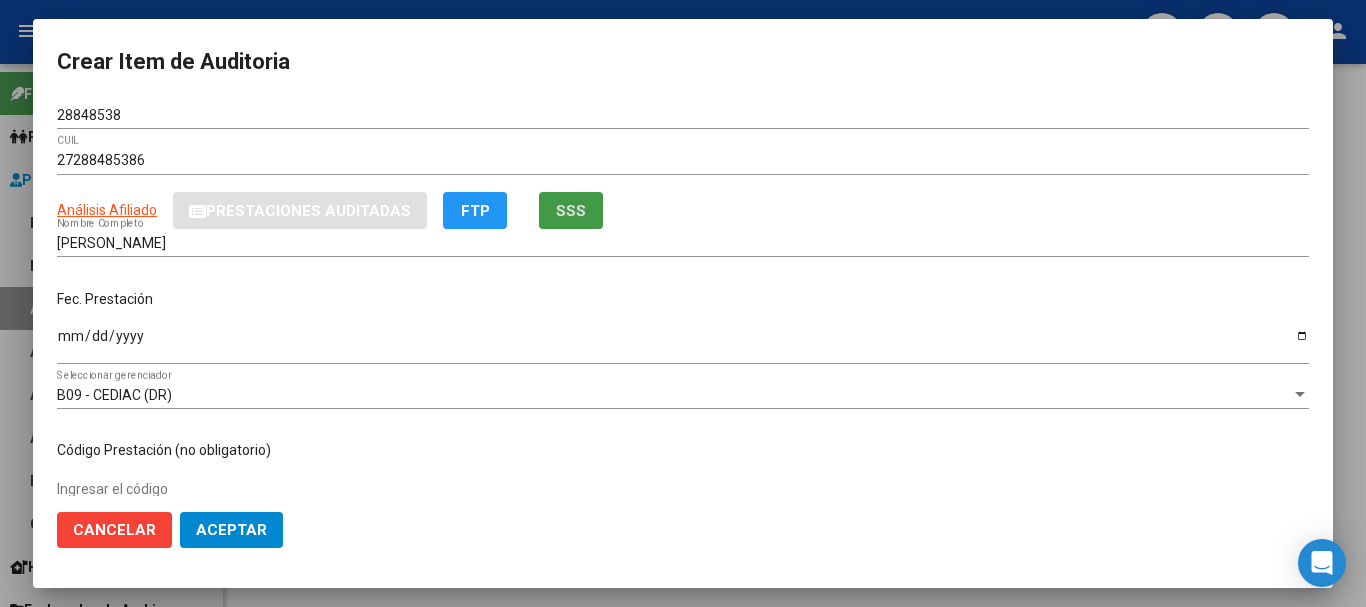 type 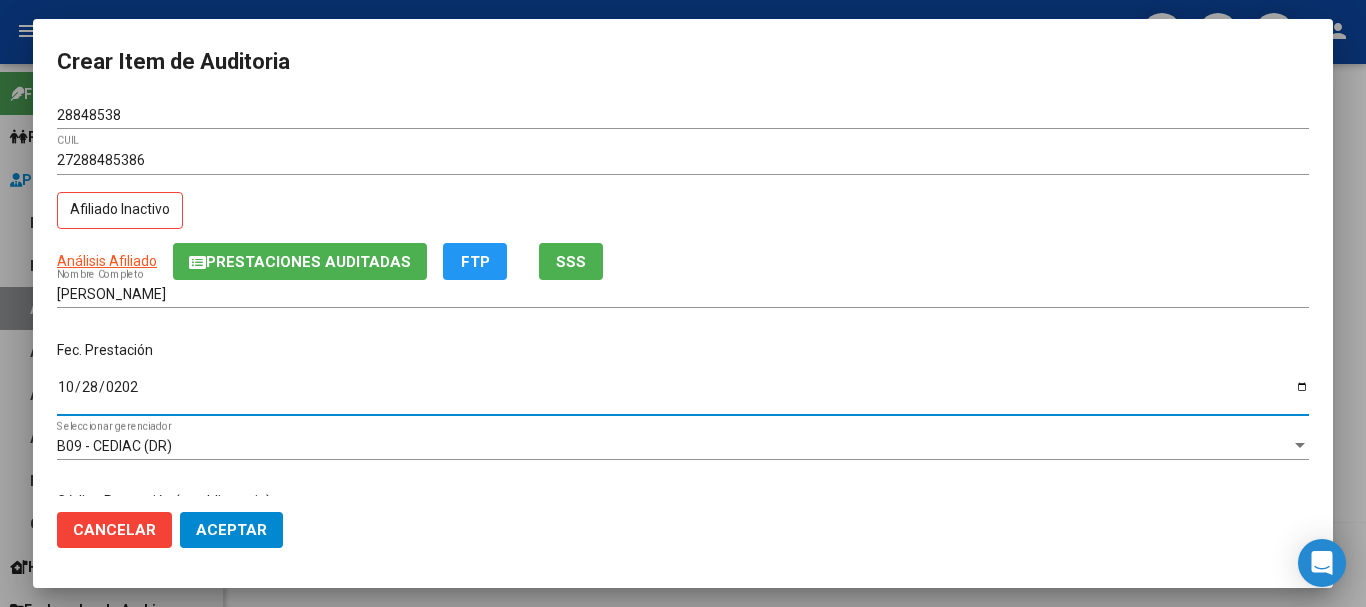 type on "[DATE]" 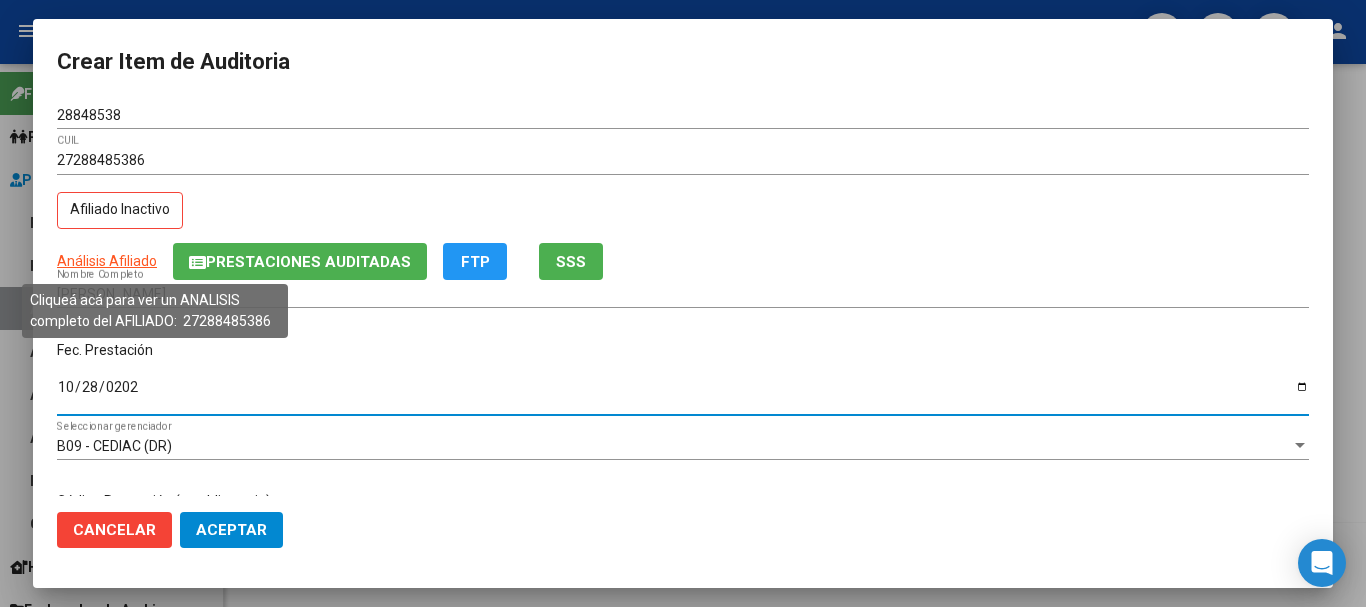 click on "Análisis Afiliado" at bounding box center (107, 261) 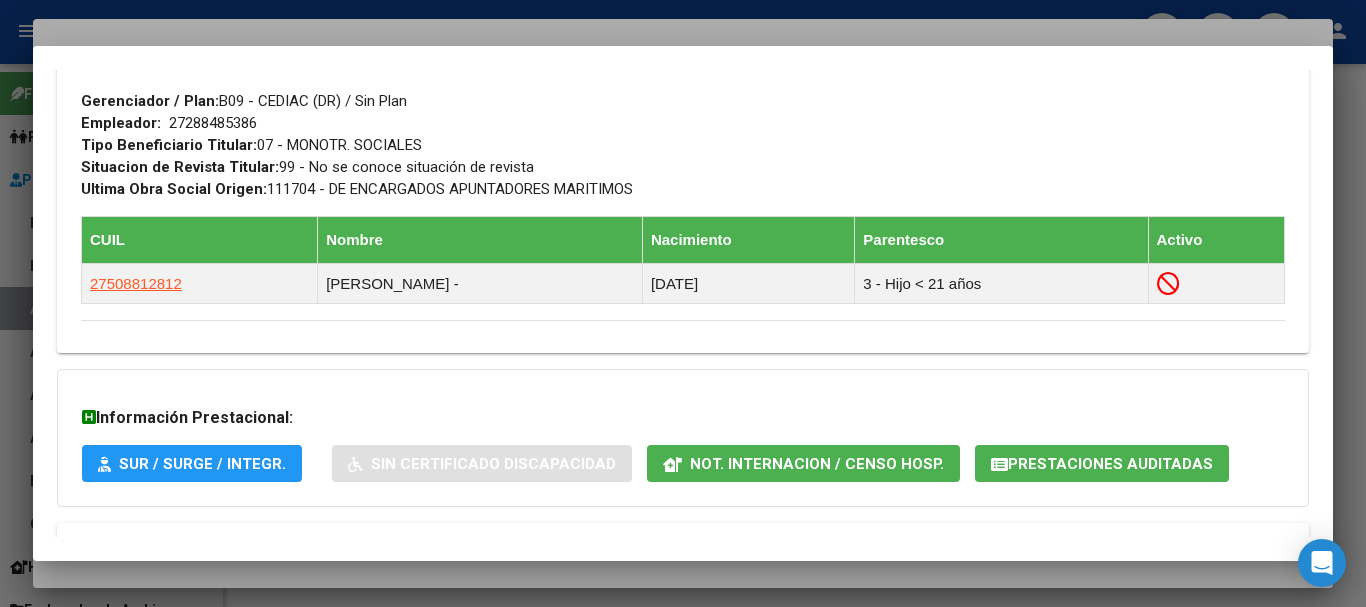scroll, scrollTop: 1107, scrollLeft: 0, axis: vertical 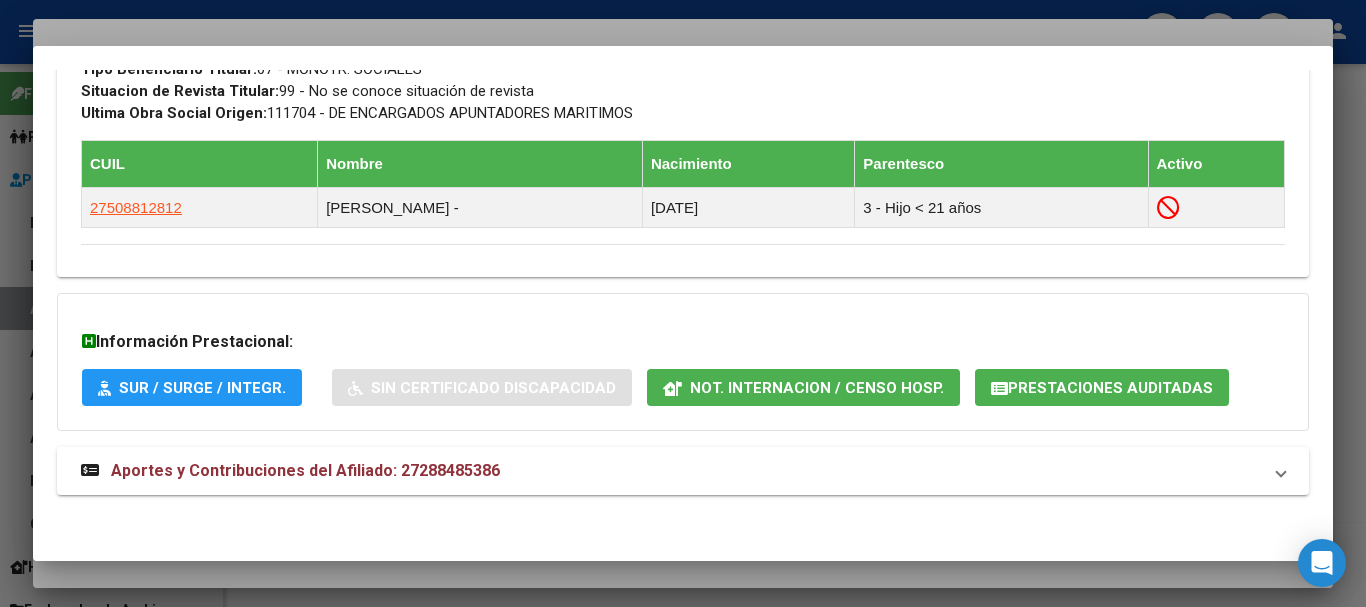 click on "DATOS PADRÓN ÁGIL:  [PERSON_NAME] SOLEDAD     |   INACTIVO   |     AFILIADO TITULAR  Datos Personales y Afiliatorios según Entes Externos: SSS FTP ARCA Padrón ARCA Impuestos Organismos Ext.    Gerenciador:      B09 - CEDIAC (DR) Atención telefónica: Correo Electronico:    [EMAIL_ADDRESS][DOMAIN_NAME] Oficina Zona Oeste:   2103 [GEOGRAPHIC_DATA]:   2075 4462 Atencion al Afiliado (Celular):   [PHONE_NUMBER] Autorizaciones (Celular):   [PHONE_NUMBER] Atención emergencias: Urgencias:   15 5135 4812 Medico A Domicilio / Emergencias:   4323-0300 Otros Datos Útiles:    Datos de Empadronamiento  Enviar Credencial Digital remove_red_eye Movimientos    Sin Certificado Discapacidad Etiquetas: Estado: INACTIVO Última Alta Formal:  [DATE] Ultimo Tipo Movimiento Alta:  ALTA MT/PD OPCION Online (clave fiscal) Última Baja Formal:  [DATE] Ultimo Tipo Movimiento Baja:  MONOTRIBUTISTA BAJA X AFIP Comentario ADMIN:  ALTA ONLINE AUTOMATICA MT/PD el [DATE] 10:04:48 DATOS DEL AFILIADO Apellido:" at bounding box center (683, -228) 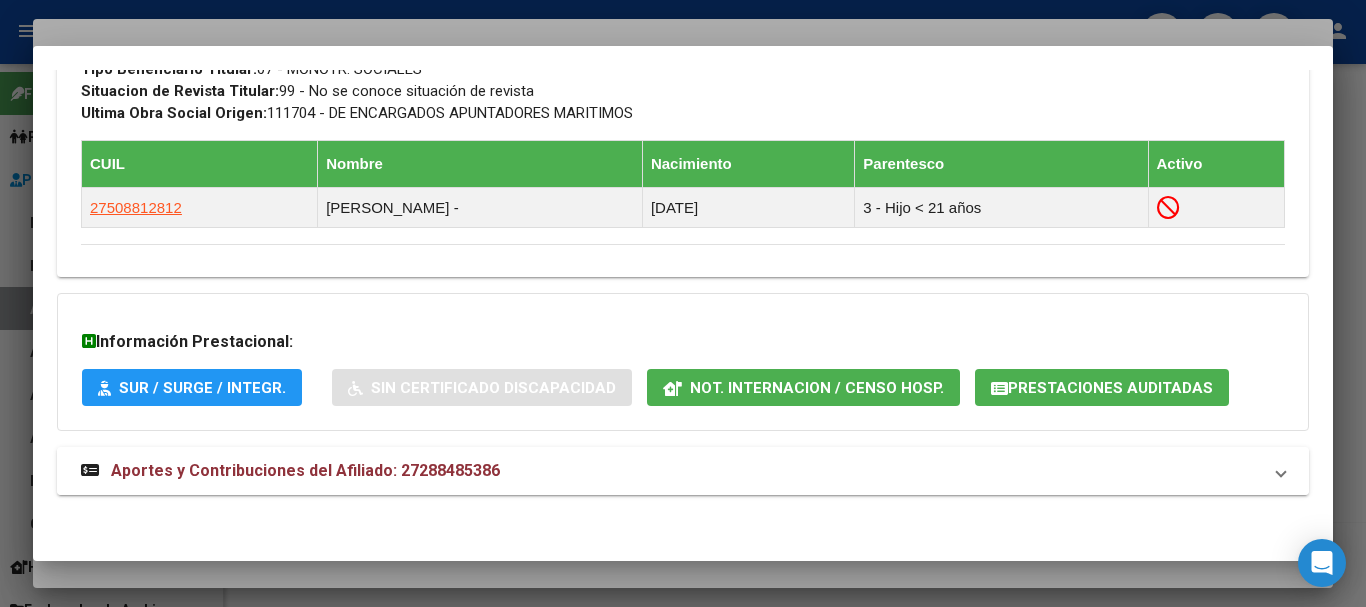 click on "Aportes y Contribuciones del Afiliado: 27288485386" at bounding box center [671, 471] 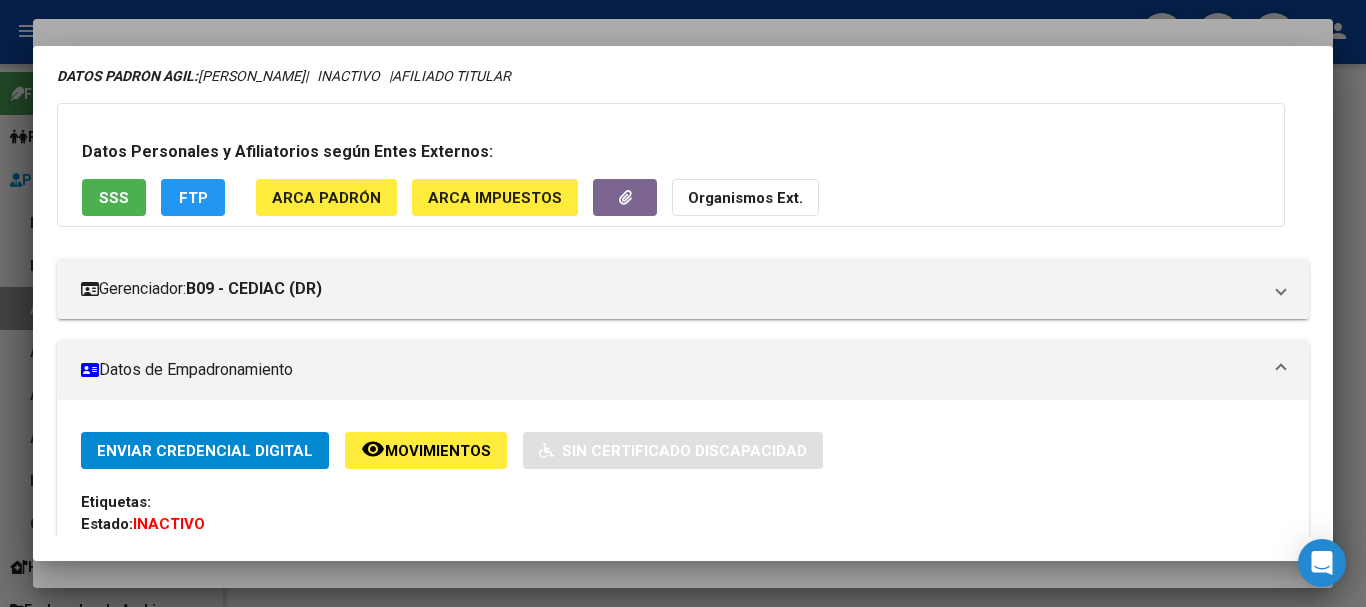 scroll, scrollTop: 0, scrollLeft: 0, axis: both 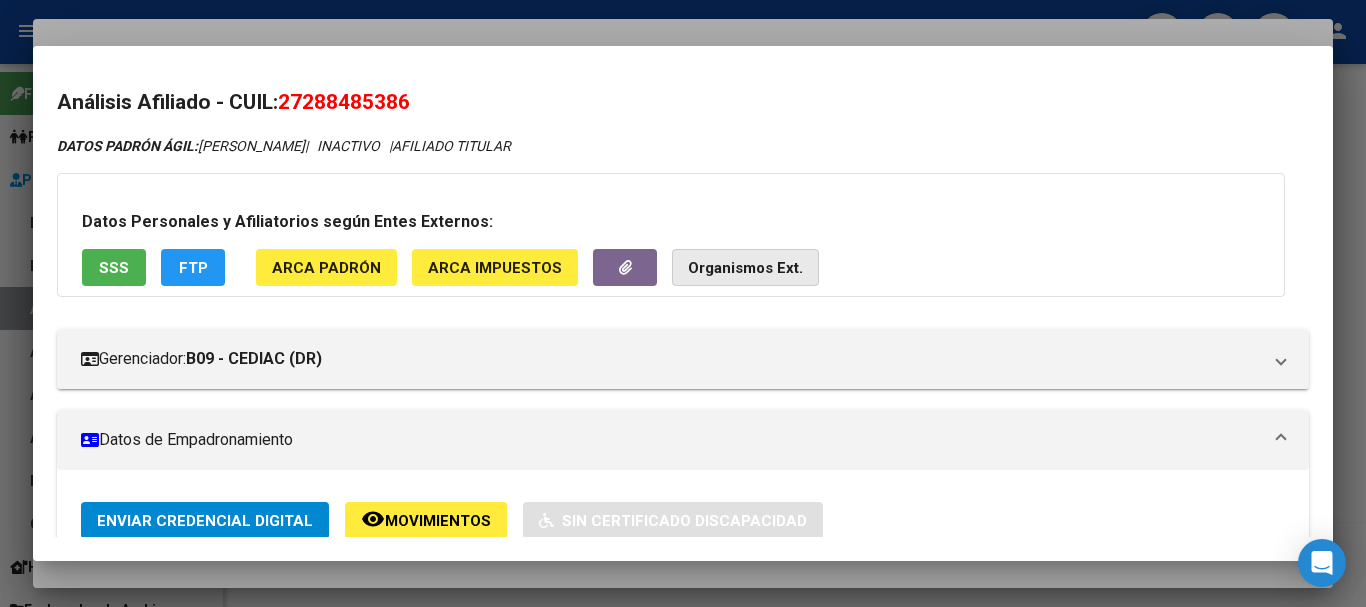 click on "Organismos Ext." 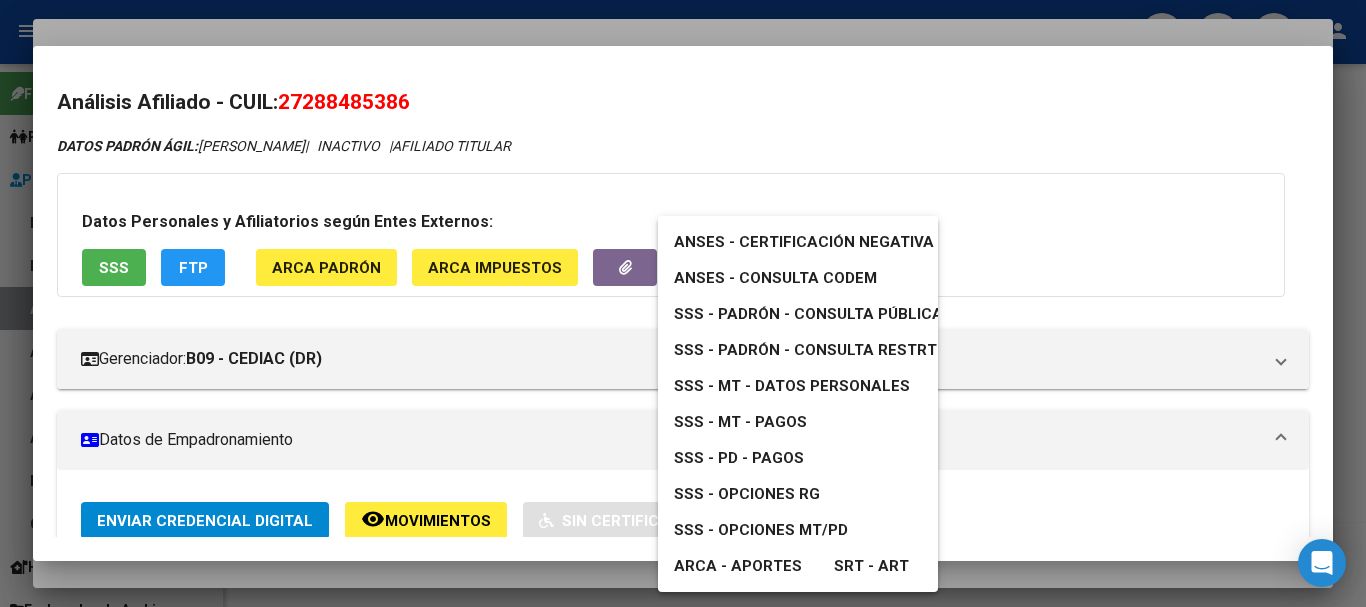 click on "SSS - MT - Datos Personales" at bounding box center (792, 386) 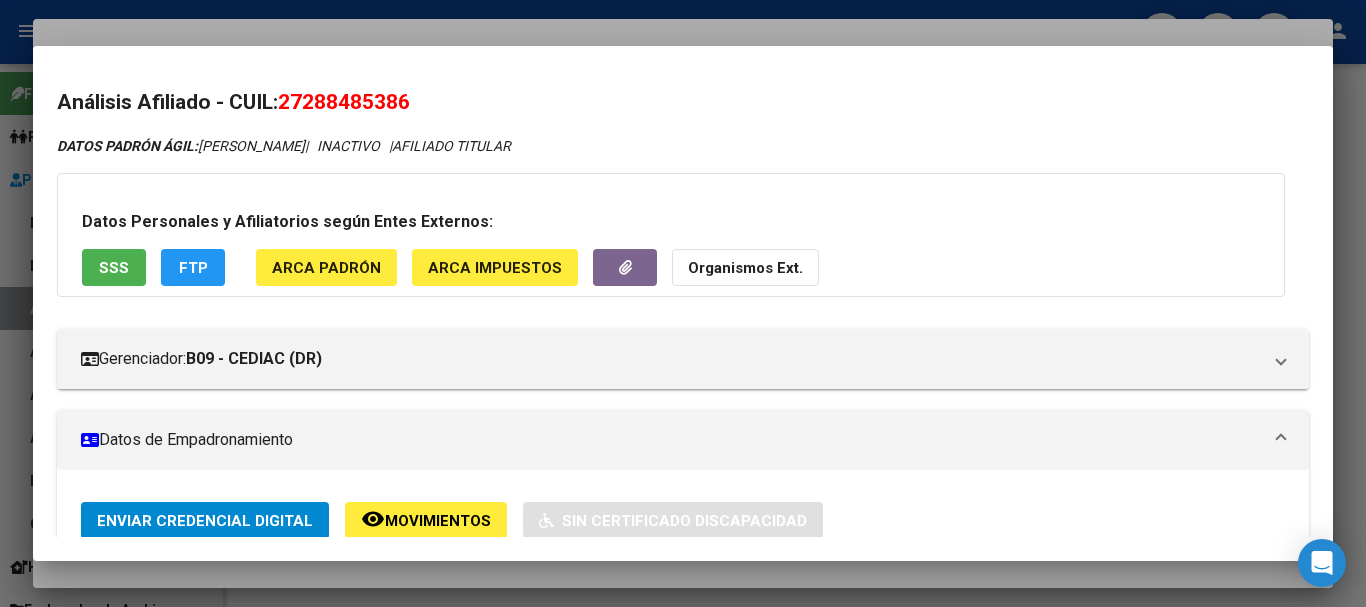 click at bounding box center (683, 303) 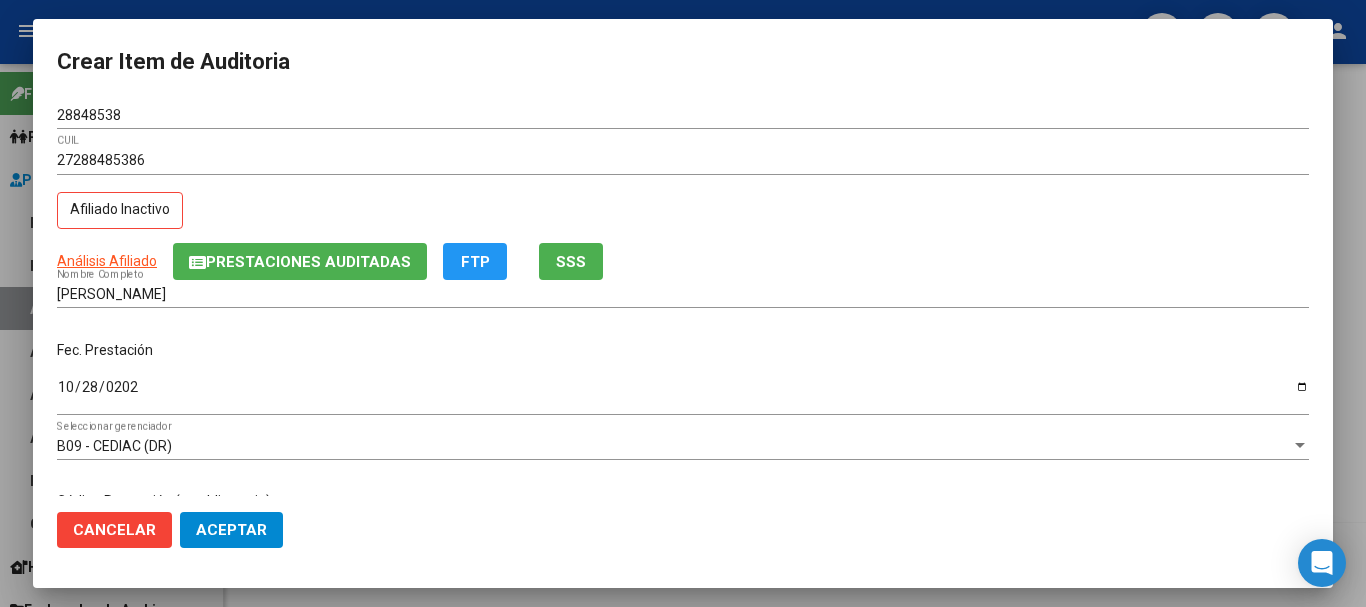 click on "27288485386" at bounding box center (683, 160) 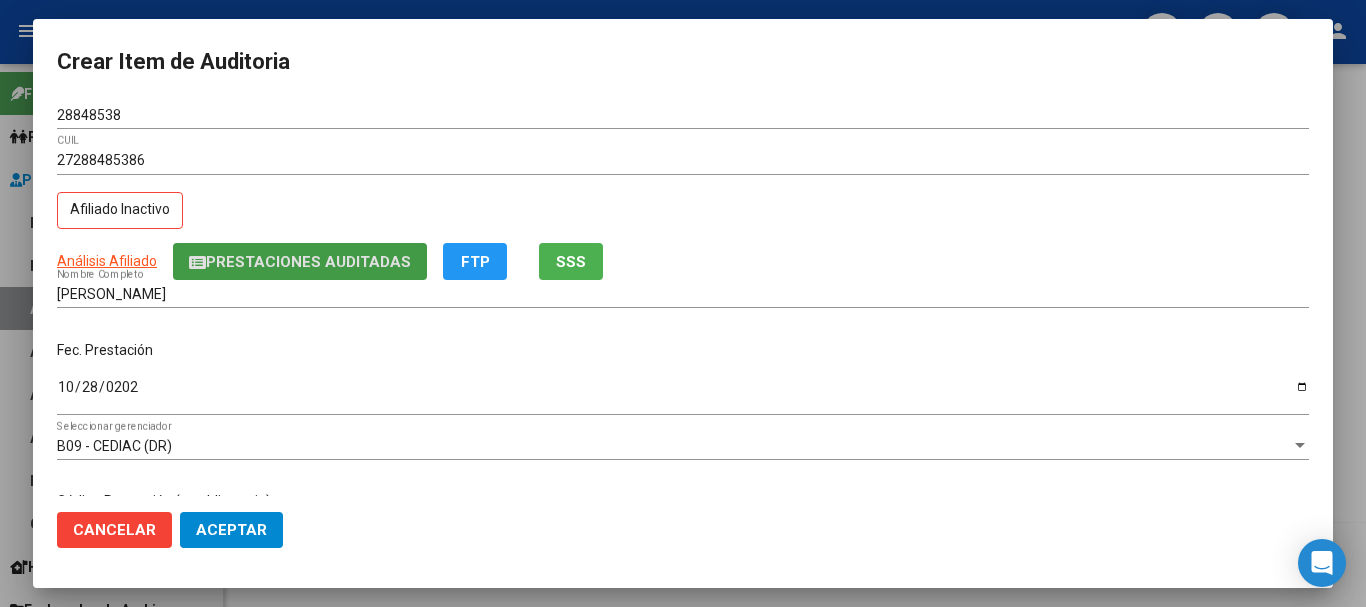 type 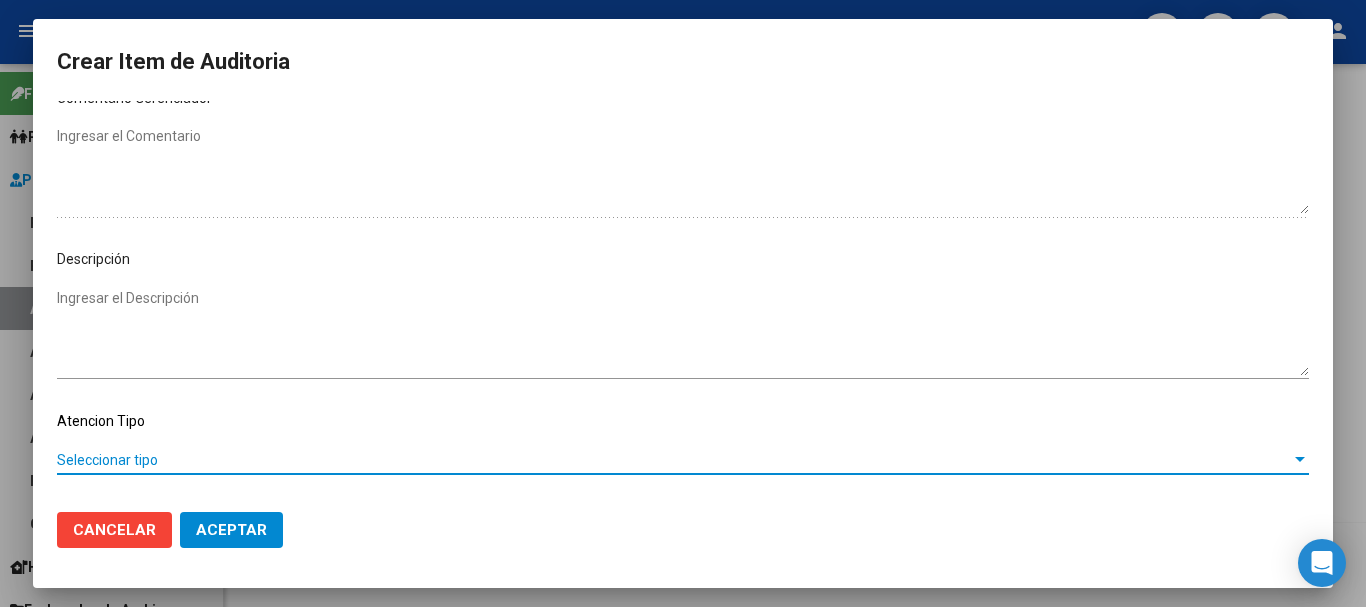 scroll, scrollTop: 1128, scrollLeft: 0, axis: vertical 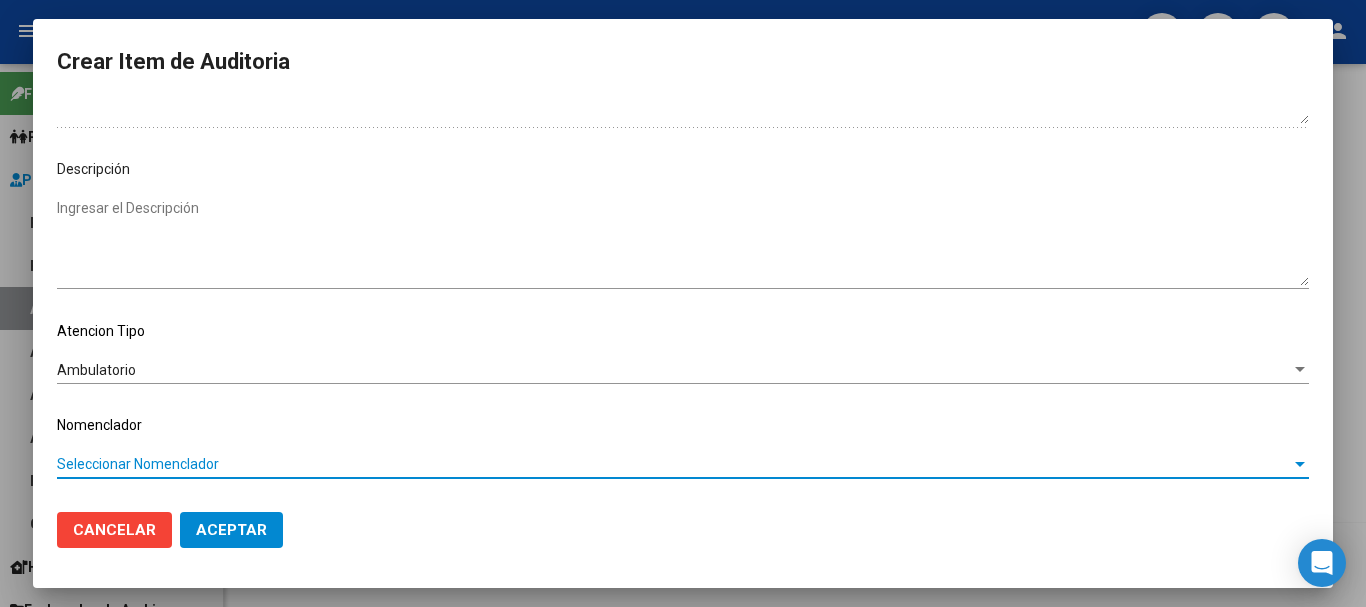type 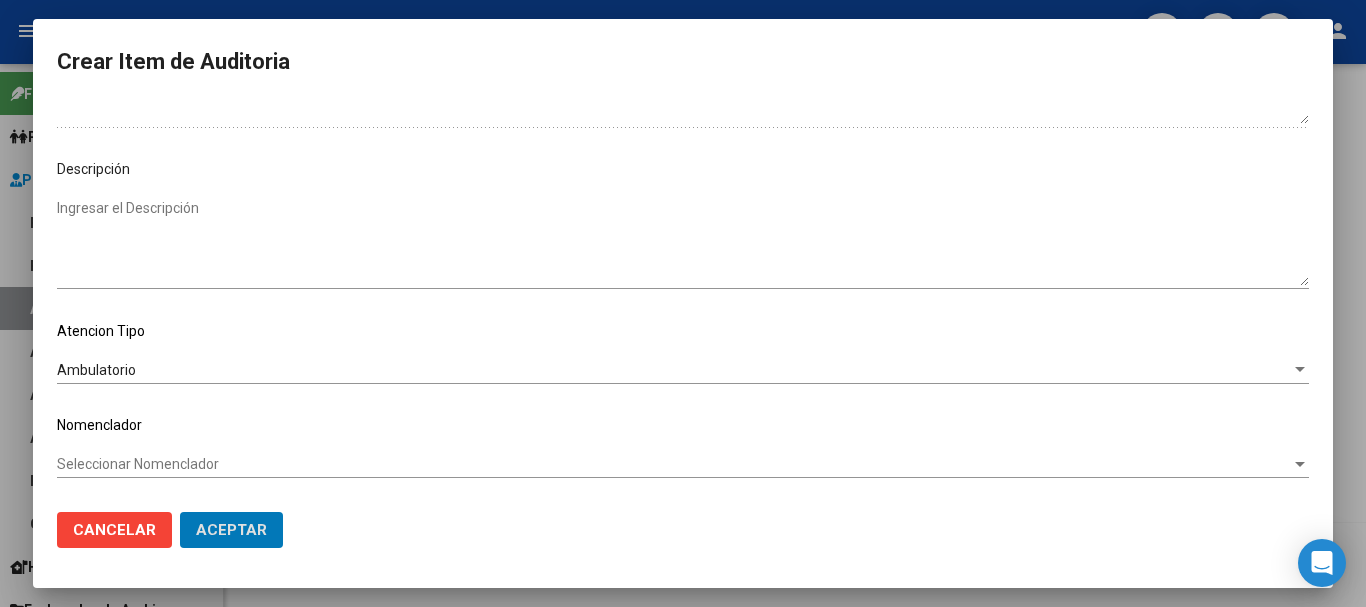 type 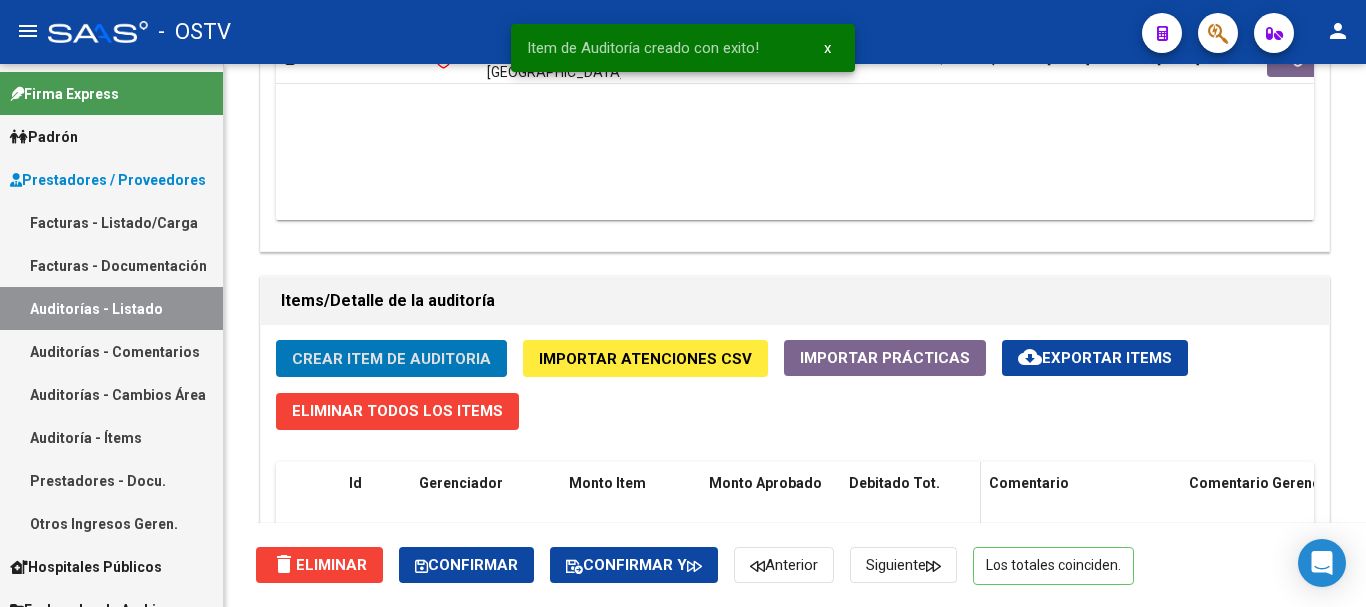 scroll, scrollTop: 433, scrollLeft: 0, axis: vertical 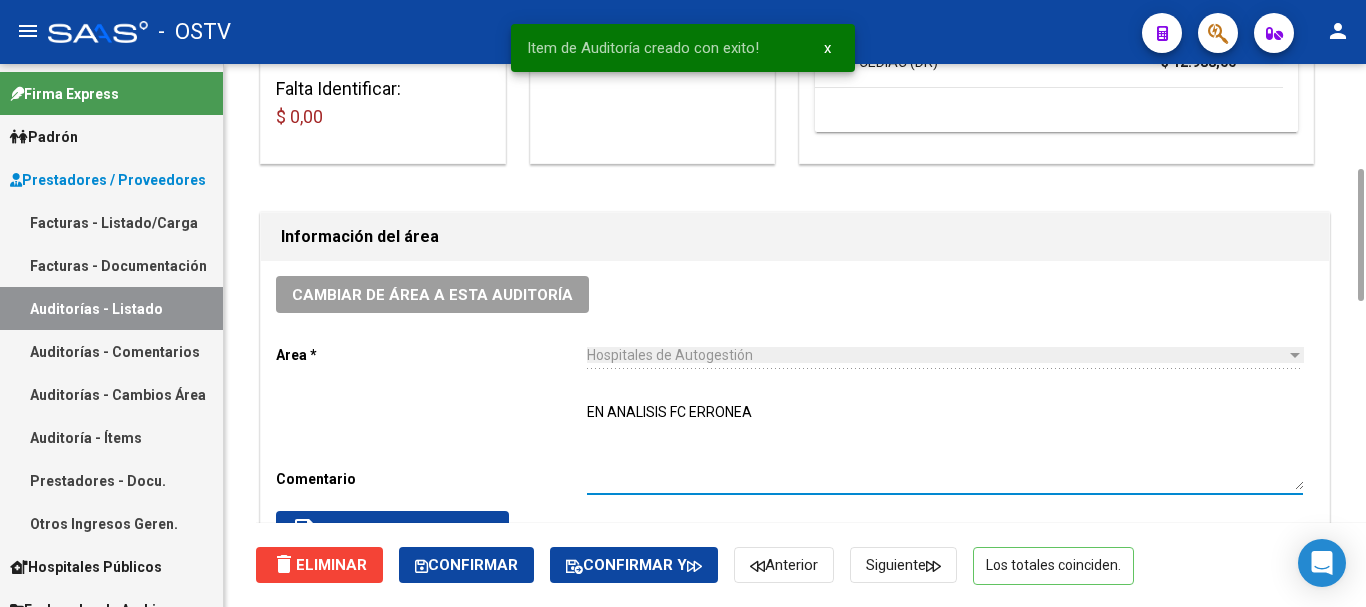 drag, startPoint x: 802, startPoint y: 421, endPoint x: 468, endPoint y: 468, distance: 337.29068 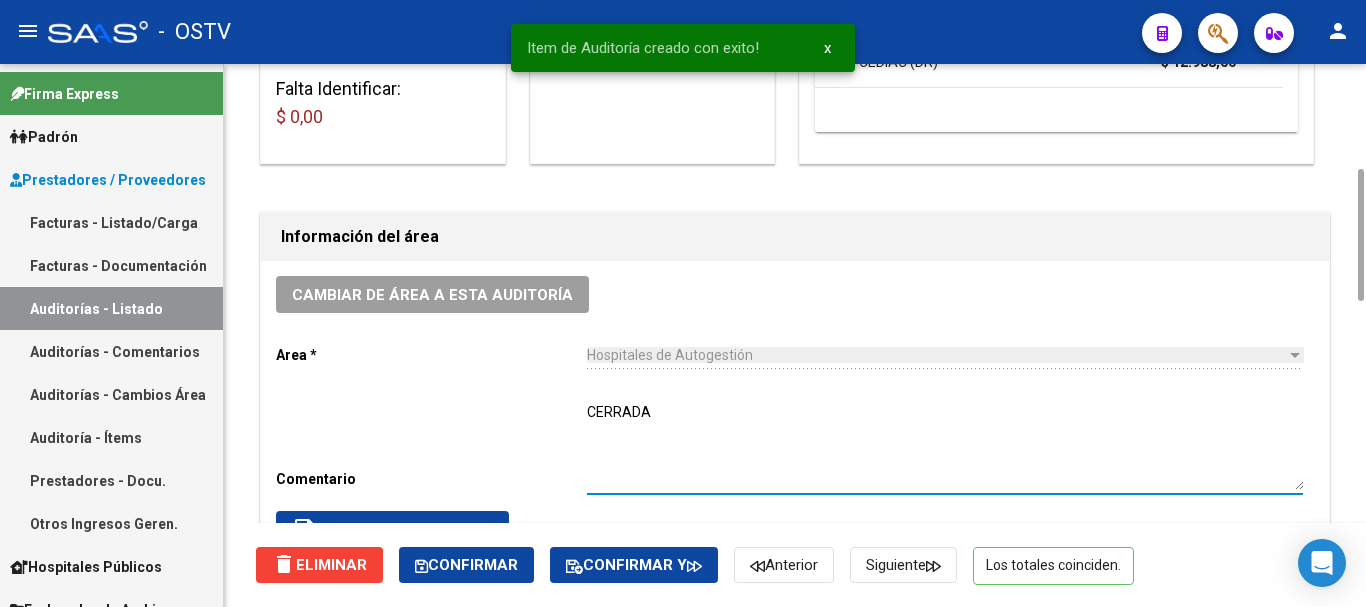 scroll, scrollTop: 633, scrollLeft: 0, axis: vertical 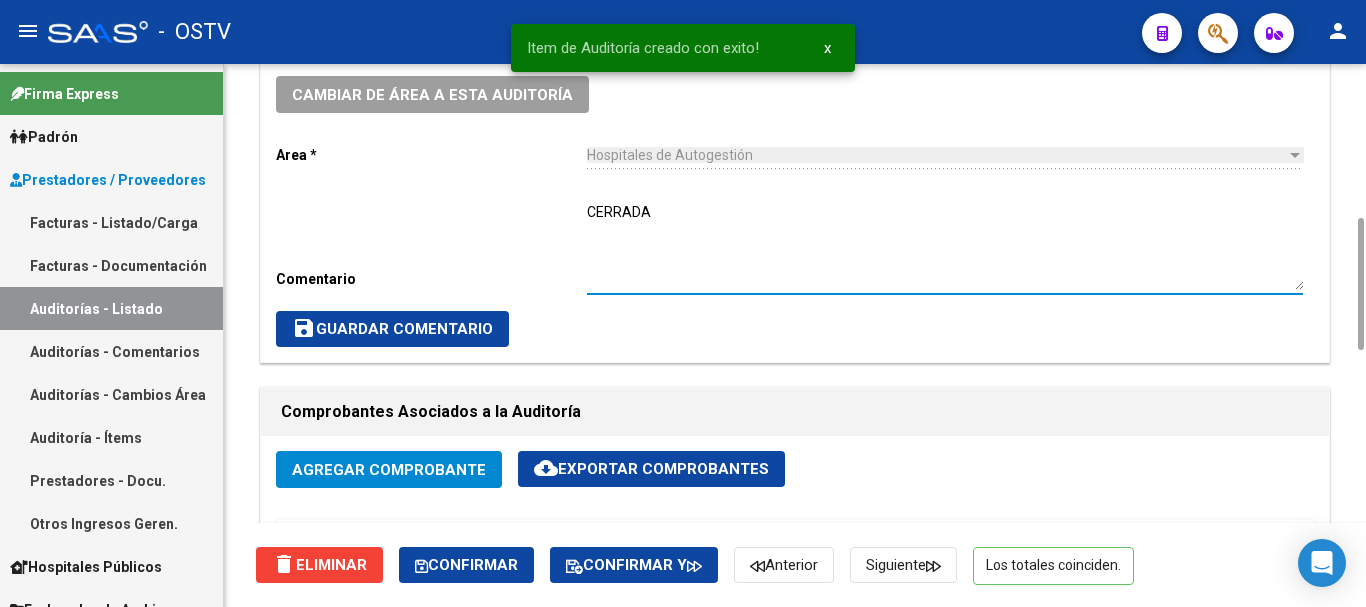 type on "CERRADA" 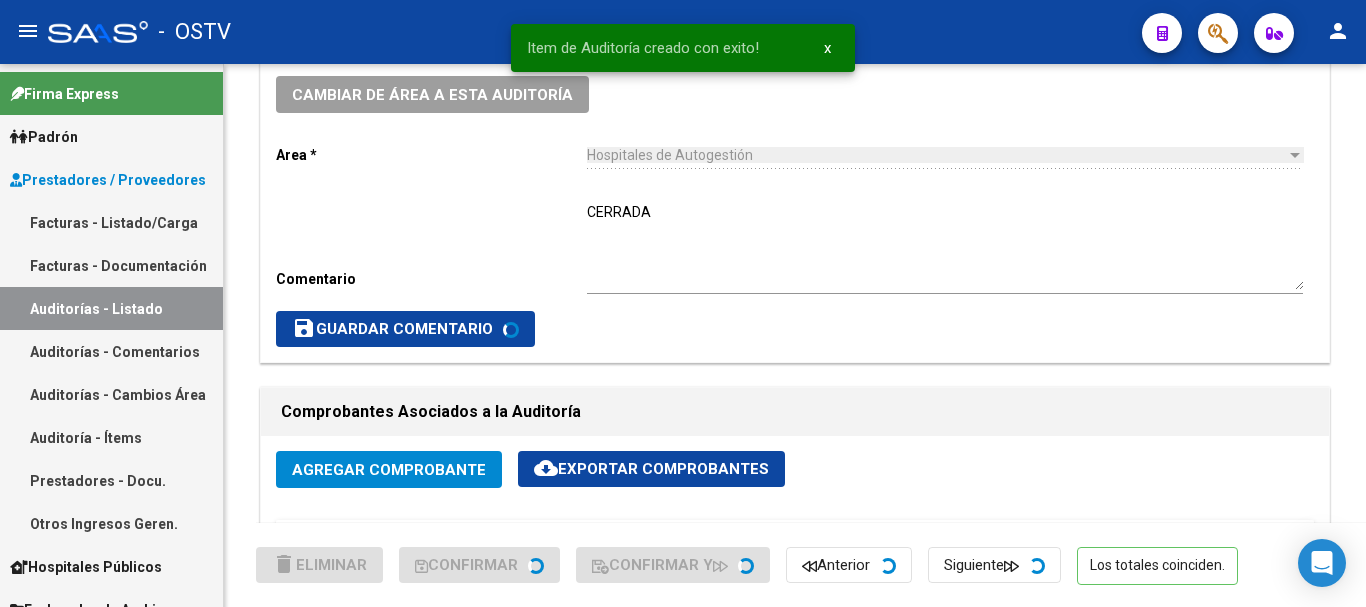 scroll, scrollTop: 0, scrollLeft: 0, axis: both 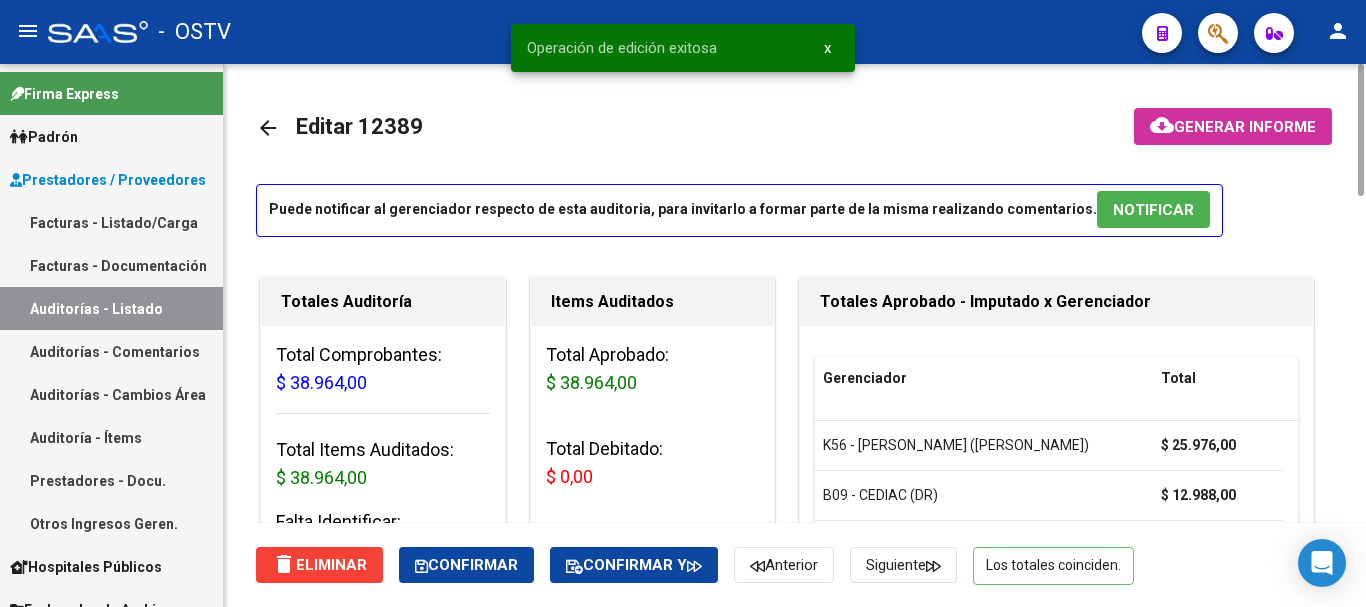 click on "arrow_back" 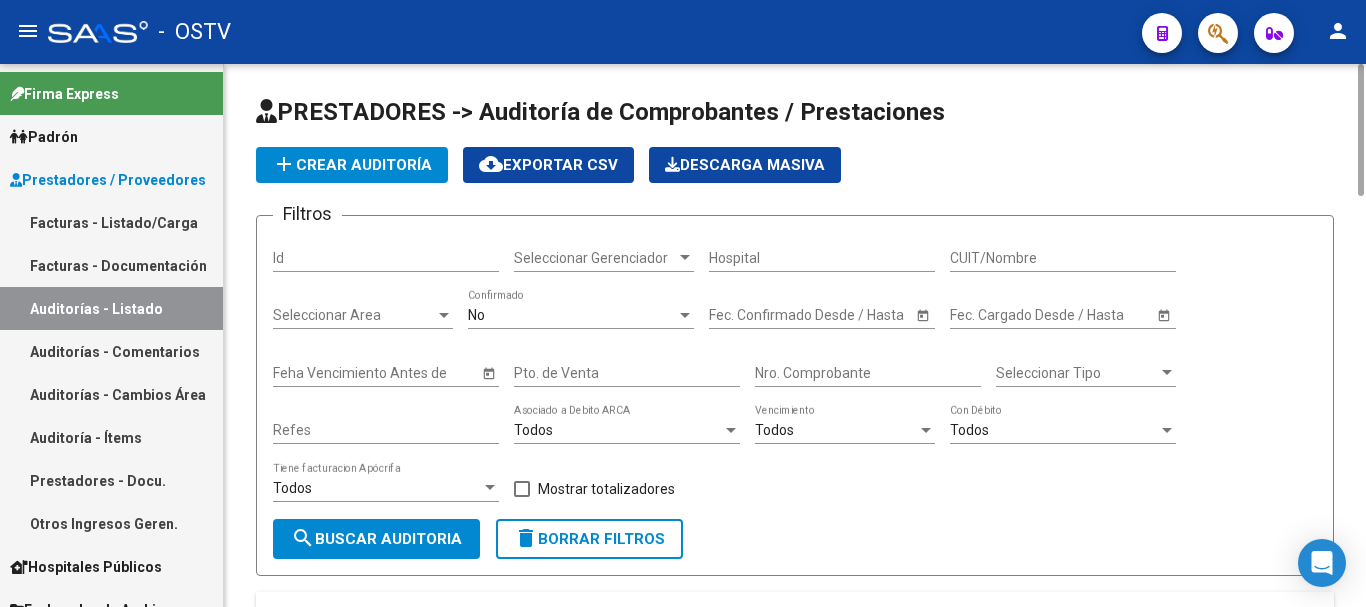 click on "add  Crear Auditoría" 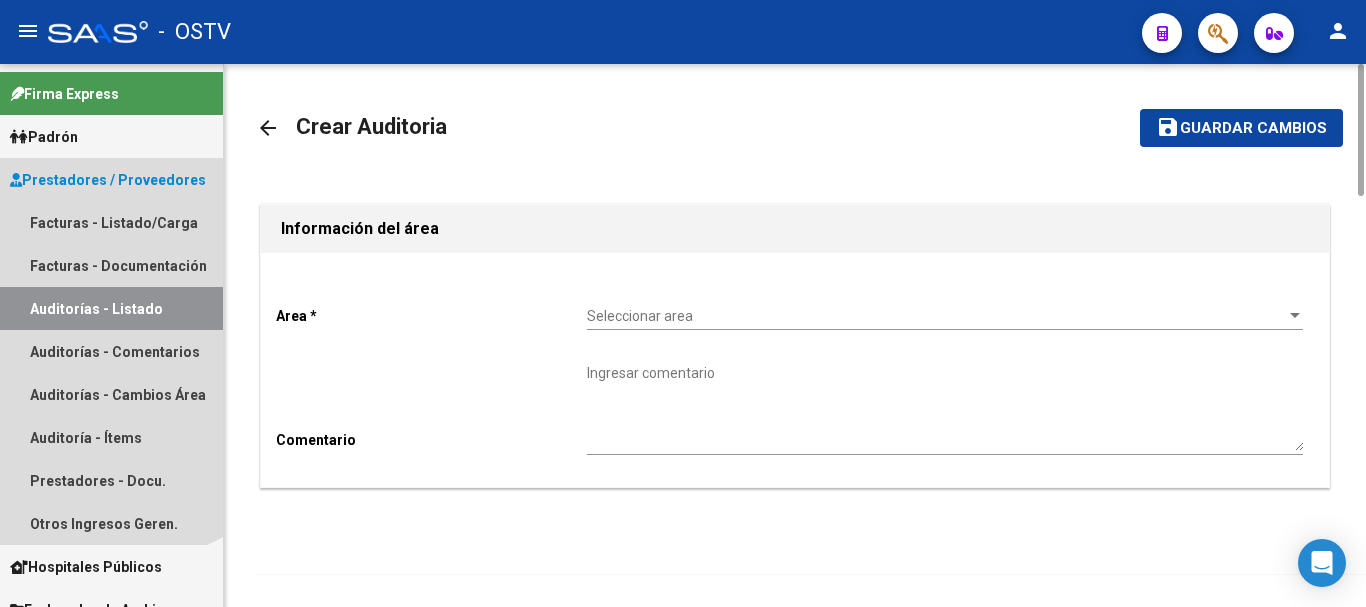 click on "Auditorías - Listado" at bounding box center [111, 308] 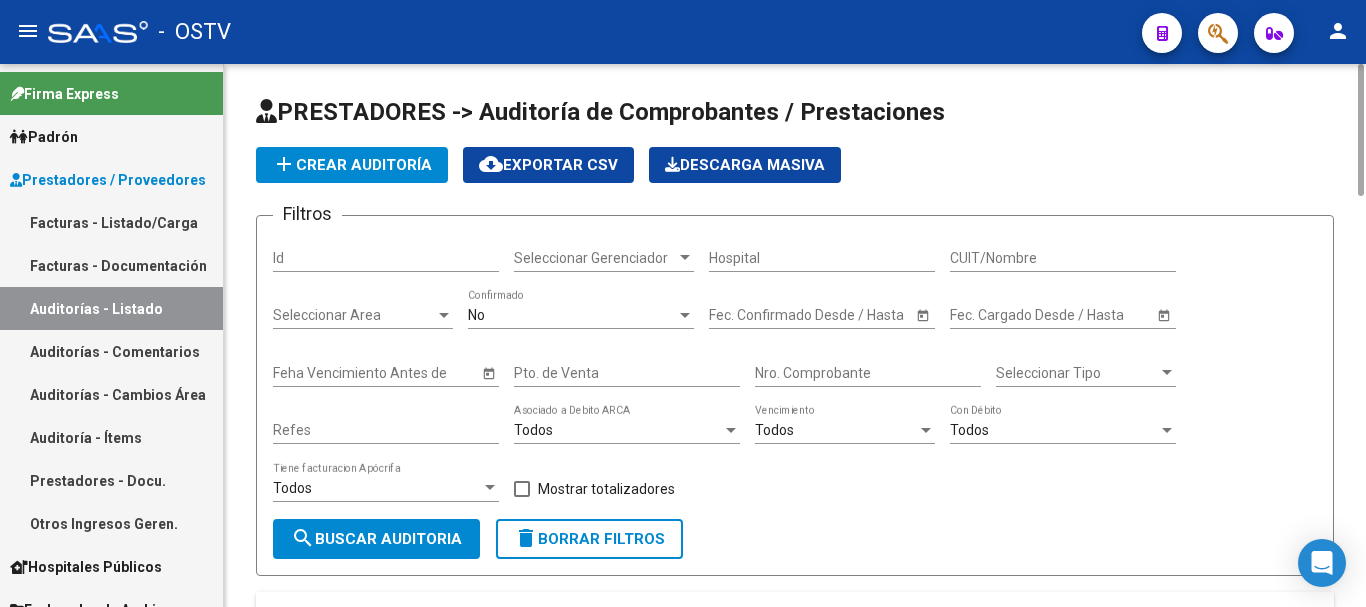 click on "Nro. Comprobante" 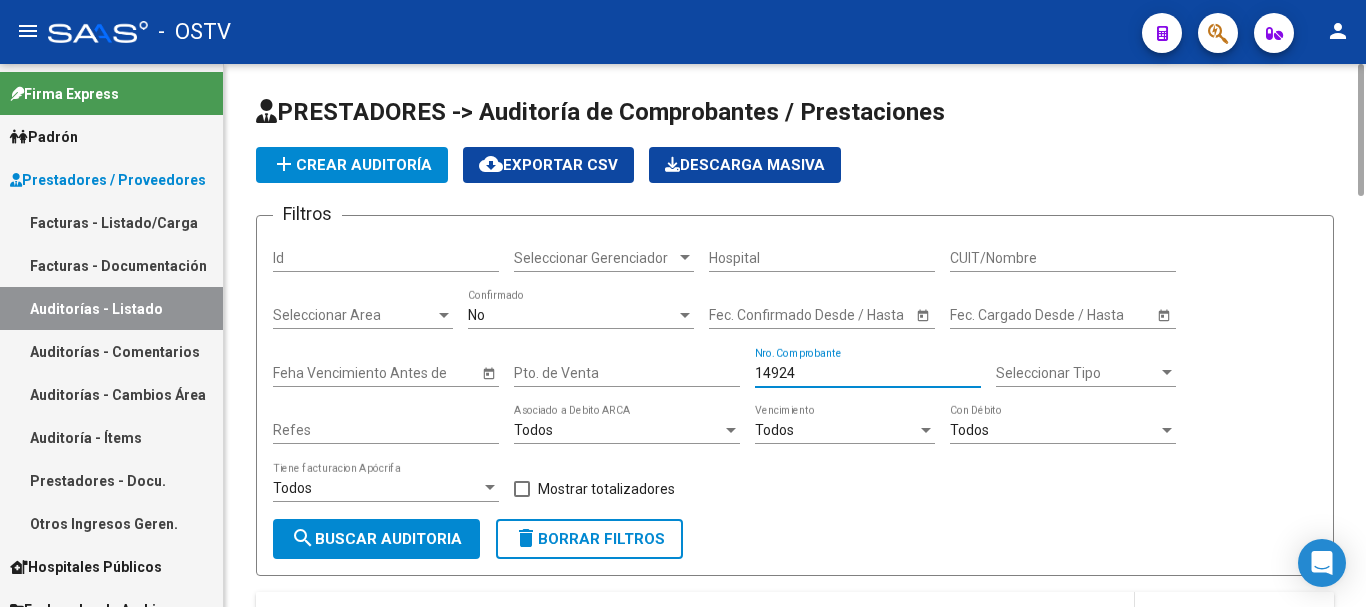 scroll, scrollTop: 245, scrollLeft: 0, axis: vertical 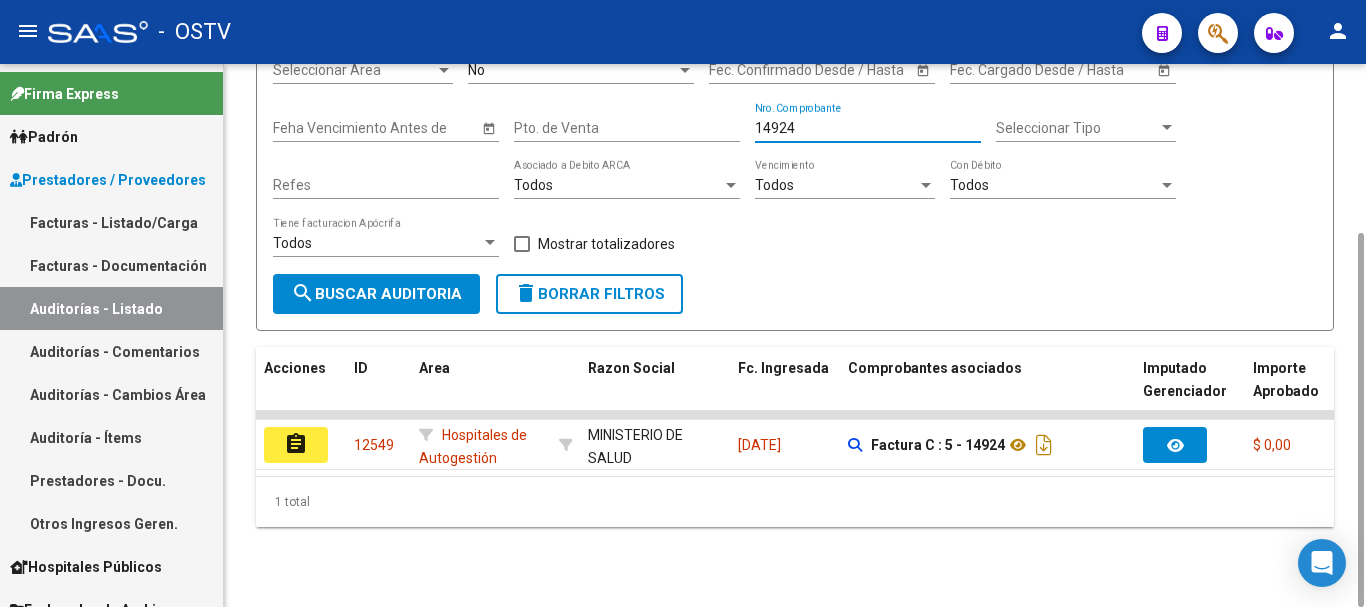 drag, startPoint x: 814, startPoint y: 129, endPoint x: 717, endPoint y: 138, distance: 97.41663 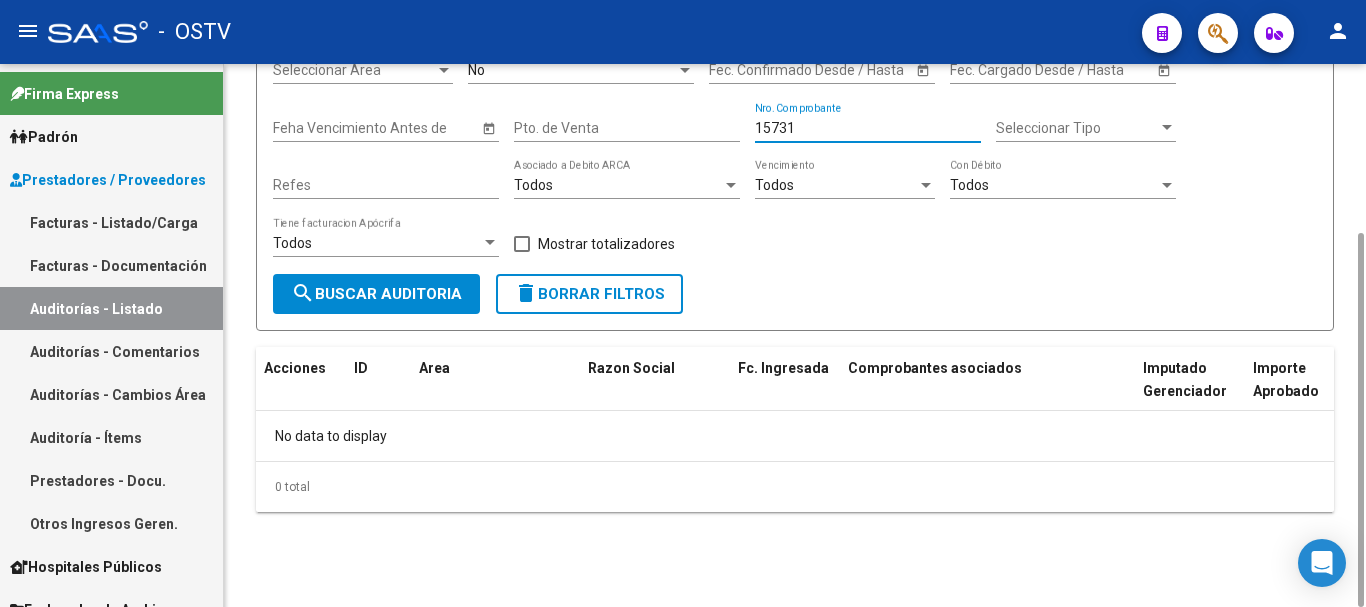 drag, startPoint x: 848, startPoint y: 124, endPoint x: 747, endPoint y: 144, distance: 102.96116 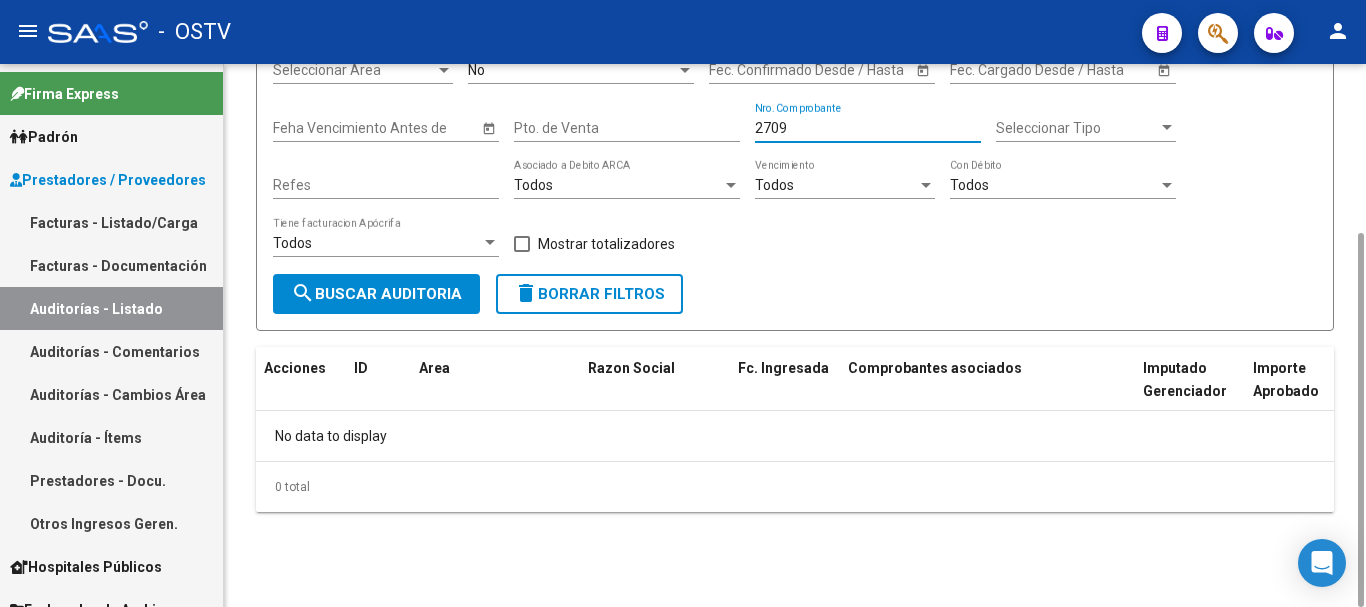 drag, startPoint x: 843, startPoint y: 134, endPoint x: 735, endPoint y: 151, distance: 109.32977 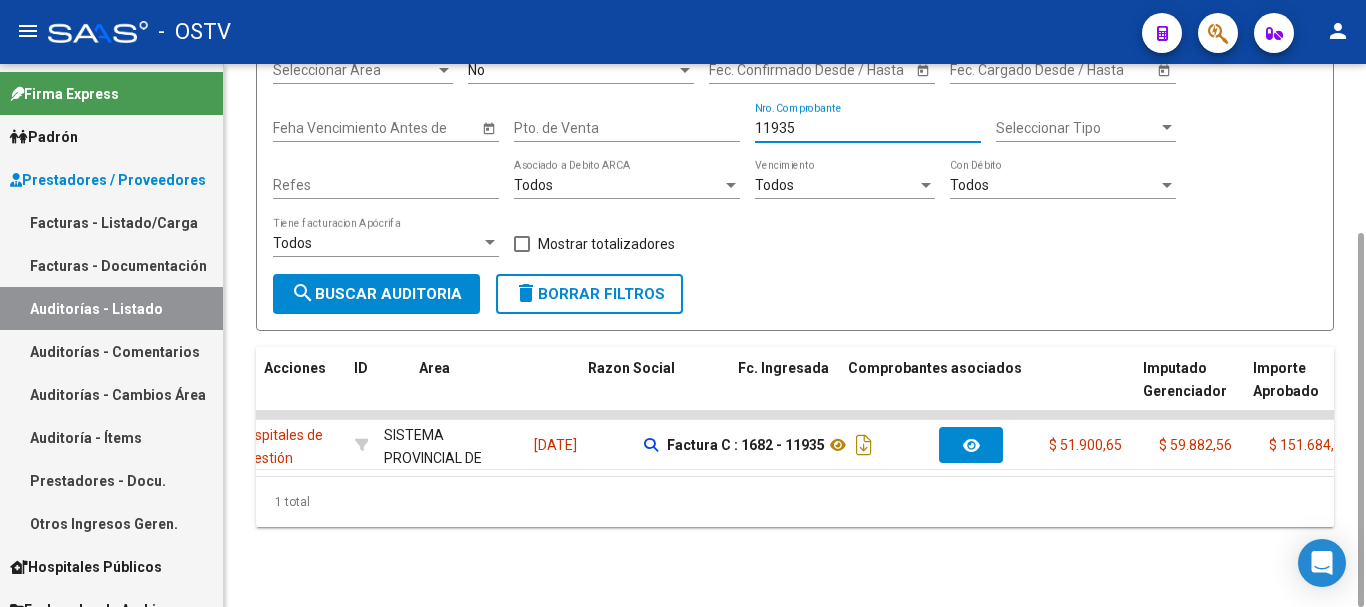 scroll, scrollTop: 0, scrollLeft: 0, axis: both 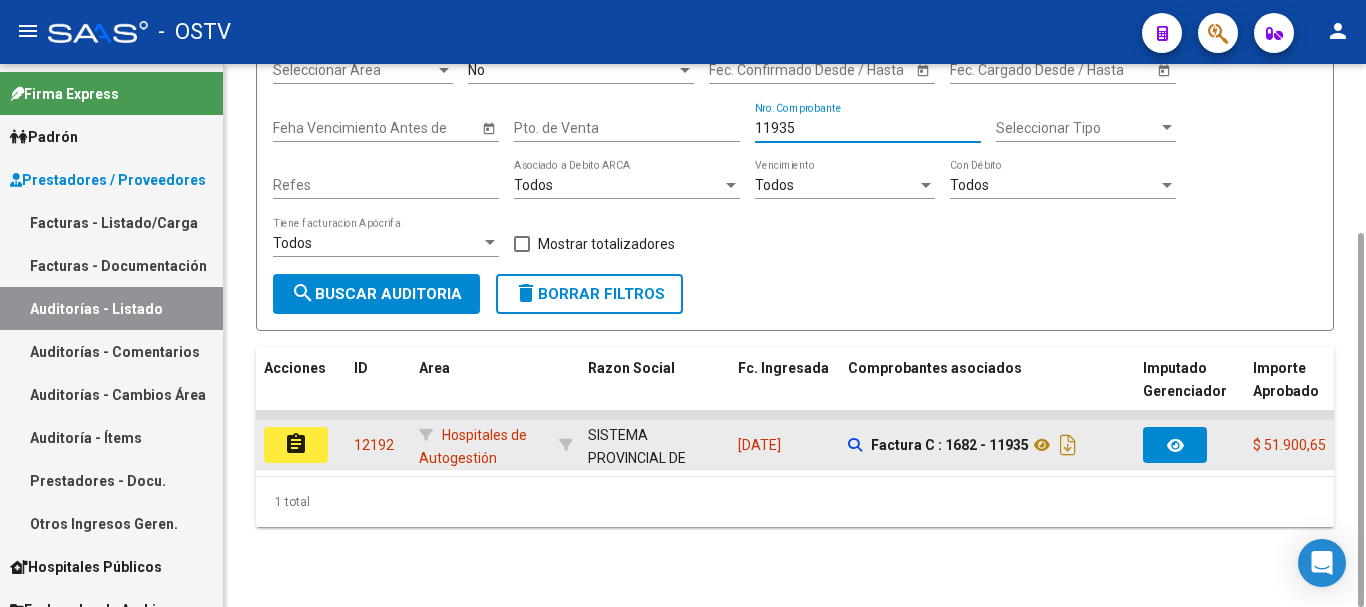 type on "11935" 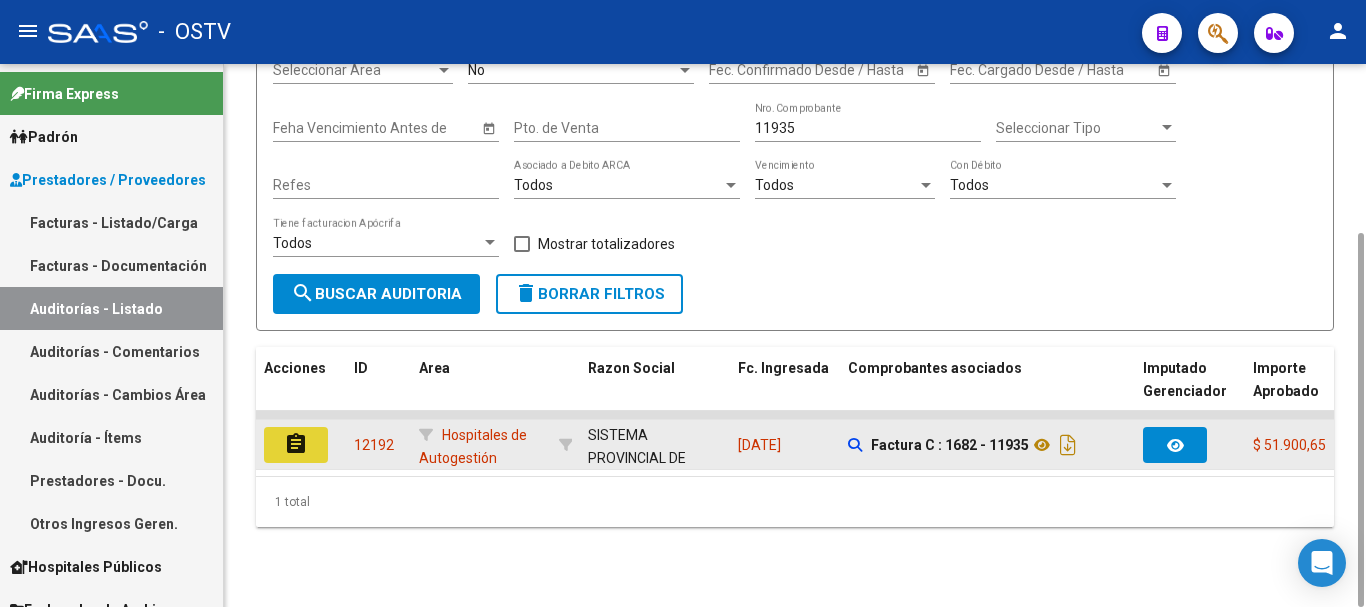 click on "assignment" 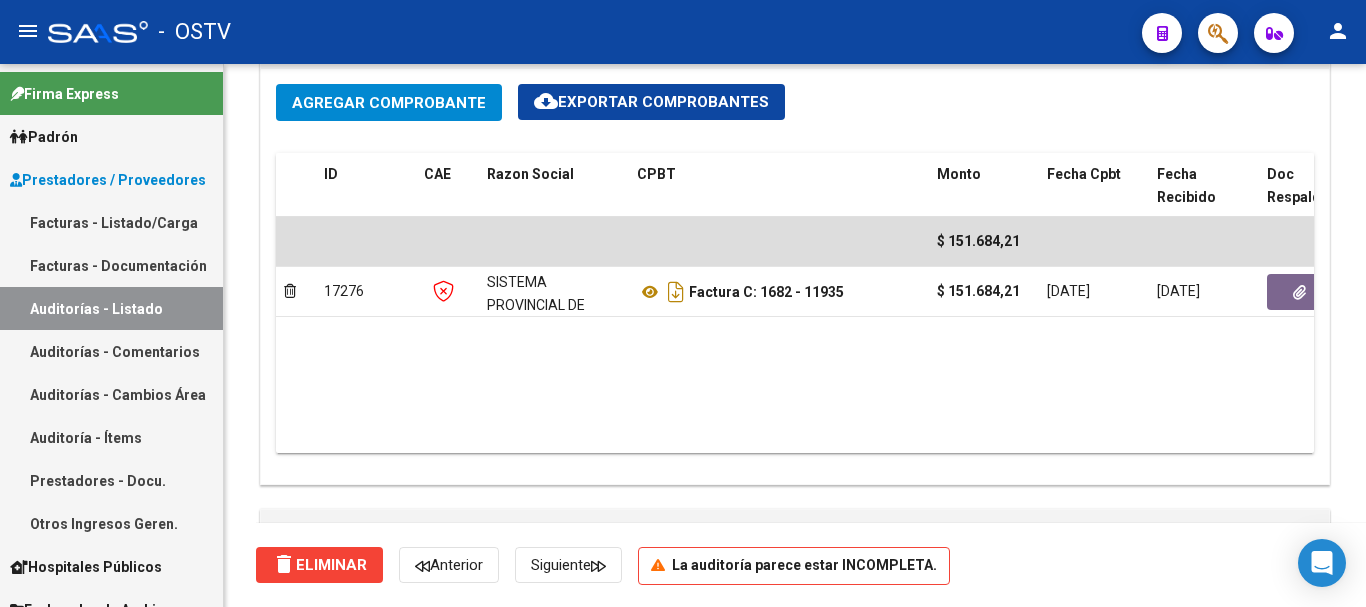 scroll, scrollTop: 1200, scrollLeft: 0, axis: vertical 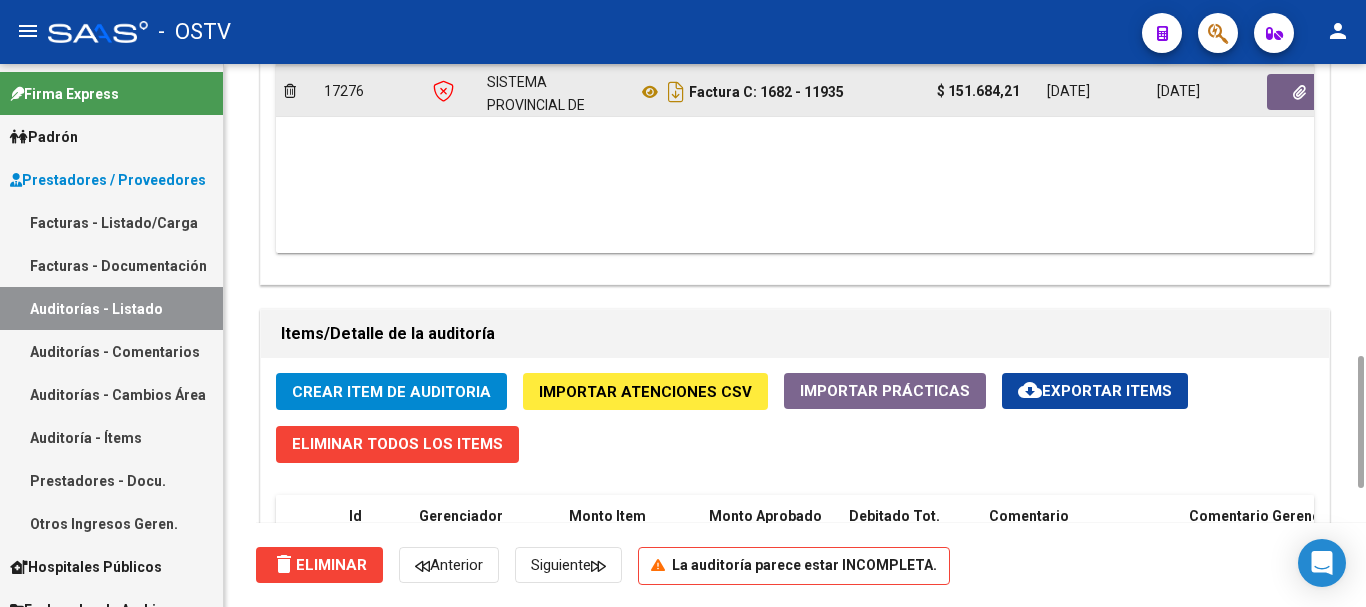 click 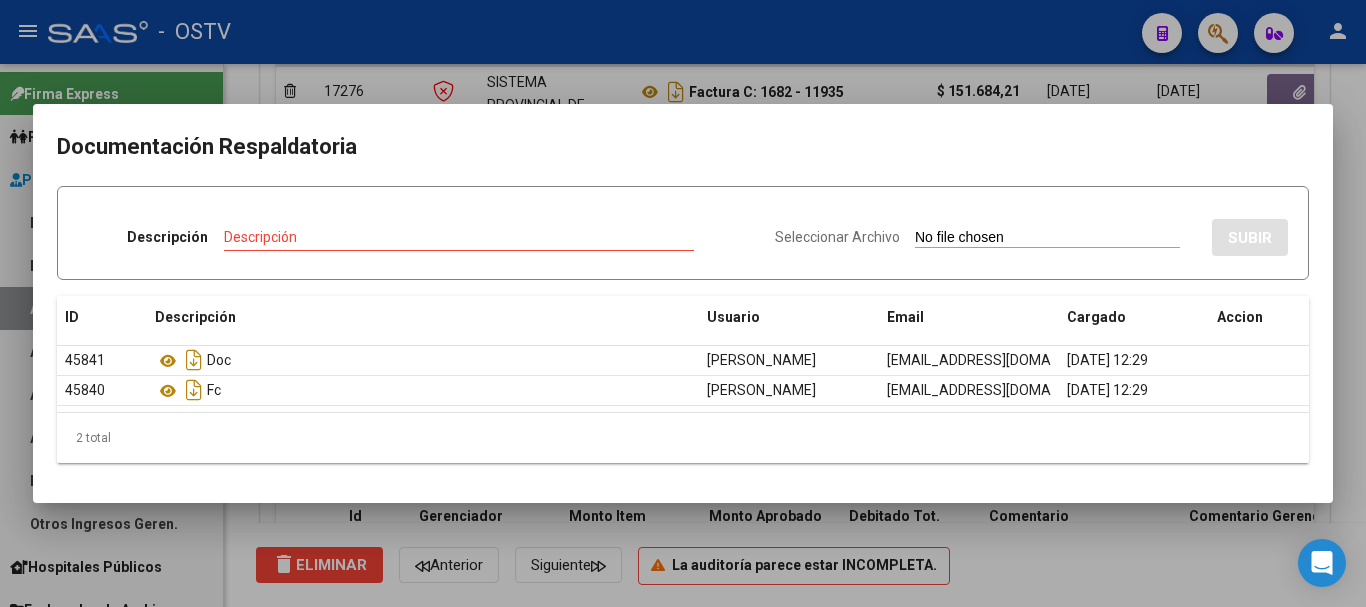 click at bounding box center (683, 303) 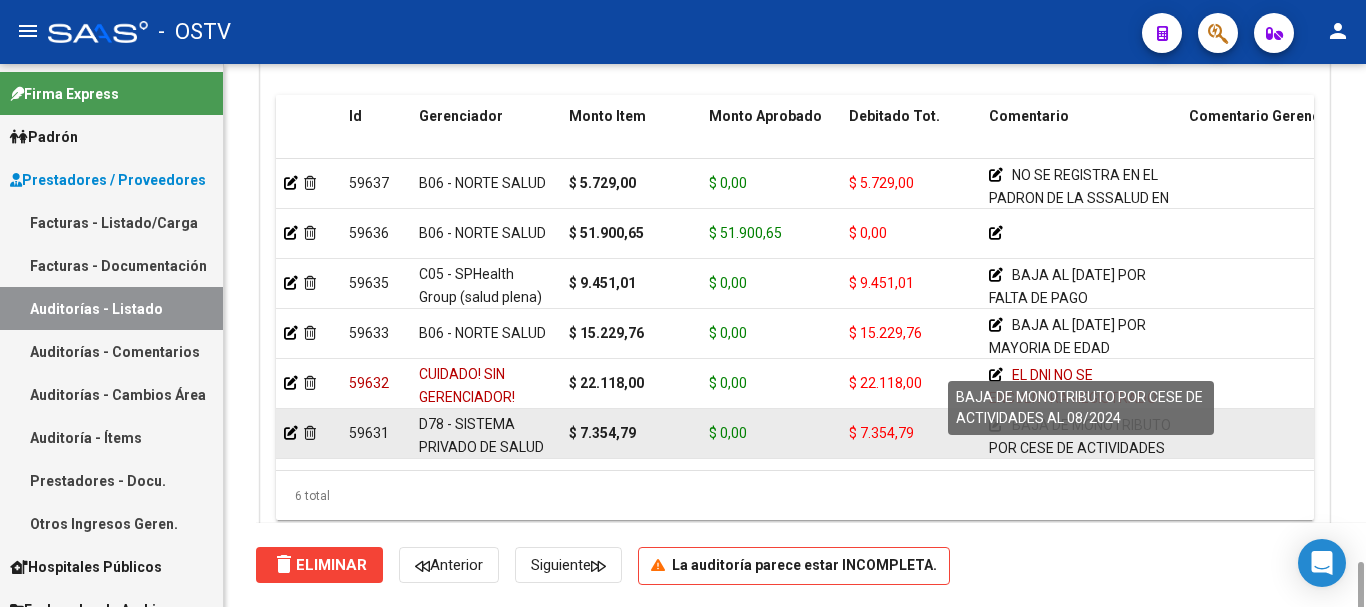 scroll, scrollTop: 1687, scrollLeft: 0, axis: vertical 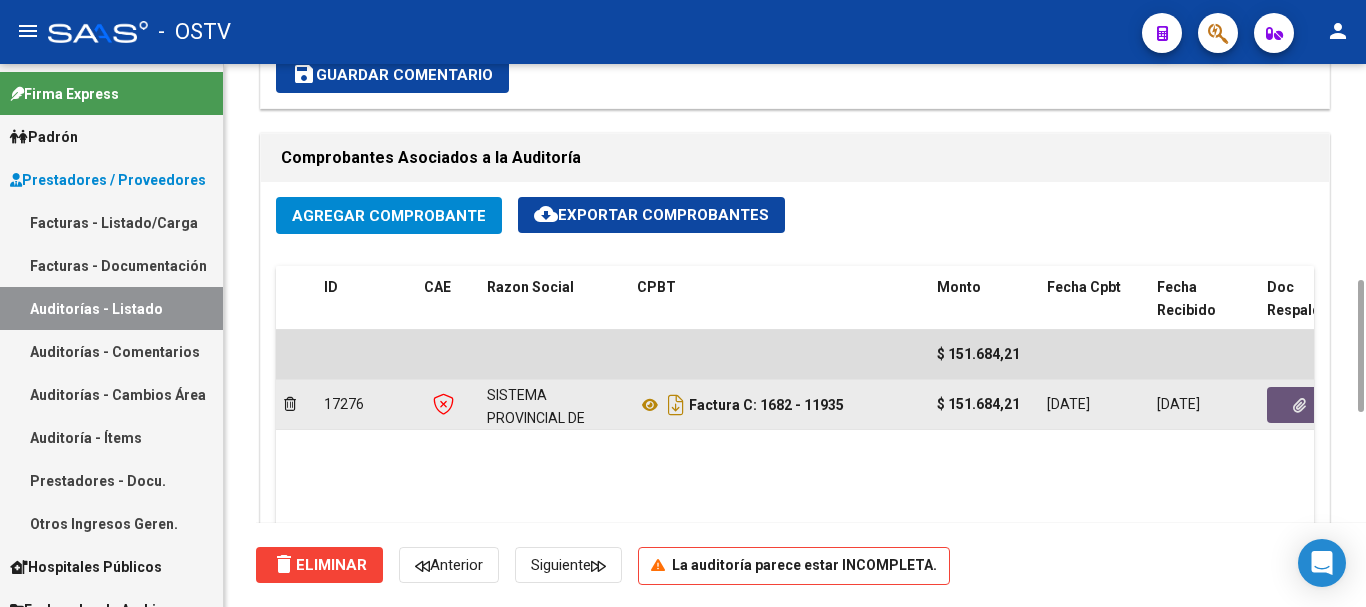 click 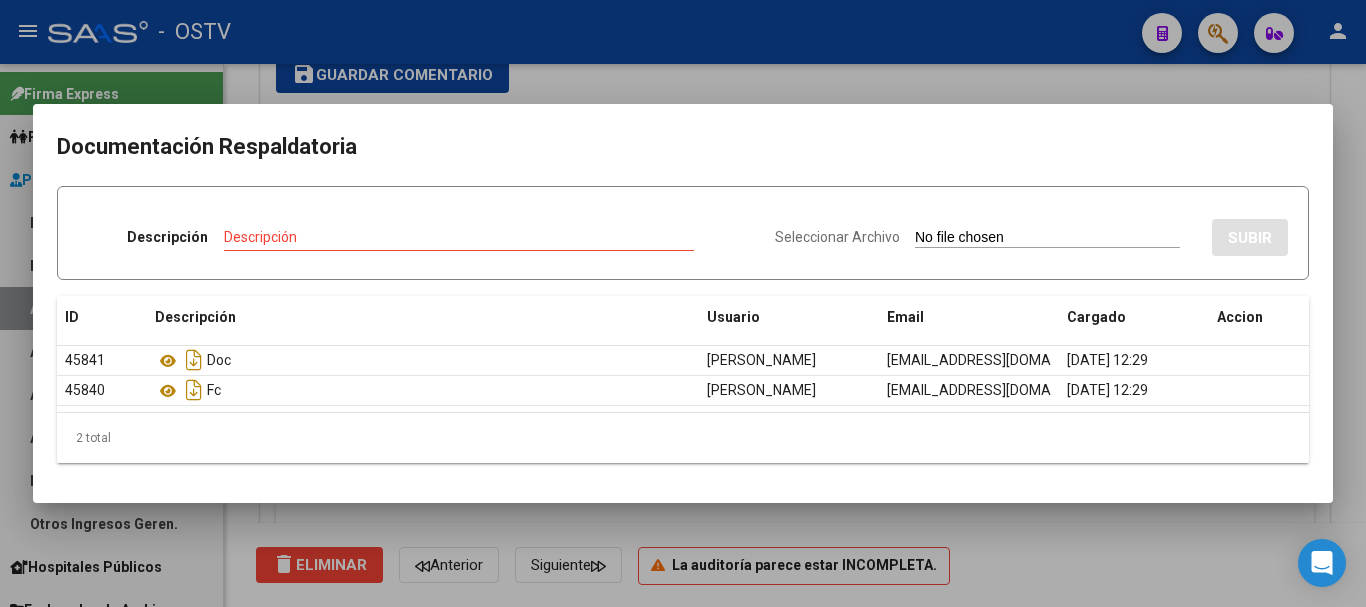 click at bounding box center [683, 303] 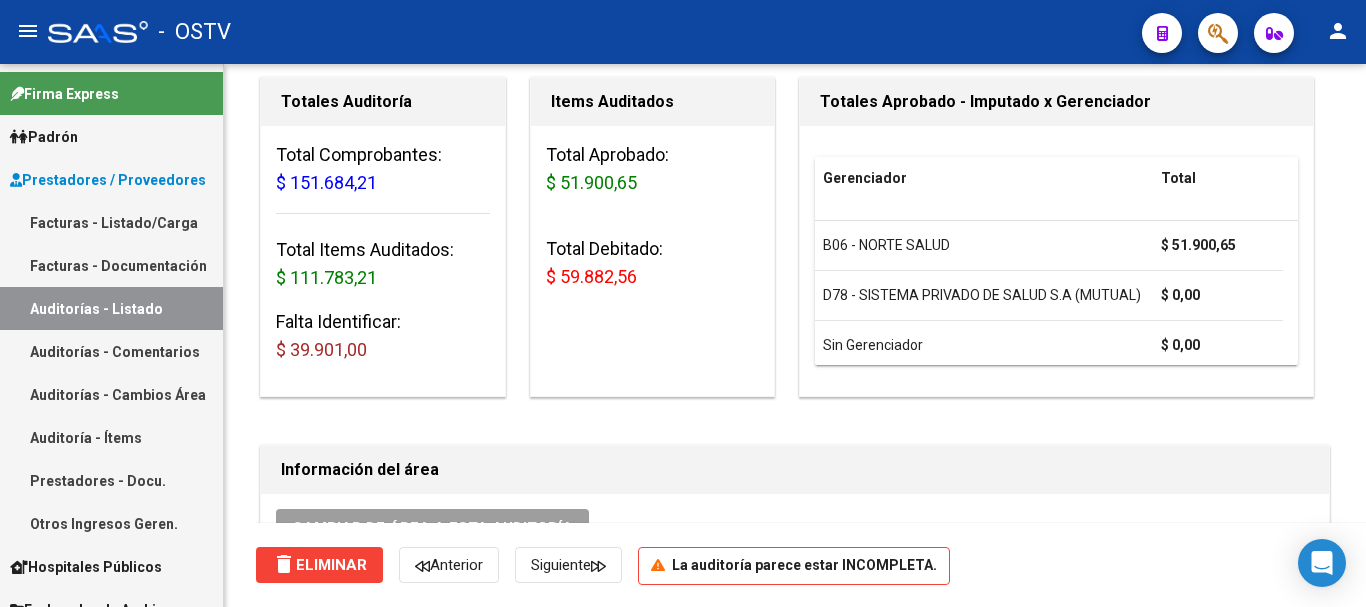 scroll, scrollTop: 0, scrollLeft: 0, axis: both 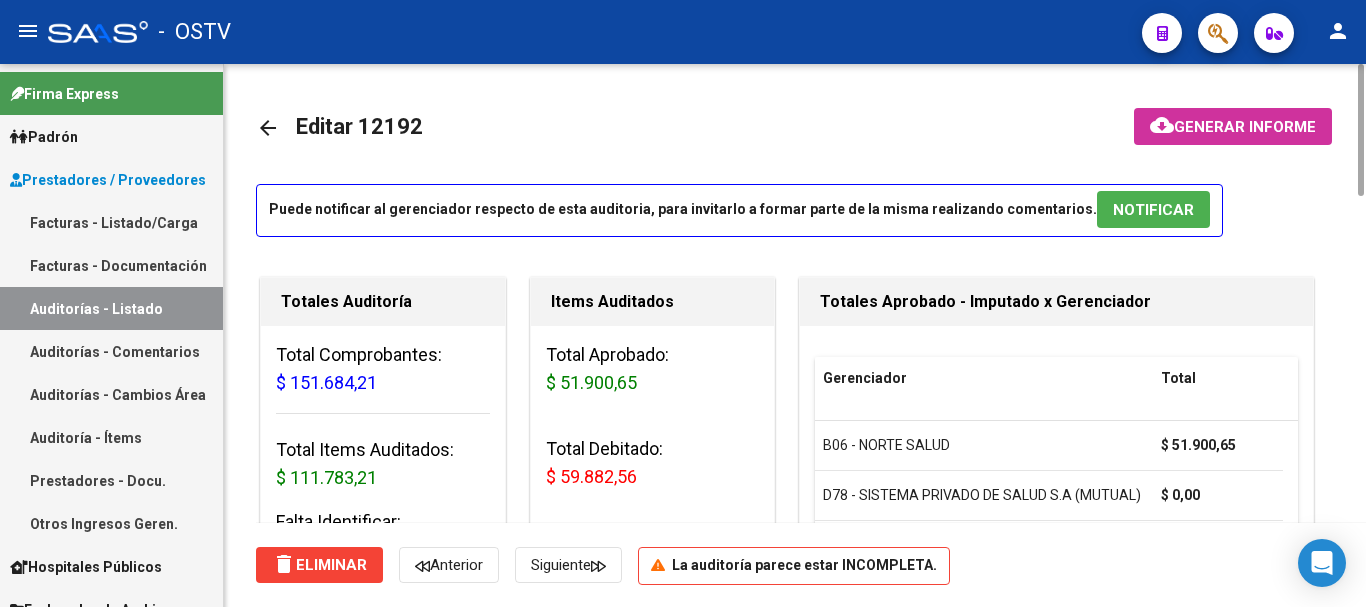 click on "arrow_back" 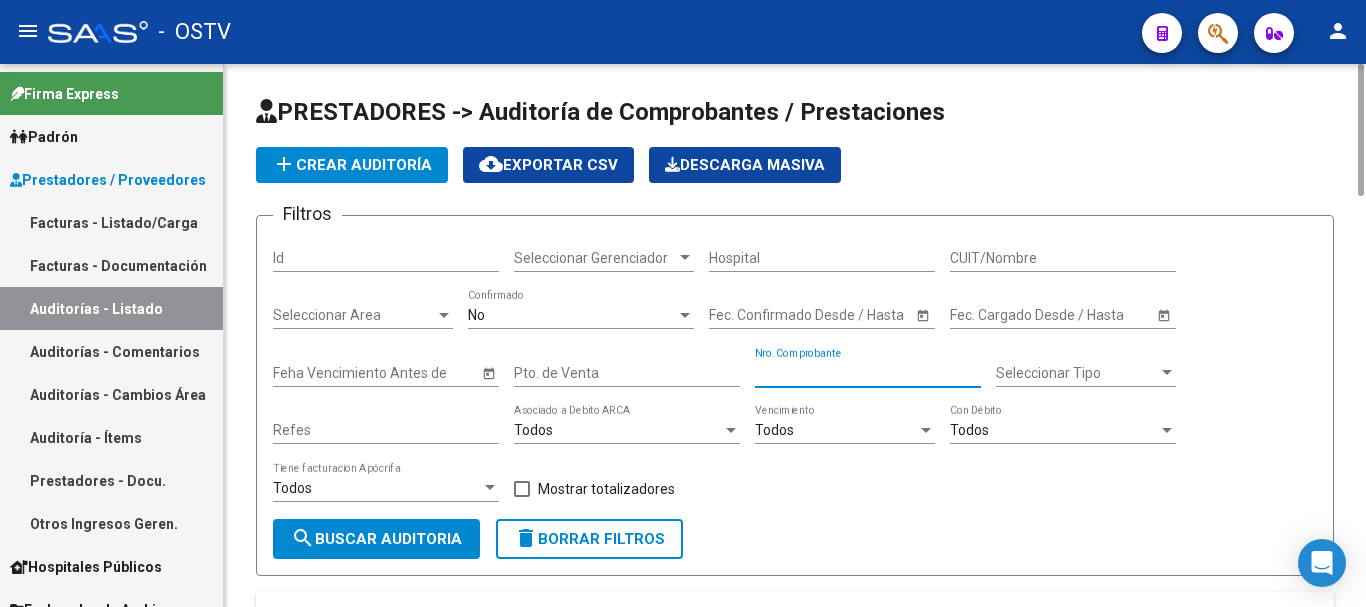 click on "Nro. Comprobante" at bounding box center (868, 373) 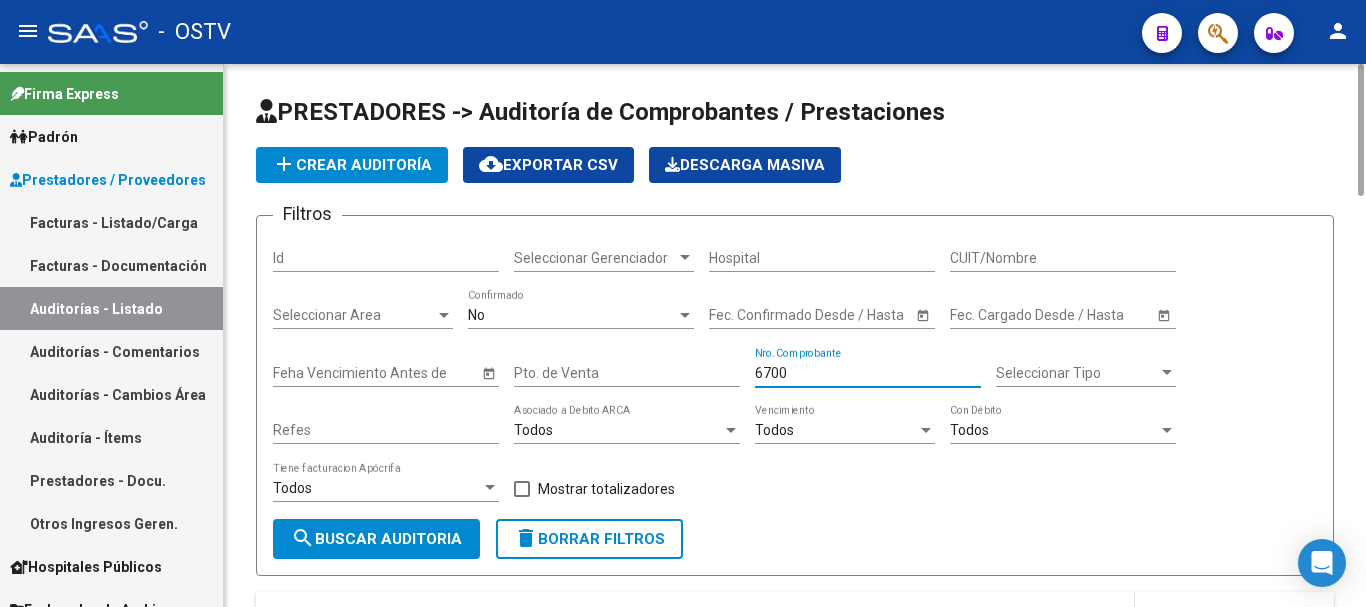 scroll, scrollTop: 245, scrollLeft: 0, axis: vertical 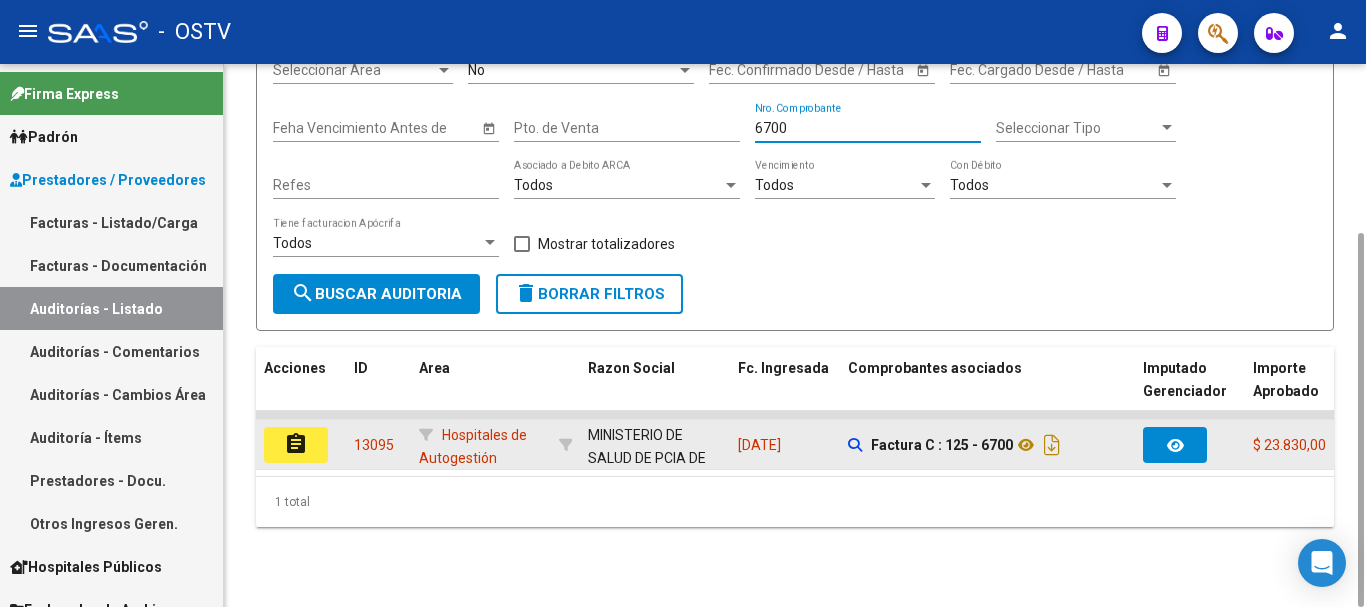 type on "6700" 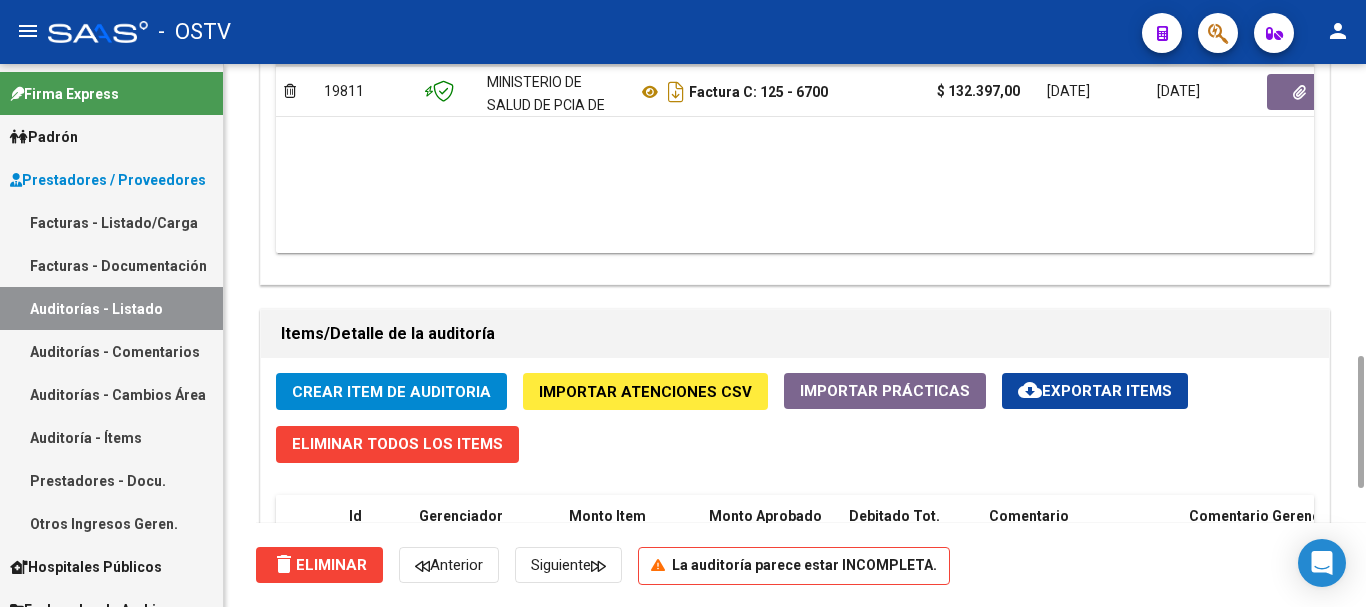scroll, scrollTop: 1600, scrollLeft: 0, axis: vertical 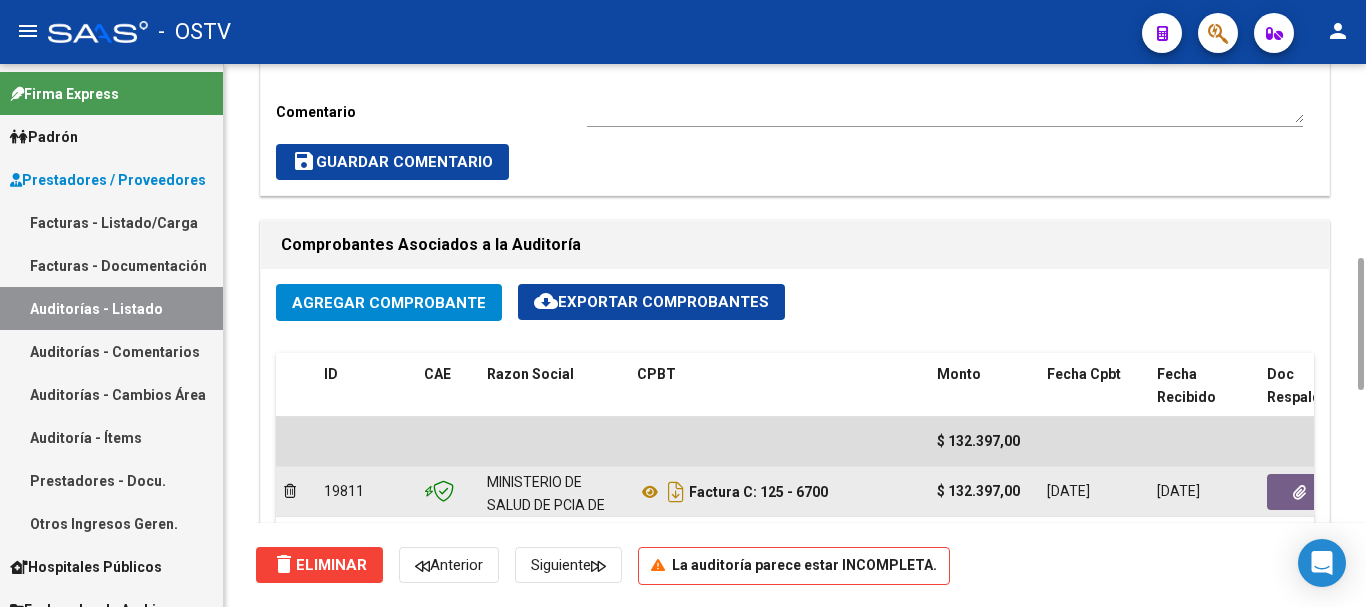 click 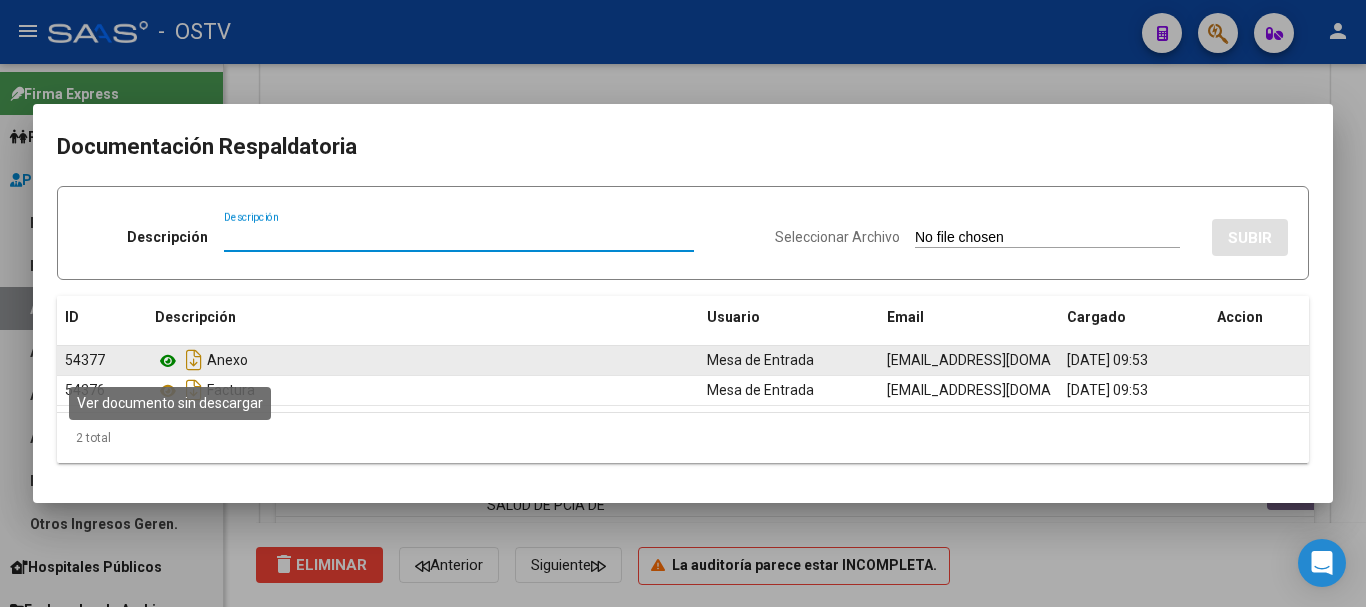 click 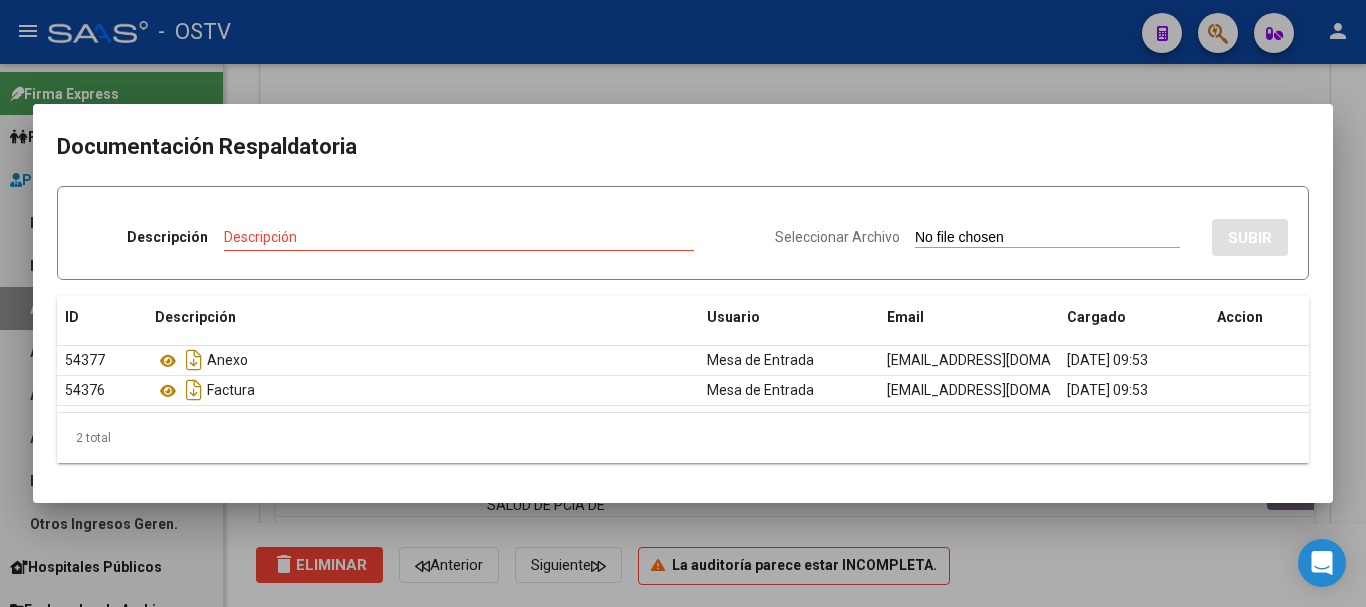 click at bounding box center (683, 303) 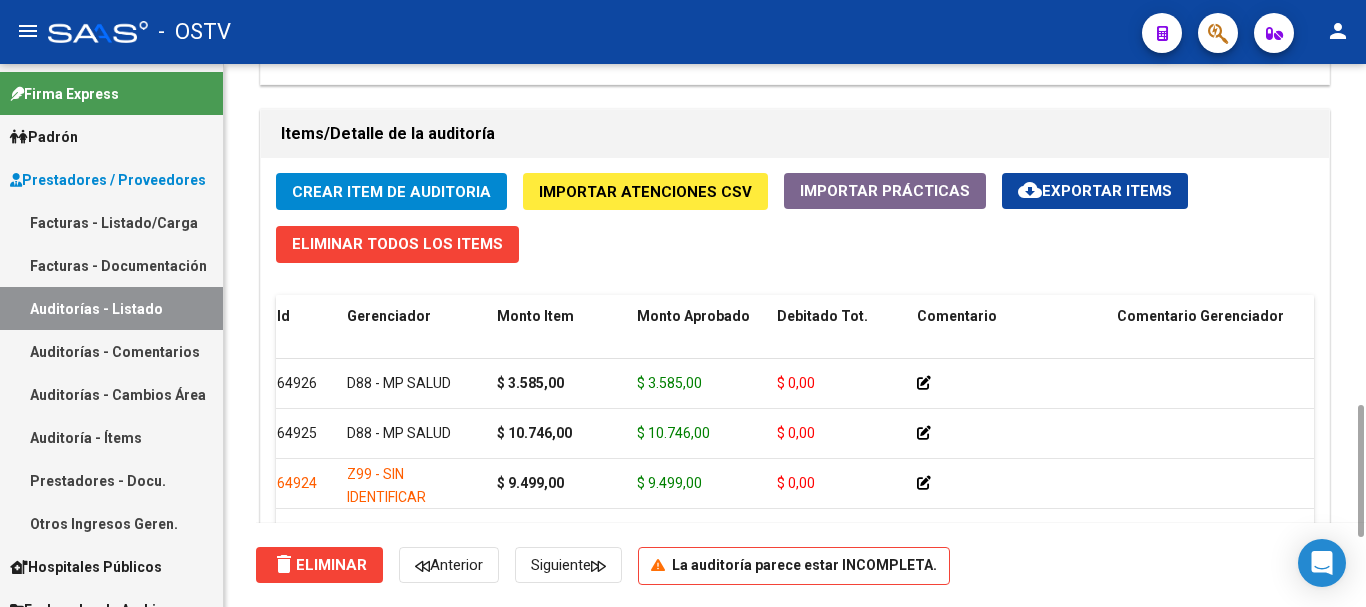 scroll, scrollTop: 1687, scrollLeft: 0, axis: vertical 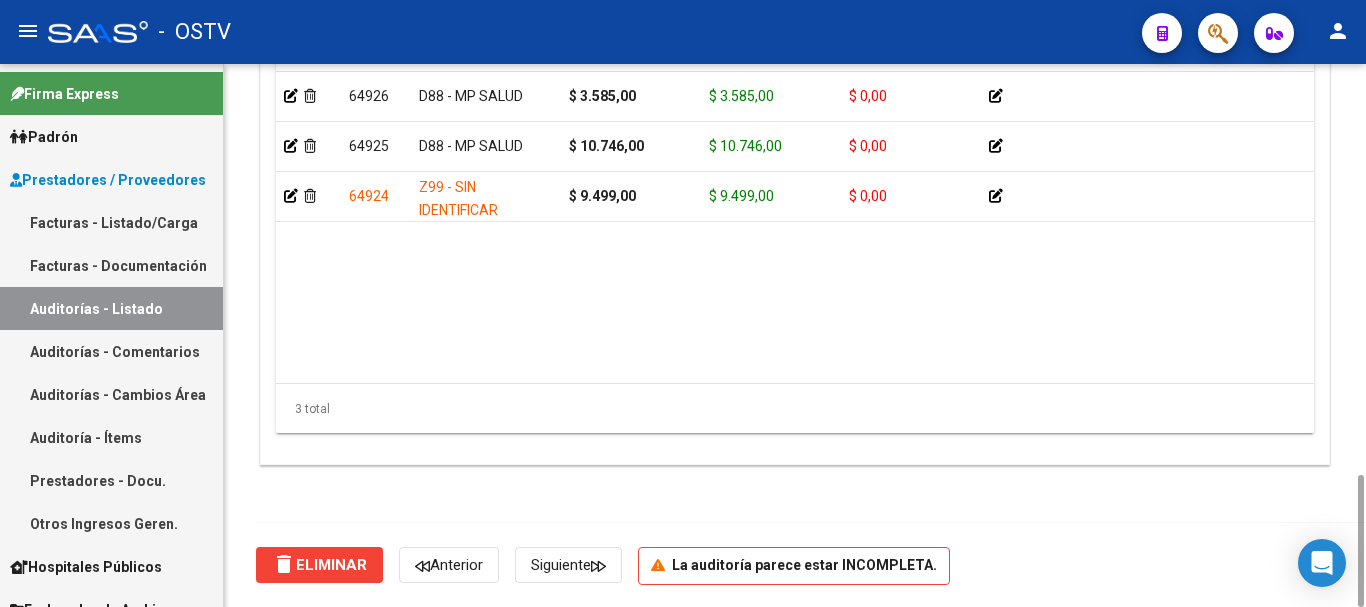 type 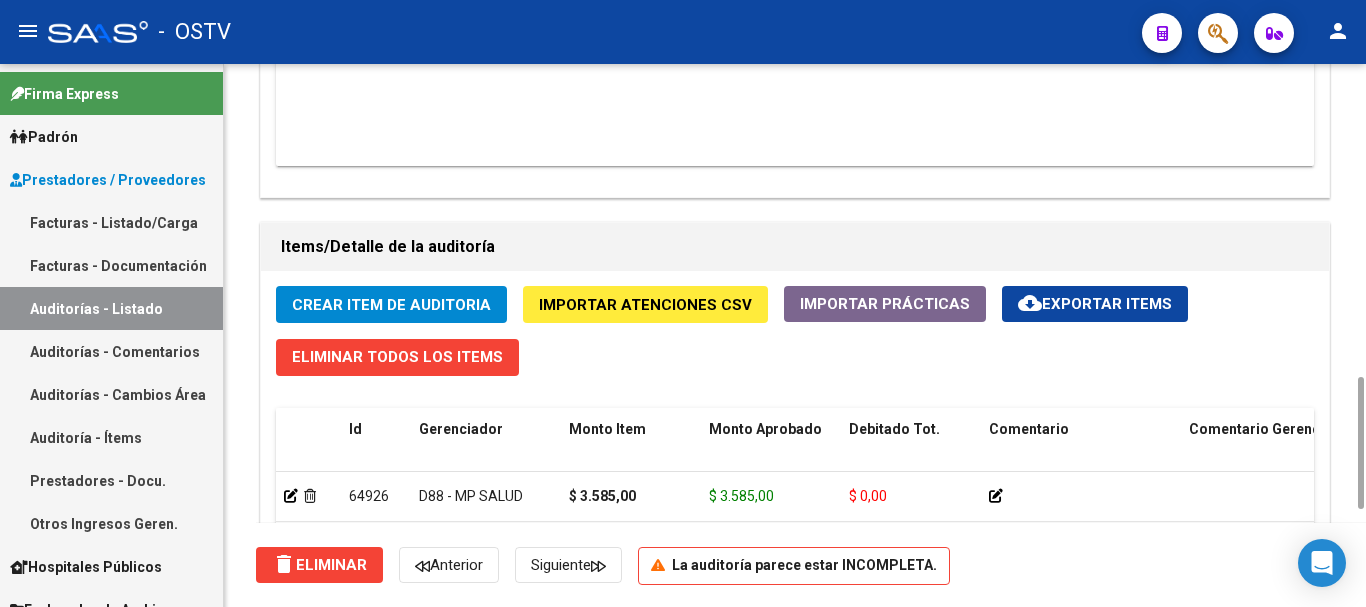 click on "Crear Item de Auditoria" 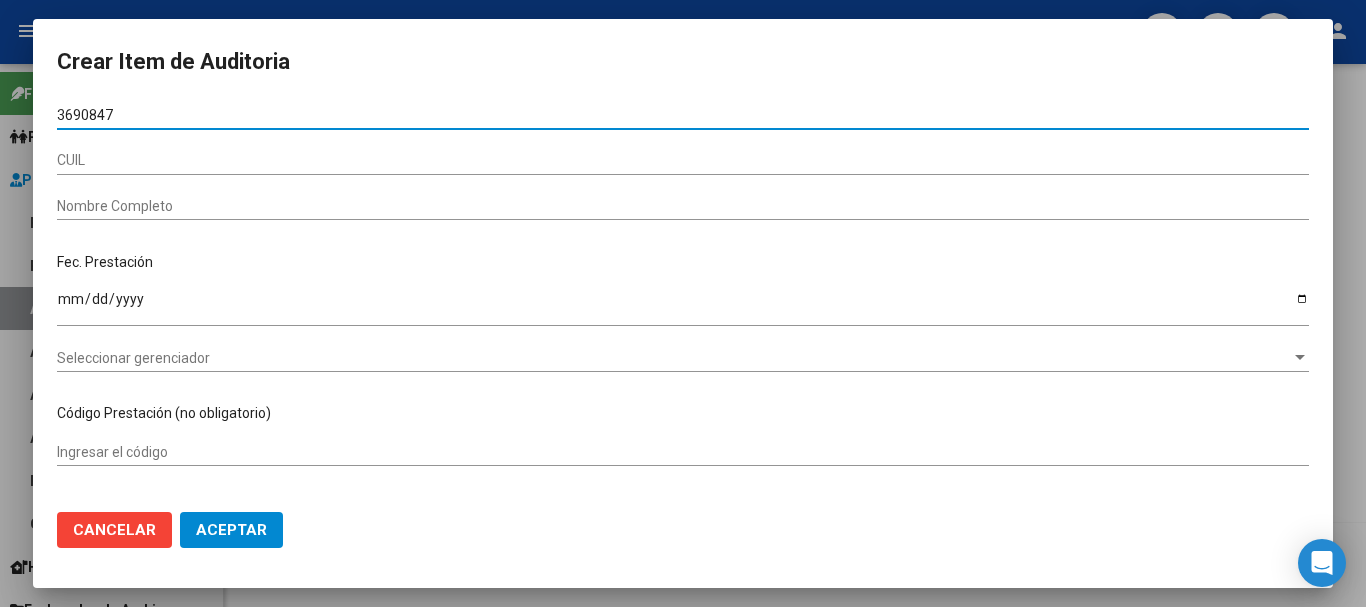 type on "36908474" 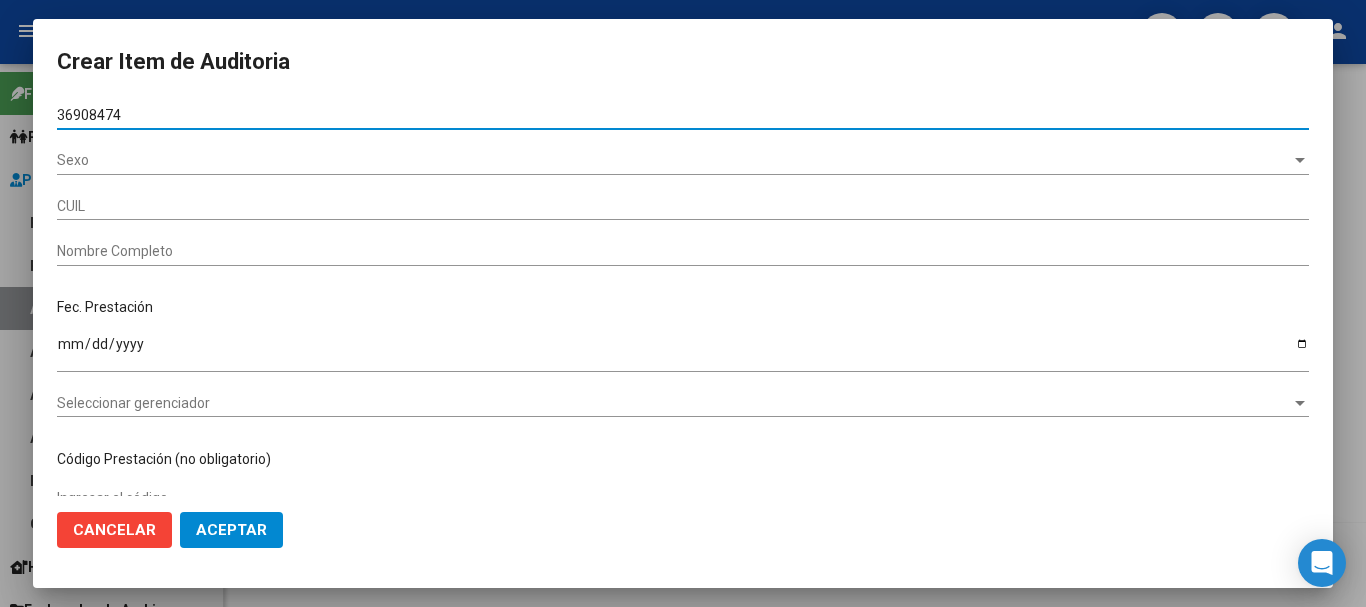 type on "20369084748" 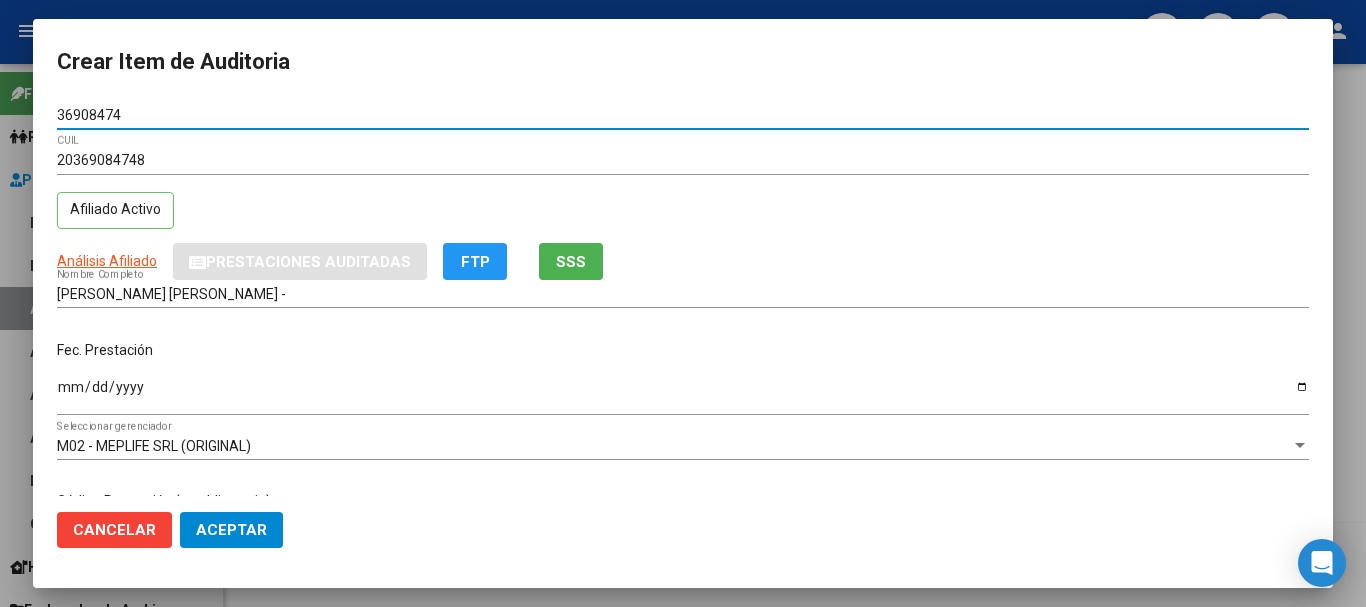 type on "36908474" 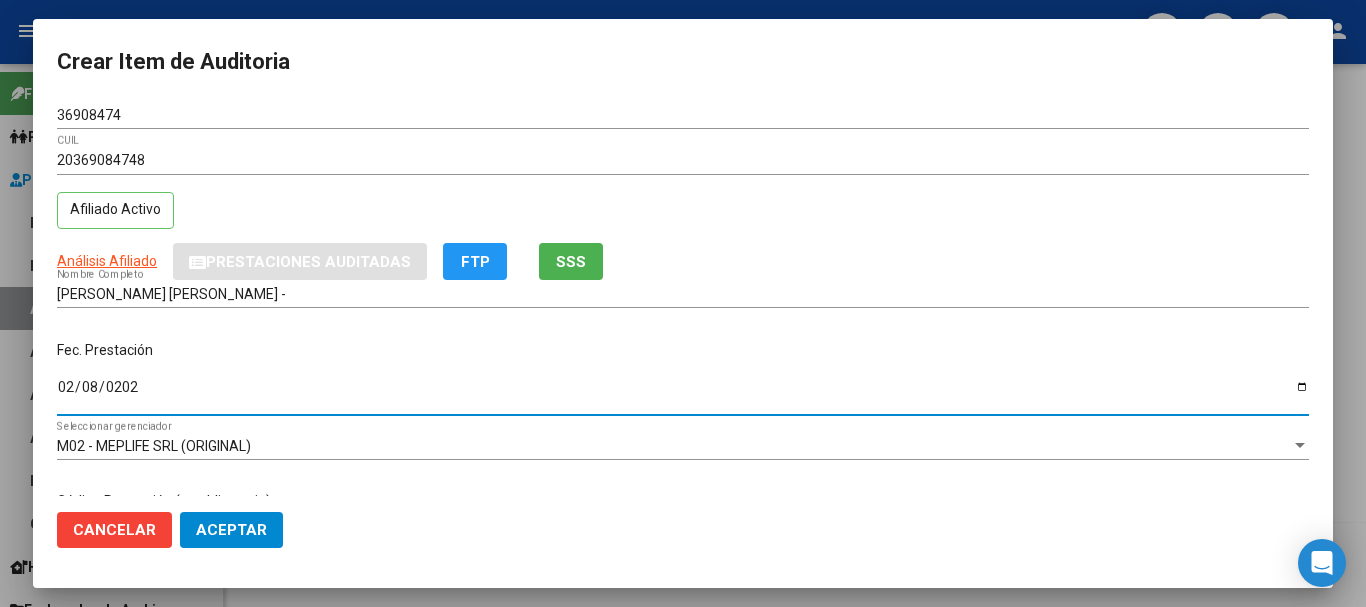 type on "[DATE]" 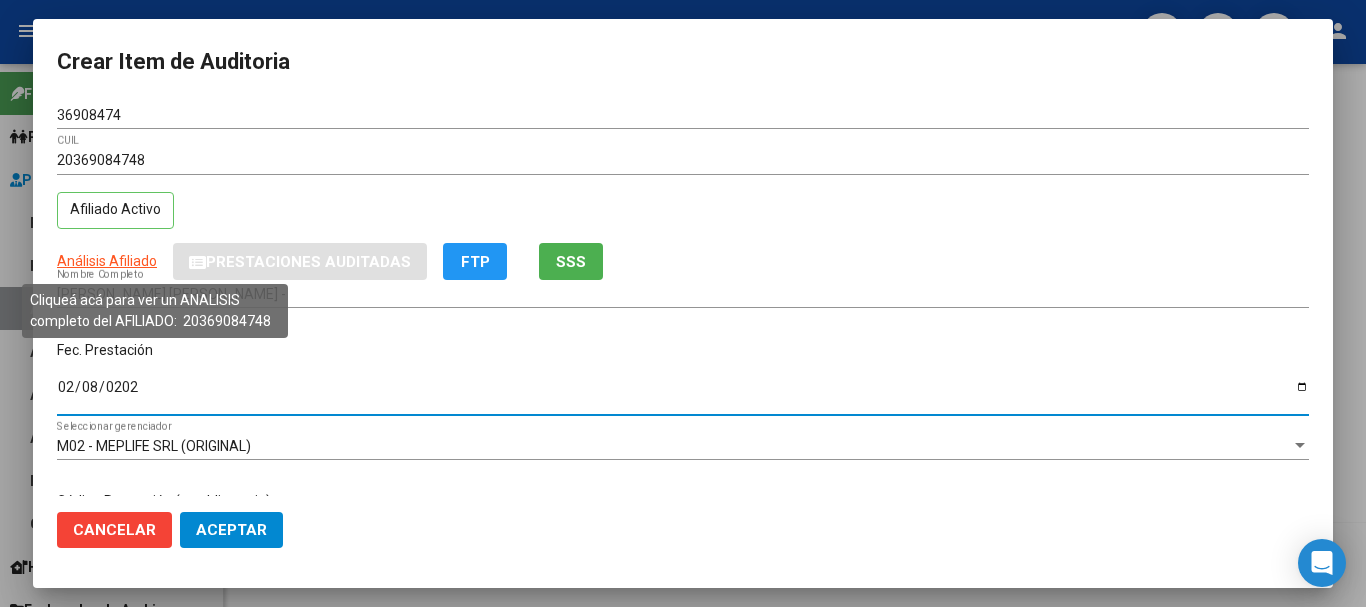click on "Análisis Afiliado" at bounding box center (107, 261) 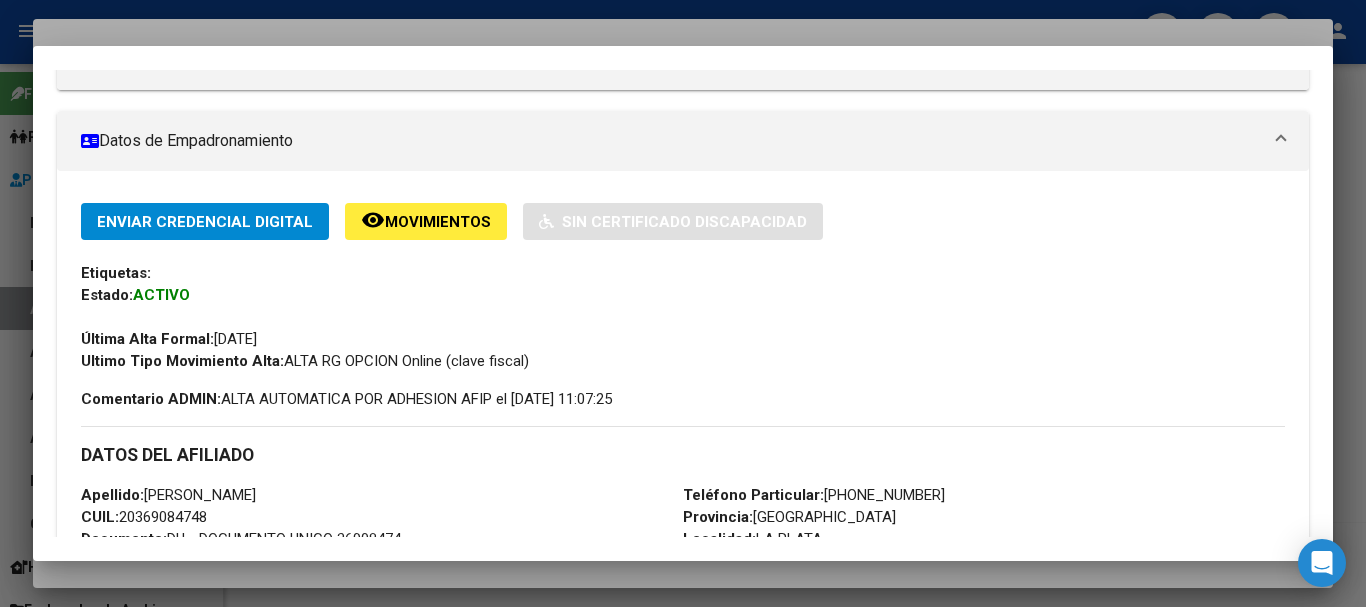 scroll, scrollTop: 800, scrollLeft: 0, axis: vertical 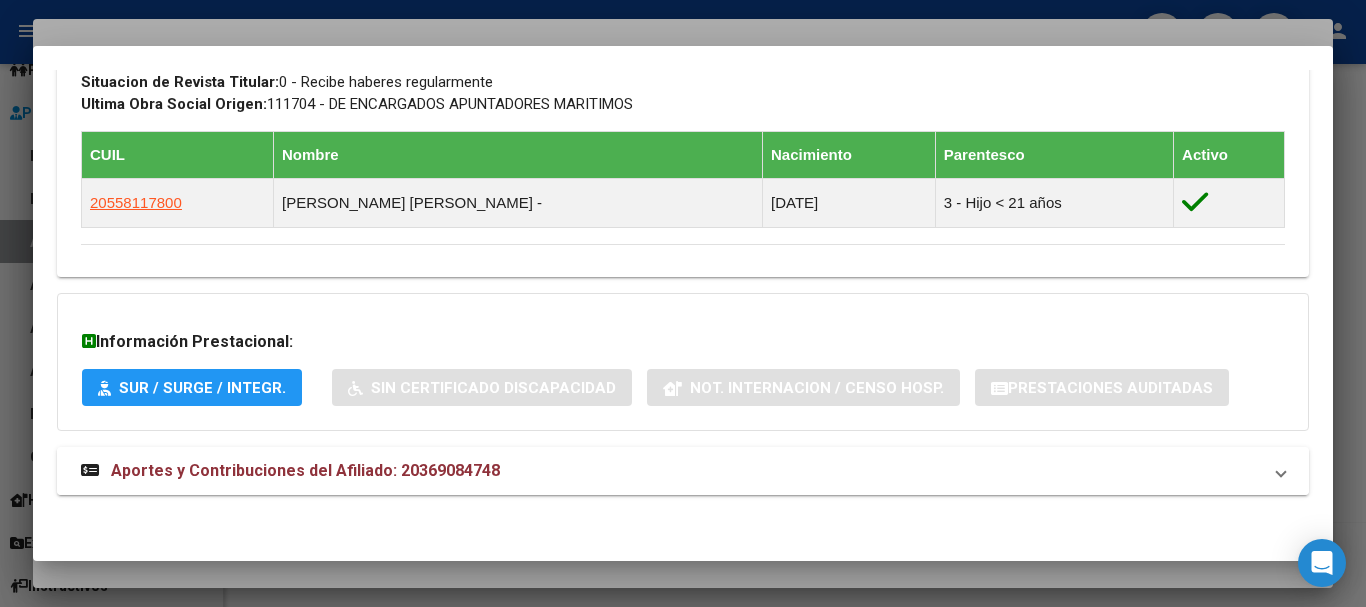 click on "Aportes y Contribuciones del Afiliado: 20369084748" at bounding box center (305, 470) 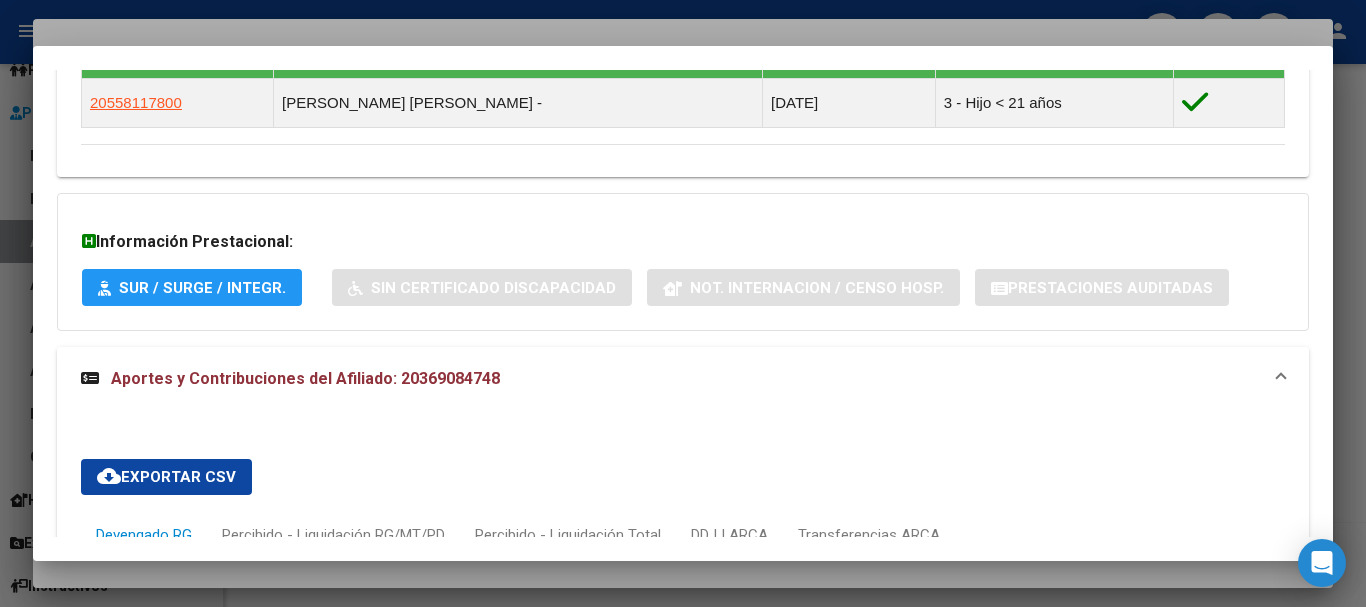 scroll, scrollTop: 1914, scrollLeft: 0, axis: vertical 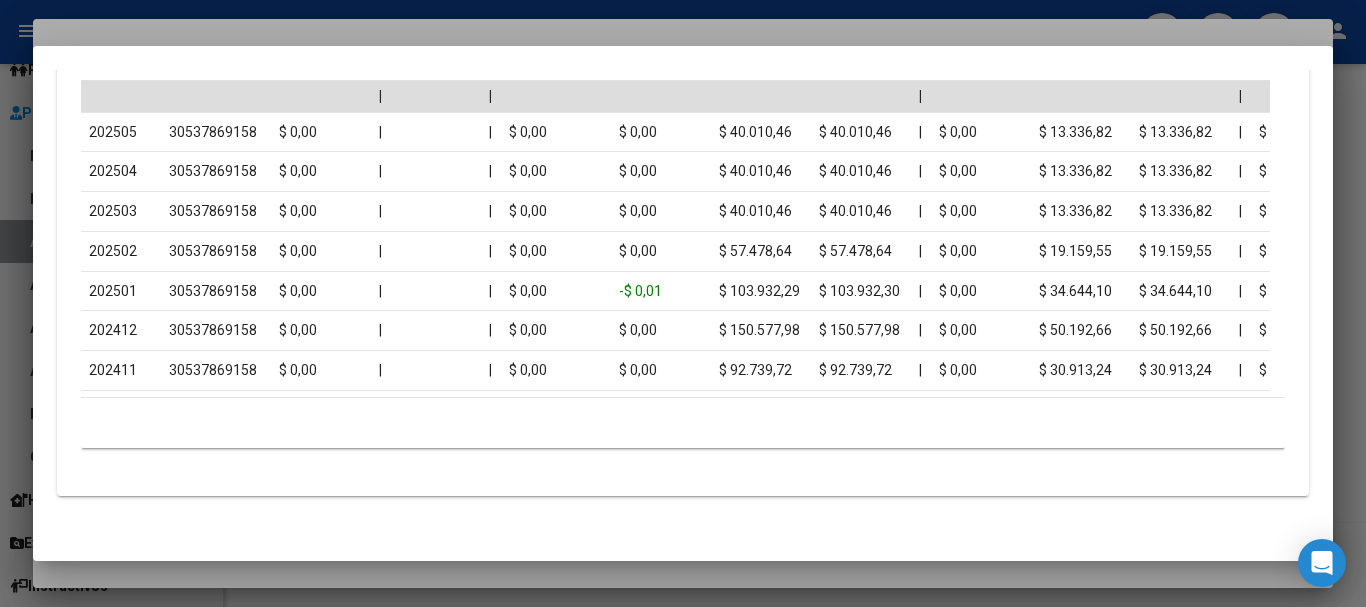 click at bounding box center [683, 303] 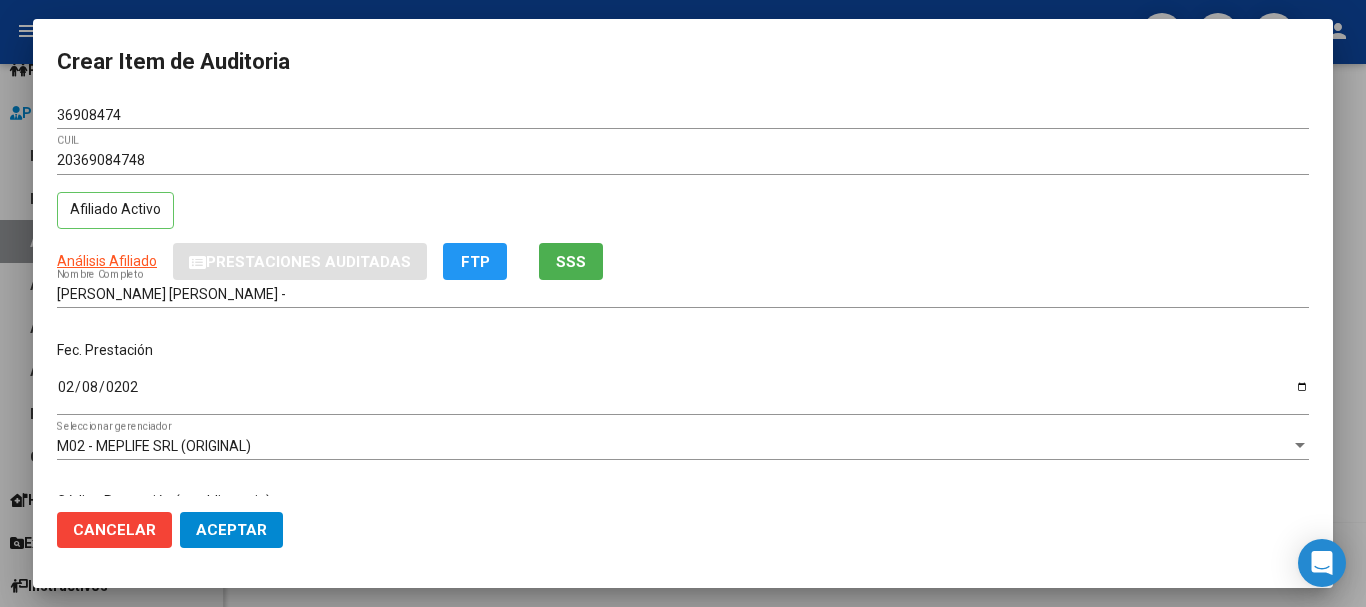 click on "20369084748" at bounding box center [683, 160] 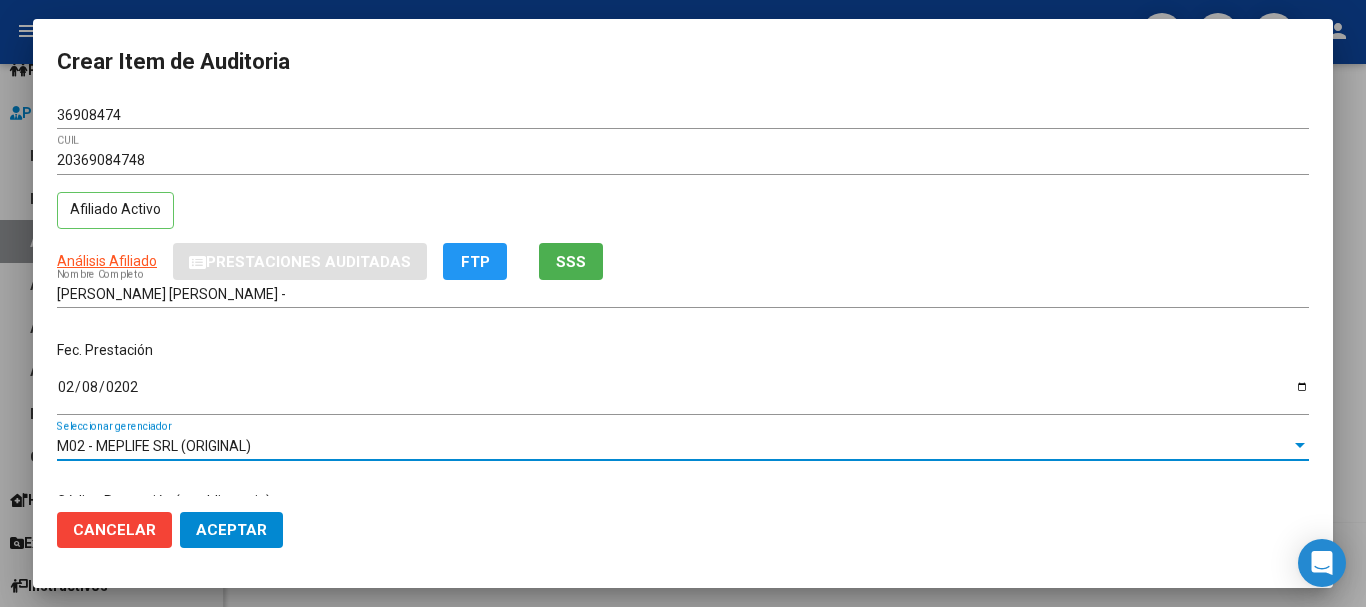scroll, scrollTop: 242, scrollLeft: 0, axis: vertical 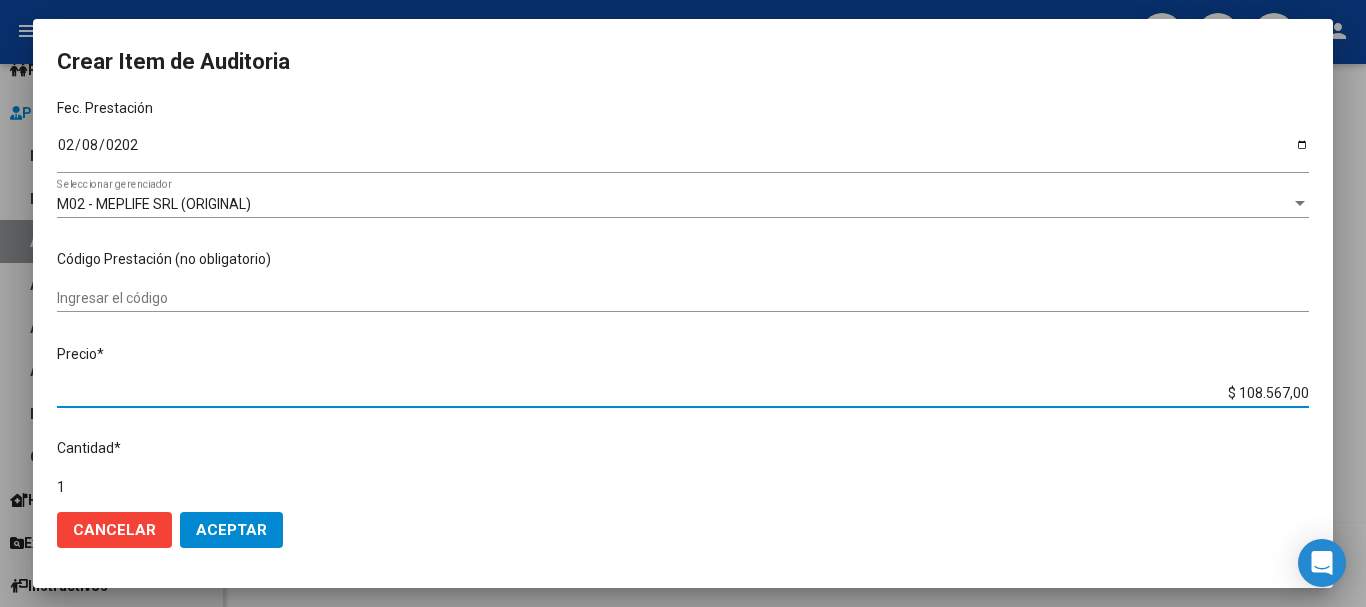 type on "$ 0,01" 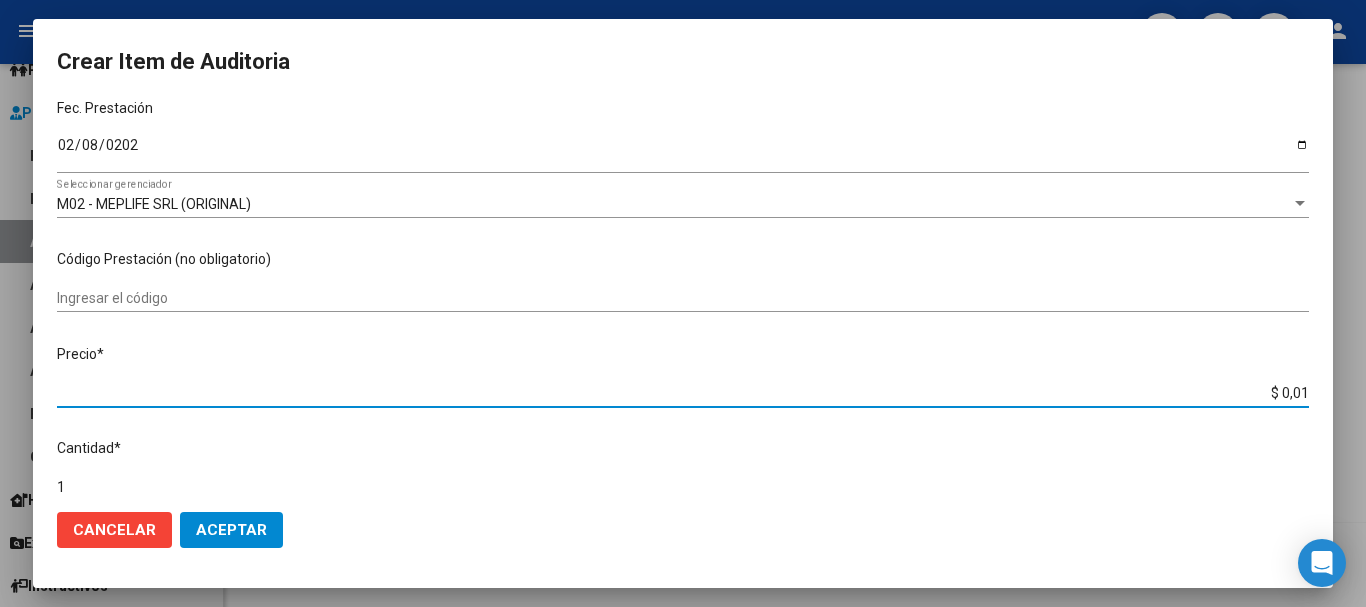 type on "$ 0,11" 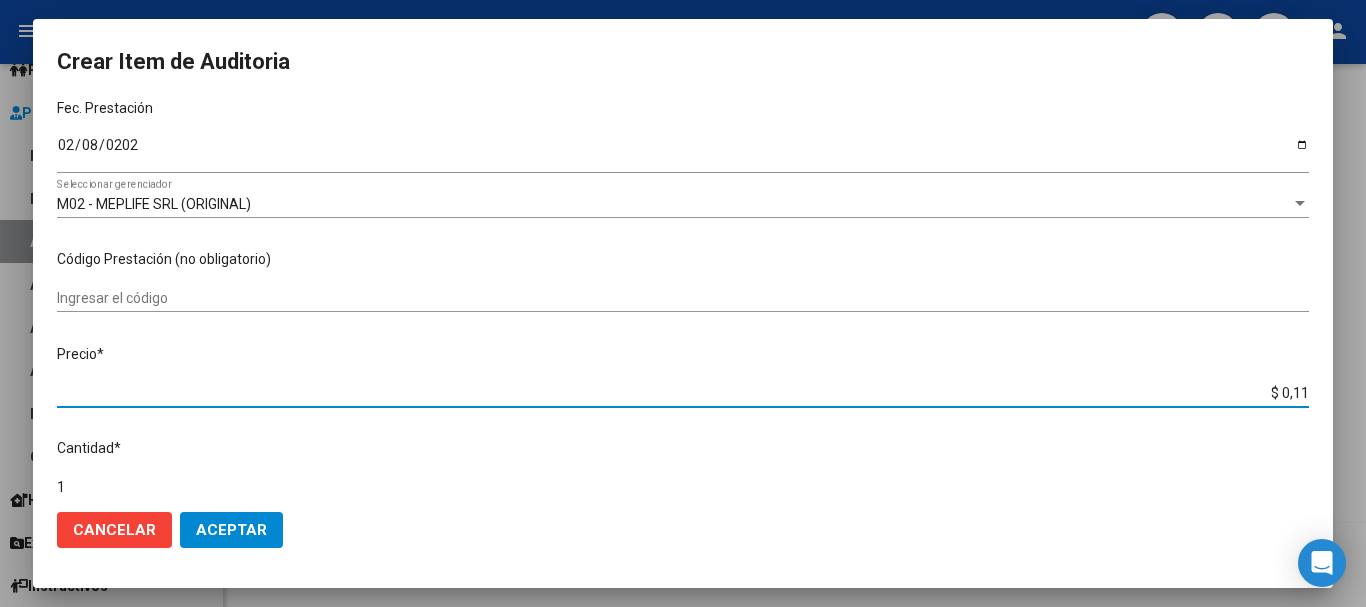 type on "$ 1,18" 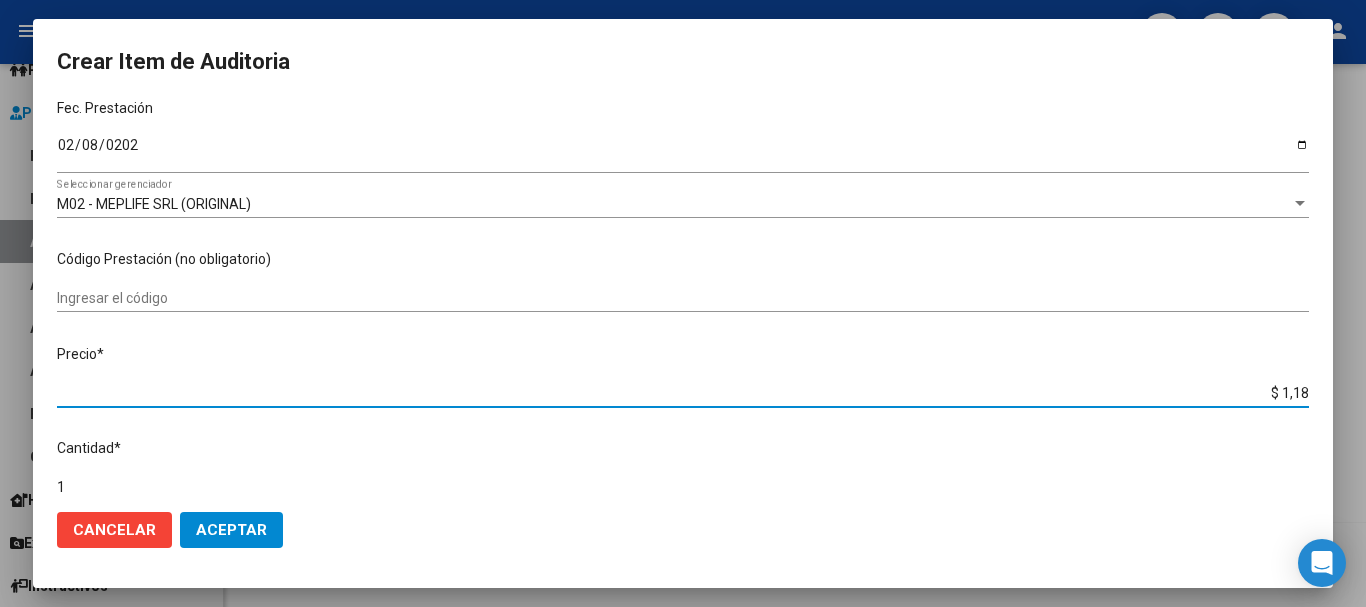 type on "$ 11,82" 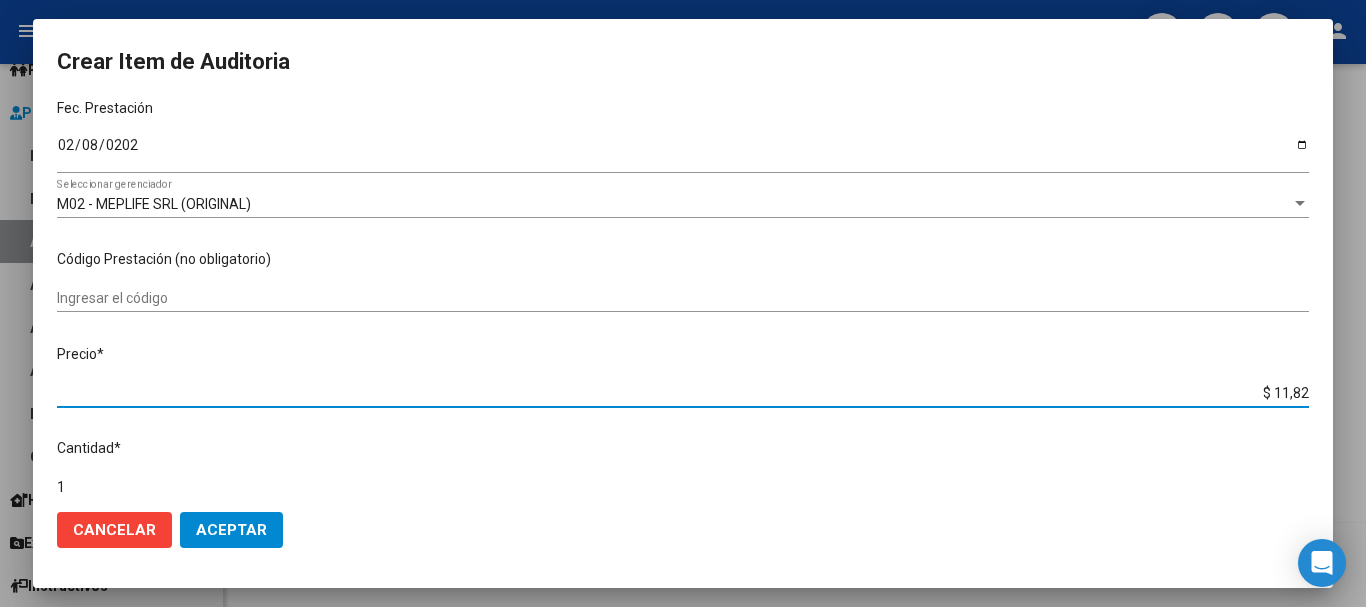 type on "$ 118,28" 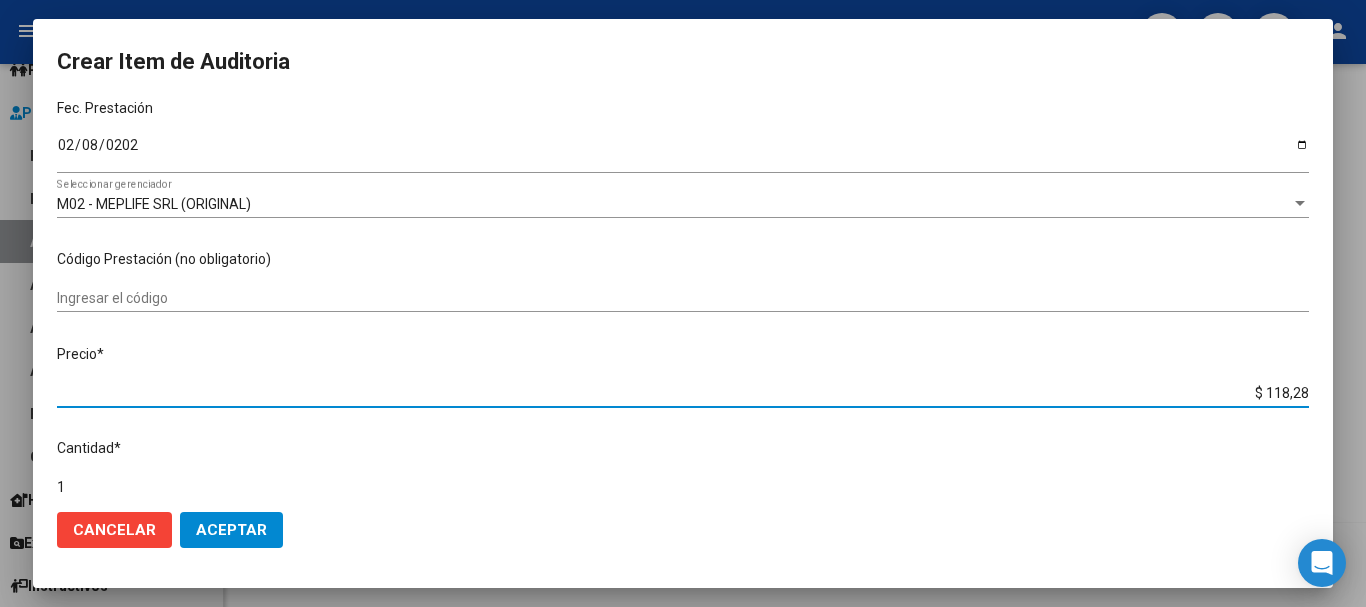 type on "$ 1.182,80" 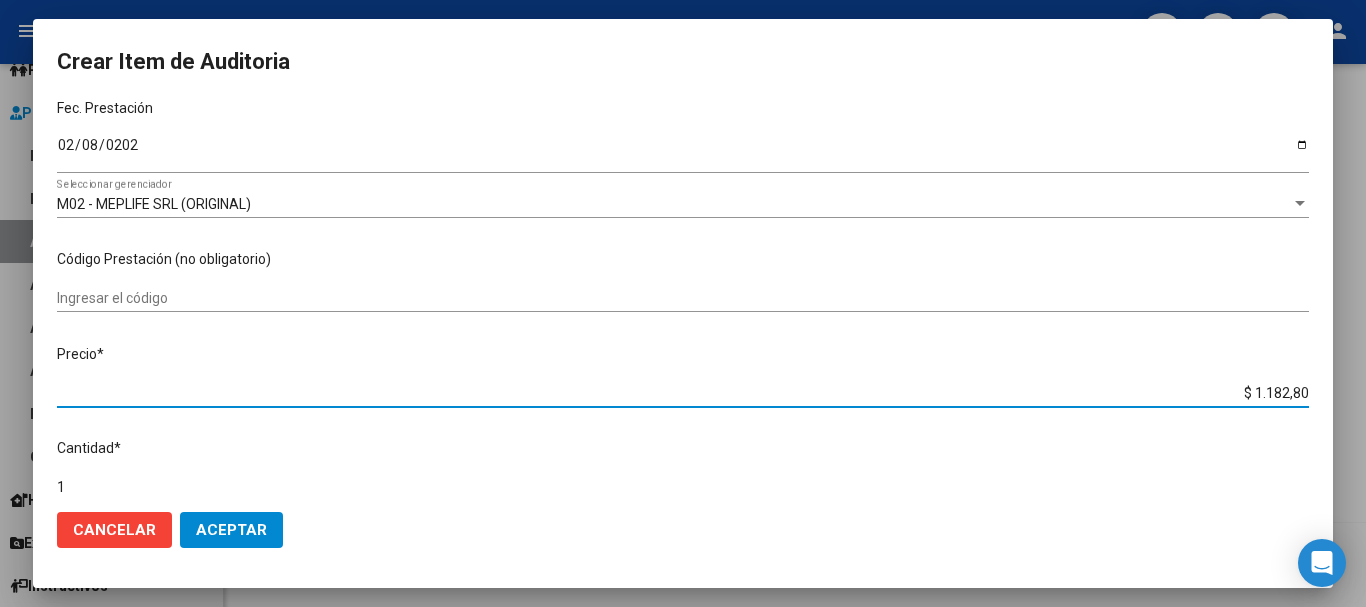 type on "$ 11.828,00" 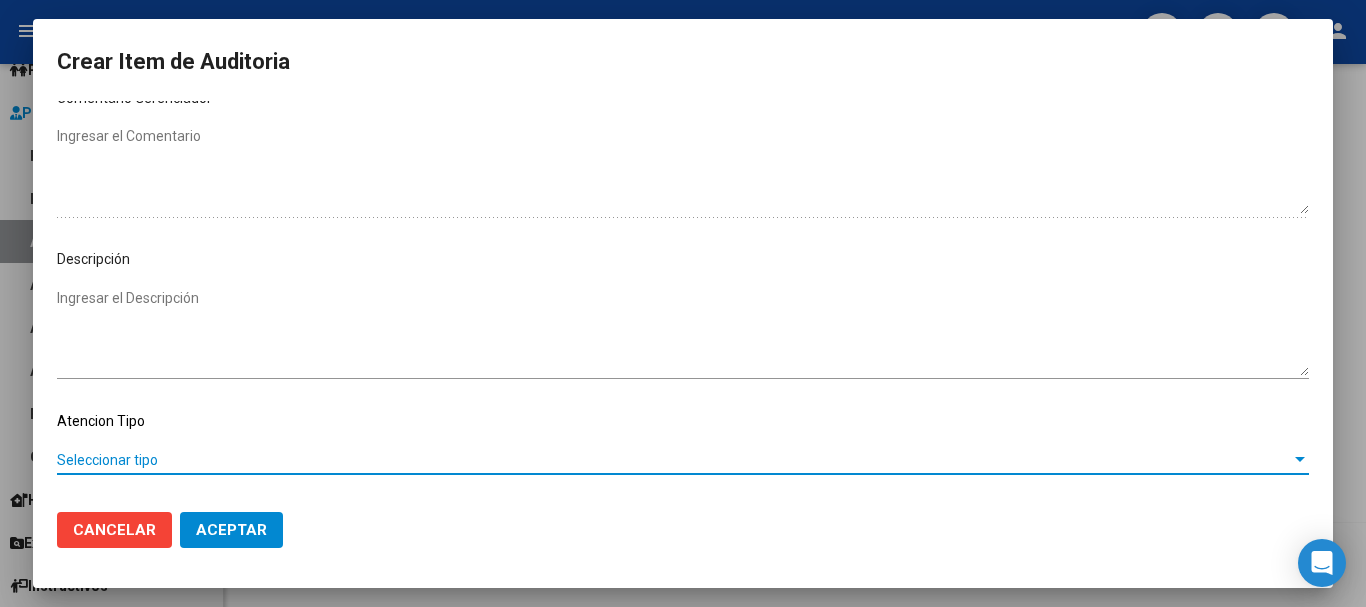 scroll, scrollTop: 1128, scrollLeft: 0, axis: vertical 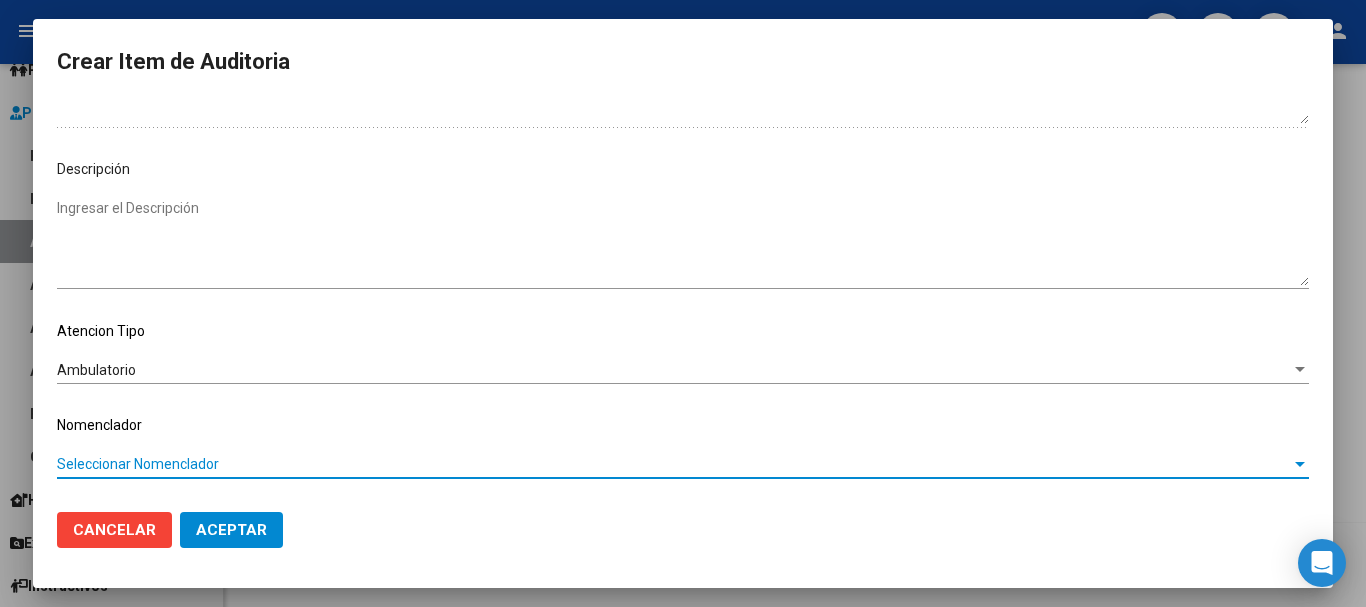 type 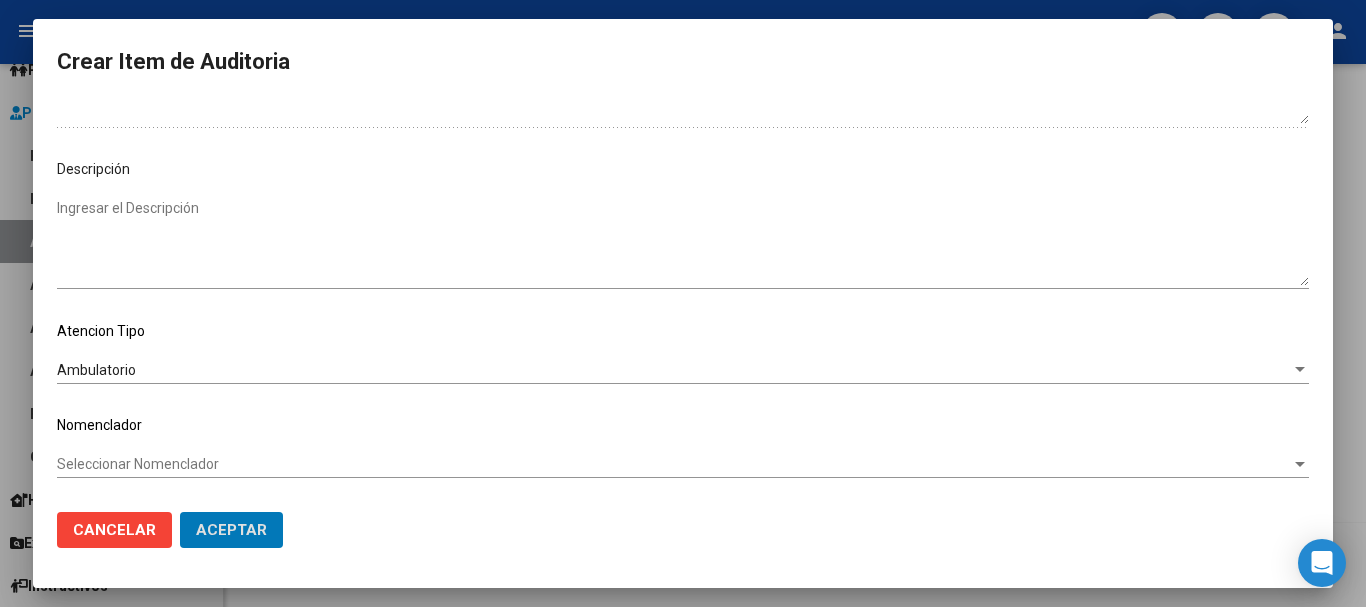 type 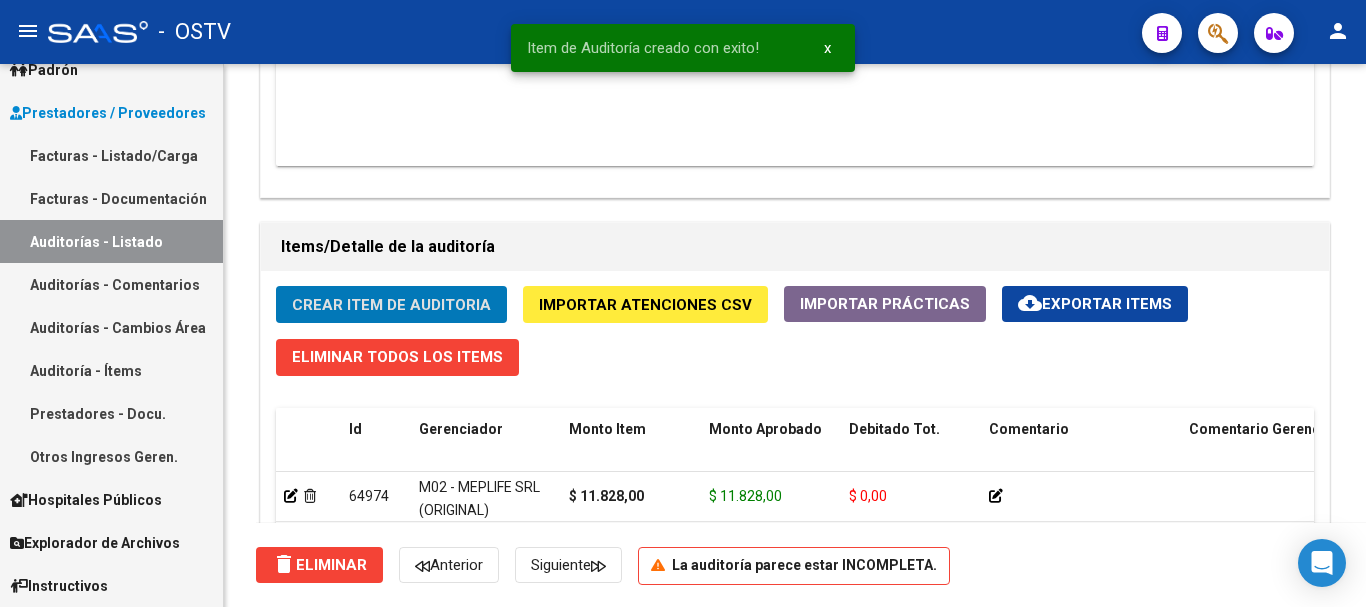 type 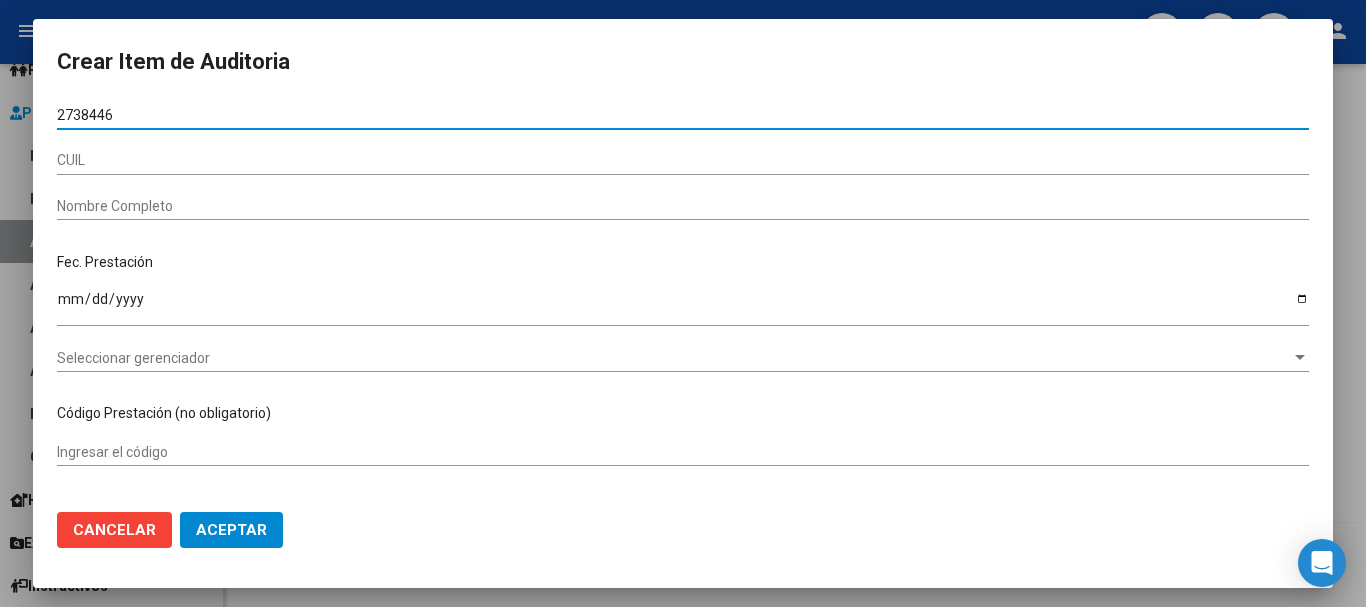 type on "27384465" 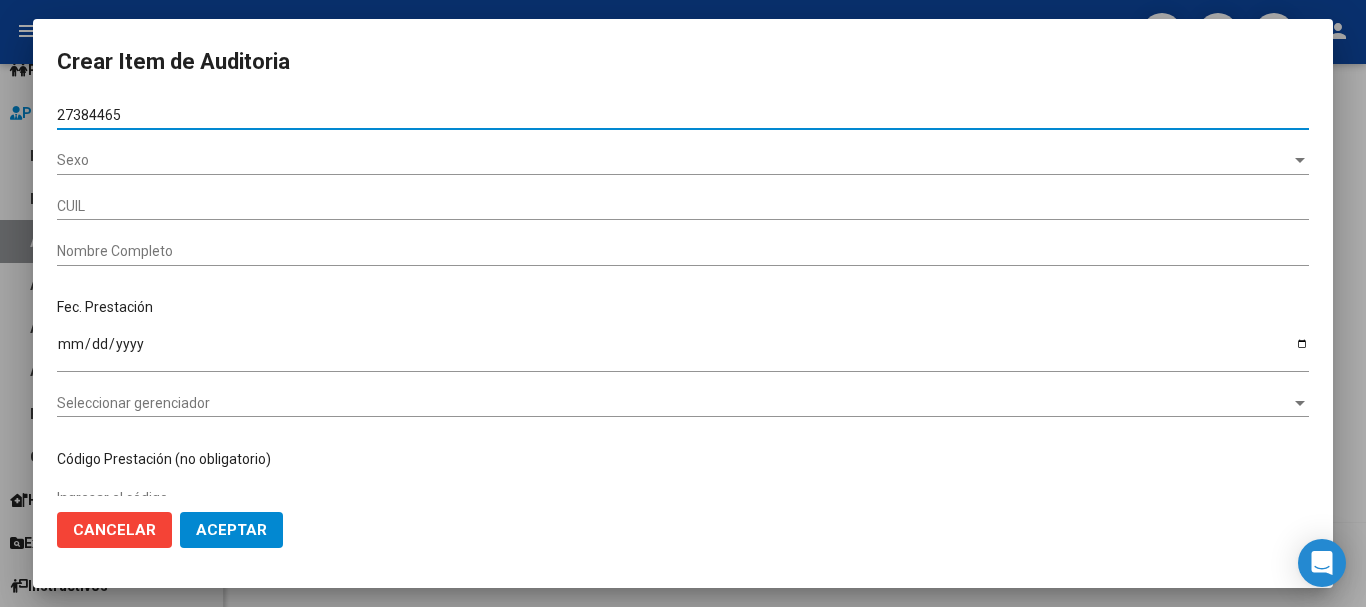 type on "20273844652" 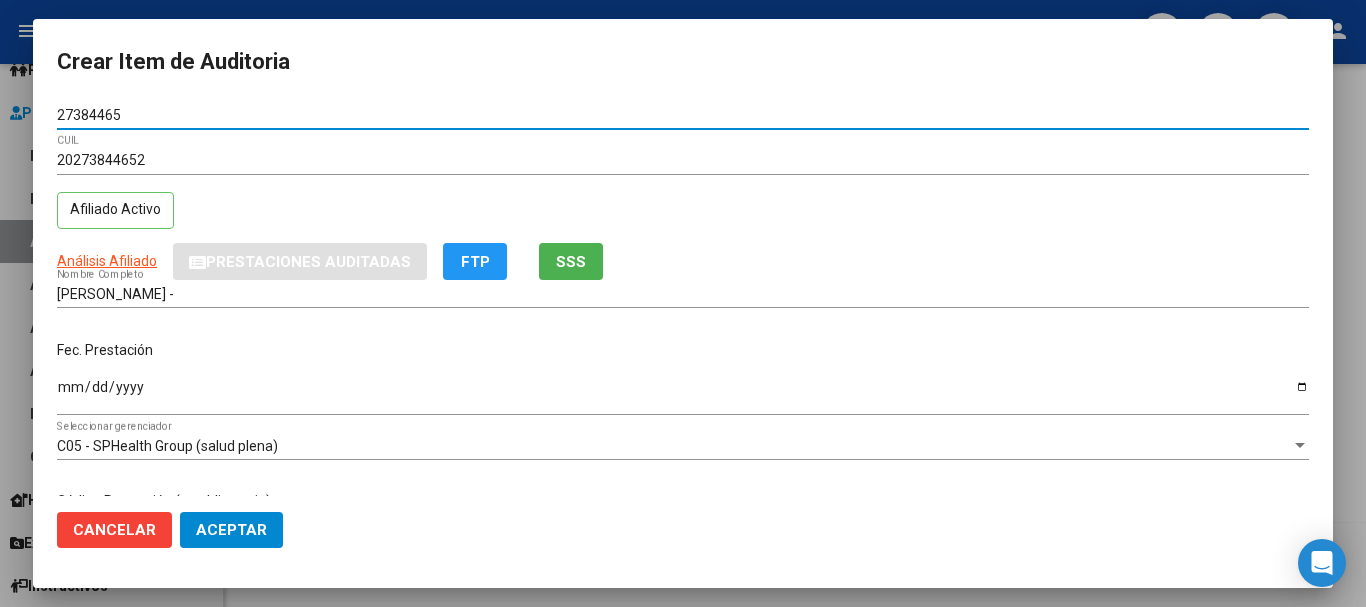 type on "27384465" 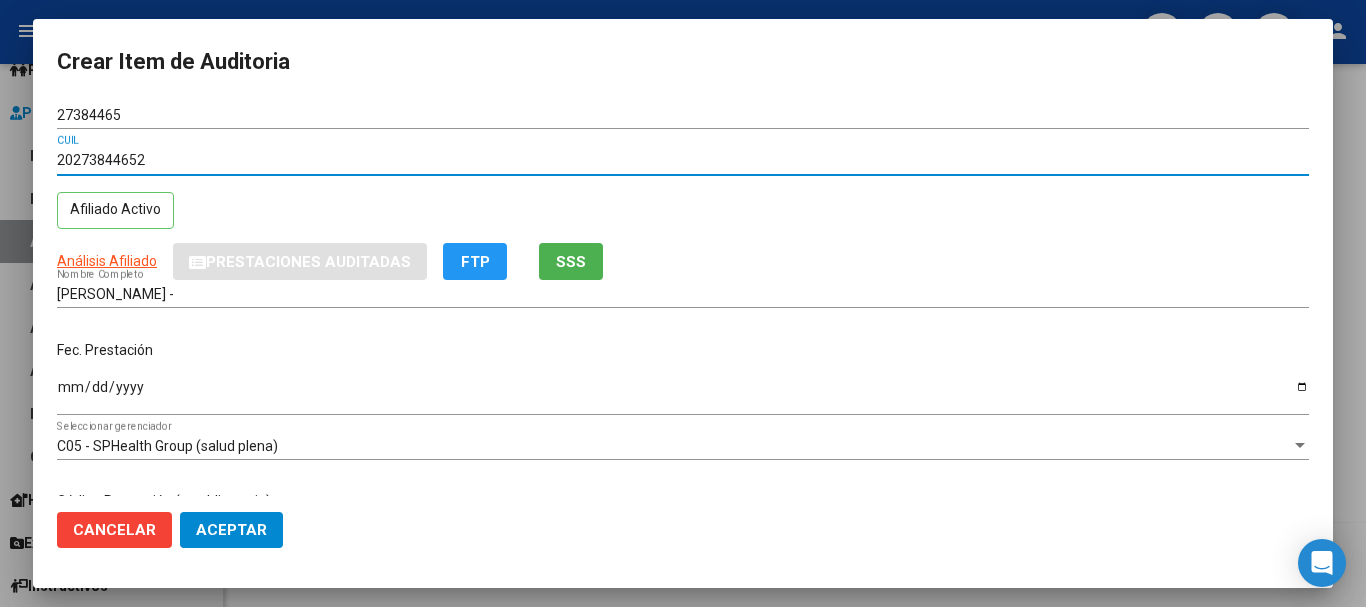 type 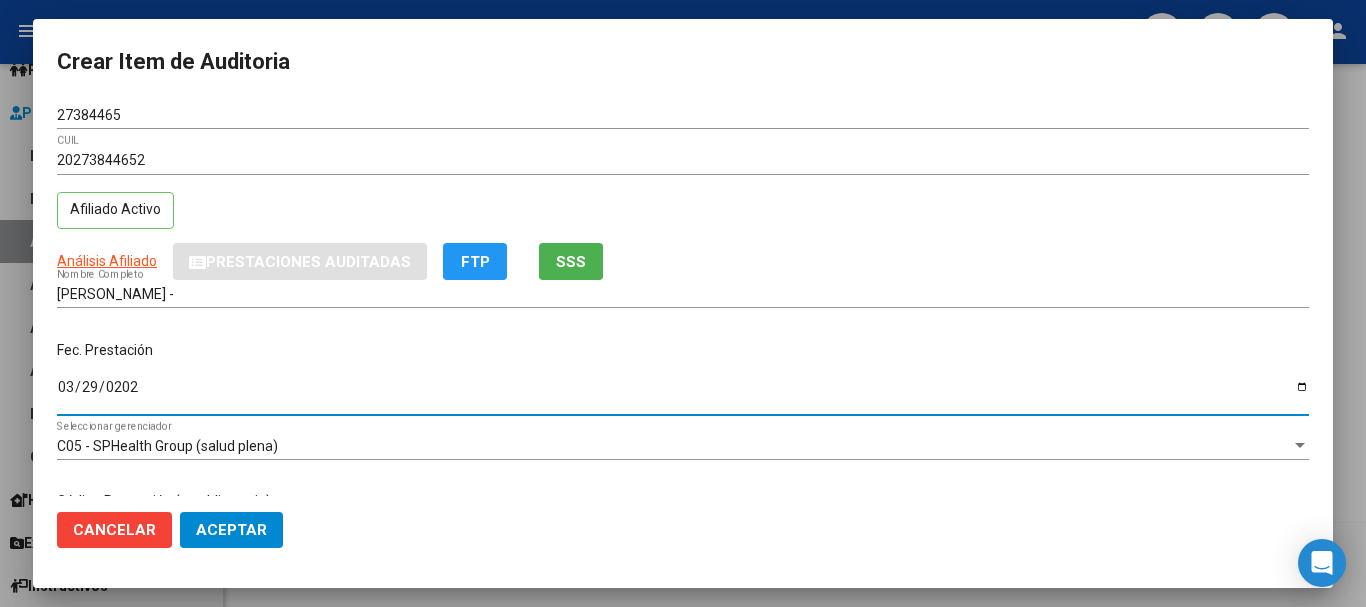 type on "[DATE]" 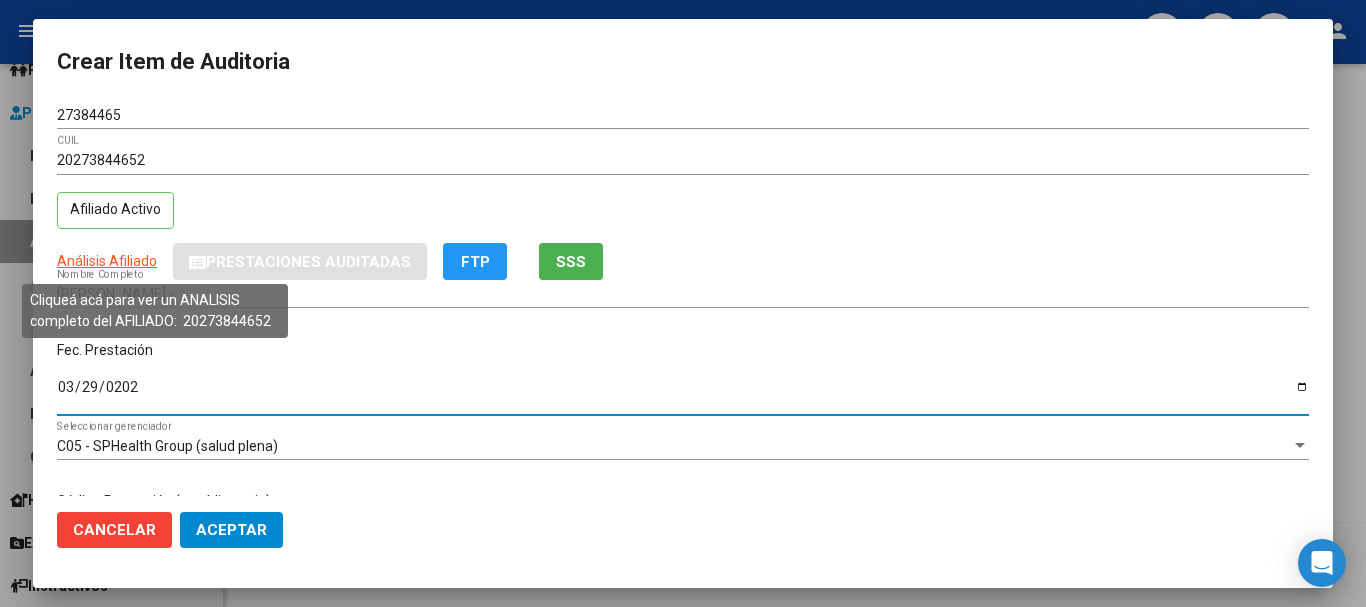 click on "Análisis Afiliado" at bounding box center [107, 261] 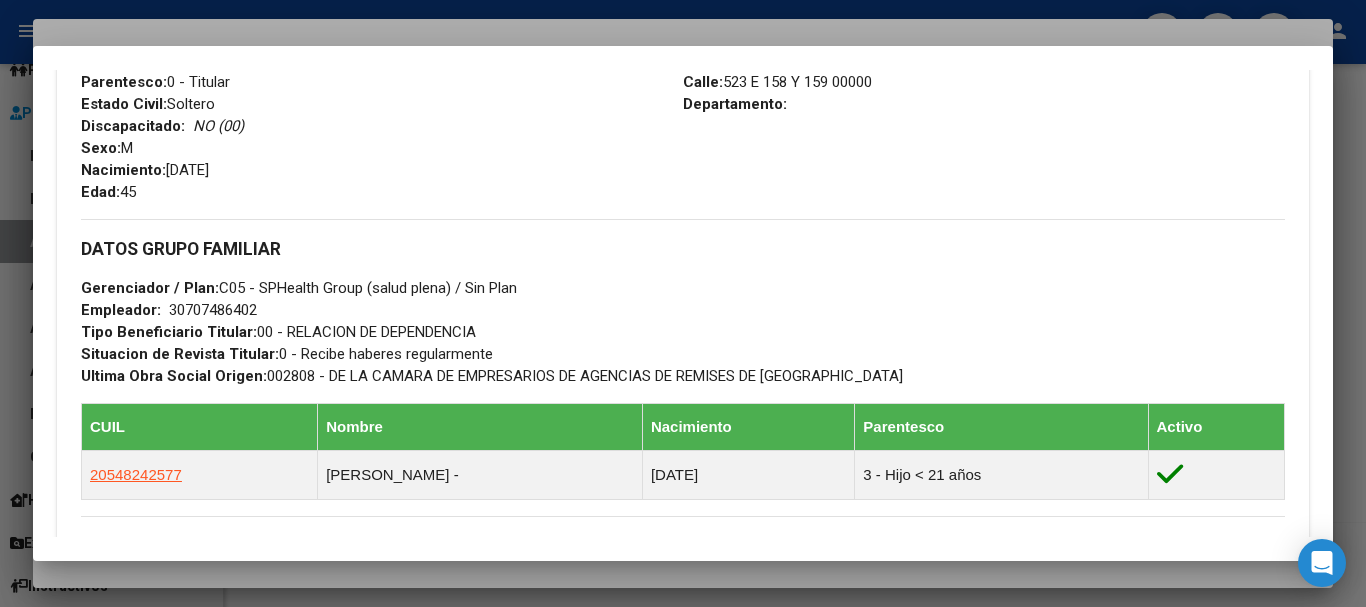 scroll, scrollTop: 1072, scrollLeft: 0, axis: vertical 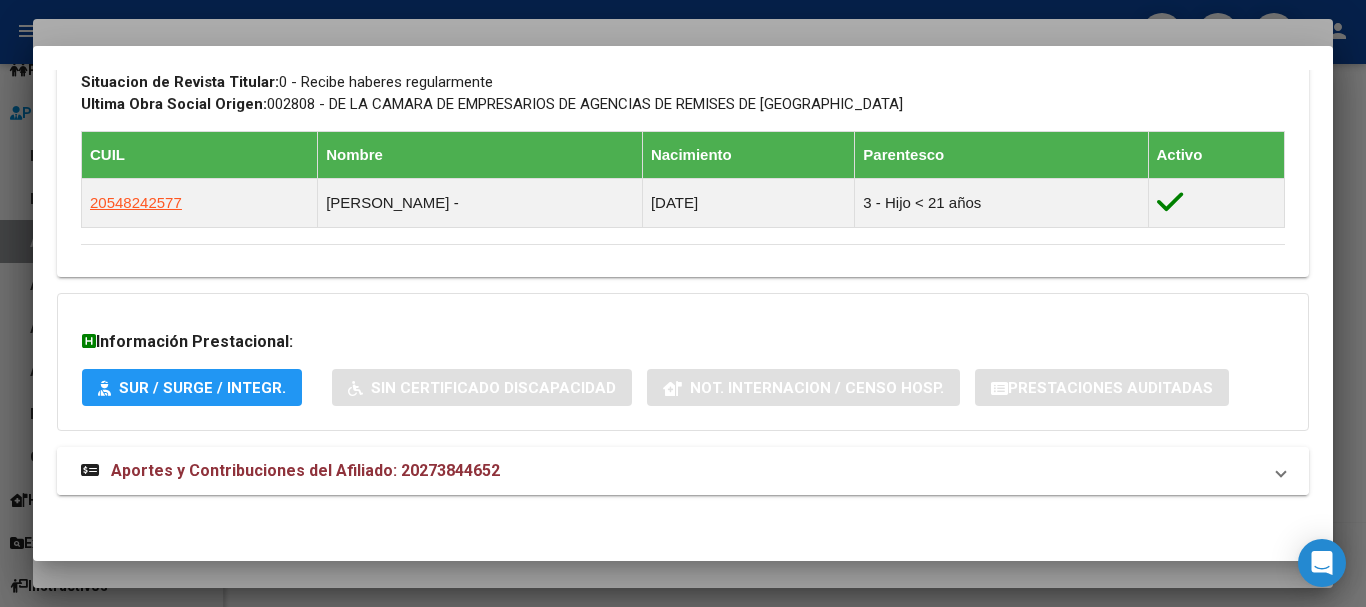click on "Aportes y Contribuciones del Afiliado: 20273844652" at bounding box center [305, 470] 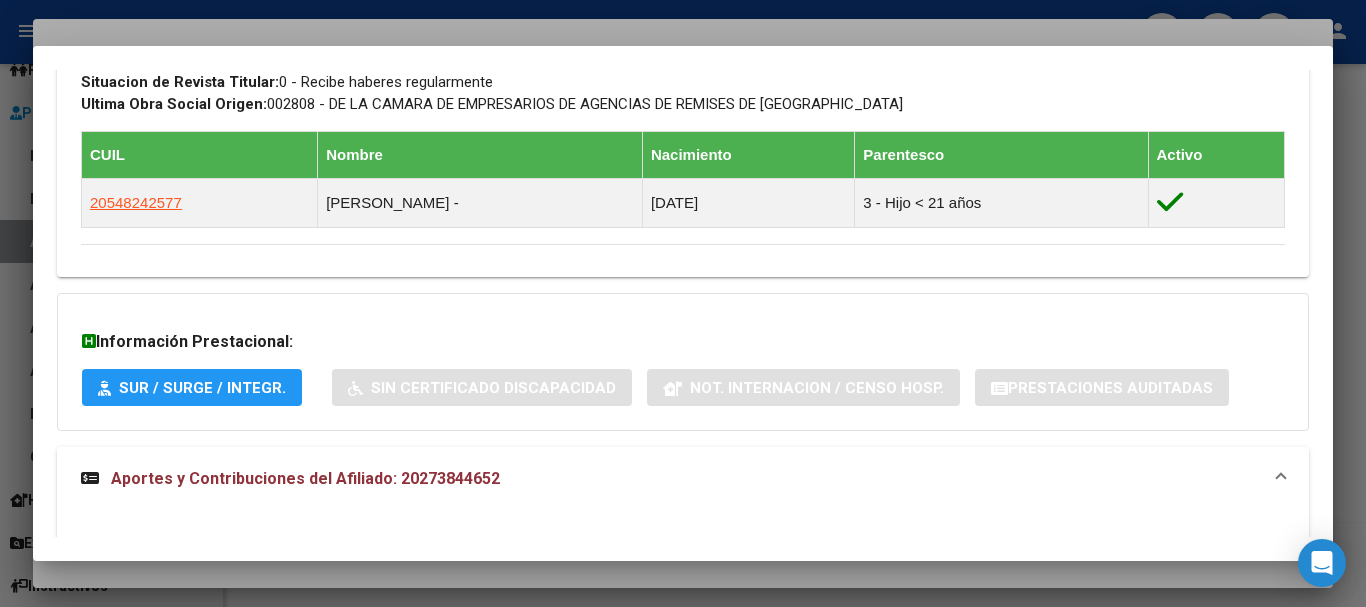 click on "Aportes y Contribuciones del Afiliado: 20273844652" at bounding box center [305, 478] 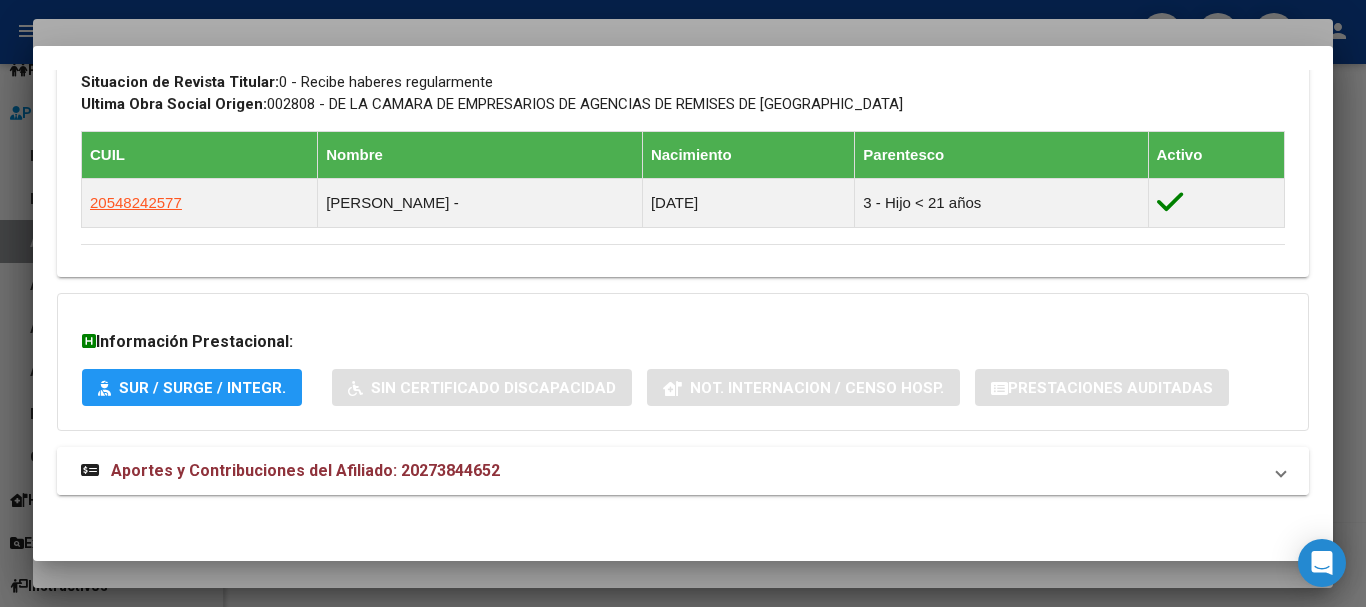 click on "Aportes y Contribuciones del Afiliado: 20273844652" at bounding box center (683, 471) 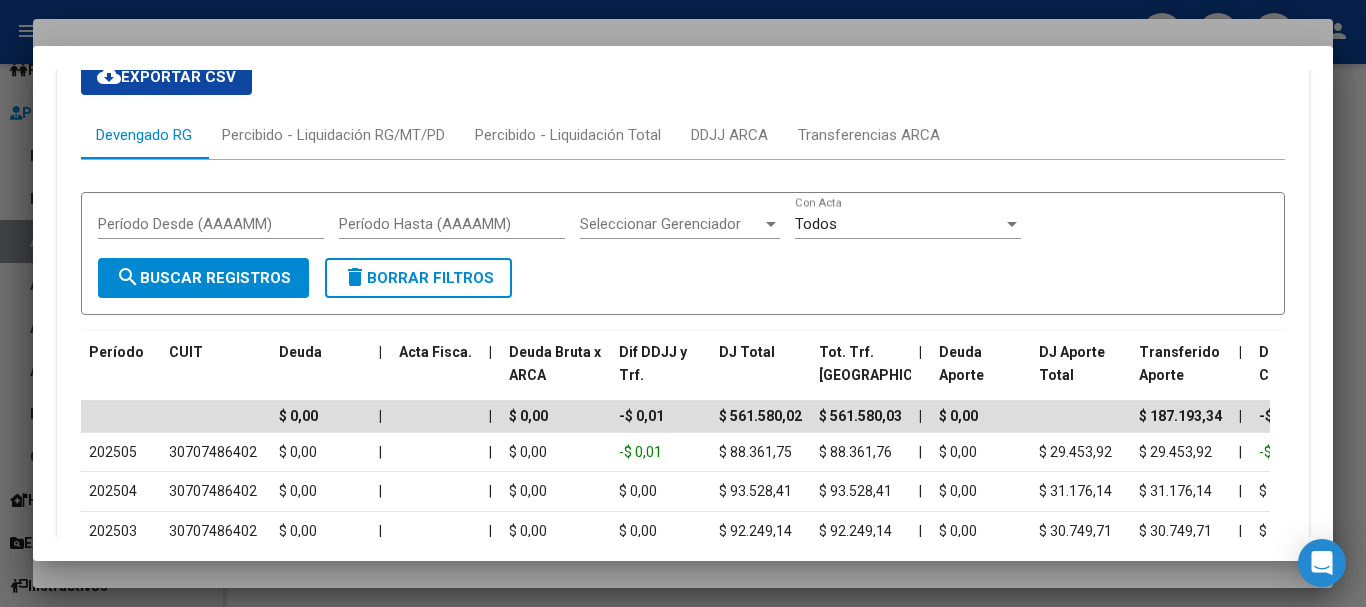 scroll, scrollTop: 1672, scrollLeft: 0, axis: vertical 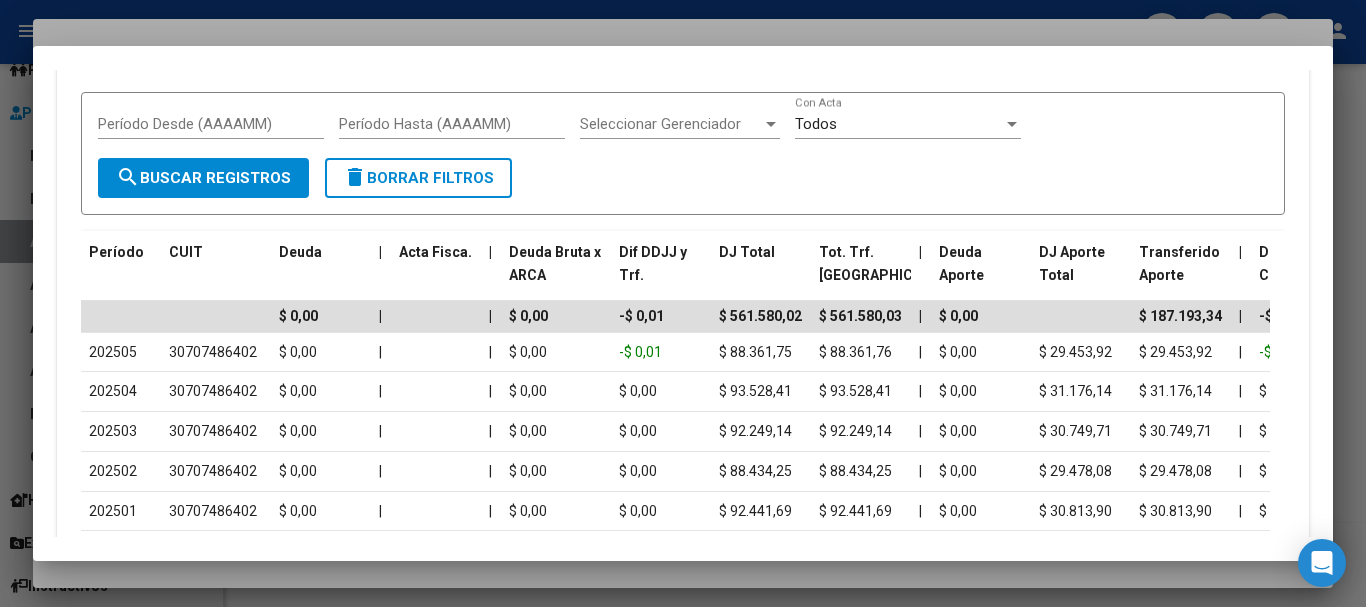 click at bounding box center (683, 303) 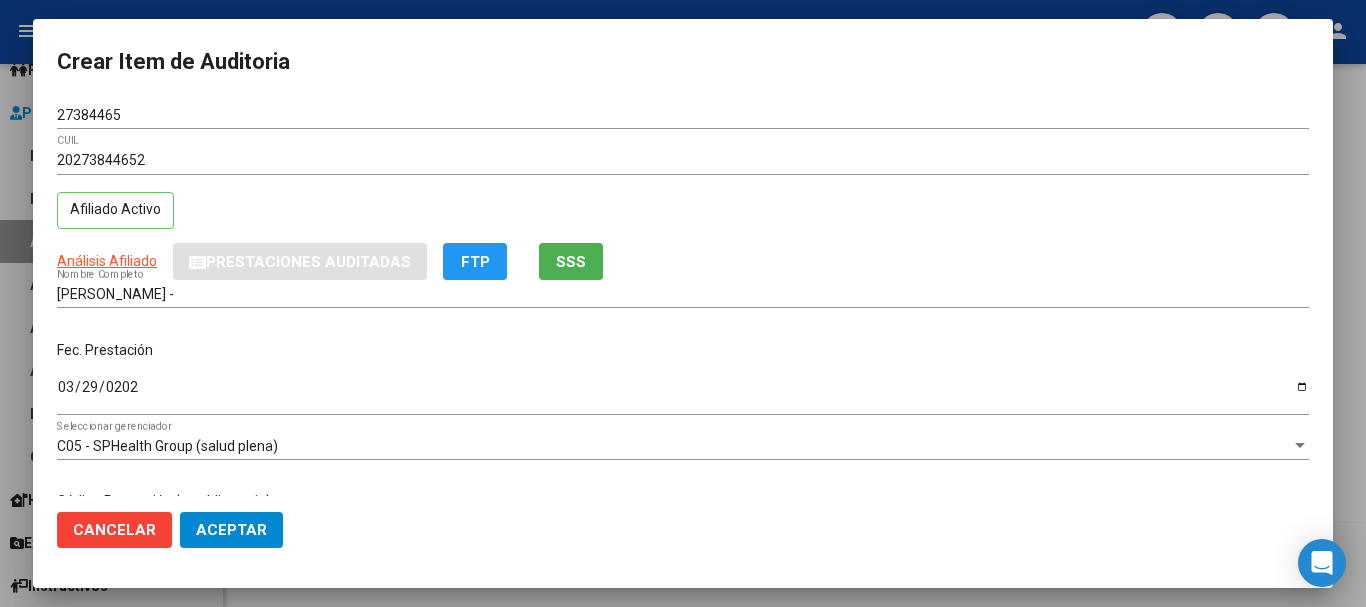 click on "20273844652 CUIL" at bounding box center (683, 169) 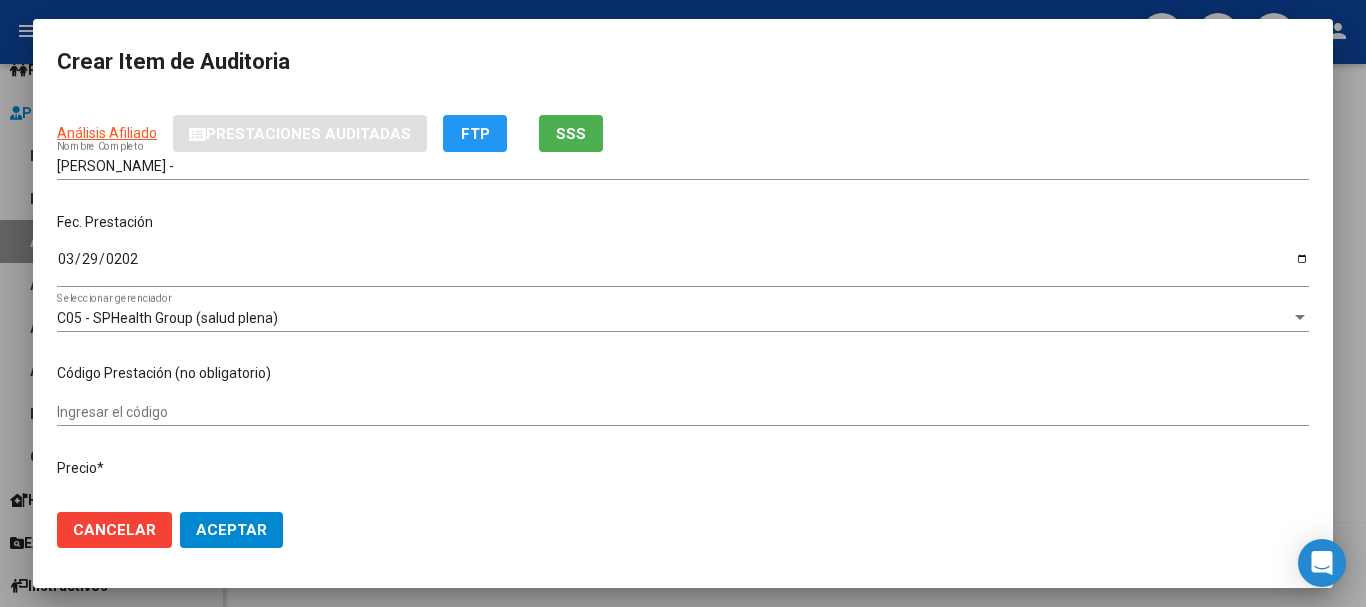 scroll, scrollTop: 242, scrollLeft: 0, axis: vertical 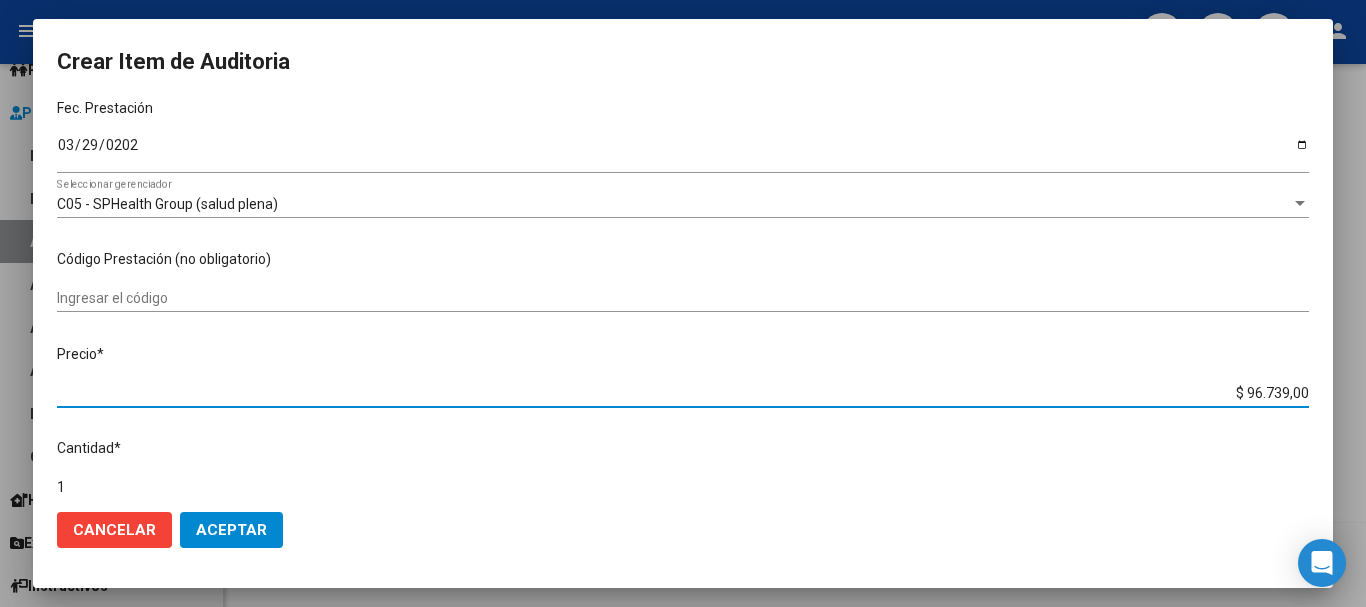 type on "$ 0,05" 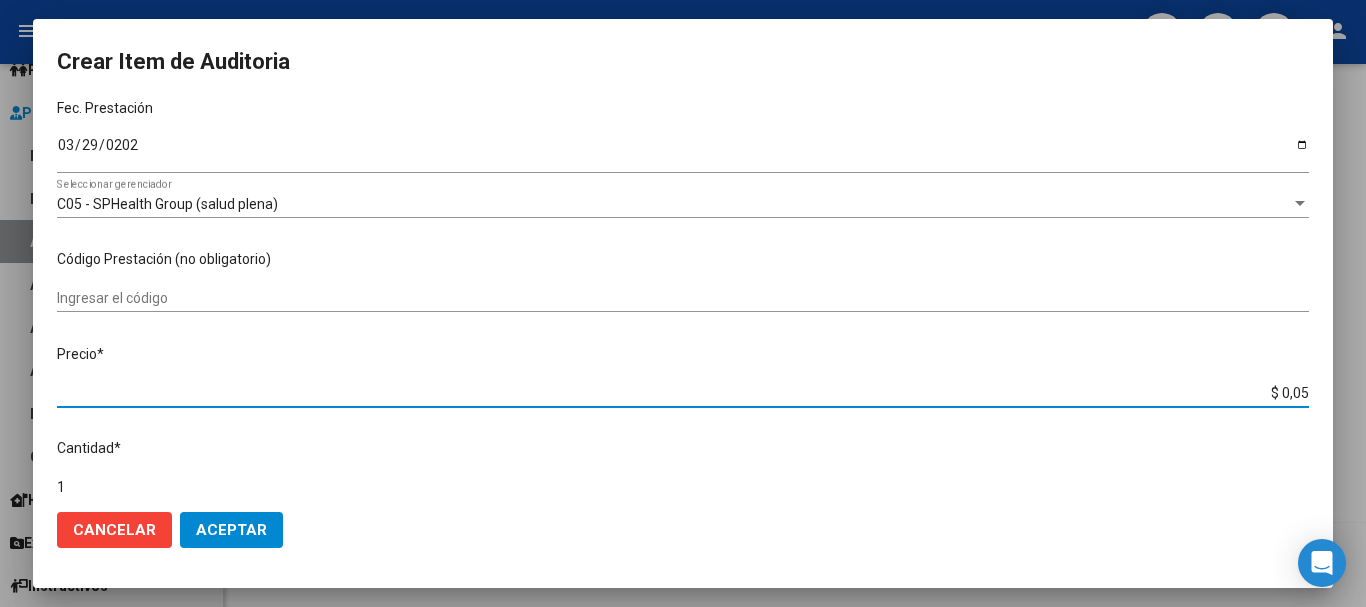 type on "$ 0,59" 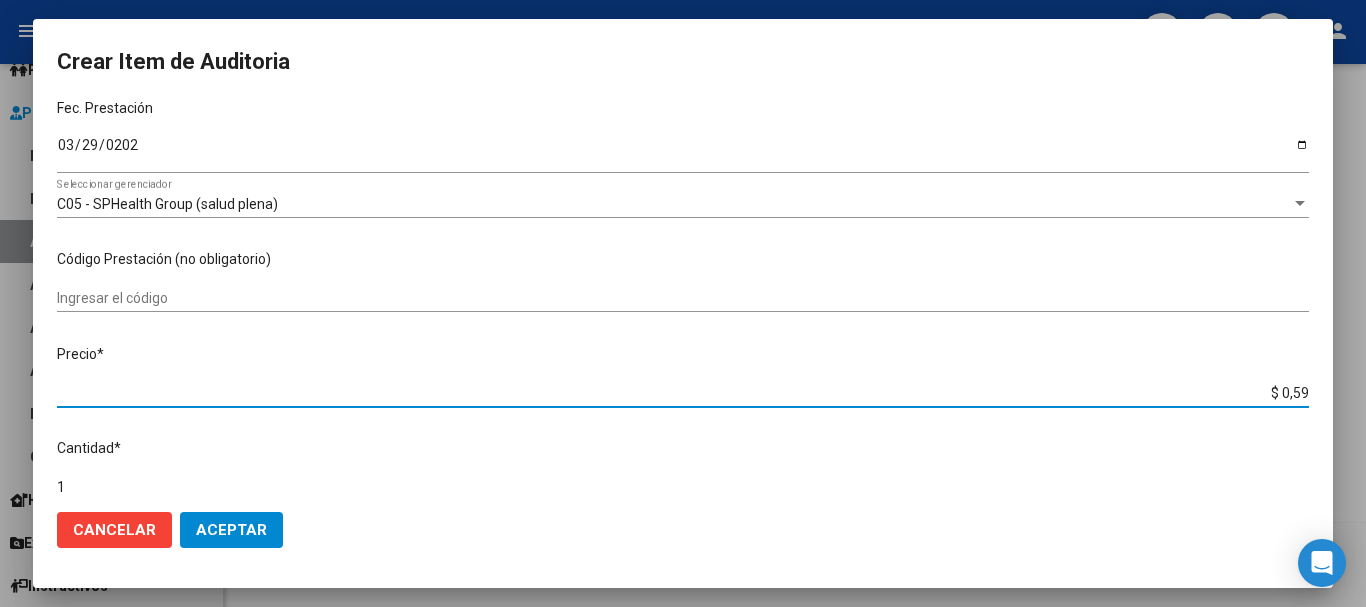 type on "$ 5,91" 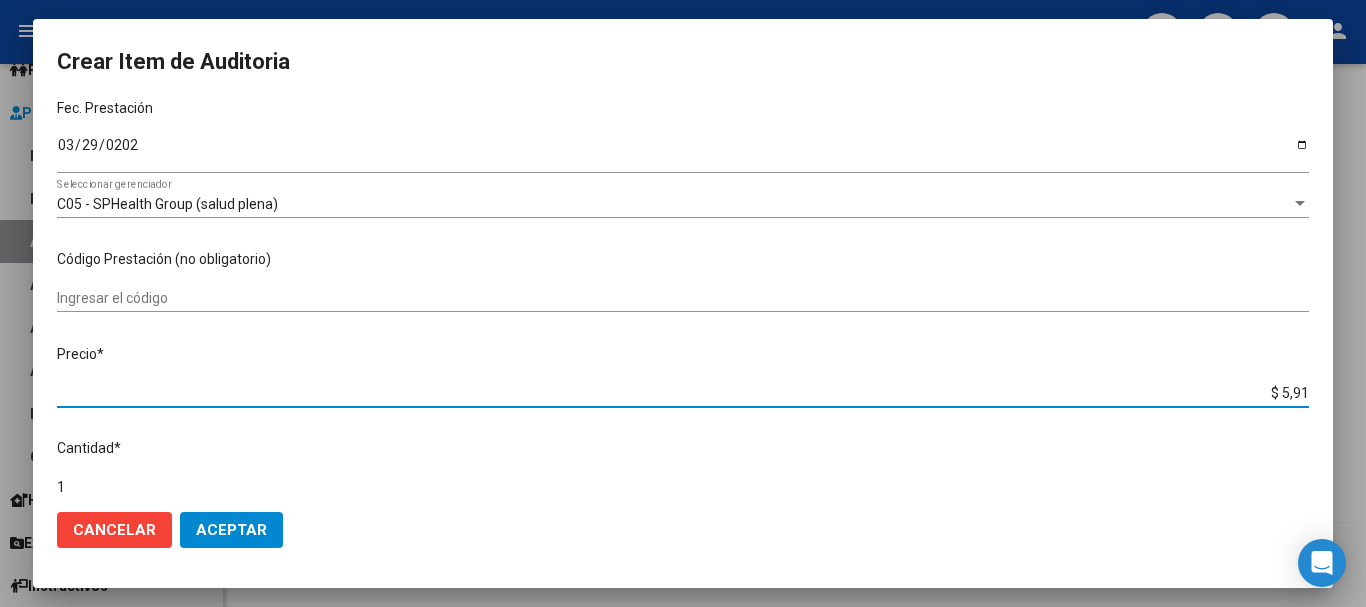 type on "$ 59,14" 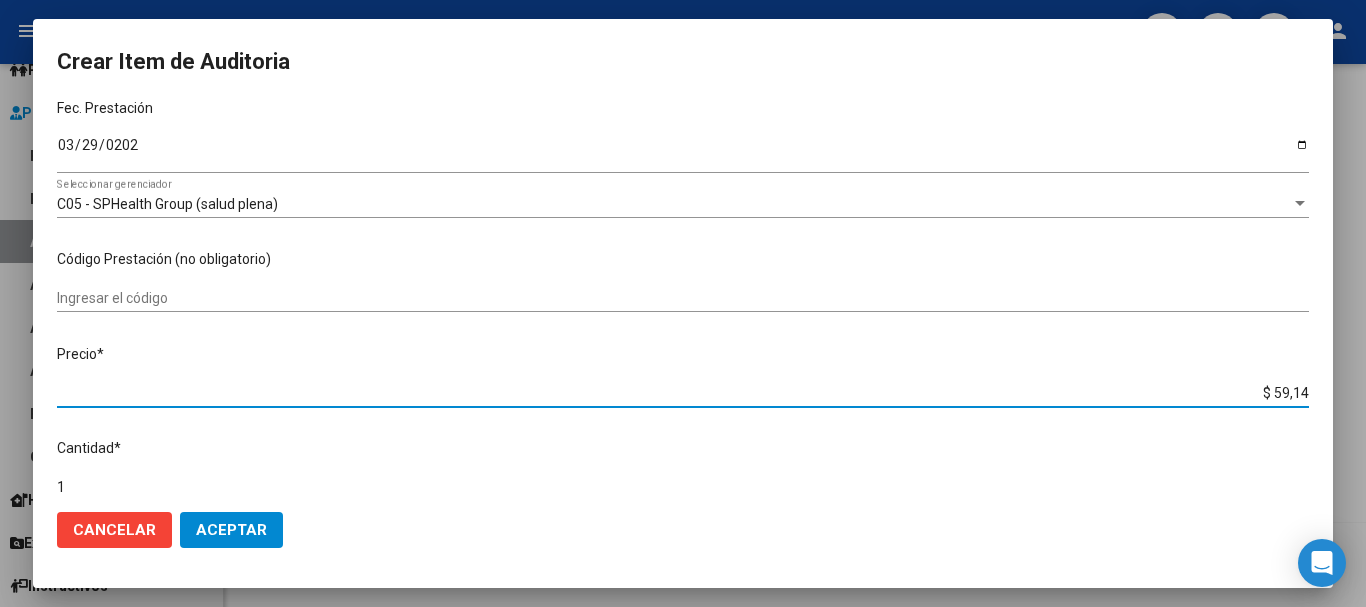 type on "$ 59,14" 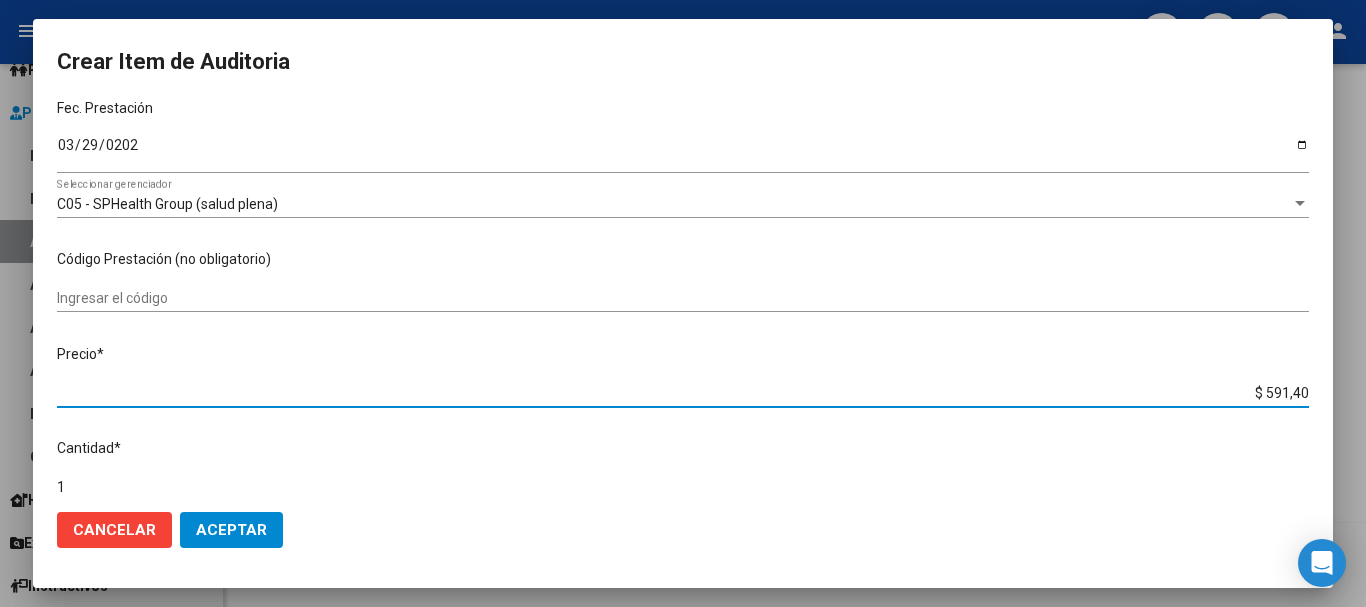 type on "$ 5.914,00" 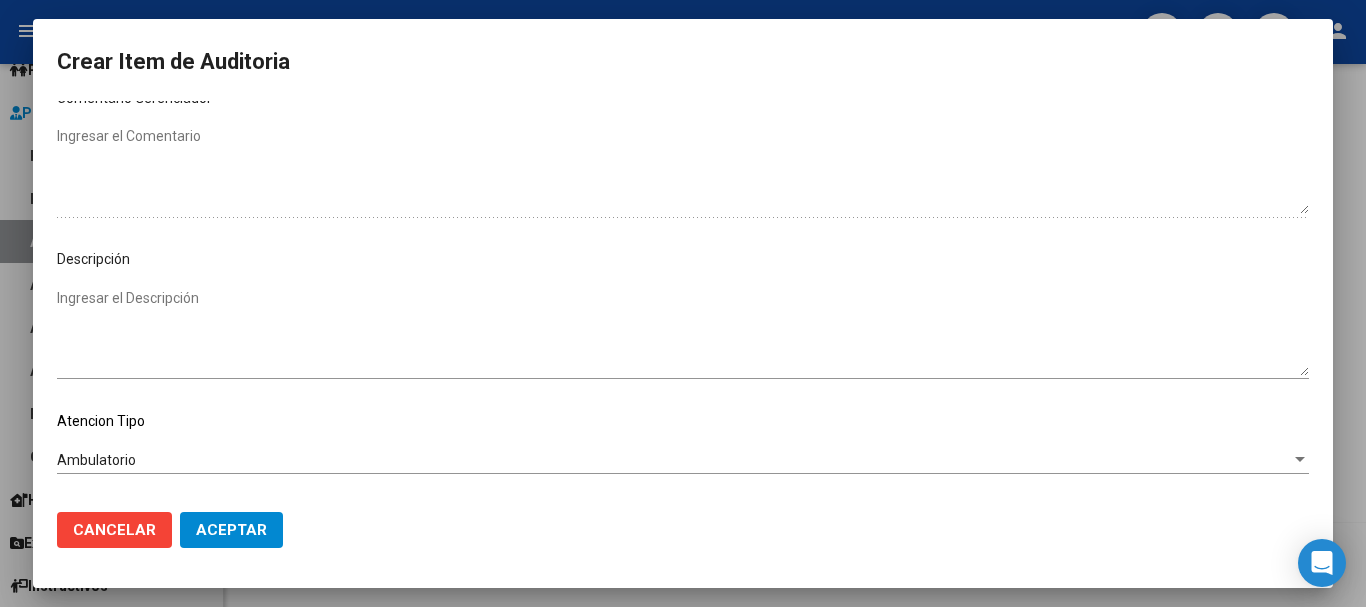 scroll, scrollTop: 1128, scrollLeft: 0, axis: vertical 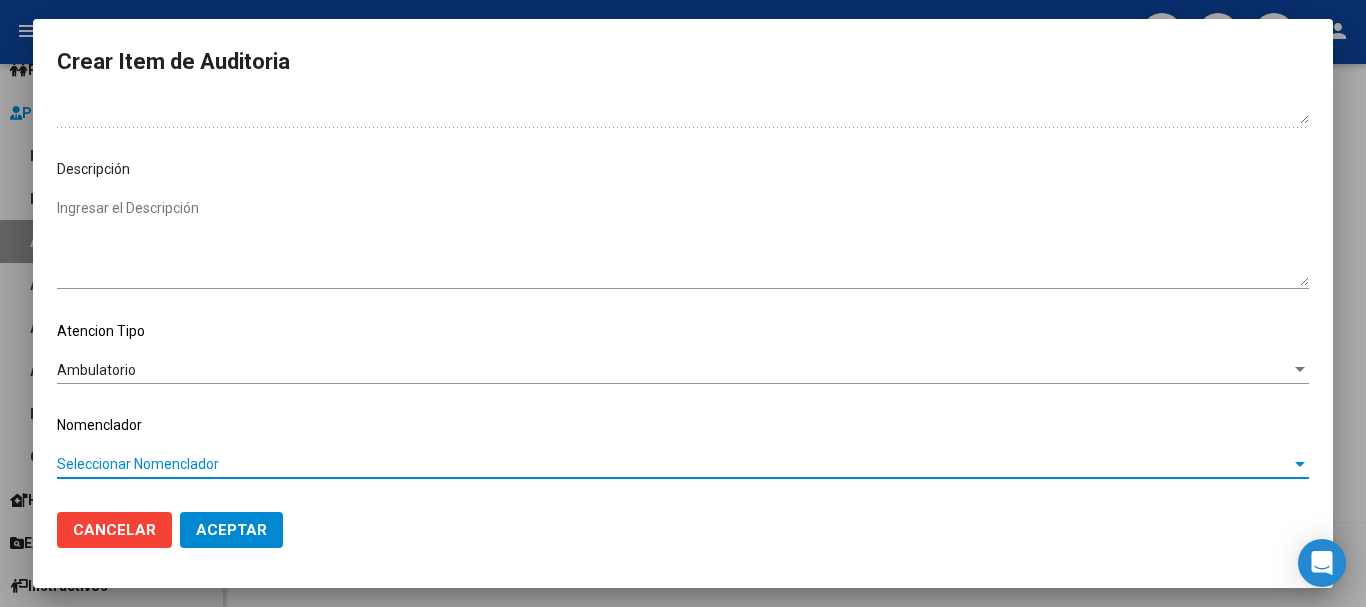 type 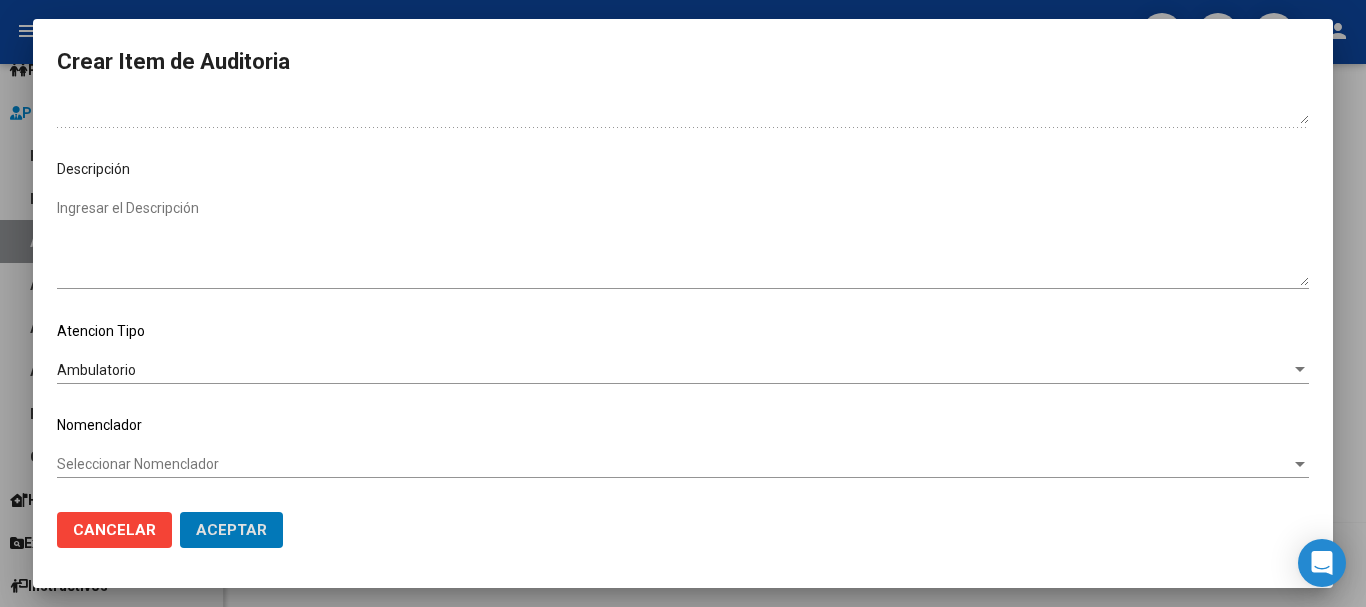 type 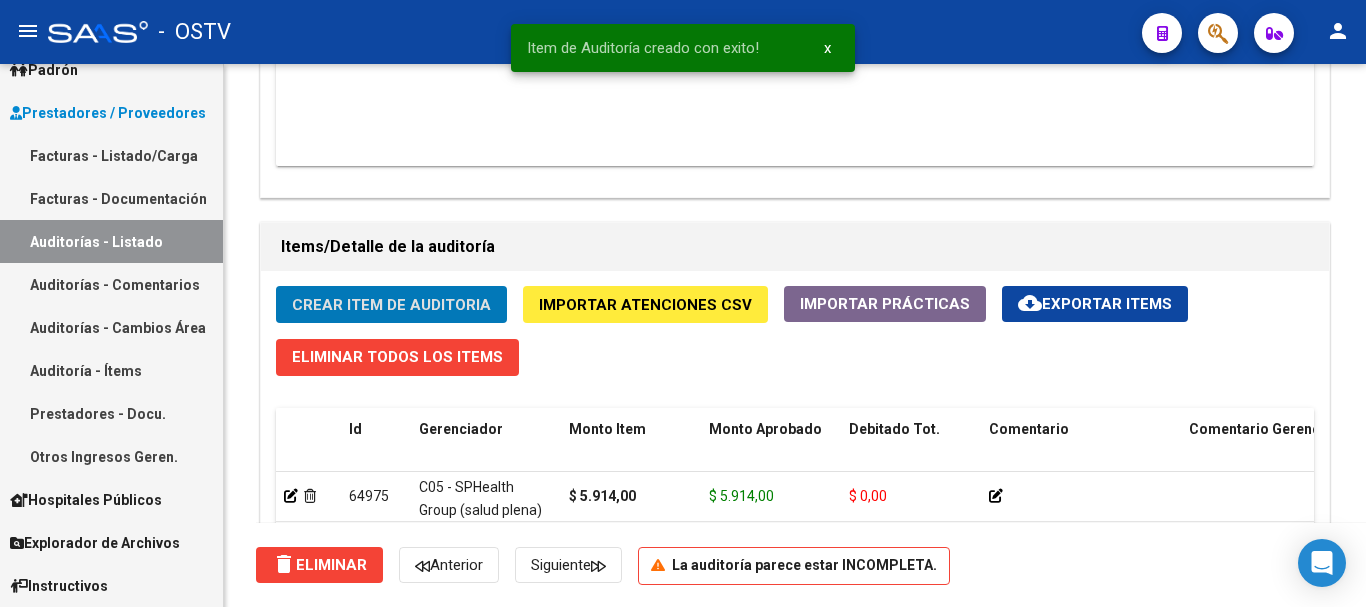 click on "Crear Item de Auditoria" 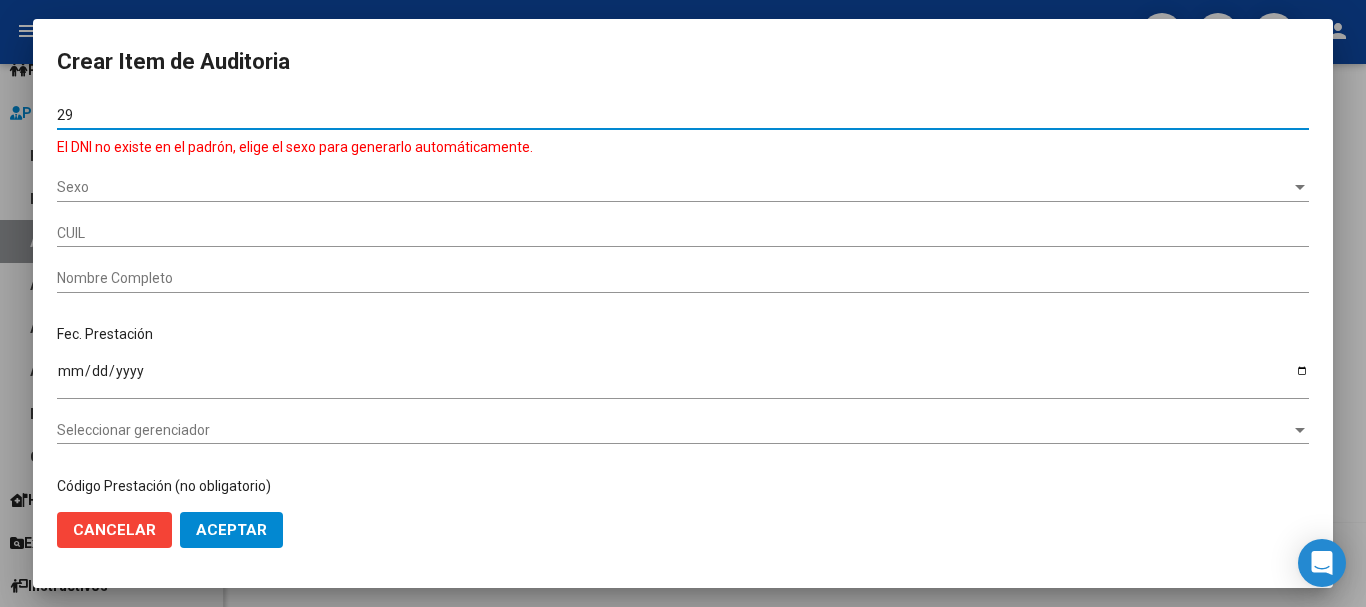 type on "2" 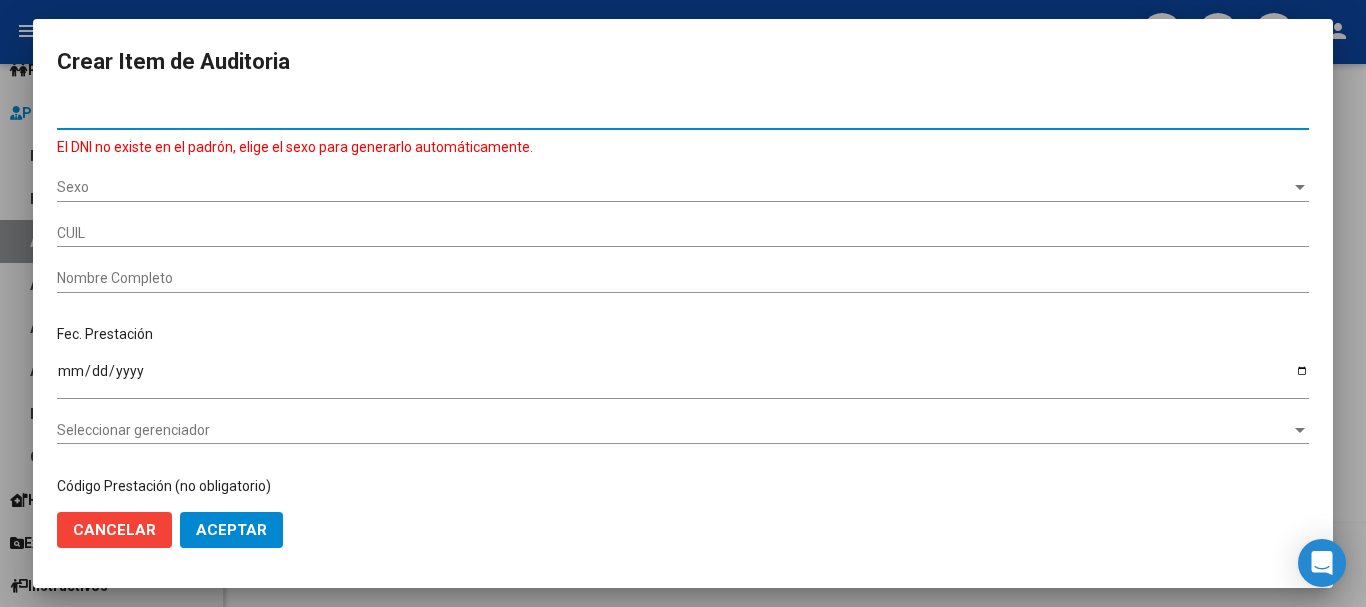 type 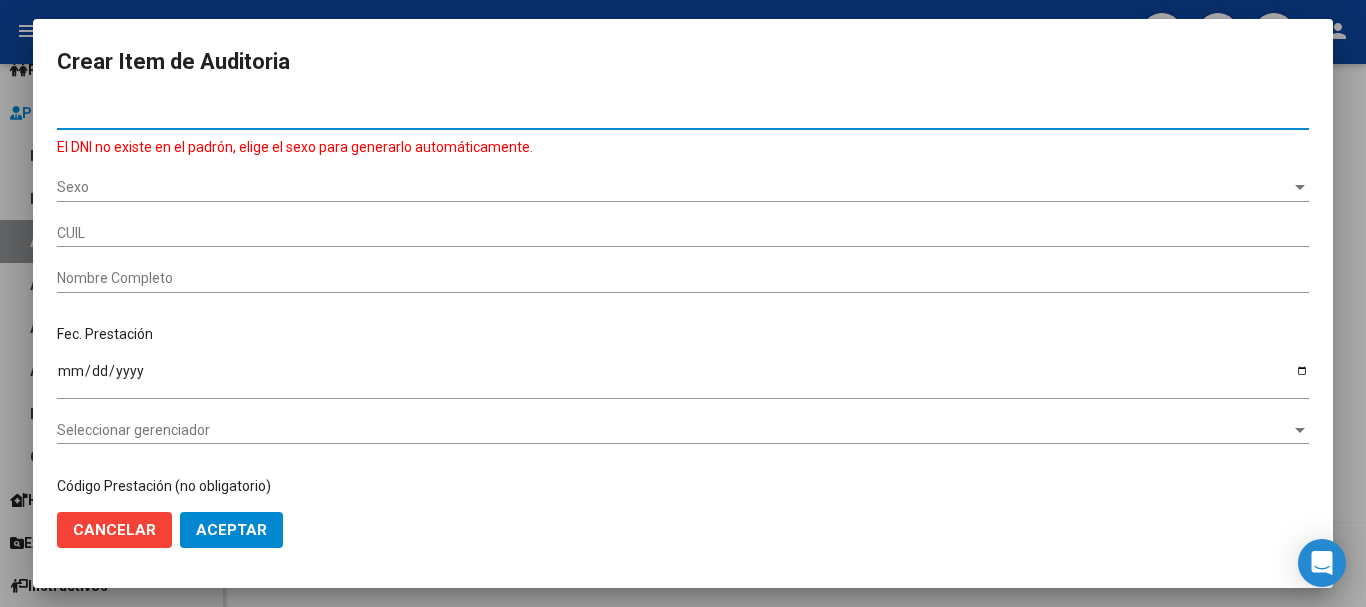 click at bounding box center [683, 303] 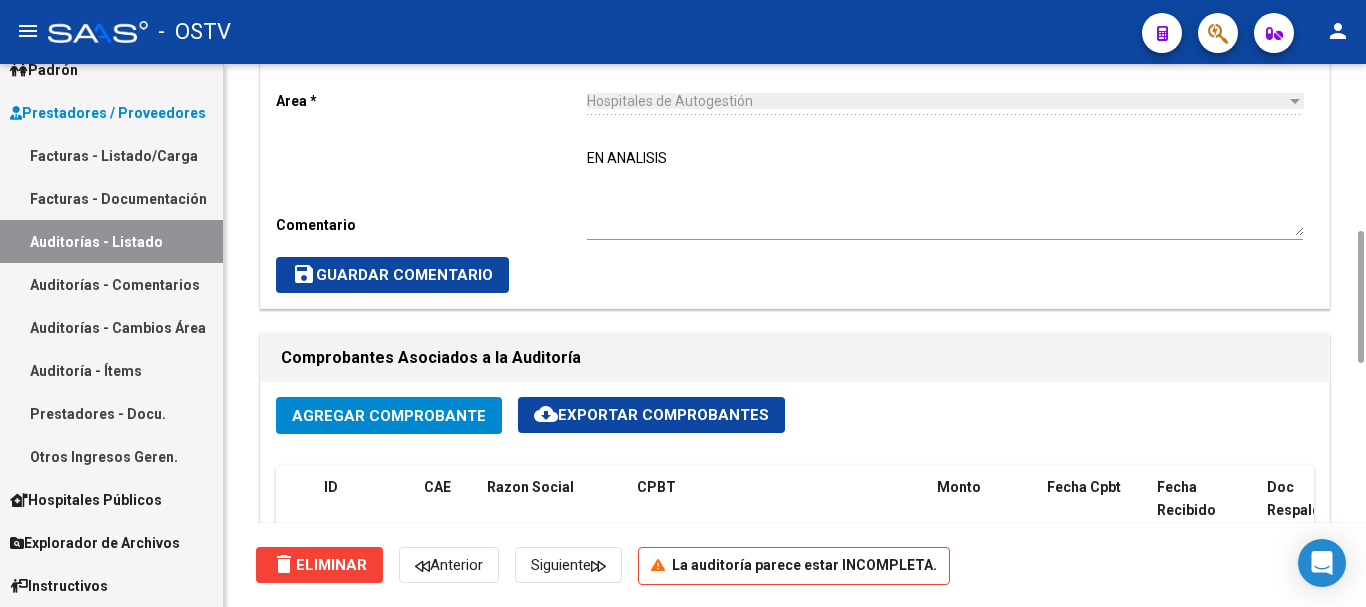scroll, scrollTop: 887, scrollLeft: 0, axis: vertical 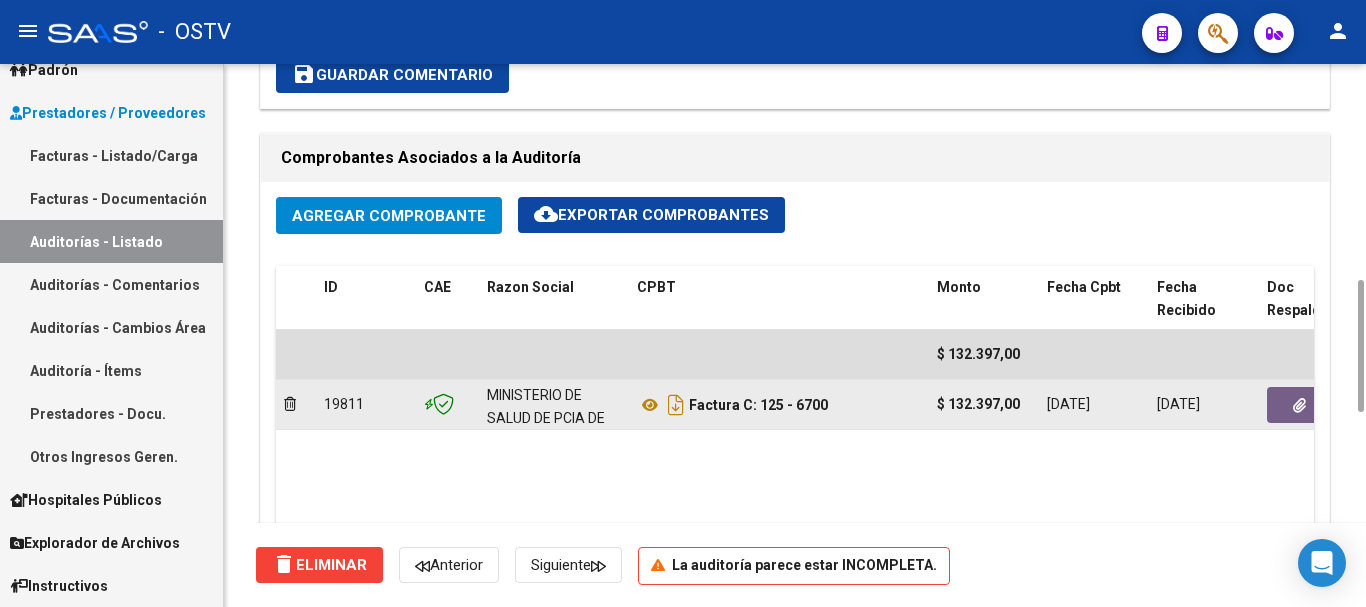 click 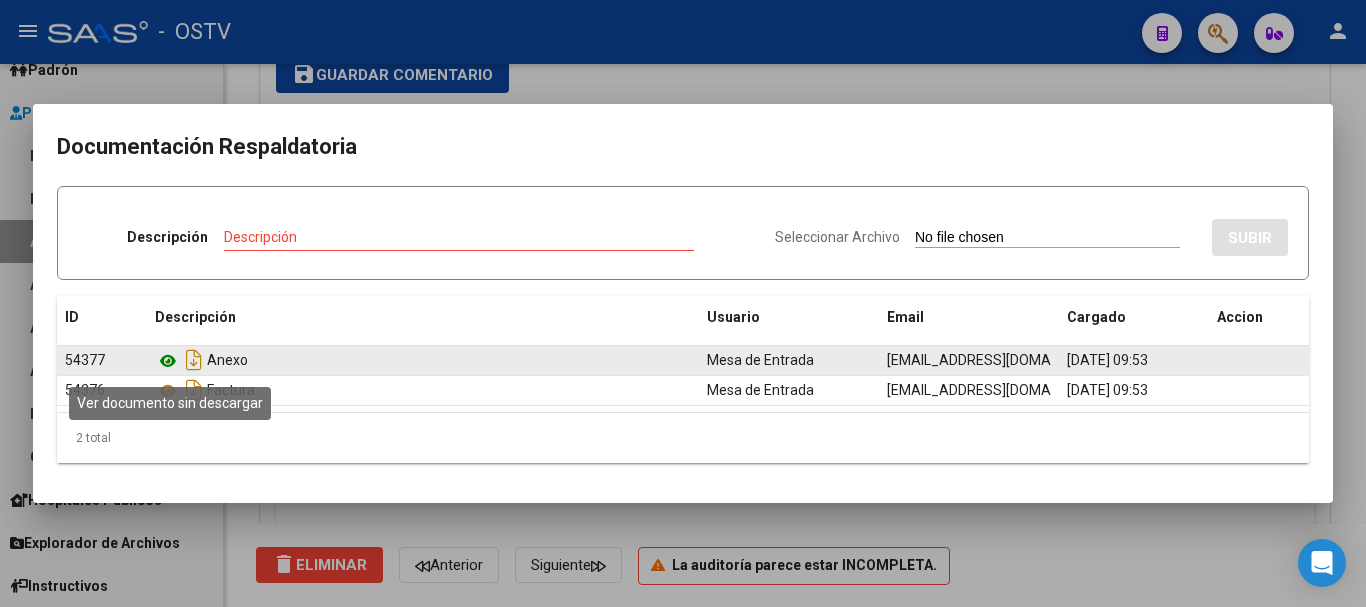 click 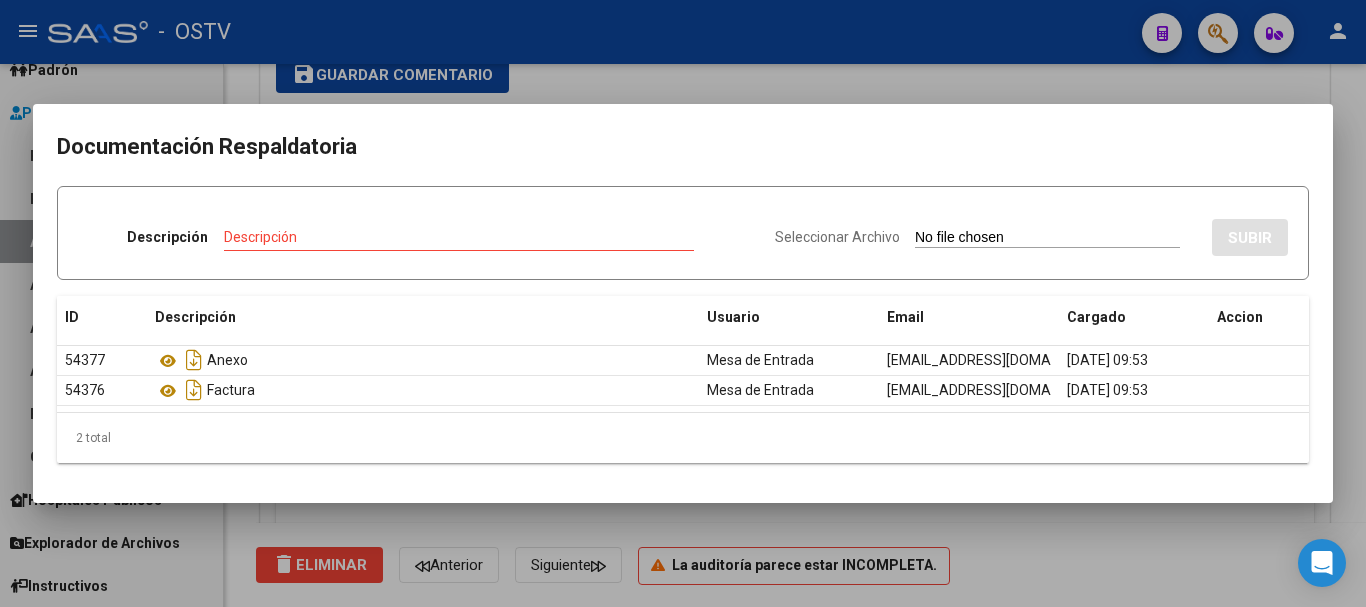 click at bounding box center [683, 303] 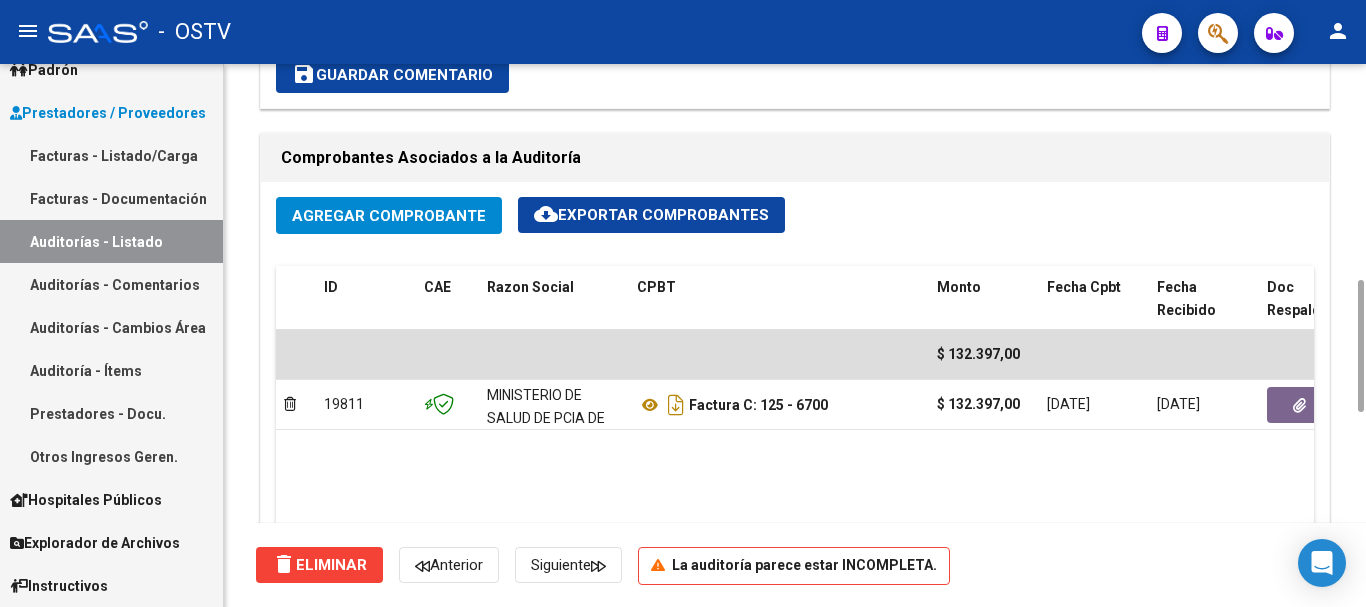 scroll, scrollTop: 1287, scrollLeft: 0, axis: vertical 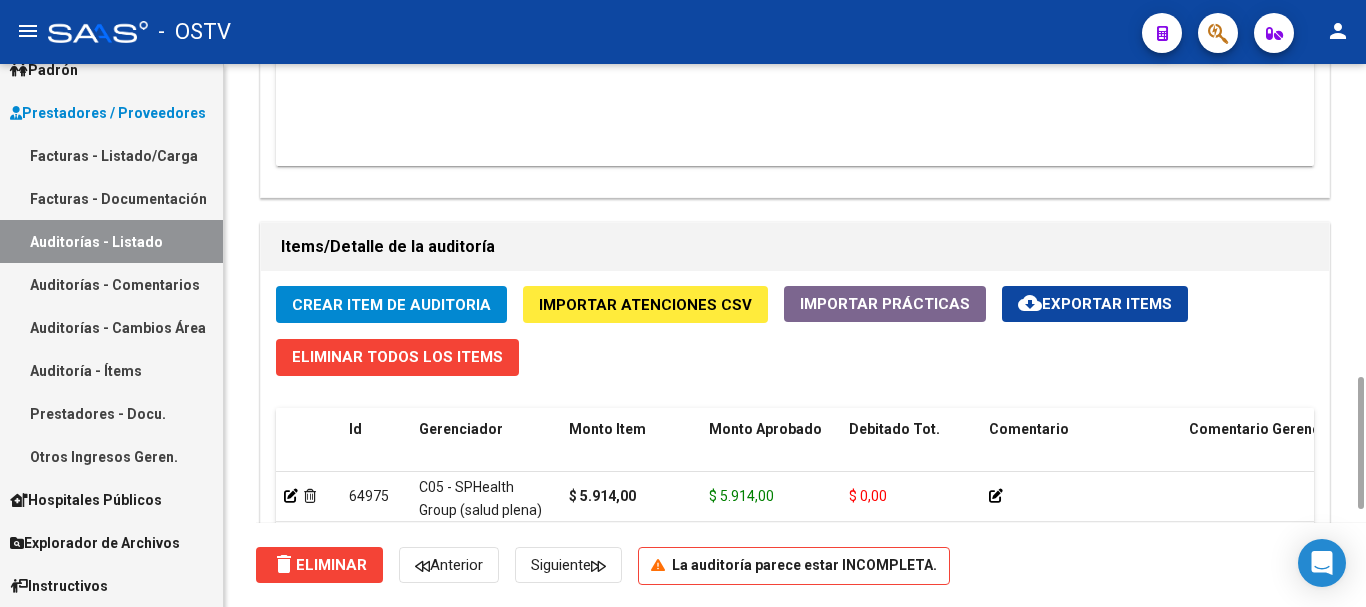 click on "Crear Item de Auditoria" 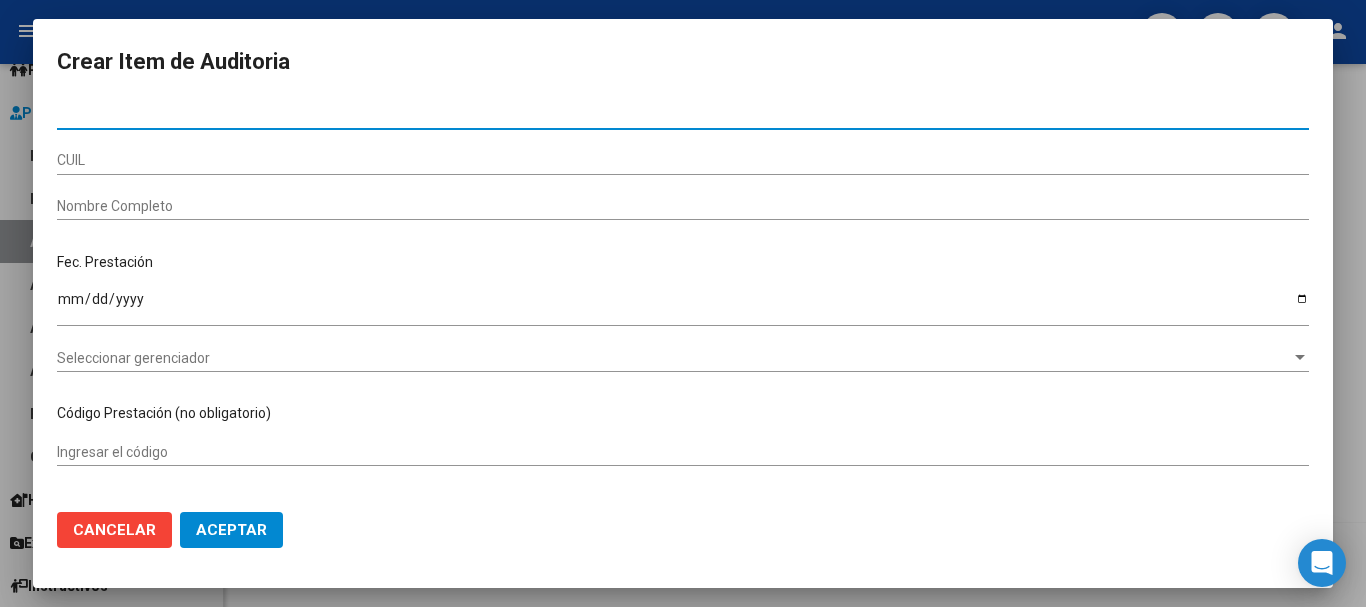 paste on "23784052" 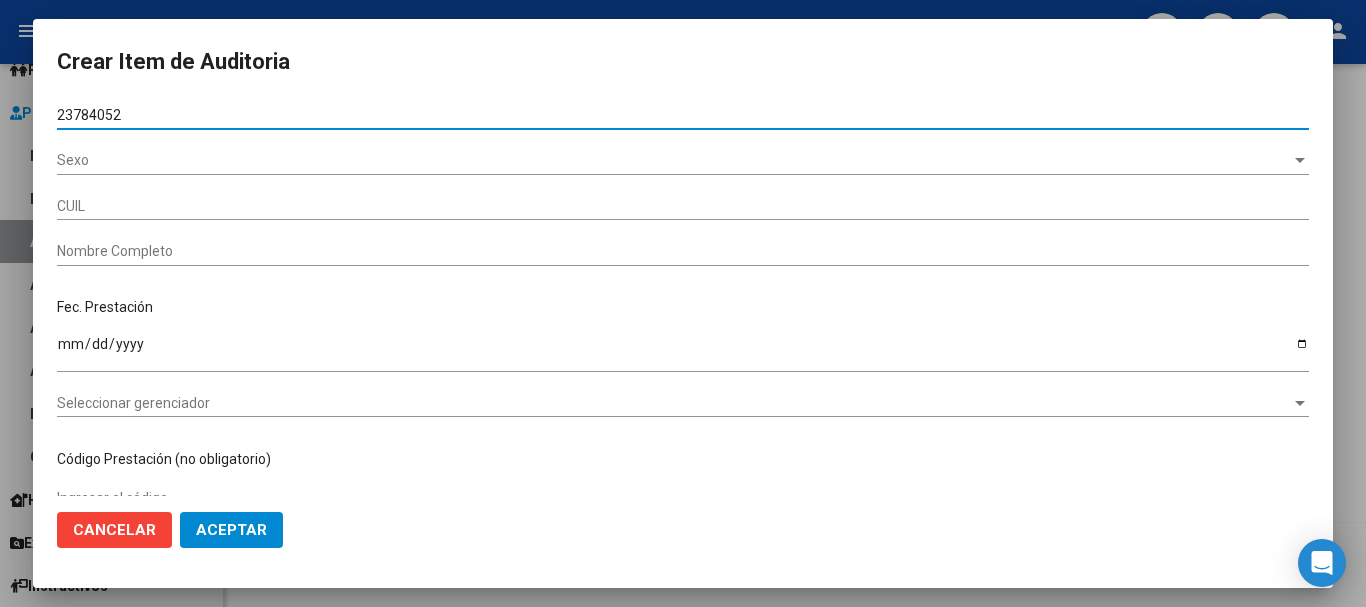 type on "20237840527" 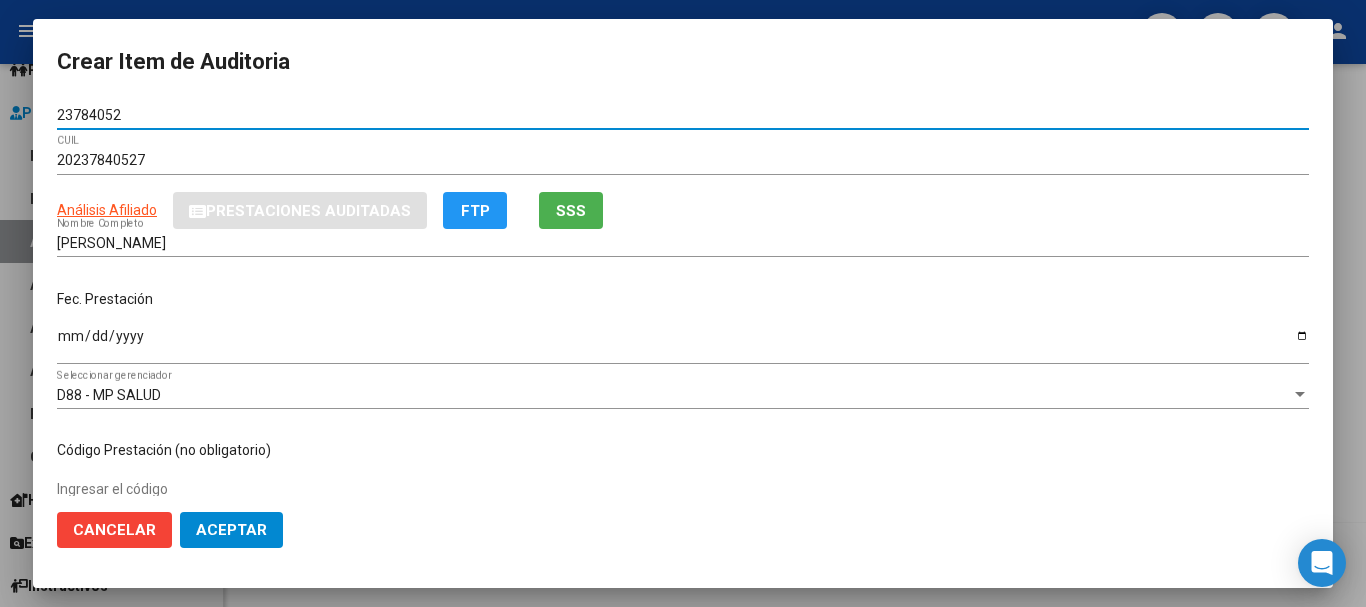 type on "23784052" 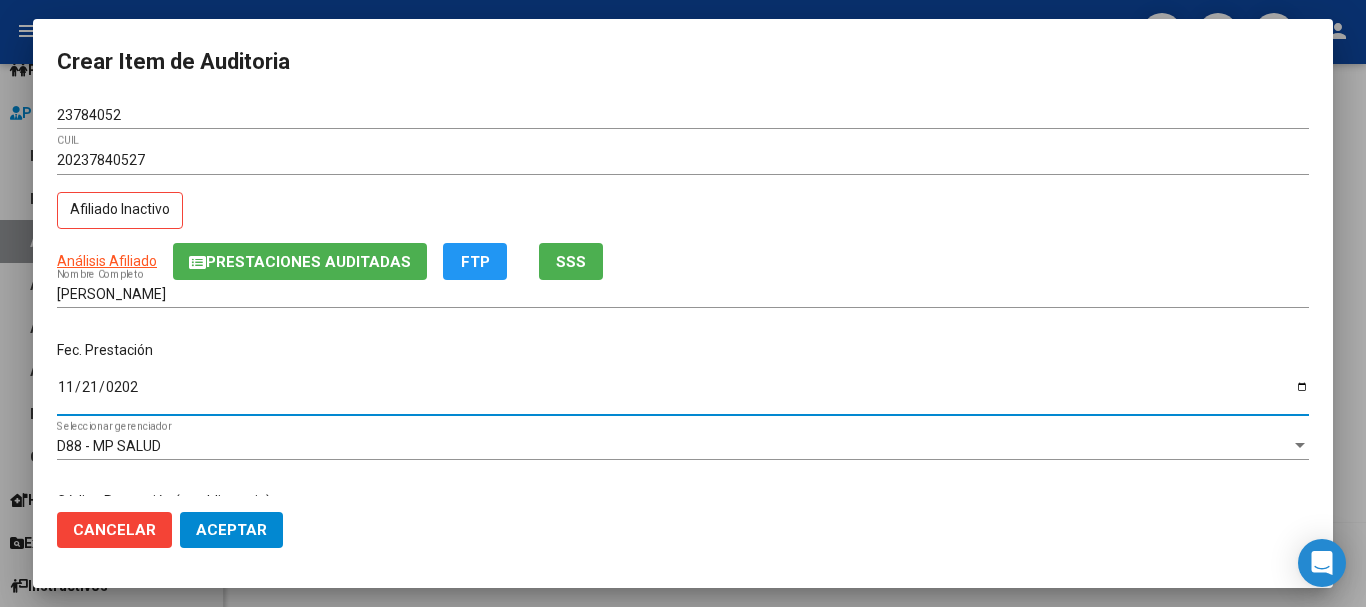 type on "[DATE]" 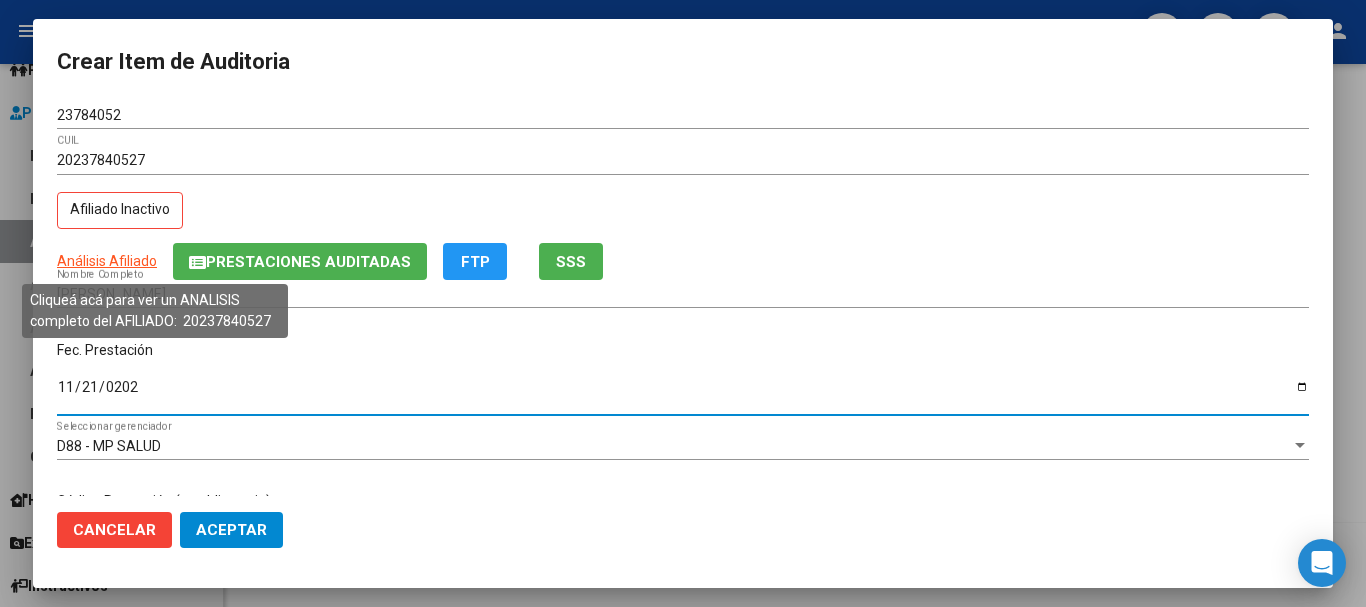 click on "Análisis Afiliado" at bounding box center (107, 261) 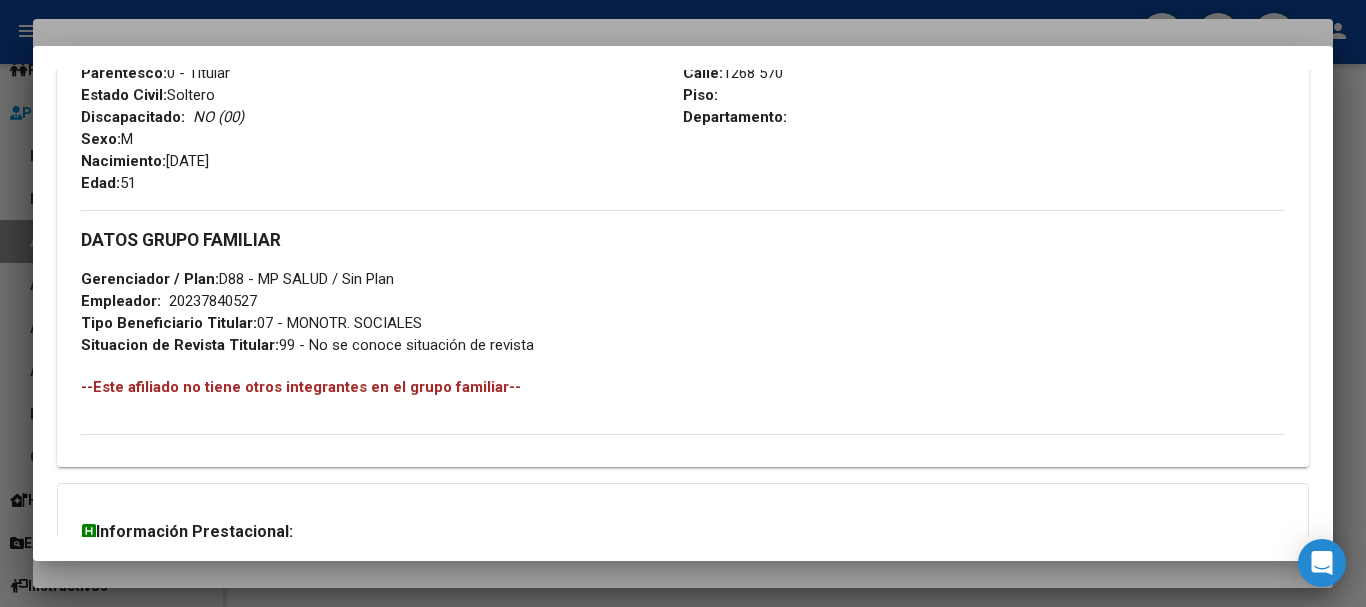 scroll, scrollTop: 1043, scrollLeft: 0, axis: vertical 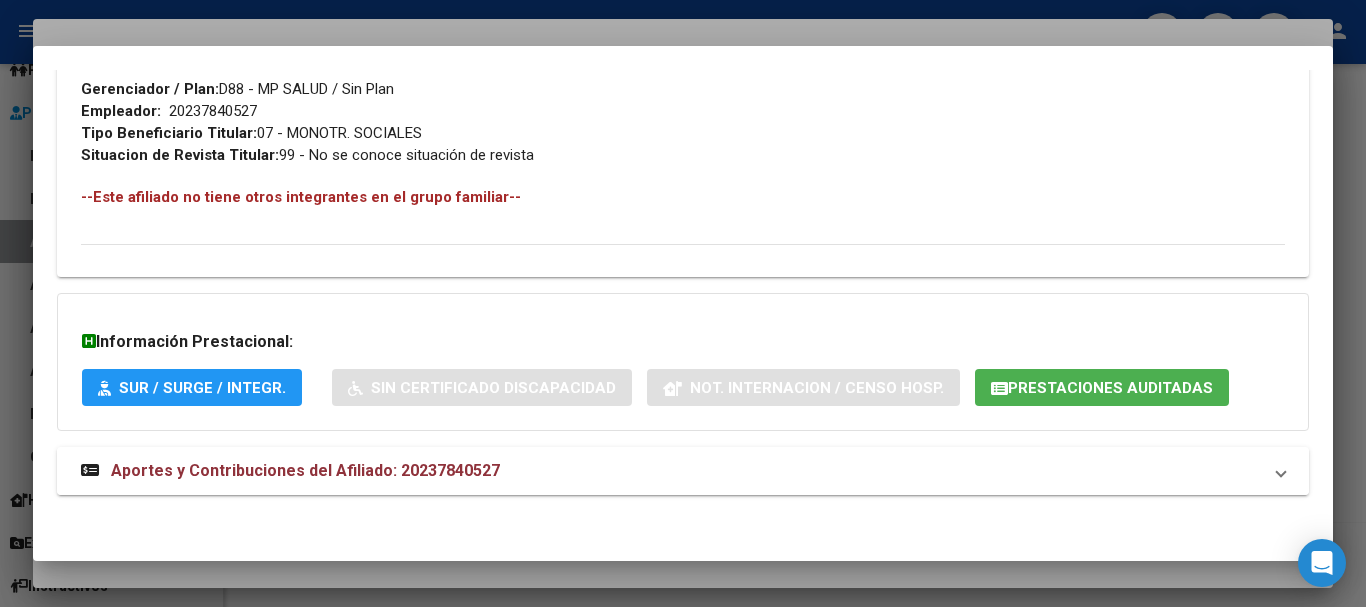 click on "Aportes y Contribuciones del Afiliado: 20237840527" at bounding box center (290, 471) 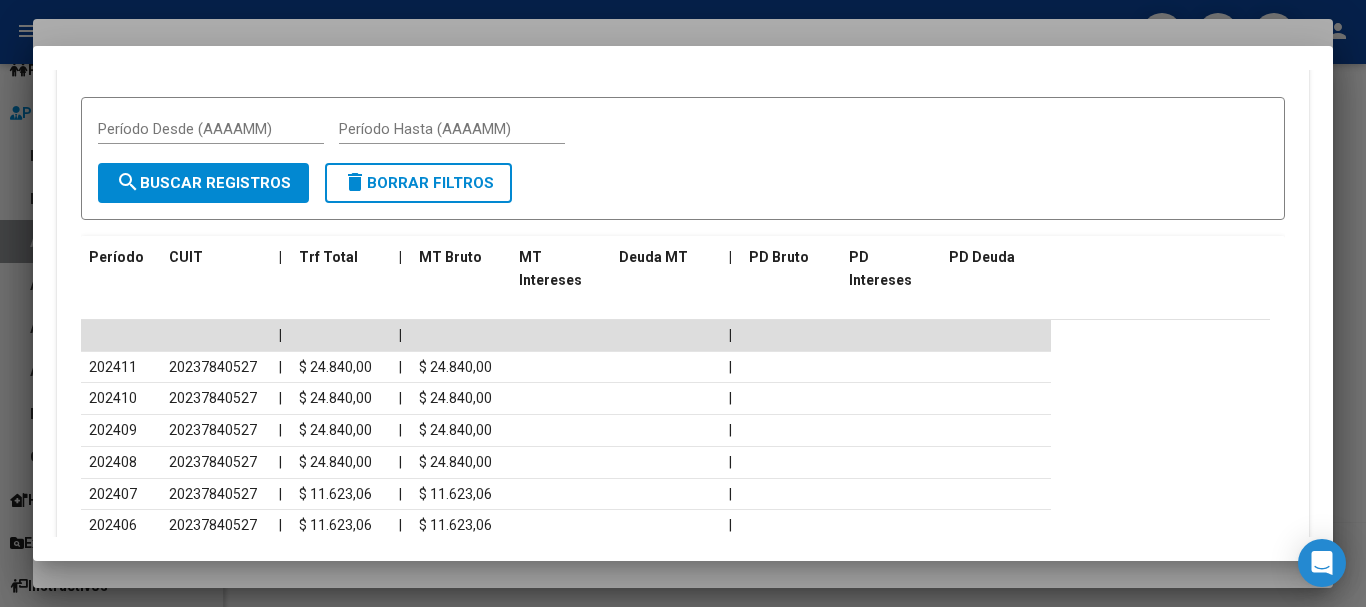 scroll, scrollTop: 1643, scrollLeft: 0, axis: vertical 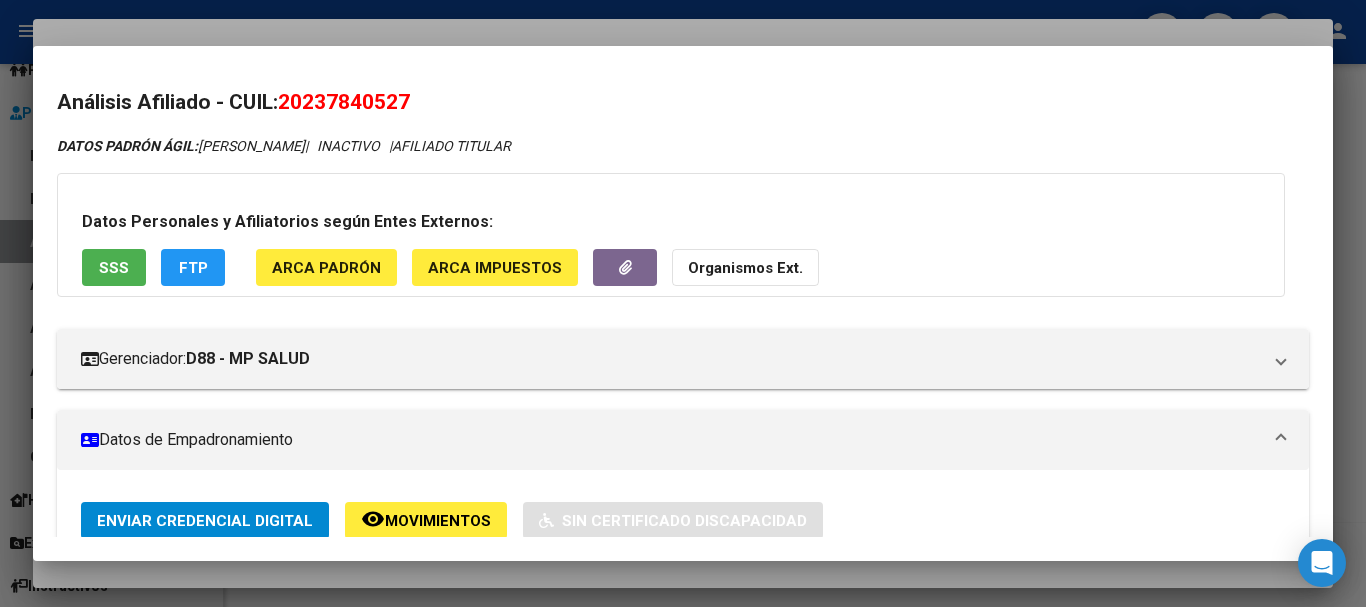 click on "Organismos Ext." 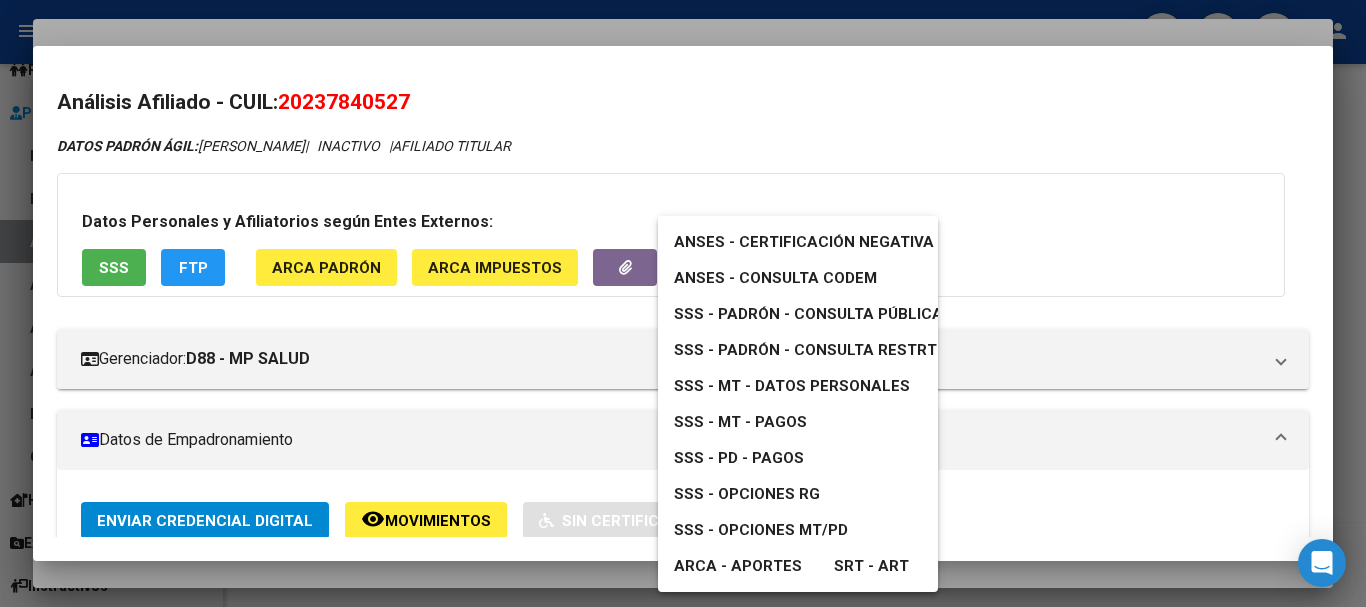 click on "SSS - MT - Datos Personales" at bounding box center (792, 386) 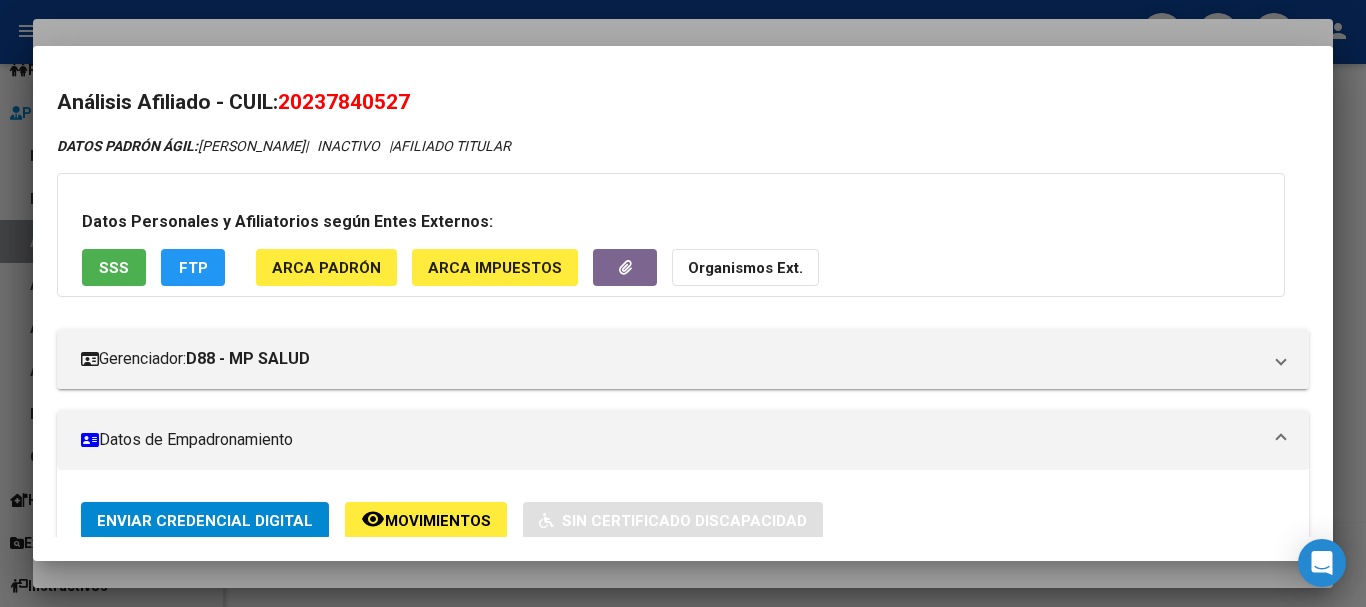 click on "Organismos Ext." 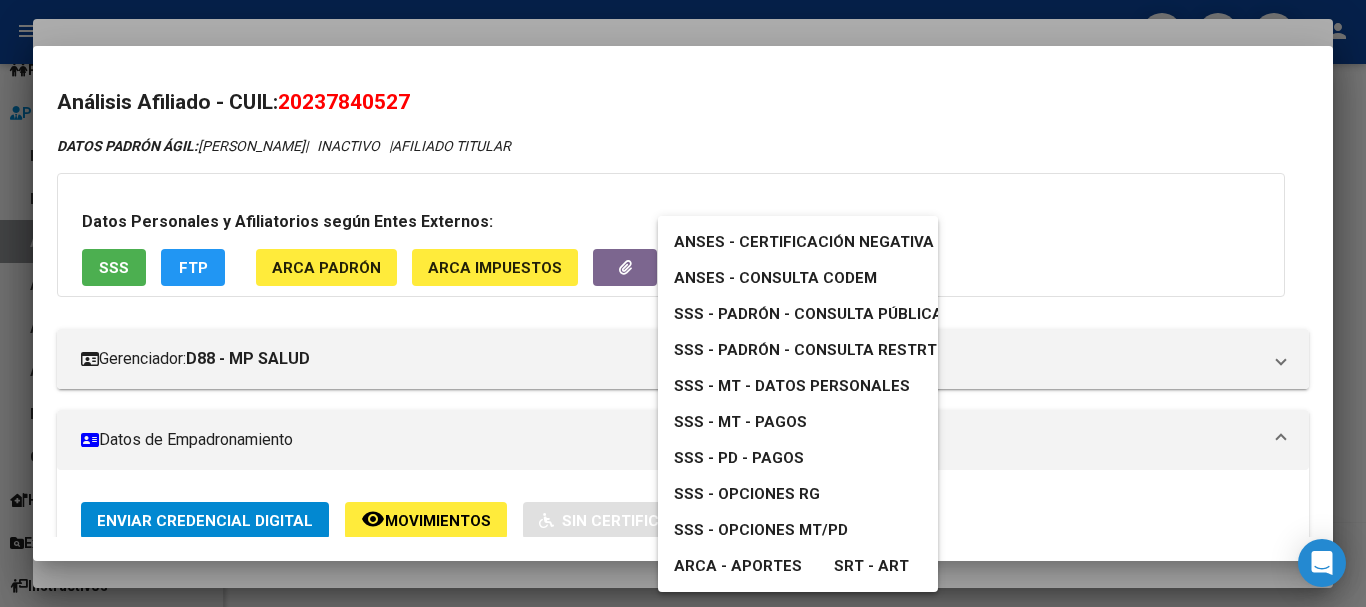 click on "SSS - Padrón - Consulta Pública" at bounding box center [808, 314] 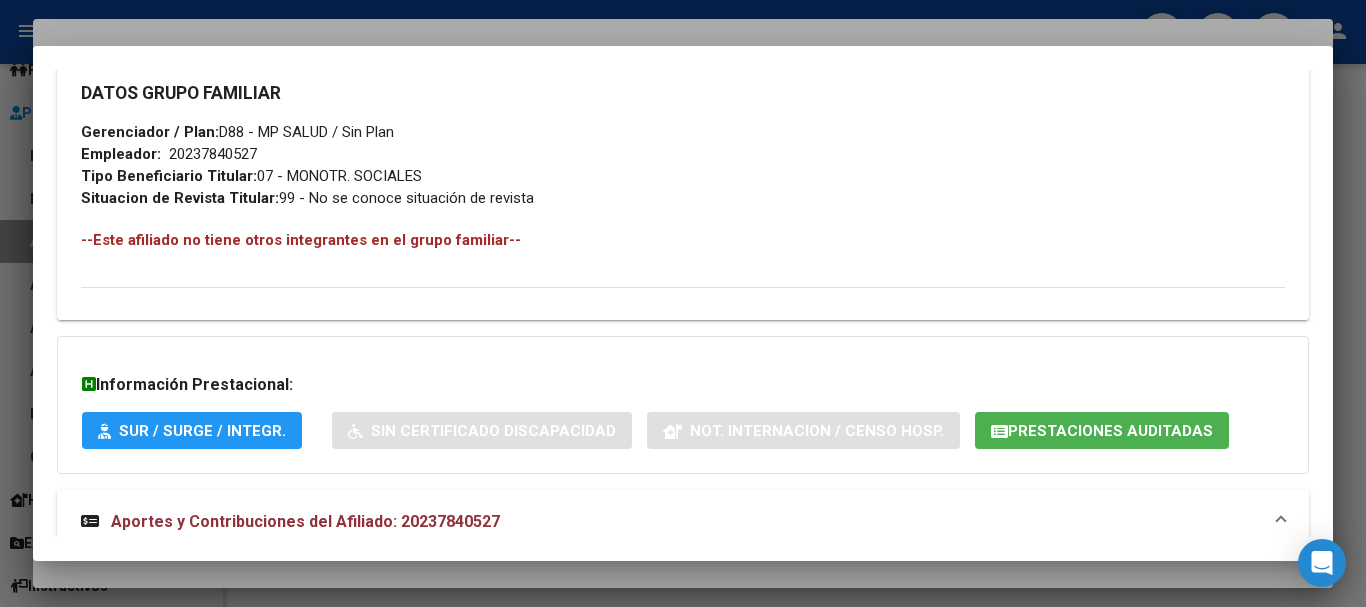 scroll, scrollTop: 300, scrollLeft: 0, axis: vertical 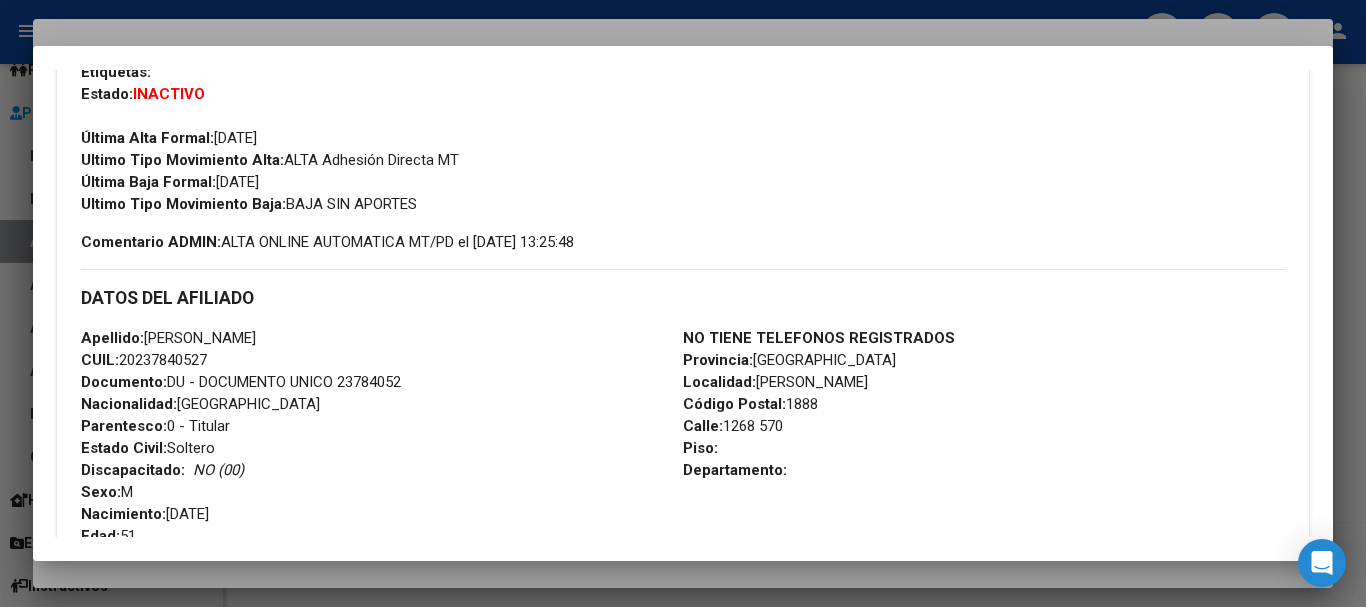 click on "Análisis Afiliado - CUIL:  20237840527 DATOS PADRÓN ÁGIL:  [PERSON_NAME][DEMOGRAPHIC_DATA]     |   INACTIVO   |     AFILIADO TITULAR  Datos Personales y Afiliatorios según Entes Externos: SSS FTP ARCA Padrón ARCA Impuestos Organismos Ext.    Gerenciador:      D88 - MP SALUD Atención telefónica: Atención al Socio:   [PHONE_NUMBER] Correo electrónico para Credenciales:   [EMAIL_ADDRESS][DOMAIN_NAME] Atención emergencias: Teléfono de Emergencias:   [PHONE_NUMBER] Otros Datos Útiles: Cartilla:  LINK    Datos de Empadronamiento  Enviar Credencial Digital remove_red_eye Movimientos    Sin Certificado Discapacidad Etiquetas: Estado: INACTIVO Última Alta Formal:  [DATE] Ultimo Tipo Movimiento Alta:  ALTA Adhesión Directa MT Última Baja Formal:  [DATE] Ultimo Tipo Movimiento Baja:  BAJA SIN APORTES Comentario ADMIN:  ALTA ONLINE AUTOMATICA MT/PD el [DATE] 13:25:48 DATOS DEL AFILIADO Apellido:  [PERSON_NAME] CUIL:  20237840527 Documento:  DU - DOCUMENTO UNICO 23784052  Nacionalidad:" at bounding box center [683, 304] 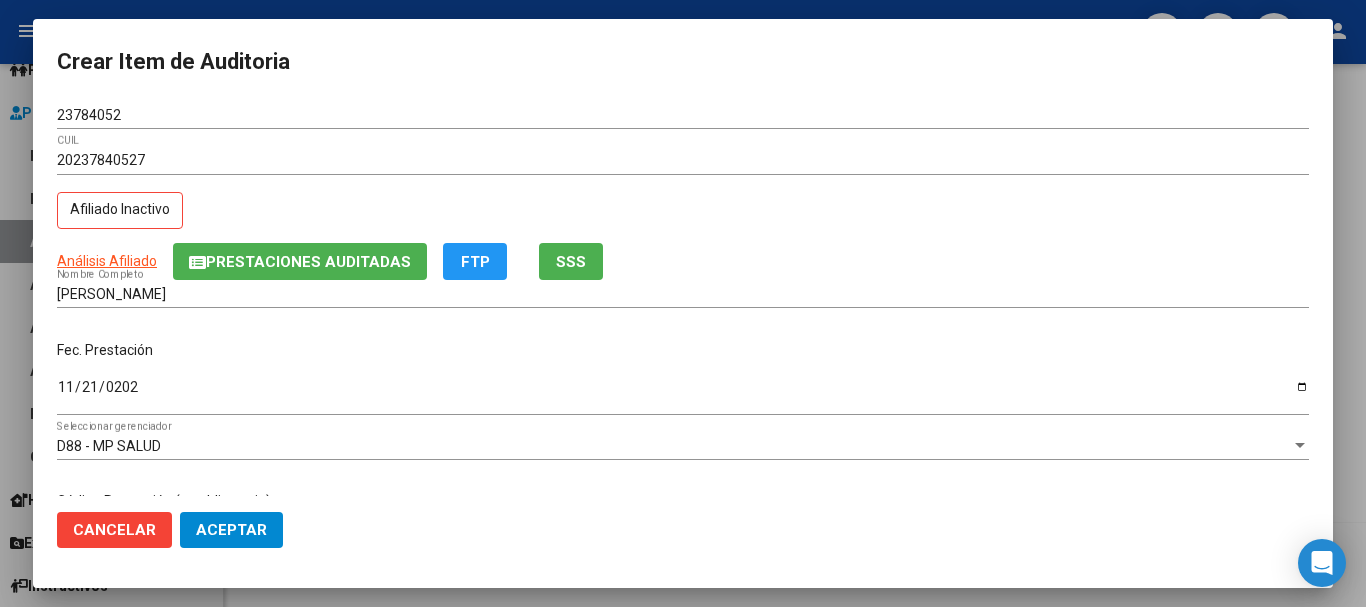 click on "23784052 Nro Documento" at bounding box center [683, 123] 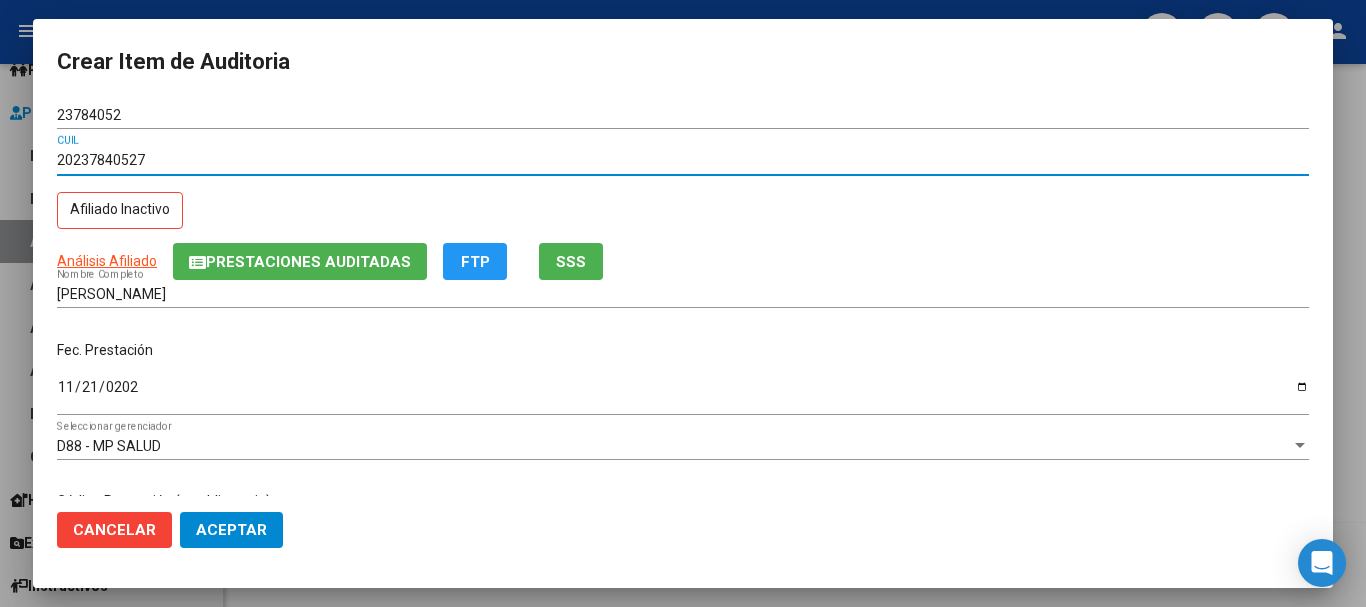 type 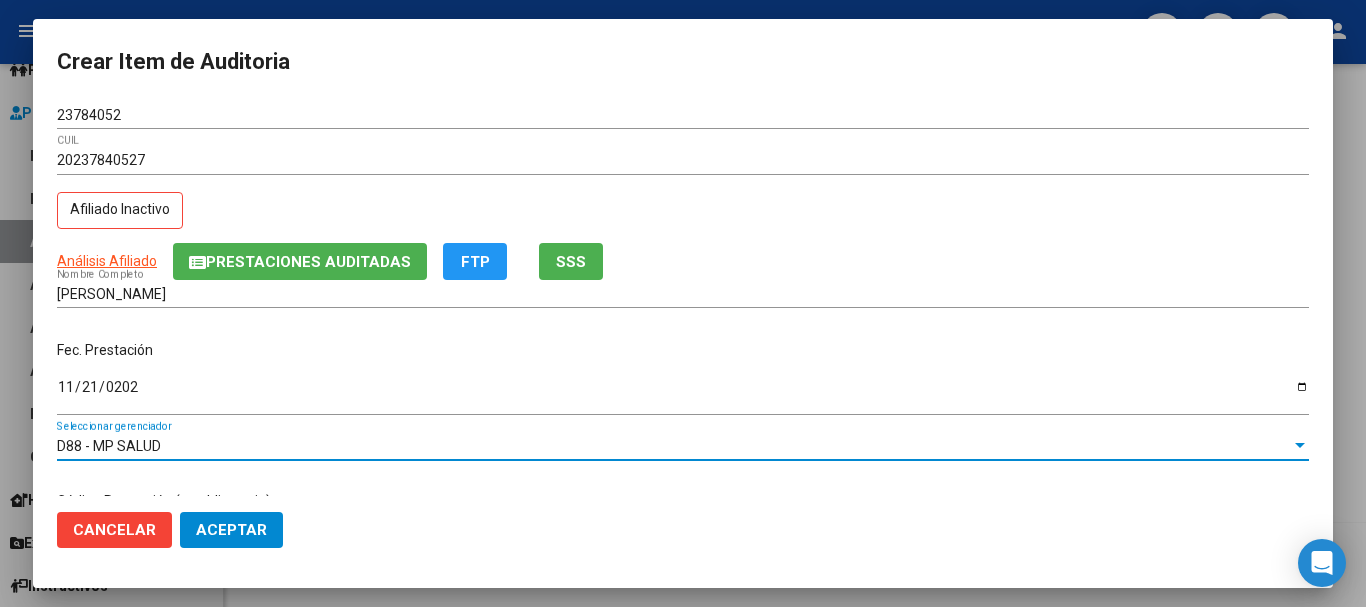 scroll, scrollTop: 242, scrollLeft: 0, axis: vertical 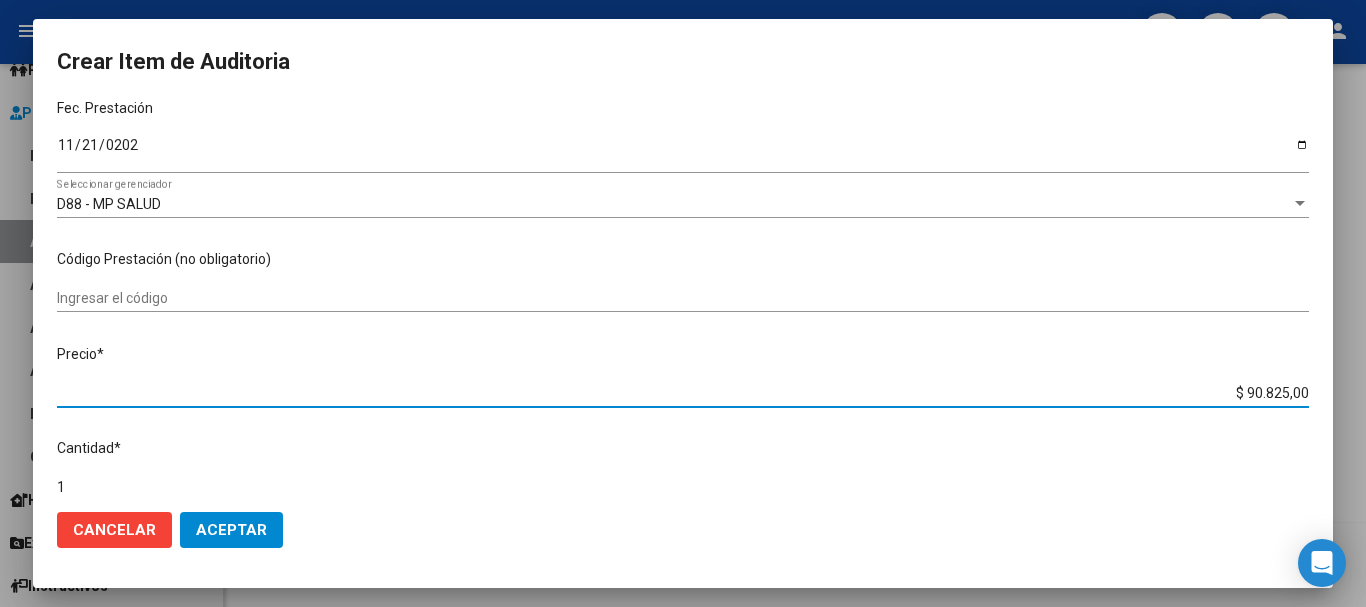 type on "$ 0,05" 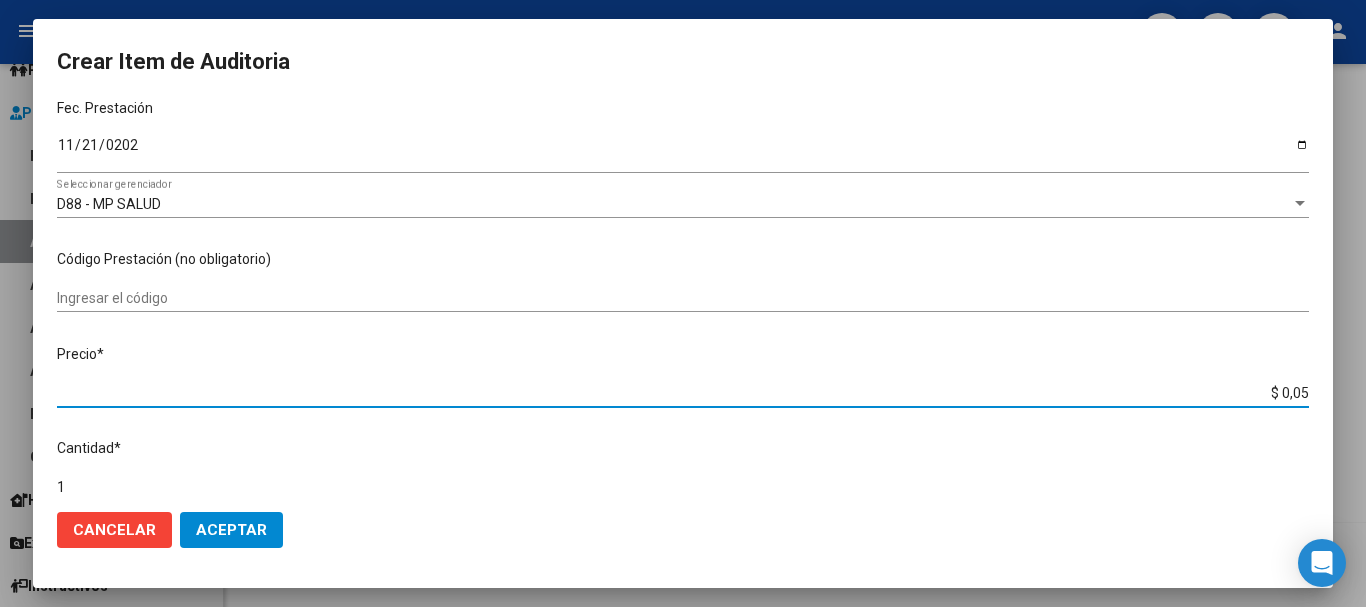 type on "$ 0,51" 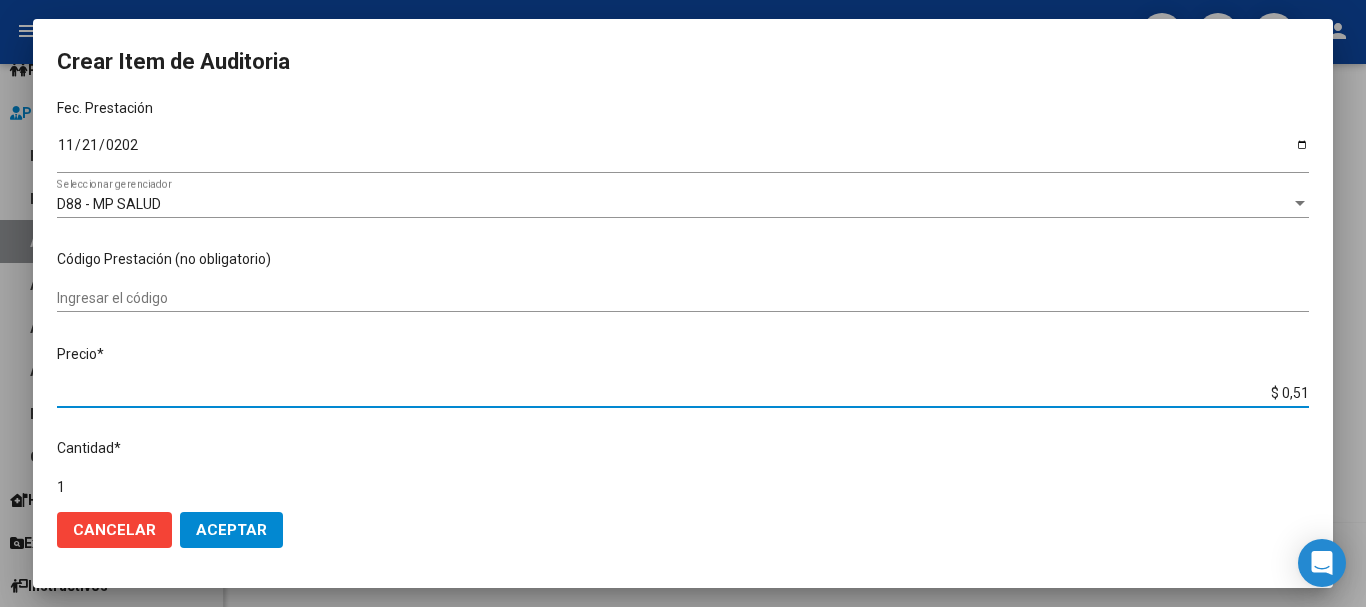 type on "$ 5,12" 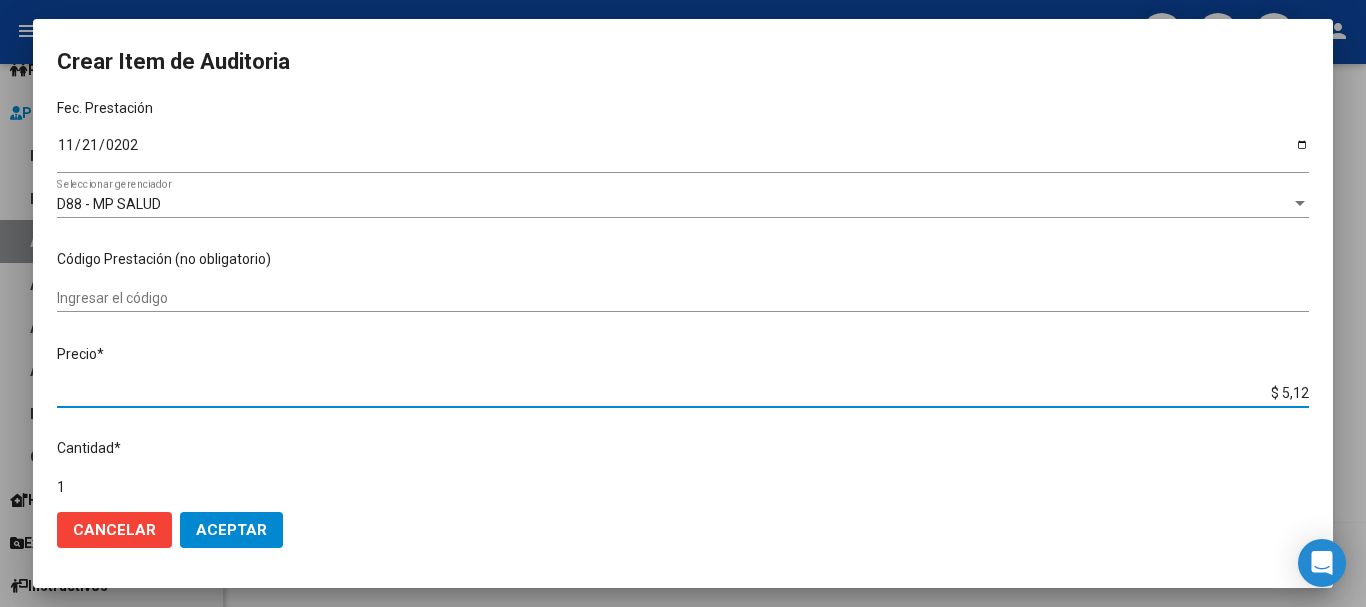 type on "$ 51,21" 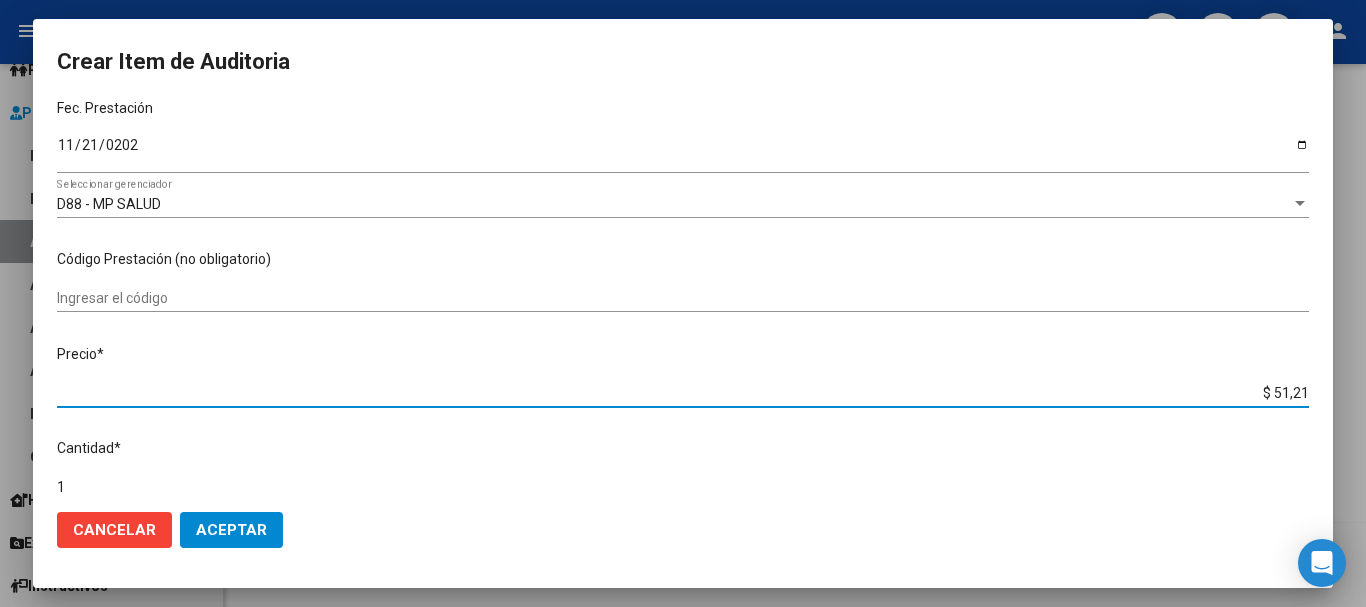 type on "$ 512,13" 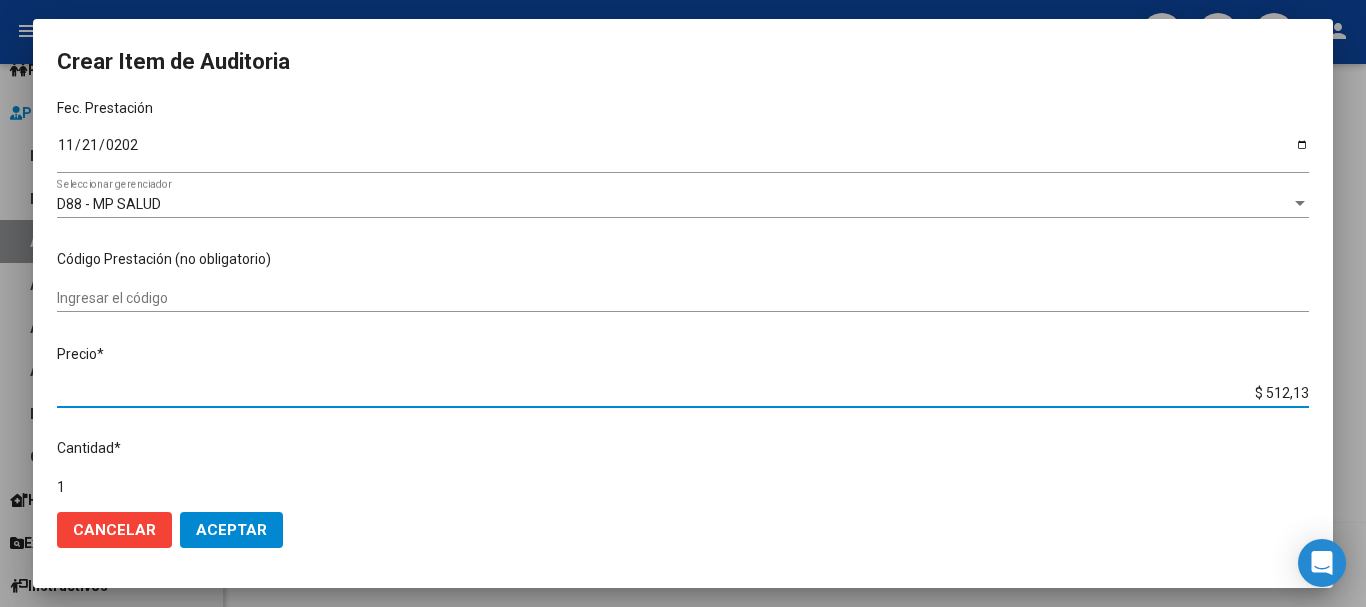 type on "$ 5.121,30" 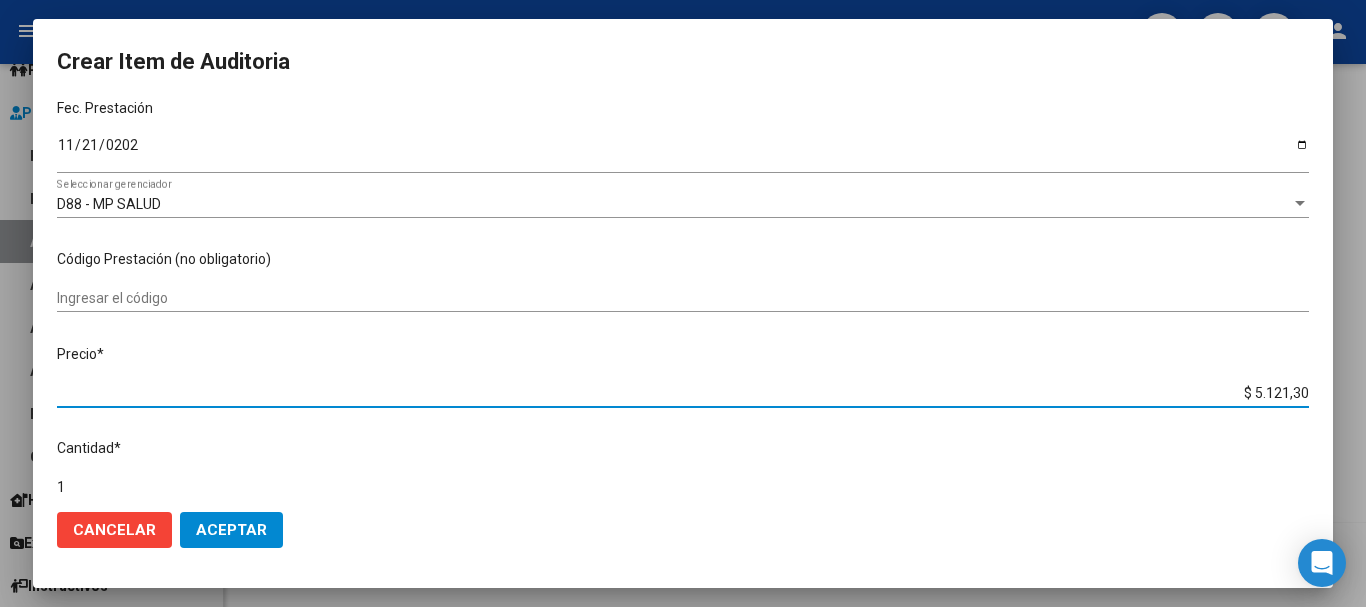 type on "$ 51.213,00" 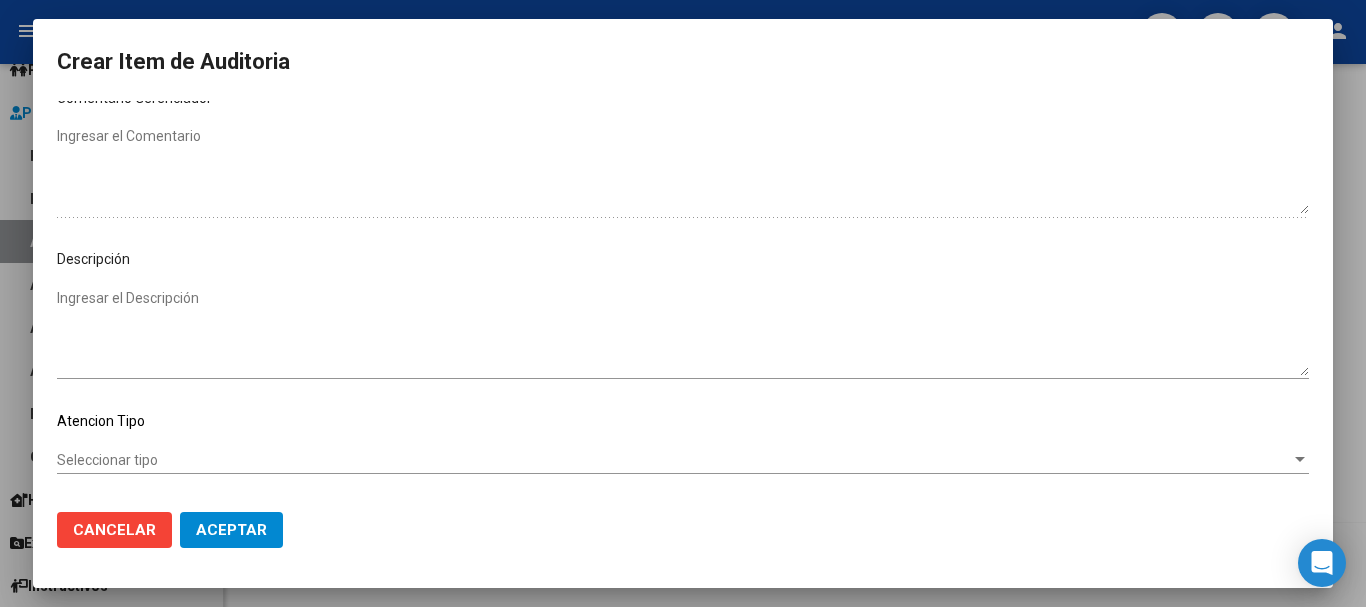 scroll, scrollTop: 1128, scrollLeft: 0, axis: vertical 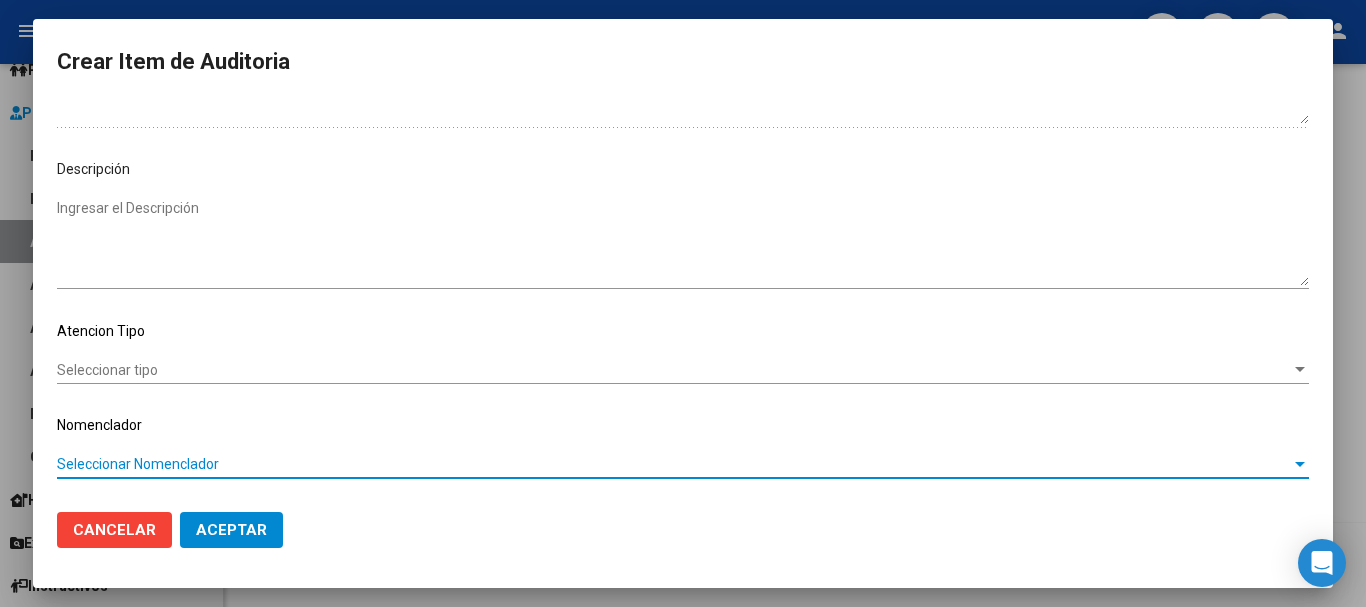 type 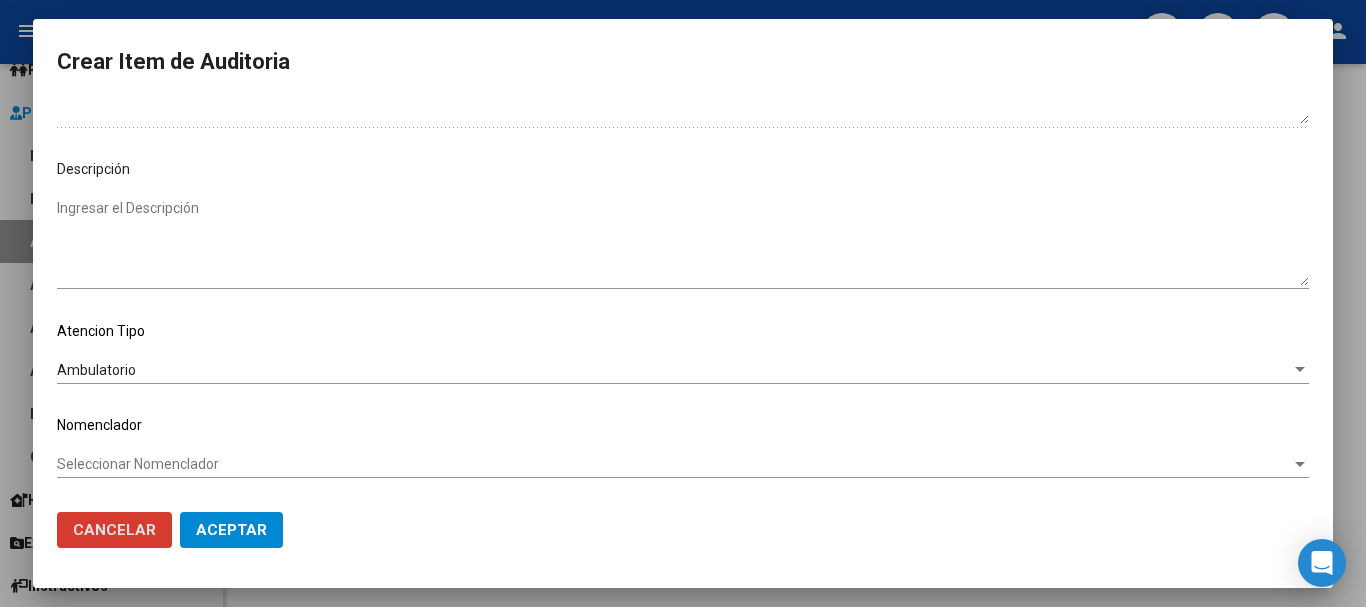 type 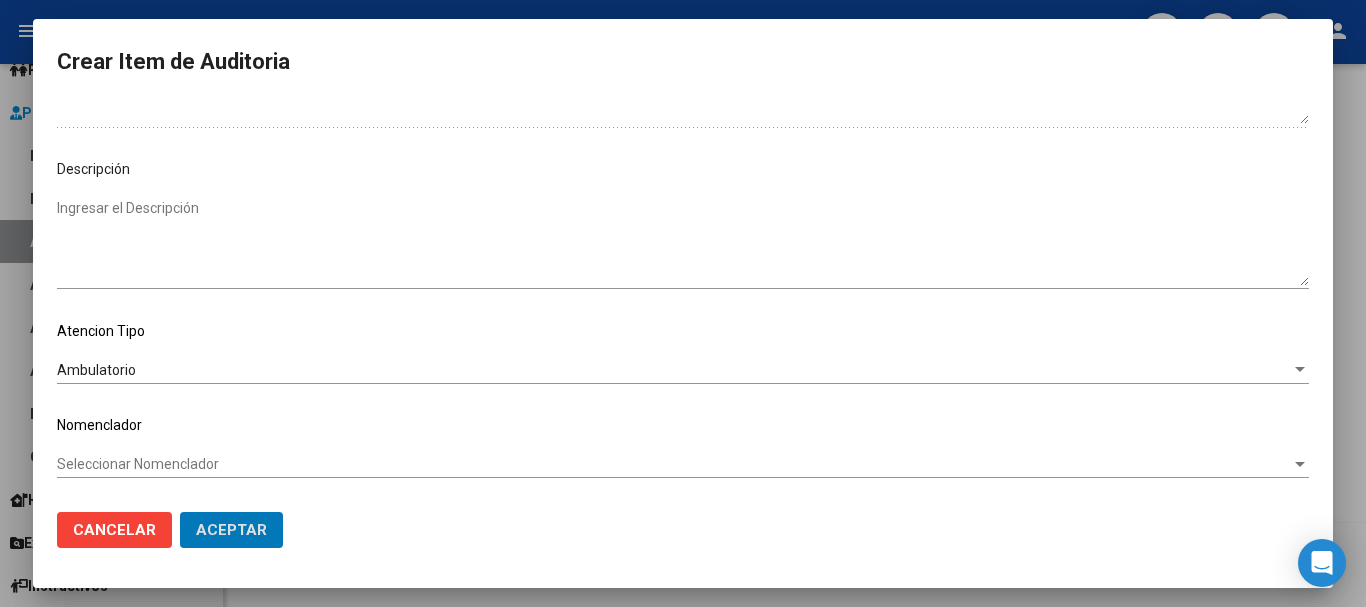click on "Aceptar" 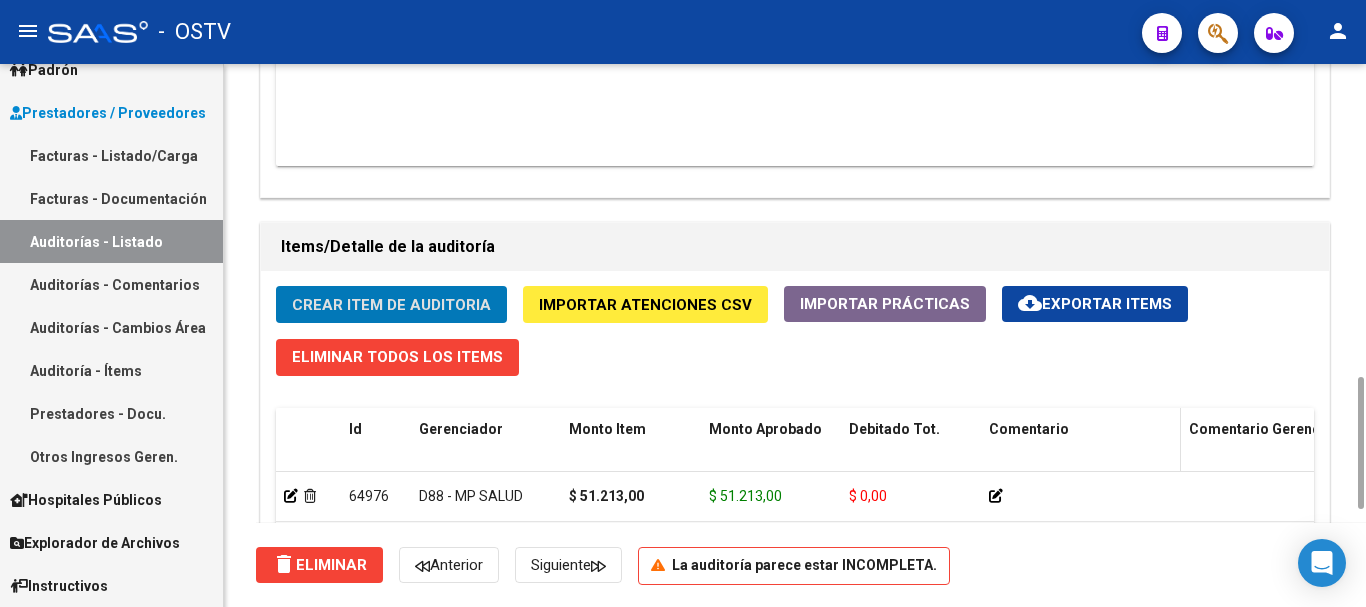 click on "Crear Item de Auditoria" 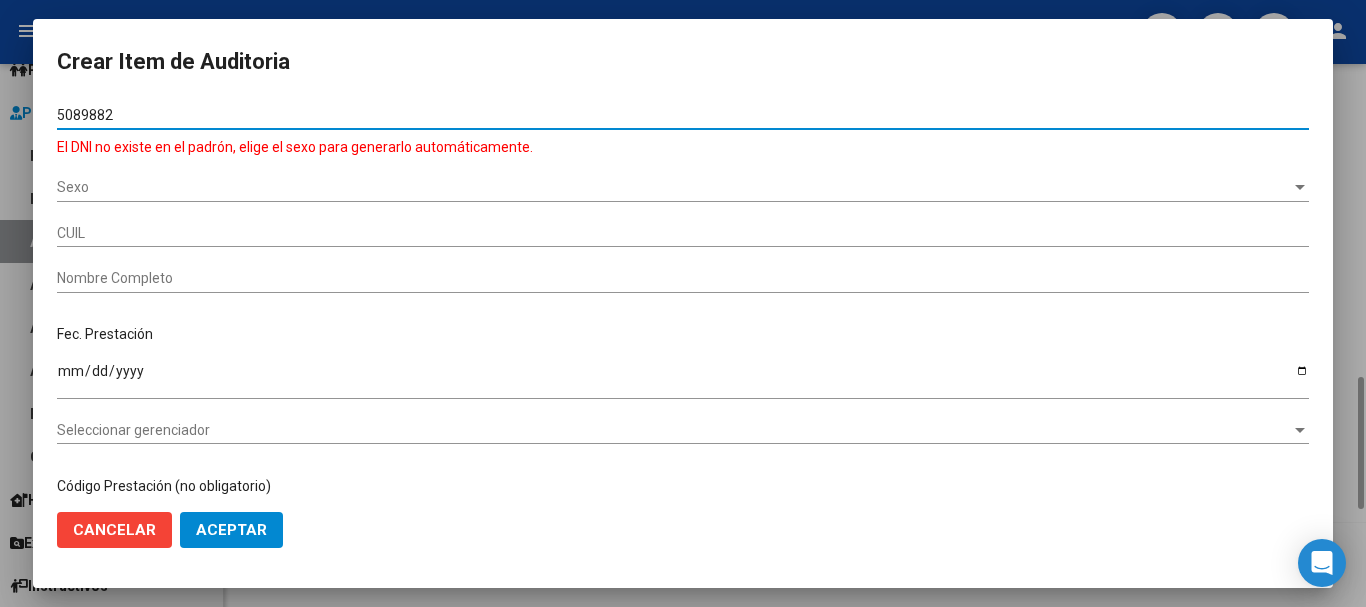 type on "50898828" 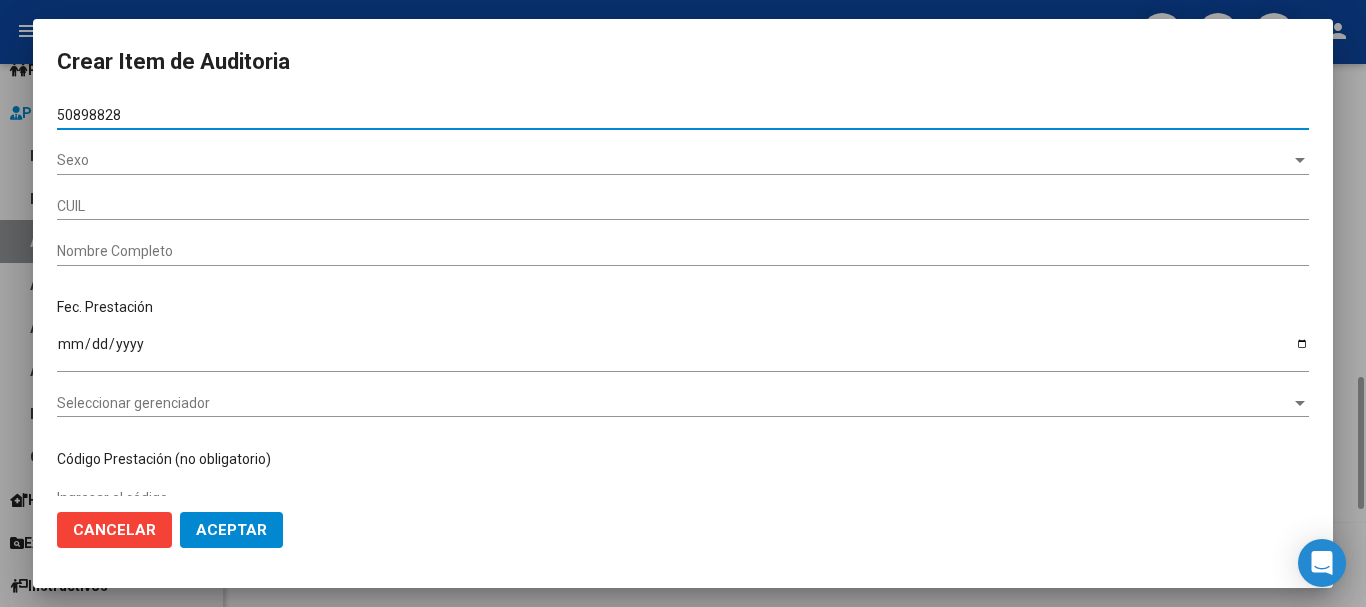 type on "20508988282" 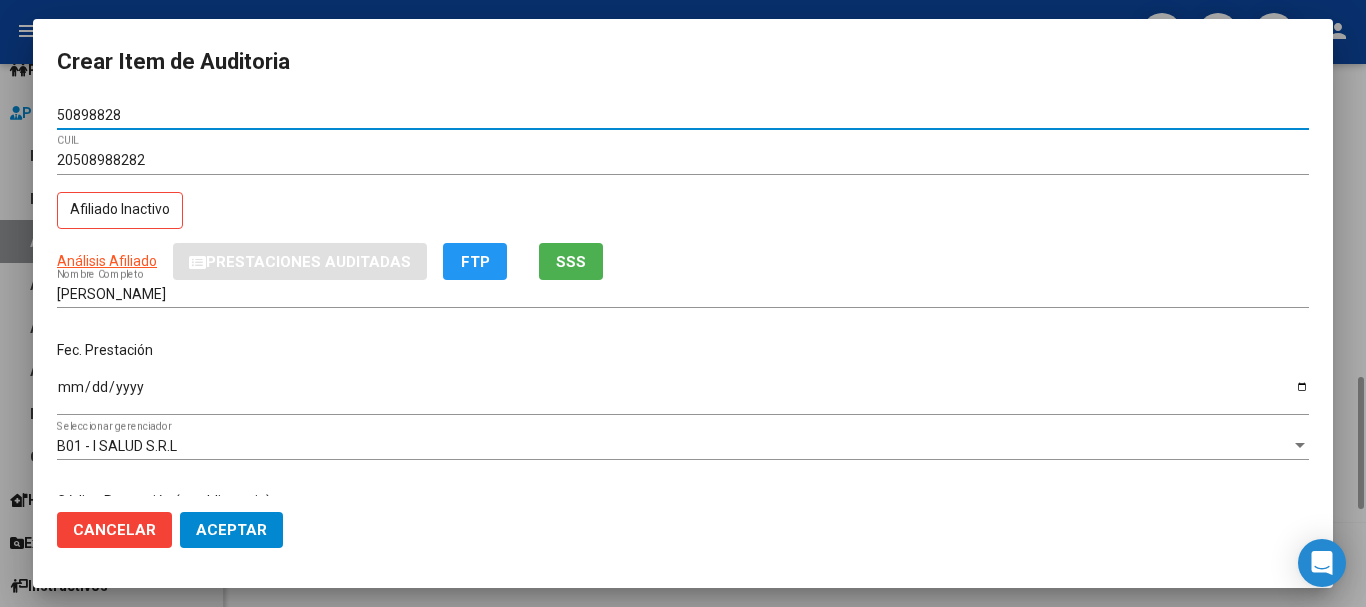 type on "50898828" 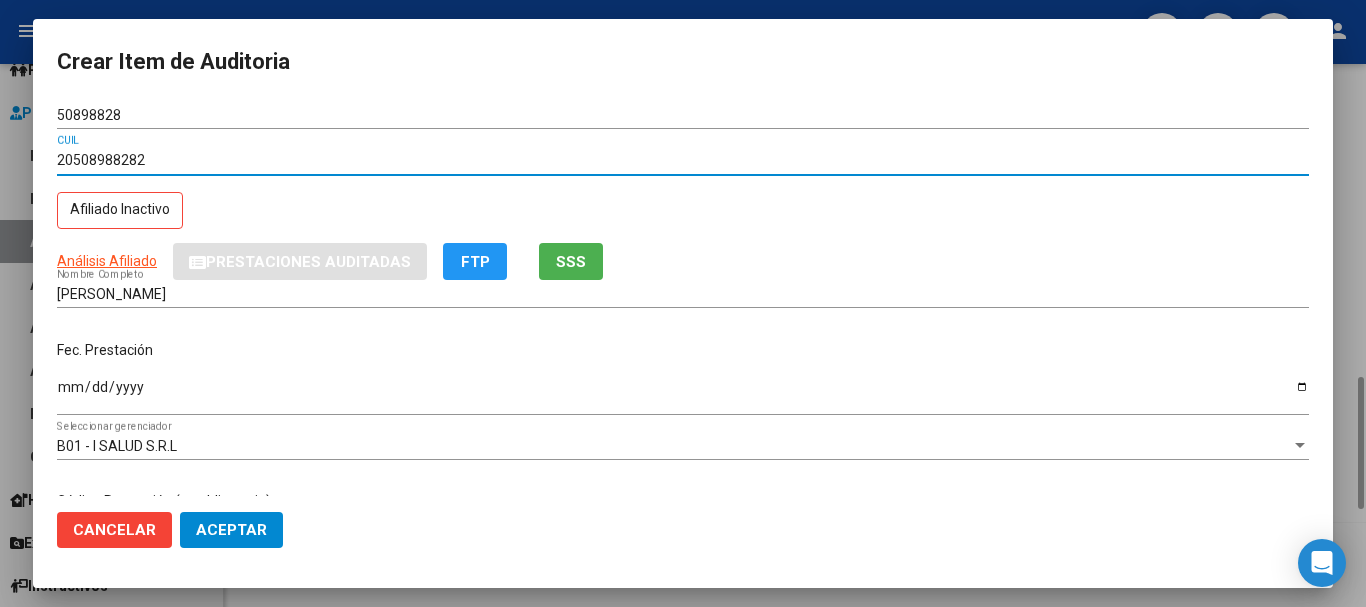 type 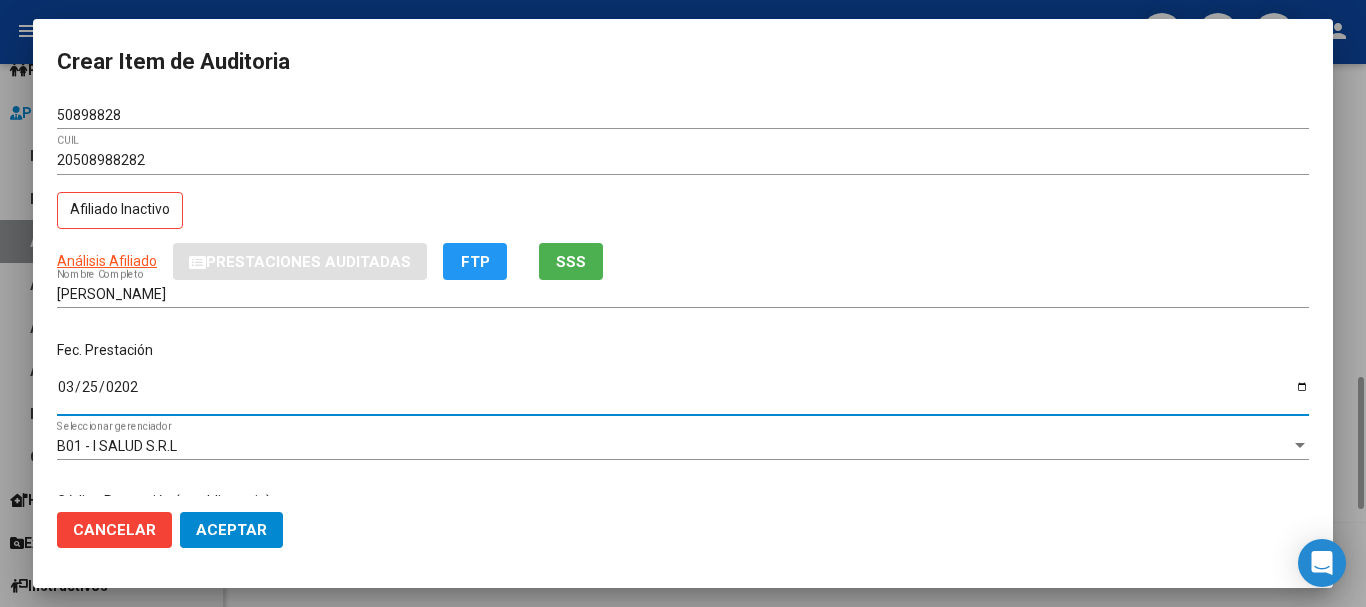 type on "[DATE]" 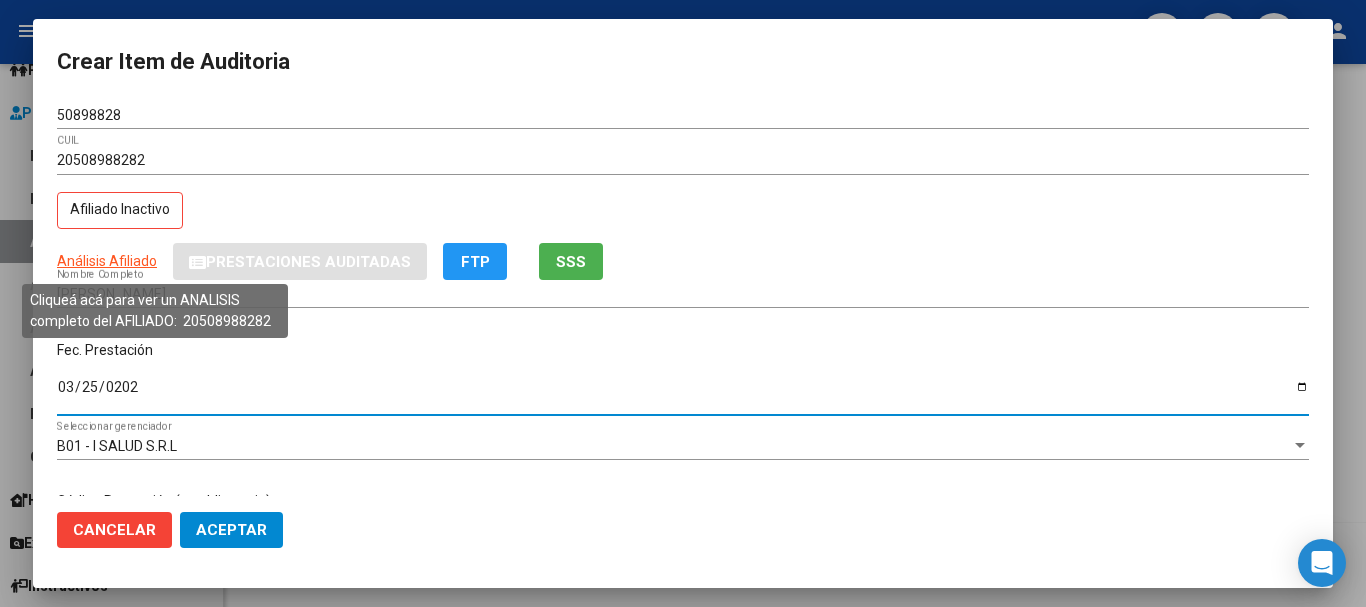 click on "Análisis Afiliado" at bounding box center (107, 261) 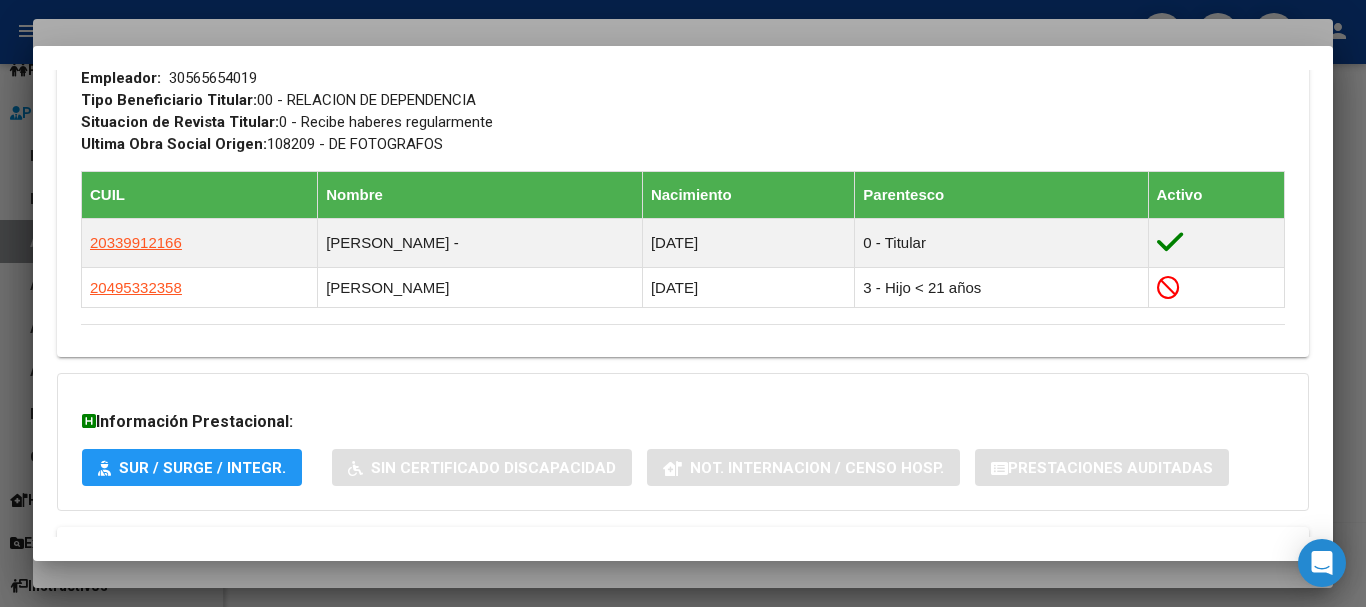 scroll, scrollTop: 1226, scrollLeft: 0, axis: vertical 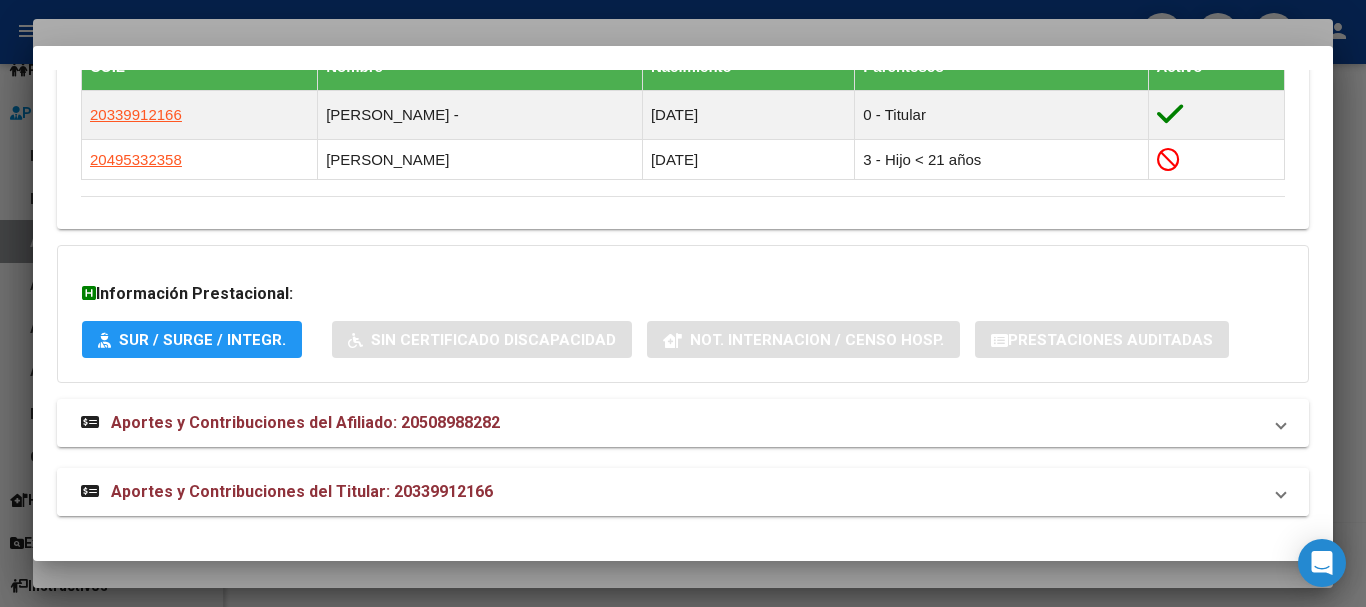 click on "Aportes y Contribuciones del Titular: 20339912166" at bounding box center [671, 492] 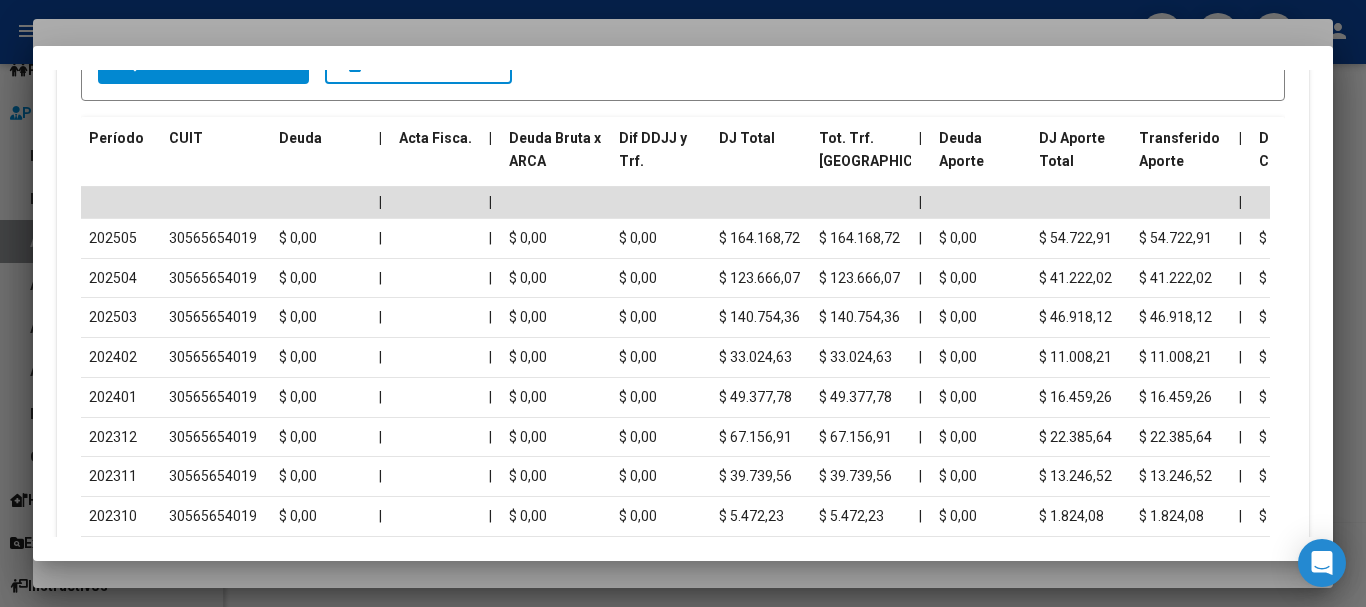 scroll, scrollTop: 1791, scrollLeft: 0, axis: vertical 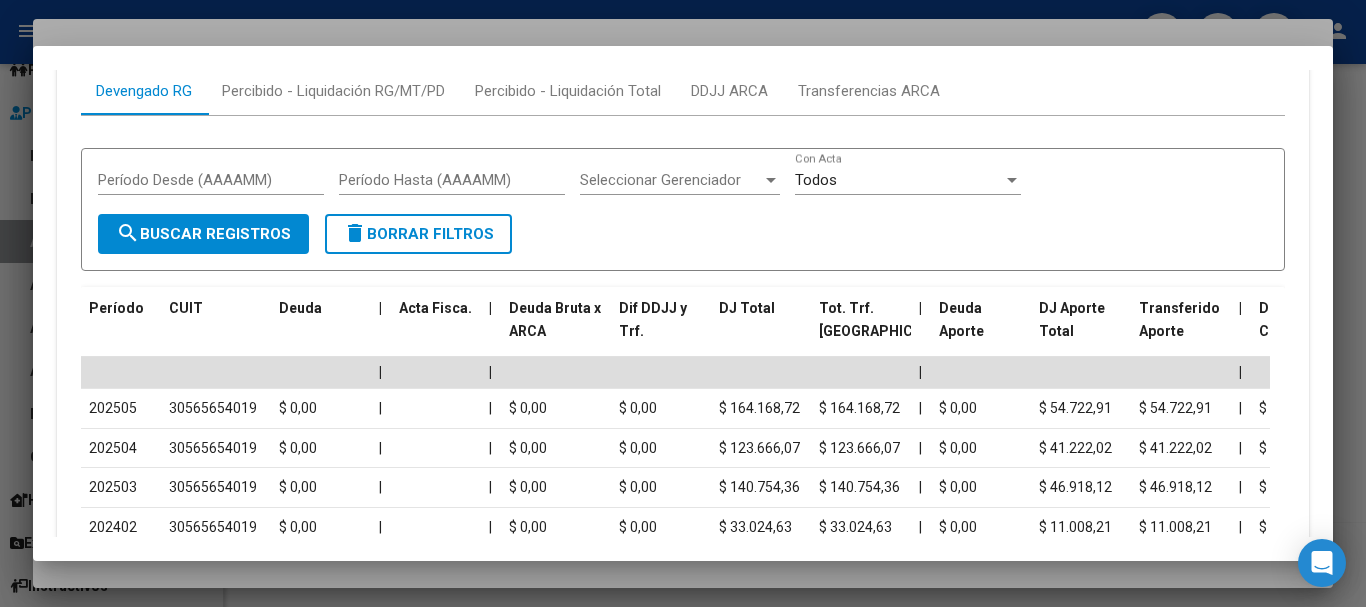 click at bounding box center (683, 303) 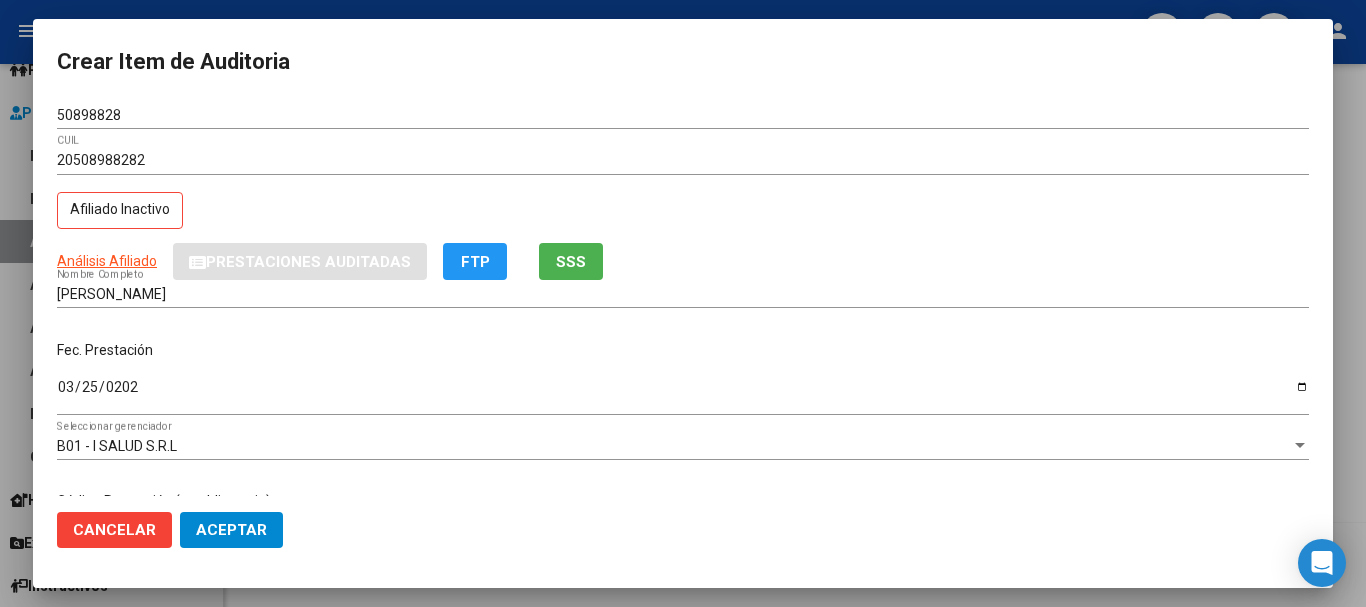 click on "Crear Item de Auditoria   50898828 Nro Documento    20508988282 CUIL   Afiliado Inactivo  Análisis Afiliado  Prestaciones Auditadas FTP SSS   [PERSON_NAME] Nombre Completo  Fec. Prestación    [DATE] Ingresar la fecha  B01 - I SALUD S.R.L  Seleccionar gerenciador Código Prestación (no obligatorio)    Ingresar el código  Precio  *   $ 39.612,00 Ingresar el precio  Cantidad  *   1 Ingresar la cantidad  Monto Item  *   $ 39.612,00 Ingresar el monto  Monto Debitado    $ 0,00 Ingresar el monto  Comentario Operador    Ingresar el Comentario  Comentario Gerenciador    Ingresar el Comentario  Descripción    Ingresar el Descripción   Atencion Tipo  Seleccionar tipo Seleccionar tipo  Nomenclador  Seleccionar Nomenclador Seleccionar Nomenclador Cancelar Aceptar" at bounding box center [683, 303] 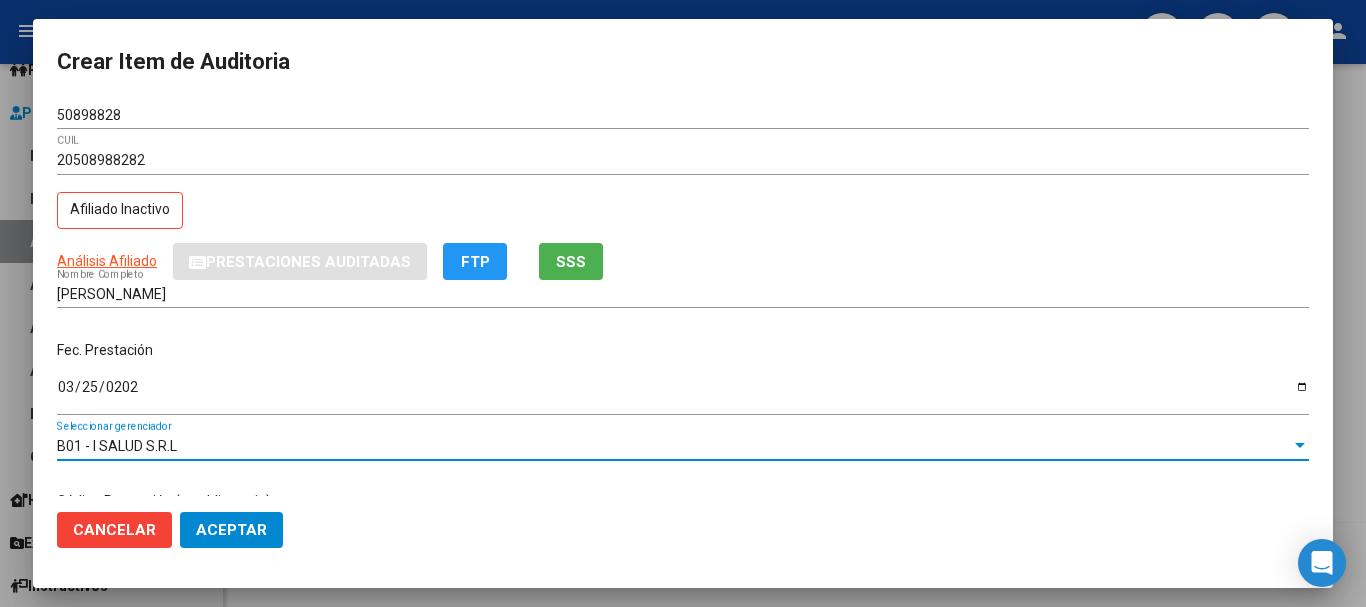 scroll, scrollTop: 242, scrollLeft: 0, axis: vertical 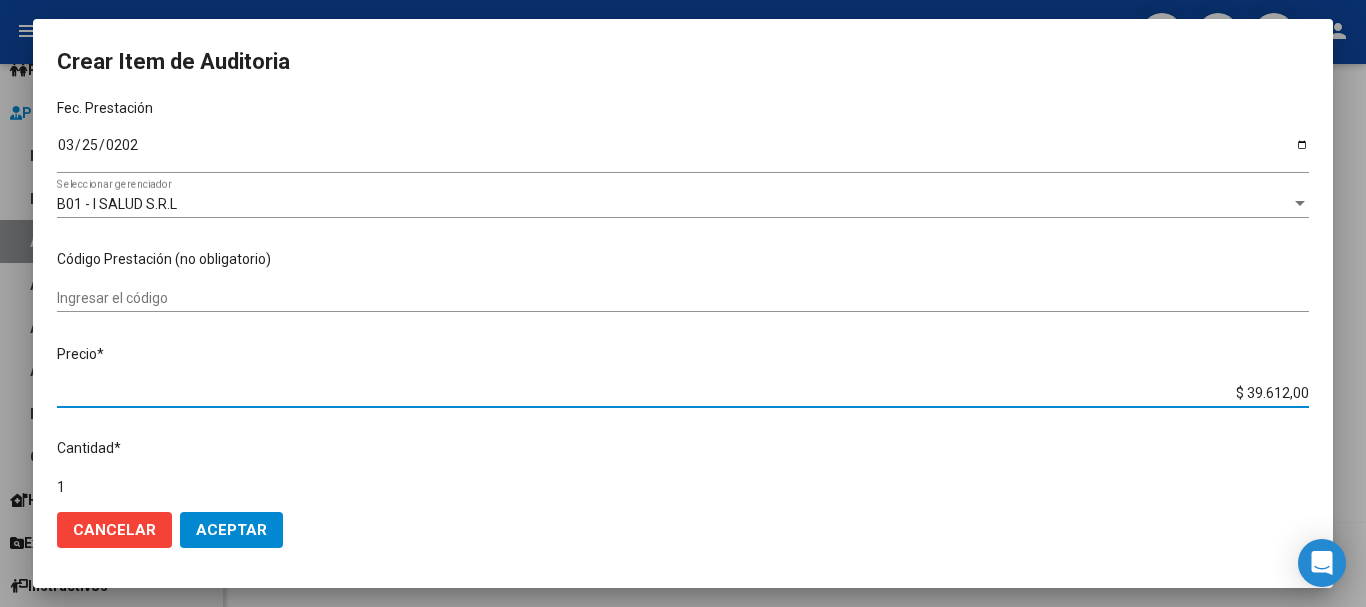 type on "$ 0,01" 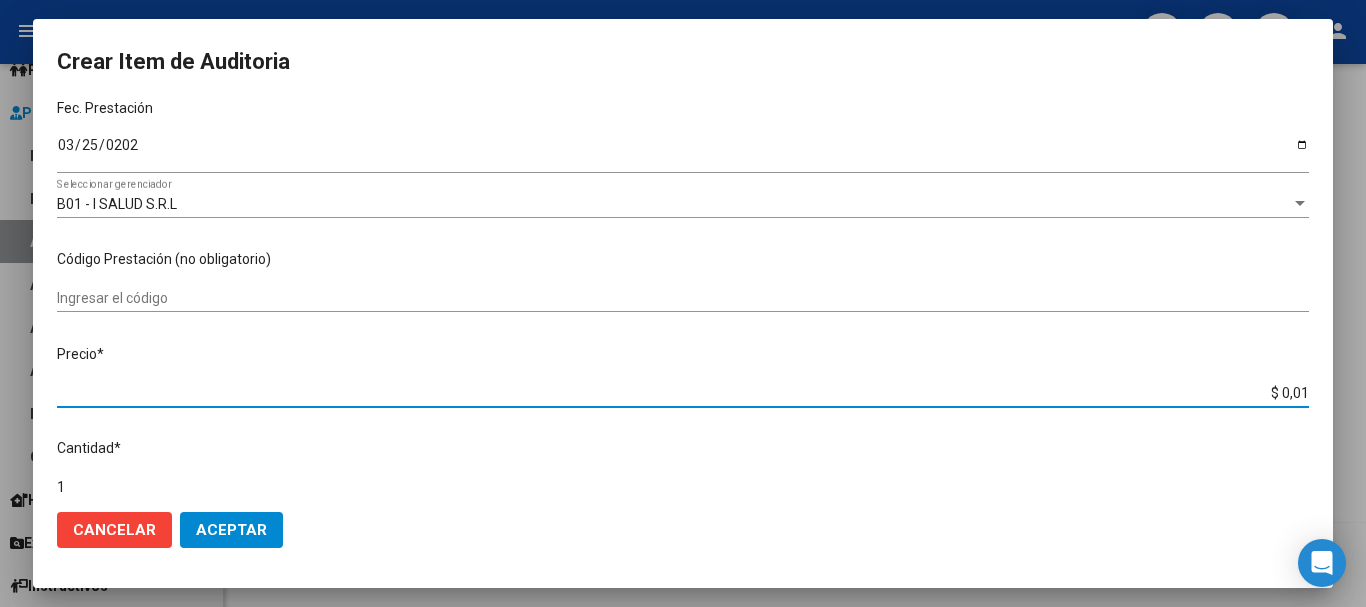 type on "$ 0,01" 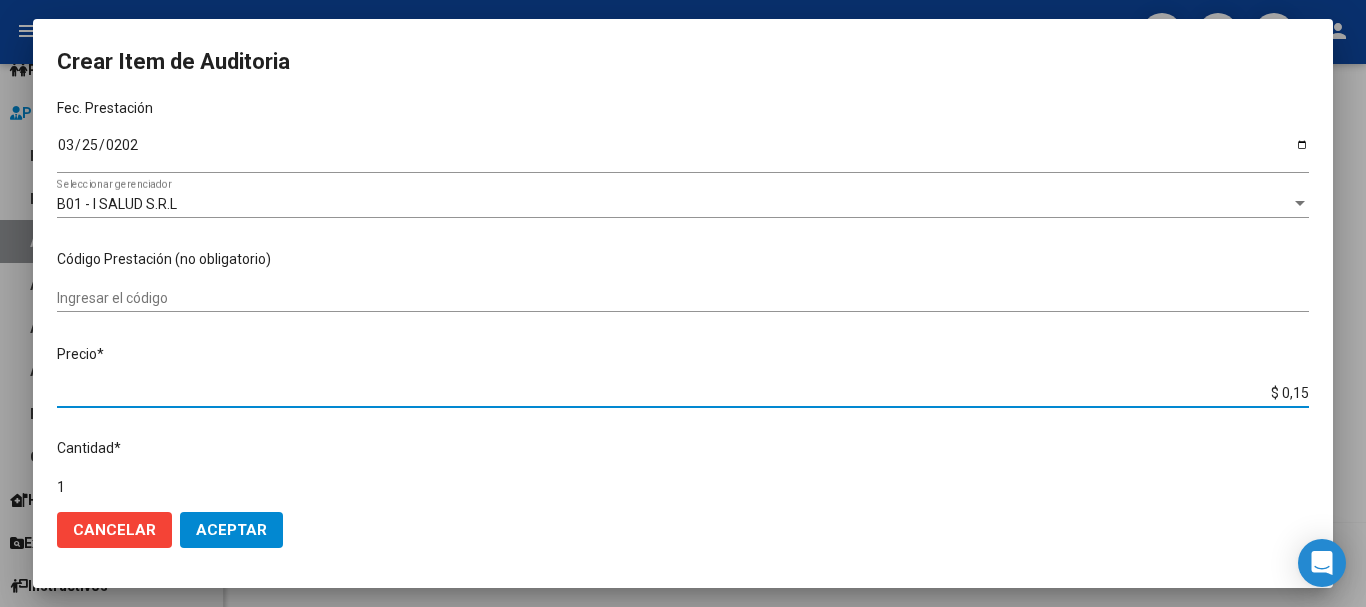 type on "$ 1,58" 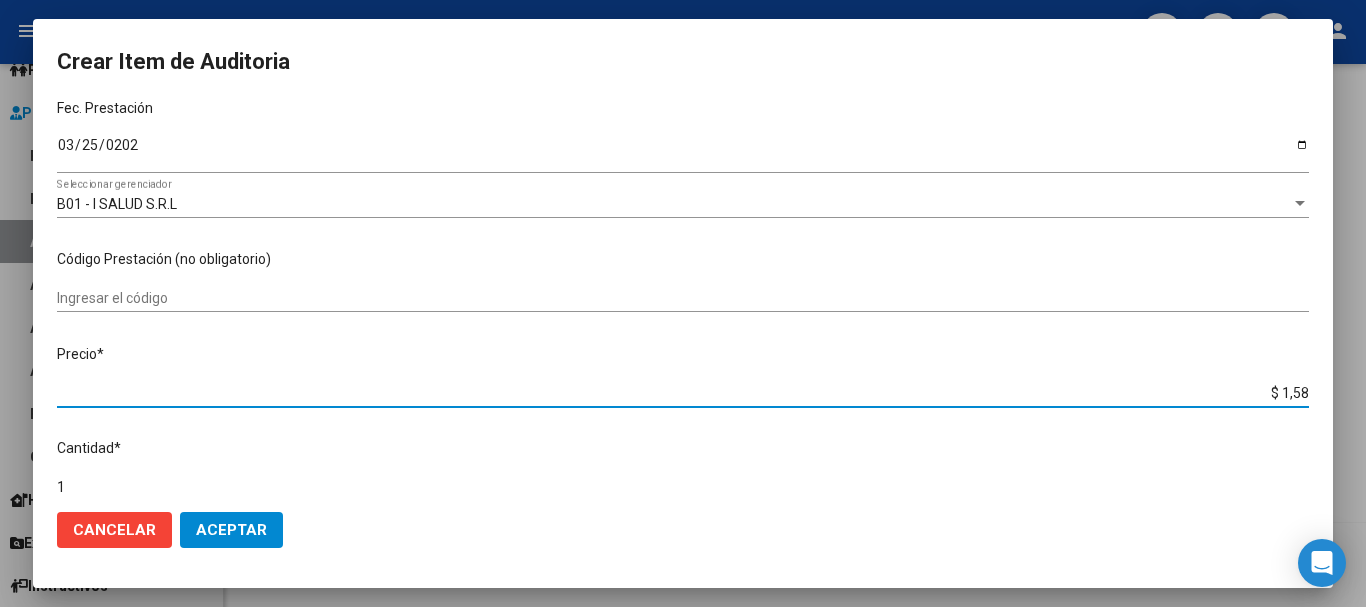 type on "$ 15,89" 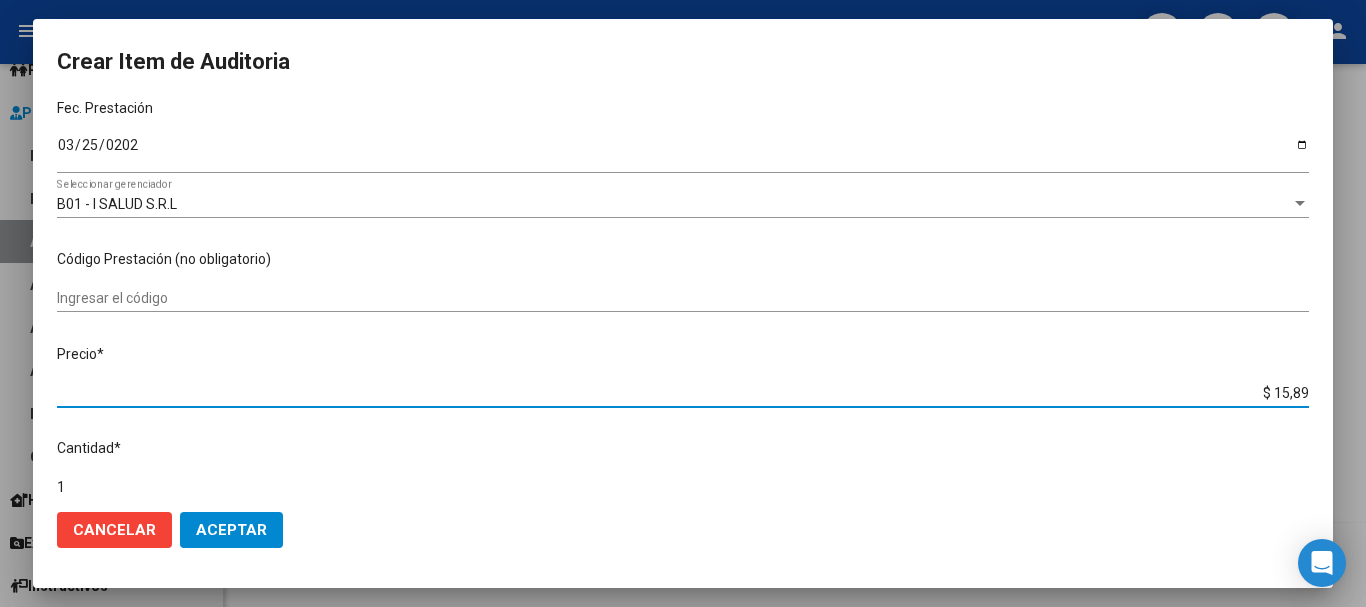 type on "$ 158,95" 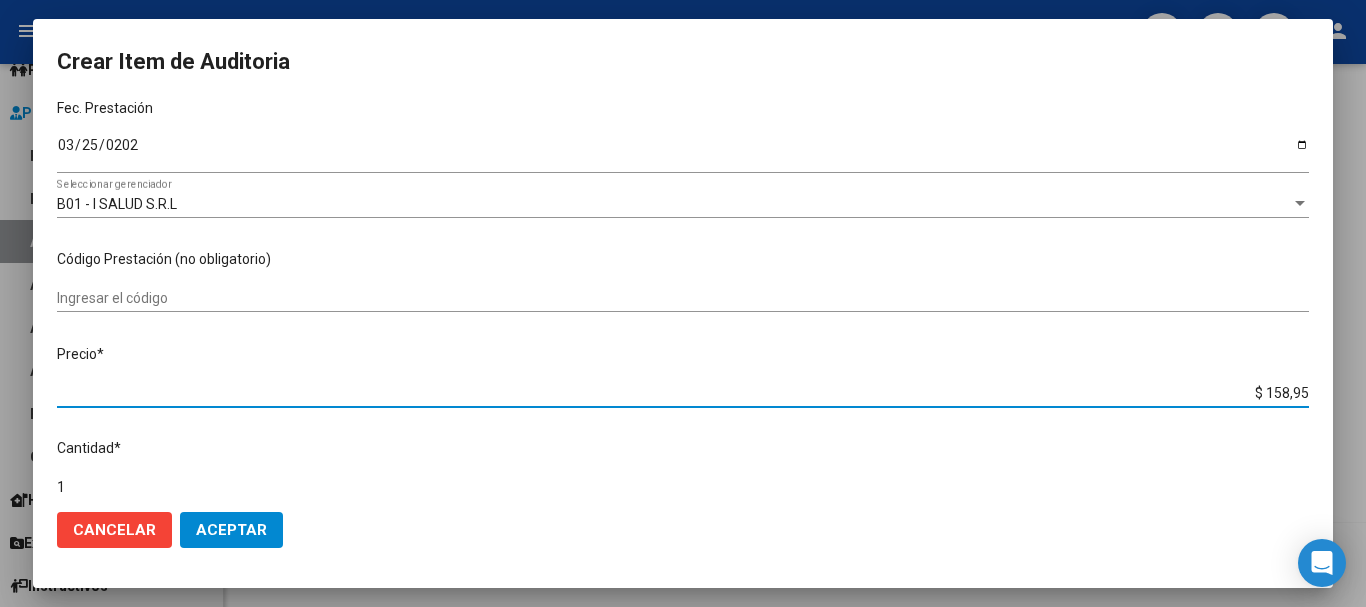 type on "$ 1.589,50" 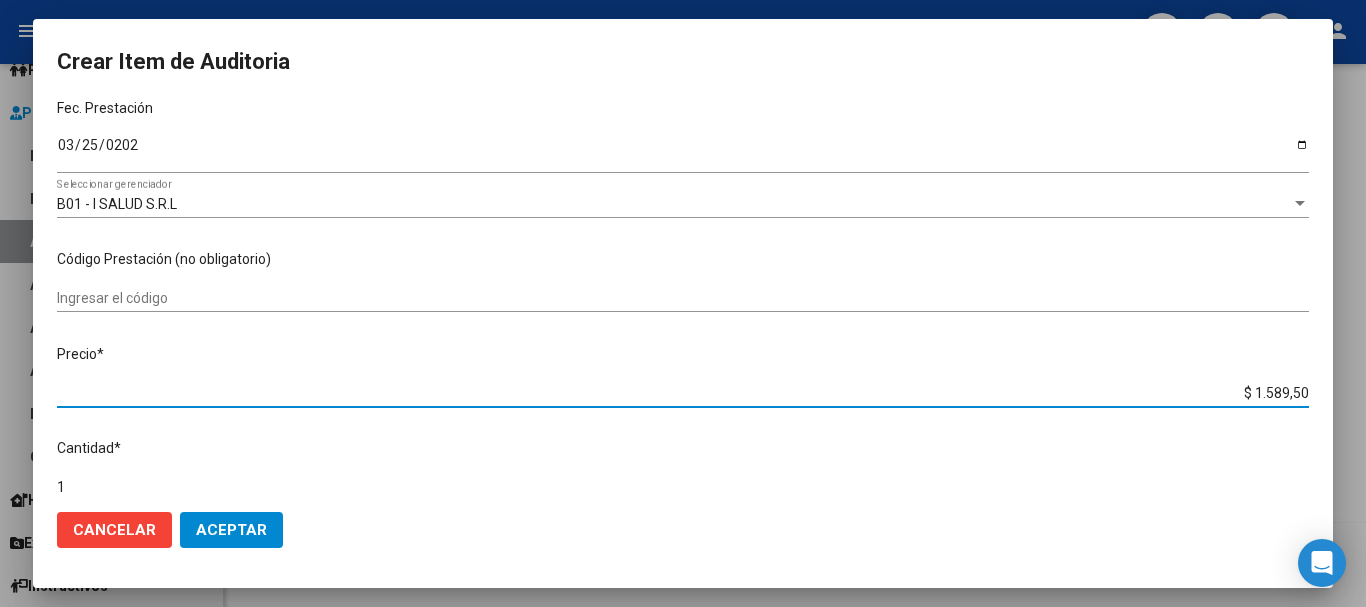 type on "$ 15.895,00" 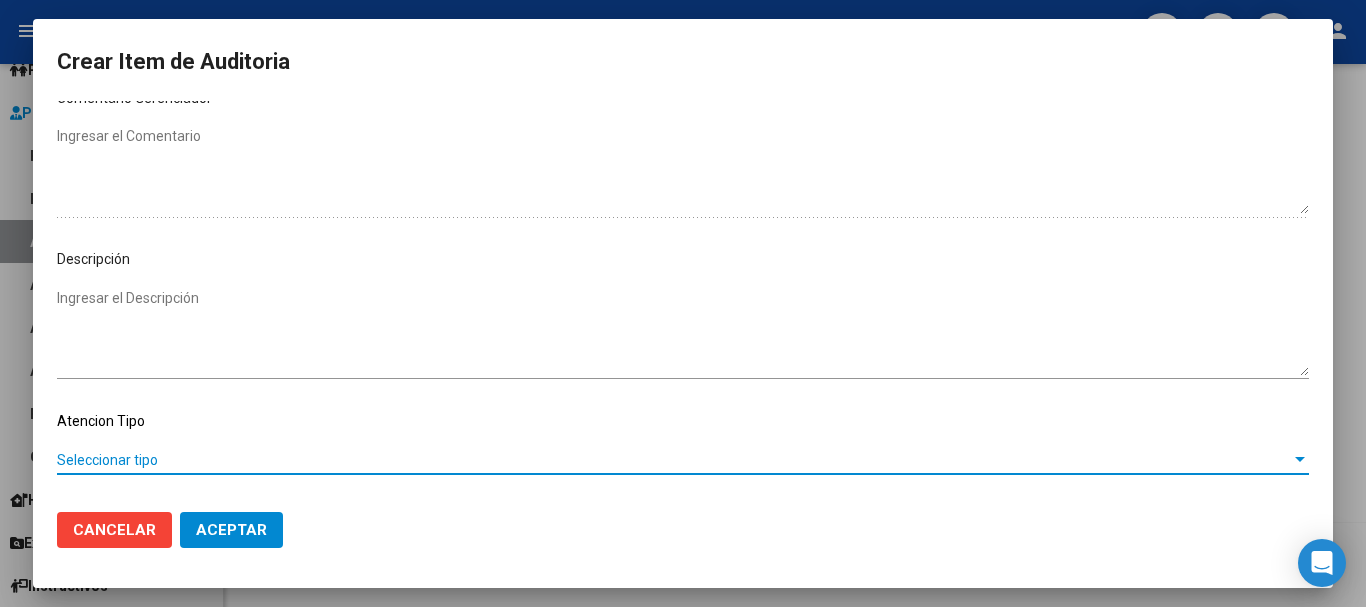 scroll, scrollTop: 1128, scrollLeft: 0, axis: vertical 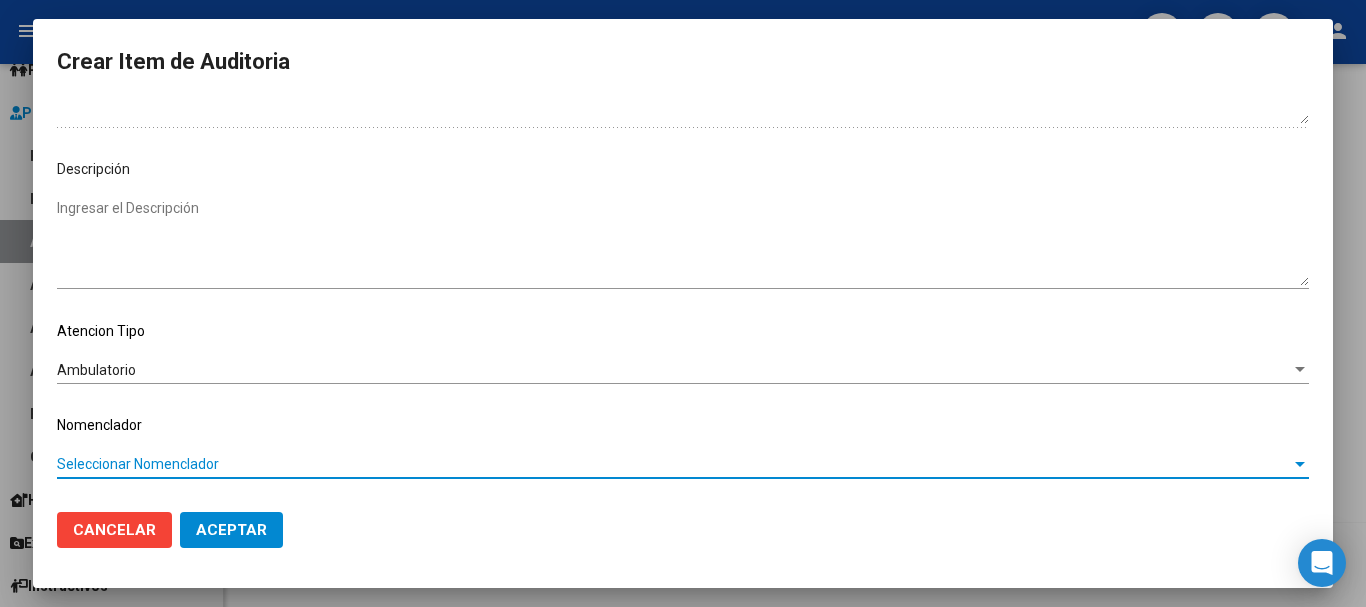 type 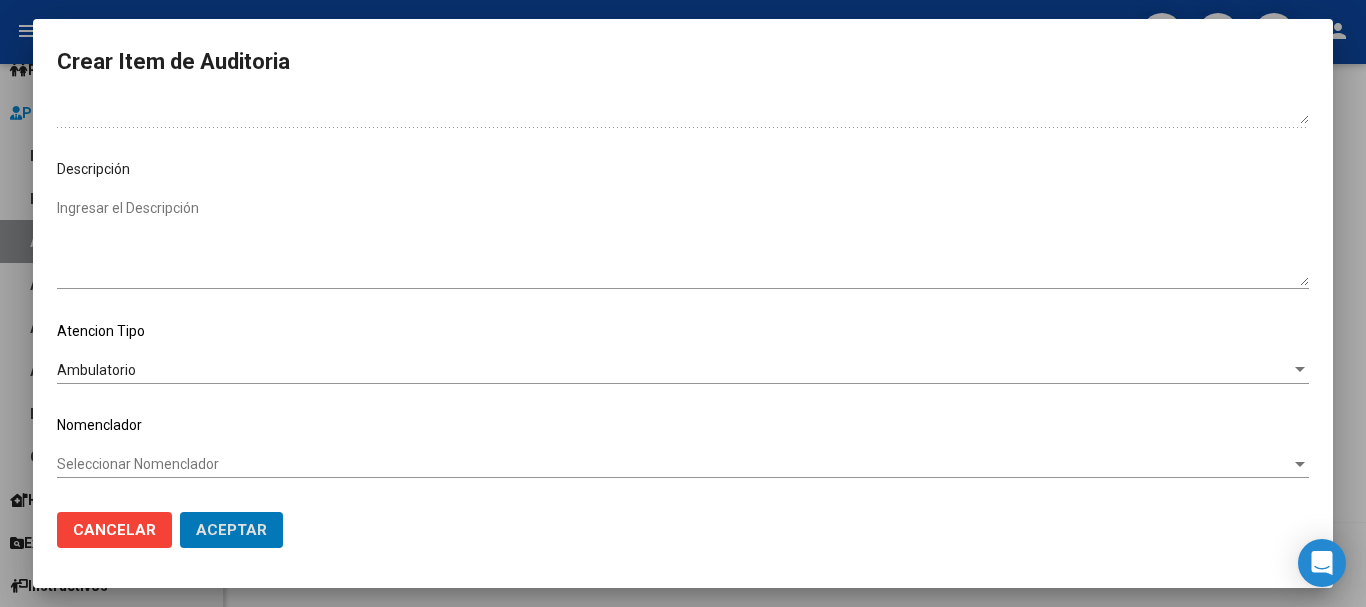 type 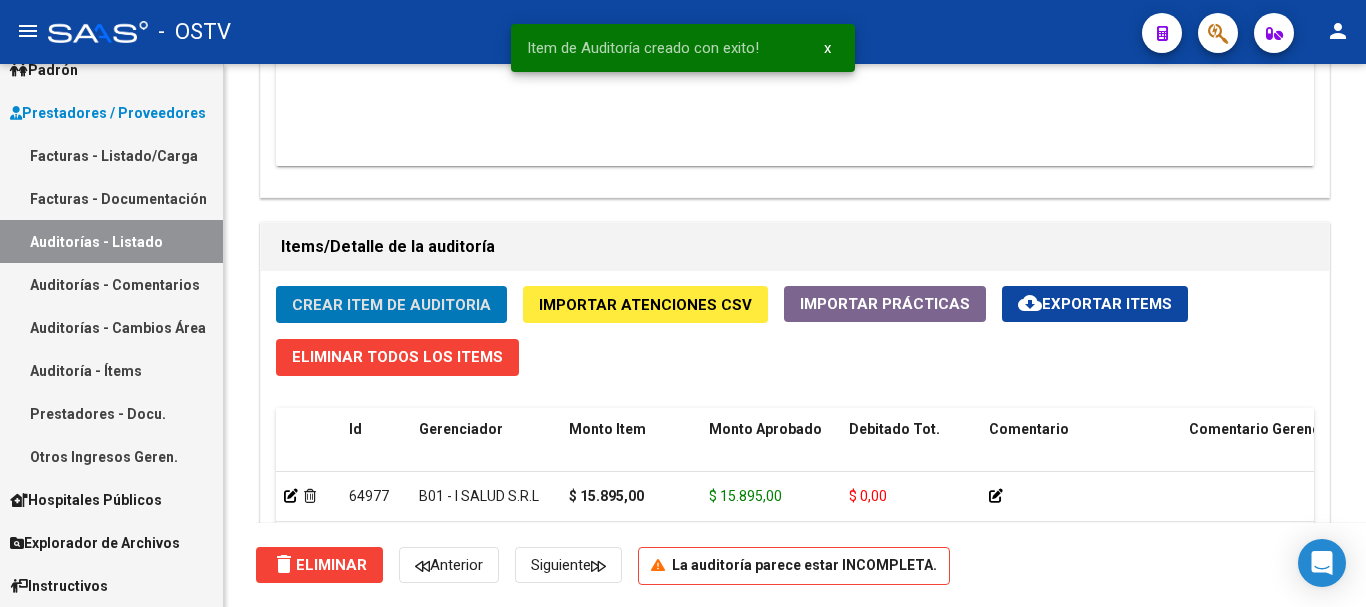 click on "Crear Item de Auditoria" 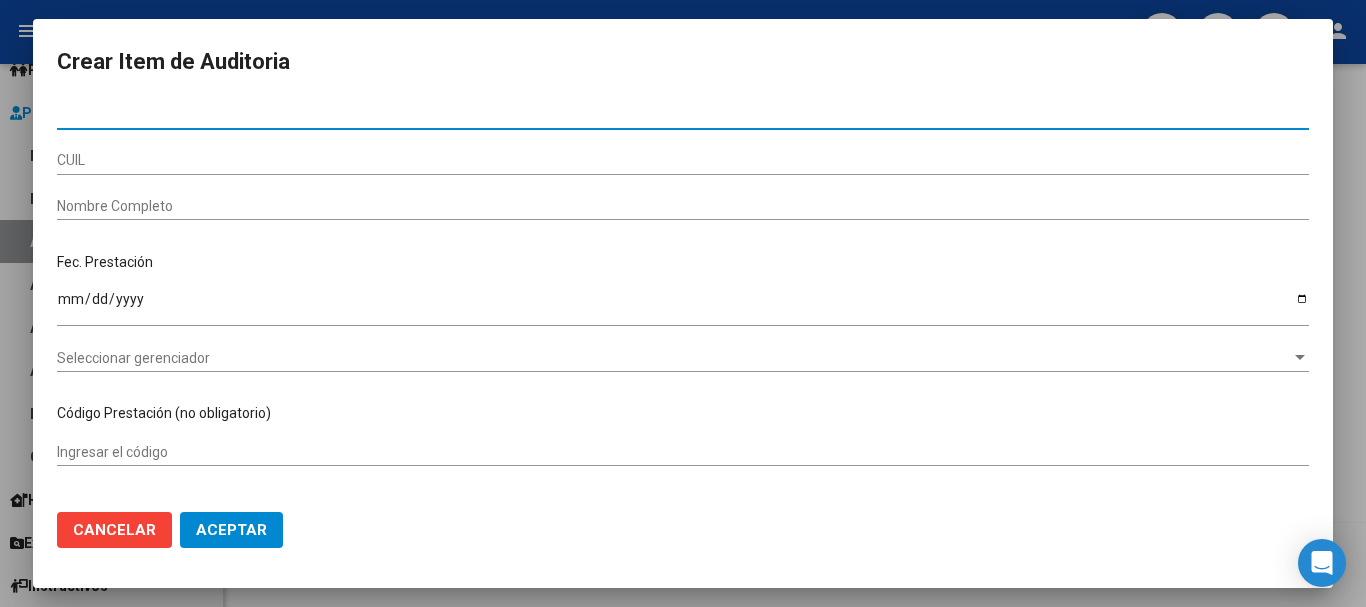 paste on "42496385" 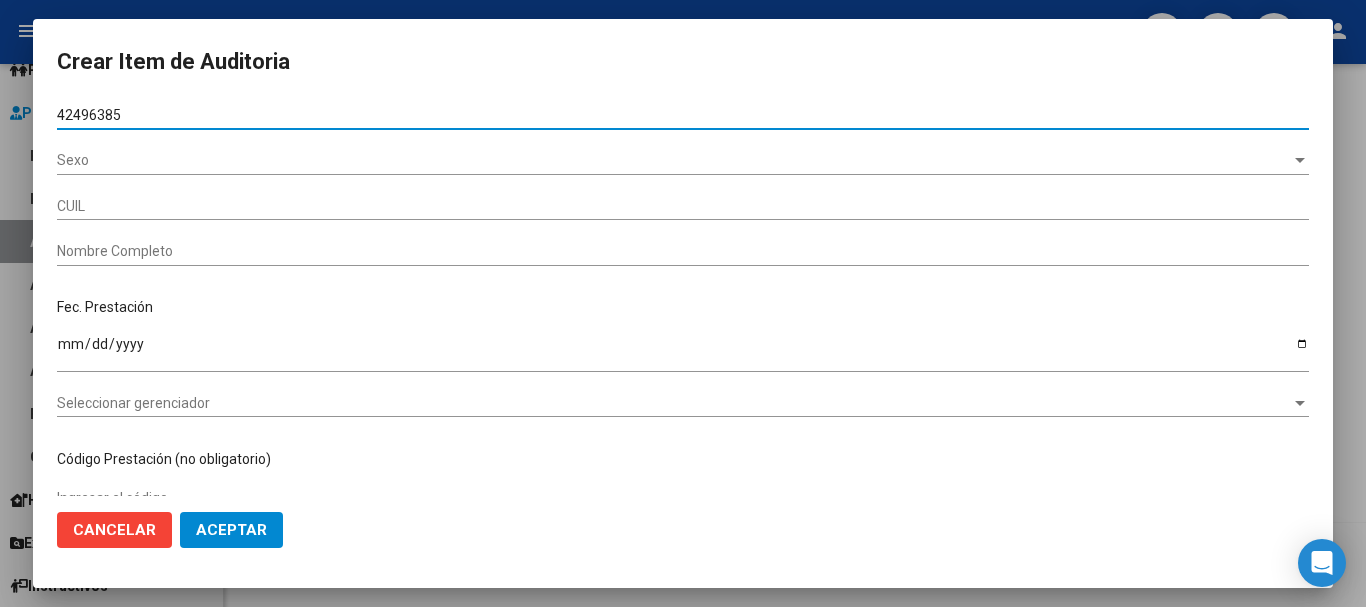 type on "42496385" 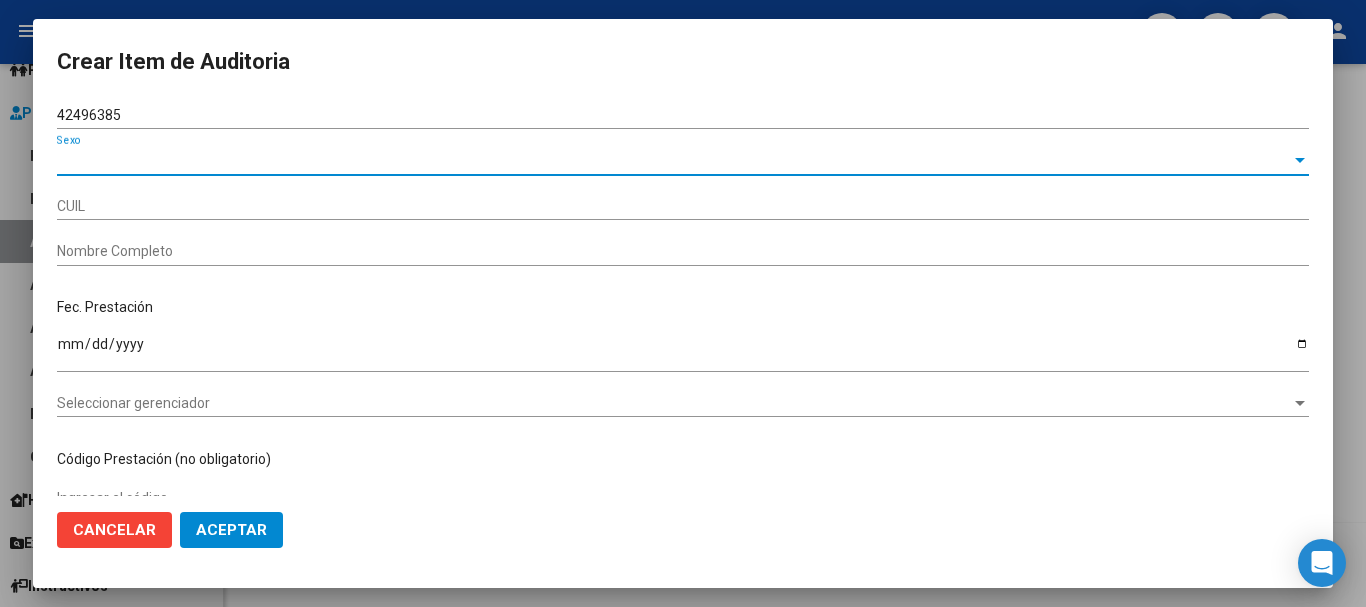 type on "20424963853" 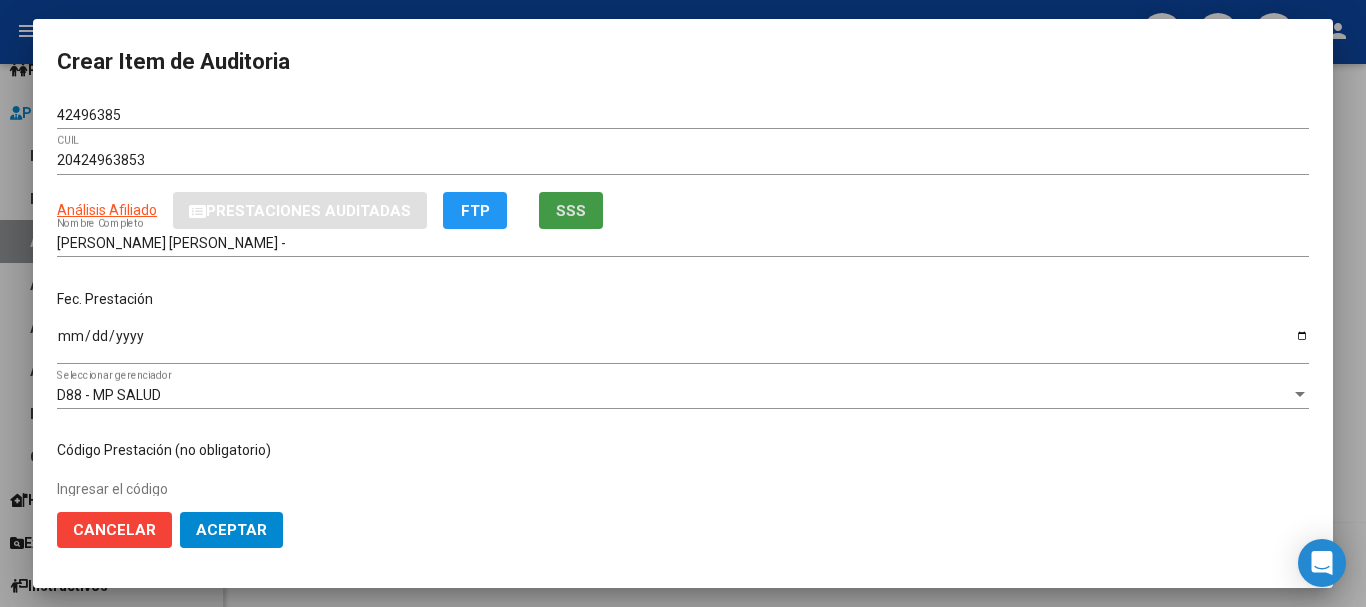 type 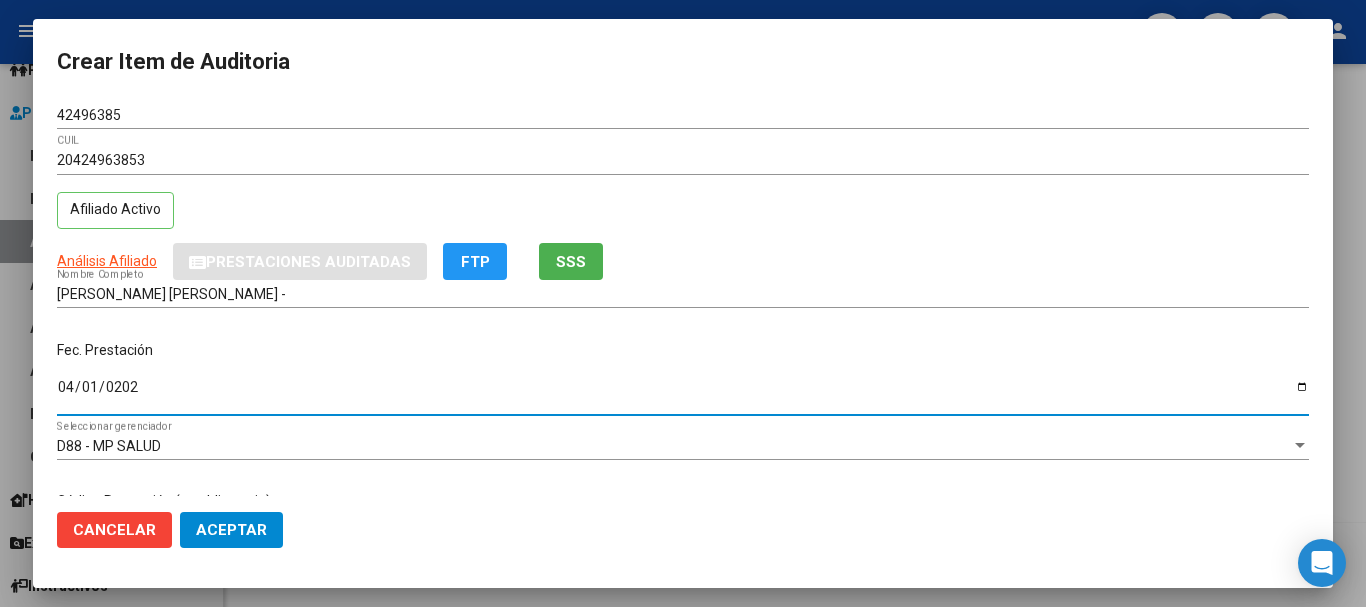 type on "[DATE]" 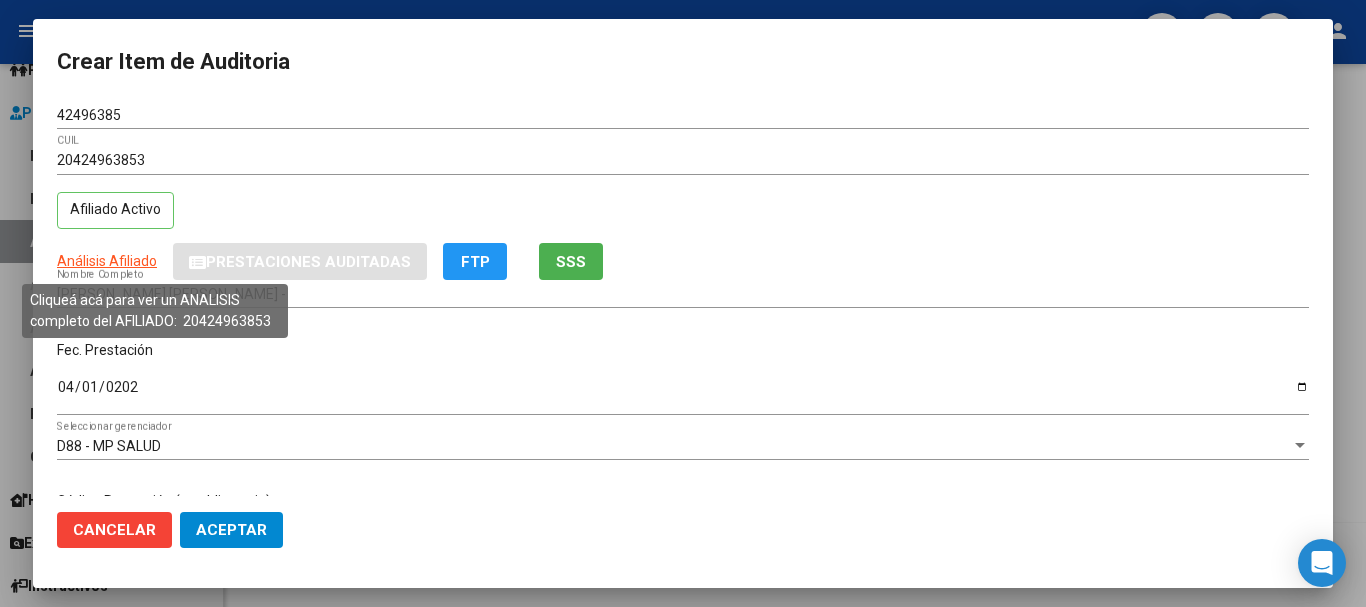 click on "Análisis Afiliado" at bounding box center [107, 261] 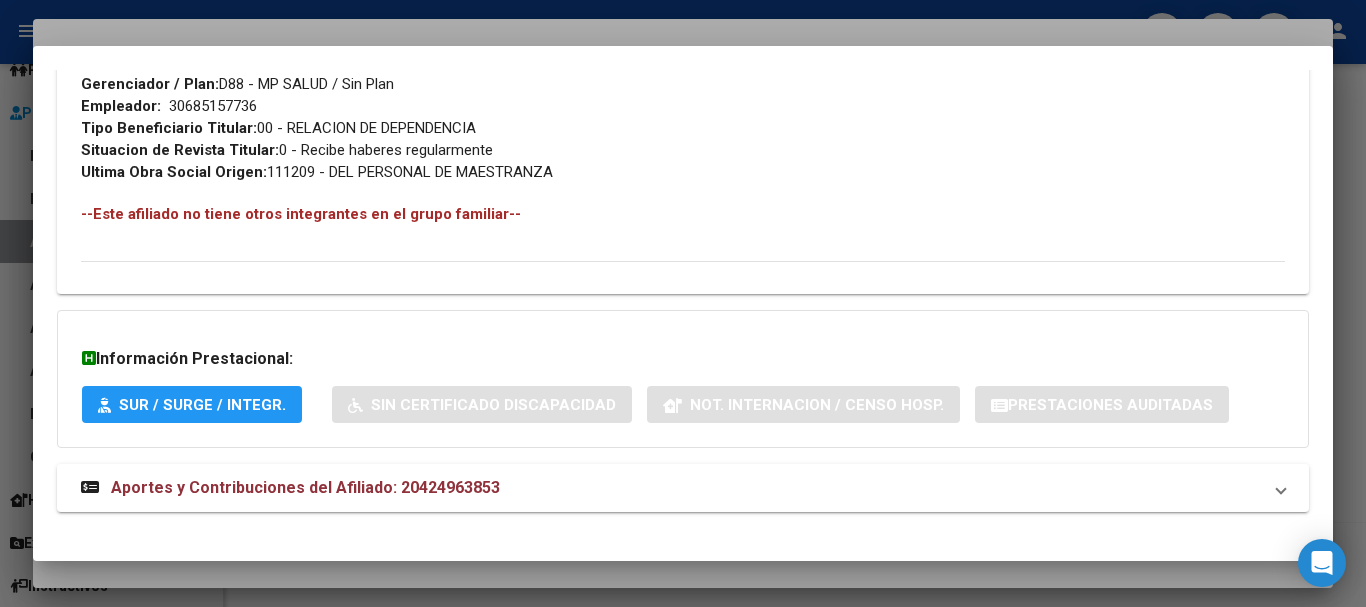 scroll, scrollTop: 1021, scrollLeft: 0, axis: vertical 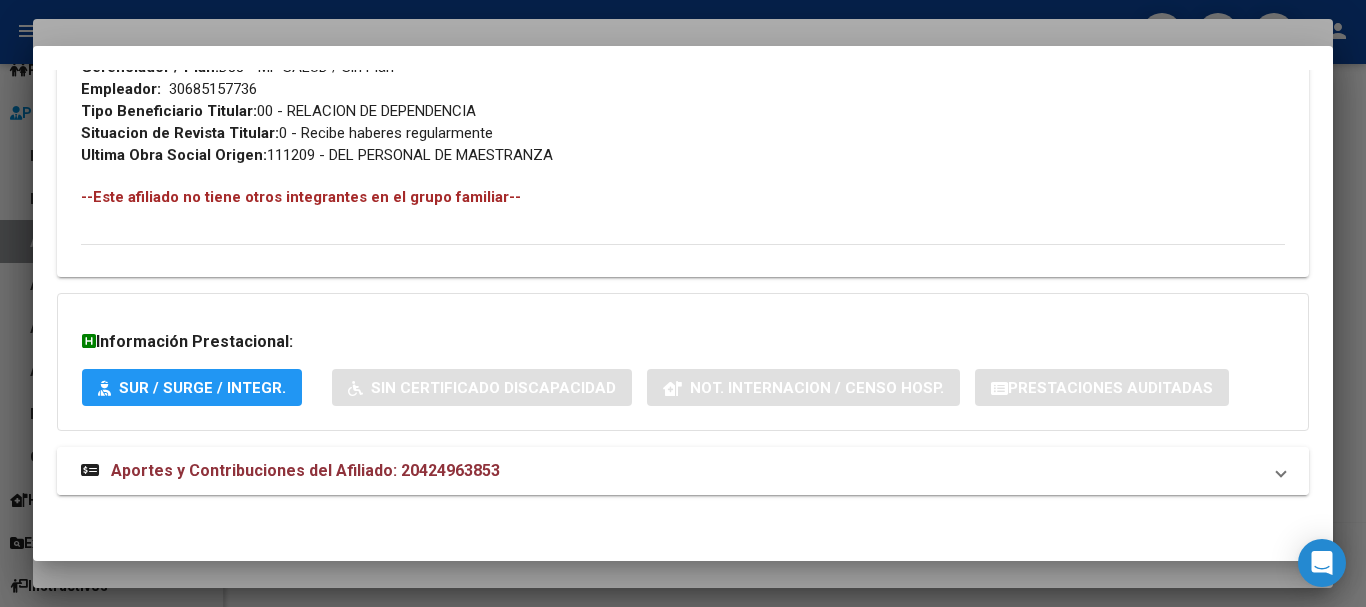 click on "Aportes y Contribuciones del Afiliado: 20424963853" at bounding box center [305, 470] 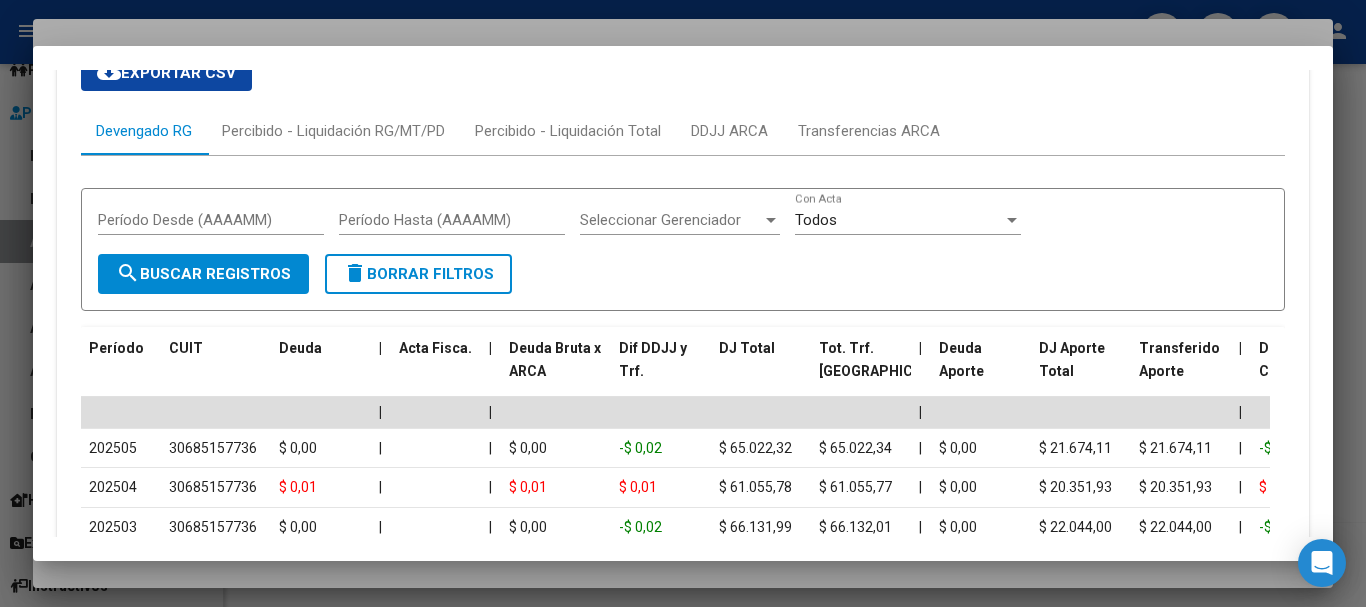 scroll, scrollTop: 1621, scrollLeft: 0, axis: vertical 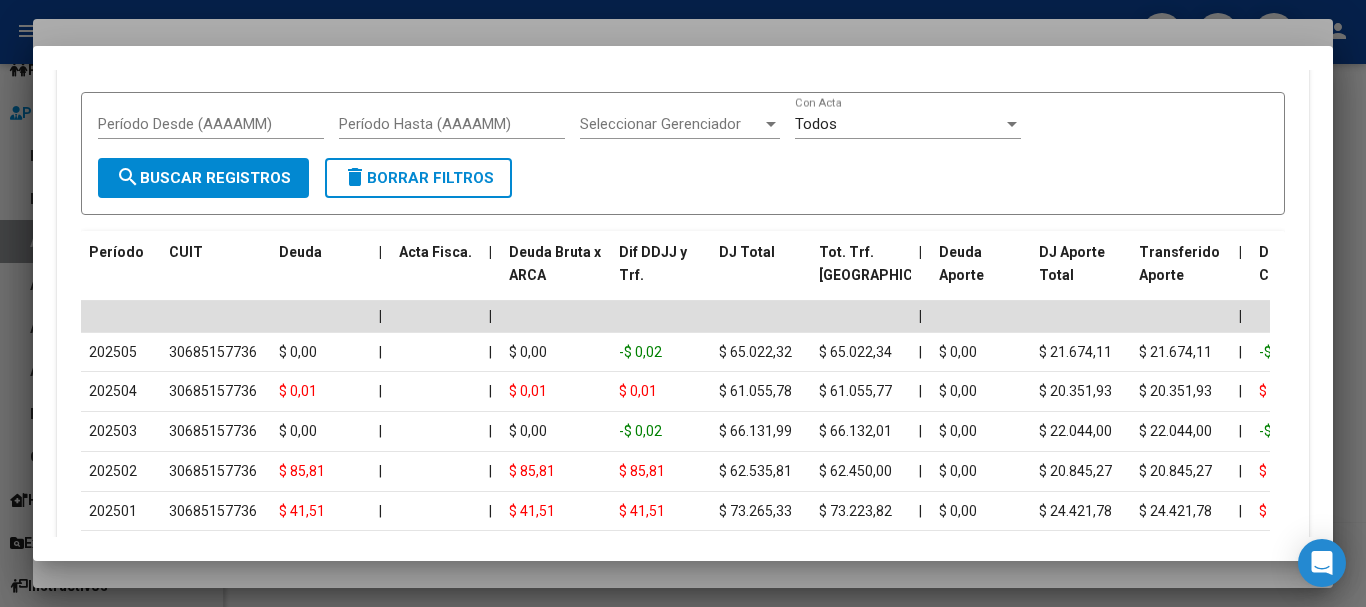 click at bounding box center [683, 303] 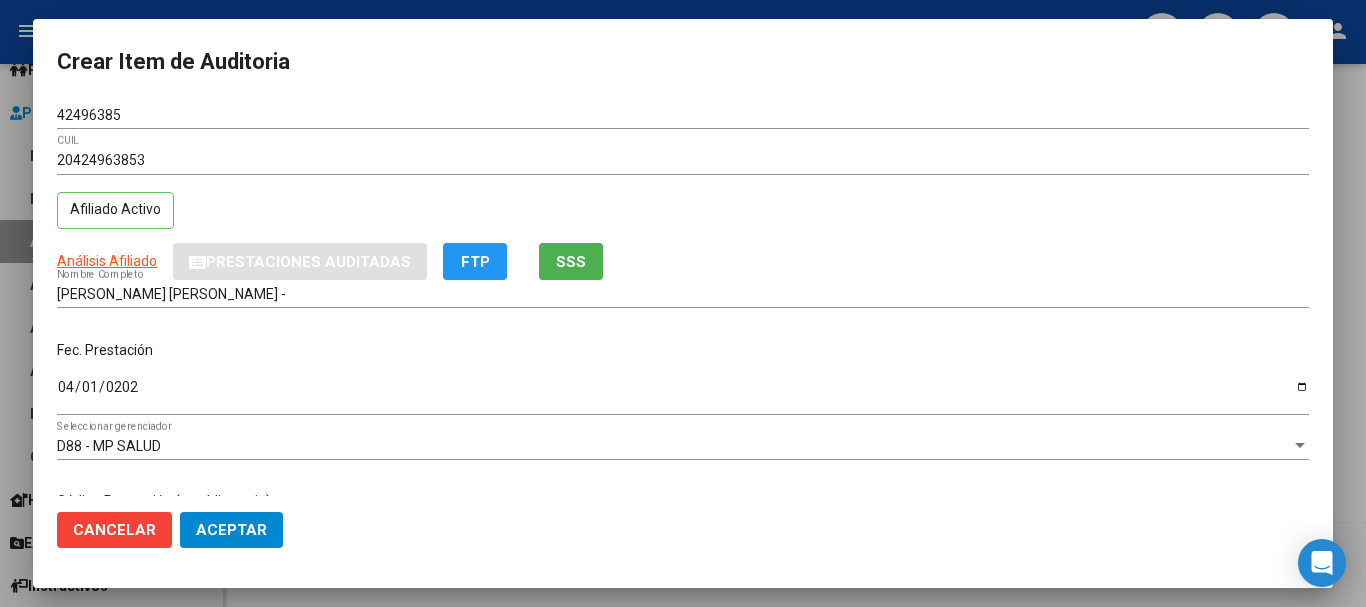 click on "42496385 Nro Documento" at bounding box center (683, 115) 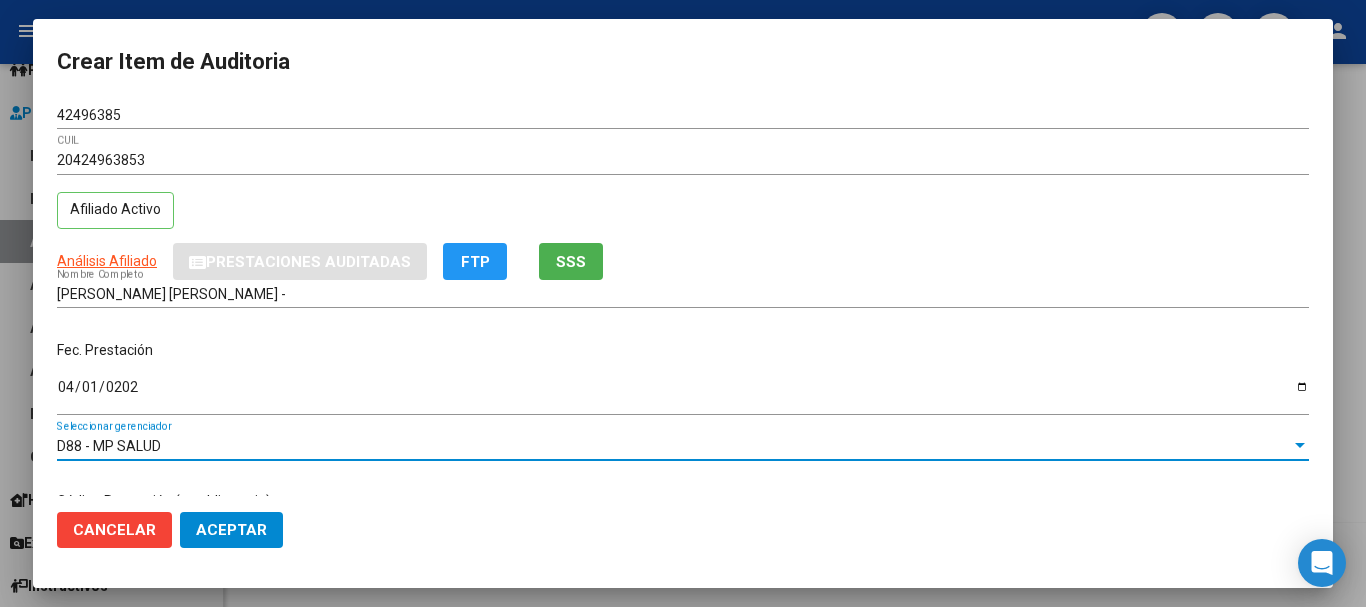 scroll, scrollTop: 242, scrollLeft: 0, axis: vertical 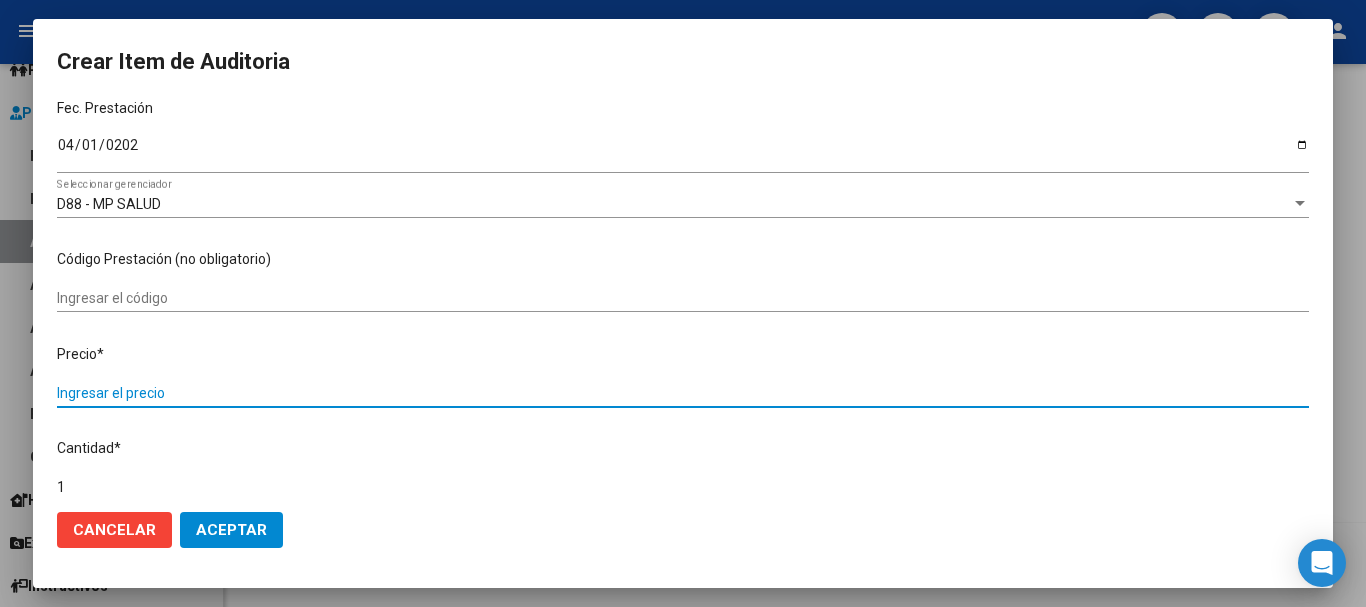 type on "$ 0,01" 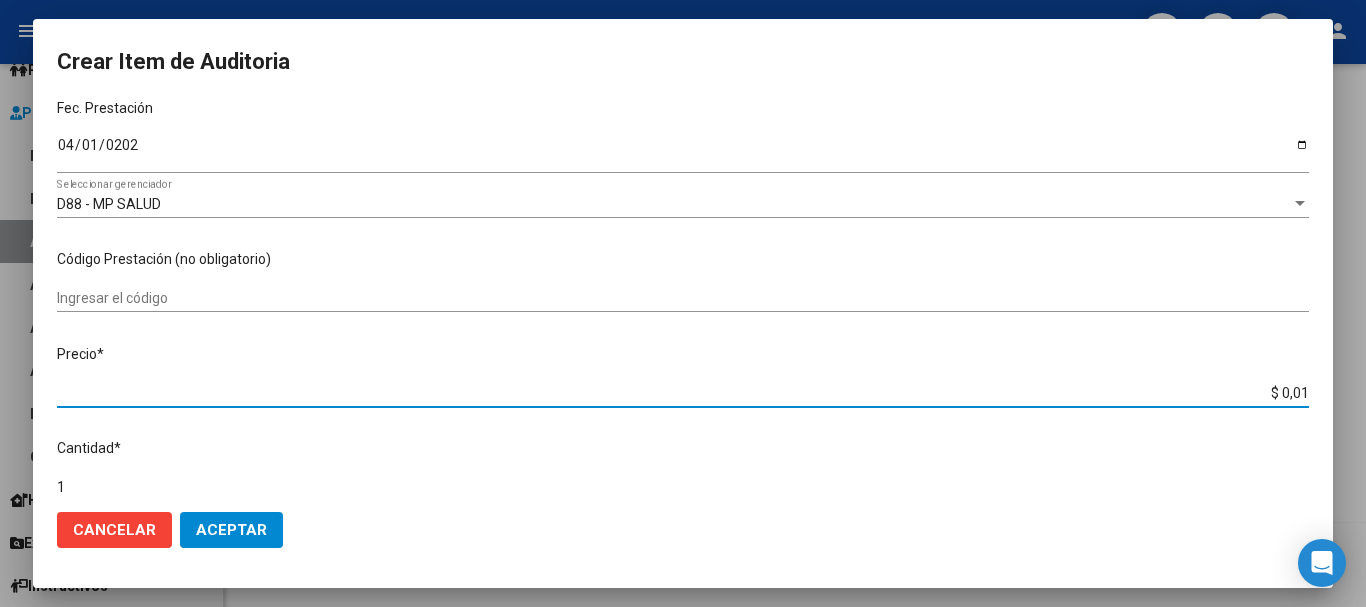 type on "$ 0,11" 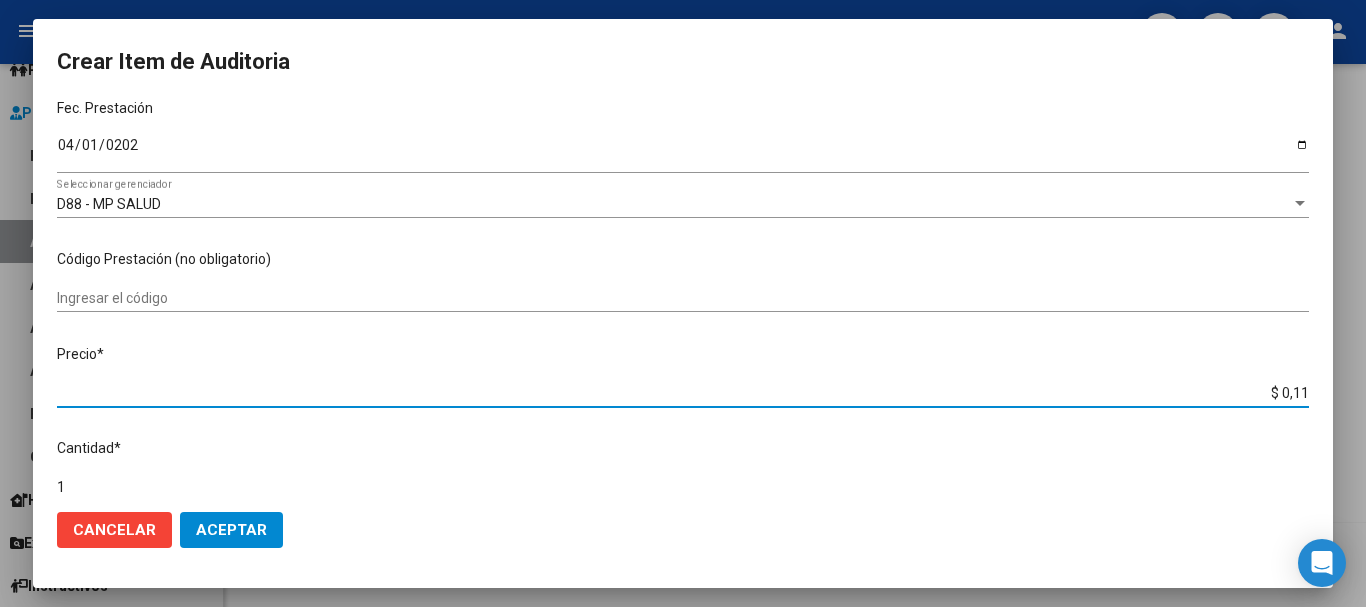 type on "$ 1,18" 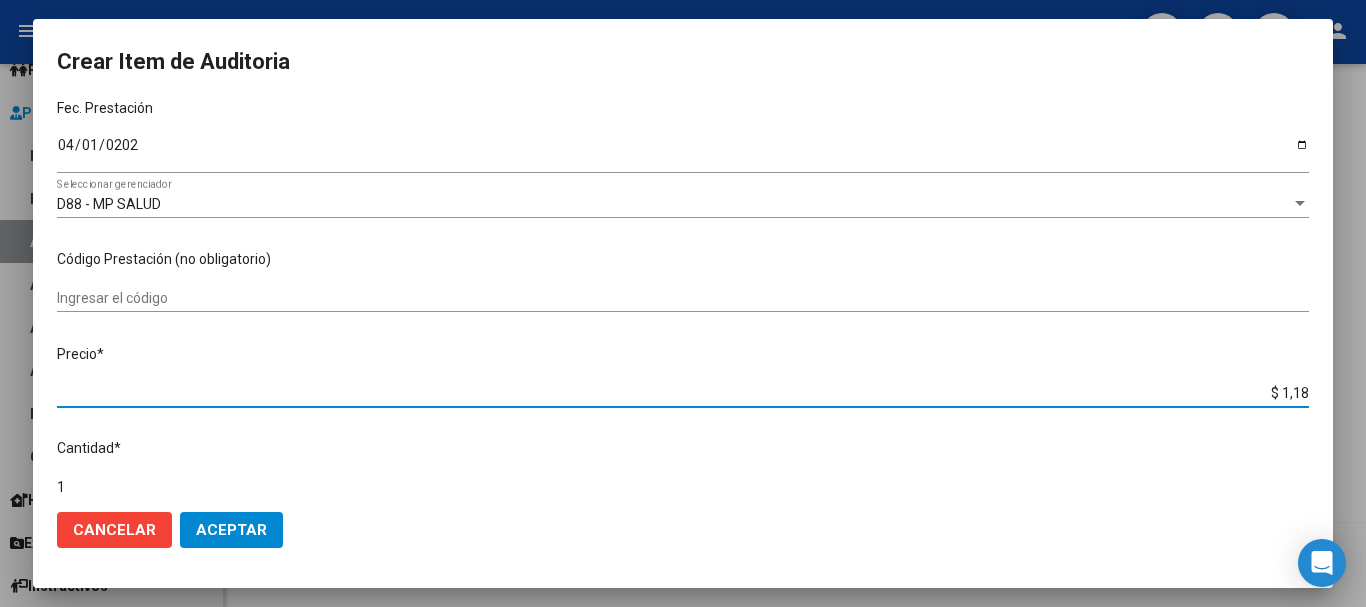 type on "$ 11,88" 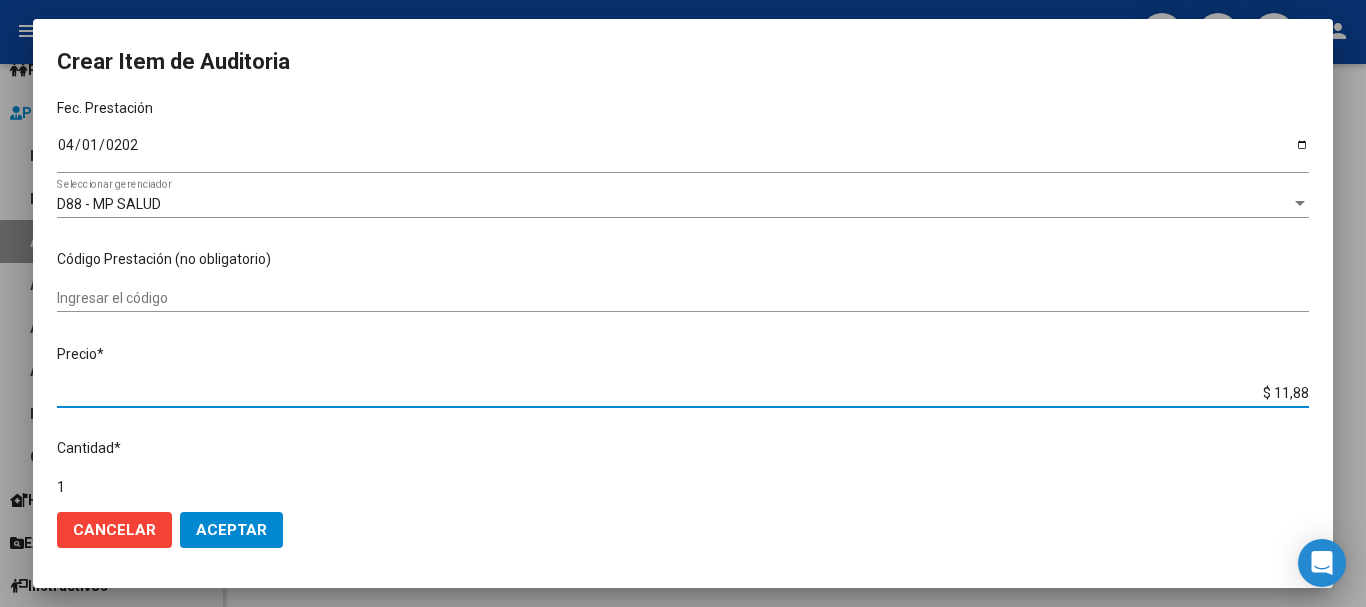 type on "$ 118,89" 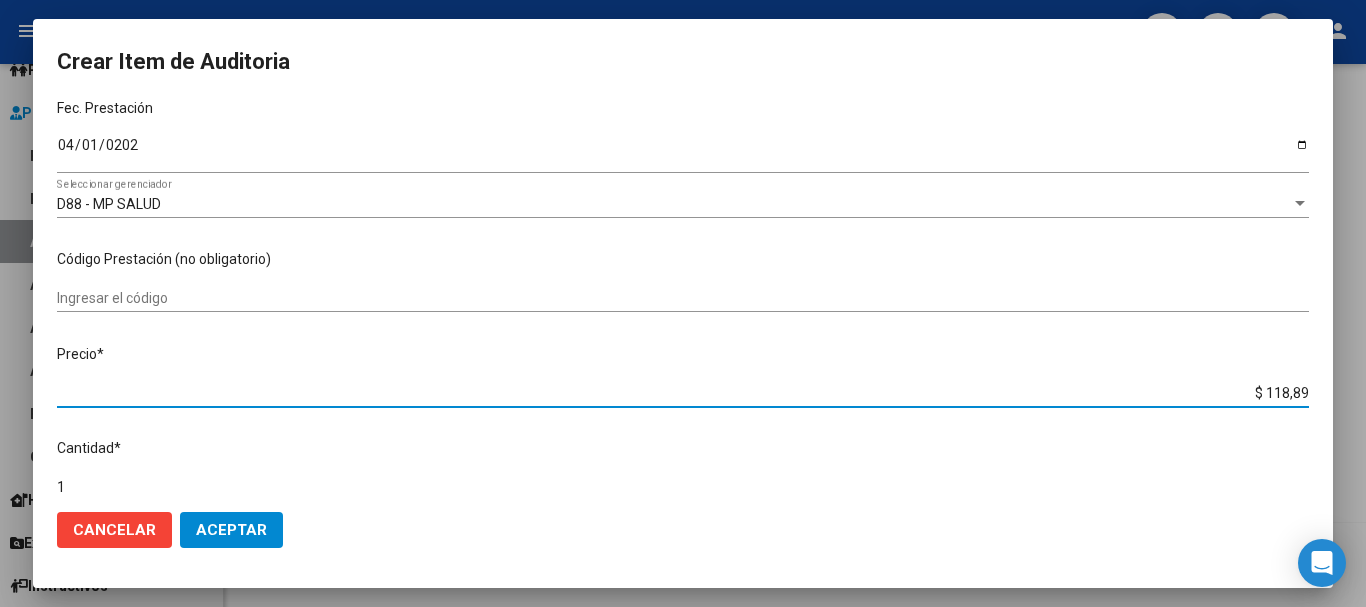 type on "$ 1.188,90" 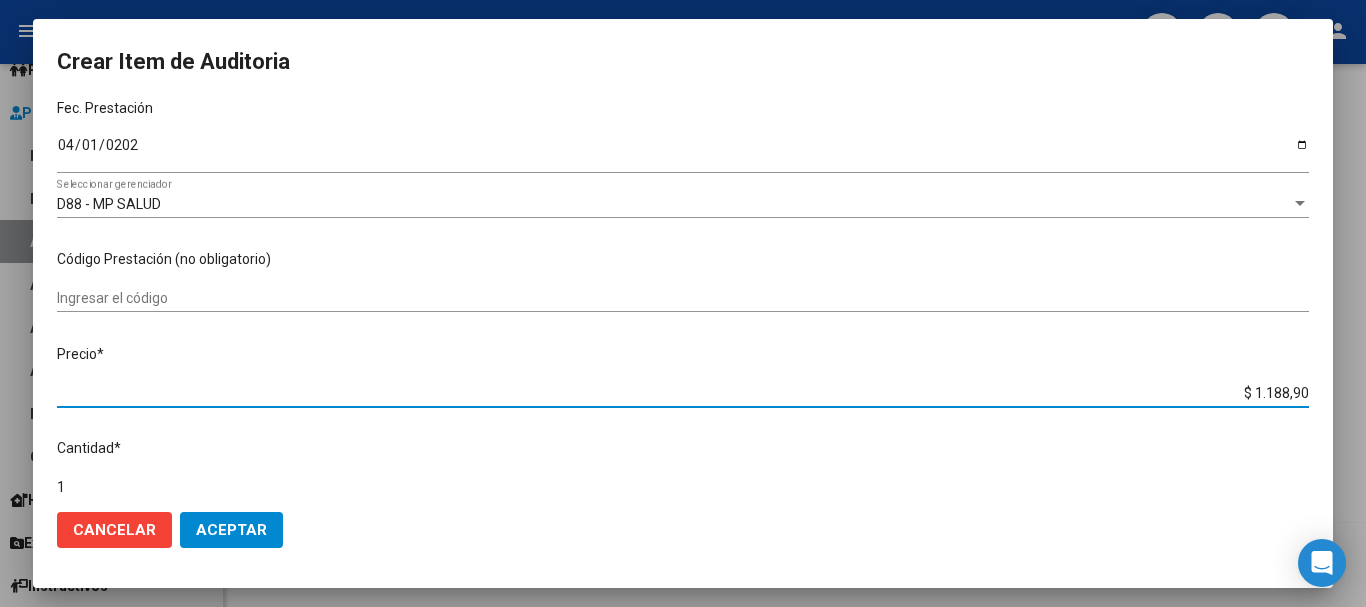 type on "$ 11.889,00" 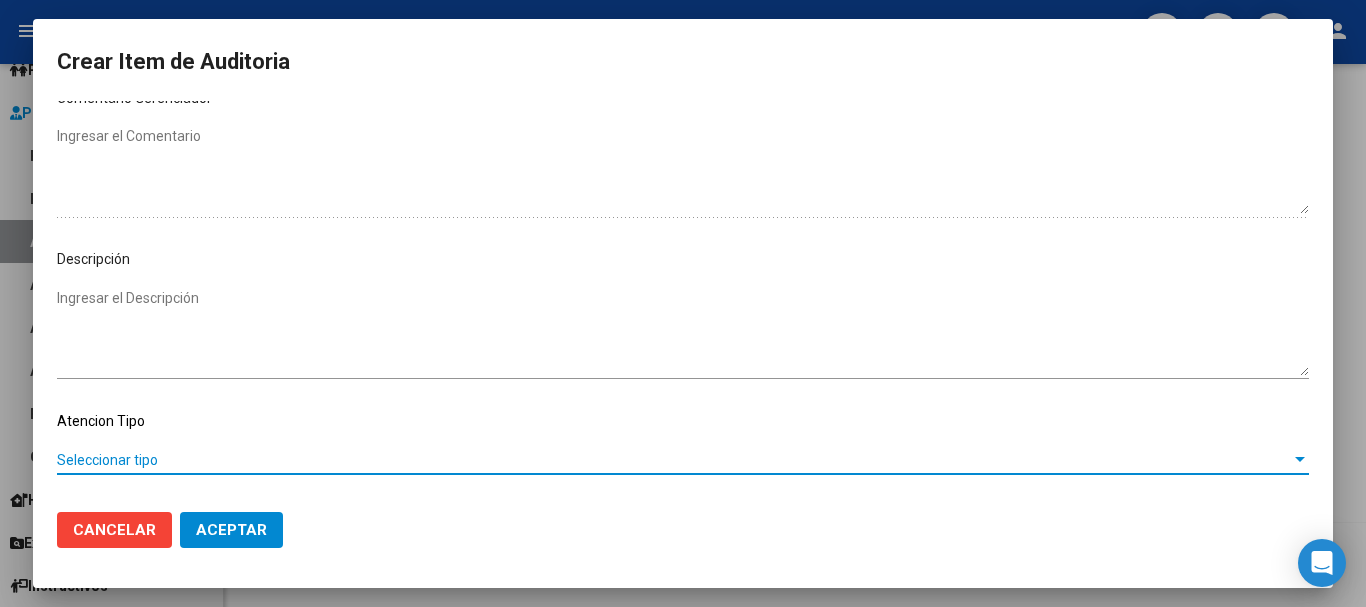 scroll, scrollTop: 1128, scrollLeft: 0, axis: vertical 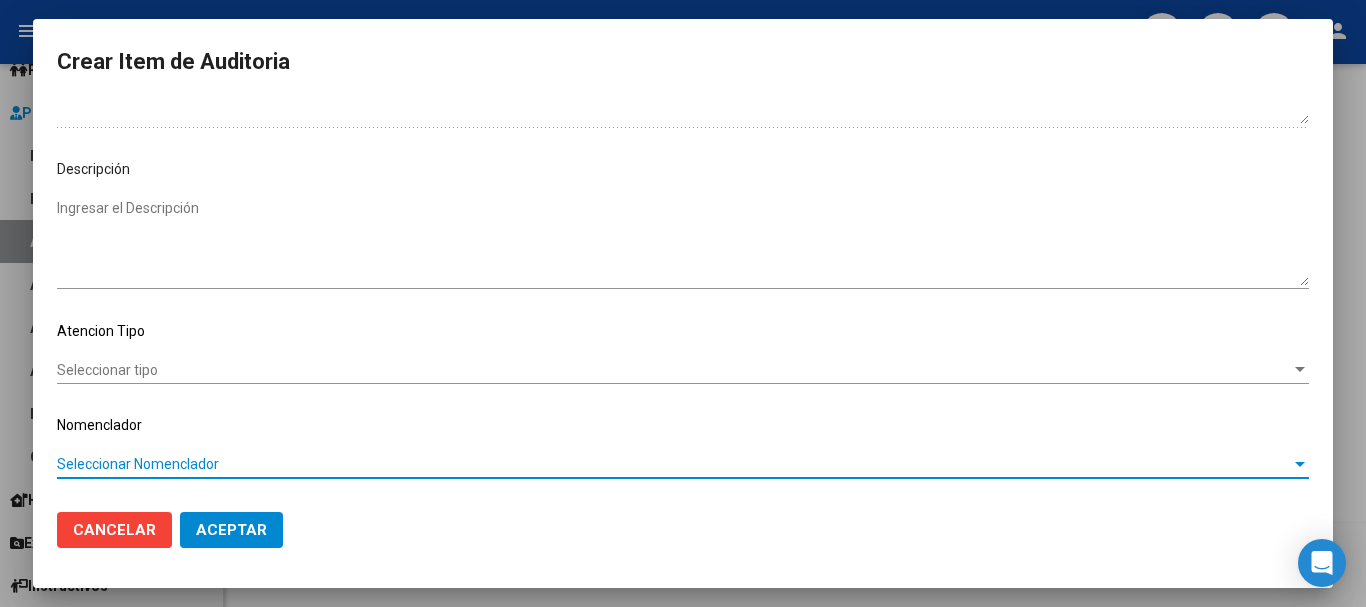 type 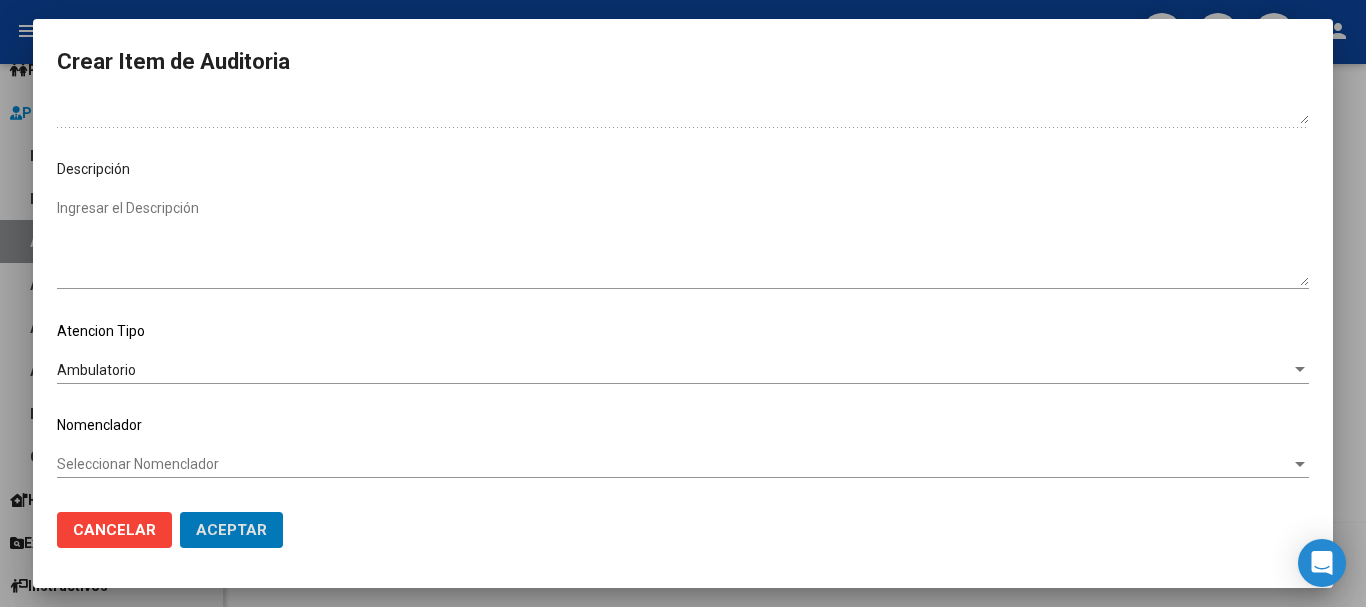 click on "Aceptar" 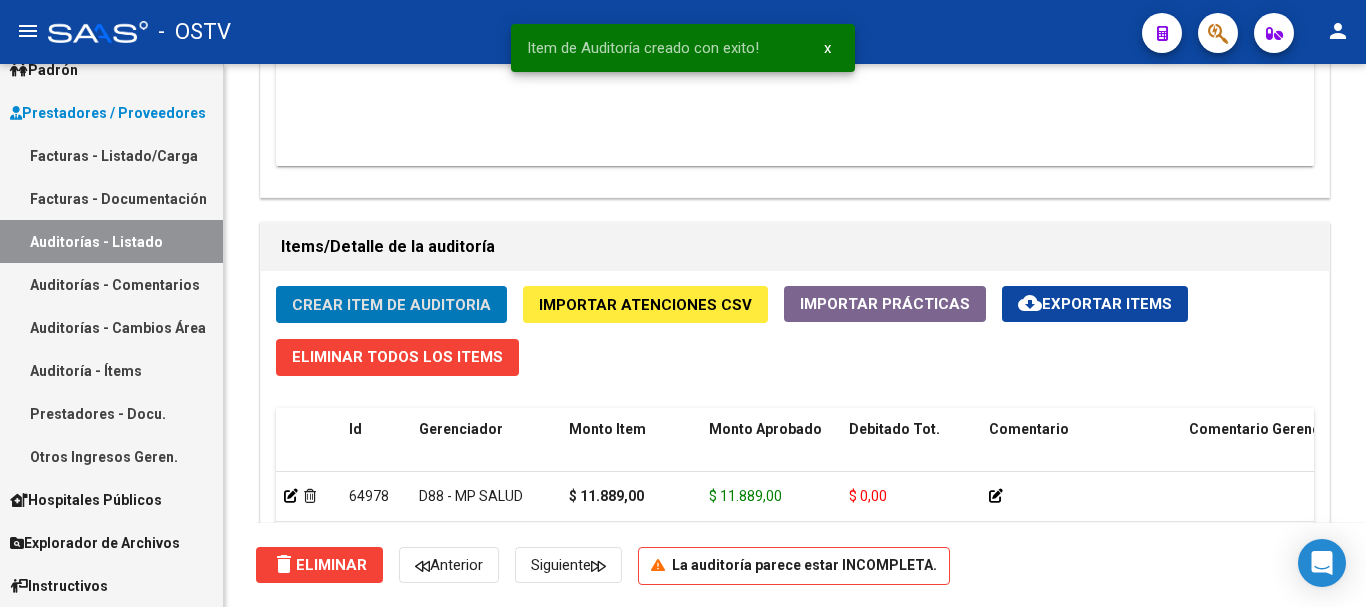 click on "Crear Item de Auditoria" 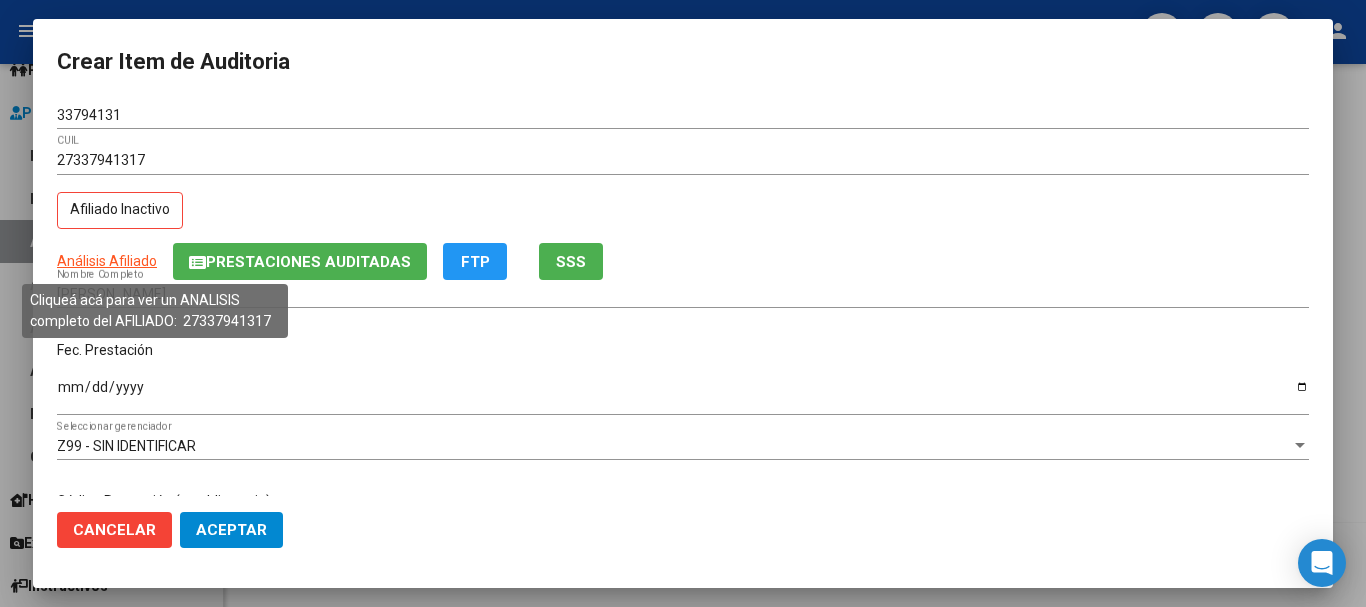 click on "Análisis Afiliado" at bounding box center (107, 261) 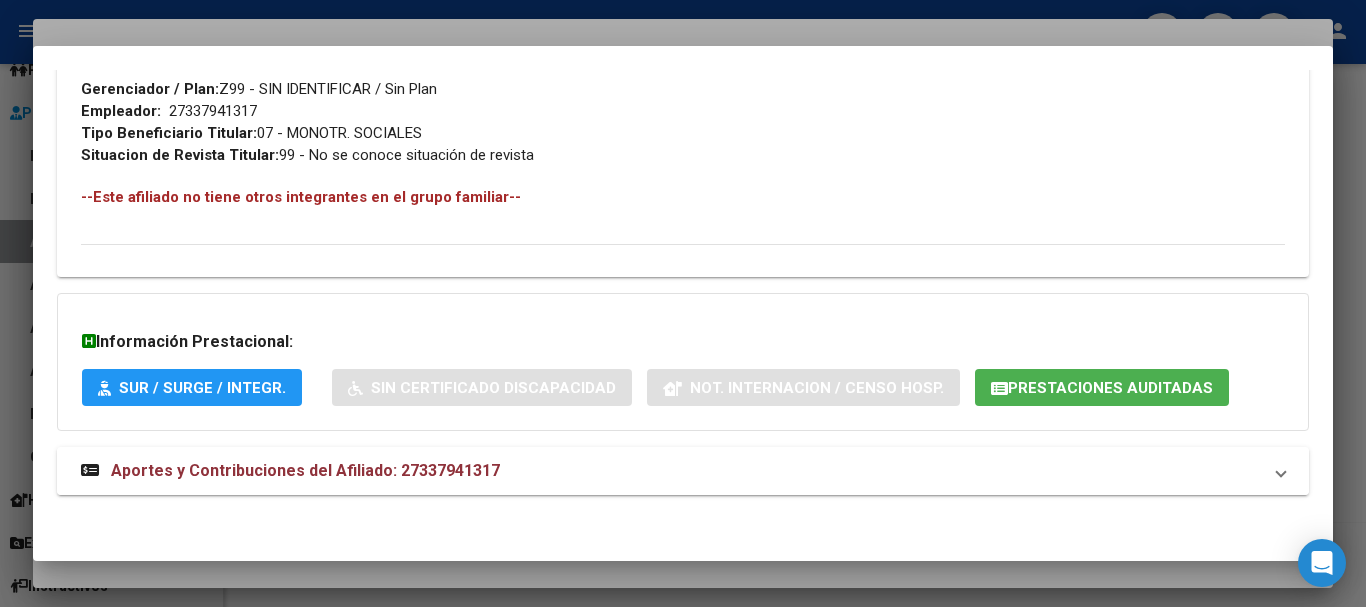 click on "Aportes y Contribuciones del Afiliado: 27337941317" at bounding box center (683, 471) 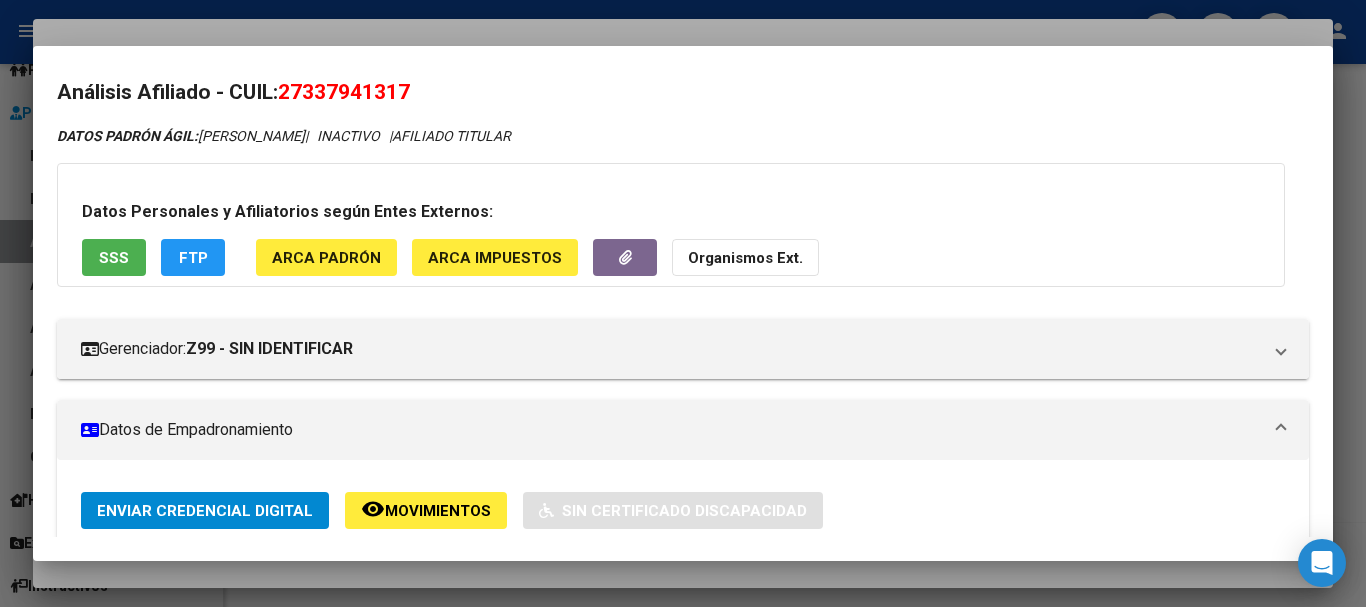scroll, scrollTop: 0, scrollLeft: 0, axis: both 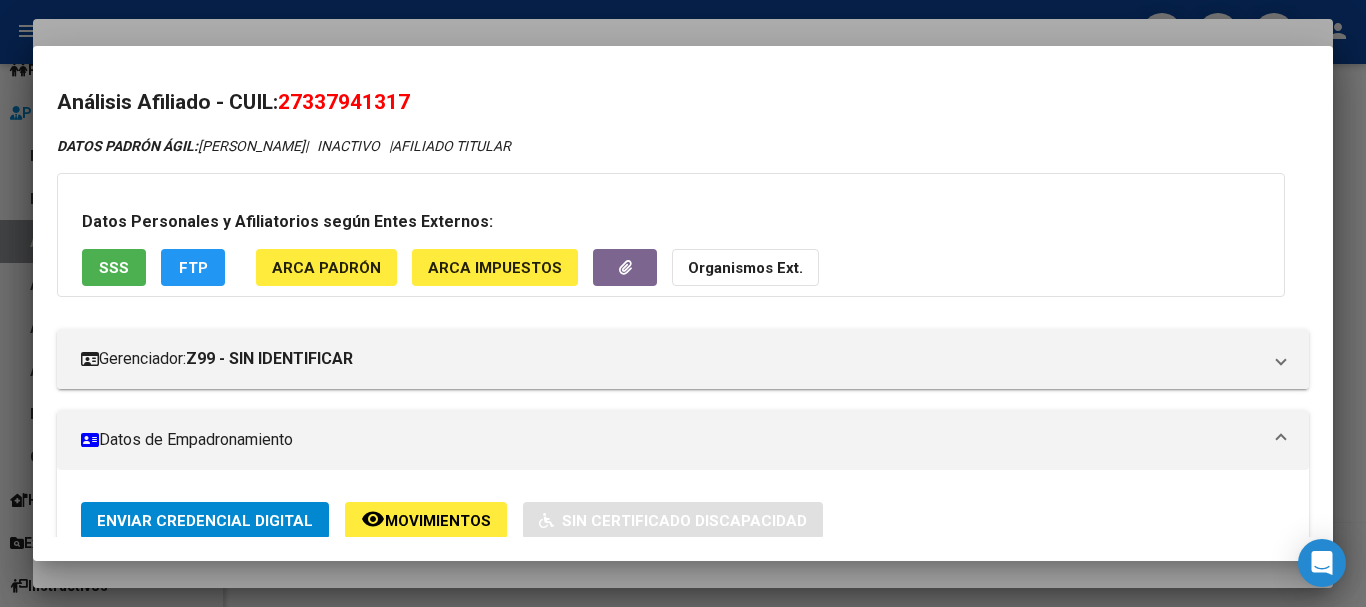 click on "Organismos Ext." 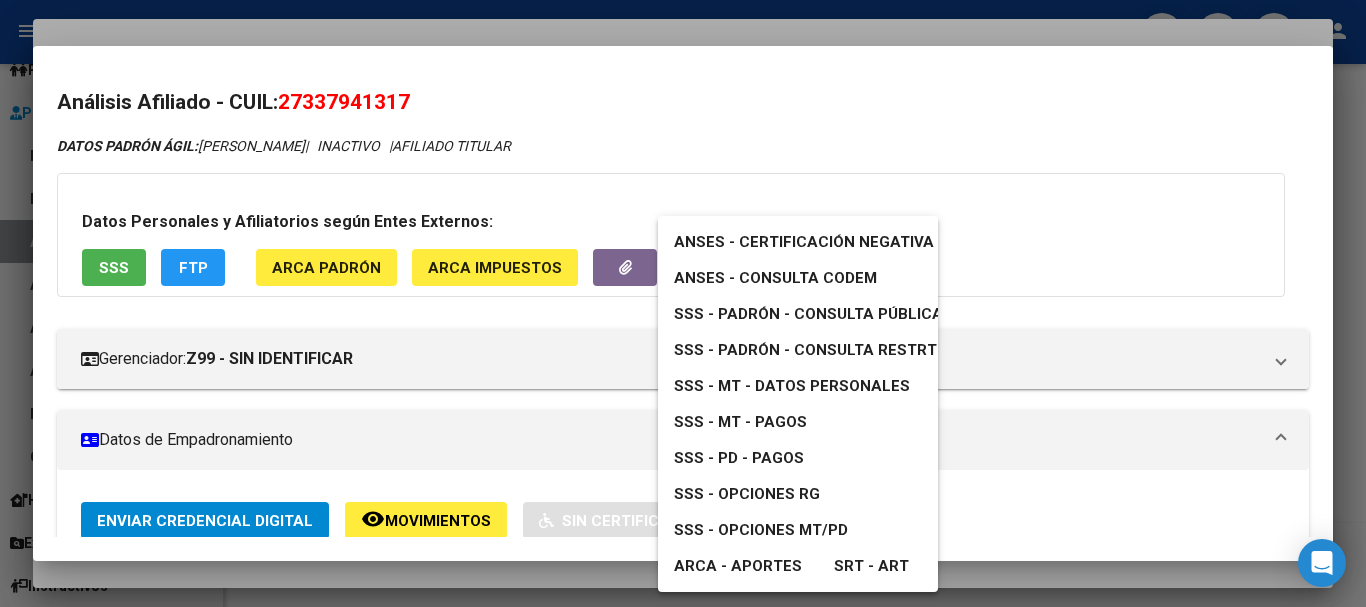 click on "SSS - MT - Datos Personales" at bounding box center (792, 386) 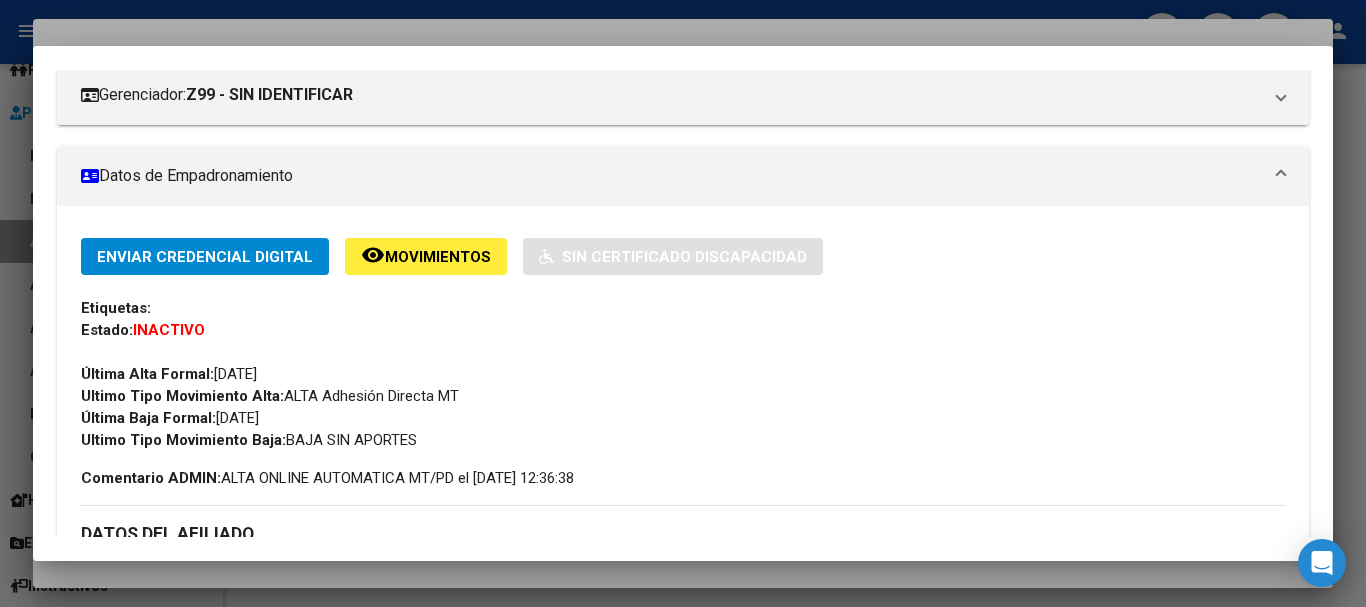 scroll, scrollTop: 400, scrollLeft: 0, axis: vertical 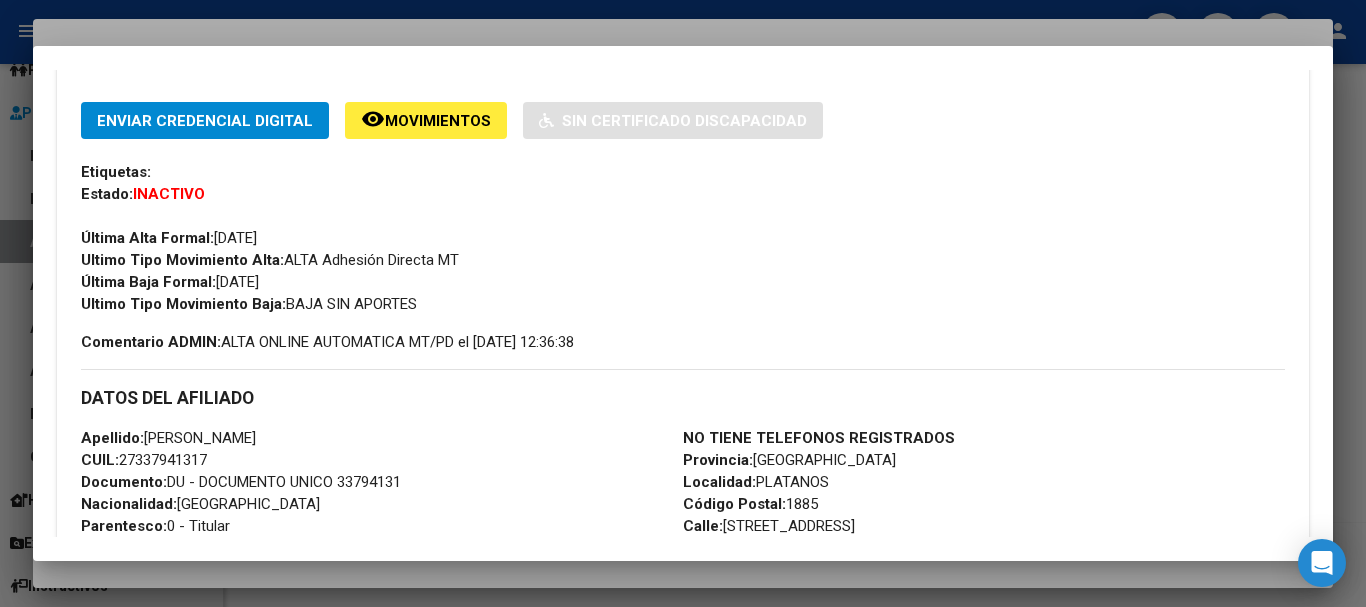 click at bounding box center [683, 303] 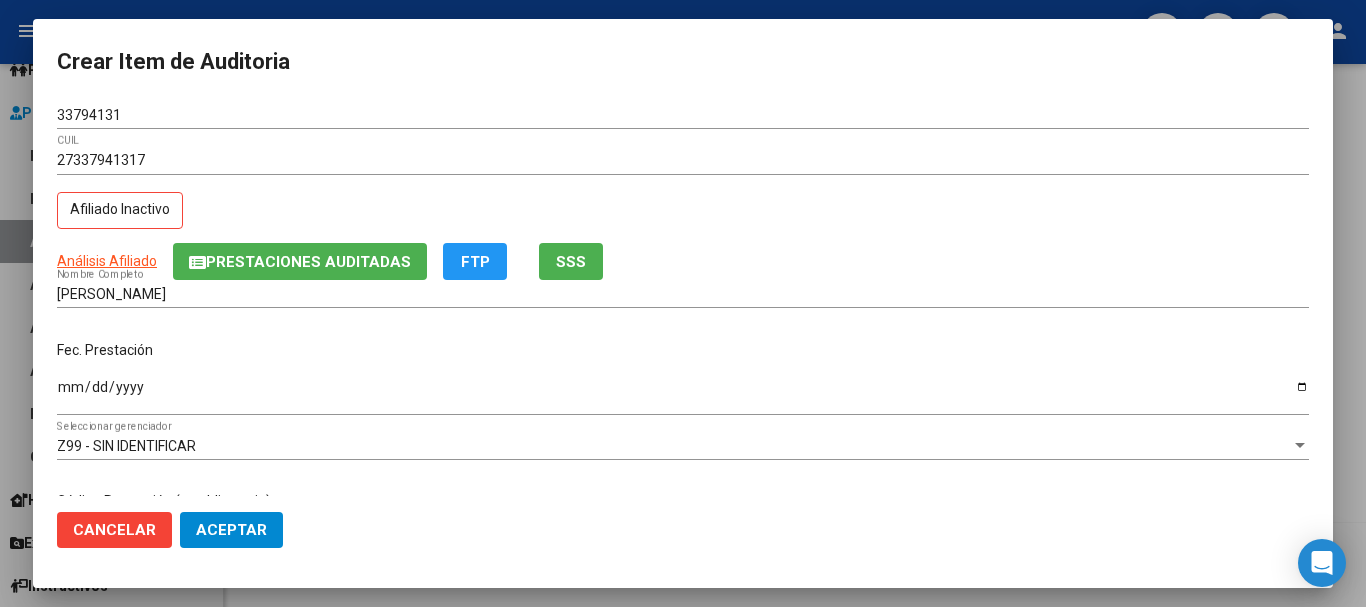 click on "27337941317 CUIL" at bounding box center [683, 169] 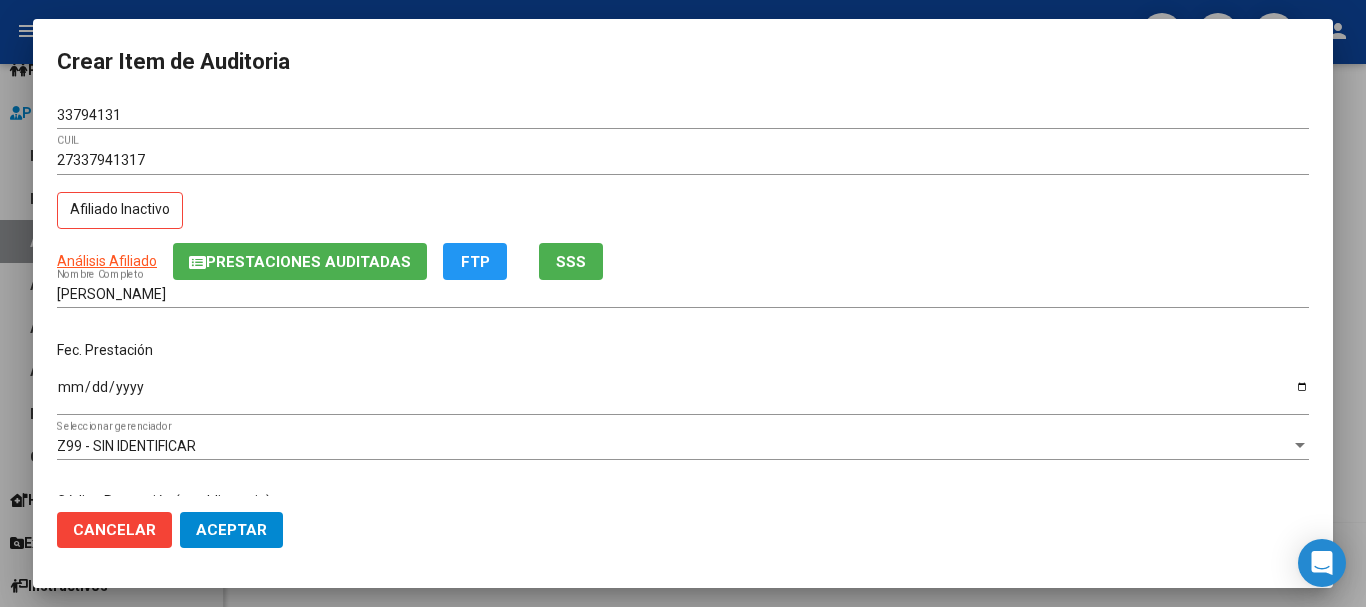 scroll, scrollTop: 242, scrollLeft: 0, axis: vertical 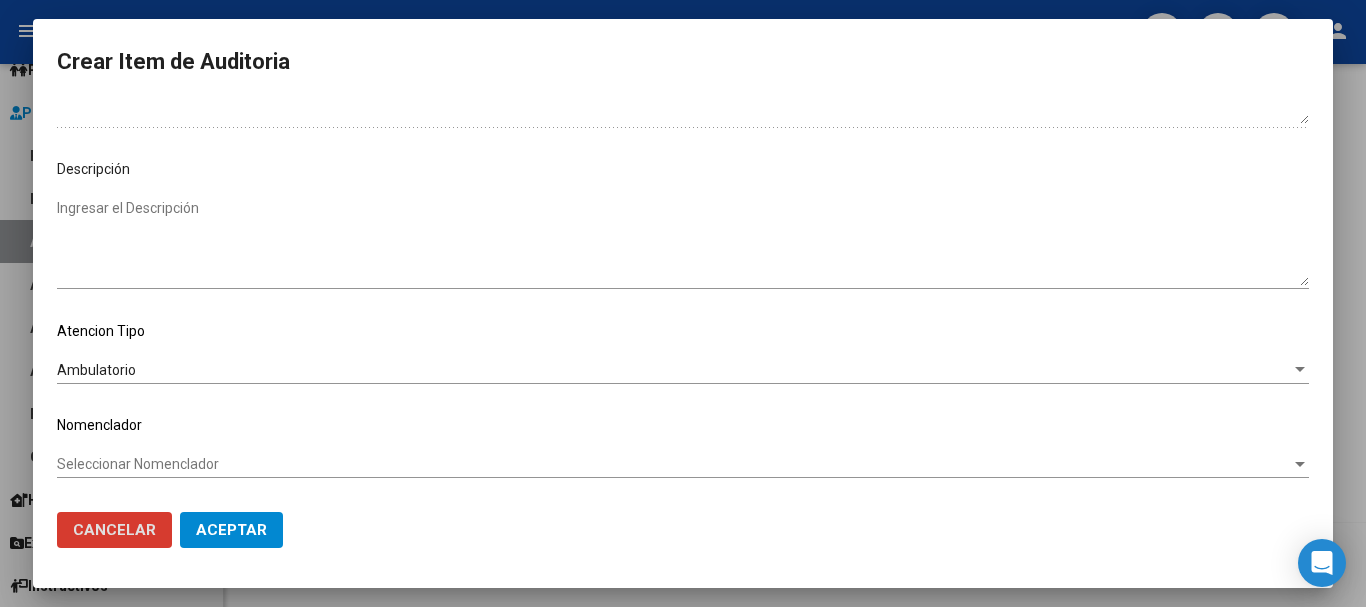 click on "Aceptar" 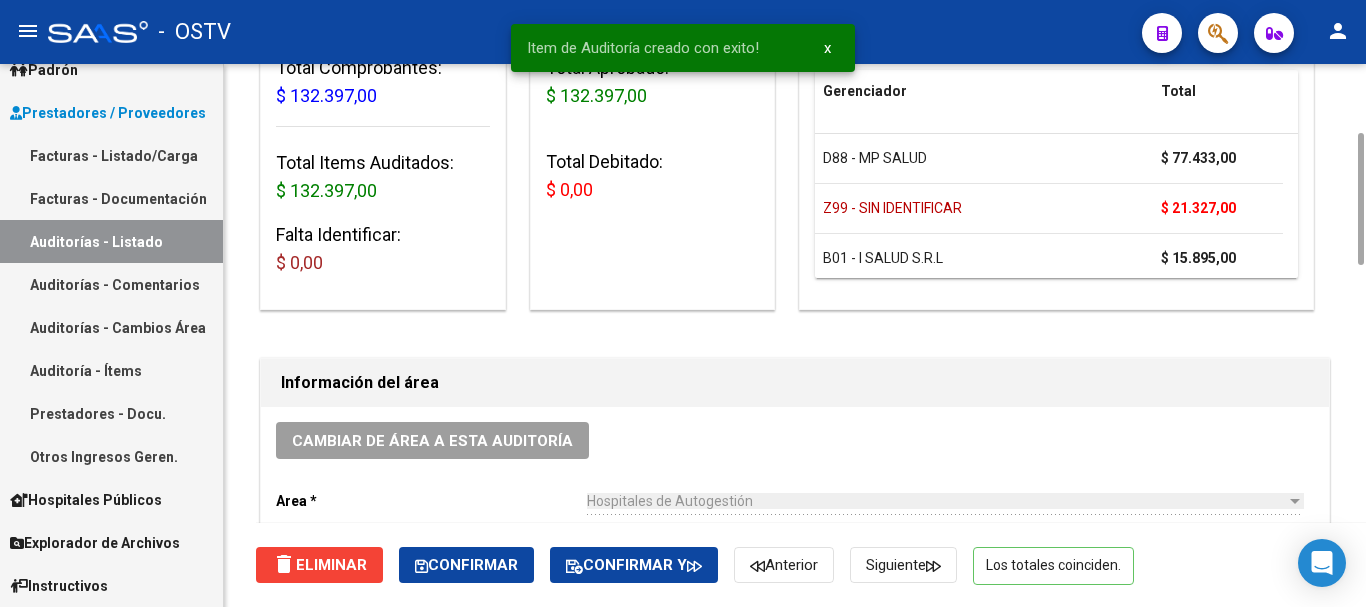 scroll, scrollTop: 487, scrollLeft: 0, axis: vertical 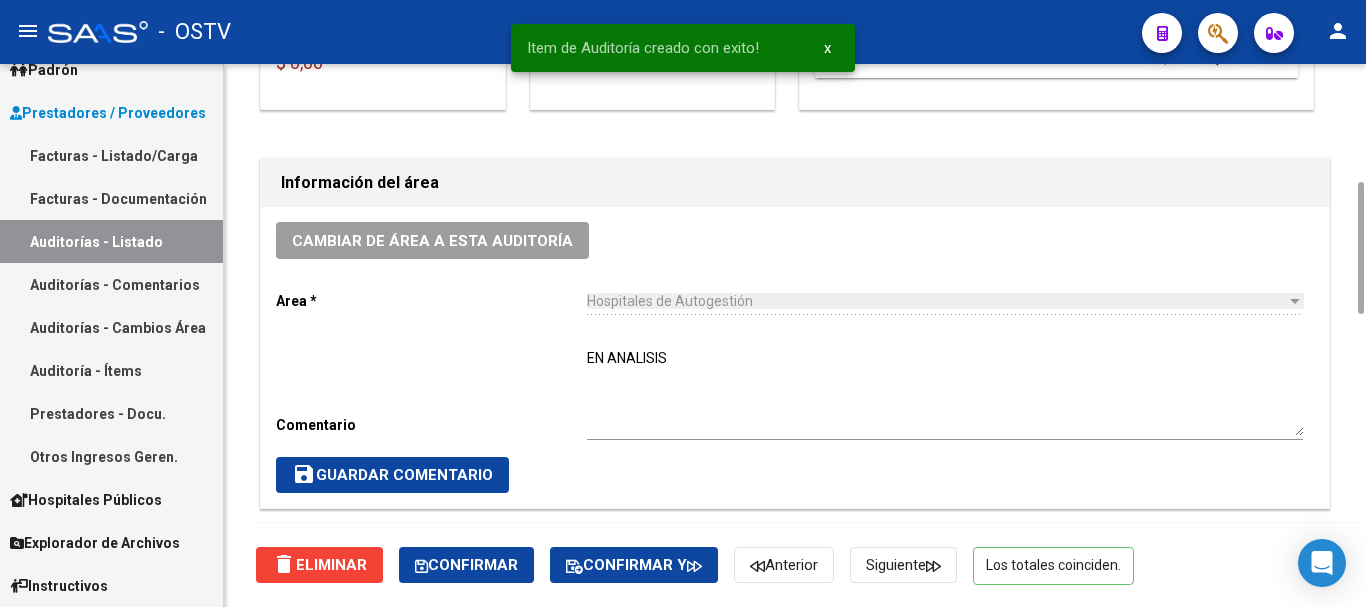 drag, startPoint x: 702, startPoint y: 379, endPoint x: 316, endPoint y: 461, distance: 394.61374 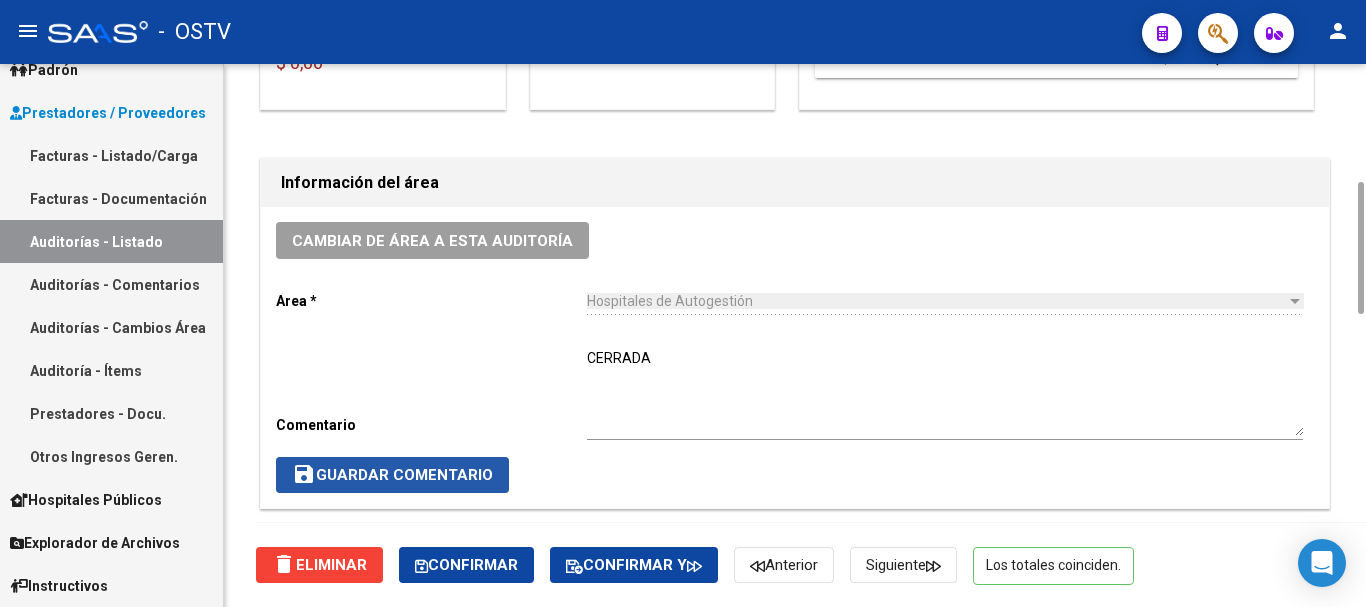 click on "save  Guardar Comentario" 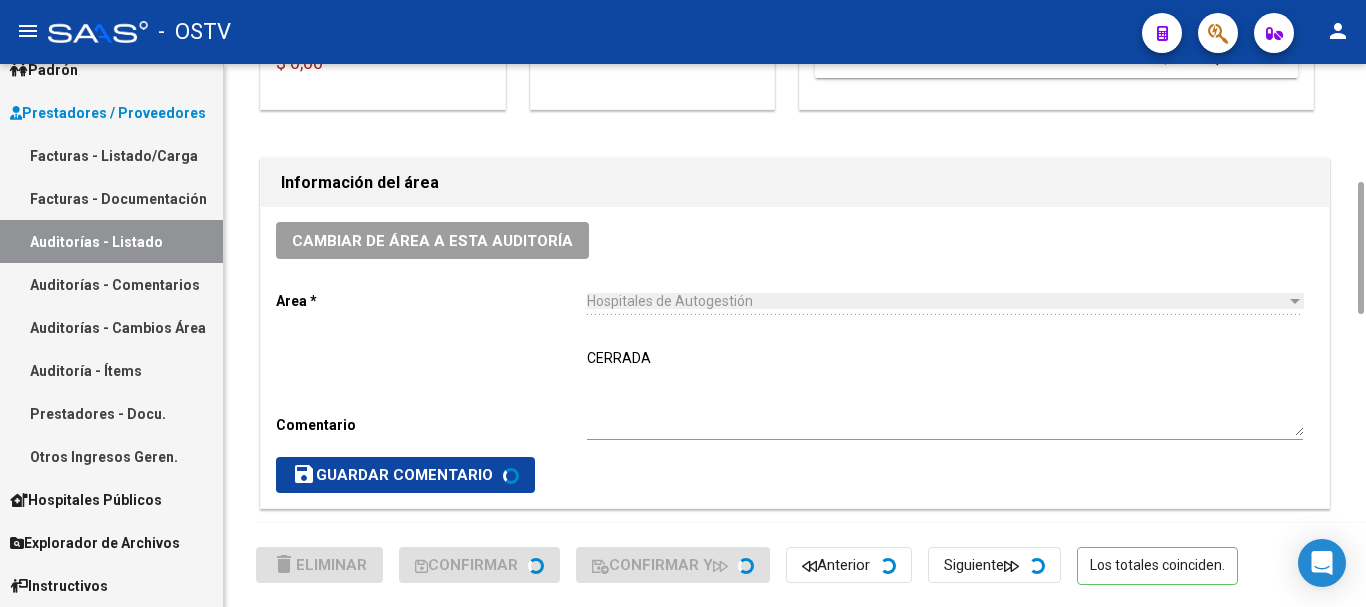 scroll, scrollTop: 0, scrollLeft: 0, axis: both 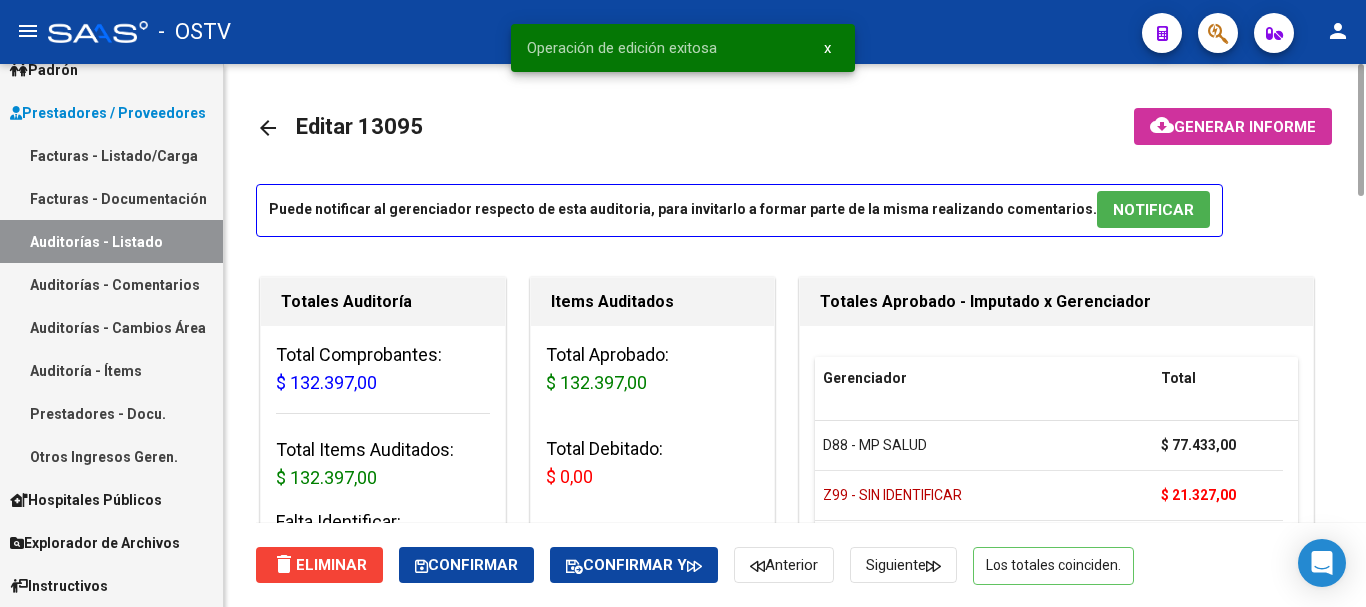 click on "arrow_back" 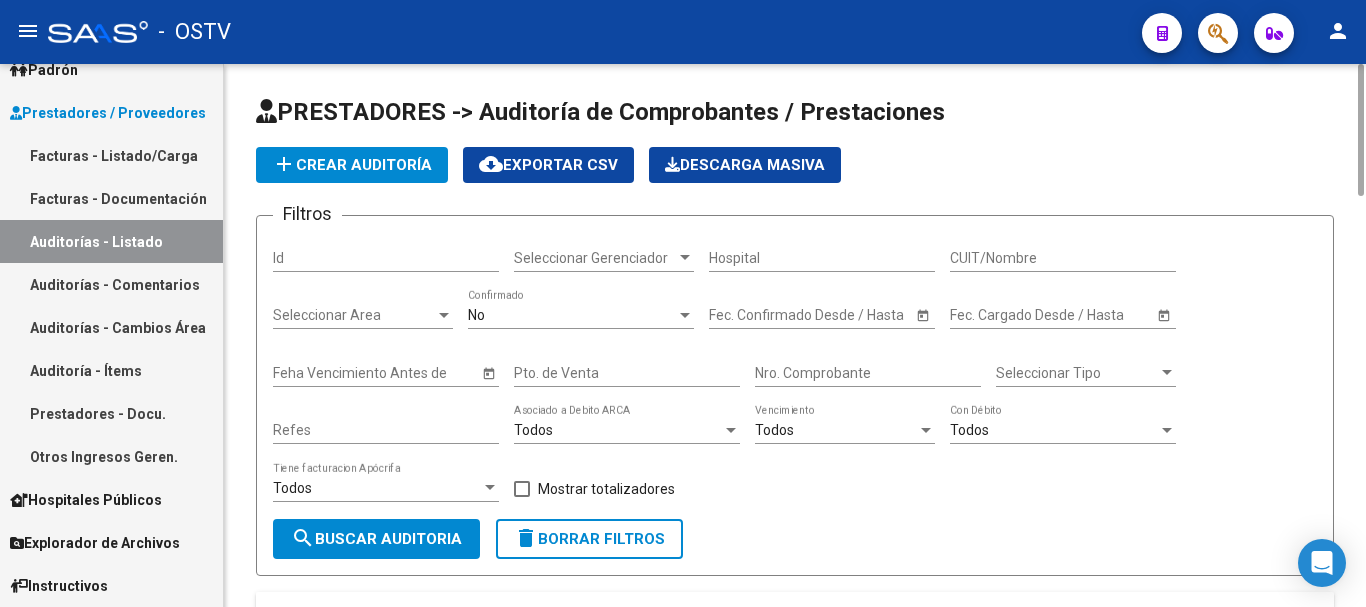 click on "Nro. Comprobante" at bounding box center [868, 373] 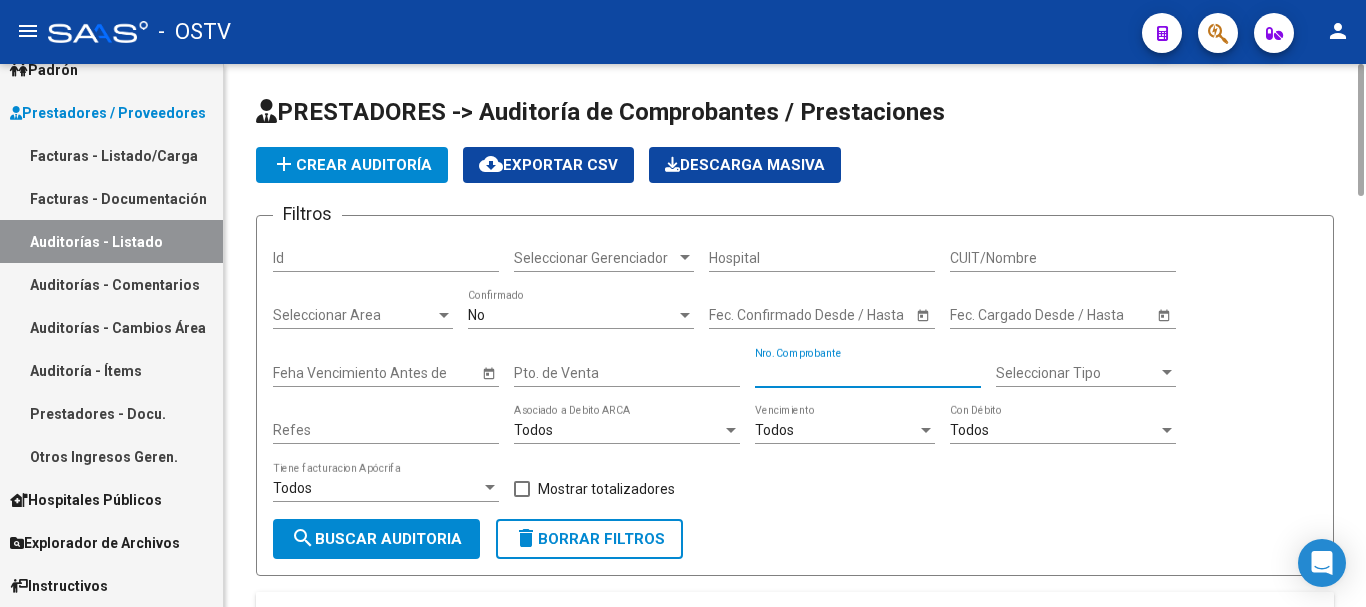 paste on "5443" 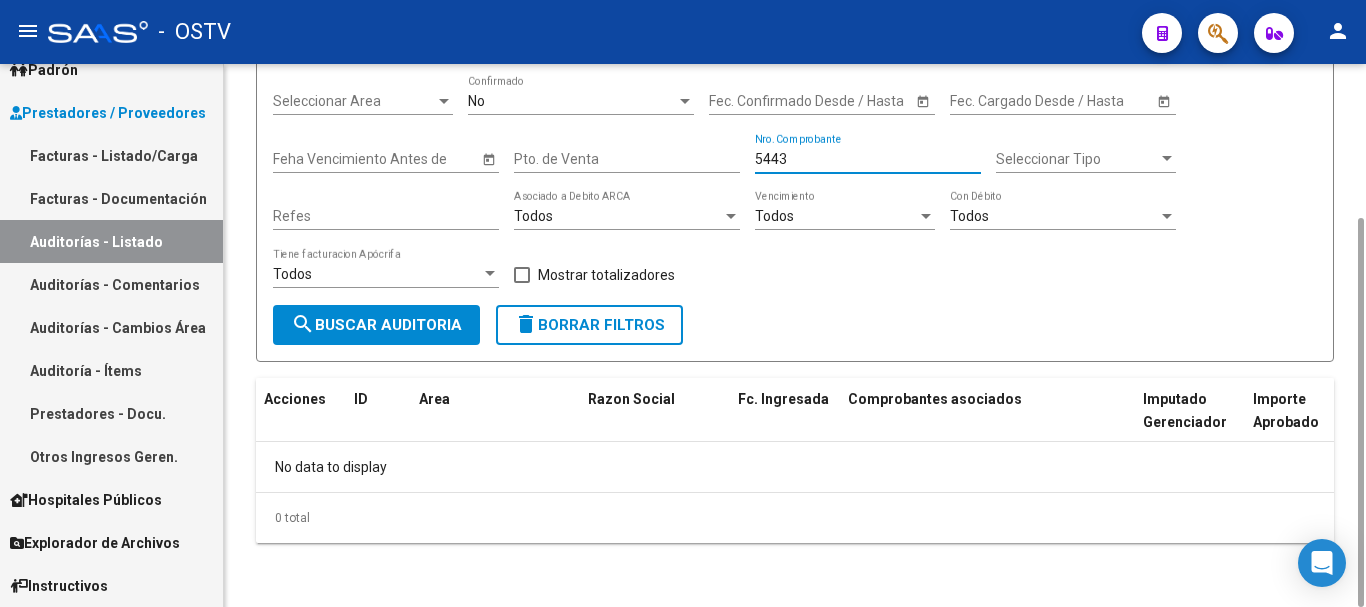 scroll, scrollTop: 0, scrollLeft: 0, axis: both 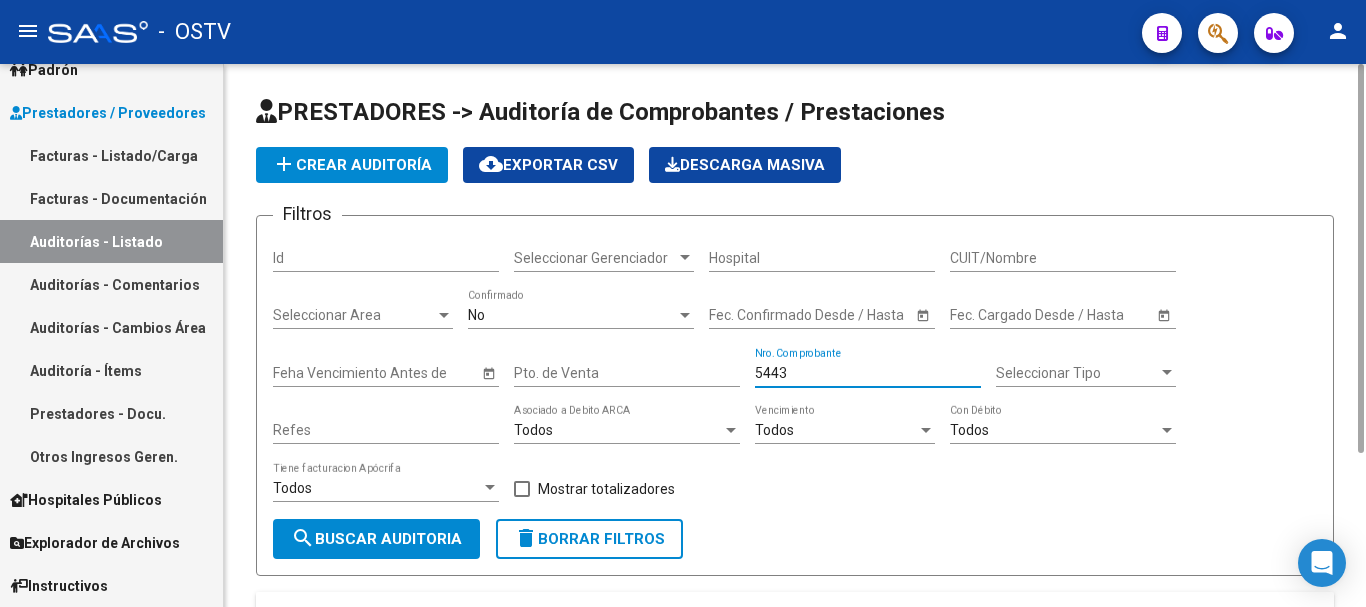 click on "add  Crear Auditoría" 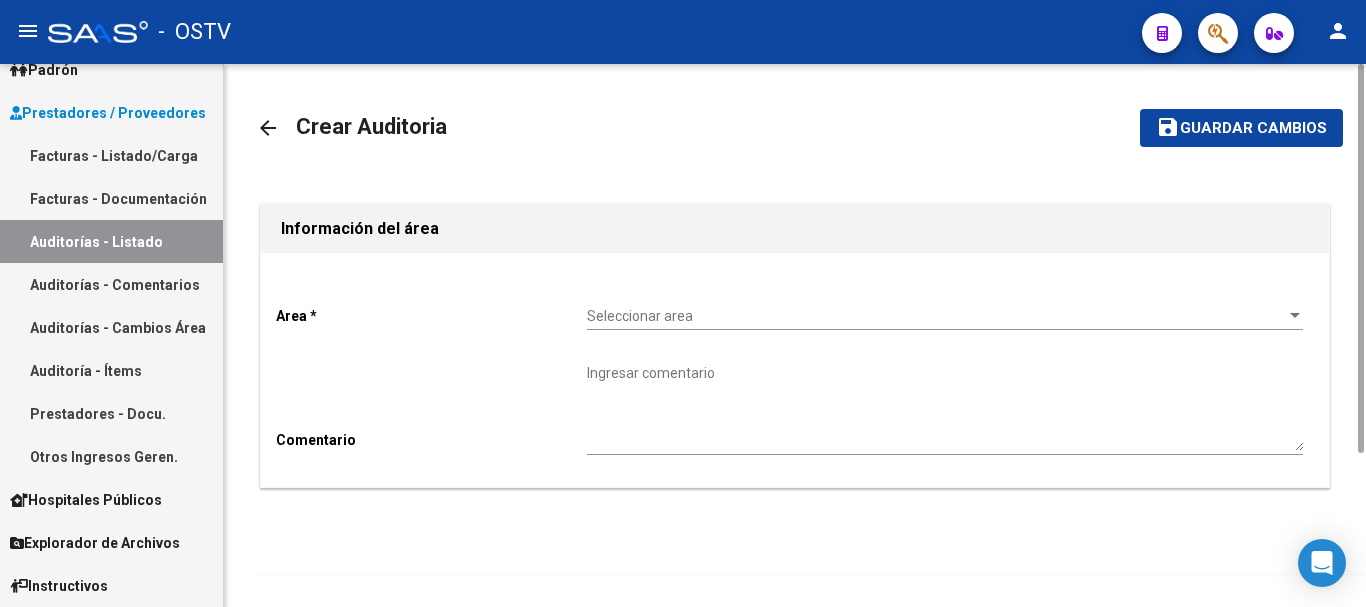 click on "Seleccionar area Seleccionar area" 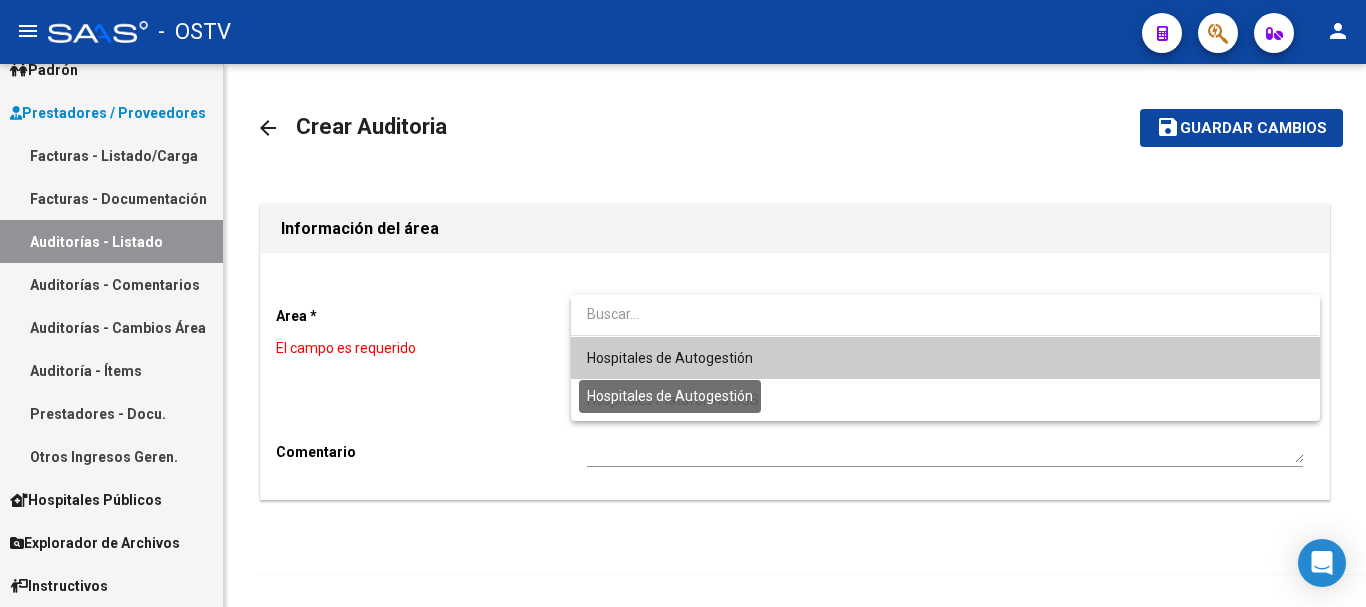 click on "Hospitales de Autogestión" at bounding box center (670, 358) 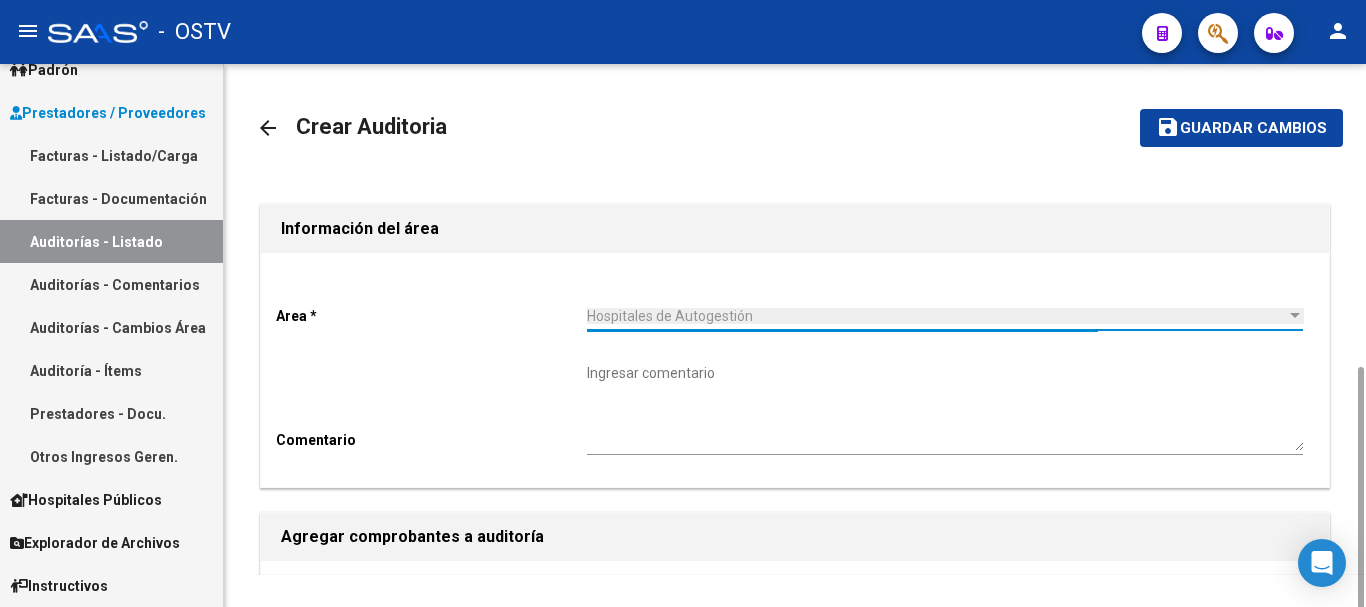 scroll, scrollTop: 200, scrollLeft: 0, axis: vertical 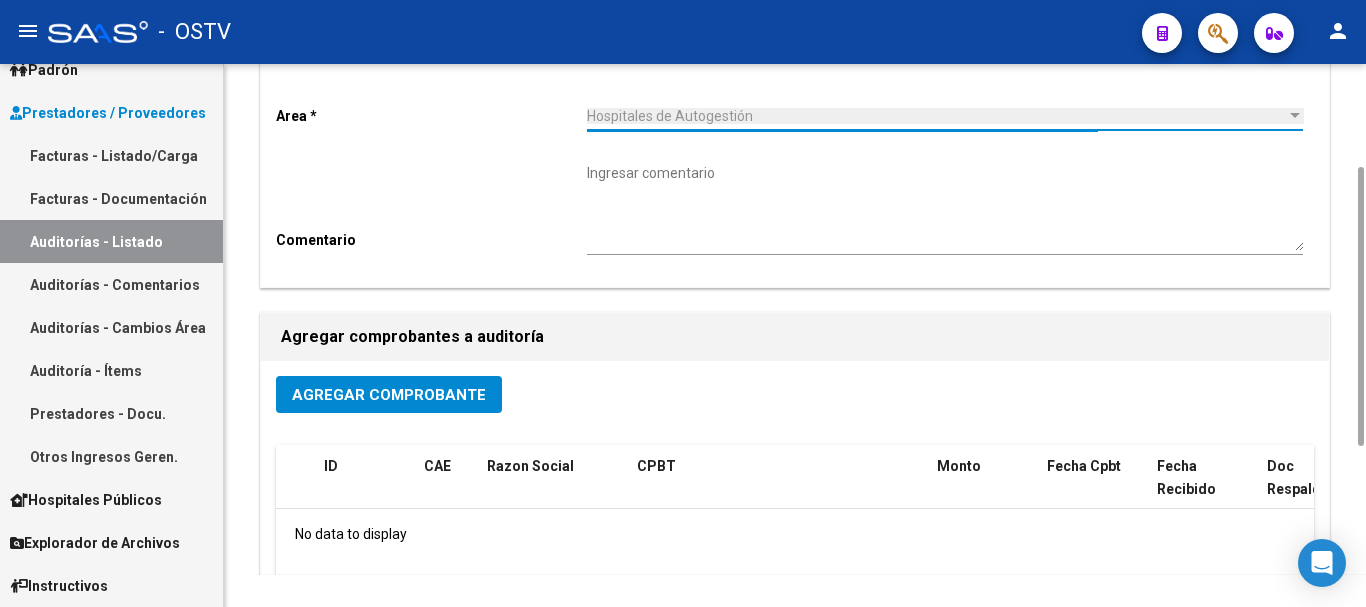 click on "Agregar Comprobante" 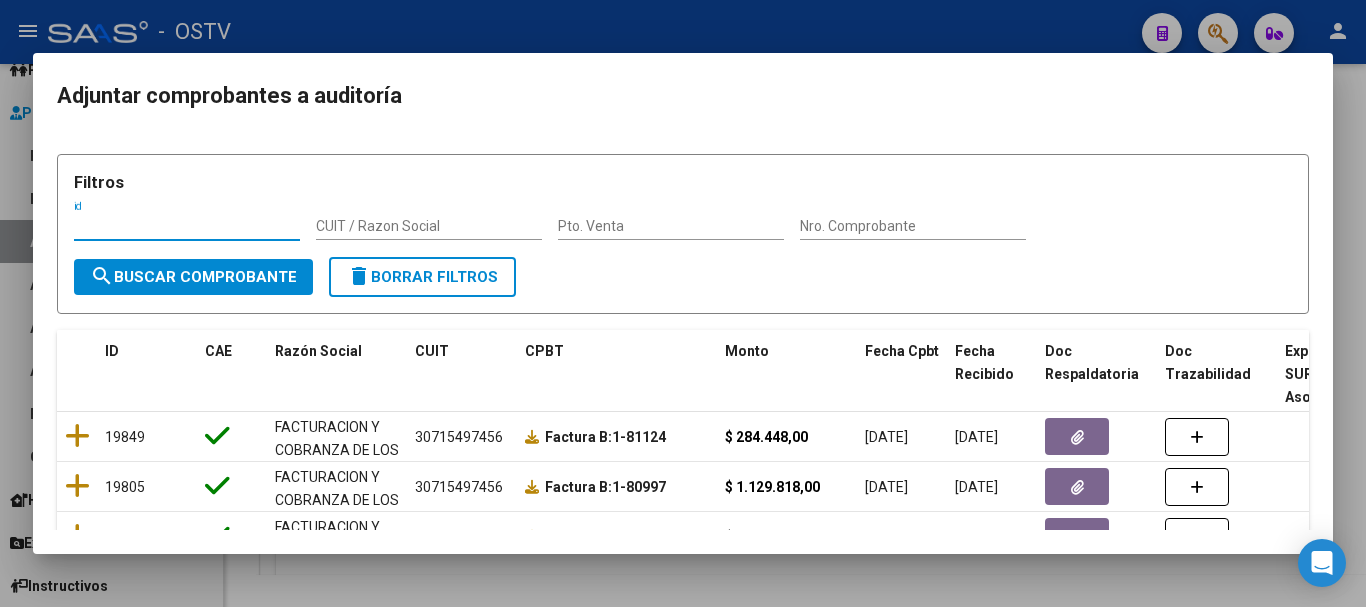 click on "Nro. Comprobante" at bounding box center (913, 226) 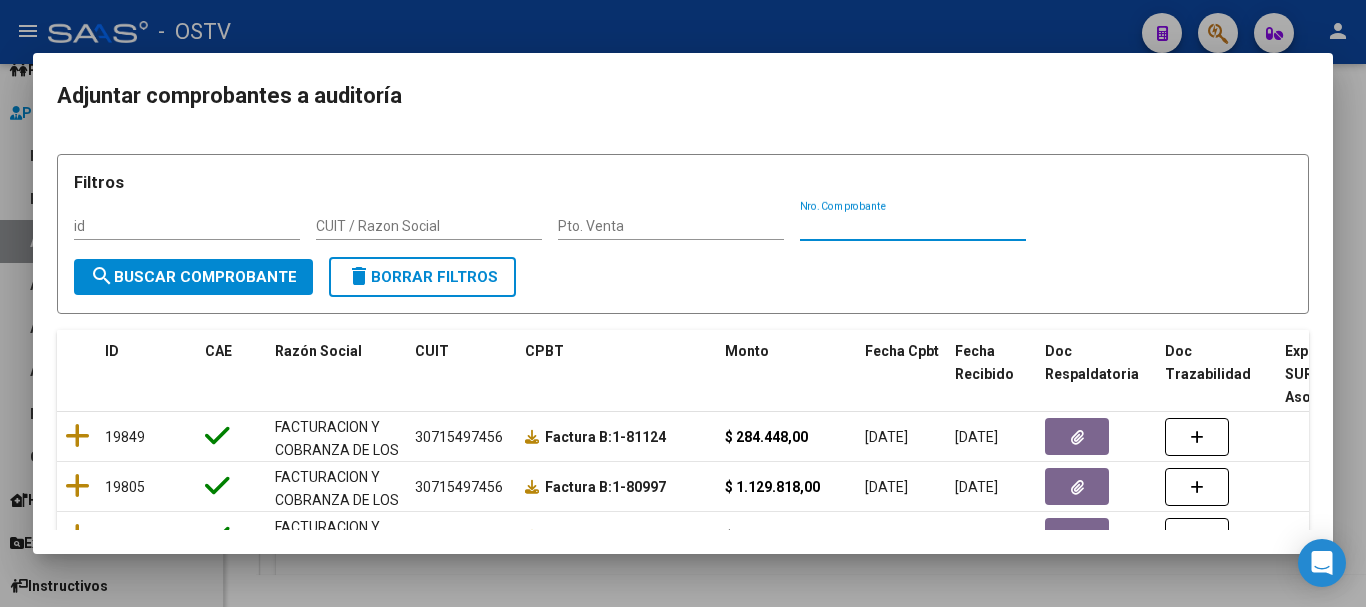 paste on "5443" 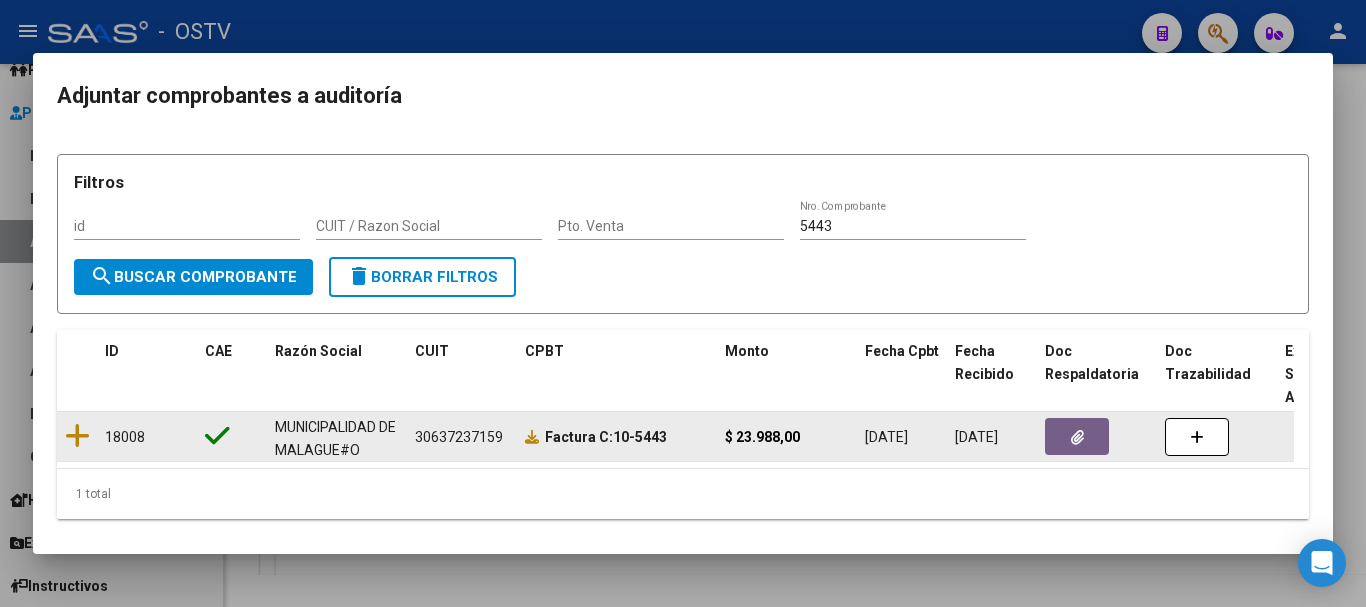 click 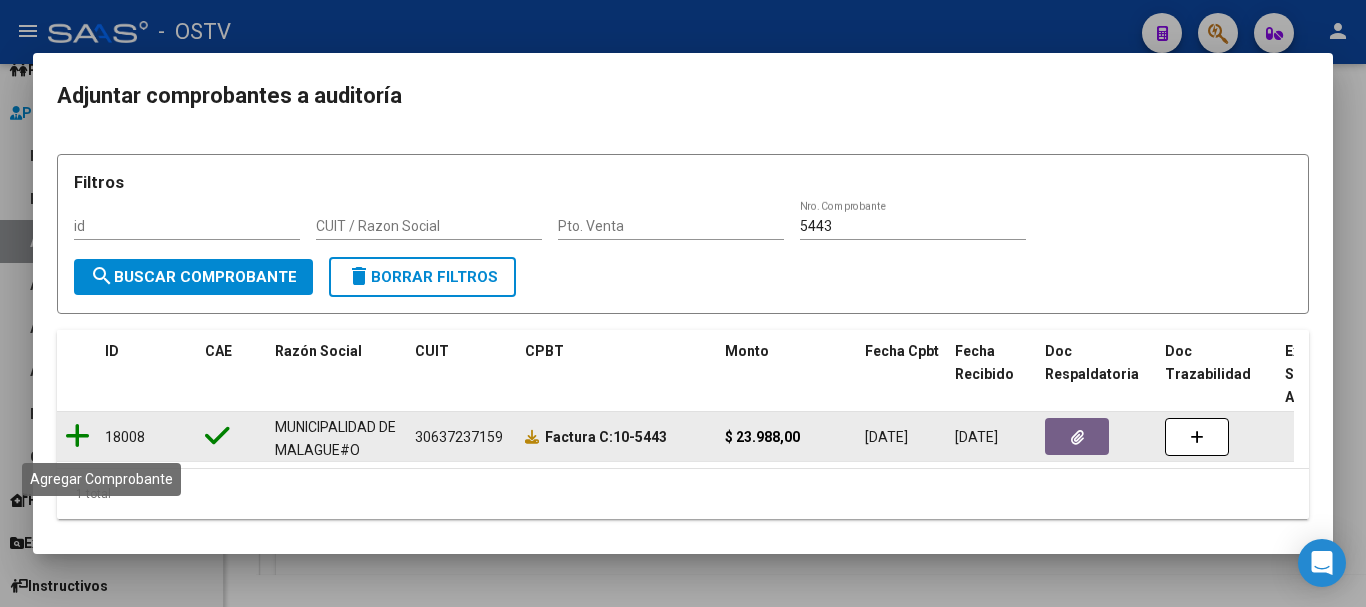 click 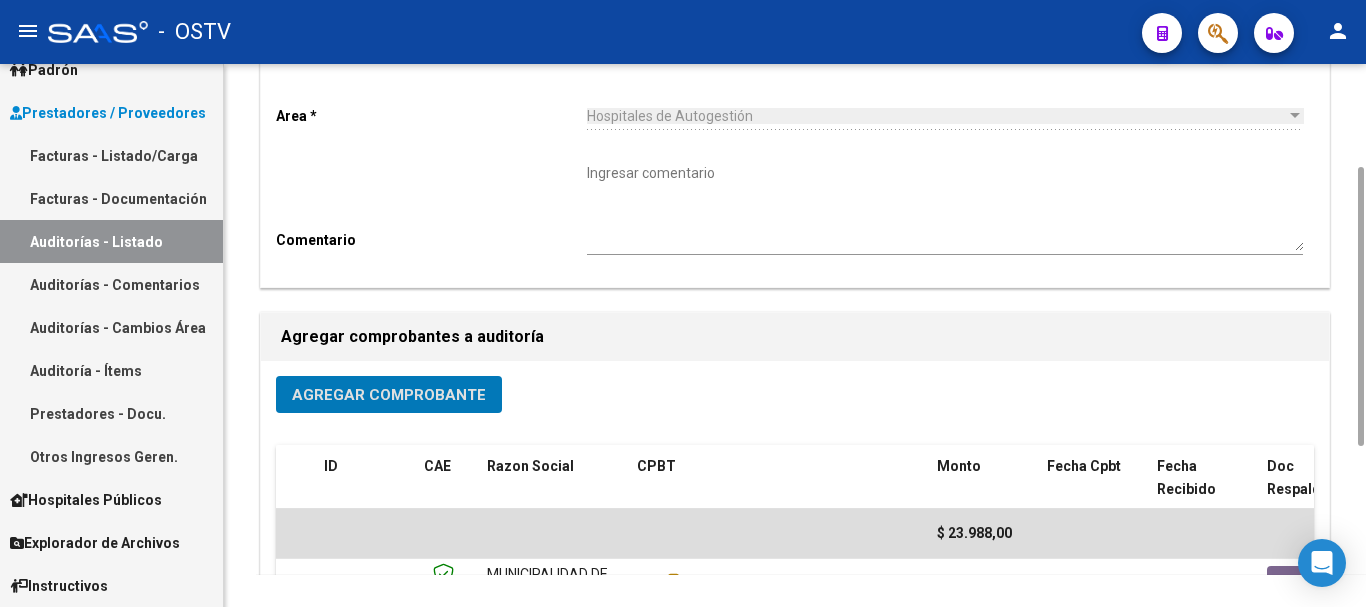 scroll, scrollTop: 512, scrollLeft: 0, axis: vertical 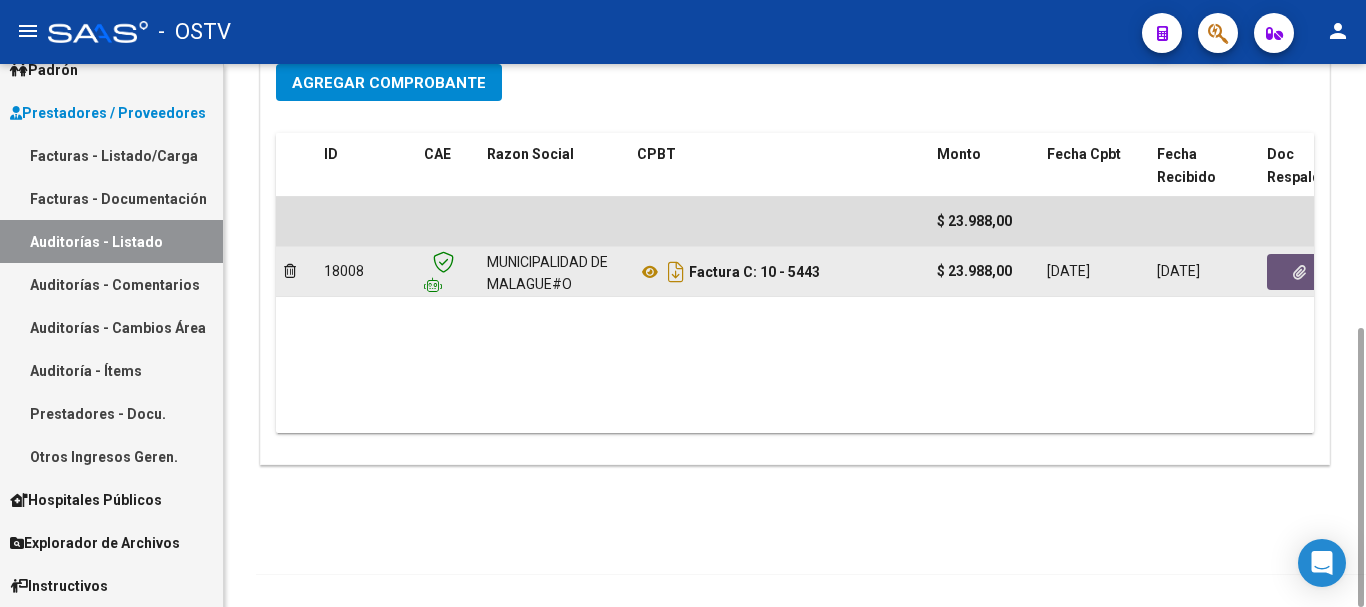 click 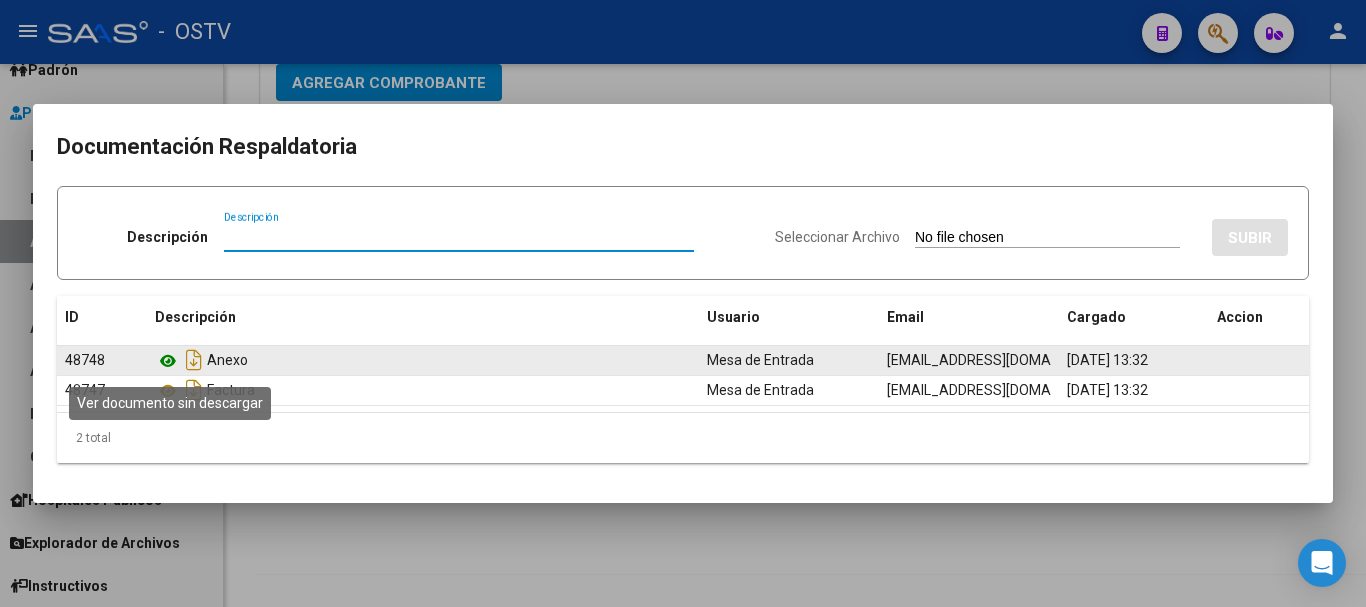 click 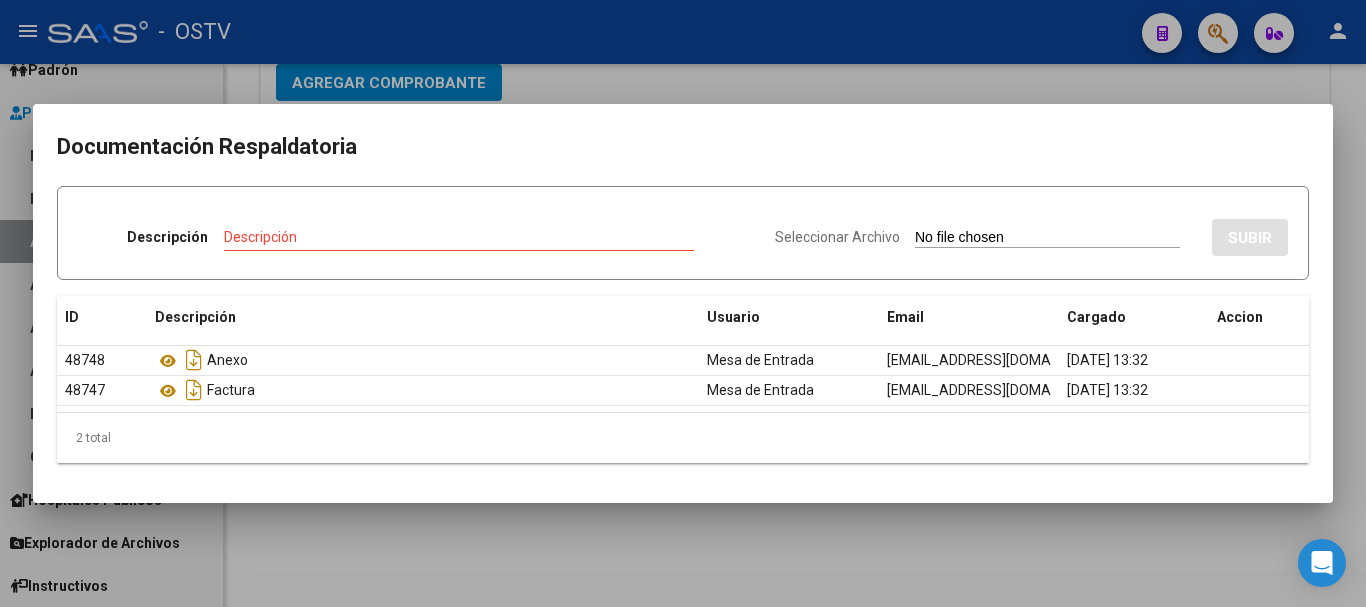 click at bounding box center [683, 303] 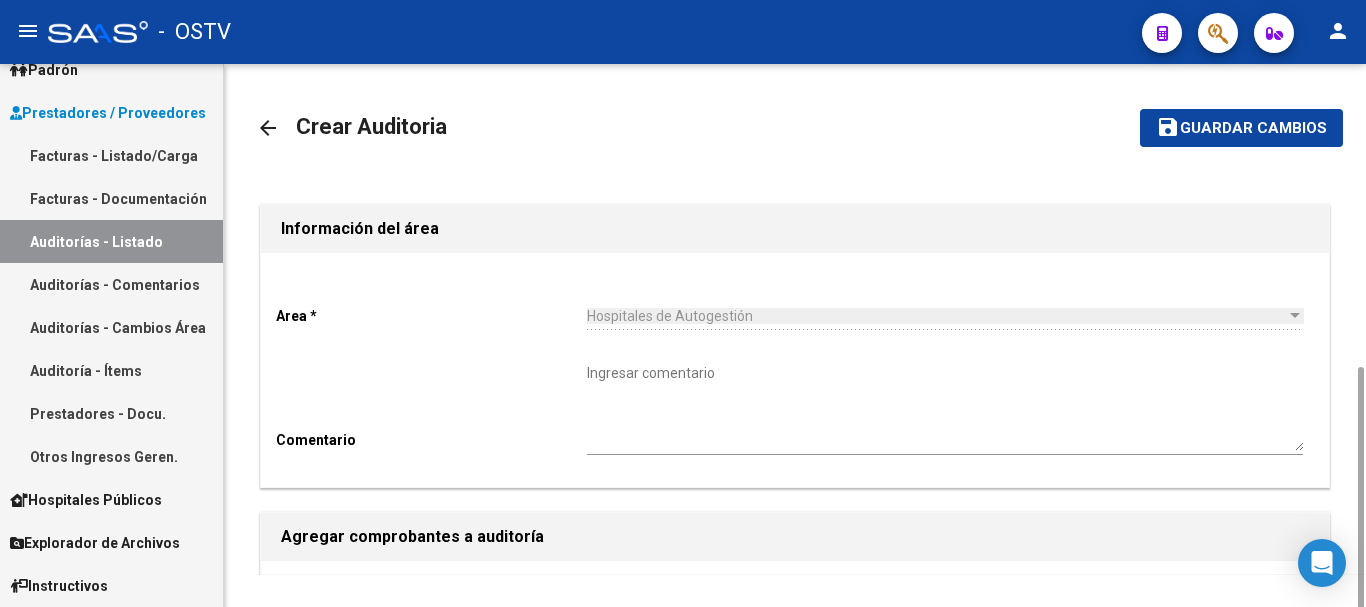 scroll, scrollTop: 512, scrollLeft: 0, axis: vertical 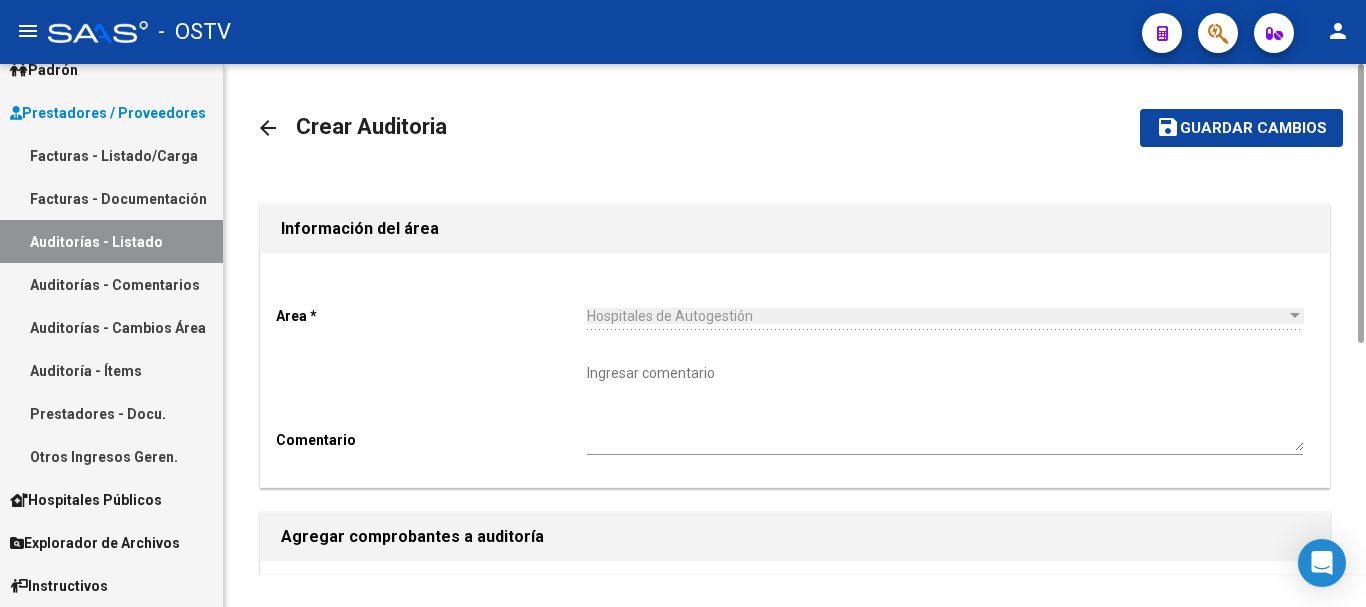 click on "Guardar cambios" 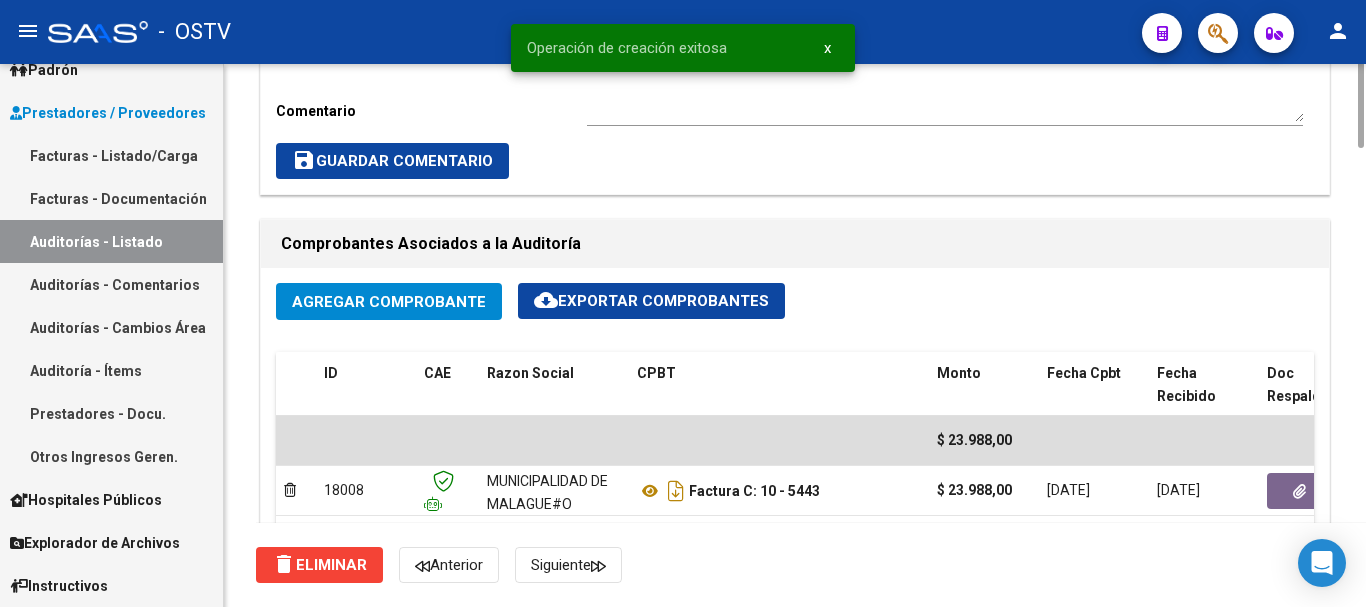 scroll, scrollTop: 1200, scrollLeft: 0, axis: vertical 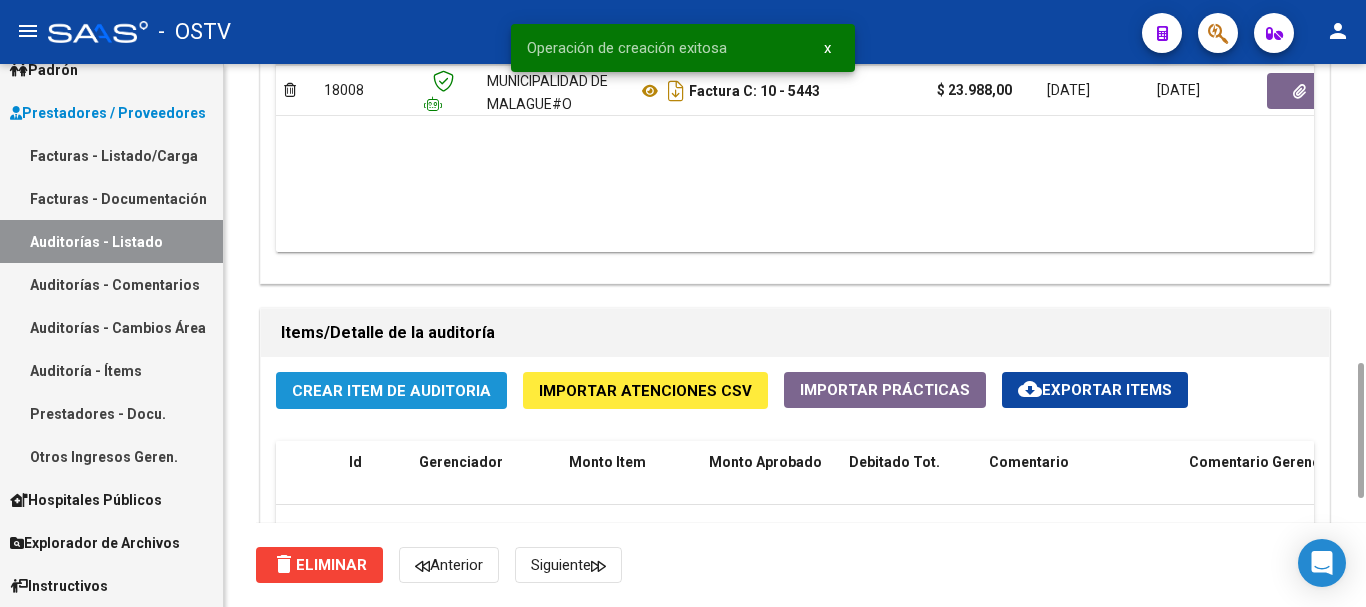 click on "Crear Item de Auditoria" 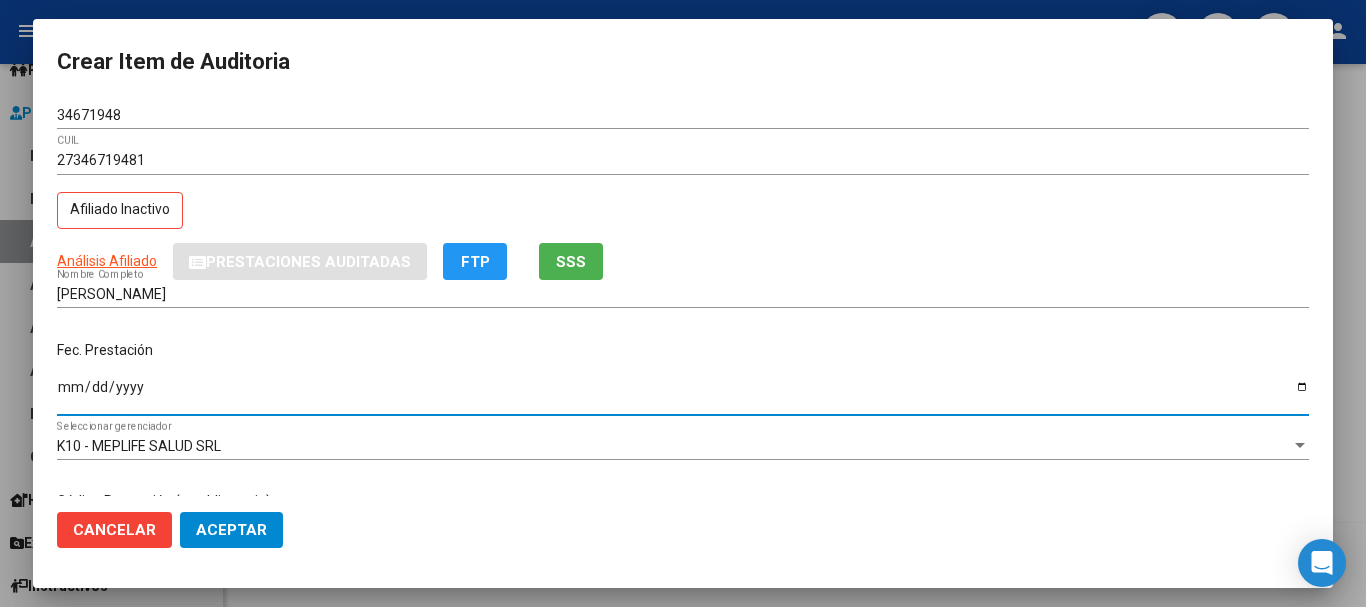 click on "Análisis Afiliado  Prestaciones Auditadas FTP SSS" at bounding box center (683, 261) 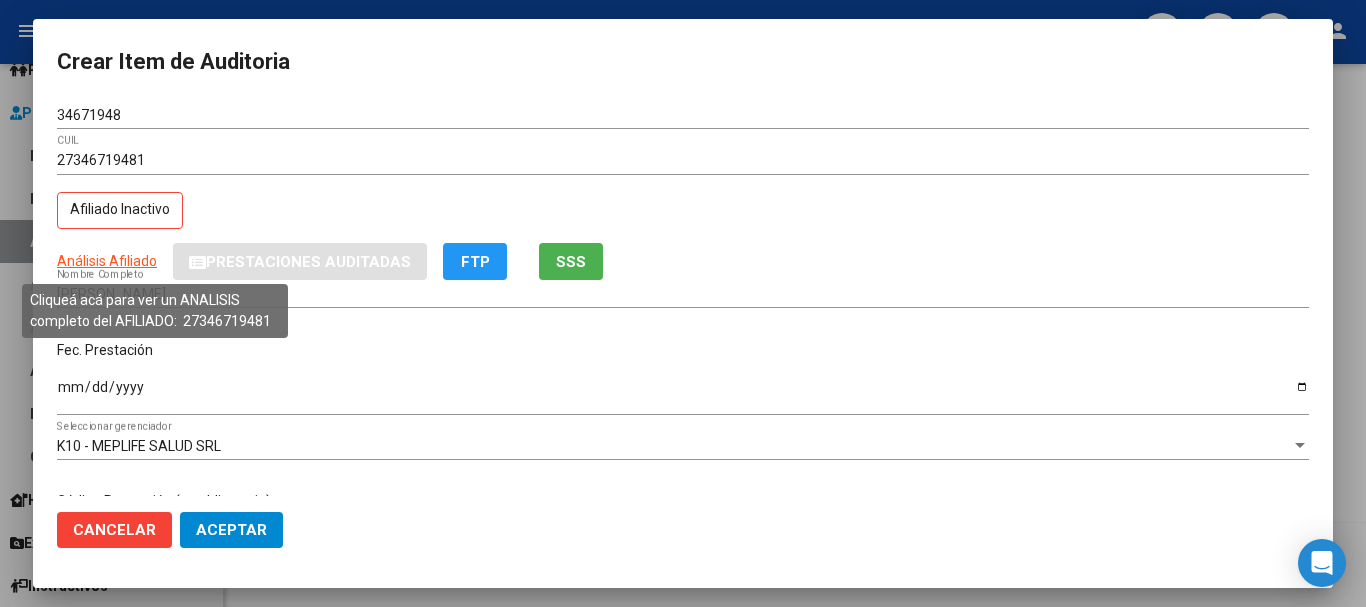 click on "Análisis Afiliado" at bounding box center [107, 261] 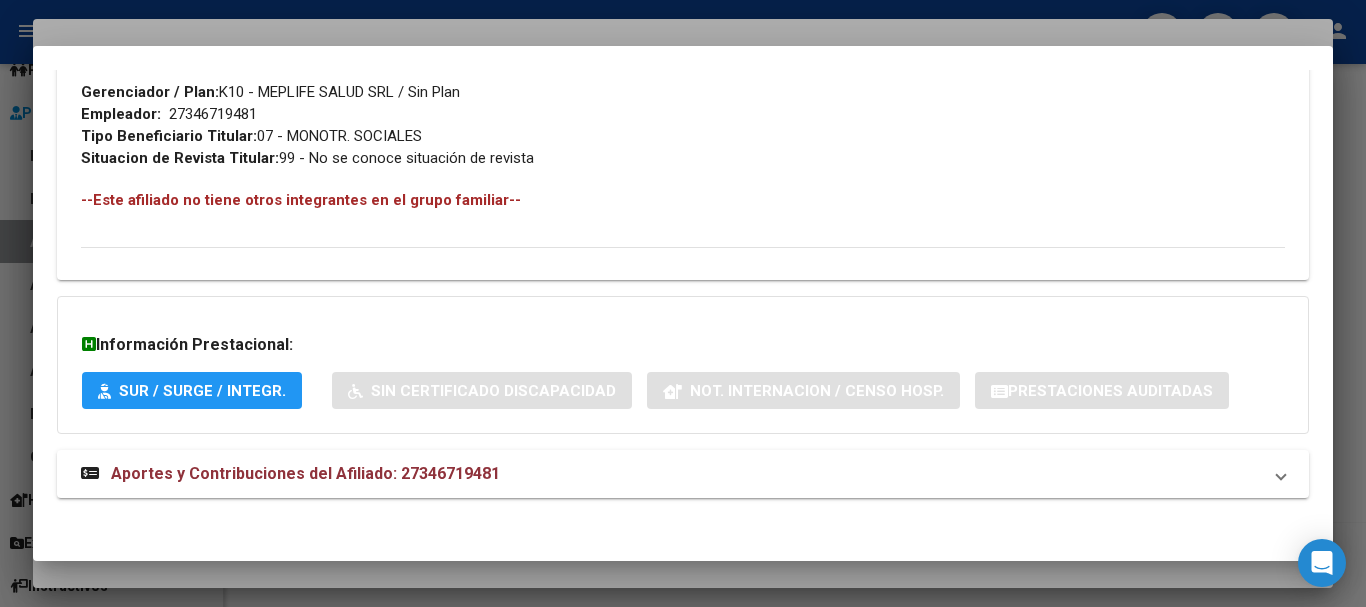 scroll, scrollTop: 1043, scrollLeft: 0, axis: vertical 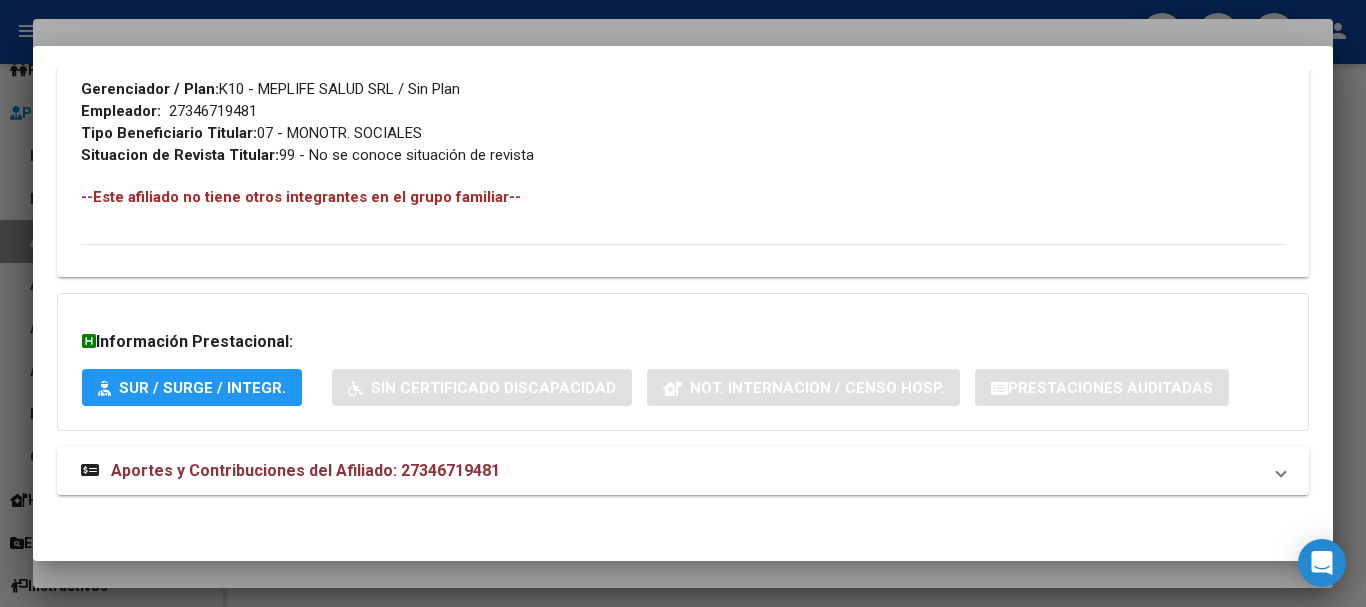 click on "Aportes y Contribuciones del Afiliado: 27346719481" at bounding box center (305, 470) 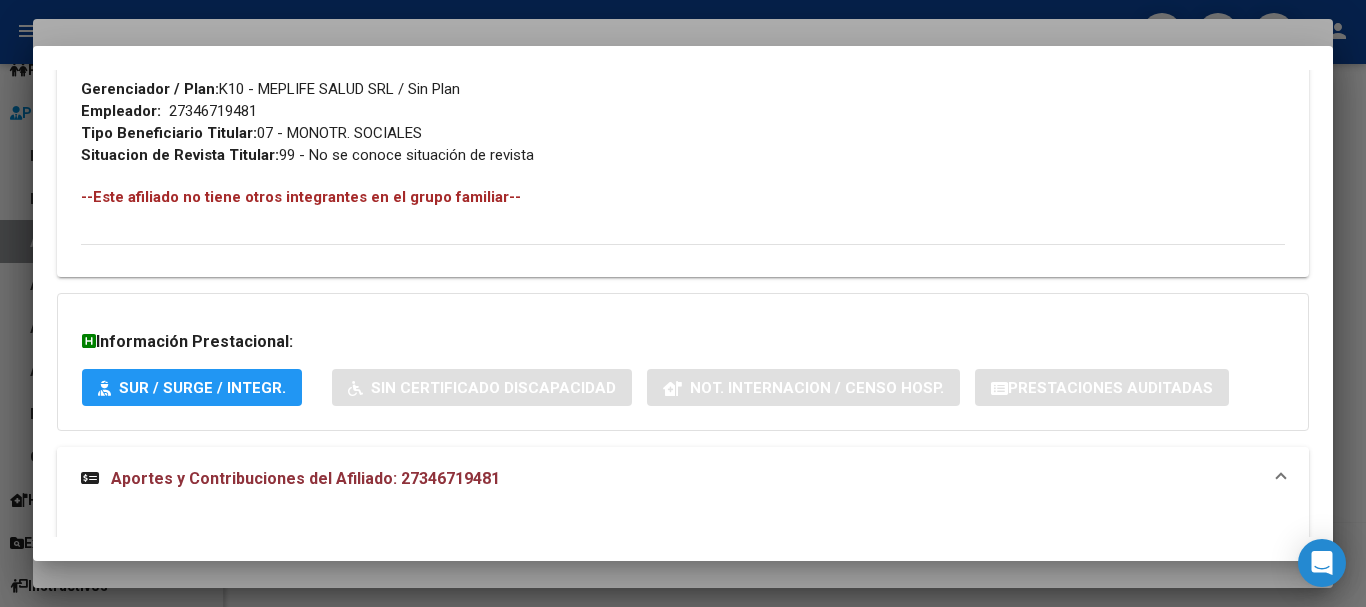 scroll, scrollTop: 1643, scrollLeft: 0, axis: vertical 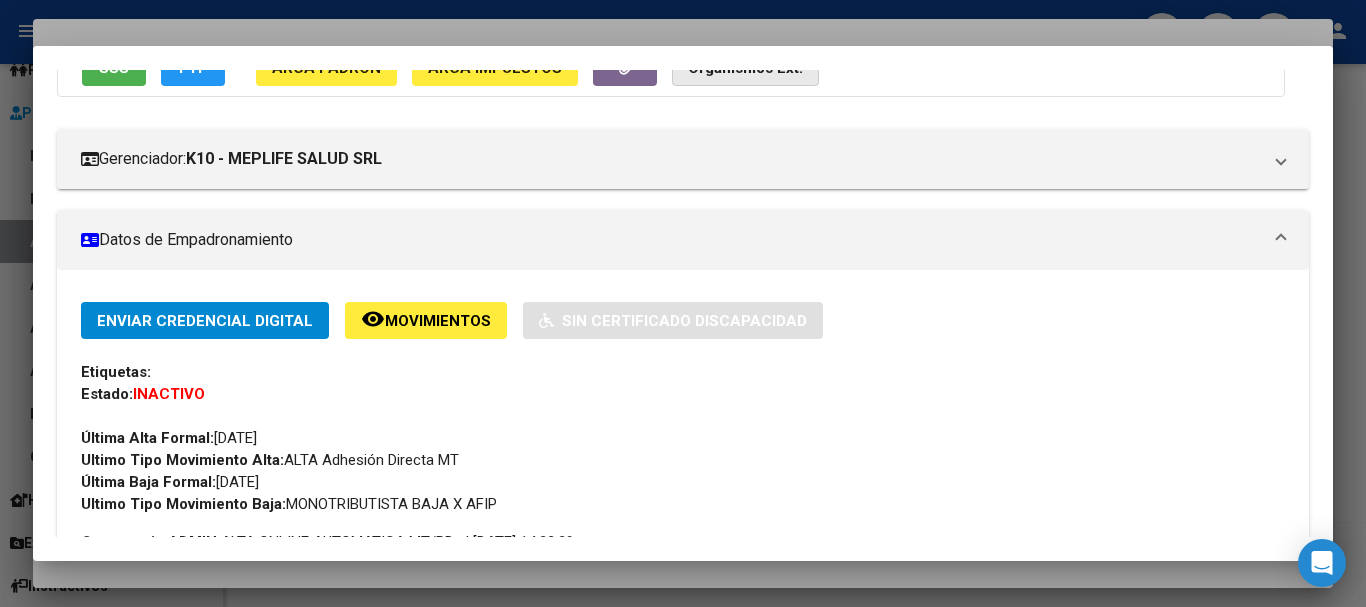 click on "Organismos Ext." 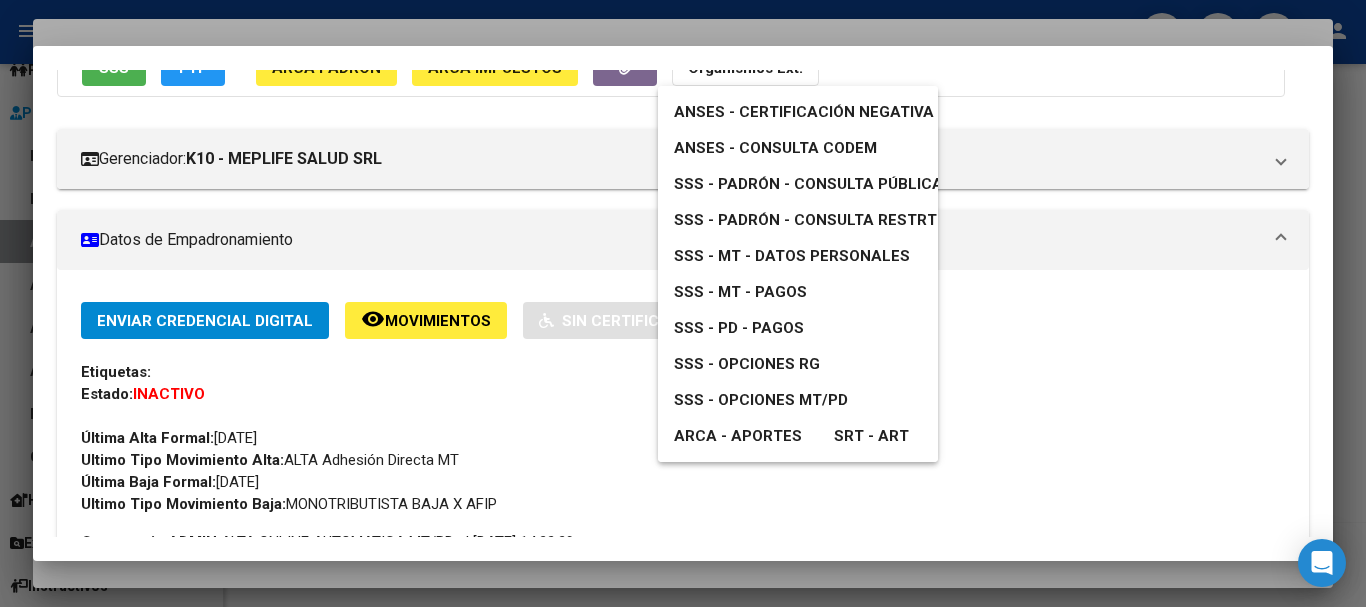 click on "SSS - Padrón - Consulta Pública" at bounding box center (808, 184) 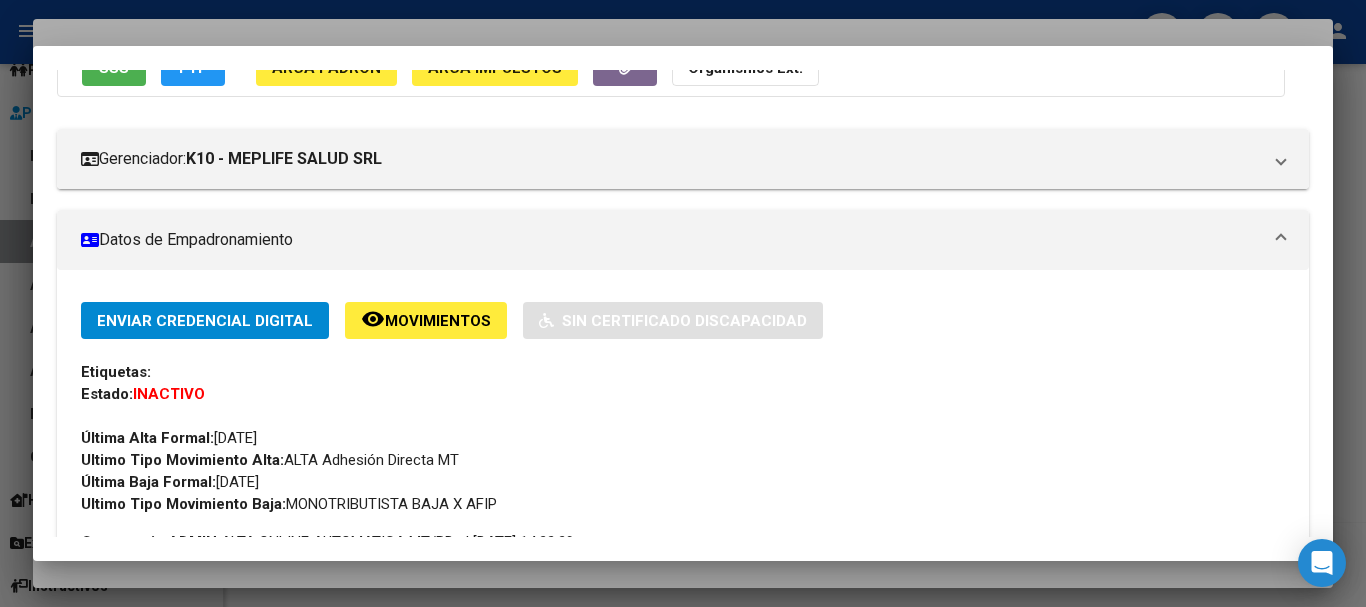 scroll, scrollTop: 179, scrollLeft: 0, axis: vertical 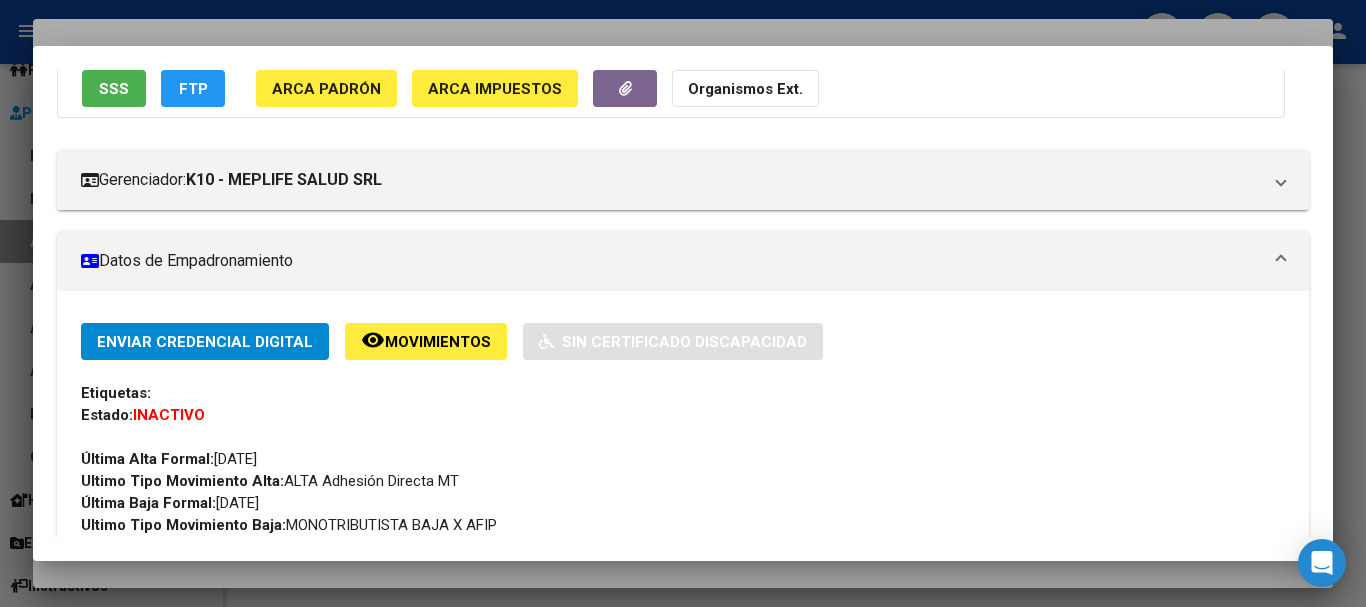 click on "Organismos Ext." 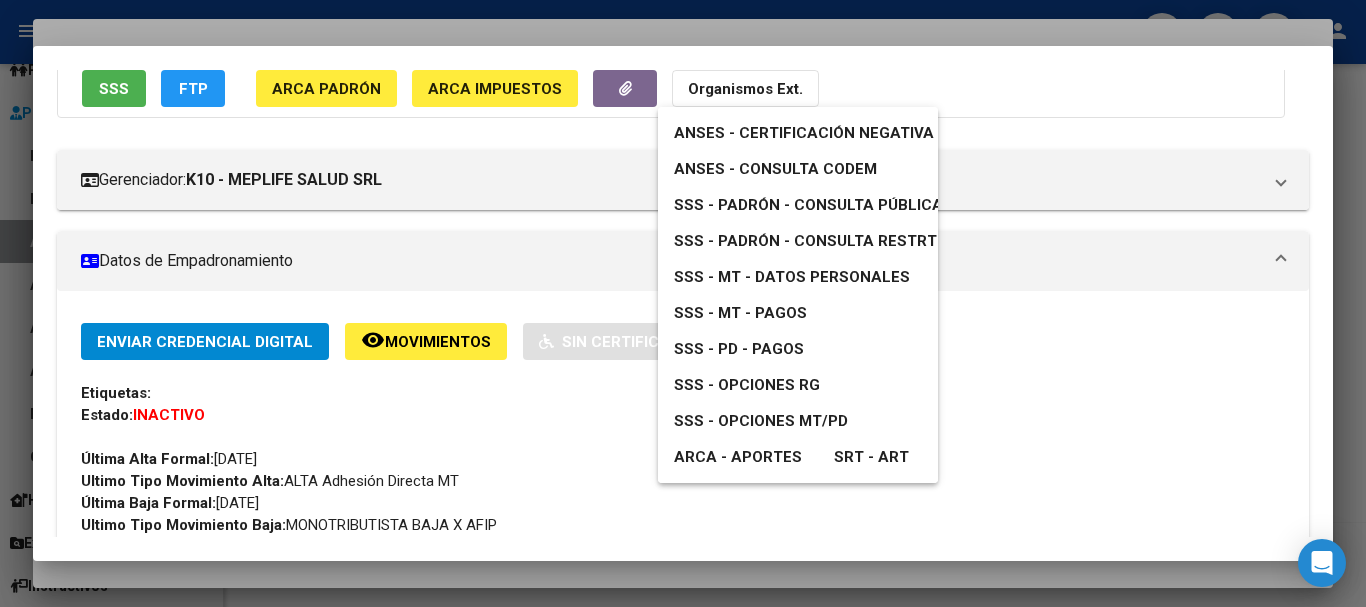 click on "SSS - MT - Datos Personales" at bounding box center (792, 277) 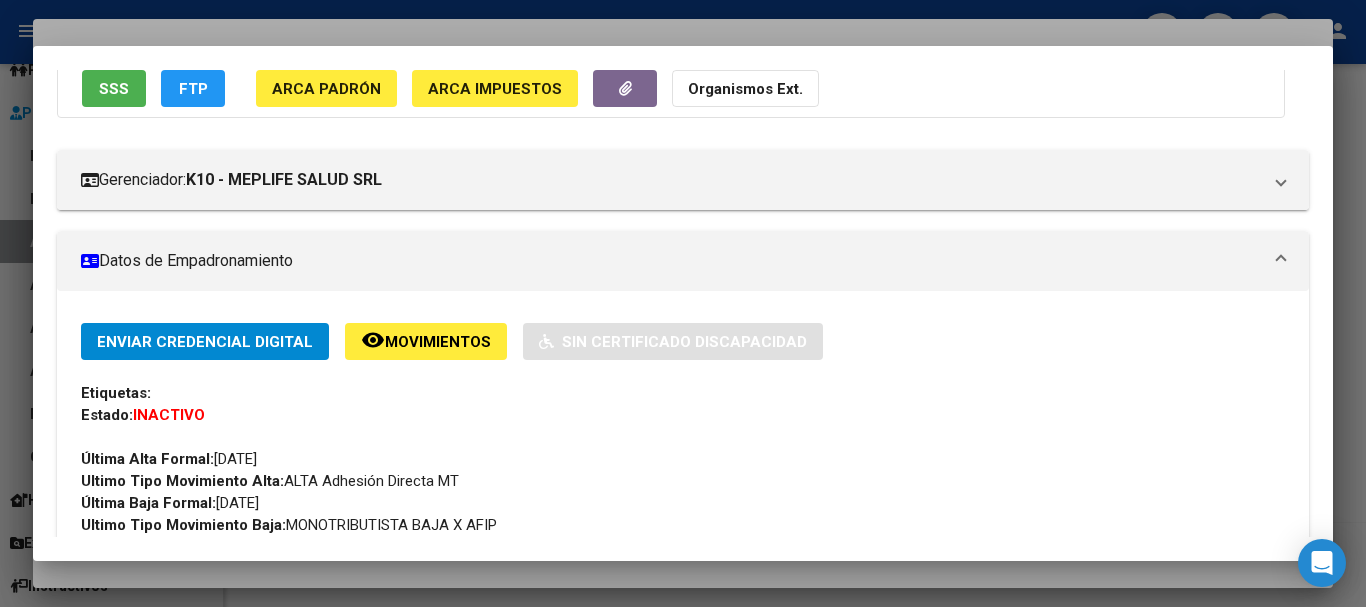 scroll, scrollTop: 0, scrollLeft: 0, axis: both 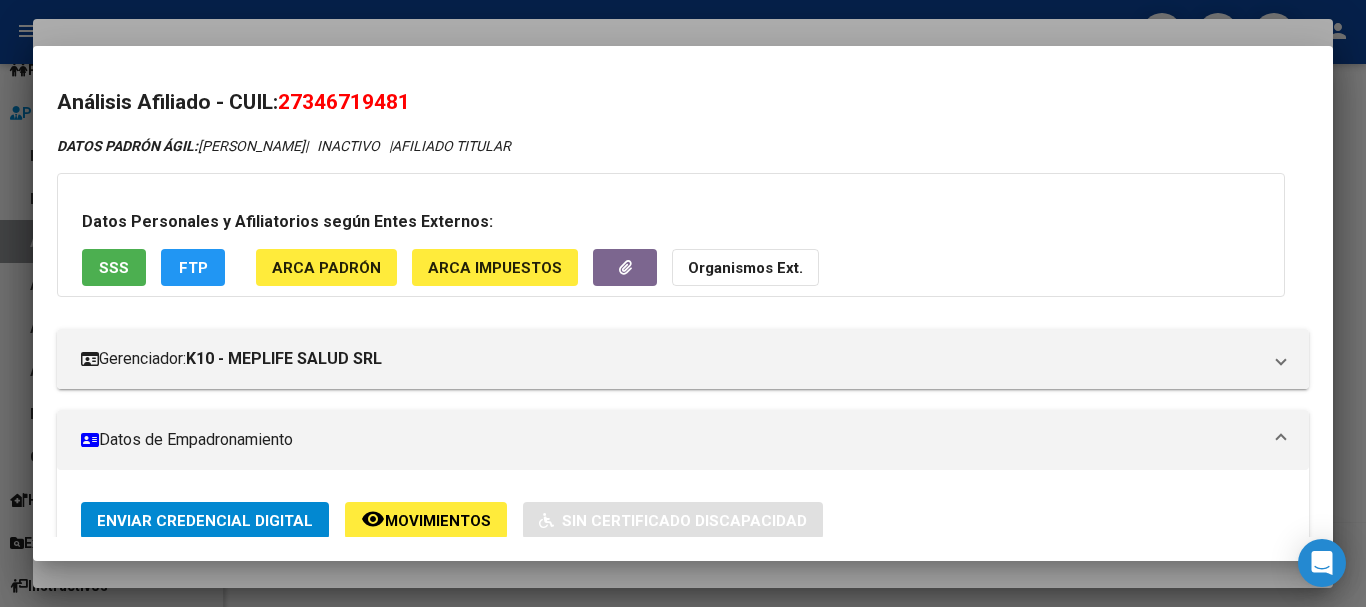 click on "27346719481" at bounding box center (344, 102) 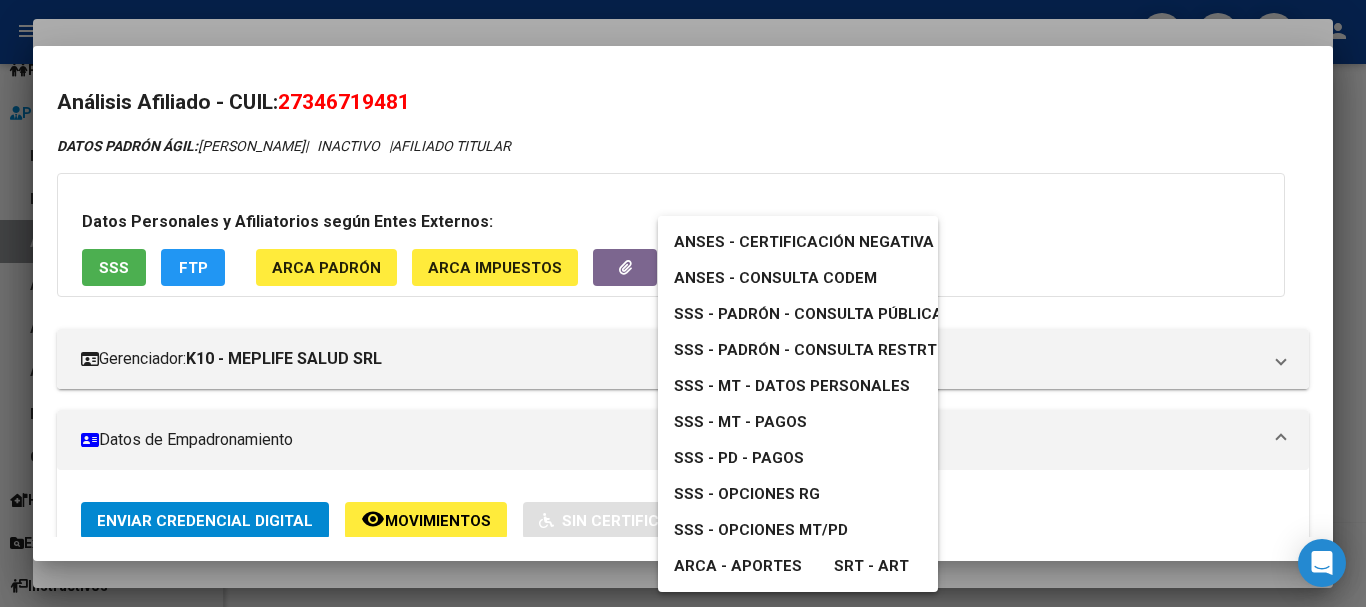 click on "SSS - Padrón - Consulta Pública" at bounding box center (808, 314) 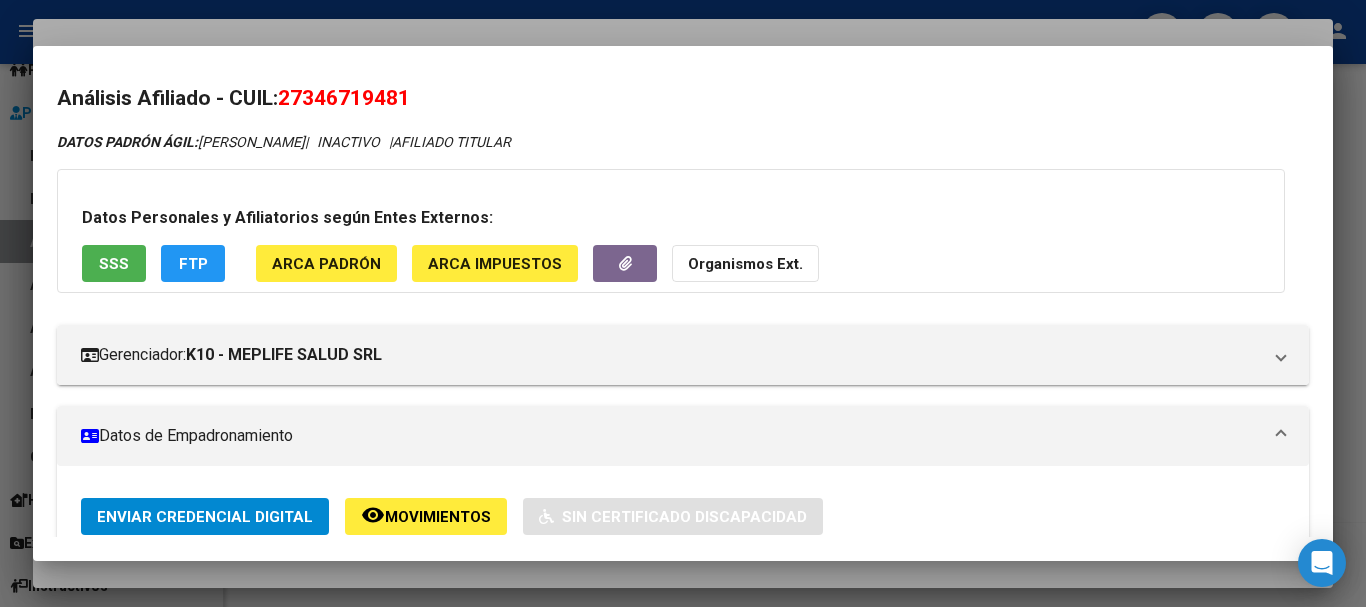 scroll, scrollTop: 0, scrollLeft: 0, axis: both 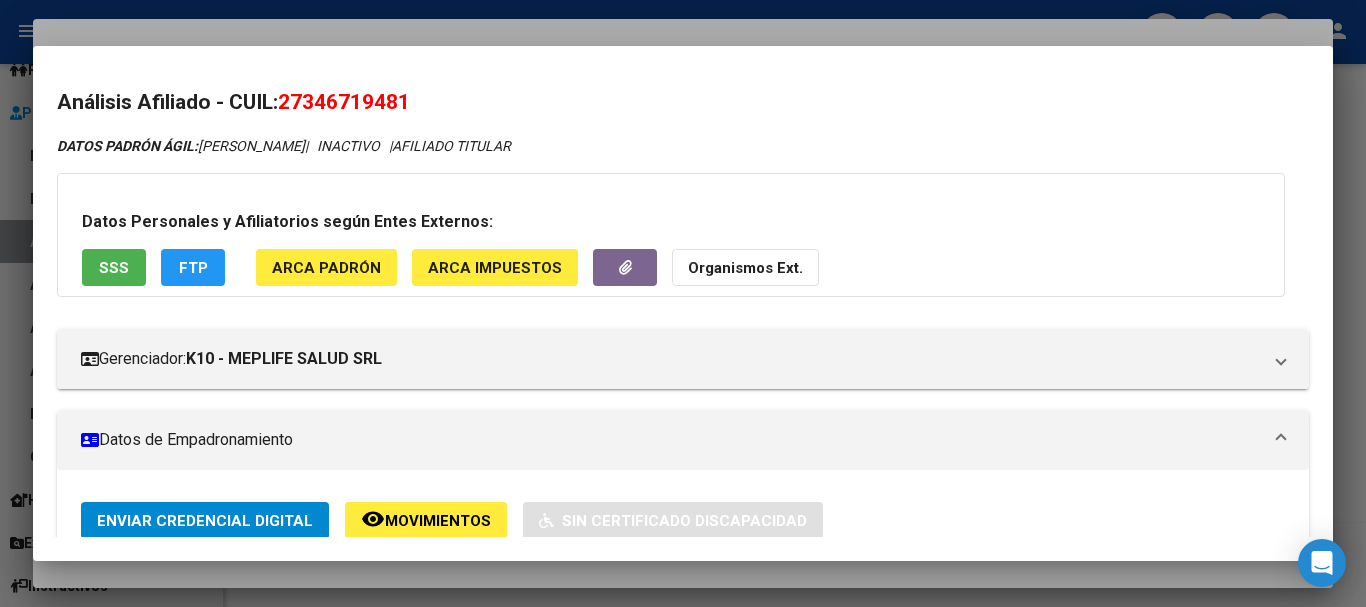 click on "FTP" 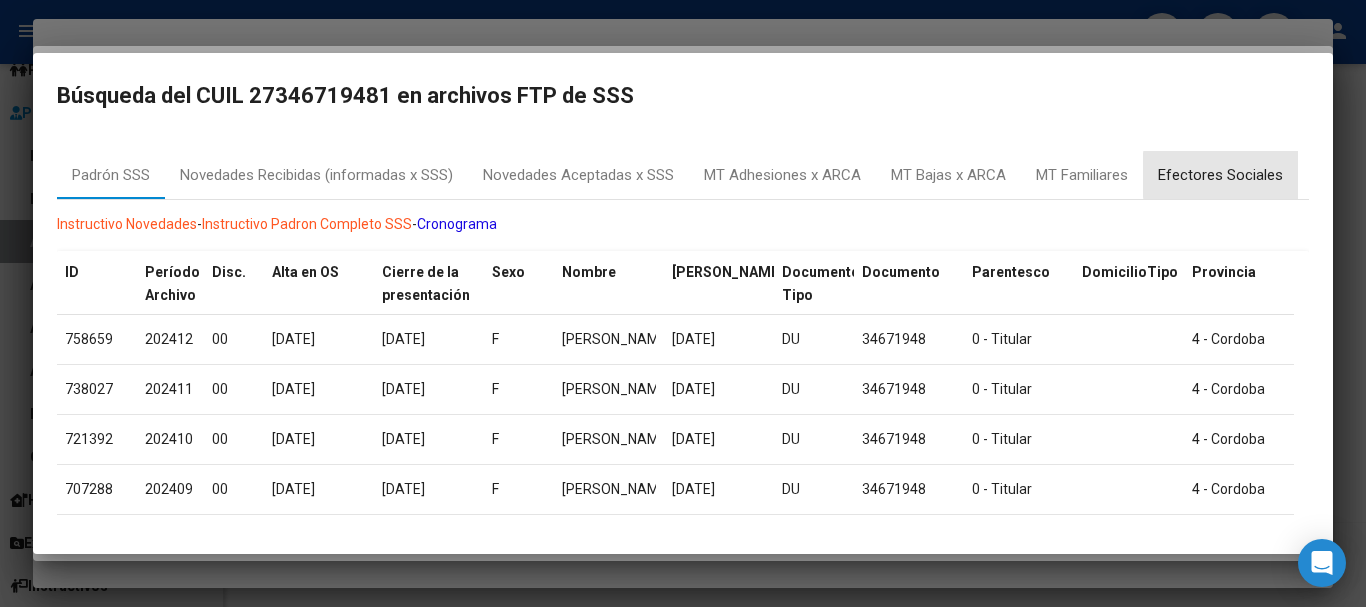 click on "Efectores Sociales" at bounding box center (1220, 175) 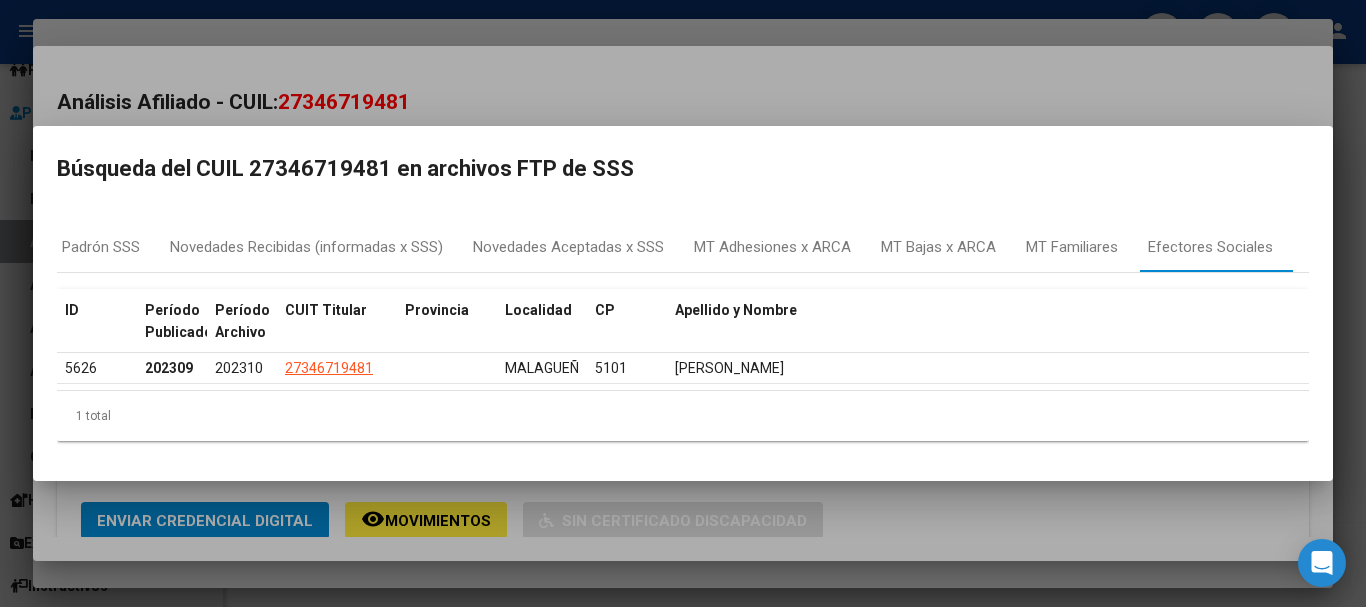 click at bounding box center (683, 303) 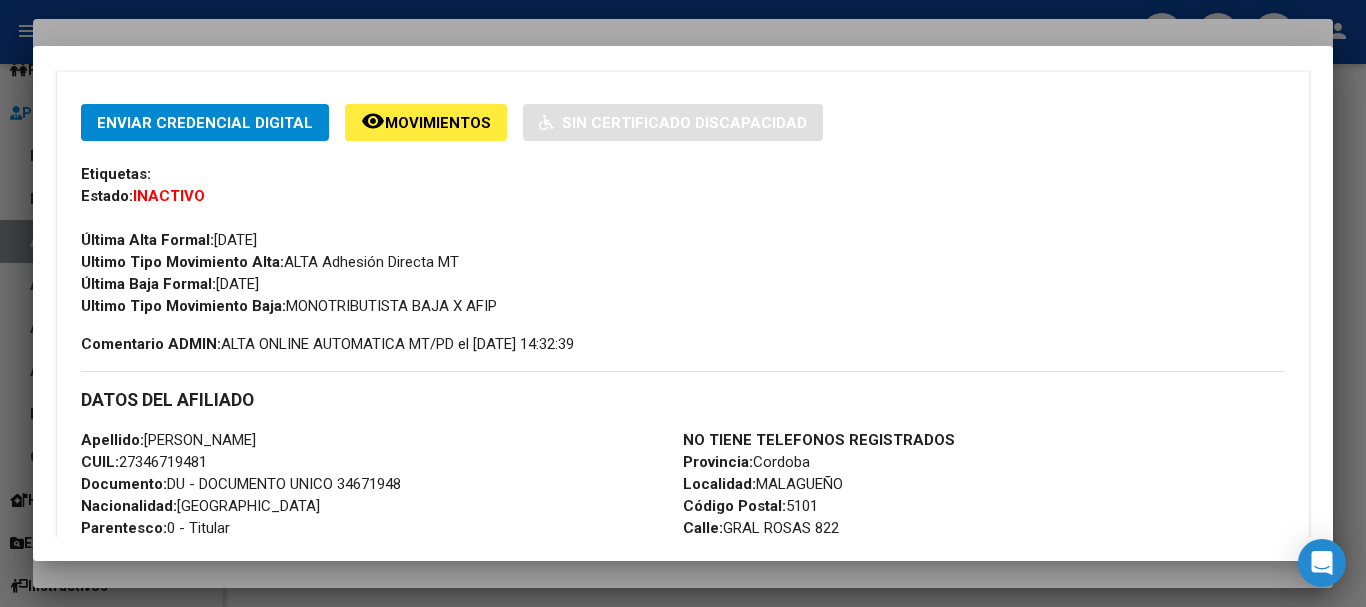 scroll, scrollTop: 400, scrollLeft: 0, axis: vertical 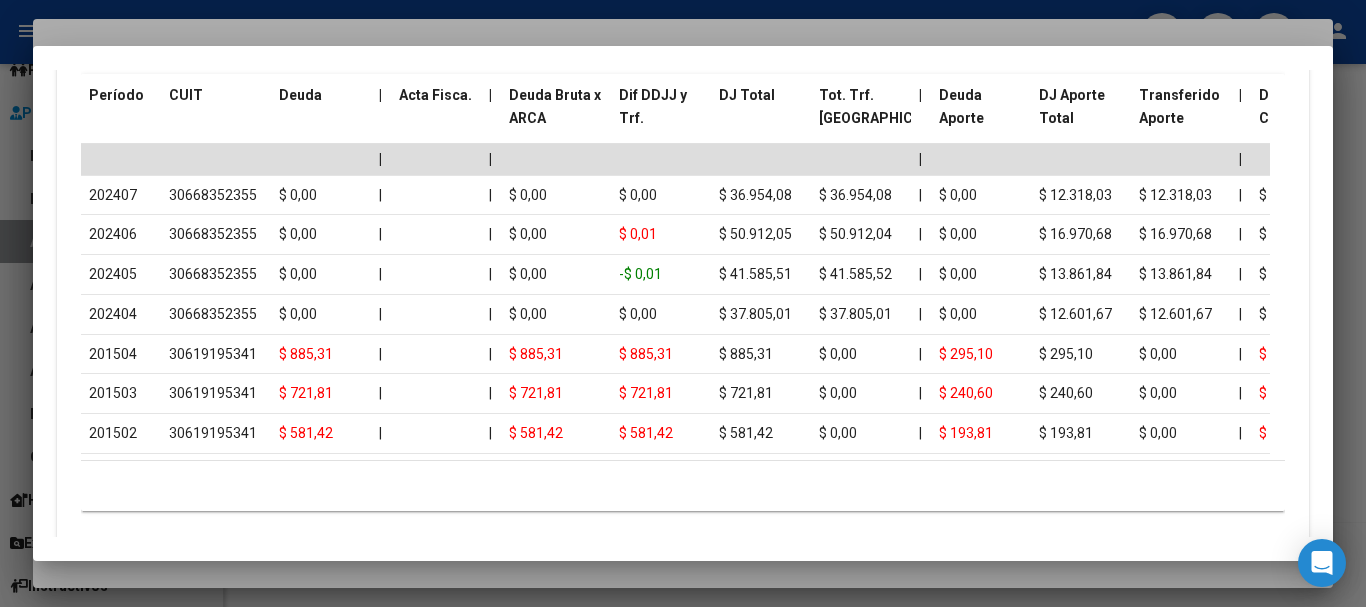 click at bounding box center [683, 303] 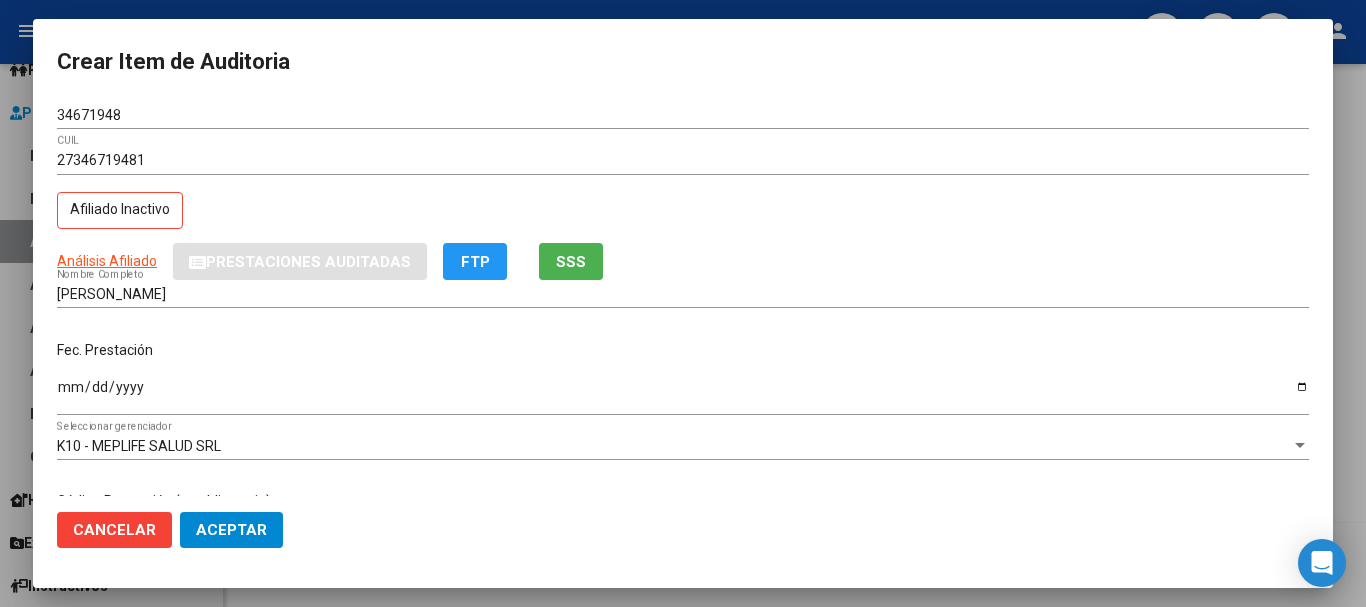 drag, startPoint x: 521, startPoint y: 9, endPoint x: 562, endPoint y: 8, distance: 41.01219 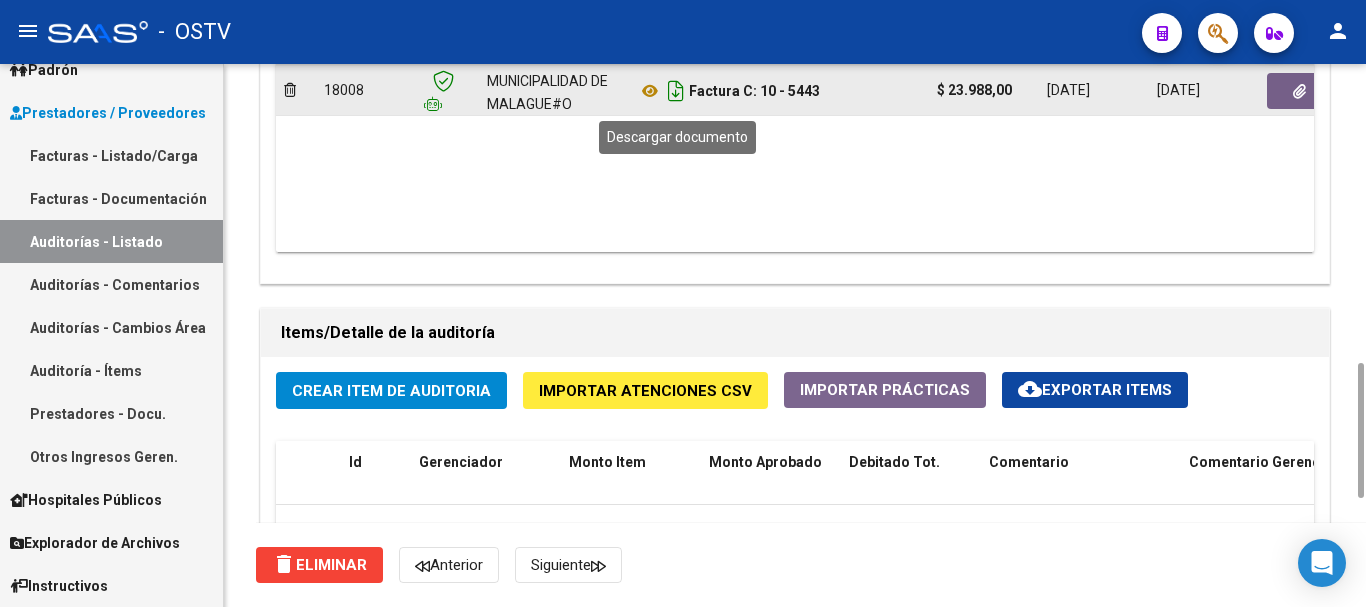 drag, startPoint x: 834, startPoint y: 86, endPoint x: 683, endPoint y: 104, distance: 152.06906 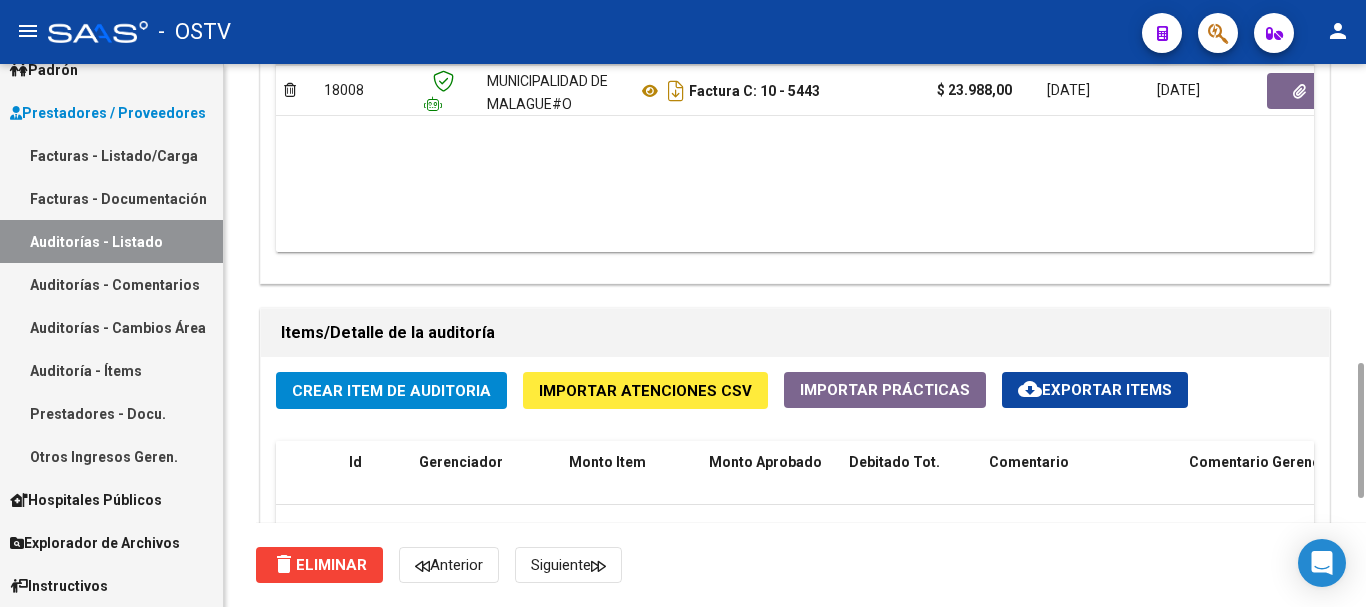 copy on "Factura C: 10 - 5443" 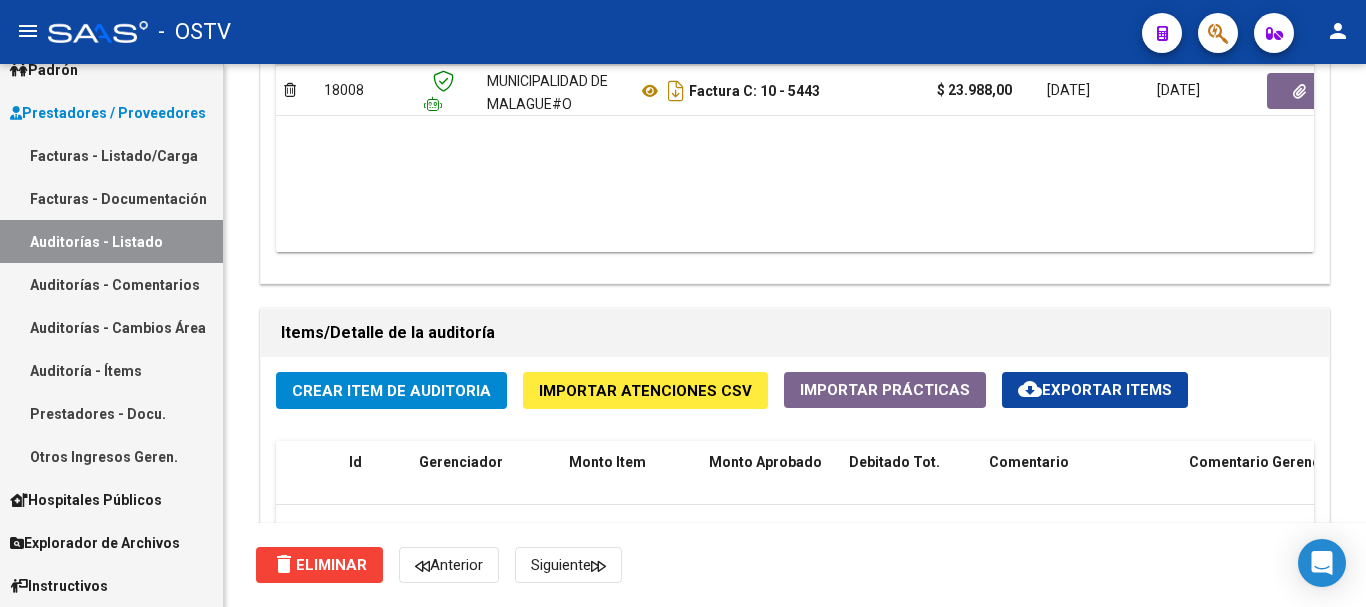 scroll, scrollTop: 1400, scrollLeft: 0, axis: vertical 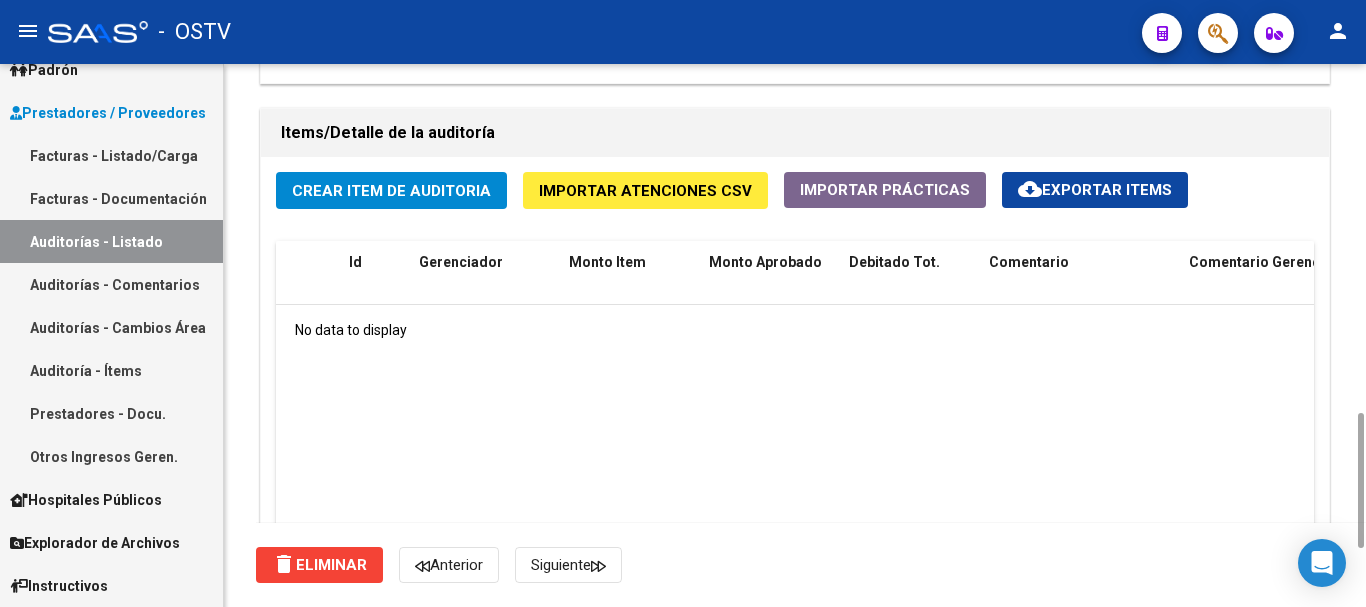 click on "Crear Item de Auditoria Importar Atenciones CSV  Importar Prácticas
cloud_download  Exportar Items  Id Gerenciador Monto Item Monto Aprobado Debitado Tot. Comentario Comentario Gerenciador Descripción Afiliado Estado CUIL Documento Nombre Completo Fec. Prestación Atencion Tipo Nomenclador Código Nomenclador Nombre Usuario Creado Area Creado Area Modificado No data to display  0 total   1" 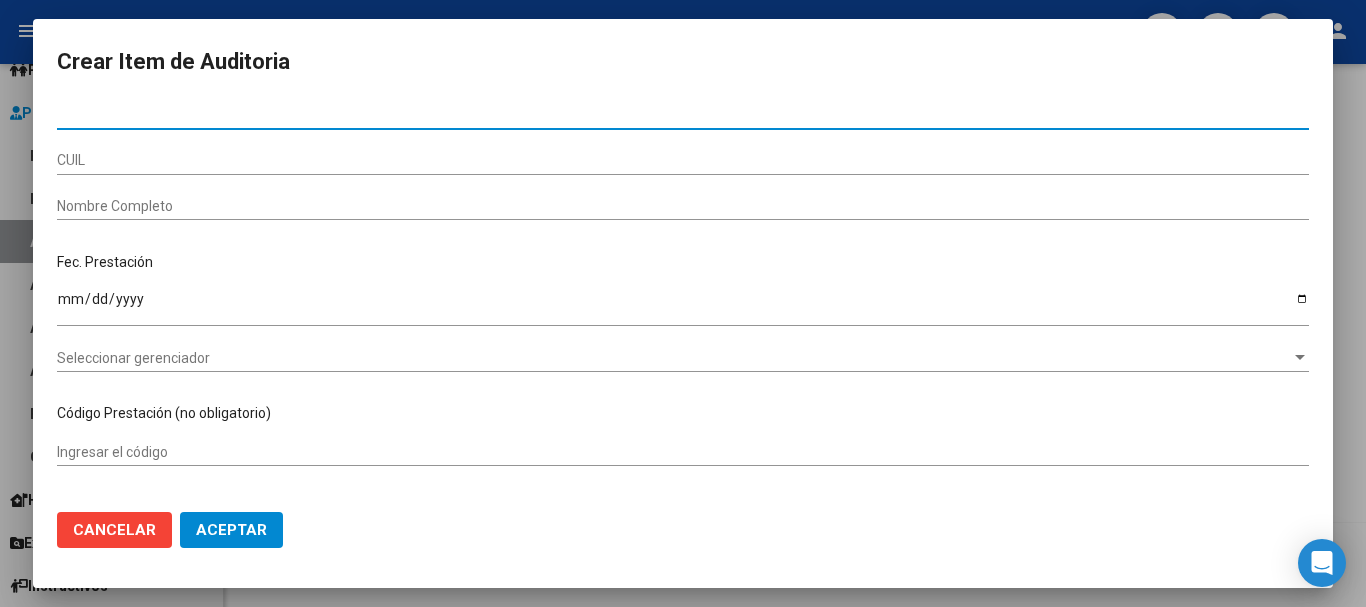 paste on "34671948" 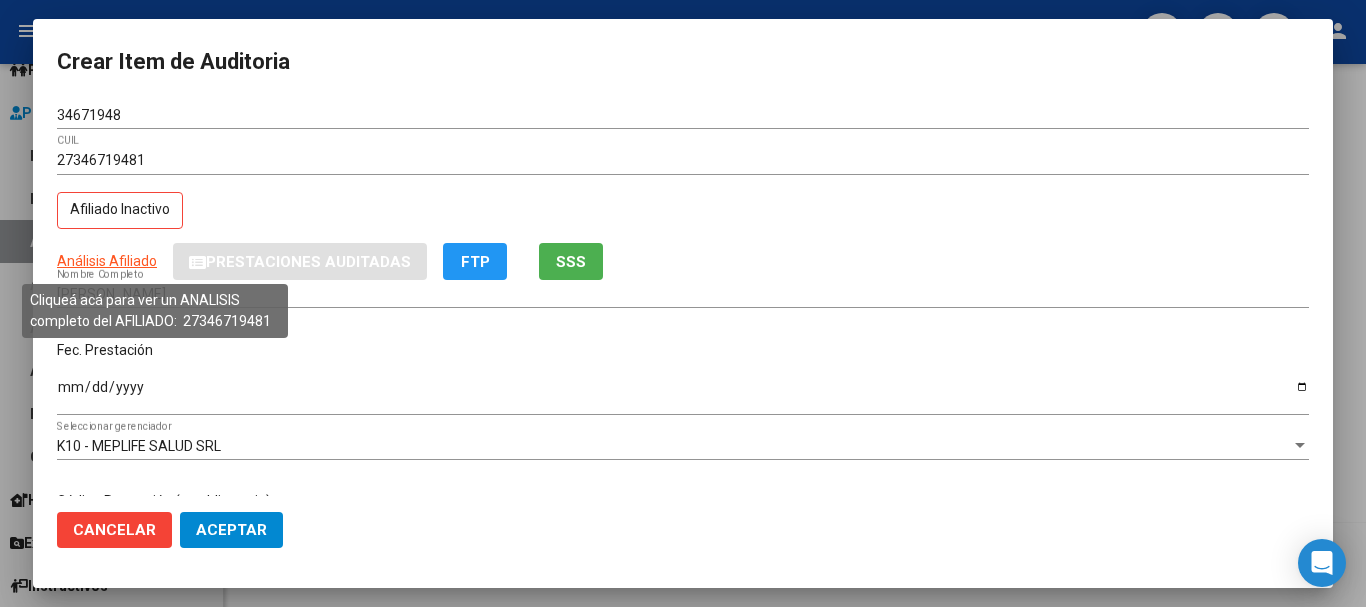click on "Análisis Afiliado" at bounding box center (107, 261) 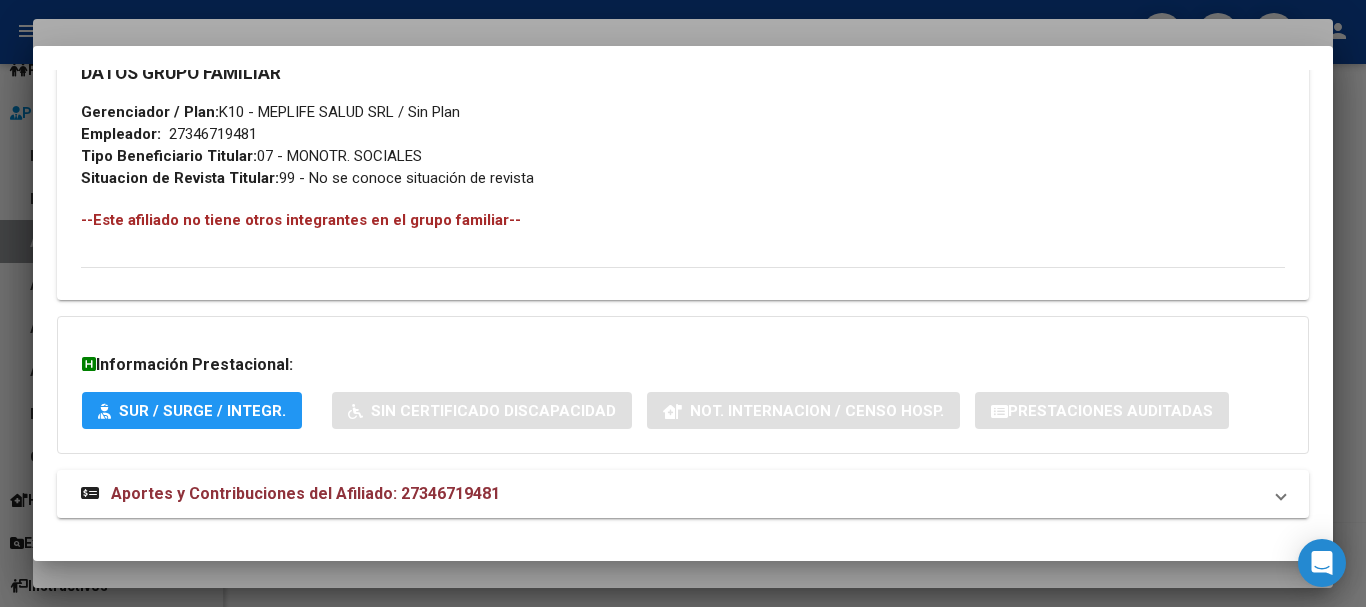 scroll, scrollTop: 1043, scrollLeft: 0, axis: vertical 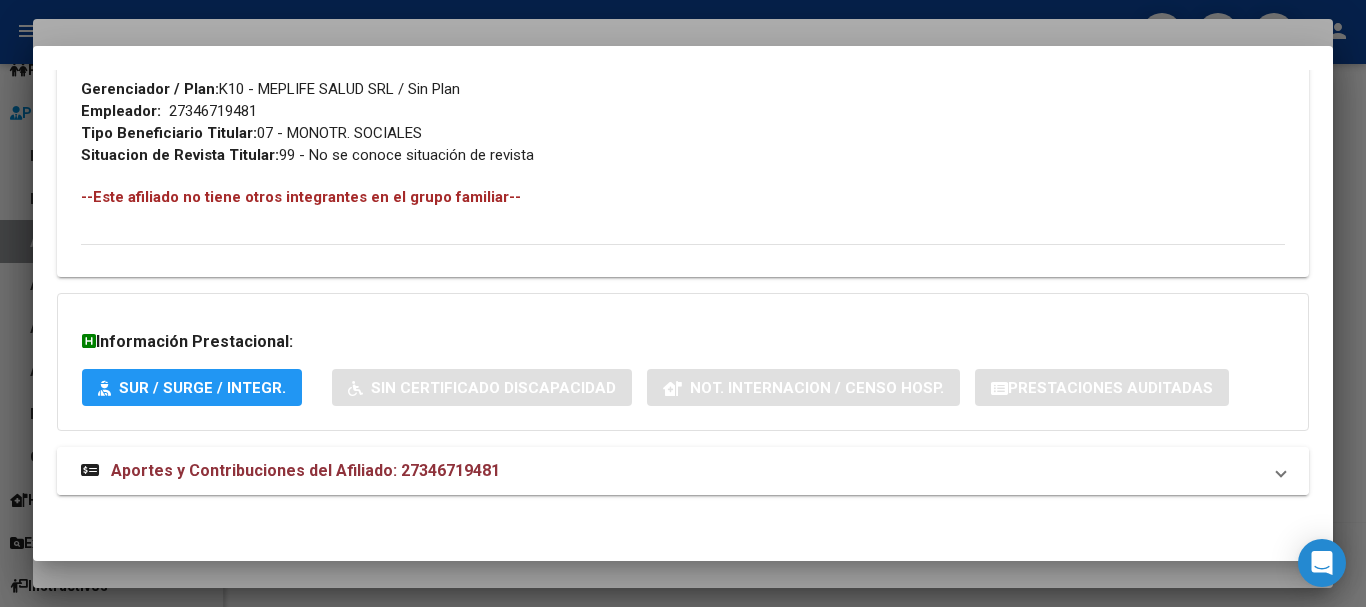 click on "Aportes y Contribuciones del Afiliado: 27346719481" at bounding box center [305, 470] 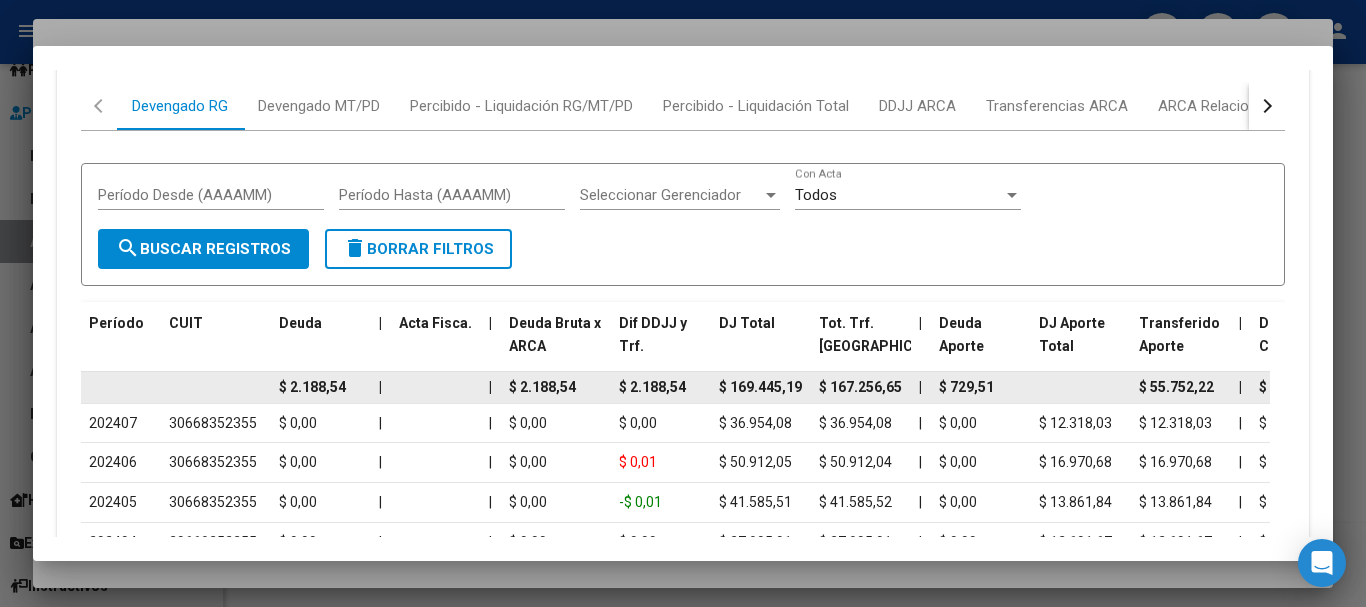scroll, scrollTop: 1604, scrollLeft: 0, axis: vertical 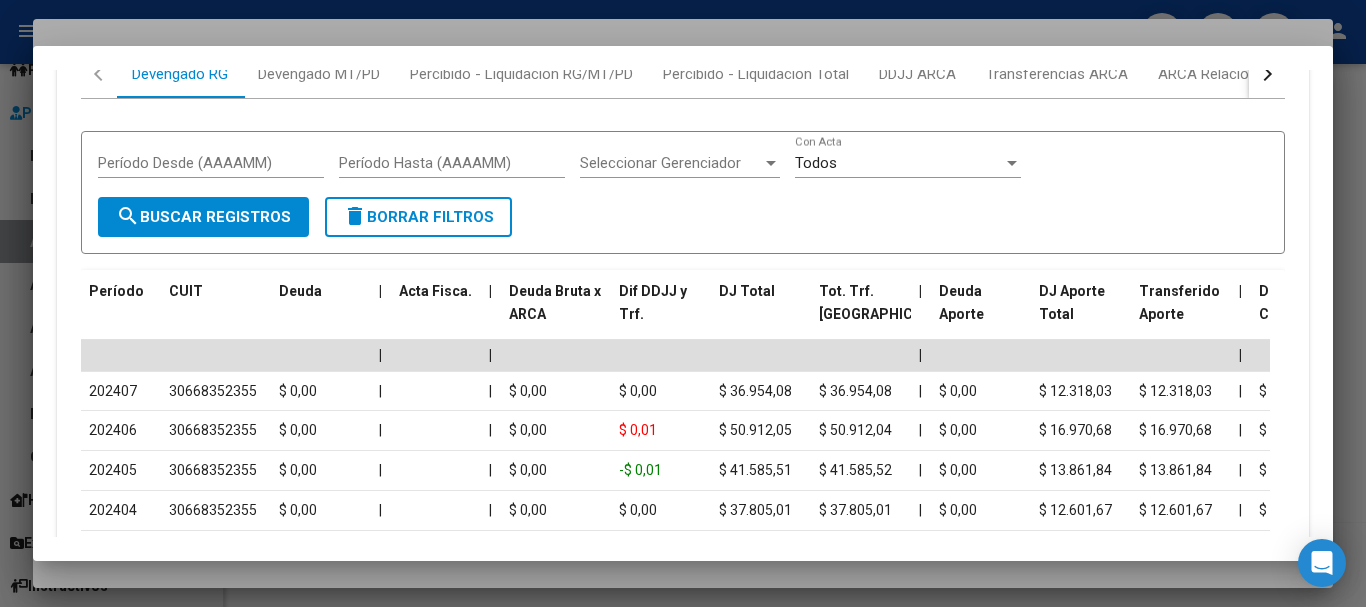 click on "Todos  Con Acta" 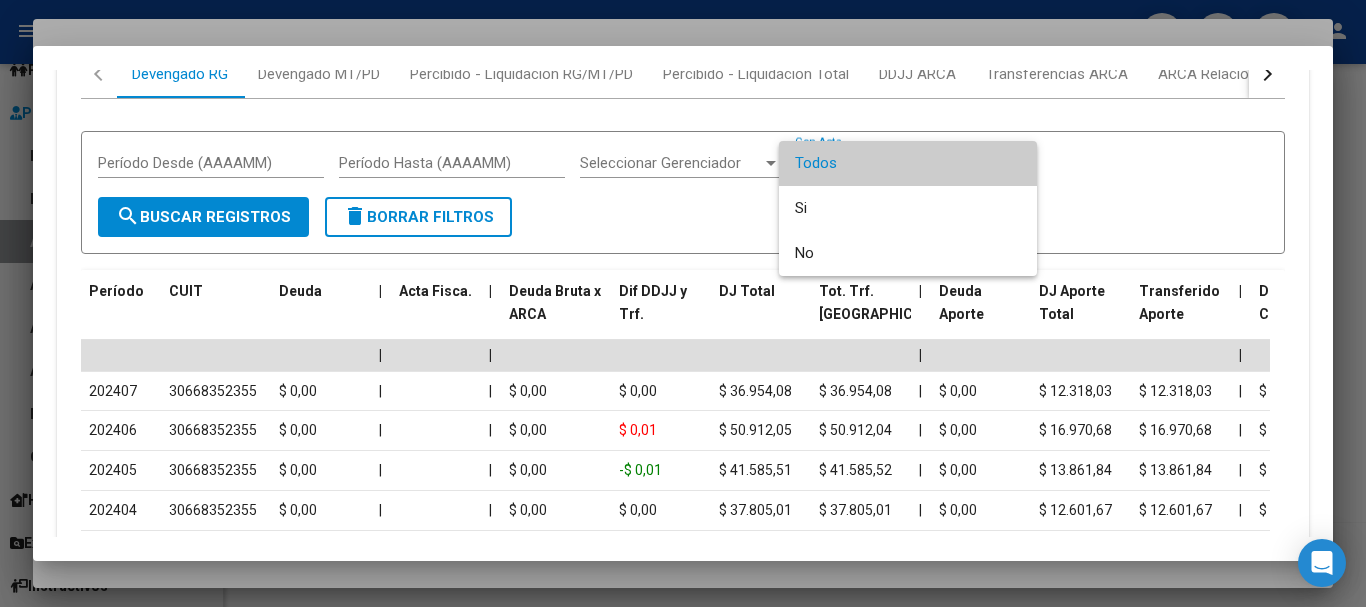 click at bounding box center (683, 303) 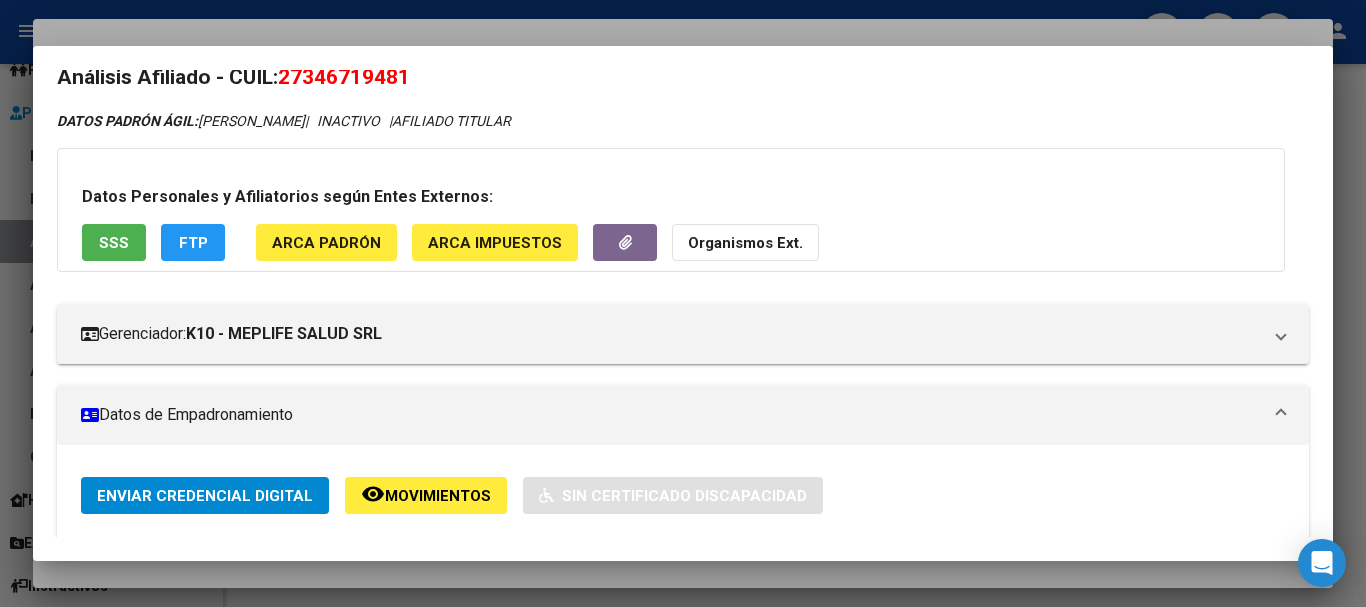 scroll, scrollTop: 0, scrollLeft: 0, axis: both 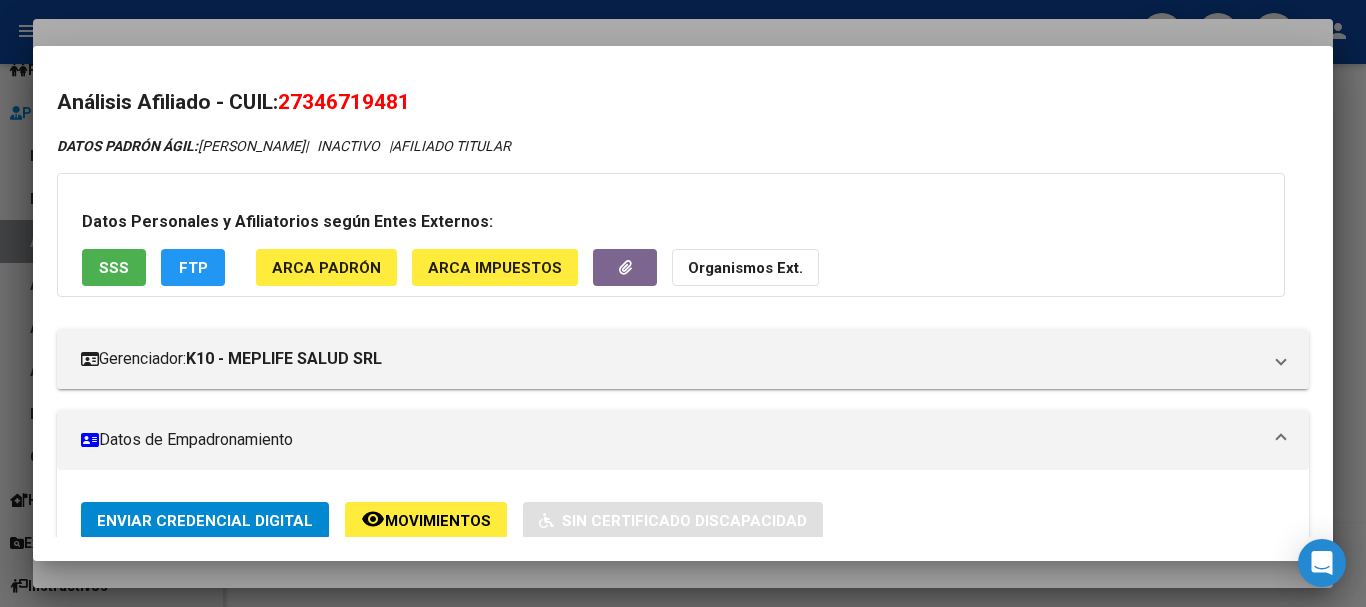 click on "Organismos Ext." 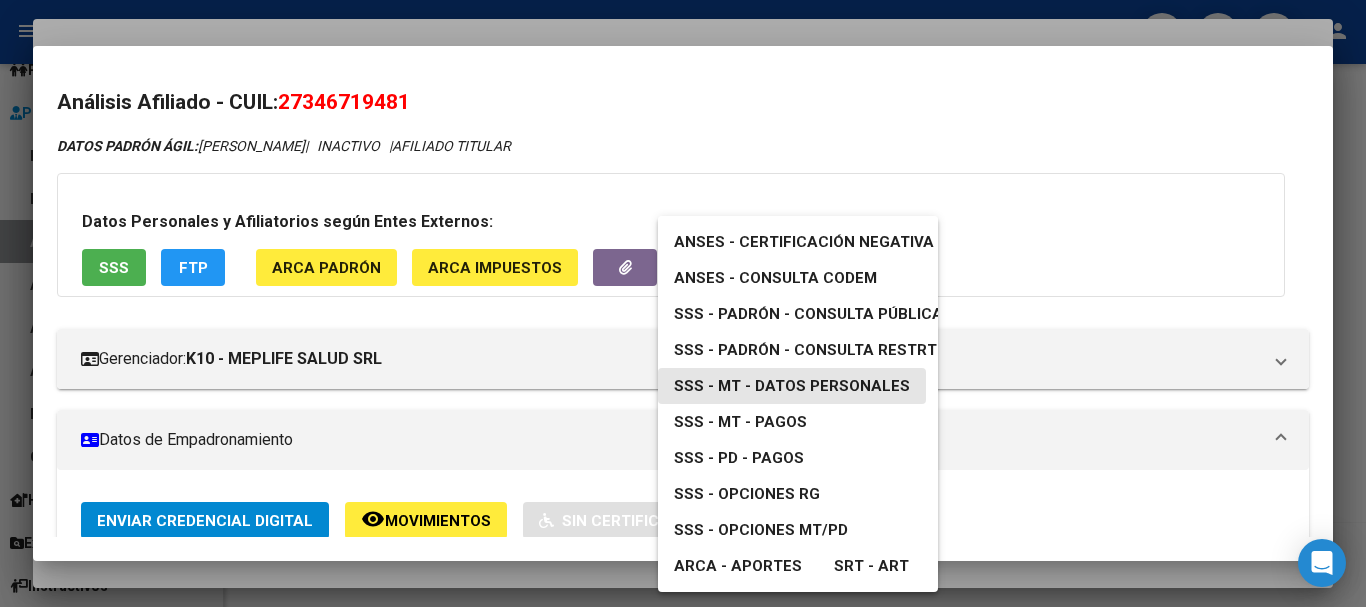 click on "SSS - MT - Datos Personales" at bounding box center [792, 386] 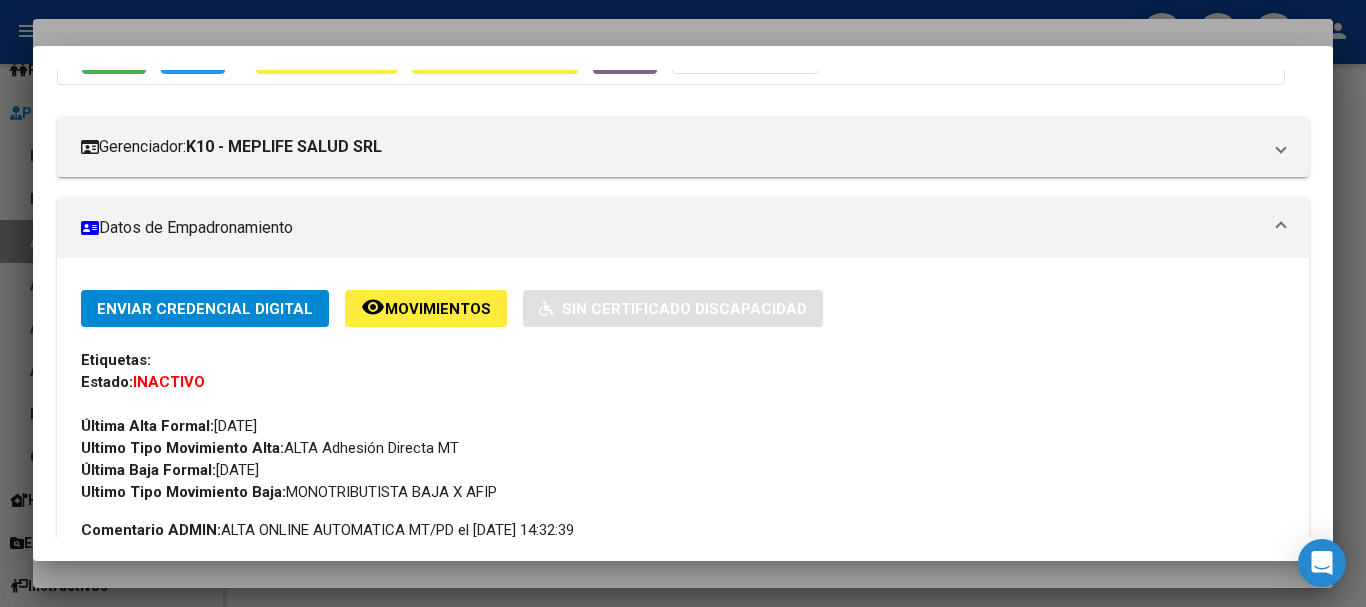 scroll, scrollTop: 400, scrollLeft: 0, axis: vertical 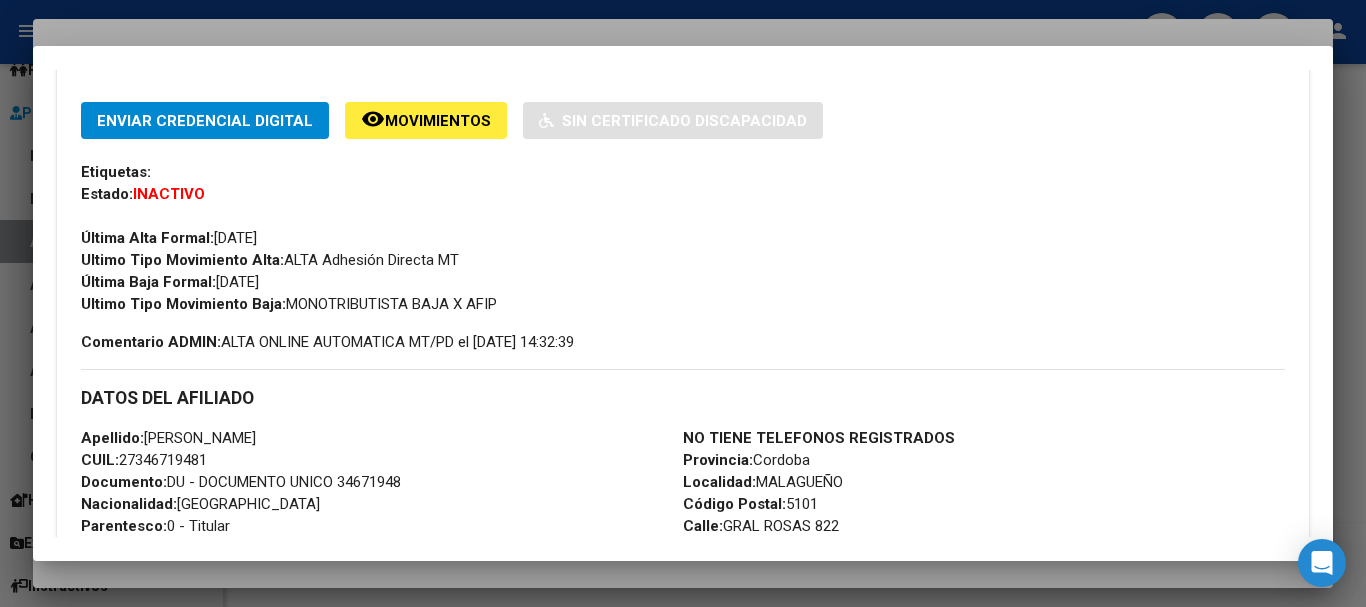 click at bounding box center [683, 303] 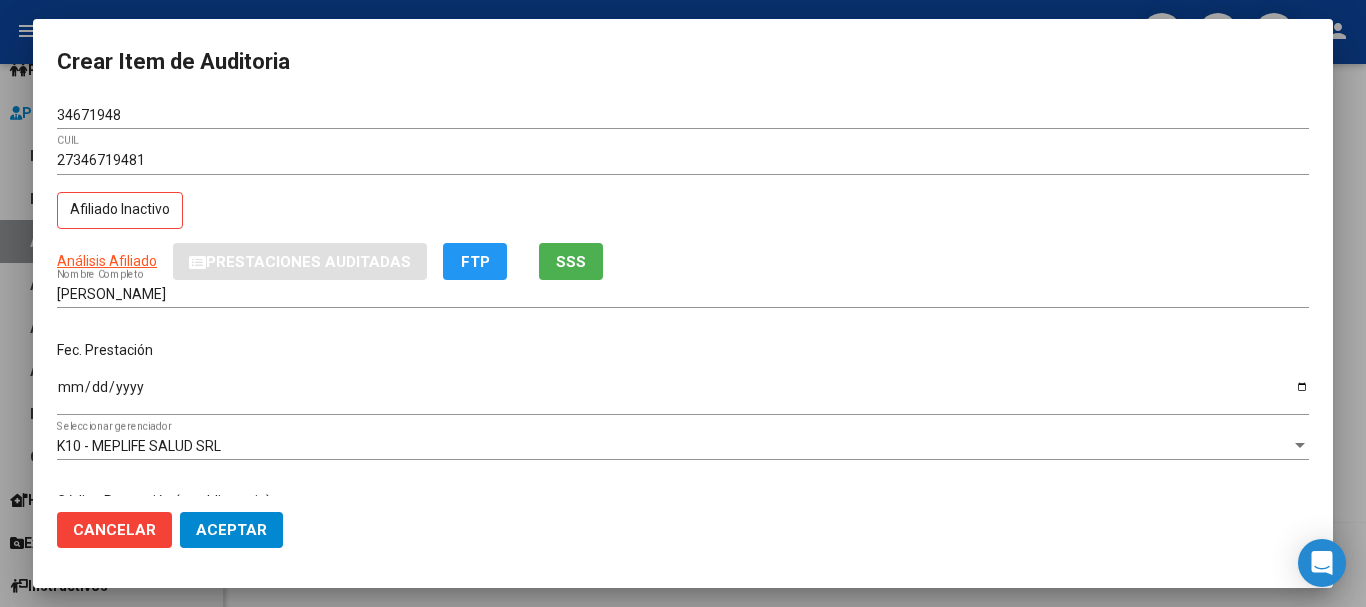 click on "Crear Item de Auditoria" at bounding box center (683, 62) 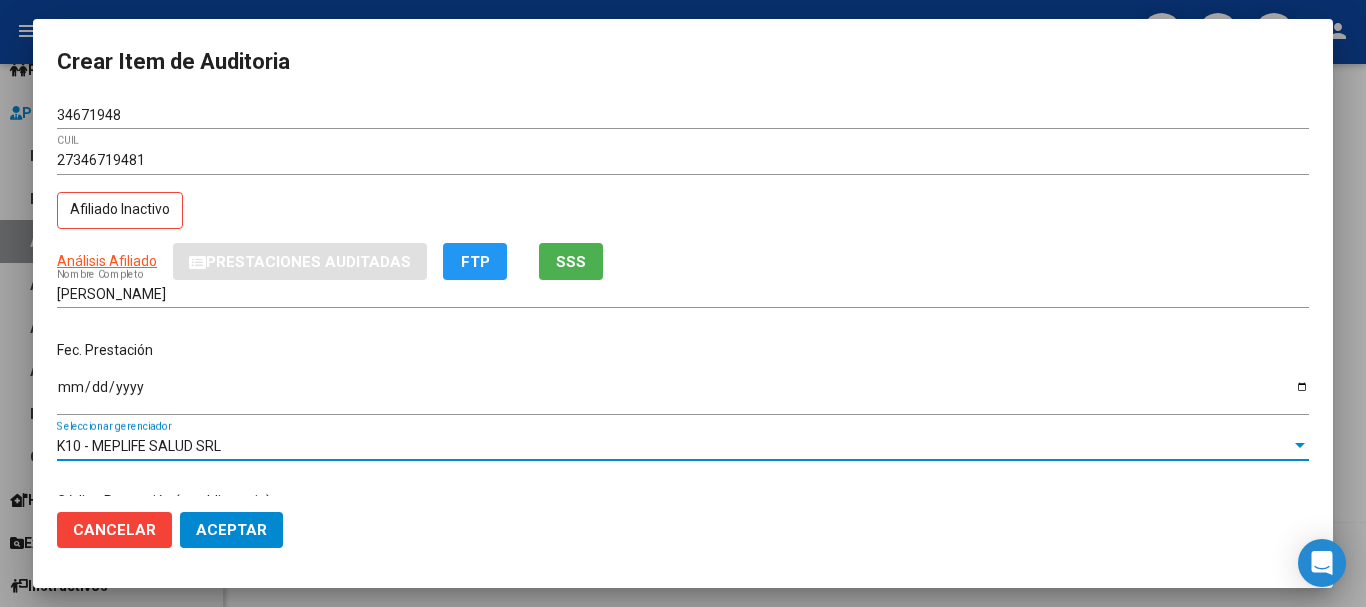 scroll, scrollTop: 242, scrollLeft: 0, axis: vertical 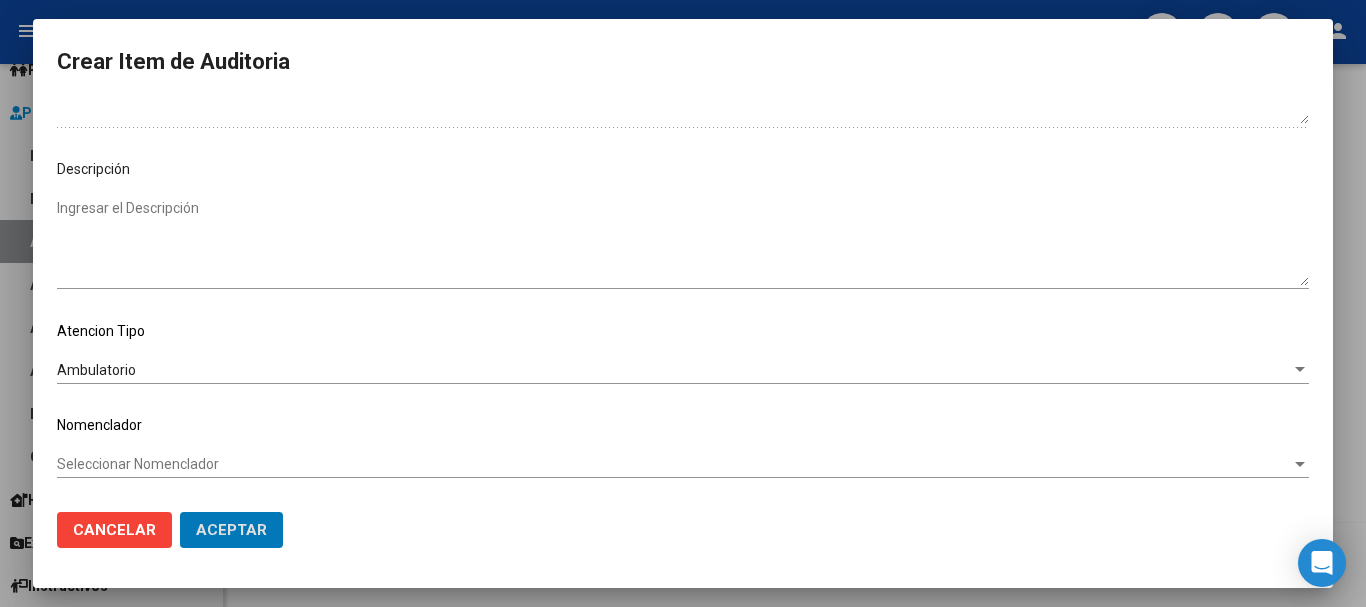click on "Aceptar" 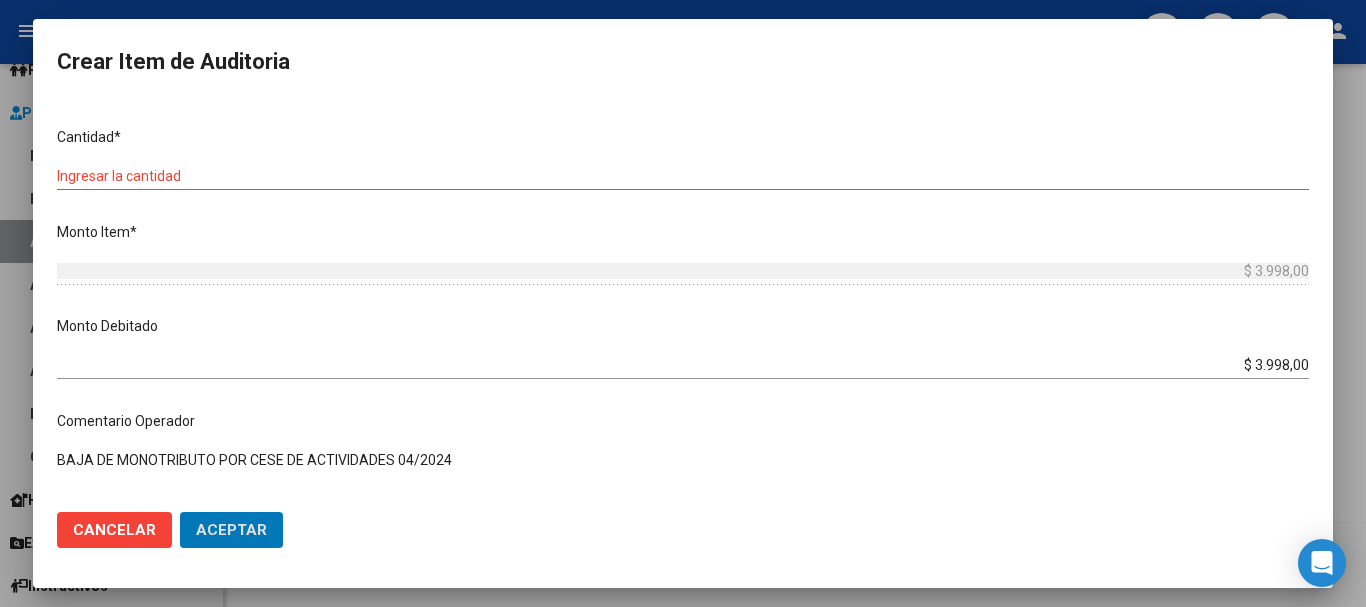 scroll, scrollTop: 600, scrollLeft: 0, axis: vertical 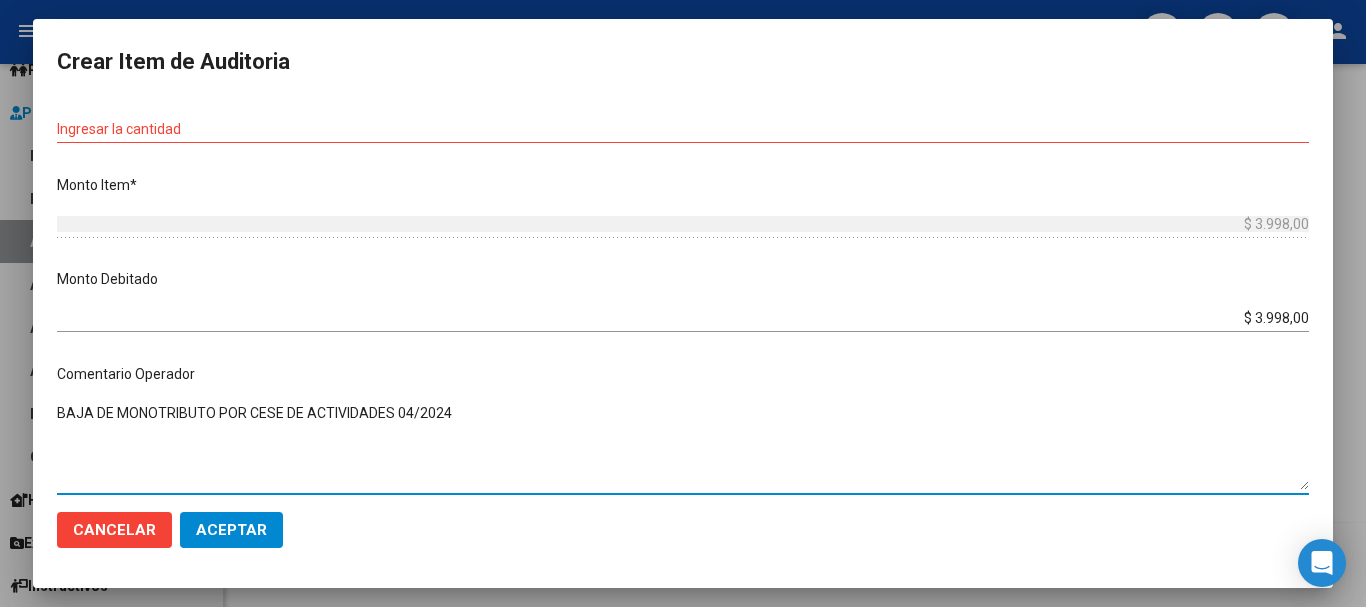 click on "BAJA DE MONOTRIBUTO POR CESE DE ACTIVIDADES 04/2024" at bounding box center (683, 447) 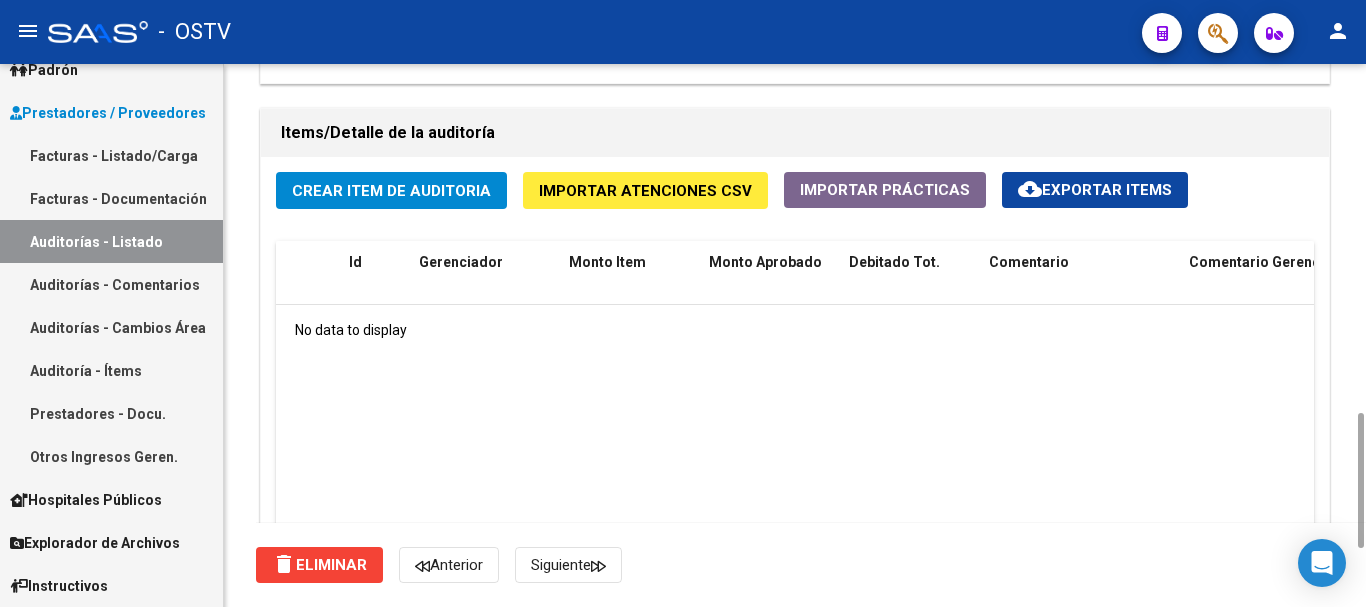 click on "Crear Item de Auditoria" 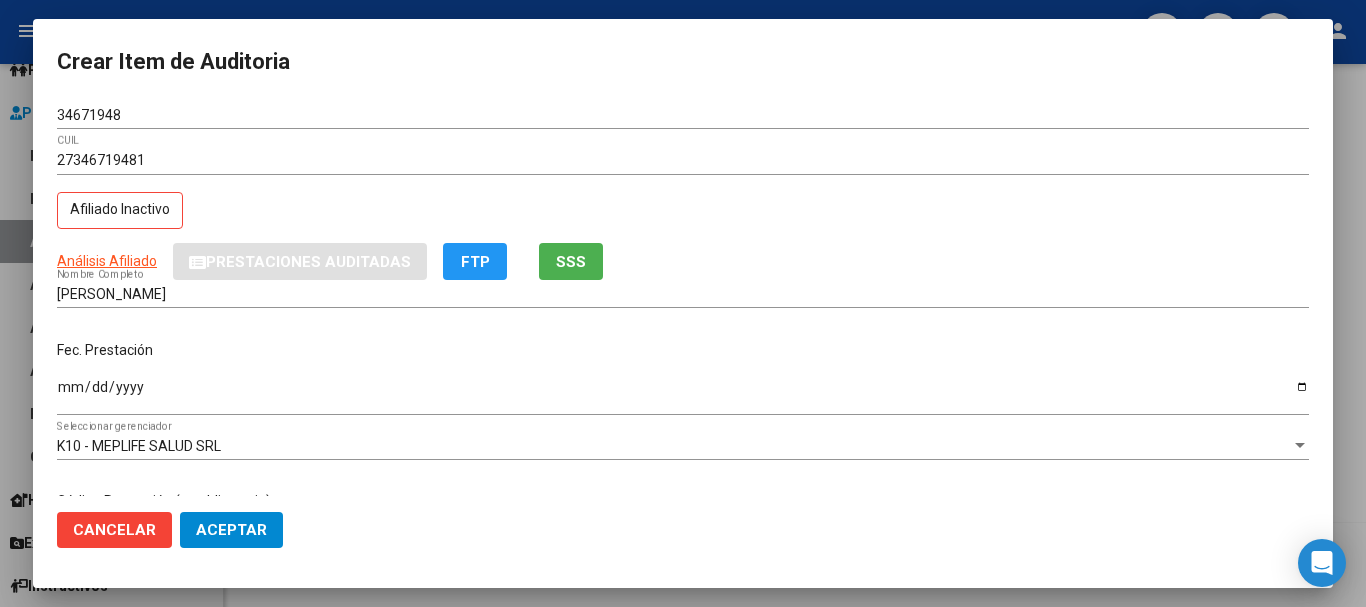 scroll, scrollTop: 242, scrollLeft: 0, axis: vertical 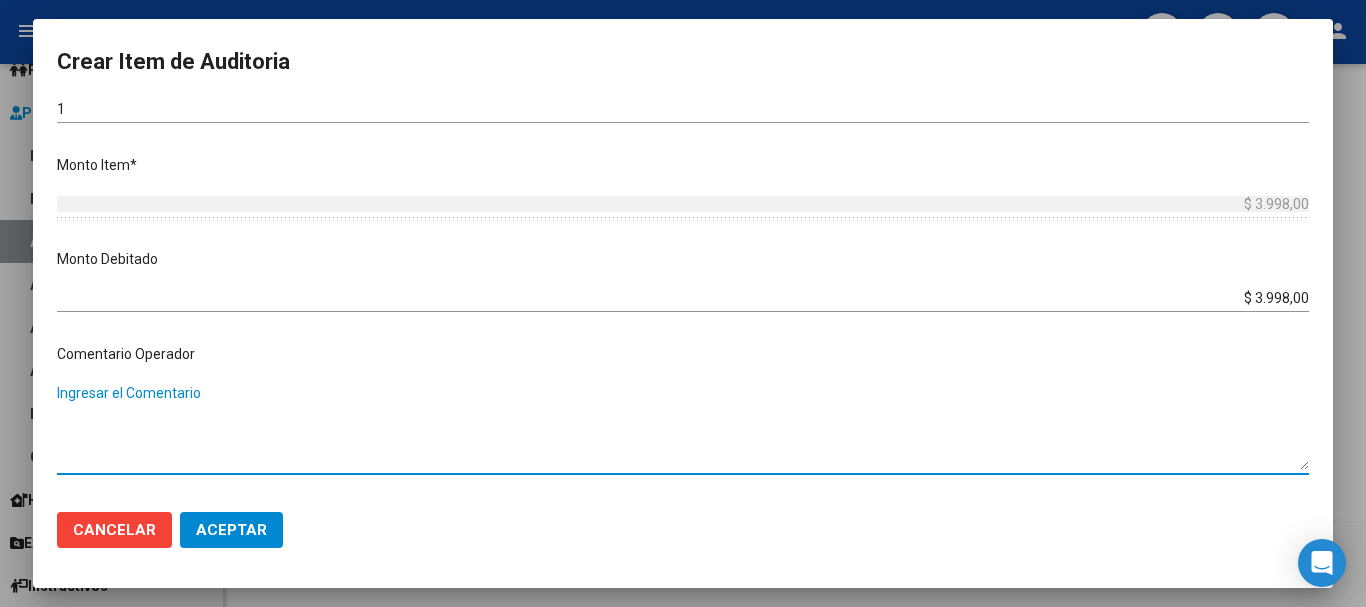 paste on "BAJA DE MONOTRIBUTO POR CESE DE ACTIVIDADES 04/2024" 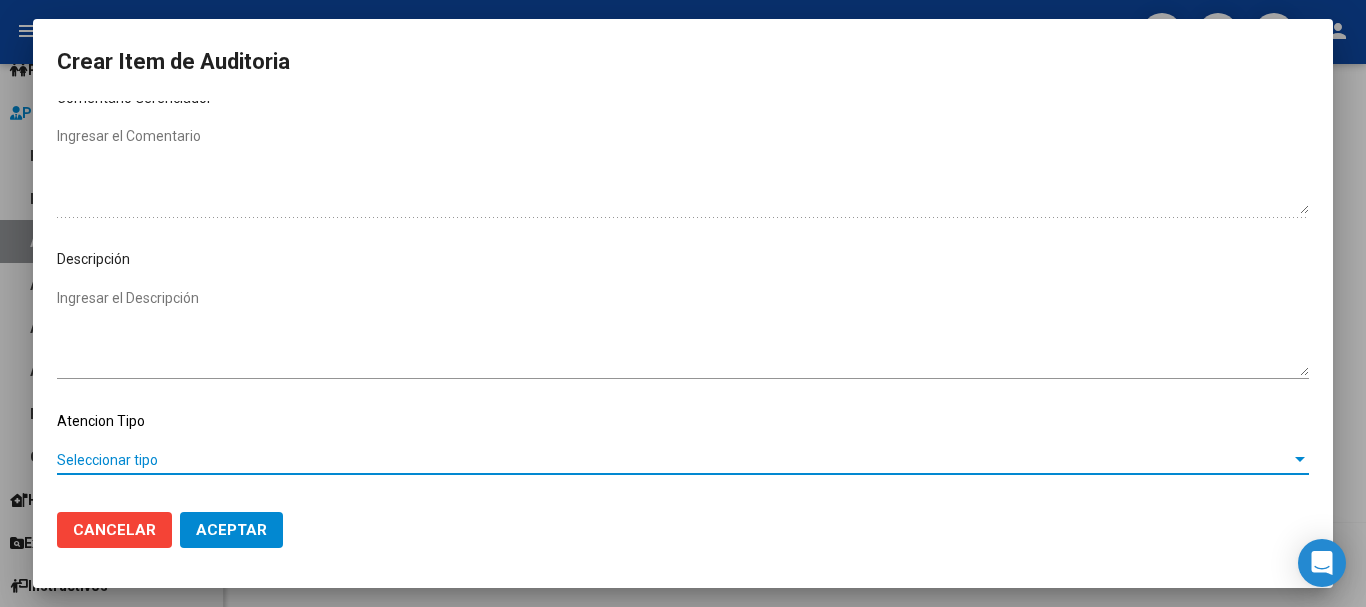 scroll, scrollTop: 1128, scrollLeft: 0, axis: vertical 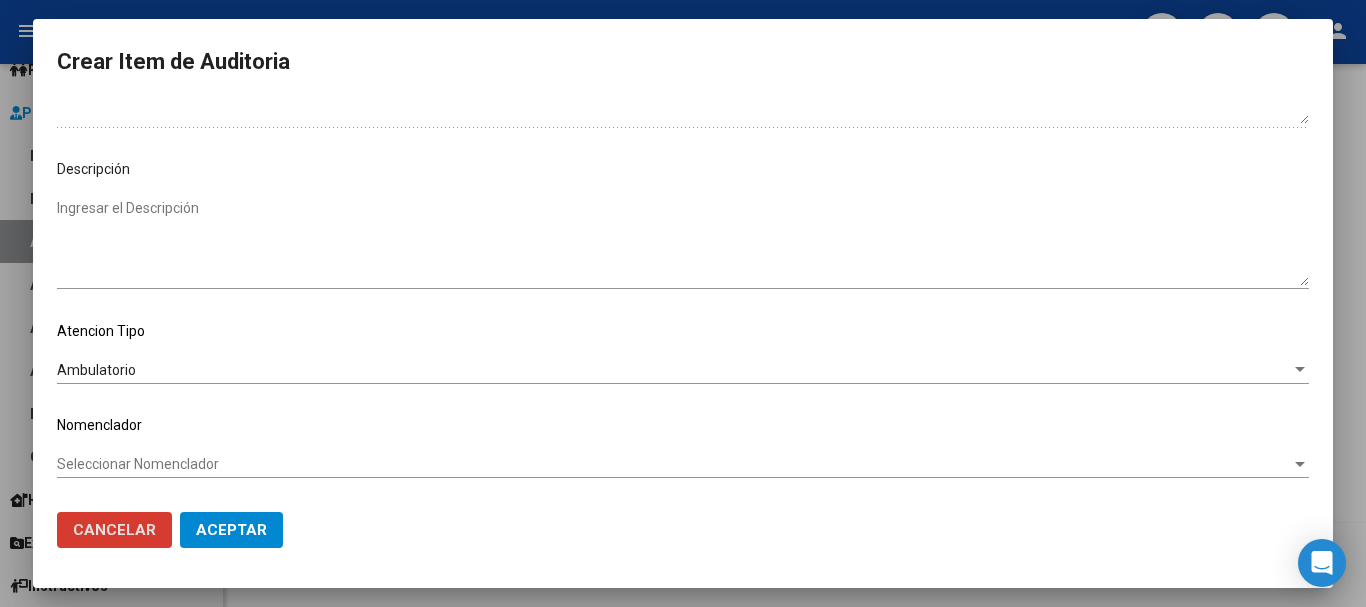 click on "Aceptar" 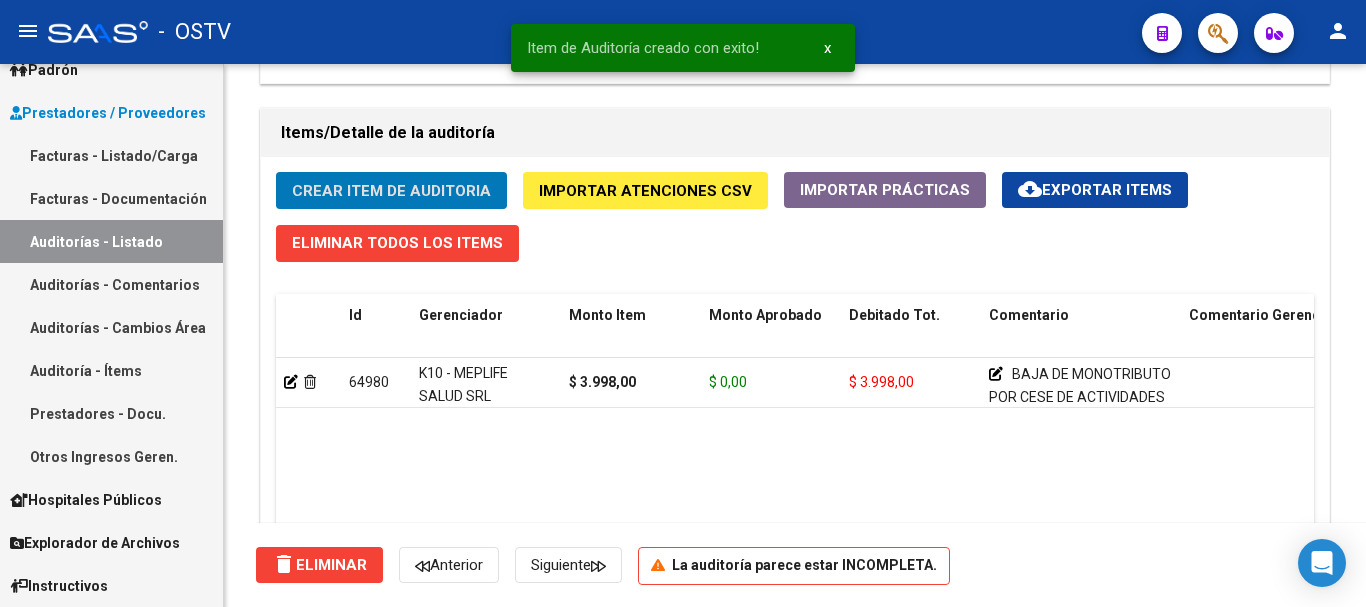 click on "Crear Item de Auditoria" 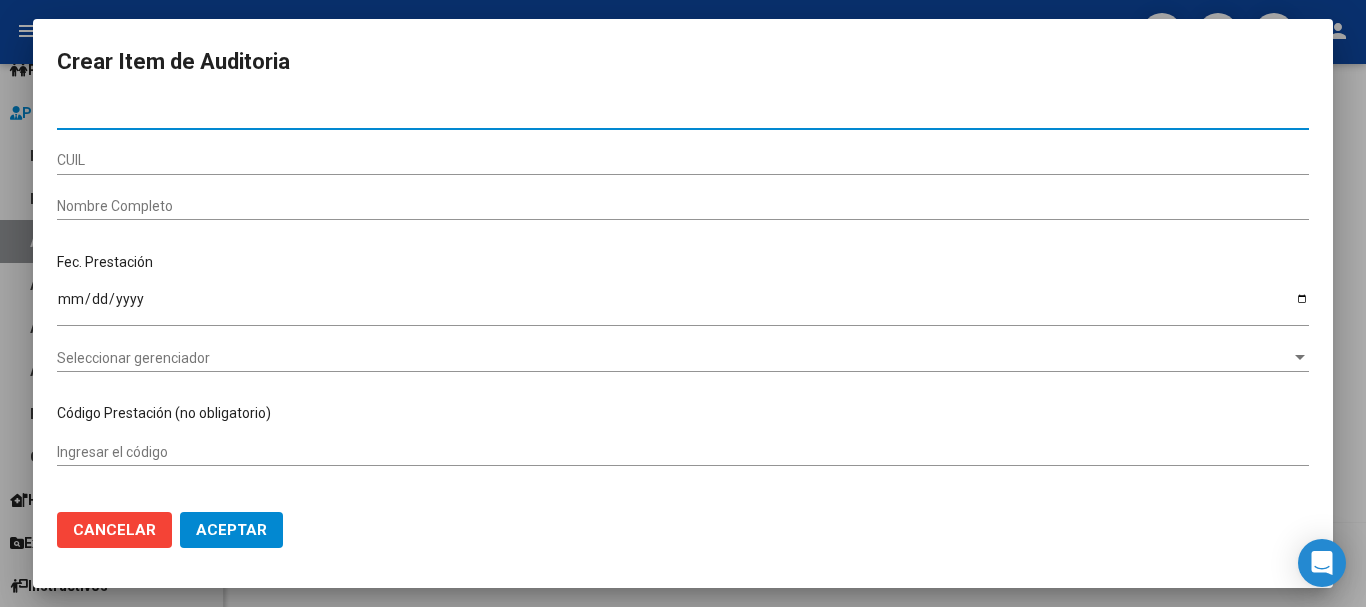 paste on "34671948" 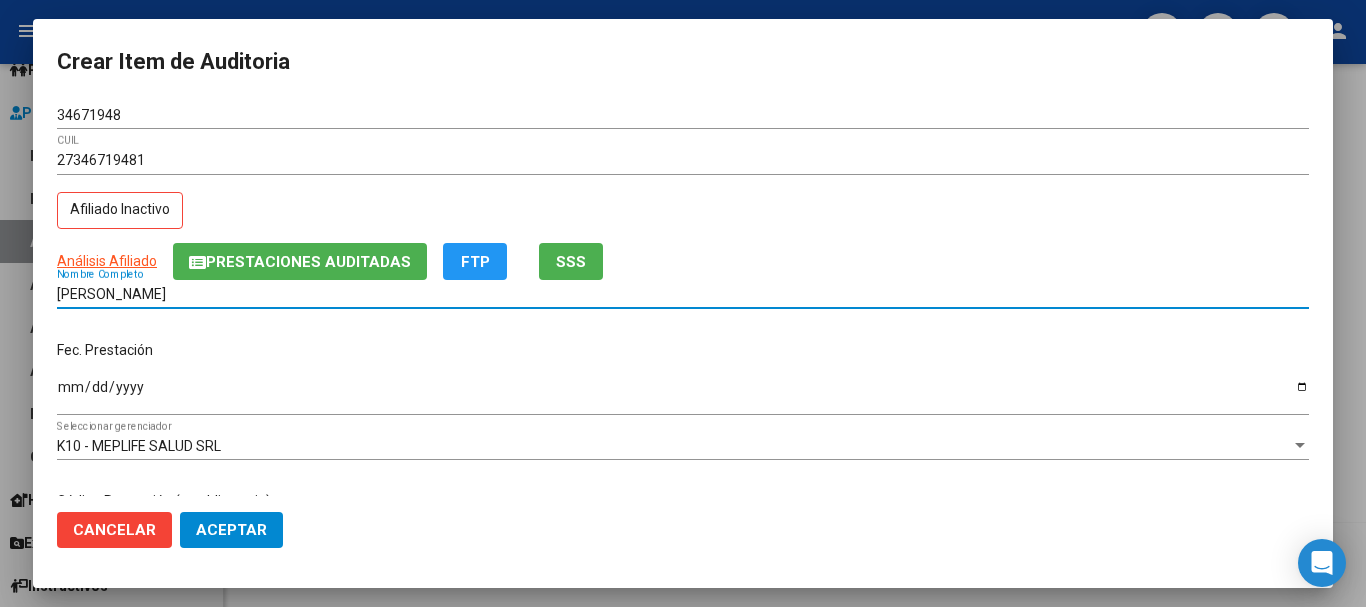 click on "Prestaciones Auditadas" 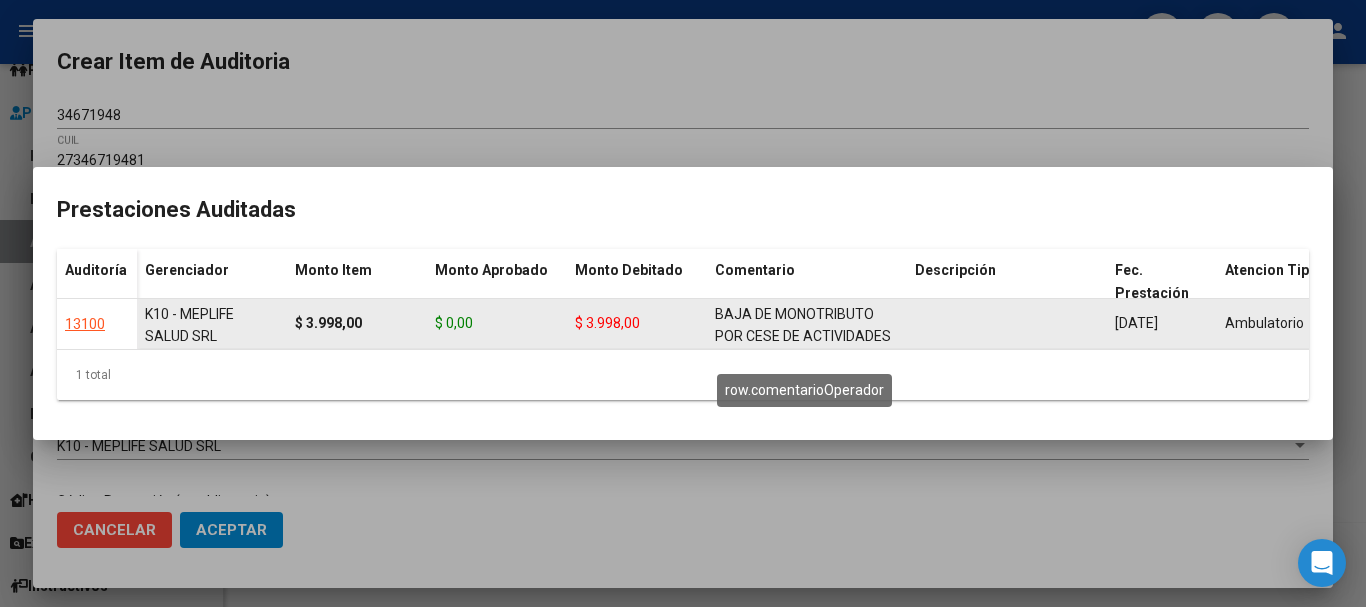 click on "BAJA DE MONOTRIBUTO POR CESE DE ACTIVIDADES 04/2024" 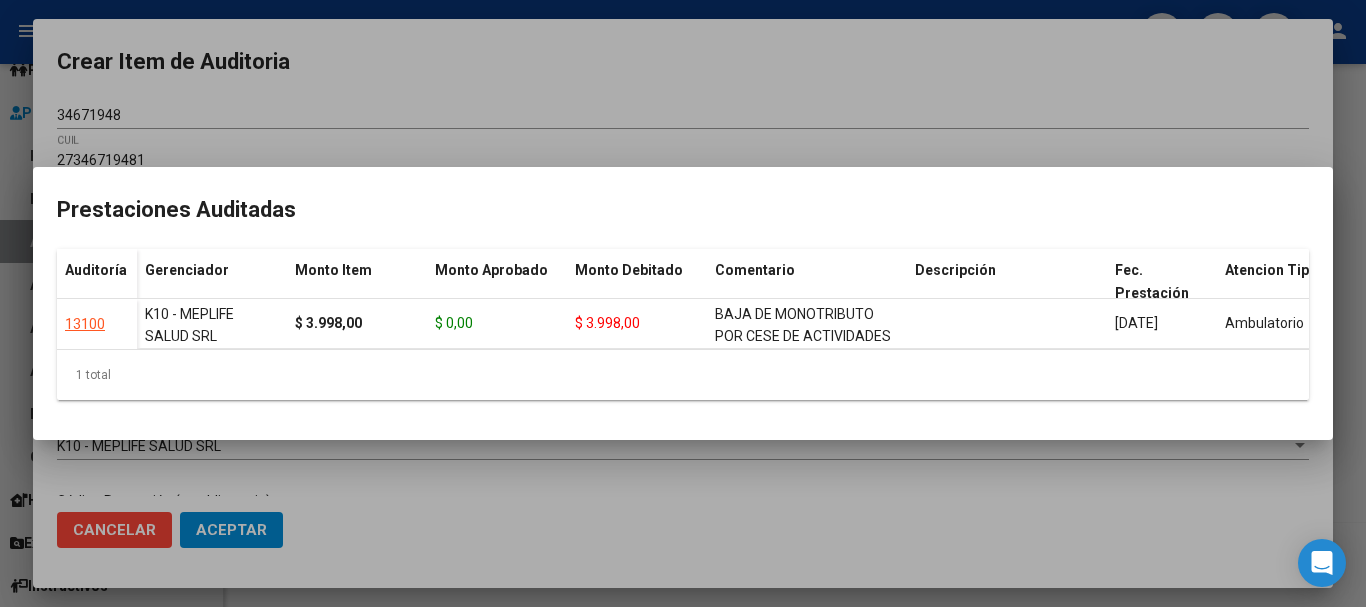 copy on "BAJA DE MONOTRIBUTO POR CESE DE ACTIVIDADES 04/2024" 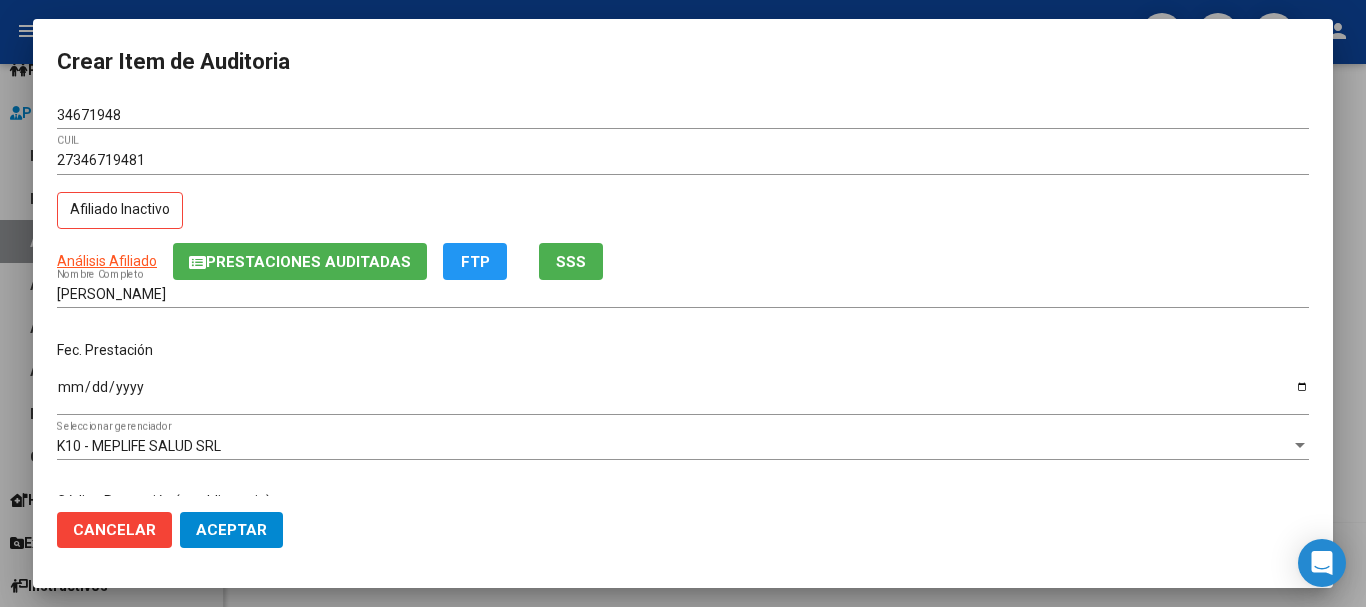 drag, startPoint x: 516, startPoint y: 414, endPoint x: 517, endPoint y: 424, distance: 10.049875 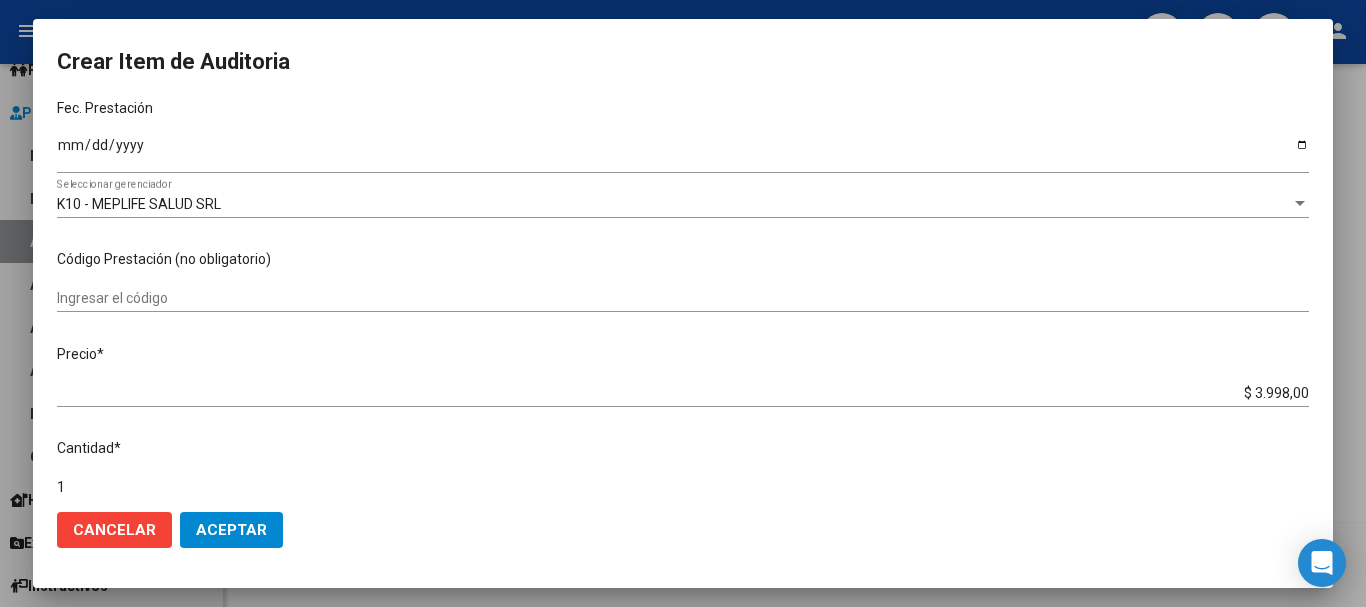 scroll, scrollTop: 620, scrollLeft: 0, axis: vertical 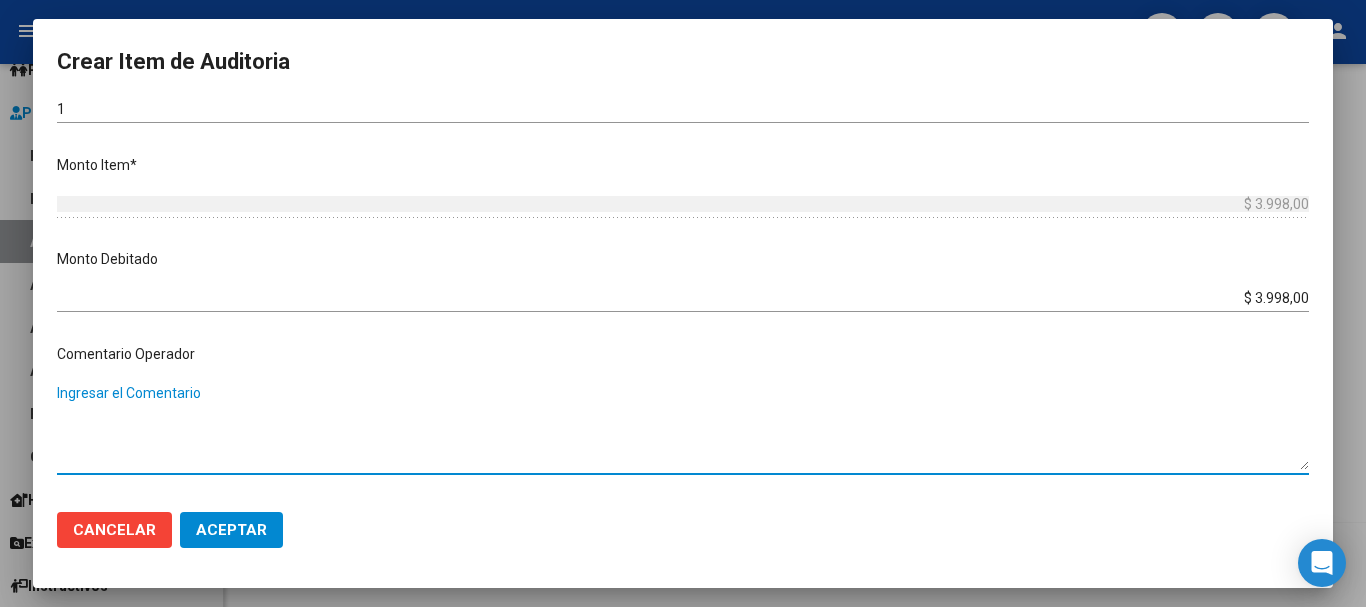 paste on "BAJA DE MONOTRIBUTO POR CESE DE ACTIVIDADES 04/2024" 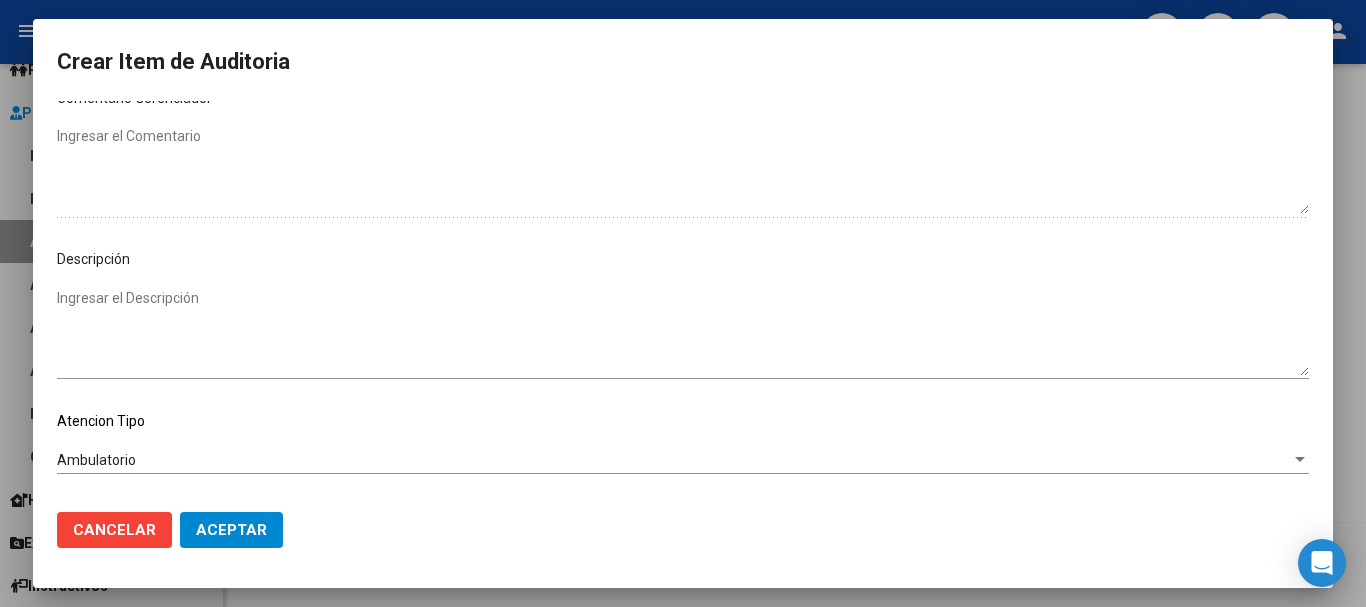 scroll, scrollTop: 1128, scrollLeft: 0, axis: vertical 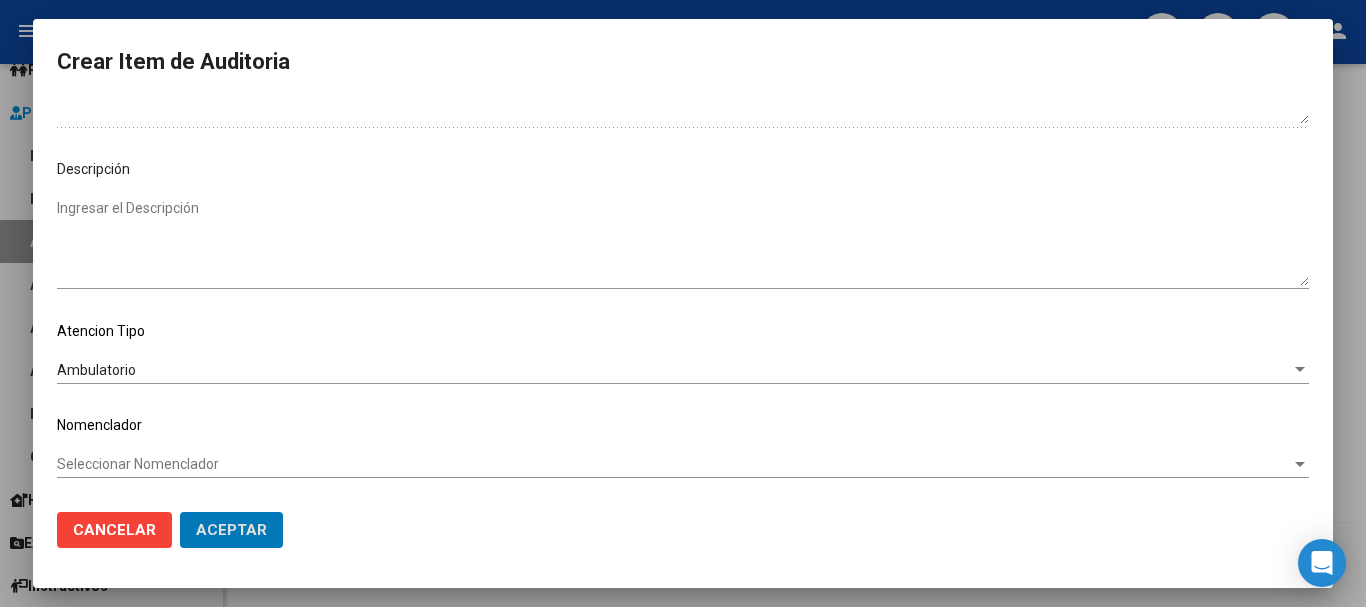 click on "Aceptar" 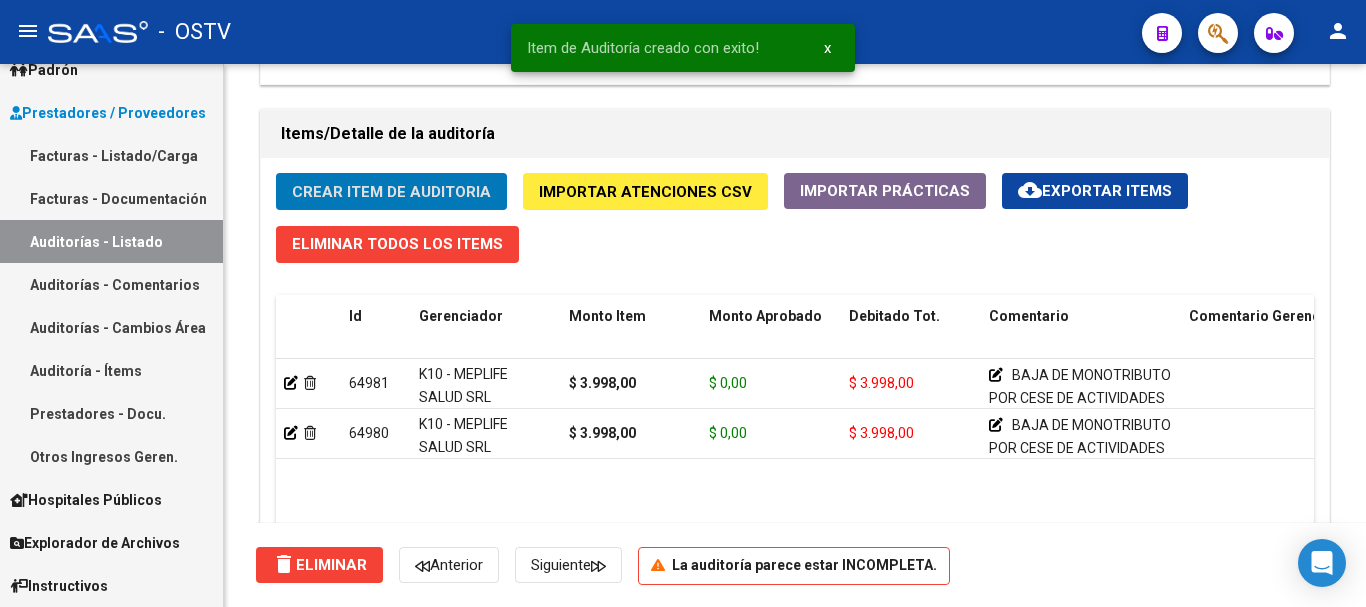 click on "Crear Item de Auditoria" 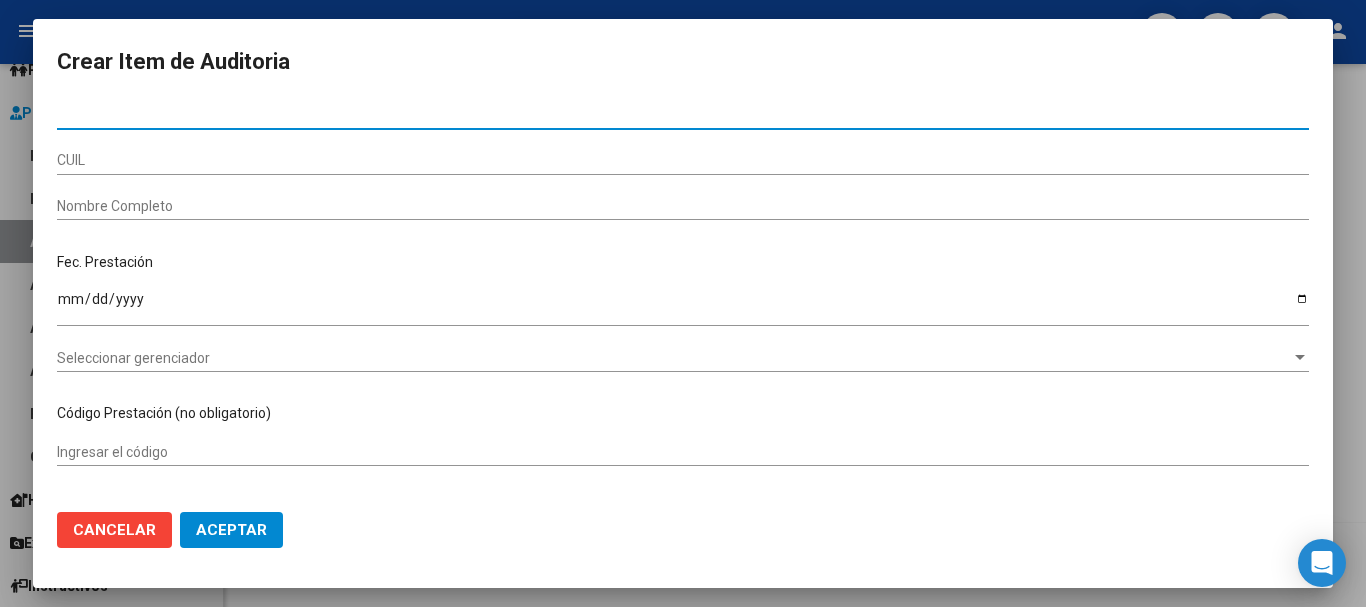 paste on "34671948" 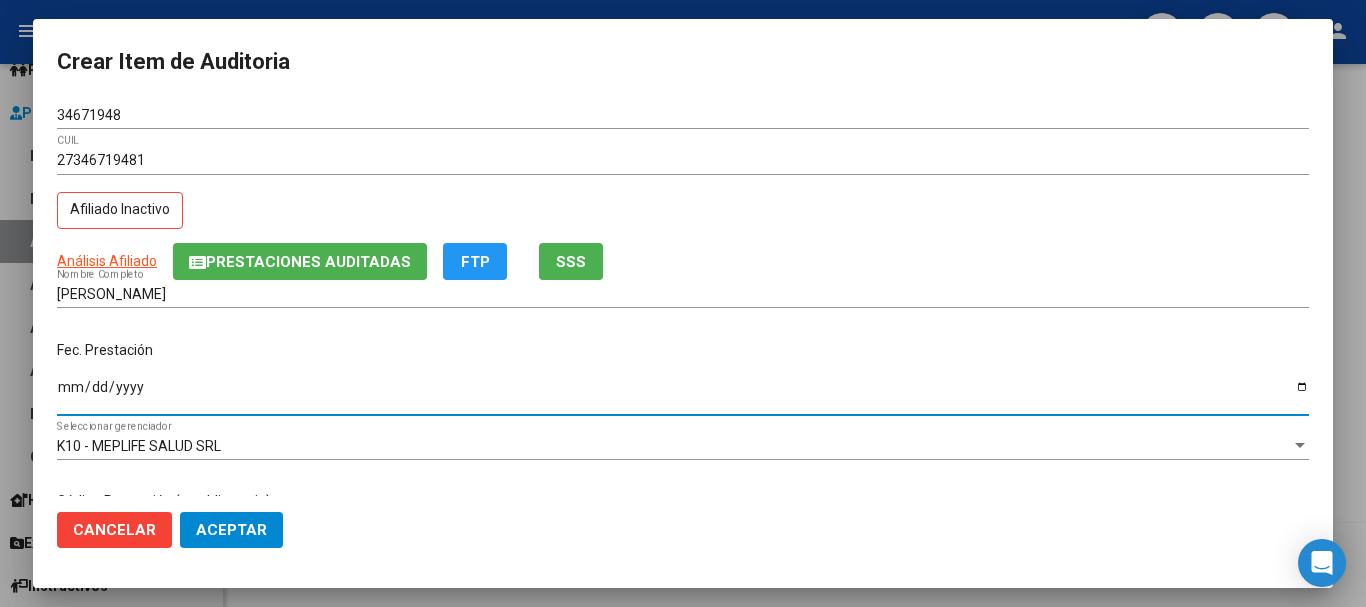 click on "Prestaciones Auditadas" 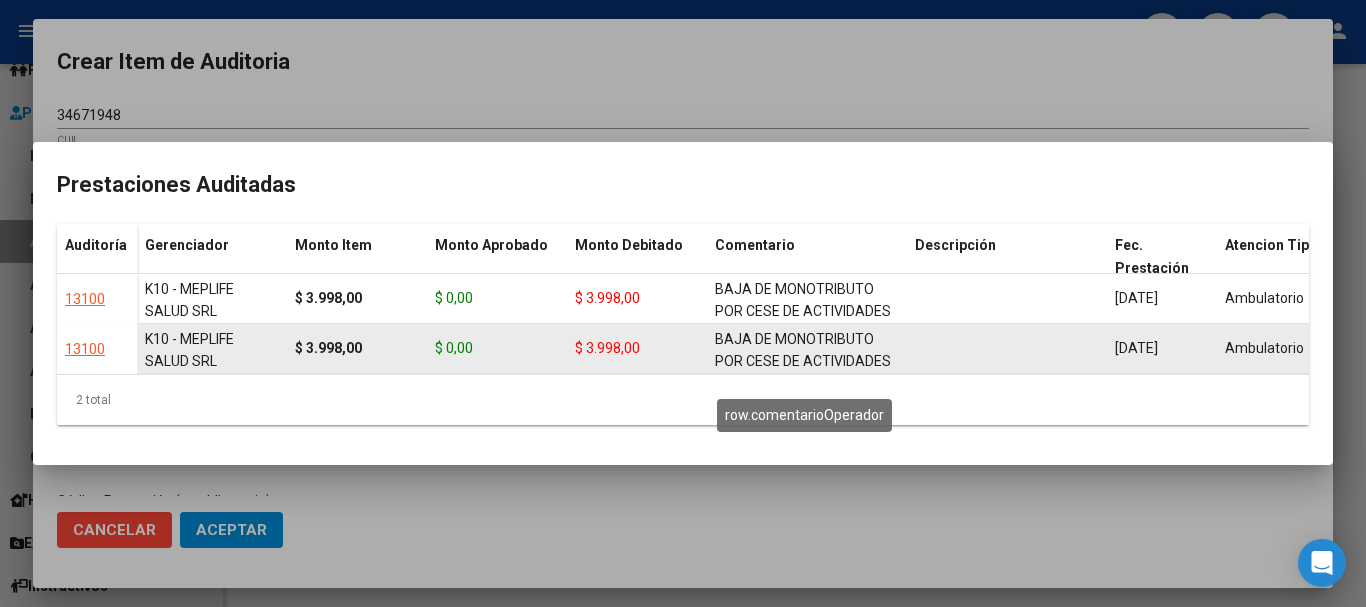 click on "BAJA DE MONOTRIBUTO POR CESE DE ACTIVIDADES 04/2024" 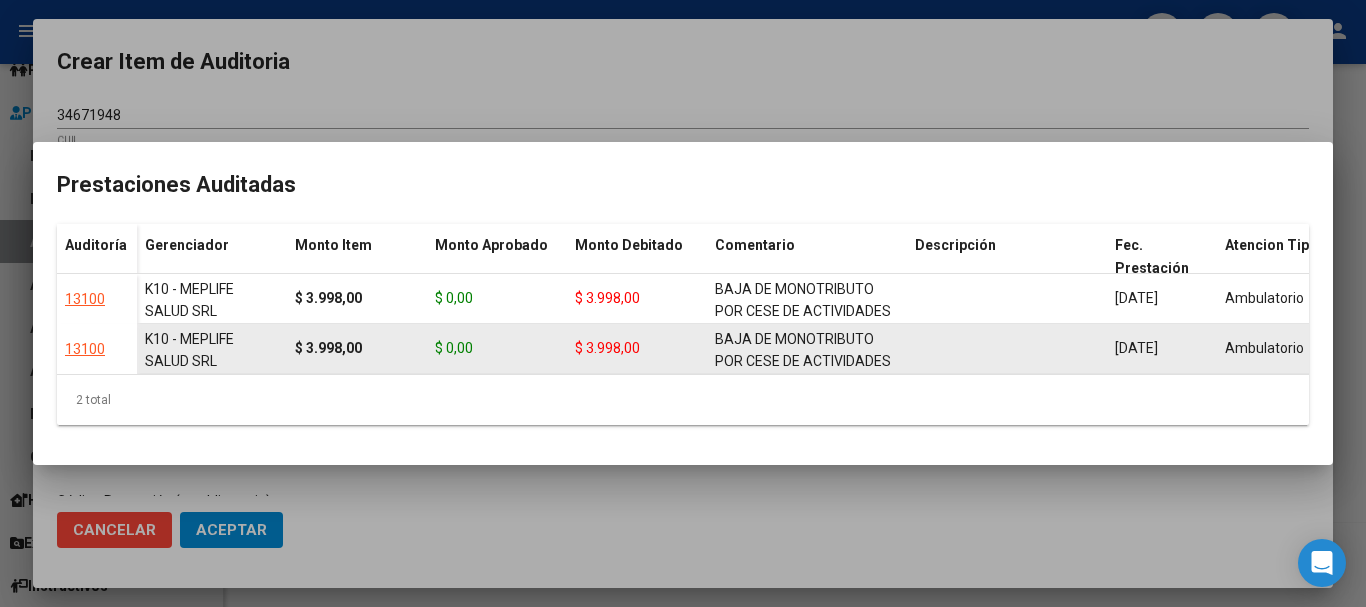 click on "BAJA DE MONOTRIBUTO POR CESE DE ACTIVIDADES 04/2024" 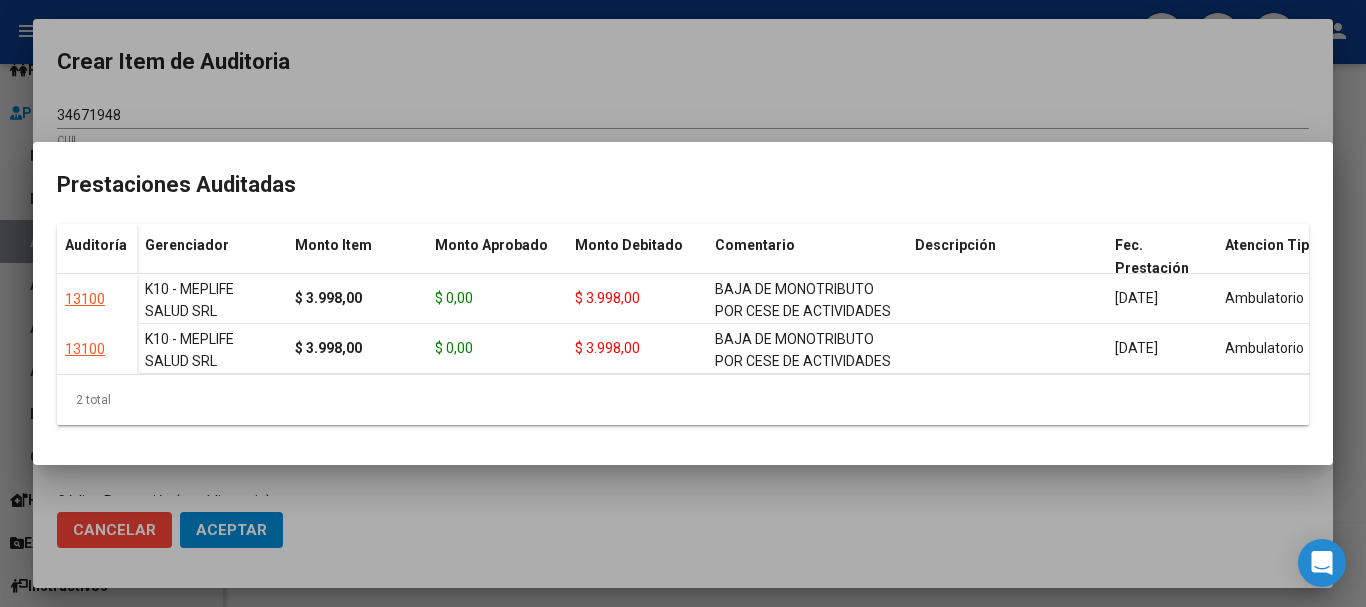 copy on "BAJA DE MONOTRIBUTO POR CESE DE ACTIVIDADES 04/2024" 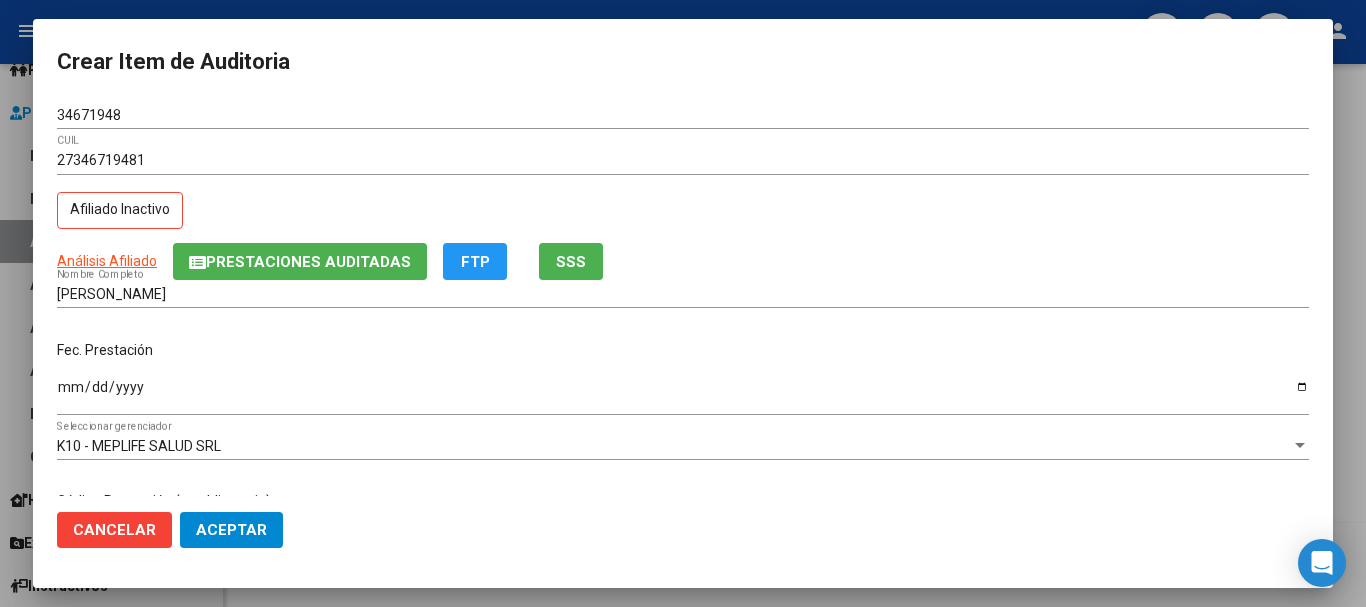 click on "27346719481" at bounding box center (683, 160) 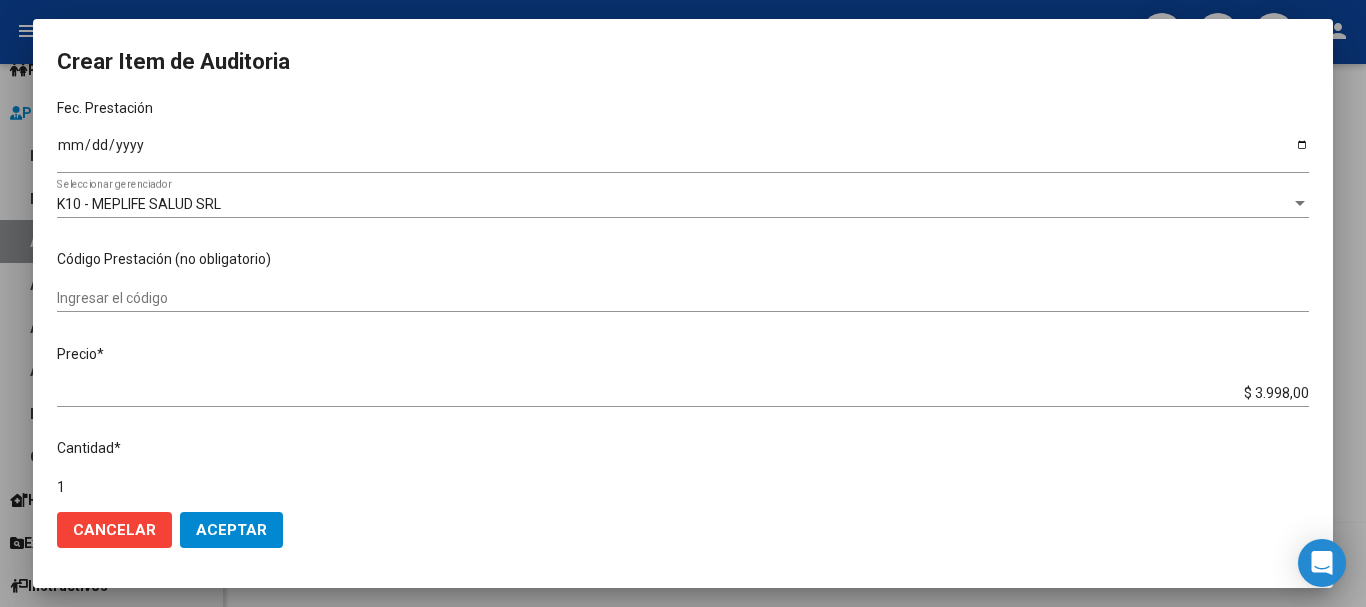 scroll, scrollTop: 620, scrollLeft: 0, axis: vertical 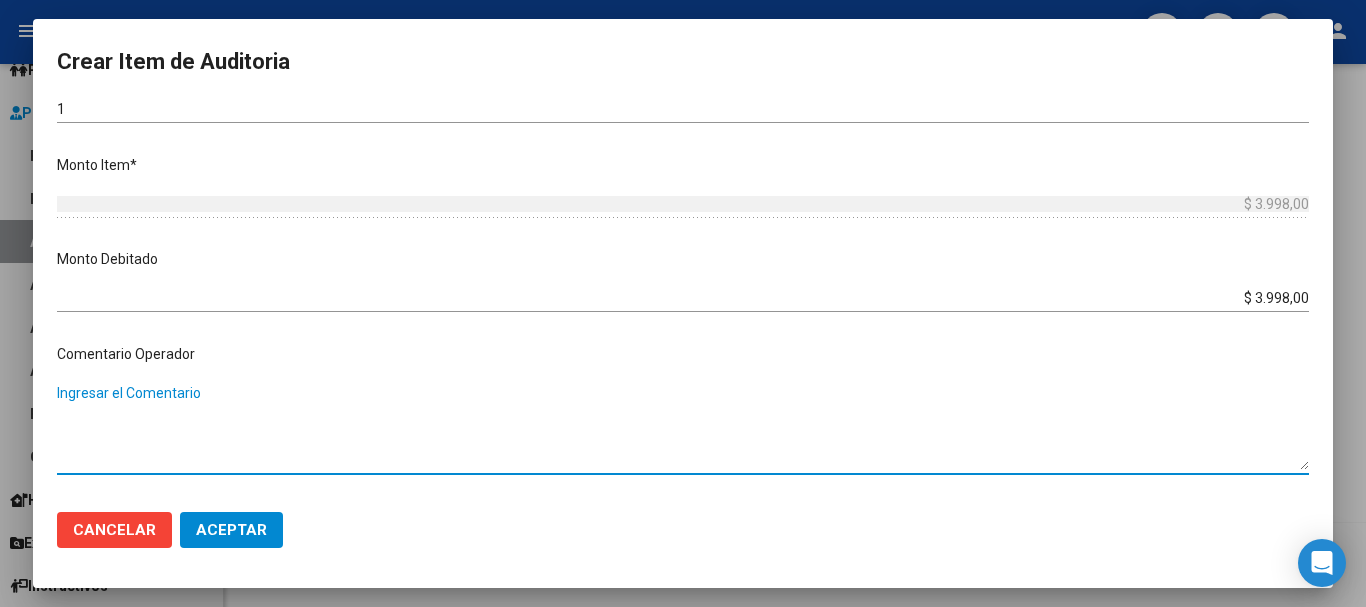 paste on "BAJA DE MONOTRIBUTO POR CESE DE ACTIVIDADES 04/2024" 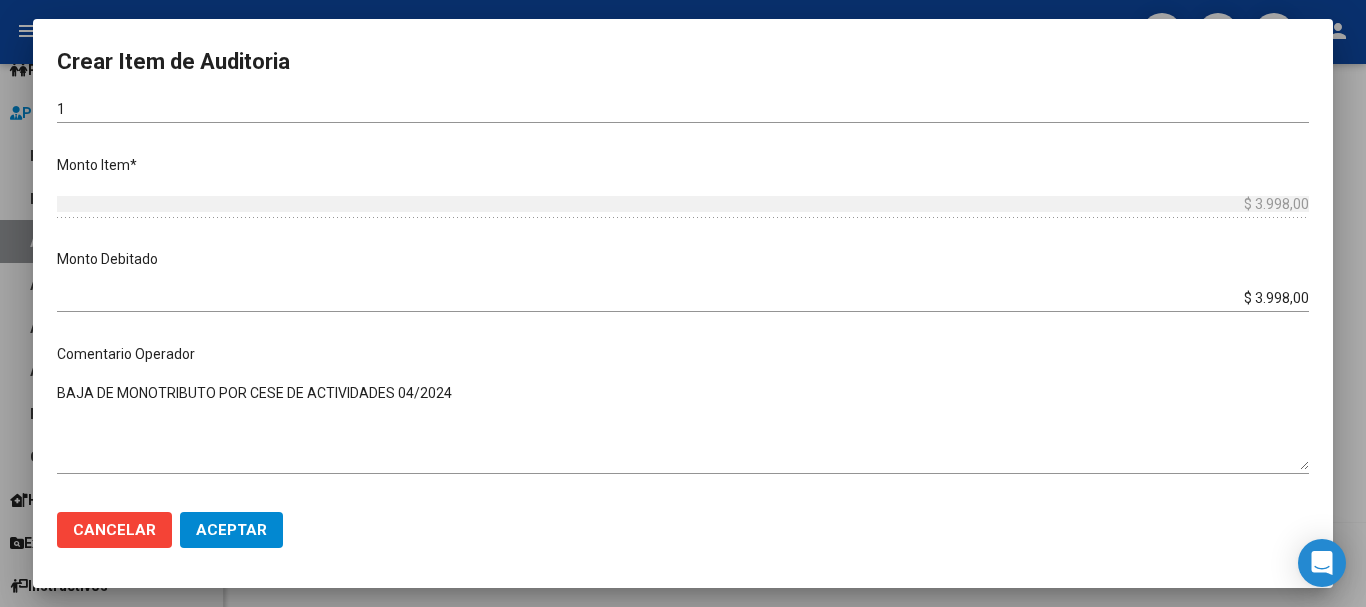 scroll, scrollTop: 1128, scrollLeft: 0, axis: vertical 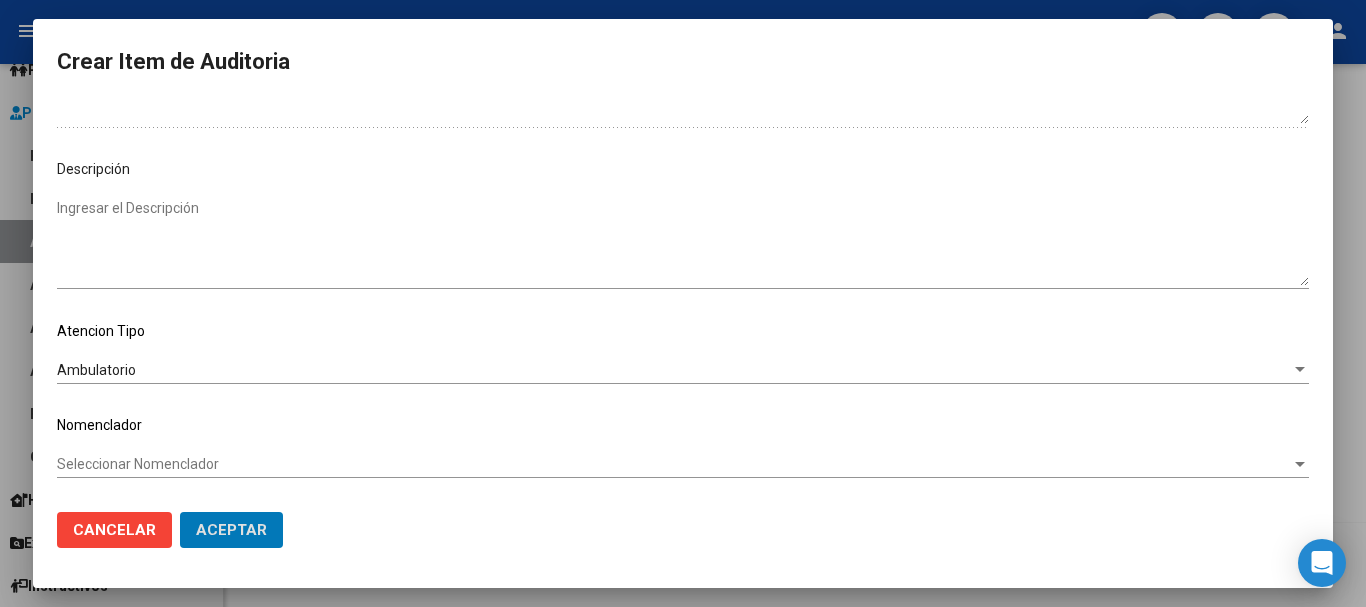 click on "Aceptar" 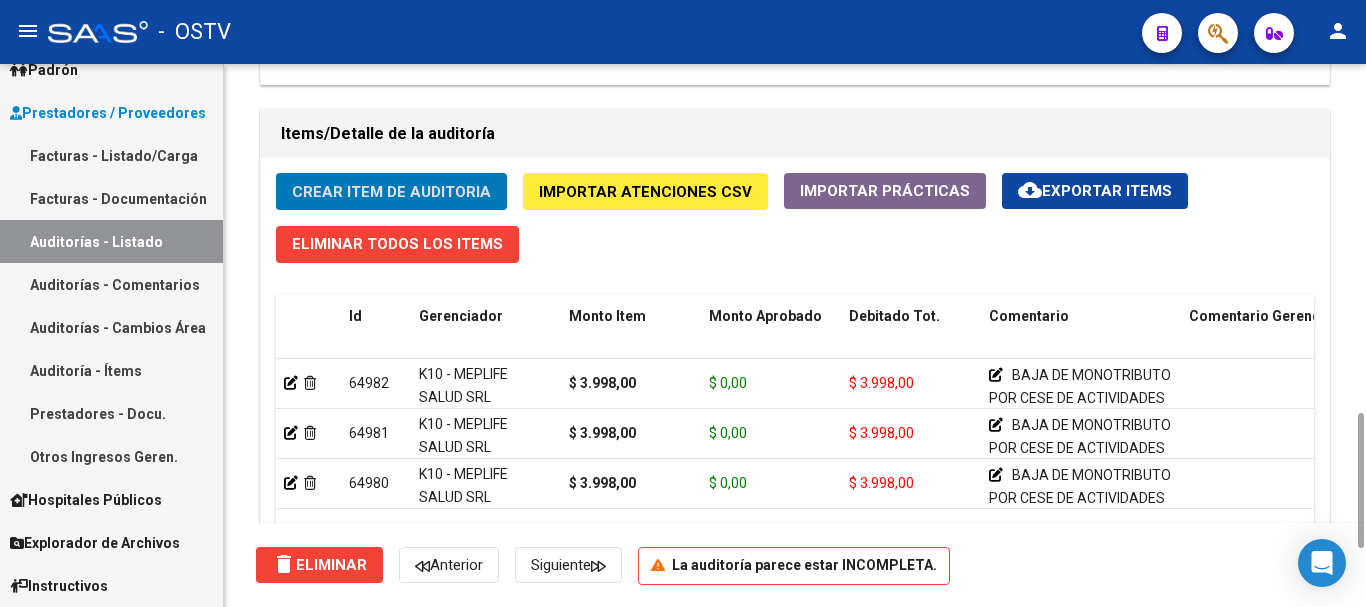 click on "Crear Item de Auditoria" 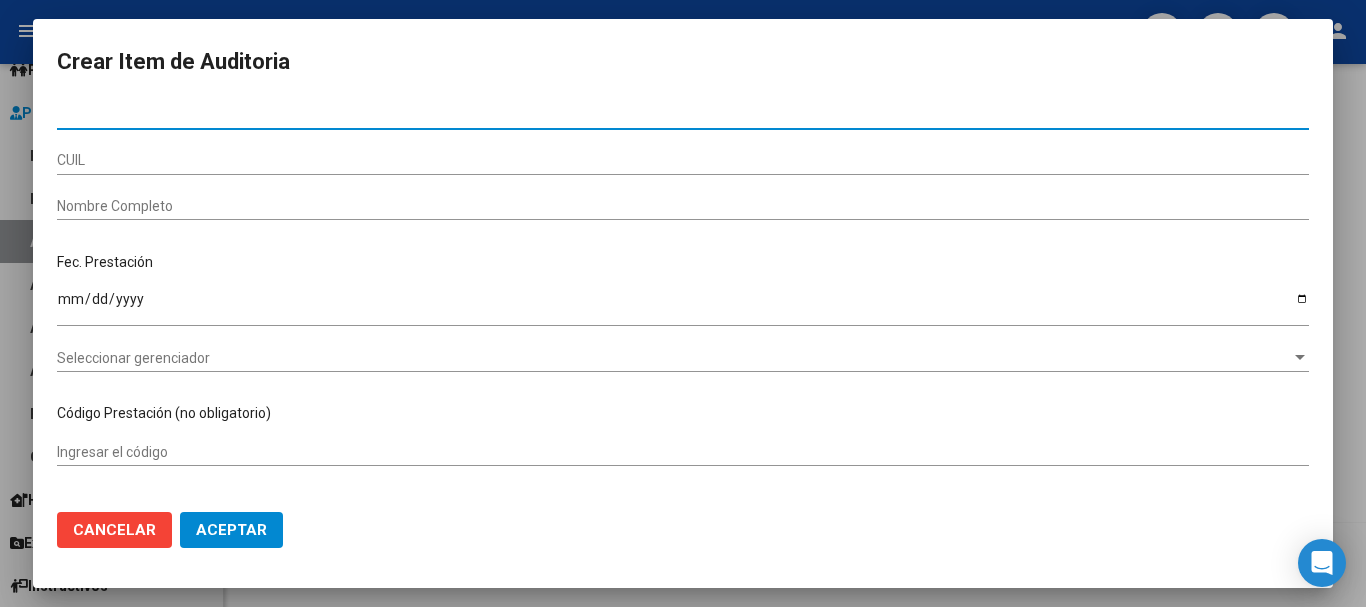 paste on "34671948" 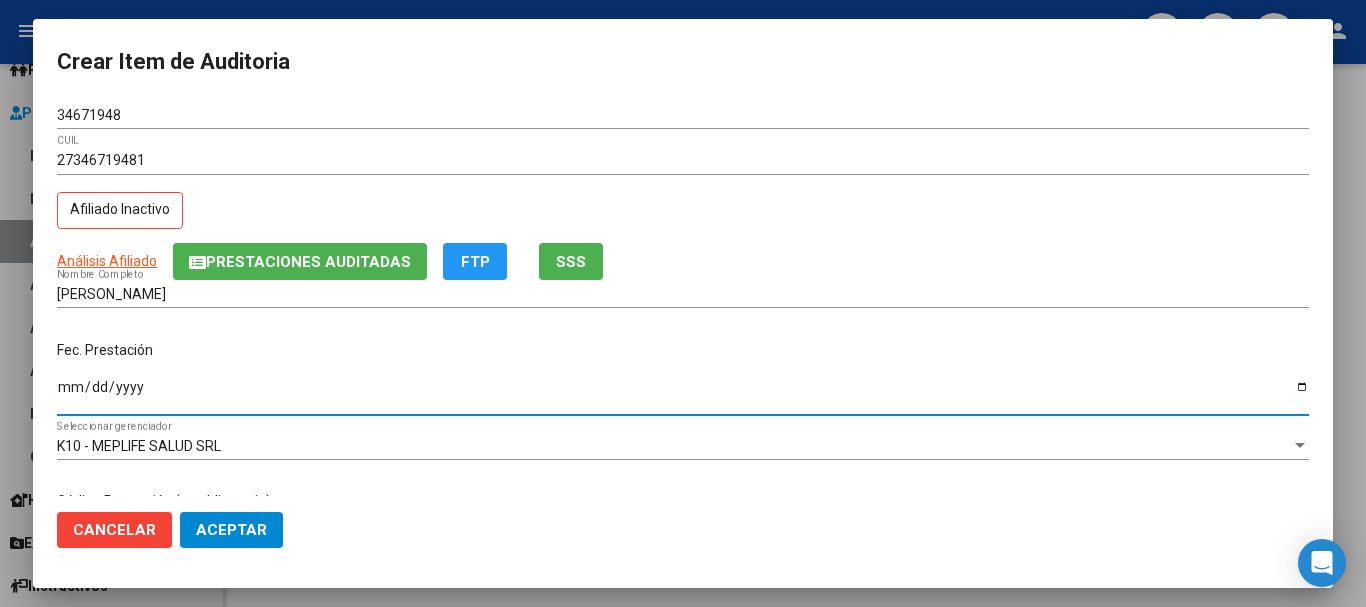 click on "Prestaciones Auditadas" 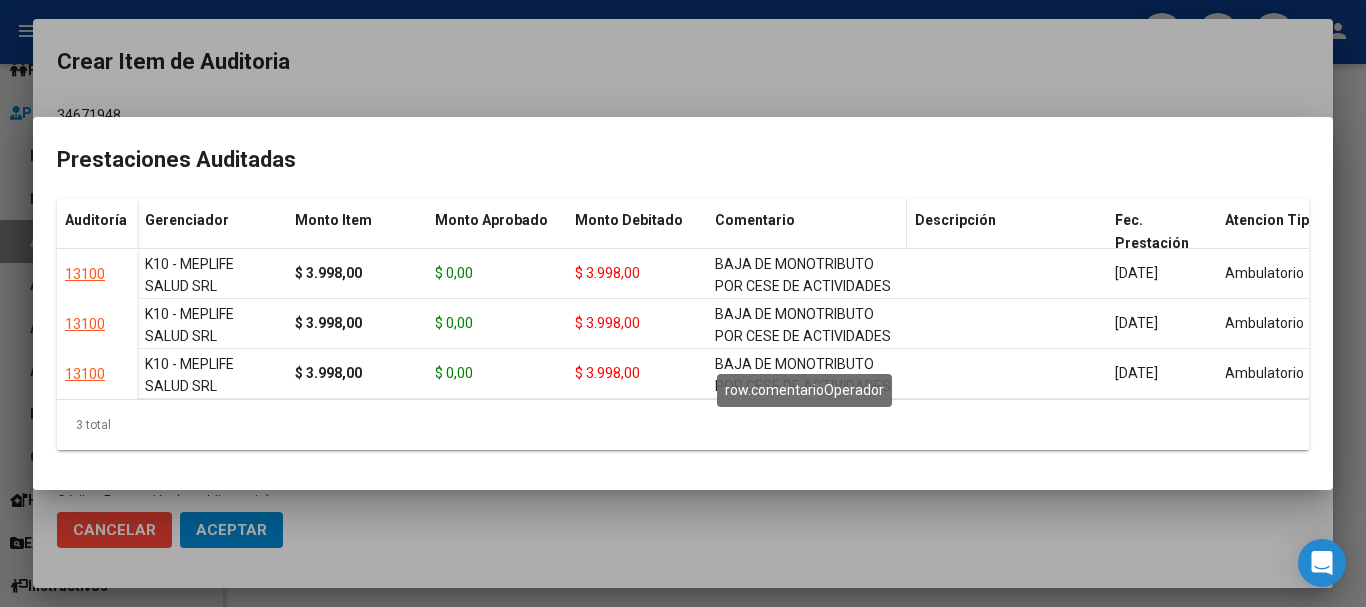 click on "BAJA DE MONOTRIBUTO POR CESE DE ACTIVIDADES 04/2024" 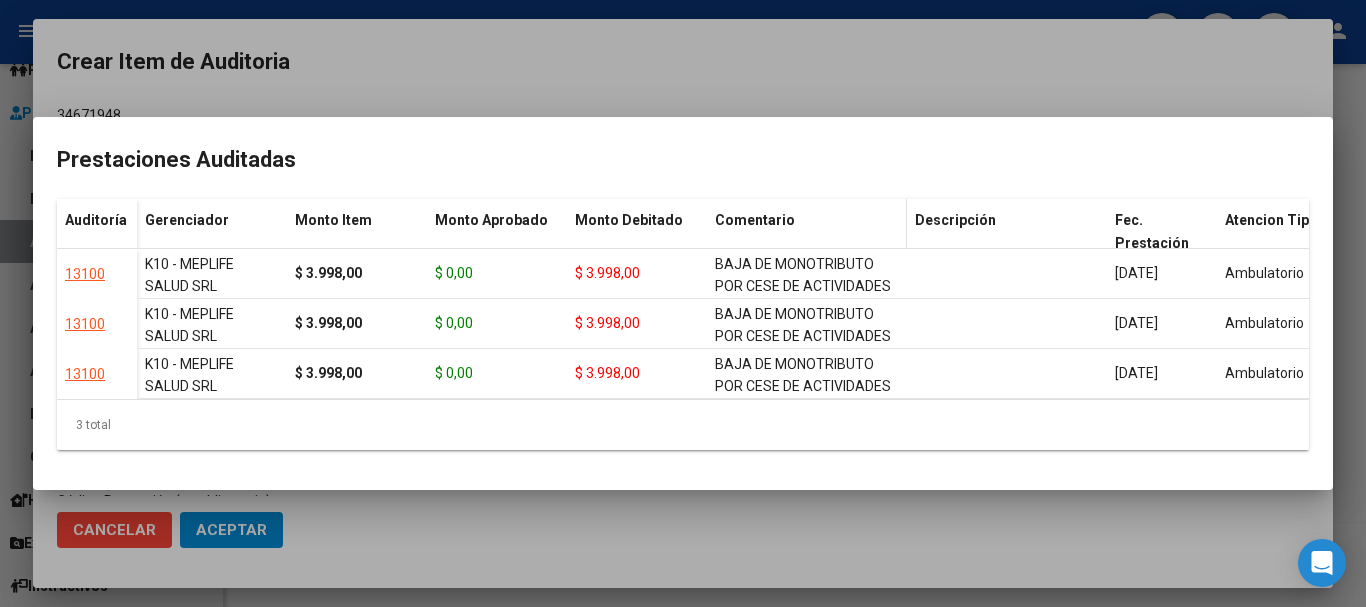 click on "BAJA DE MONOTRIBUTO POR CESE DE ACTIVIDADES 04/2024" 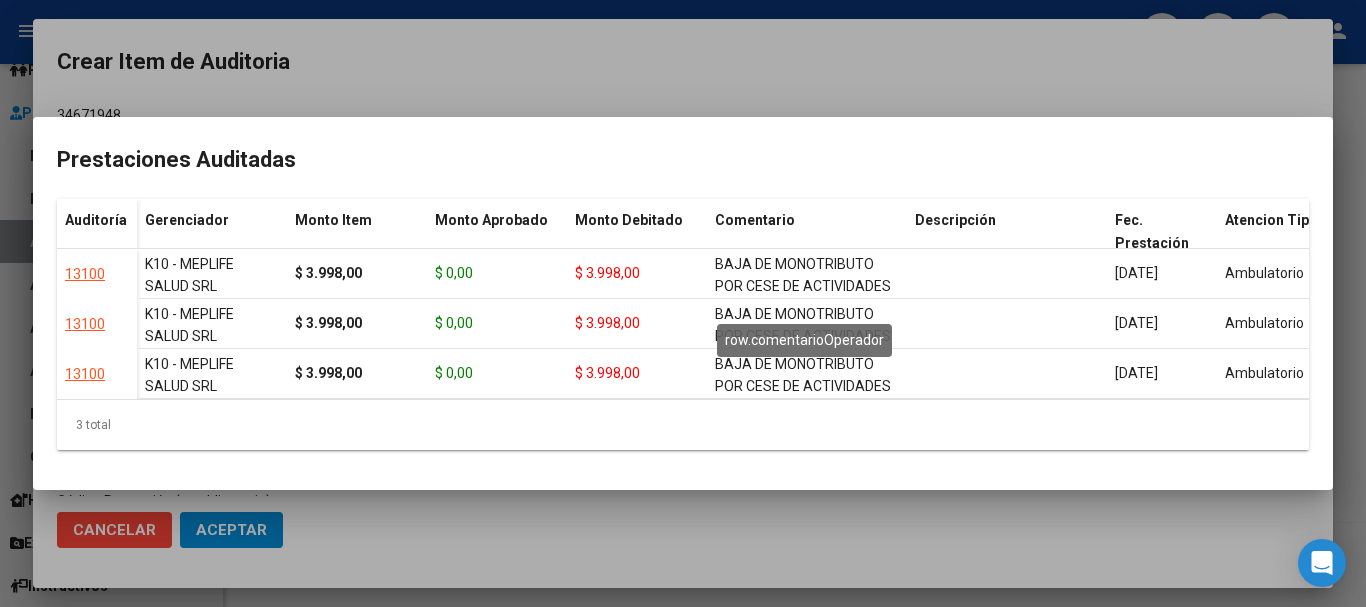 copy on "BAJA DE MONOTRIBUTO POR CESE DE ACTIVIDADES 04/2024" 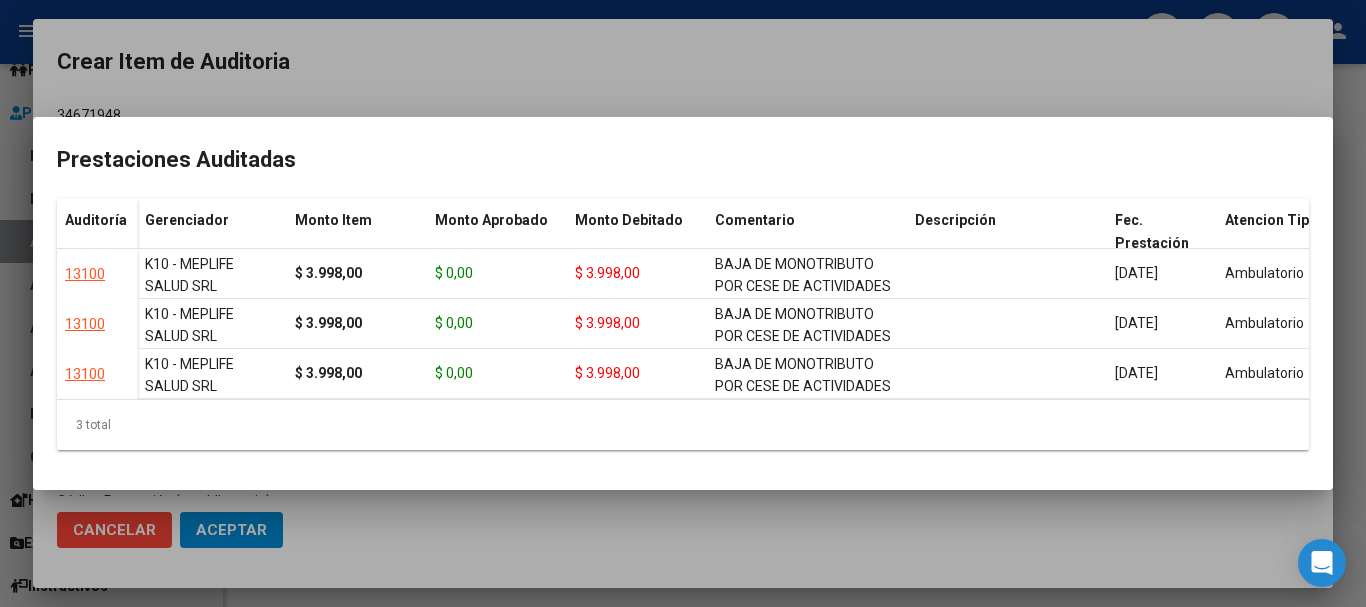 click at bounding box center [683, 303] 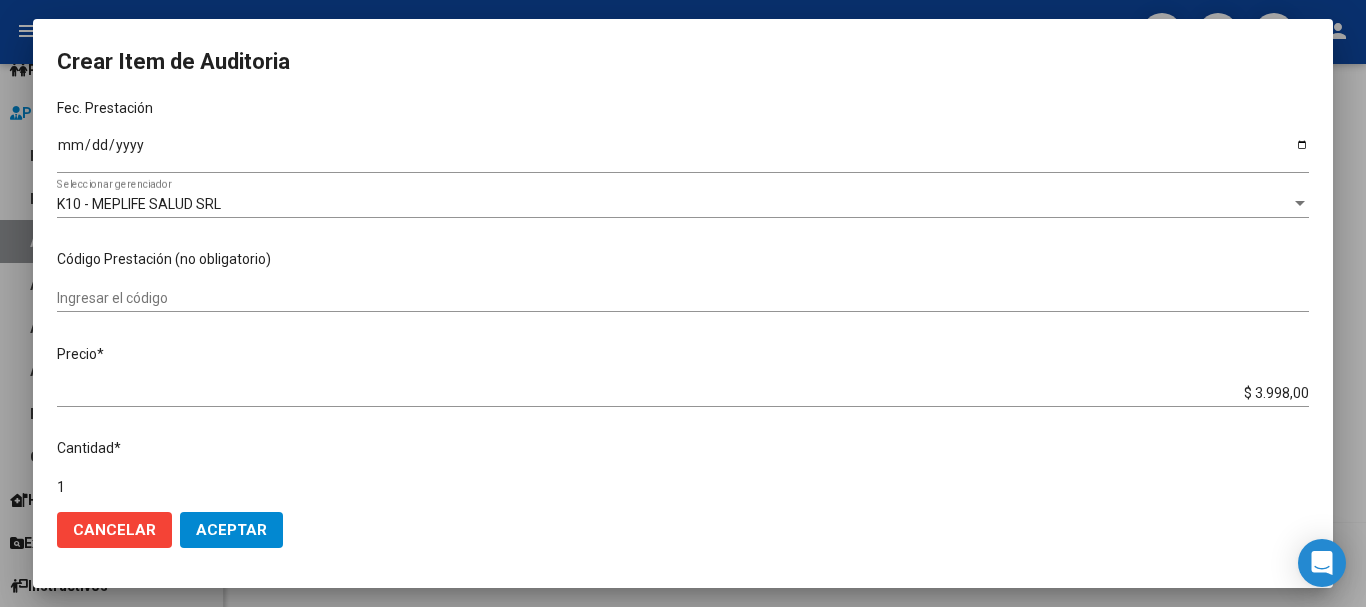scroll, scrollTop: 620, scrollLeft: 0, axis: vertical 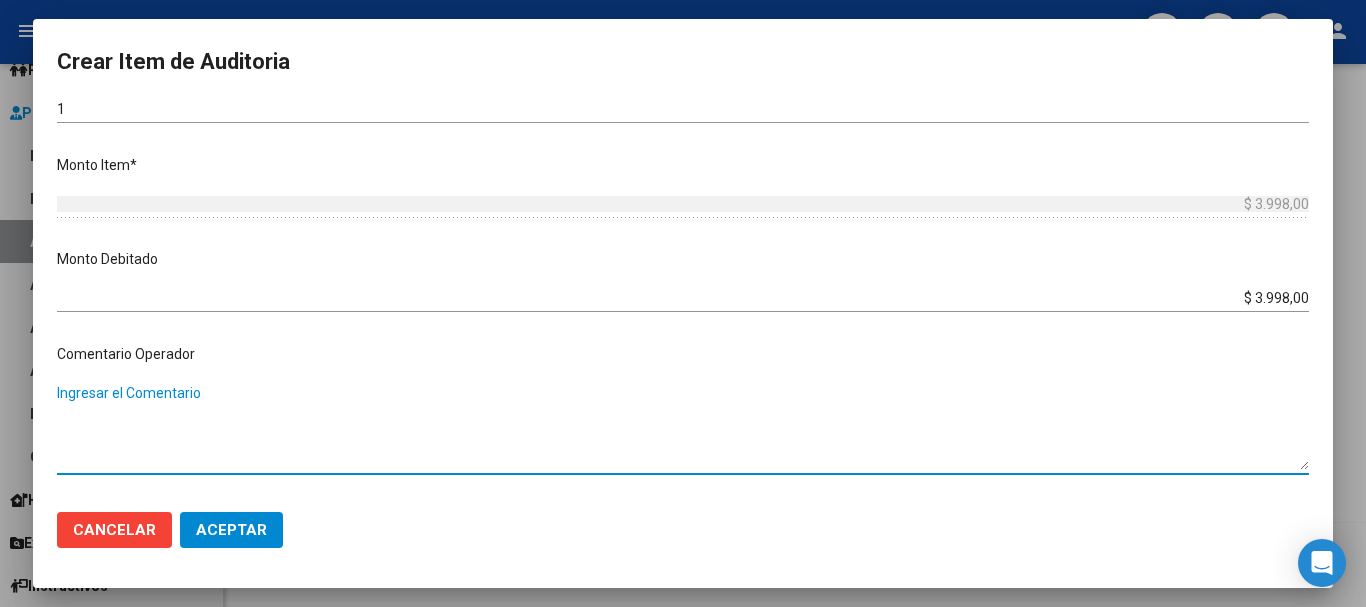 paste on "BAJA DE MONOTRIBUTO POR CESE DE ACTIVIDADES 04/2024" 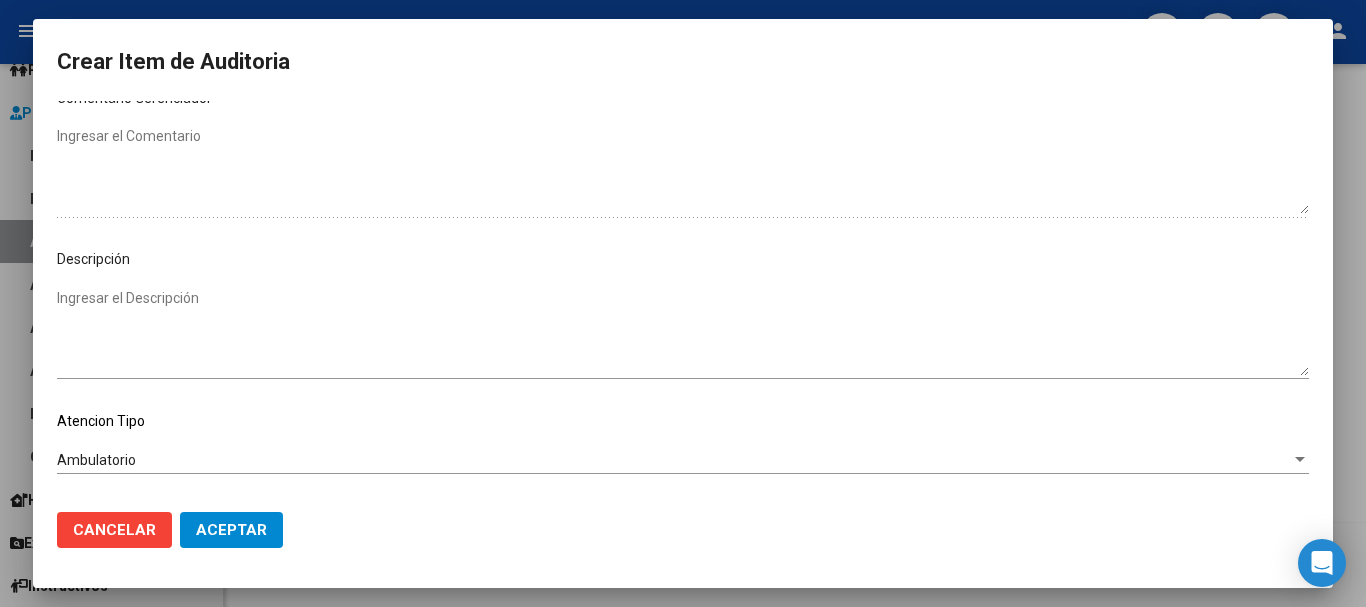 scroll, scrollTop: 1128, scrollLeft: 0, axis: vertical 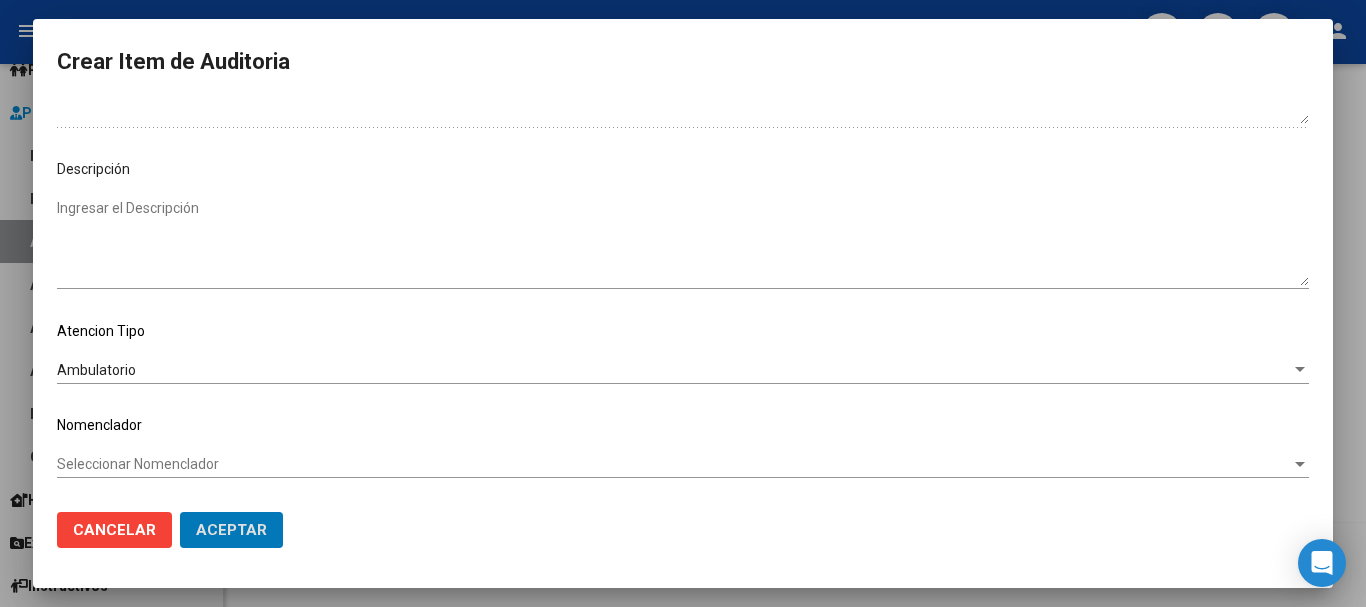click on "Aceptar" 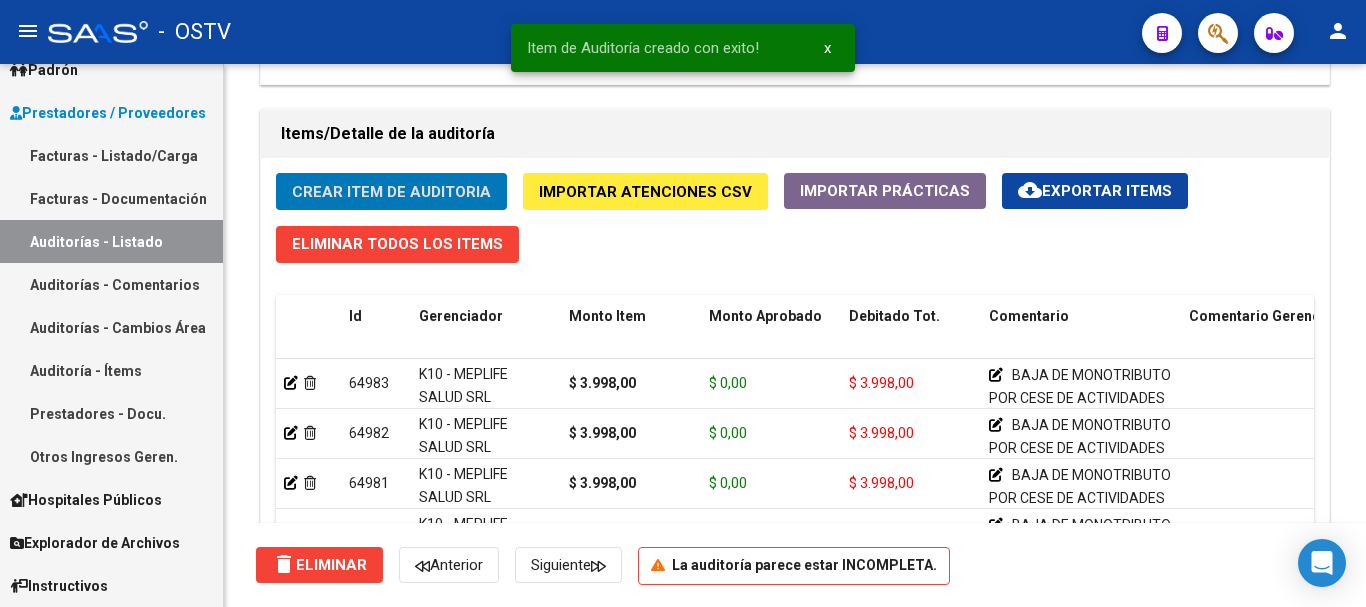 click on "Crear Item de Auditoria" 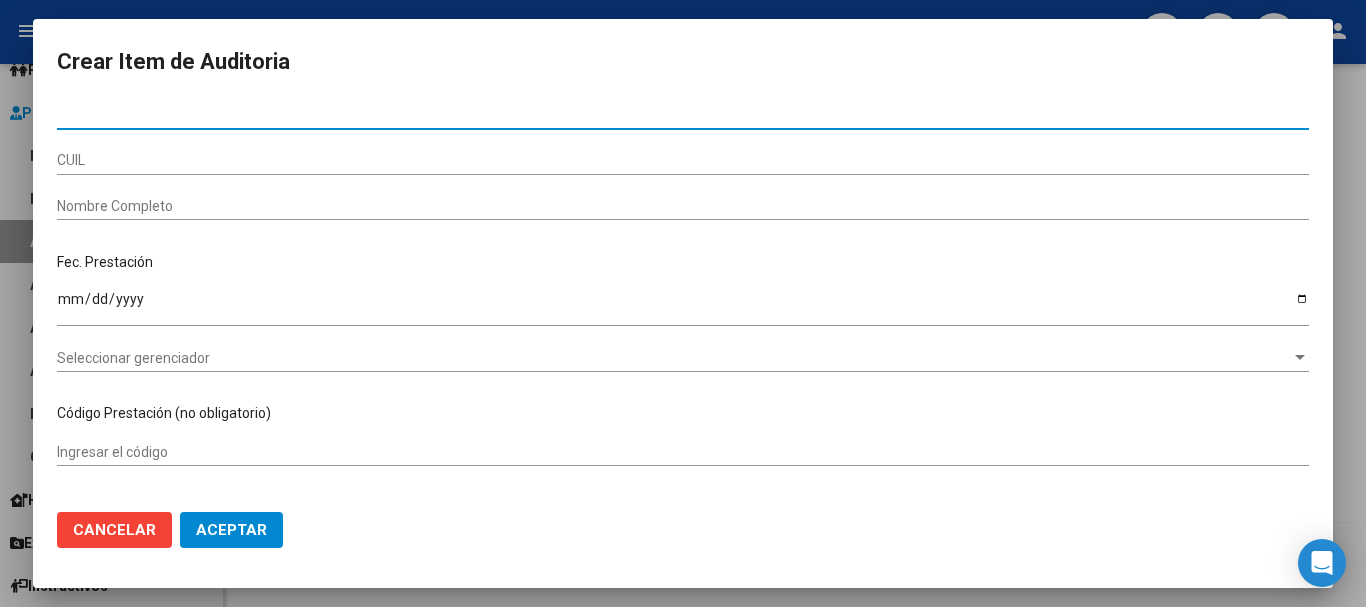 click at bounding box center [683, 303] 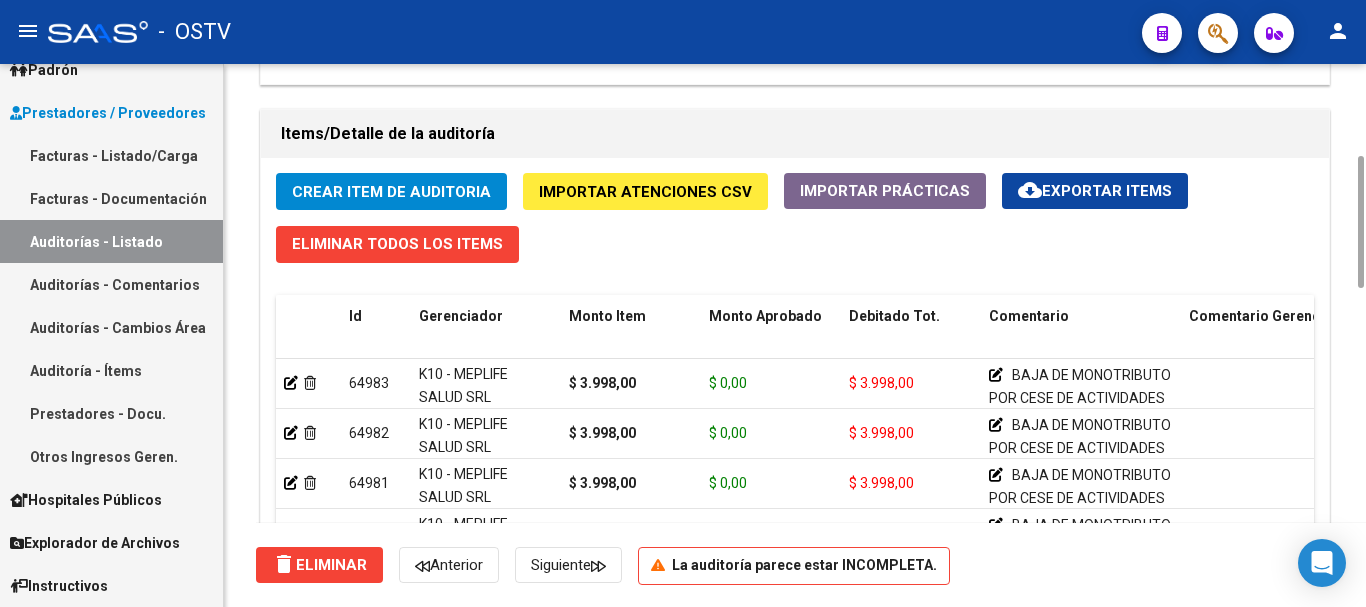 scroll, scrollTop: 1000, scrollLeft: 0, axis: vertical 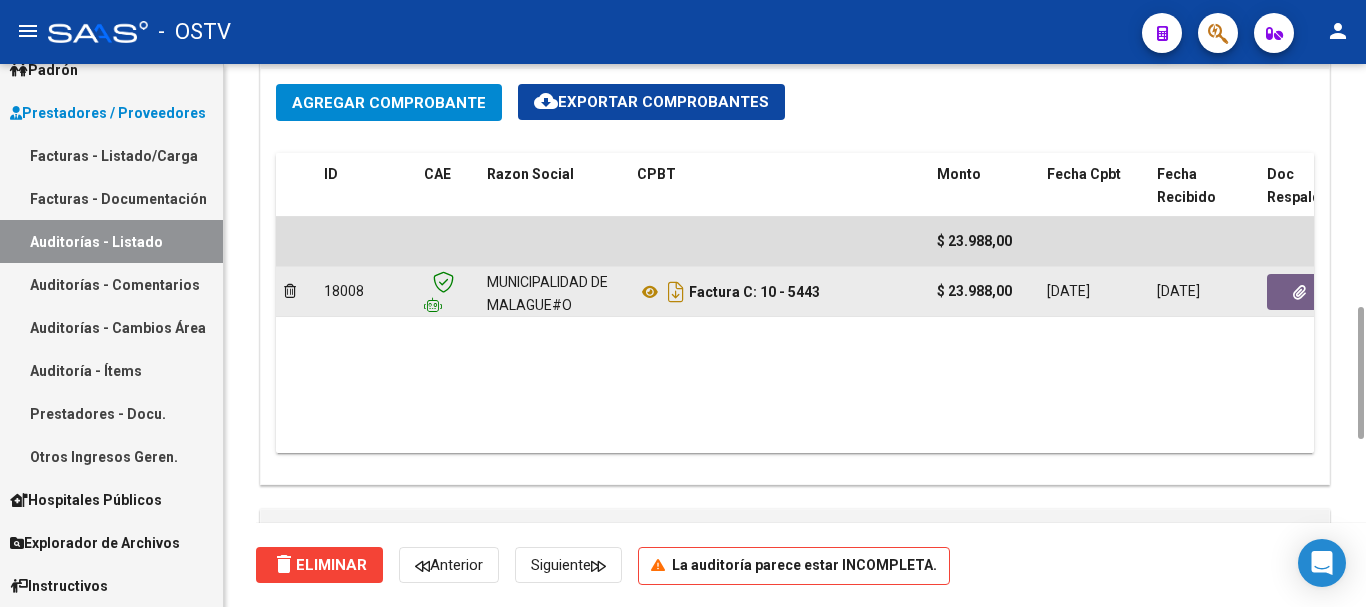 click 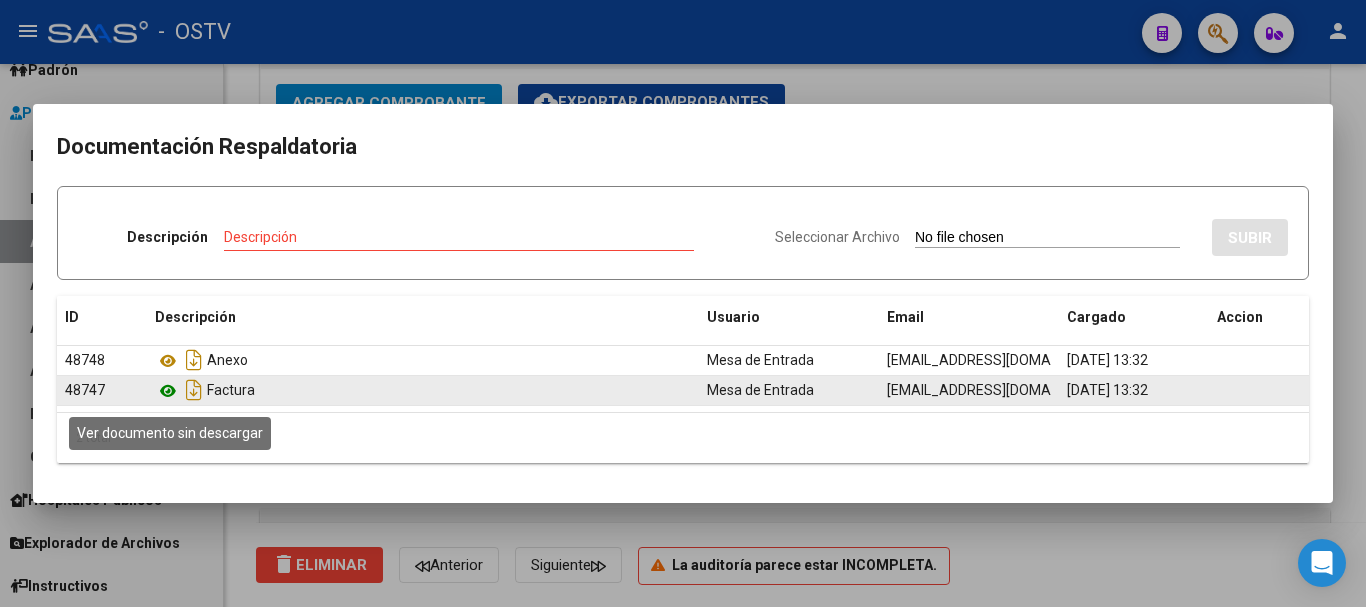 click 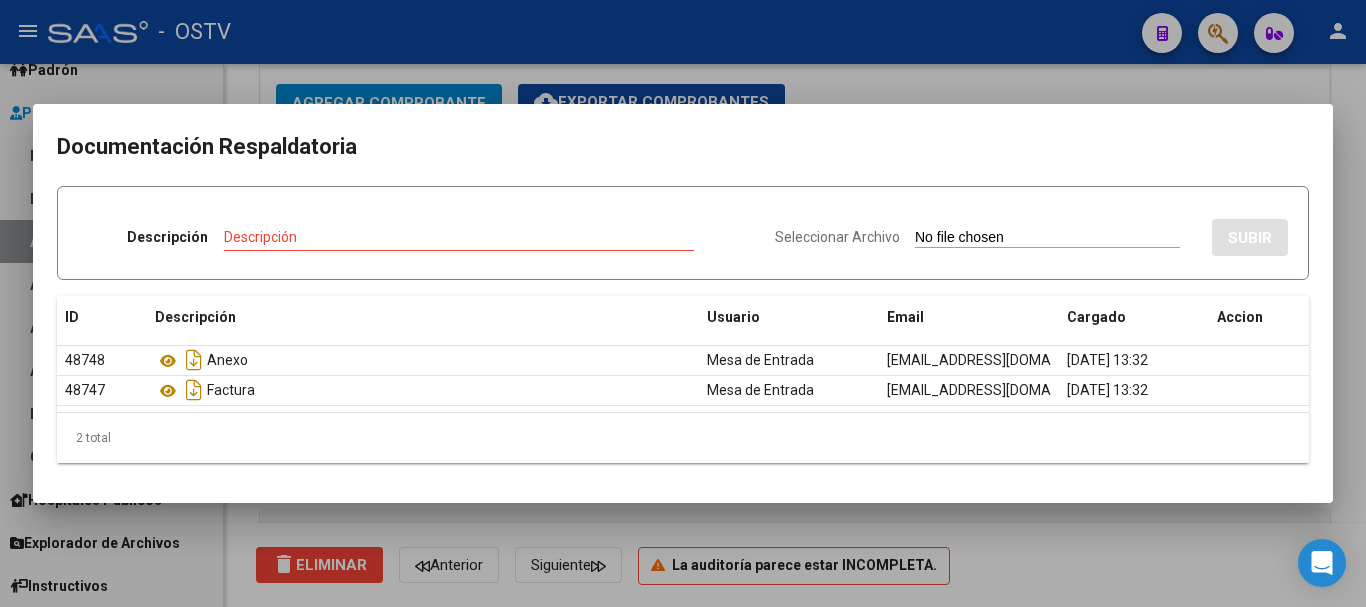 click at bounding box center [683, 303] 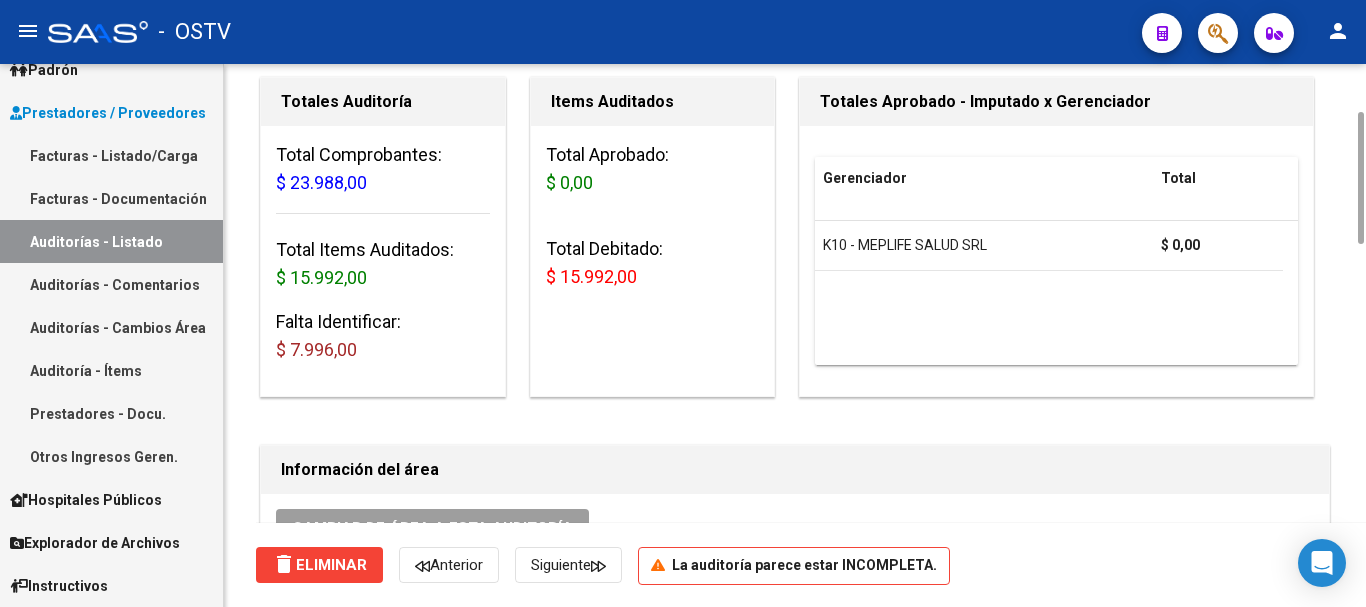 scroll, scrollTop: 400, scrollLeft: 0, axis: vertical 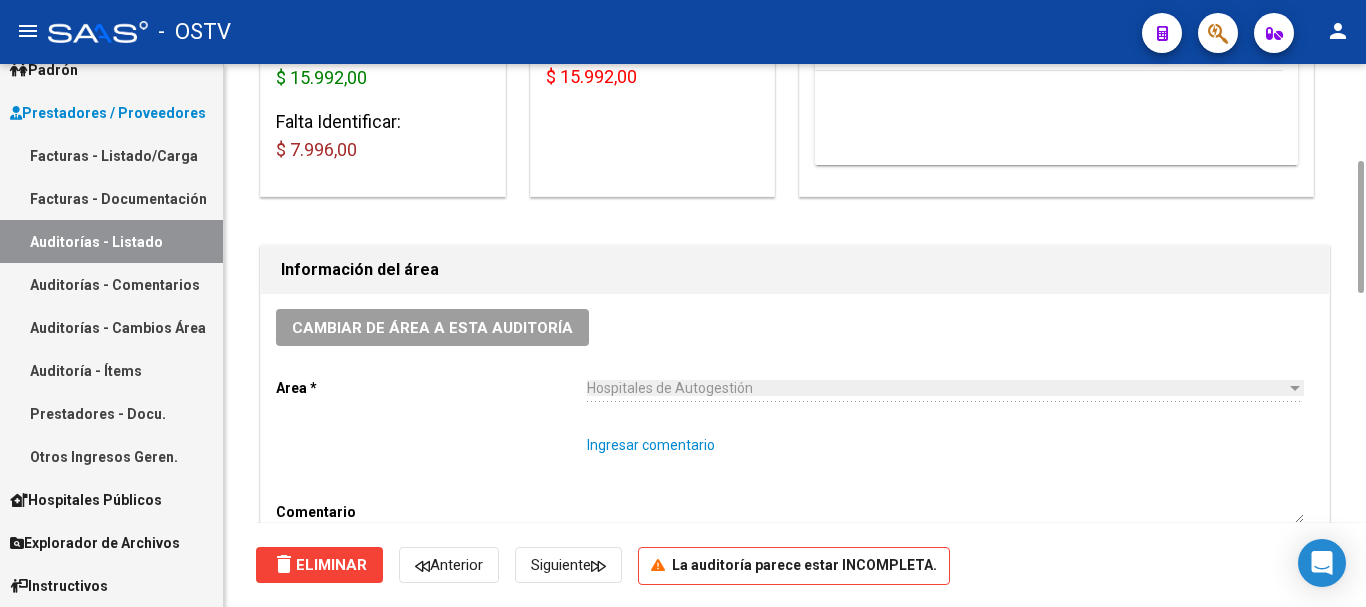 click on "Ingresar comentario" at bounding box center [945, 479] 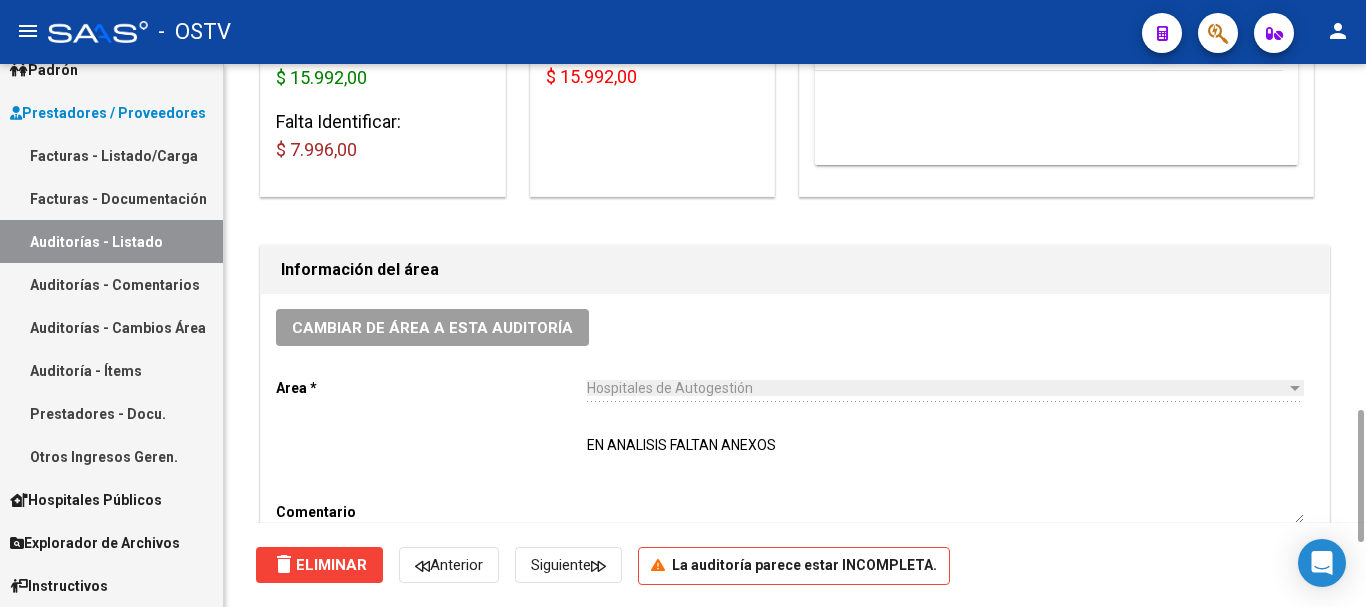 scroll, scrollTop: 600, scrollLeft: 0, axis: vertical 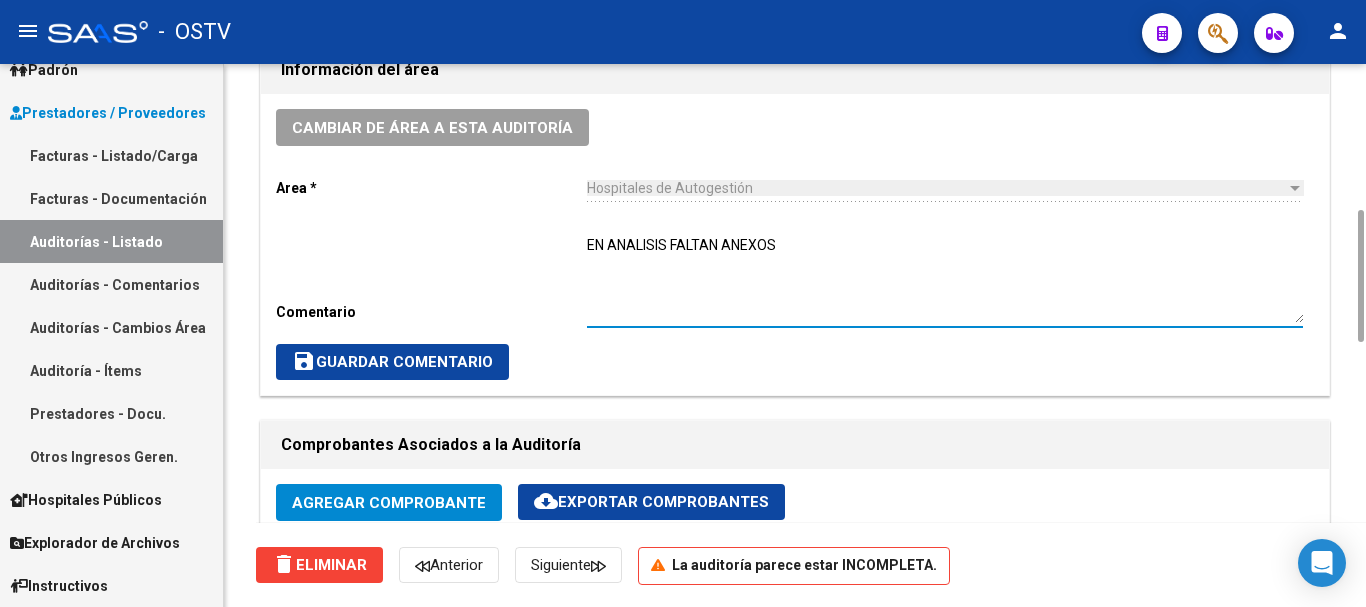 click on "save  Guardar Comentario" 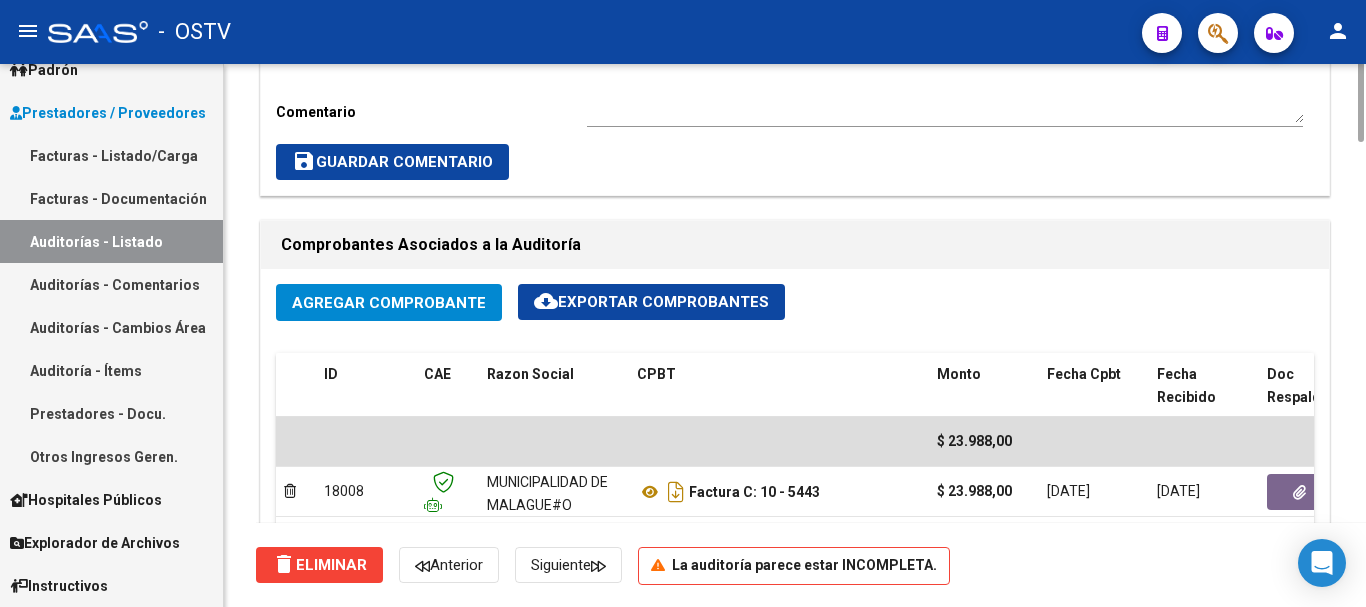 scroll, scrollTop: 600, scrollLeft: 0, axis: vertical 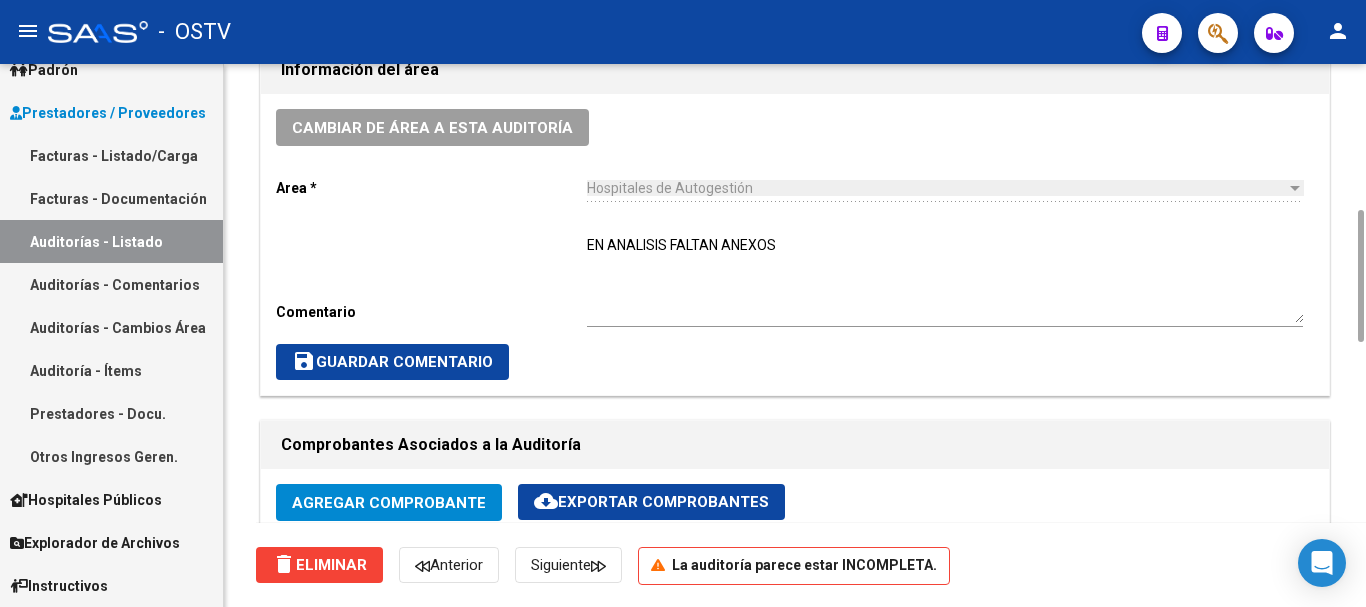 drag, startPoint x: 391, startPoint y: 363, endPoint x: 531, endPoint y: 237, distance: 188.35074 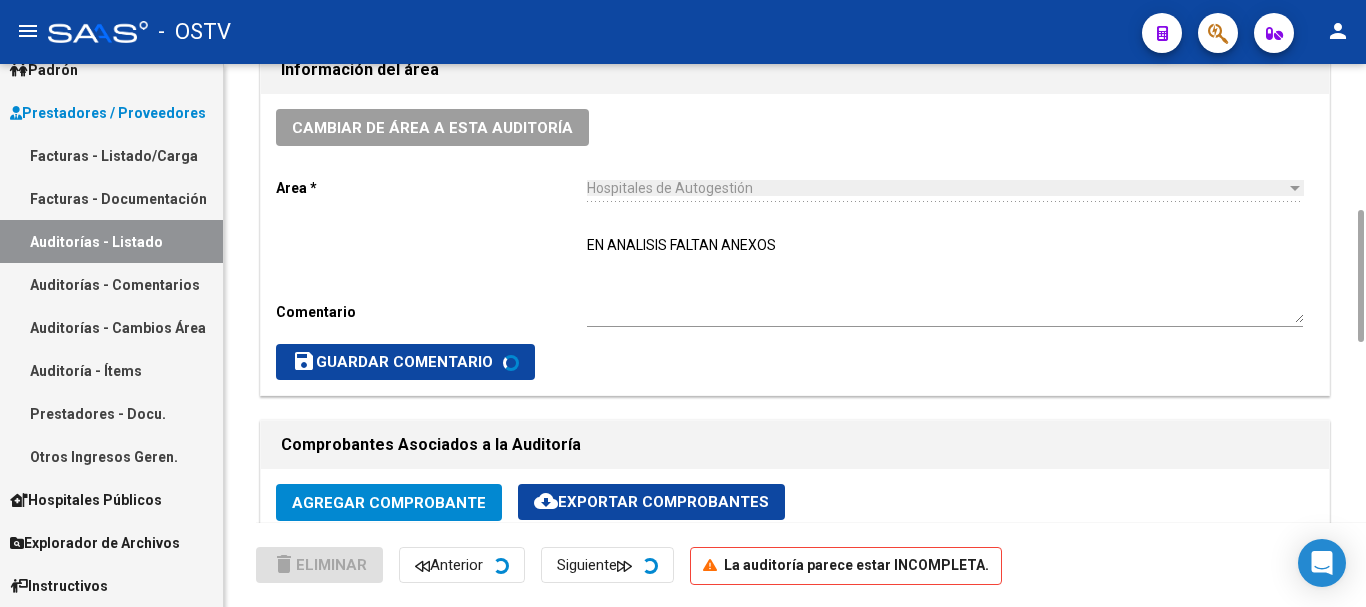 scroll, scrollTop: 0, scrollLeft: 0, axis: both 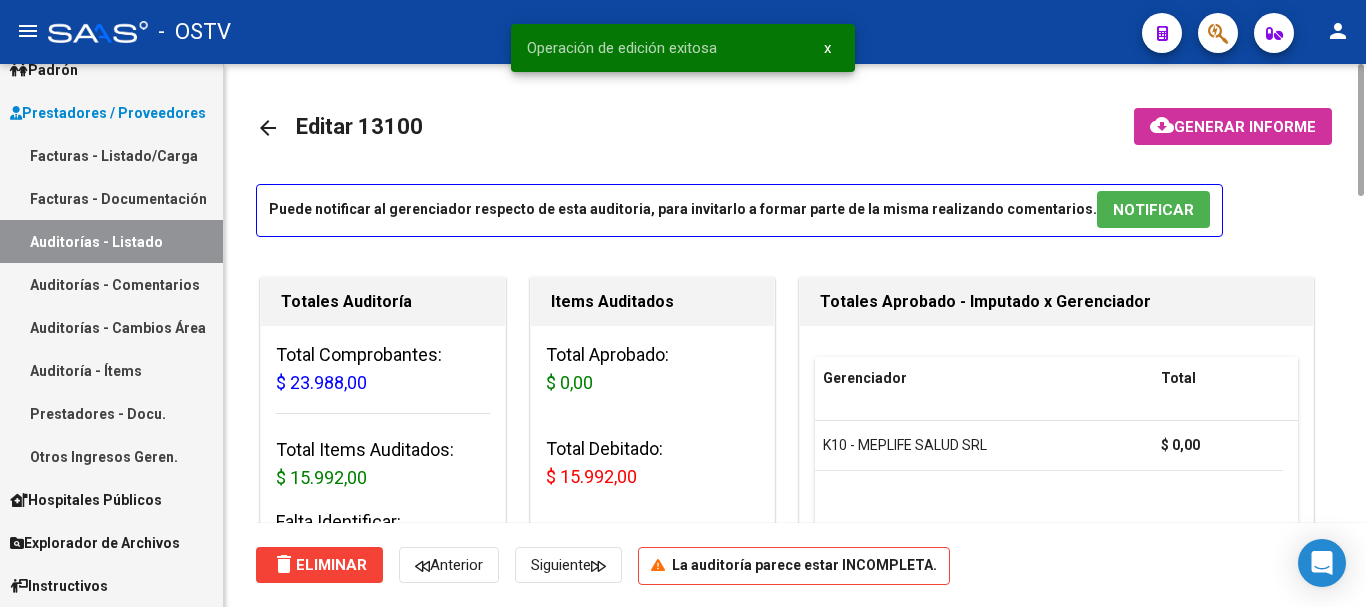 click on "arrow_back" 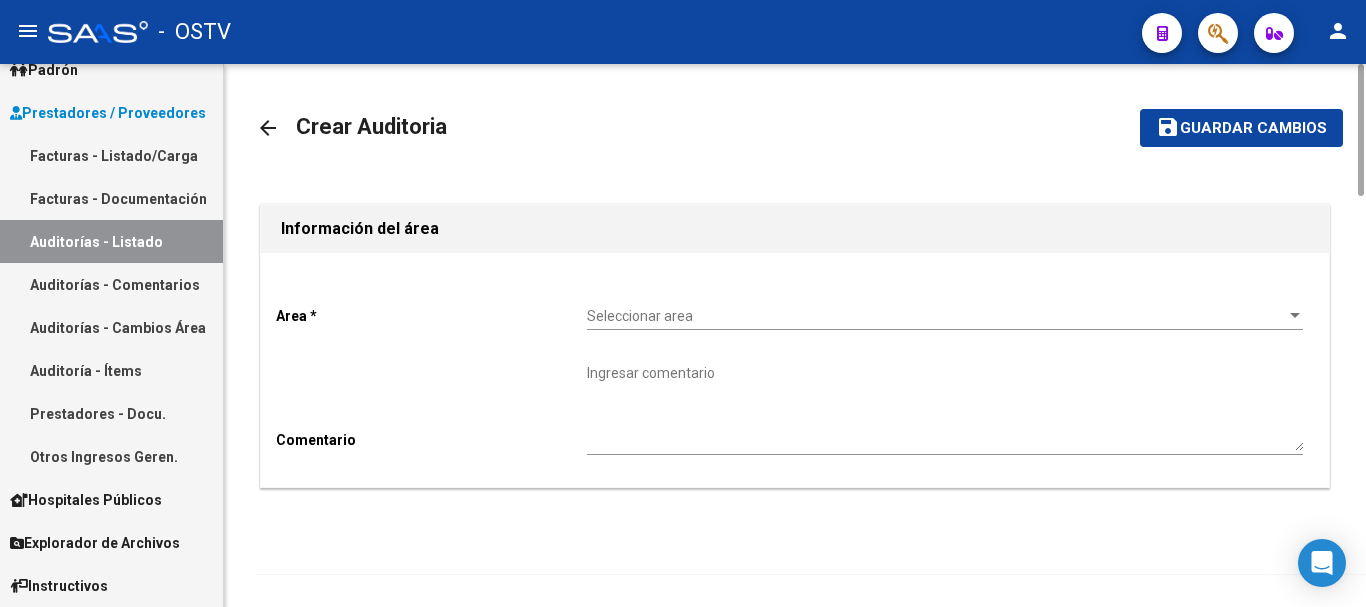 click on "Seleccionar area Seleccionar area" 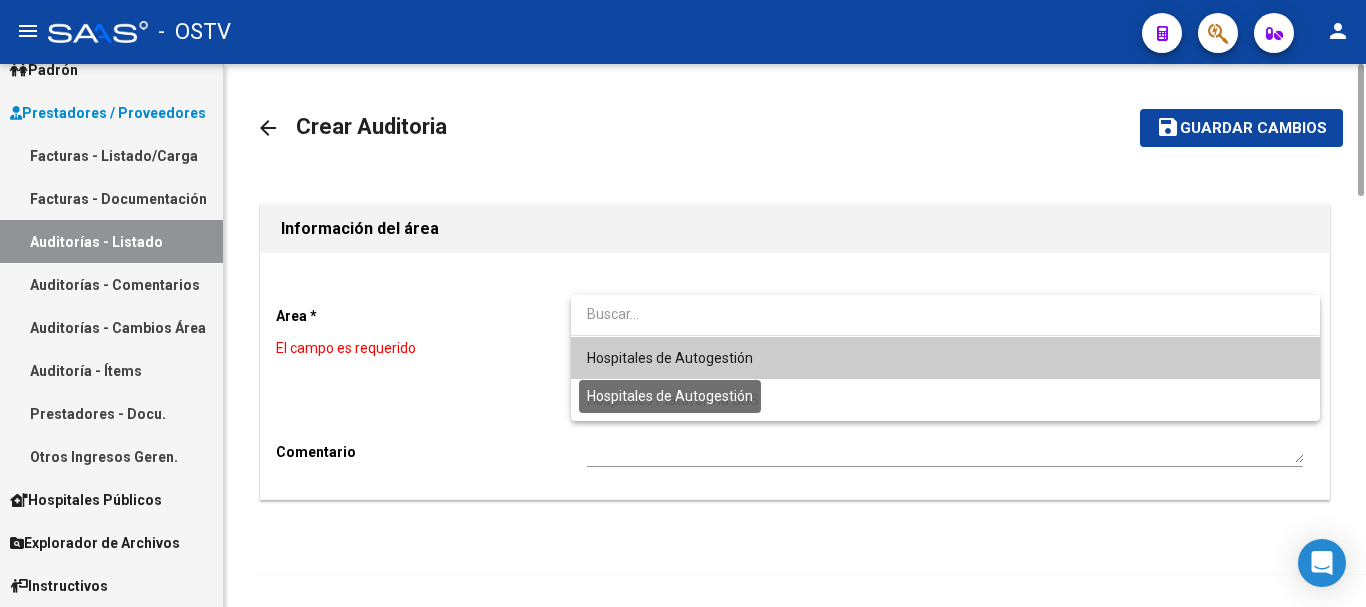 click on "Hospitales de Autogestión" at bounding box center [670, 358] 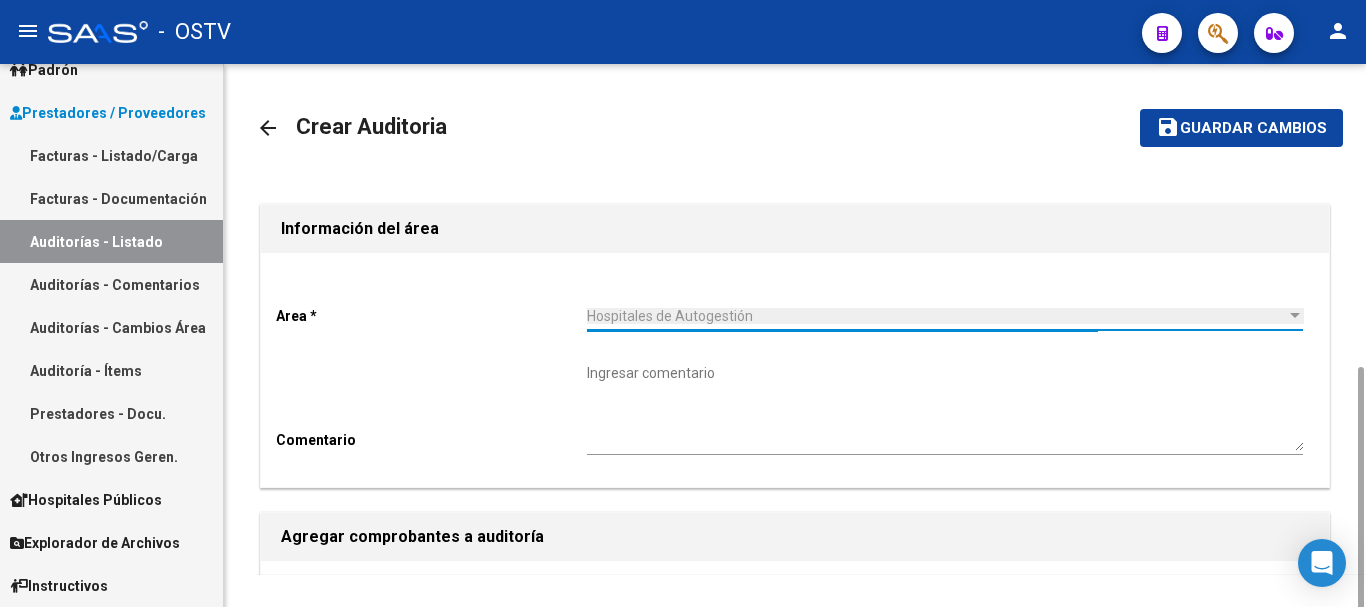 scroll, scrollTop: 200, scrollLeft: 0, axis: vertical 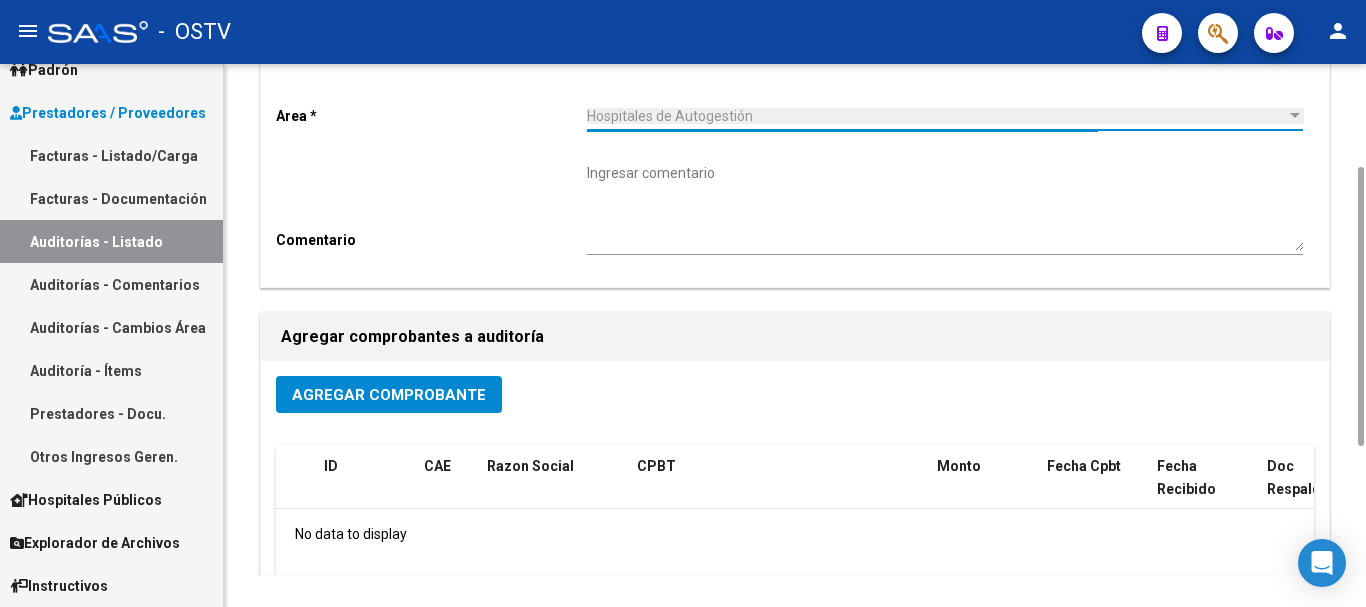 click on "Agregar Comprobante" 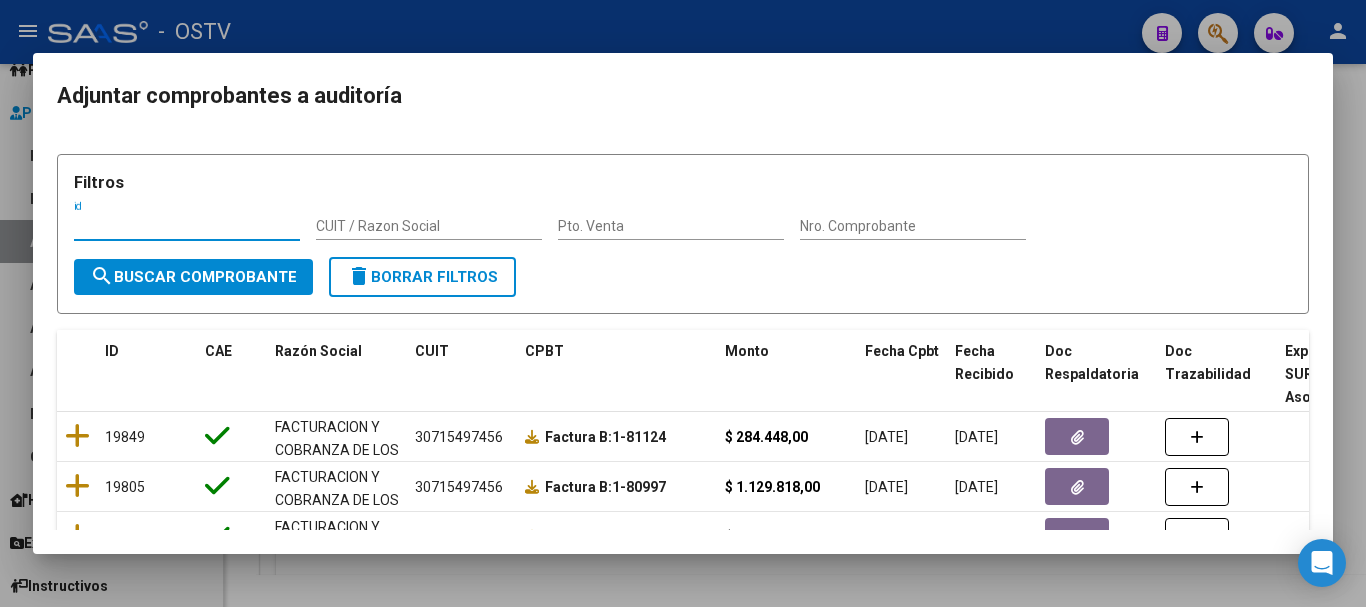 click on "Nro. Comprobante" at bounding box center (913, 226) 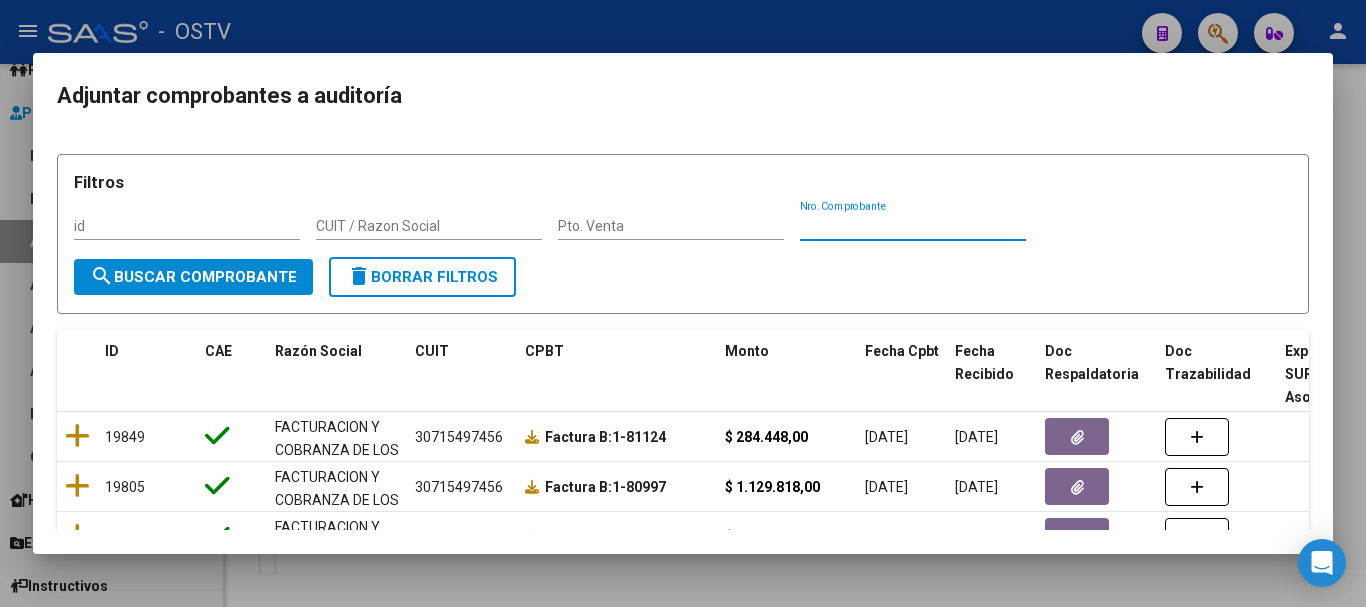 paste on "5443" 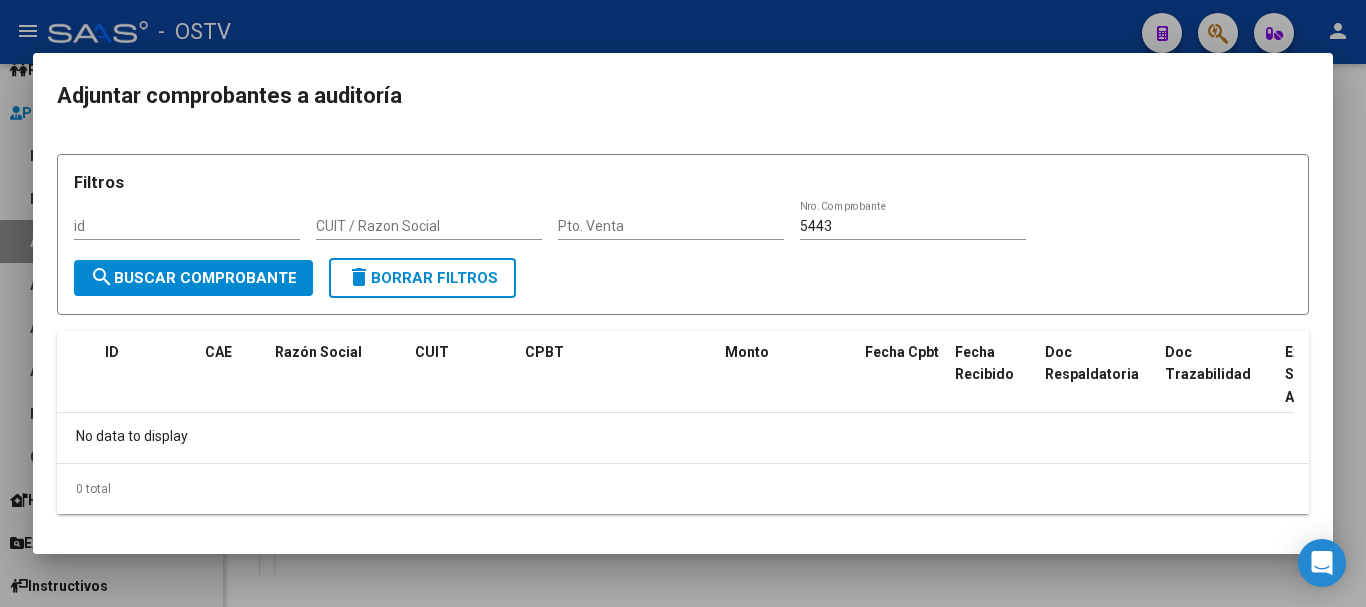 click on "Pto. Venta" at bounding box center (671, 226) 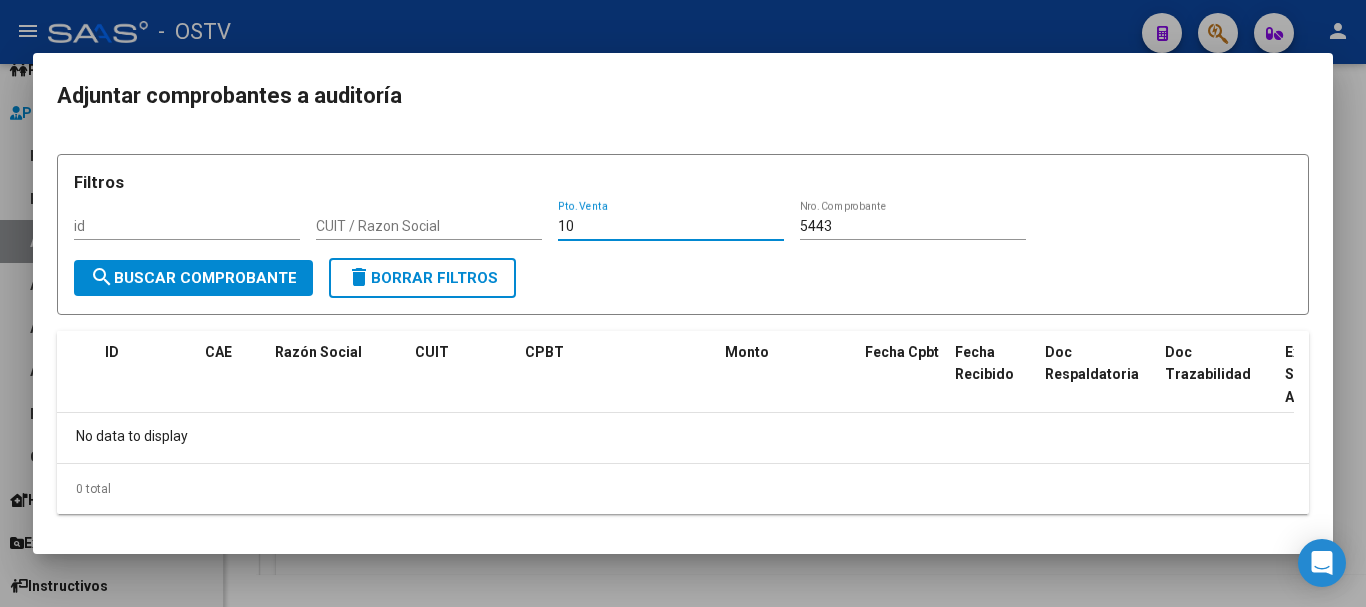 click on "search  Buscar Comprobante" at bounding box center [193, 278] 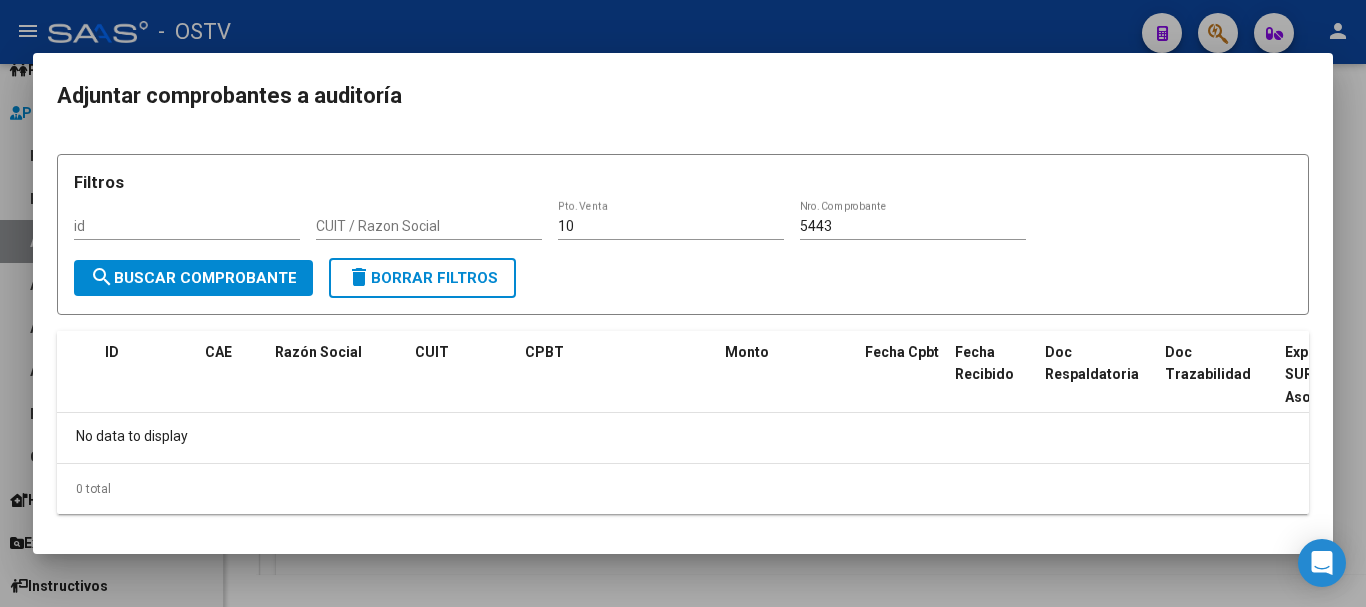 click at bounding box center (683, 303) 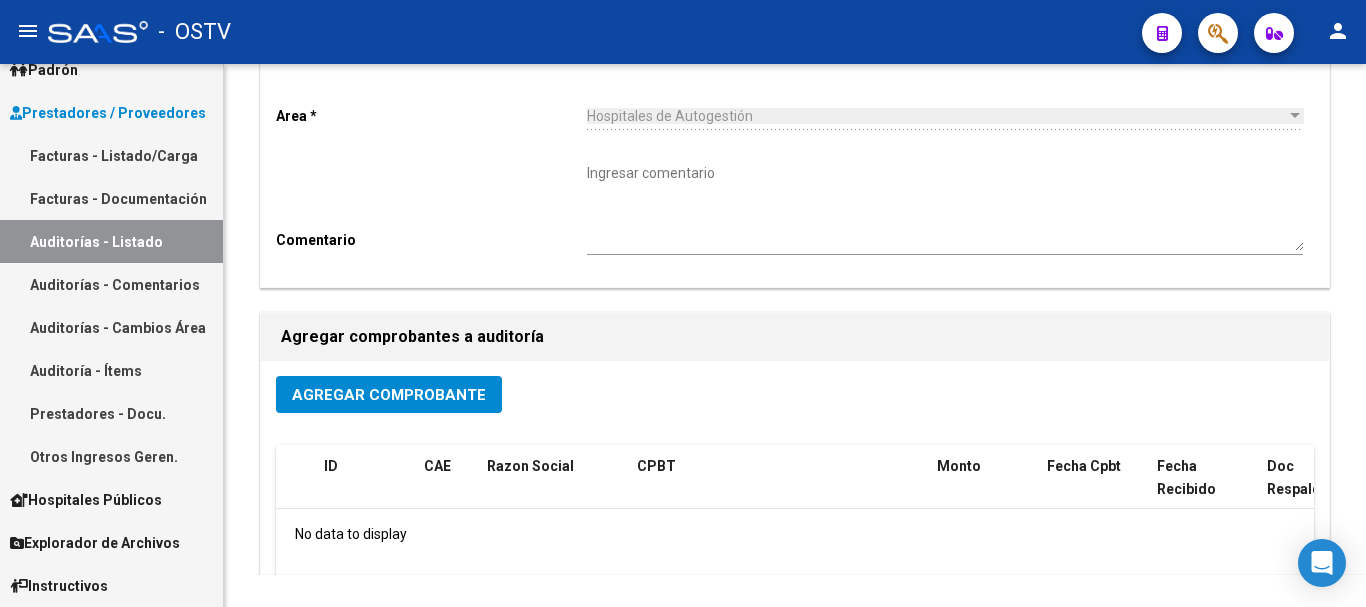 click on "Auditorías - Listado" at bounding box center [111, 241] 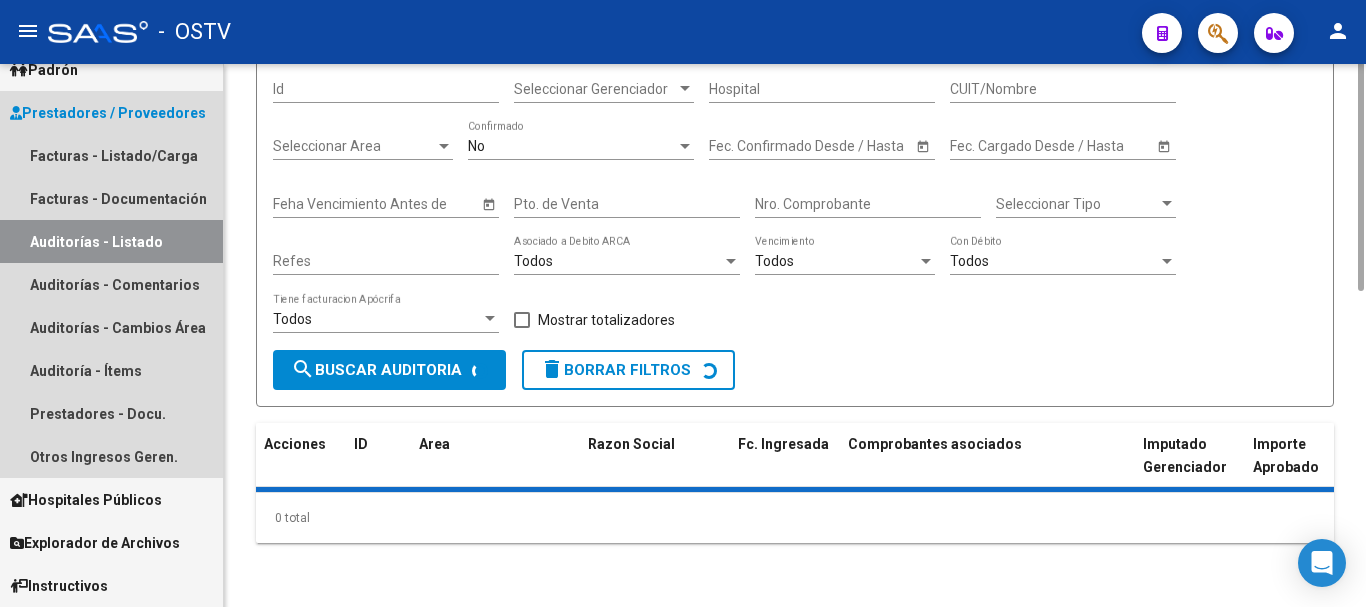 scroll, scrollTop: 0, scrollLeft: 0, axis: both 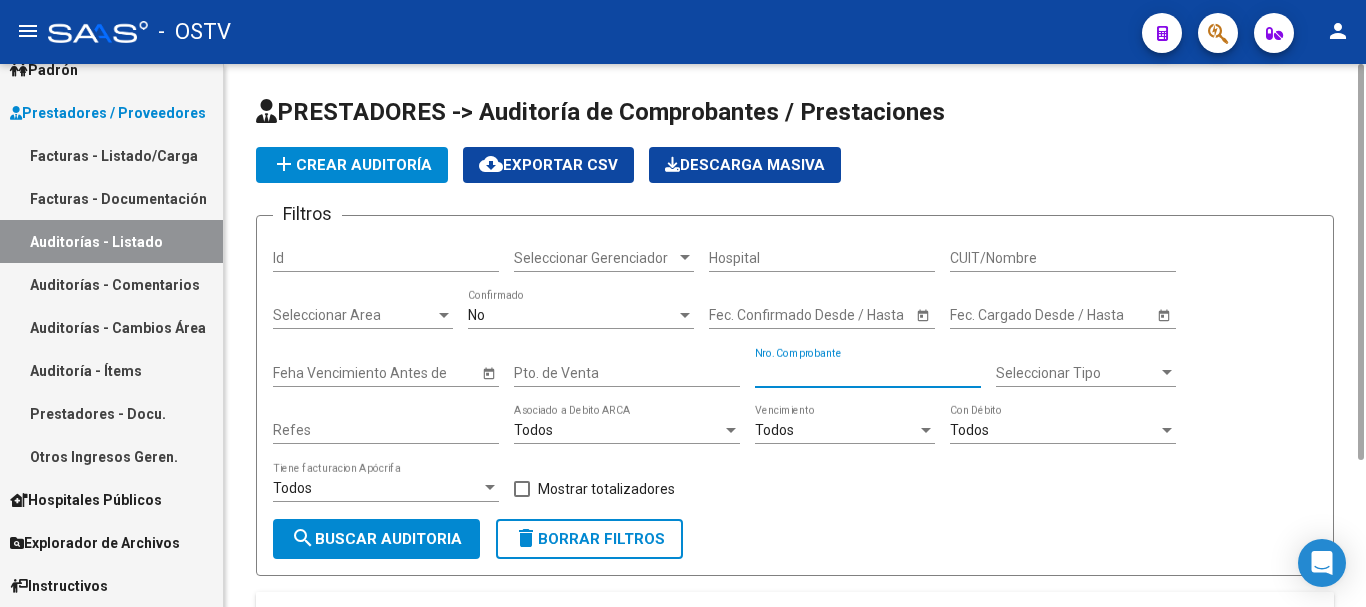 click on "Nro. Comprobante" at bounding box center [868, 373] 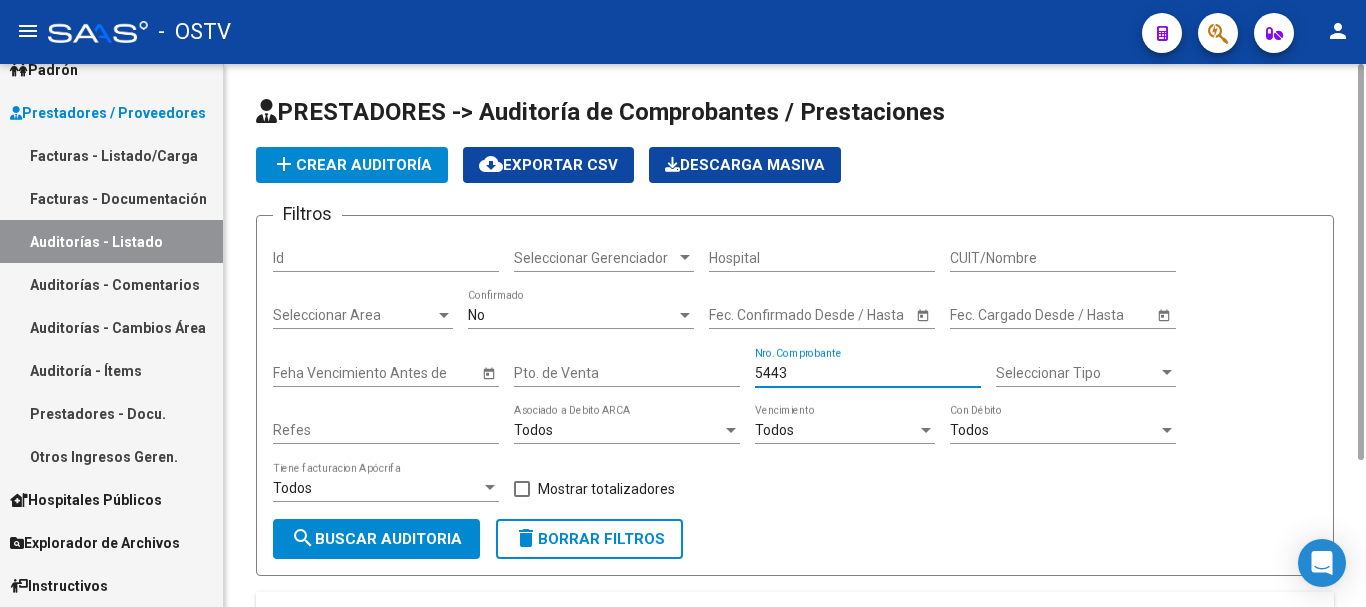 click on "search  Buscar Auditoria" 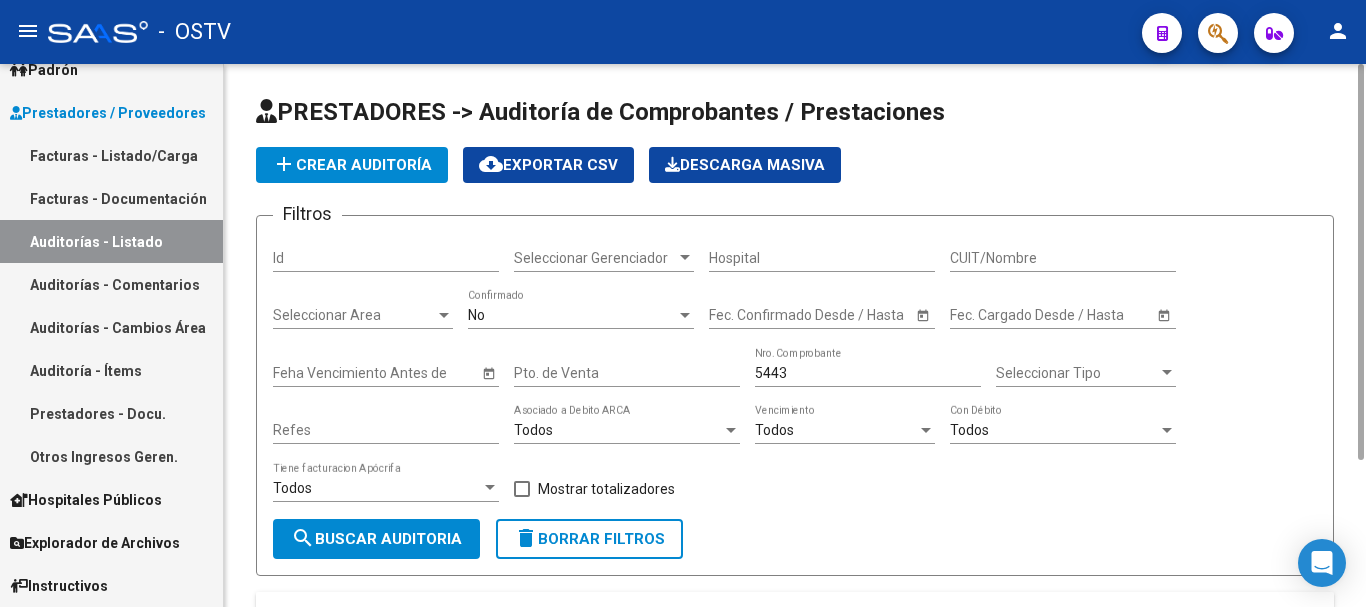 scroll, scrollTop: 245, scrollLeft: 0, axis: vertical 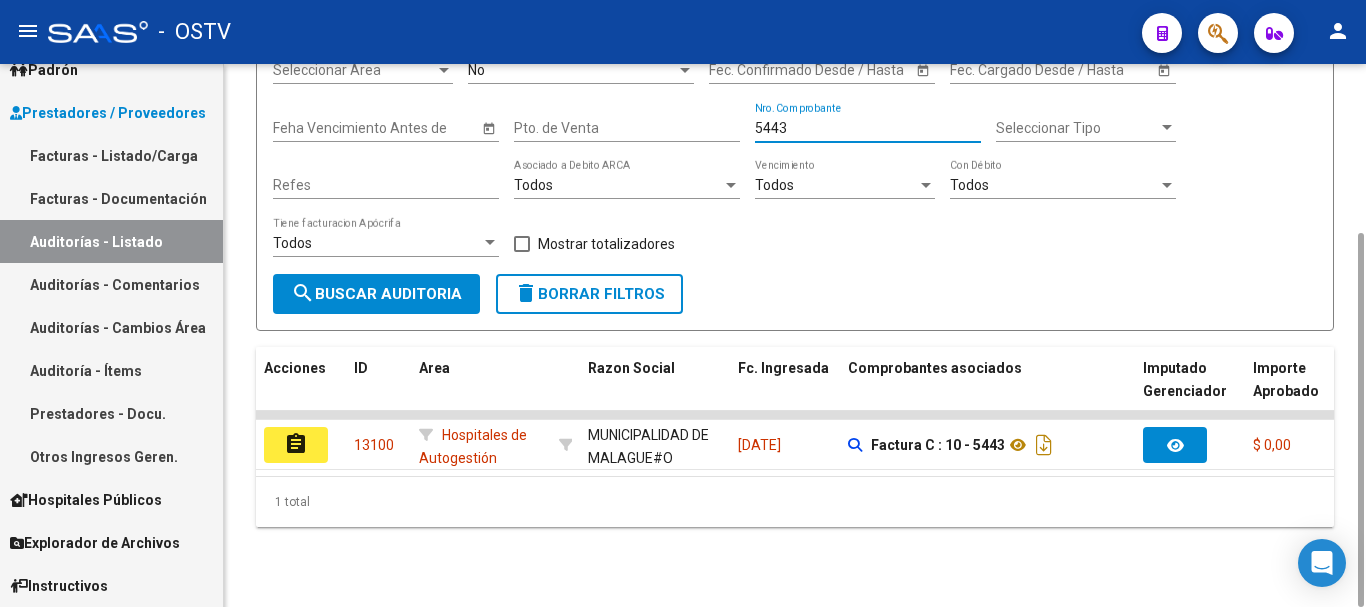 drag, startPoint x: 866, startPoint y: 134, endPoint x: 739, endPoint y: 135, distance: 127.00394 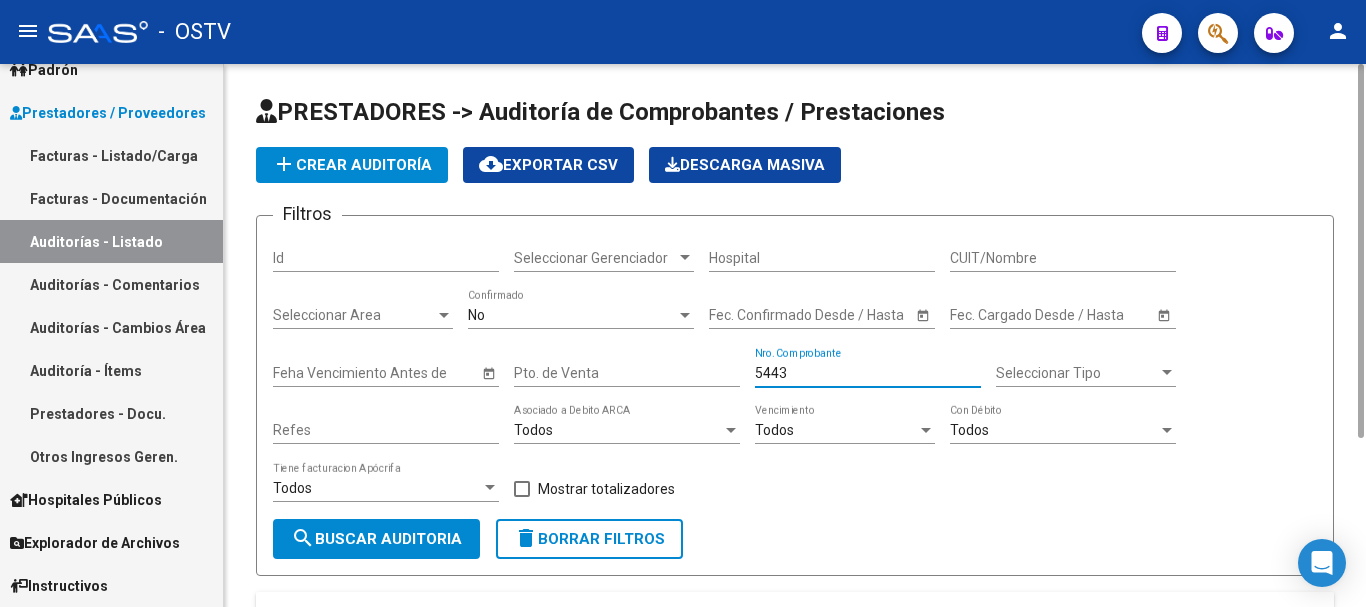 click on "add  Crear Auditoría" 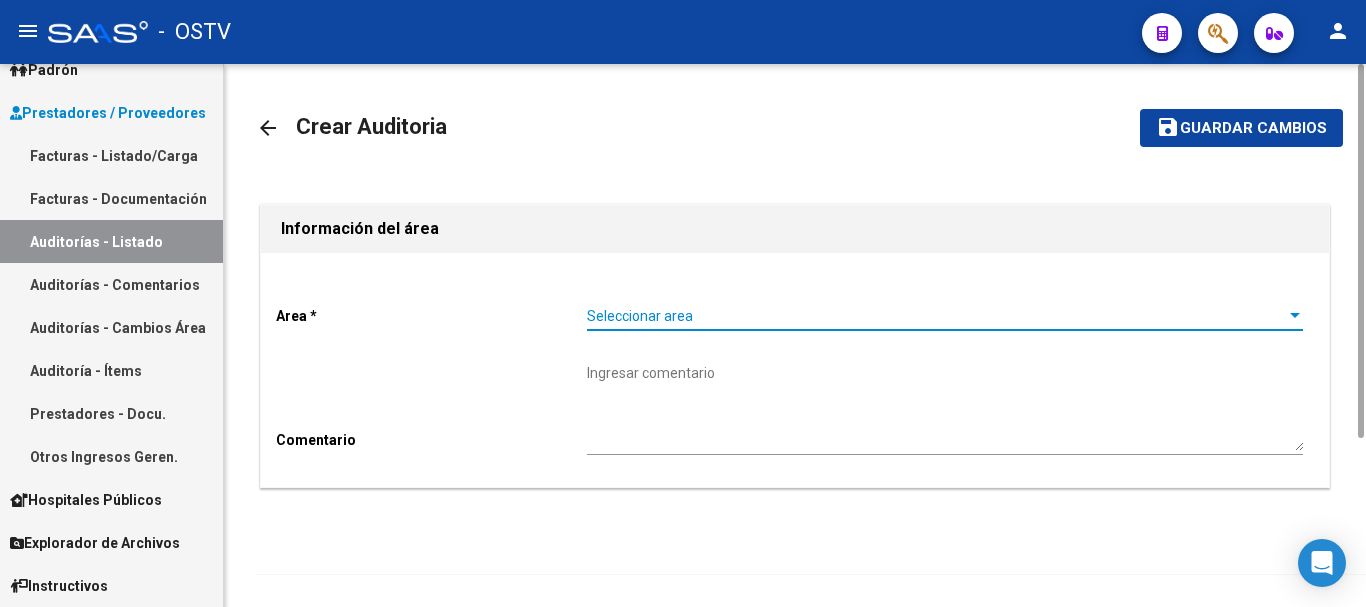 click on "Seleccionar area" at bounding box center [936, 316] 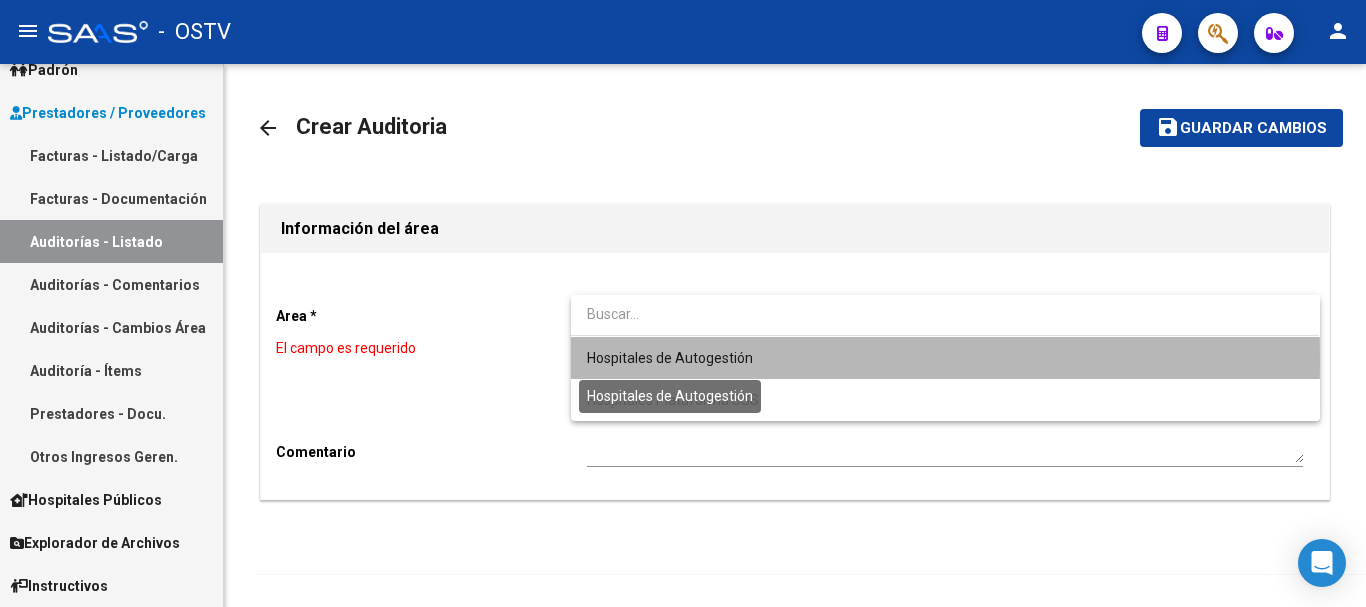 click on "Hospitales de Autogestión" at bounding box center [670, 358] 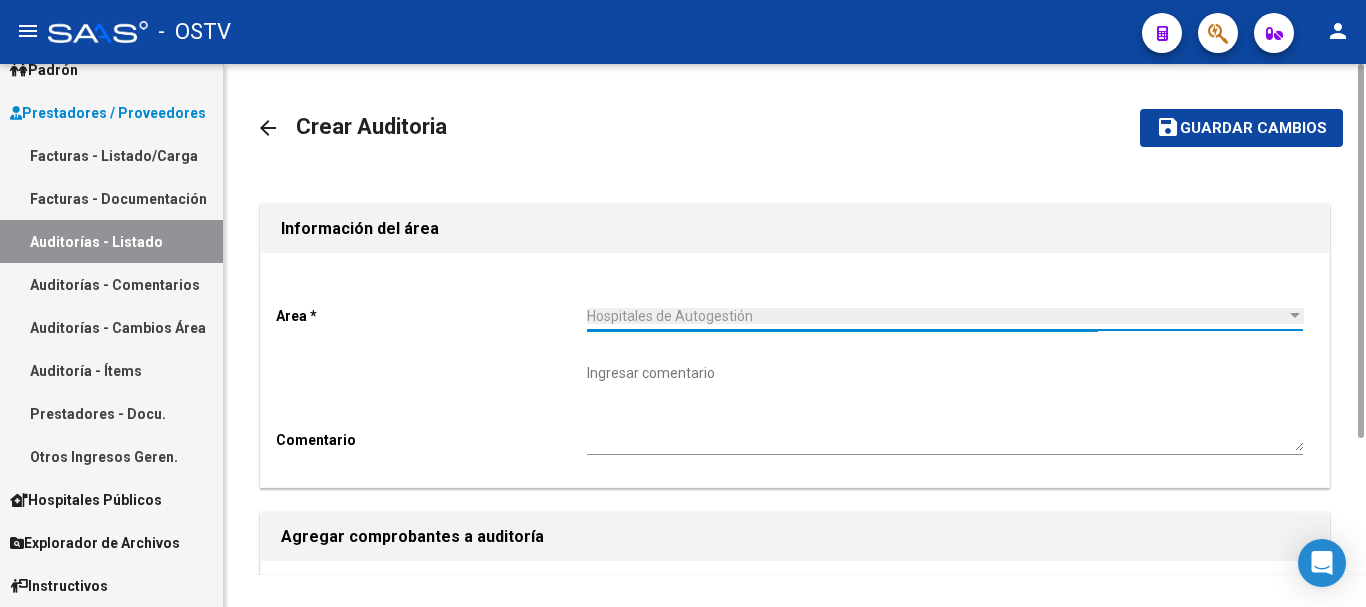 scroll, scrollTop: 200, scrollLeft: 0, axis: vertical 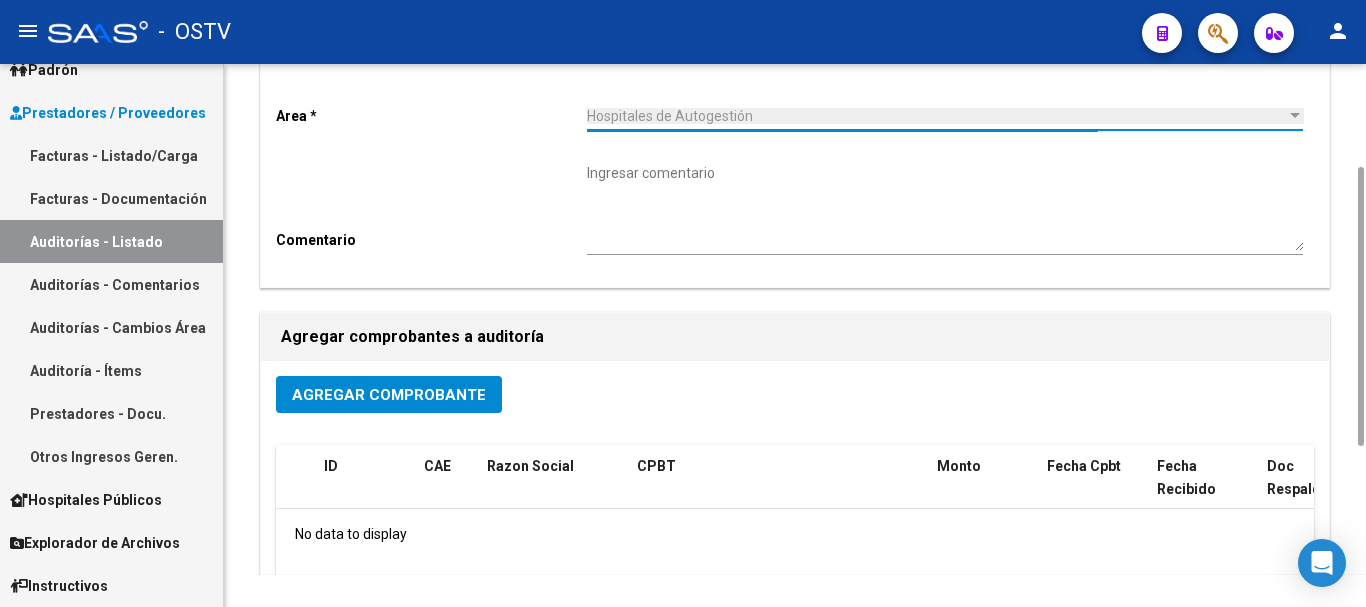 click on "Agregar Comprobante" 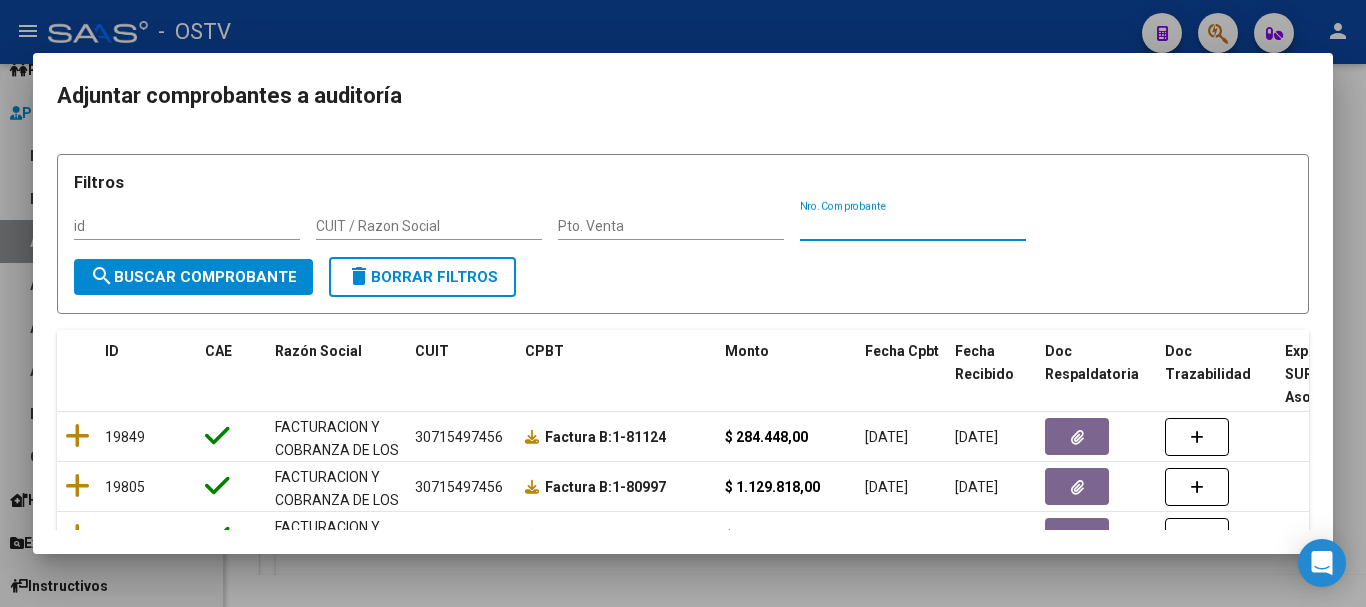 click on "Nro. Comprobante" at bounding box center (913, 226) 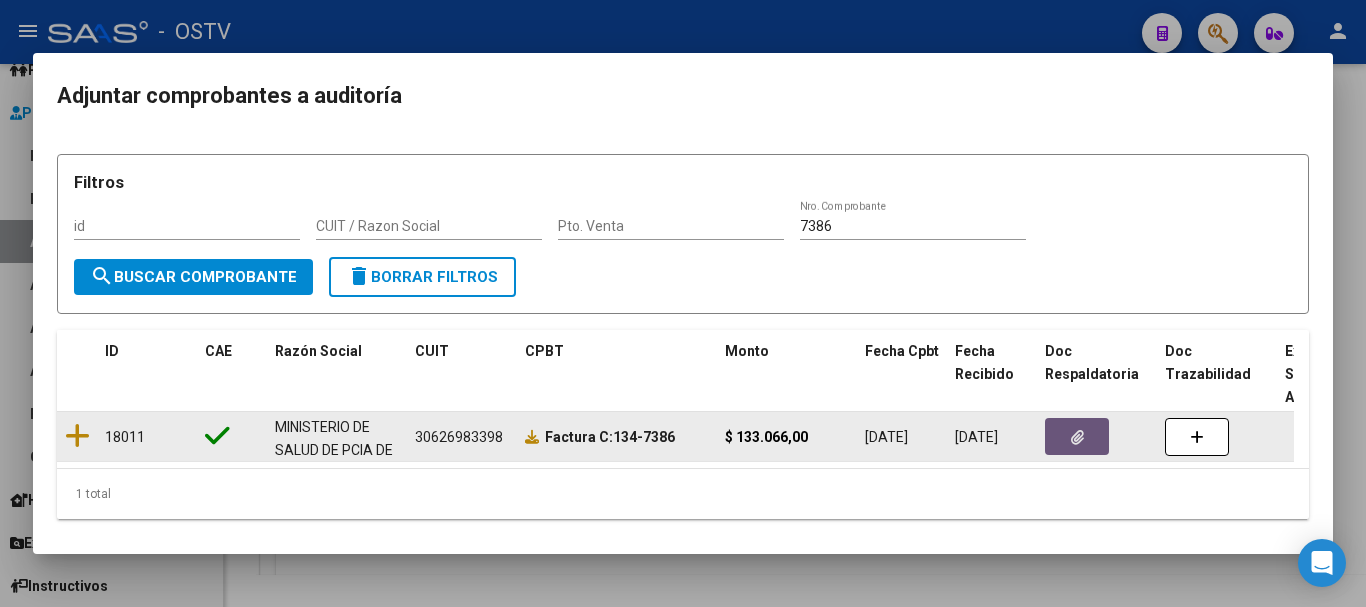 click 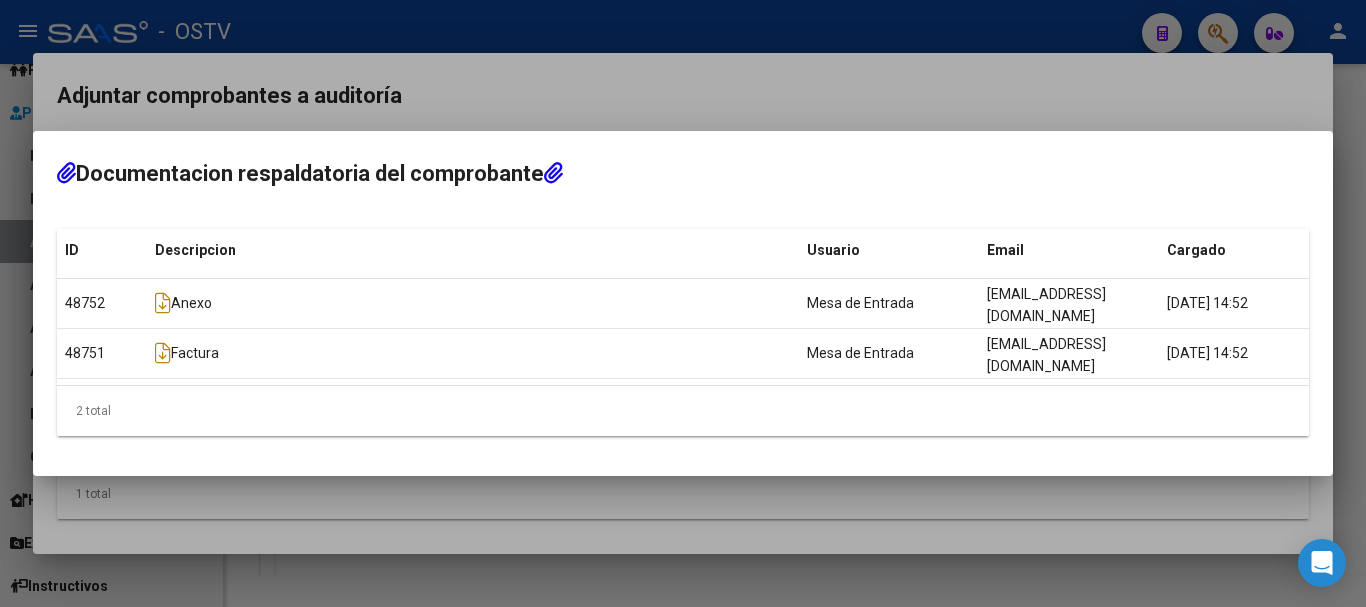 click at bounding box center (683, 303) 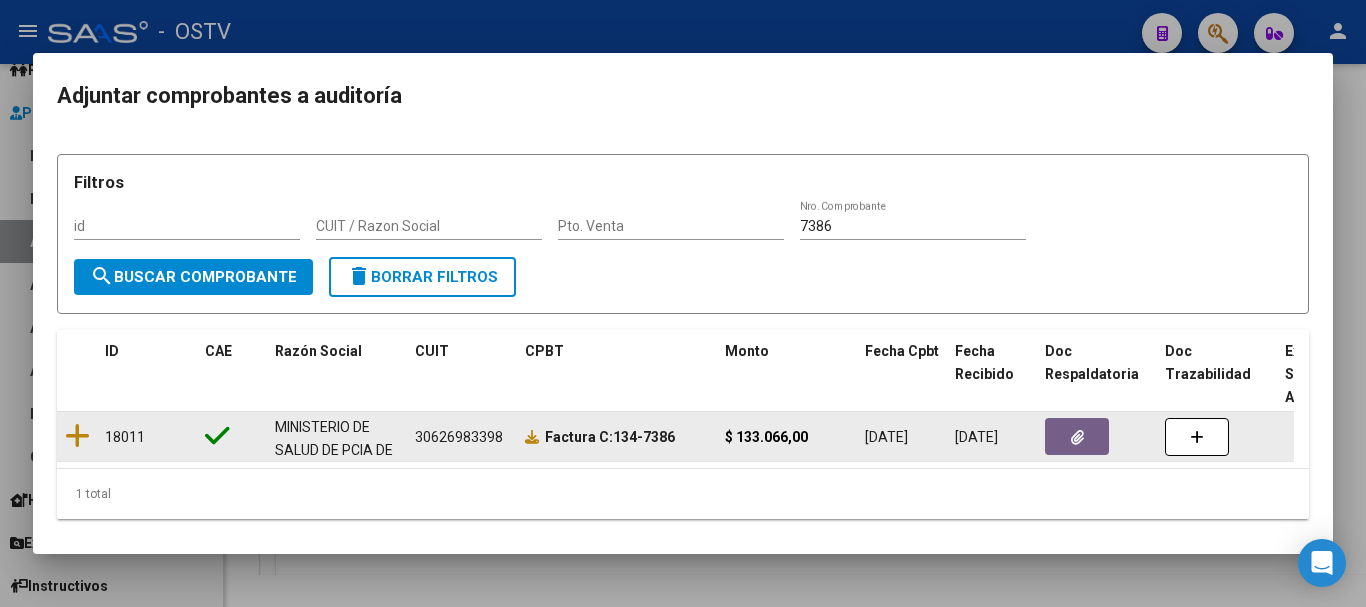 click 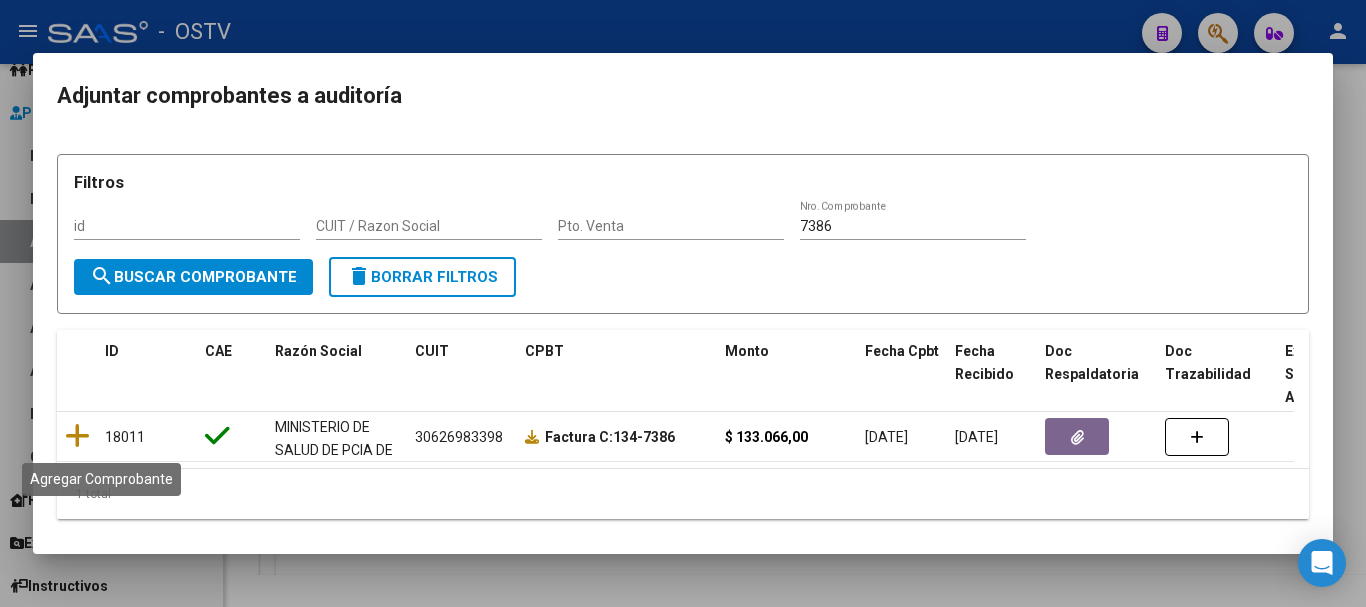 drag, startPoint x: 75, startPoint y: 434, endPoint x: 201, endPoint y: 416, distance: 127.27922 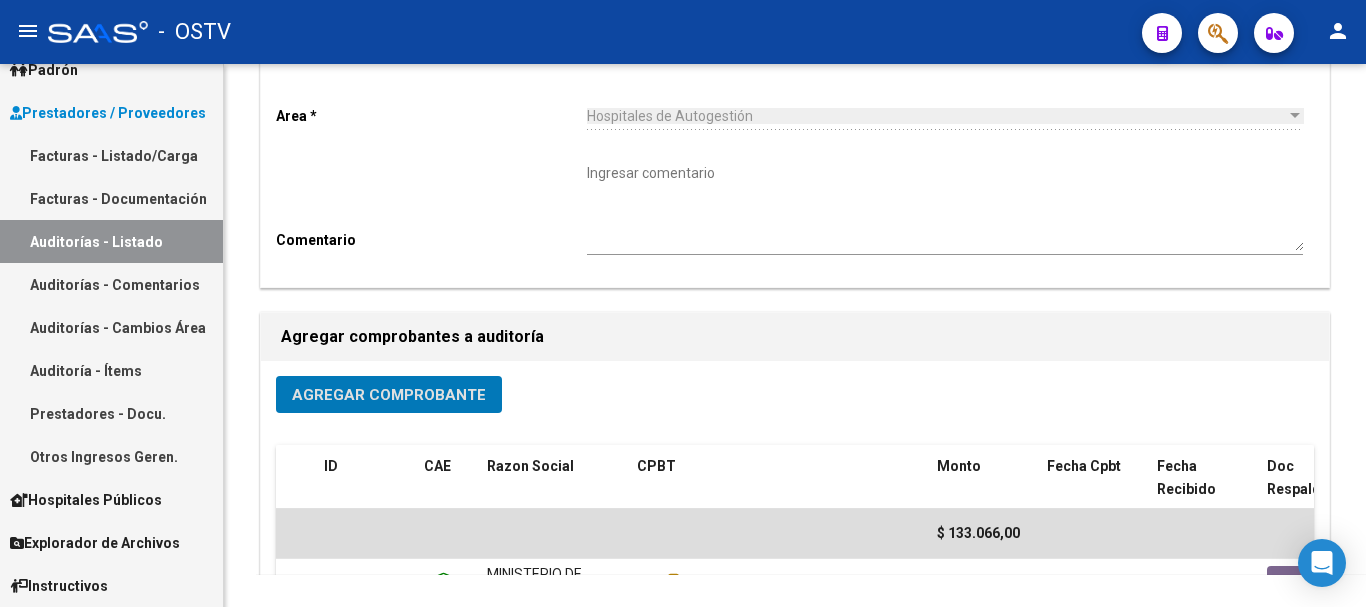 scroll, scrollTop: 512, scrollLeft: 0, axis: vertical 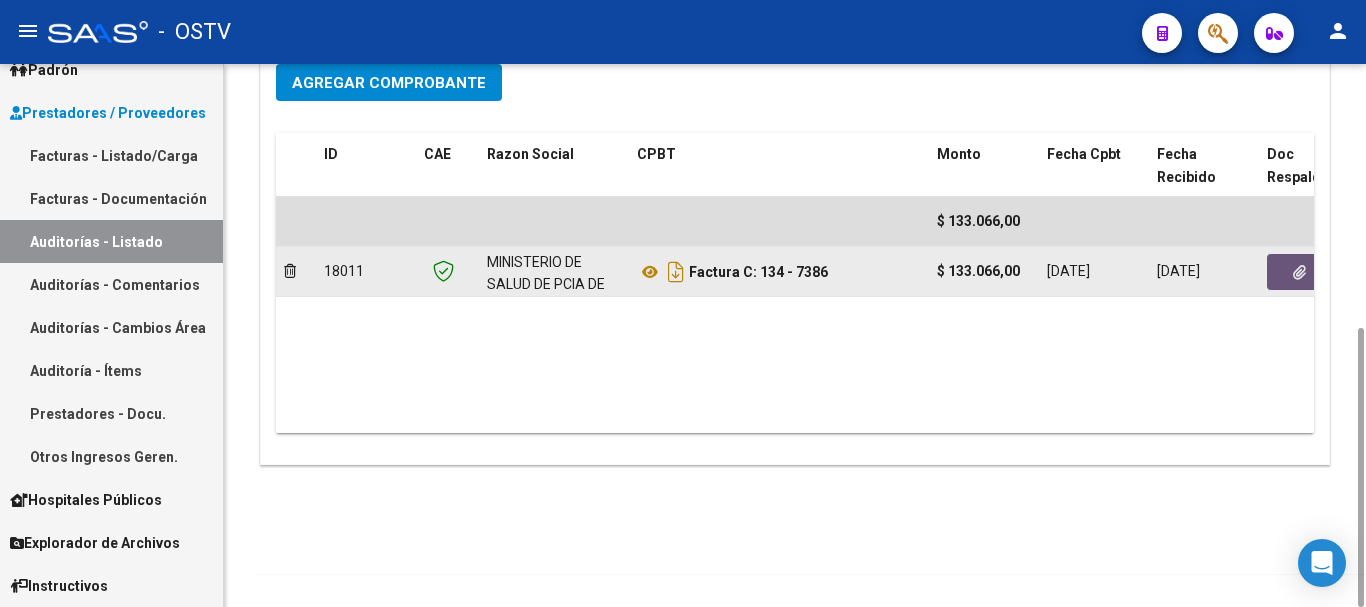 click 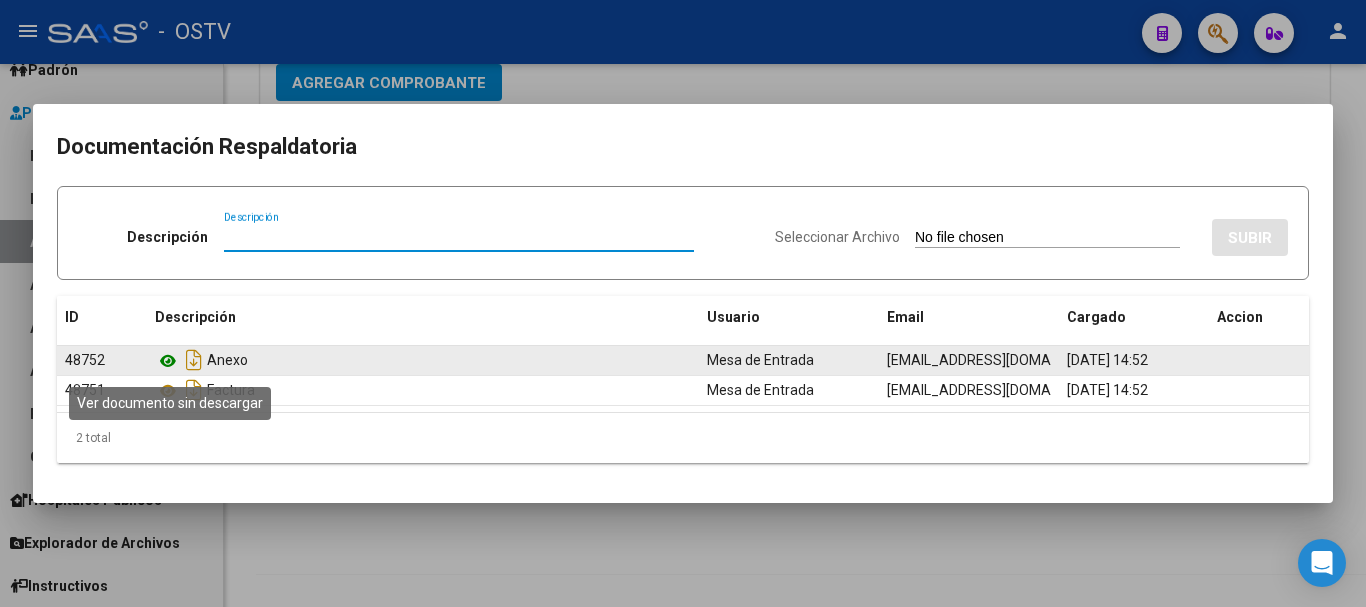 click 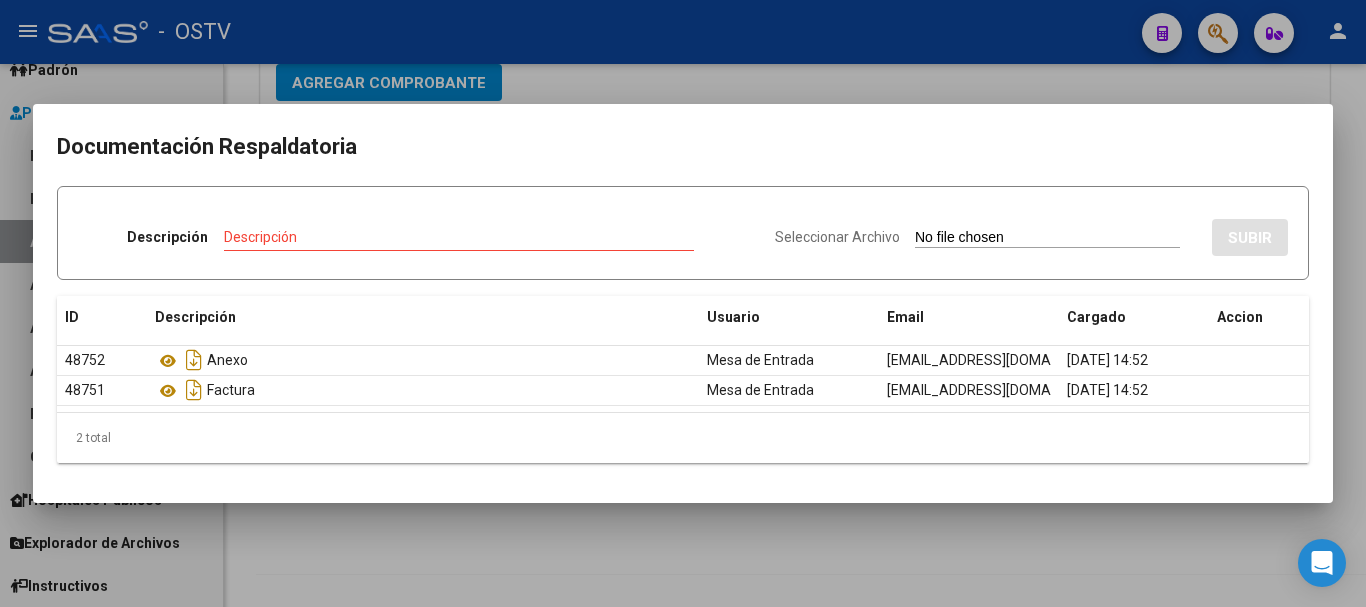 click at bounding box center (683, 303) 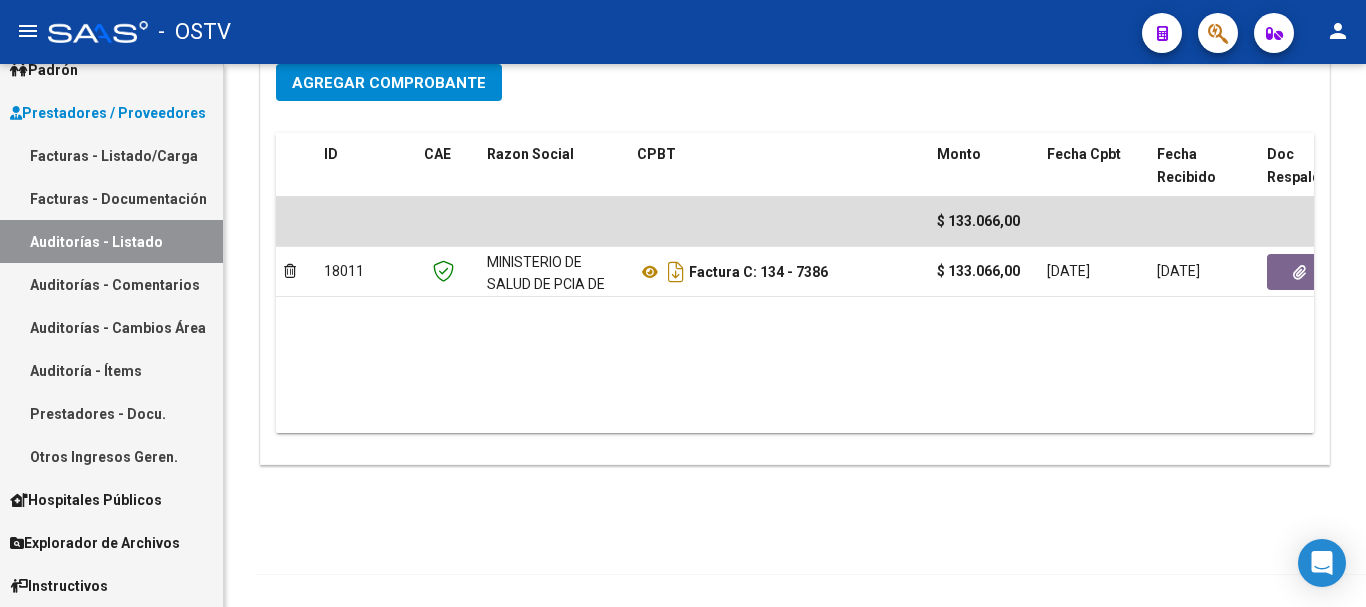 scroll, scrollTop: 0, scrollLeft: 0, axis: both 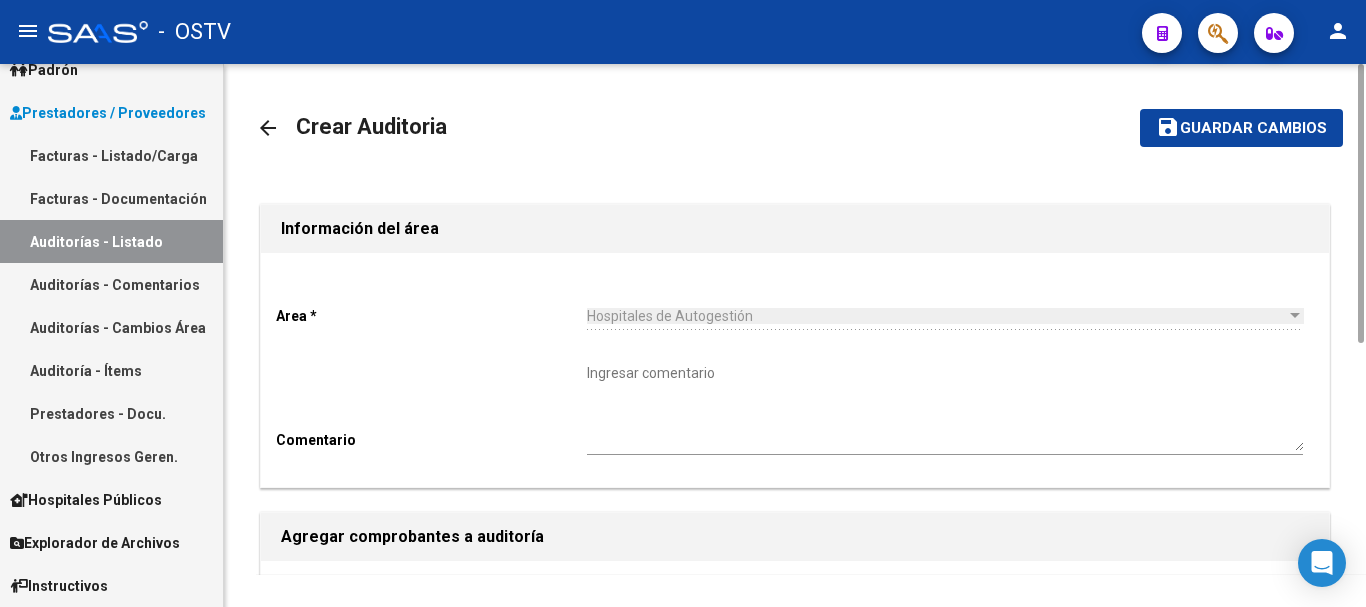 click on "arrow_back Crear Auditoria    save Guardar cambios Información del área  Area * Hospitales de Autogestión Seleccionar area Comentario    Ingresar comentario  Agregar comprobantes a auditoría Agregar Comprobante ID CAE Razon Social CPBT Monto Fecha Cpbt Fecha Recibido Doc Respaldatoria Doc Trazabilidad Expte. Interno Creado Usuario $ 133.066,00 18011 MINISTERIO DE SALUD DE PCIA DE BSAS  Factura C: 134 - 7386  $ 133.066,00 [DATE] [DATE] [DATE] [GEOGRAPHIC_DATA] - [EMAIL_ADDRESS][DOMAIN_NAME]" 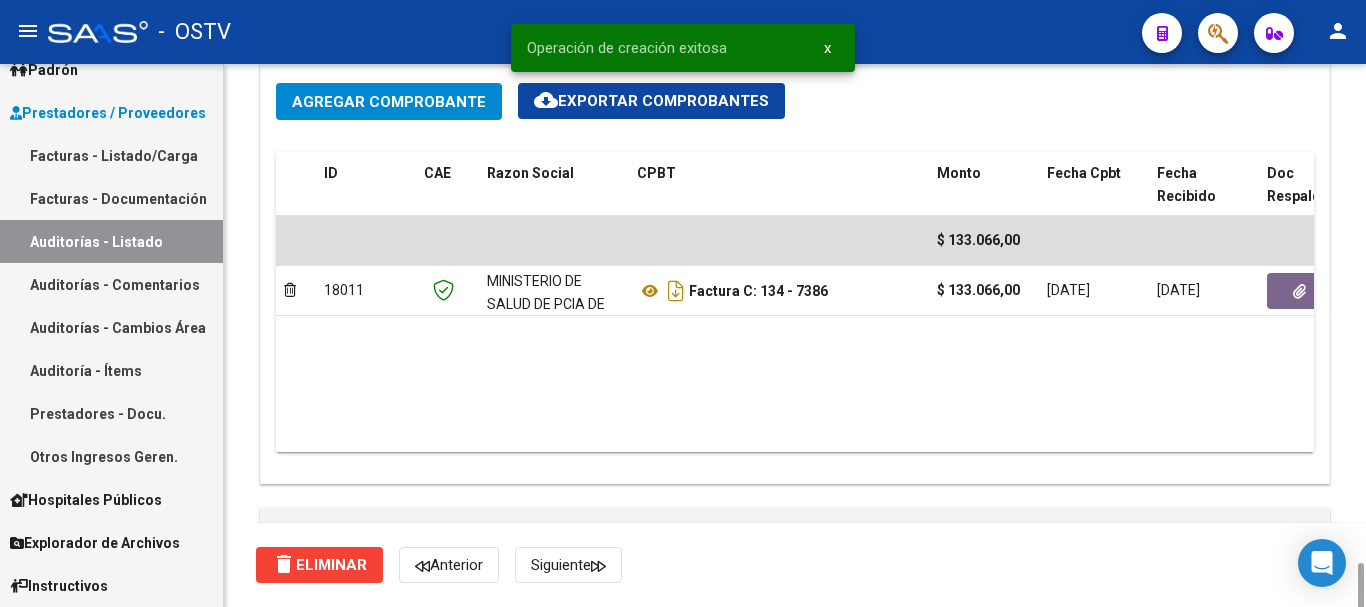 scroll, scrollTop: 1400, scrollLeft: 0, axis: vertical 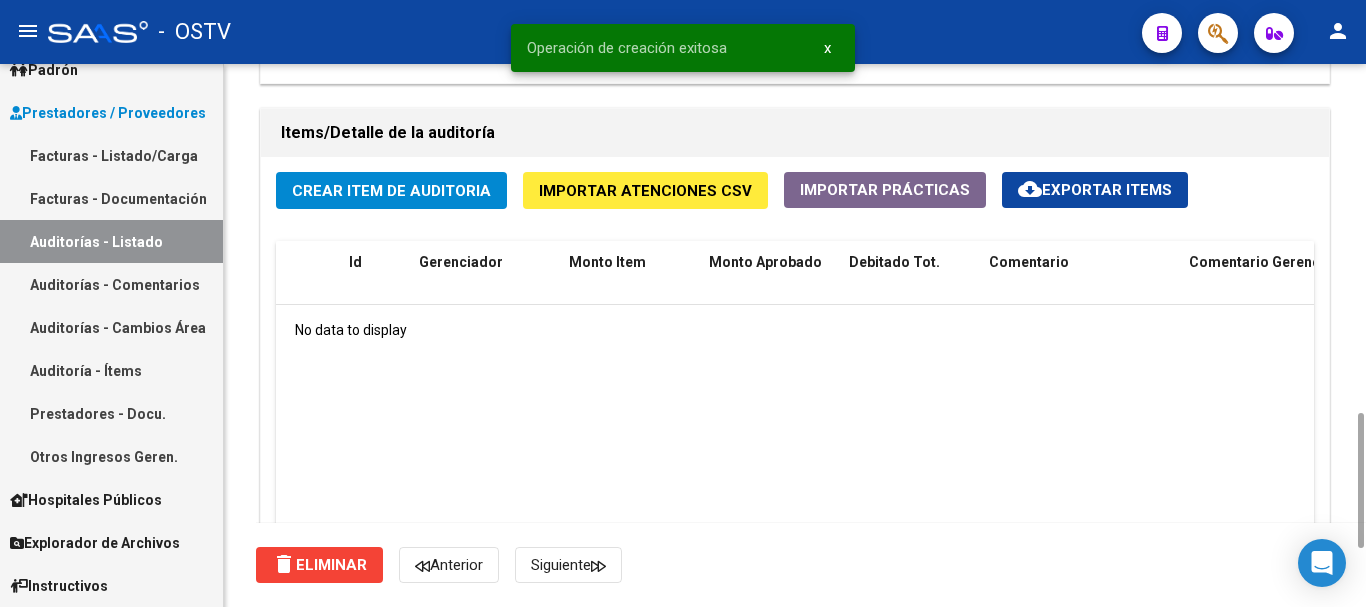 click on "Crear Item de Auditoria" 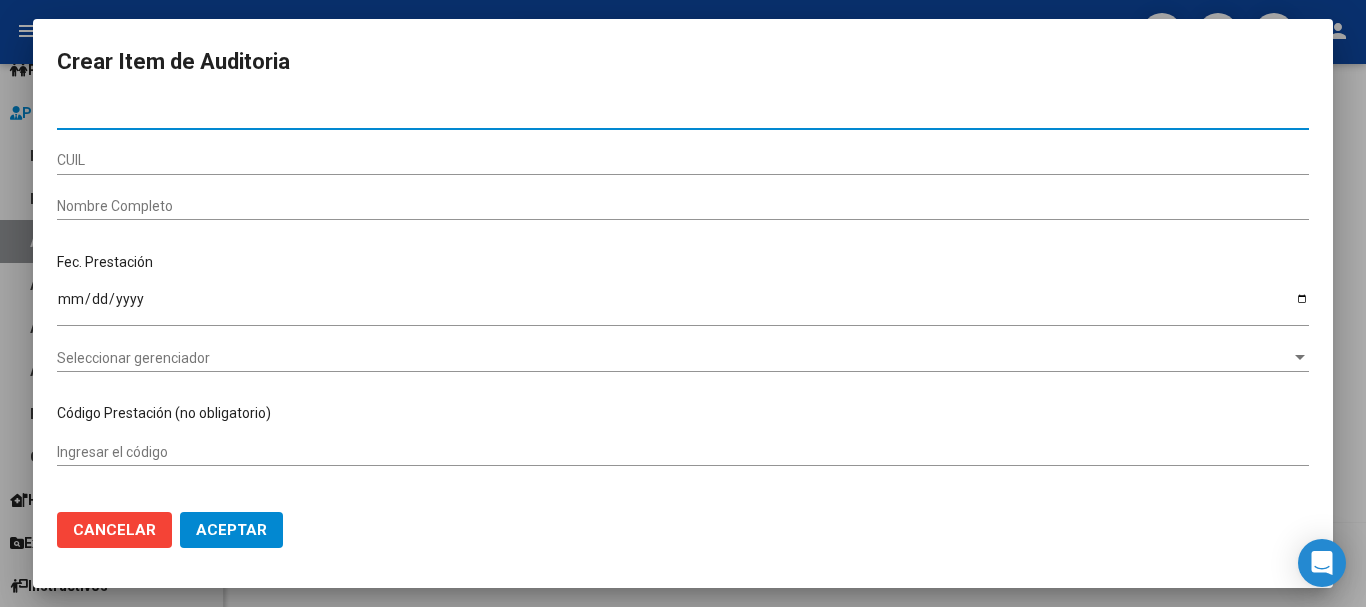 paste on "36624498" 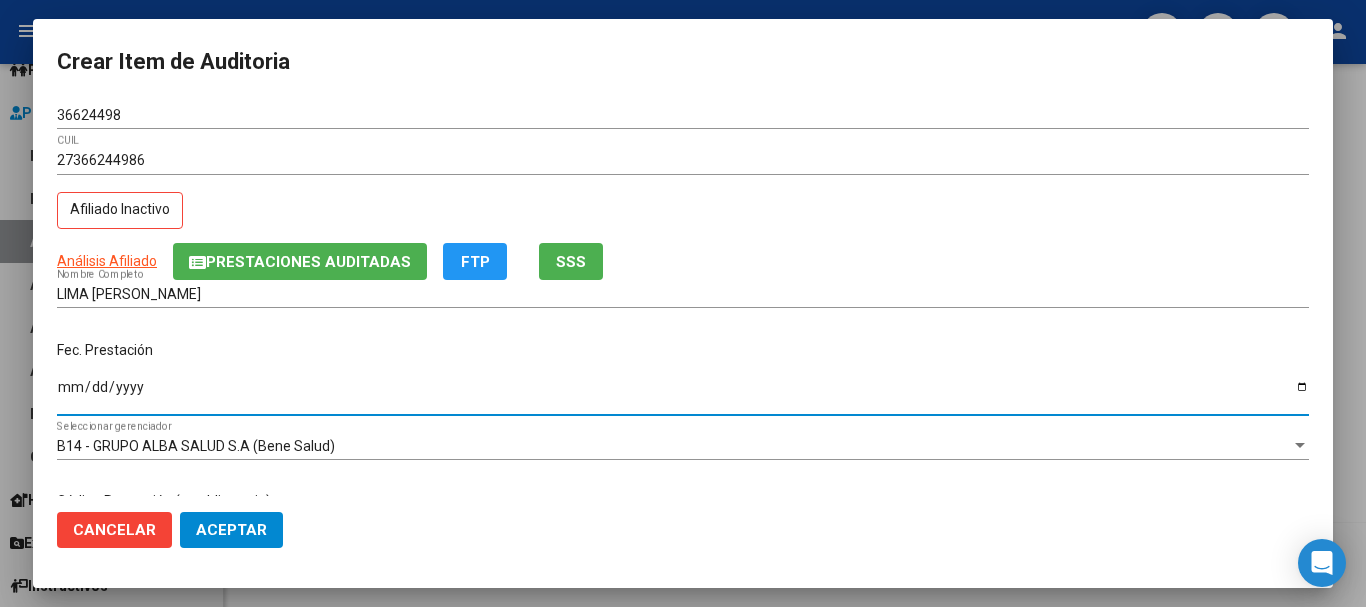 drag, startPoint x: 128, startPoint y: 248, endPoint x: 126, endPoint y: 261, distance: 13.152946 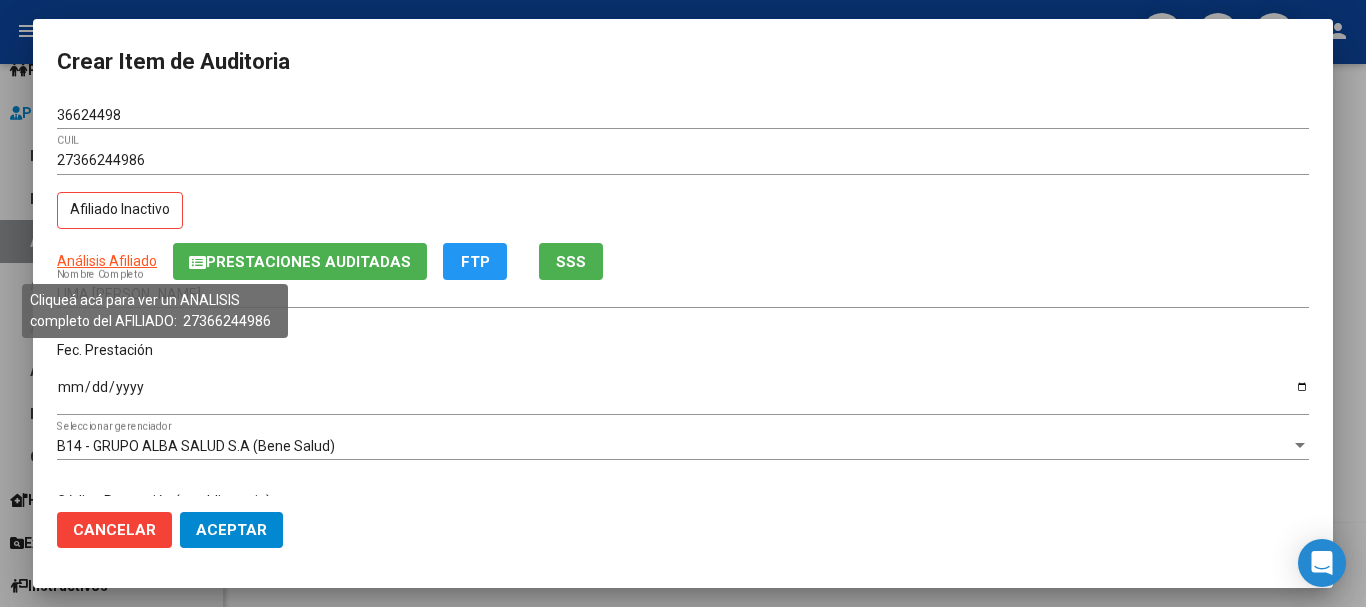 click on "Análisis Afiliado" at bounding box center (107, 261) 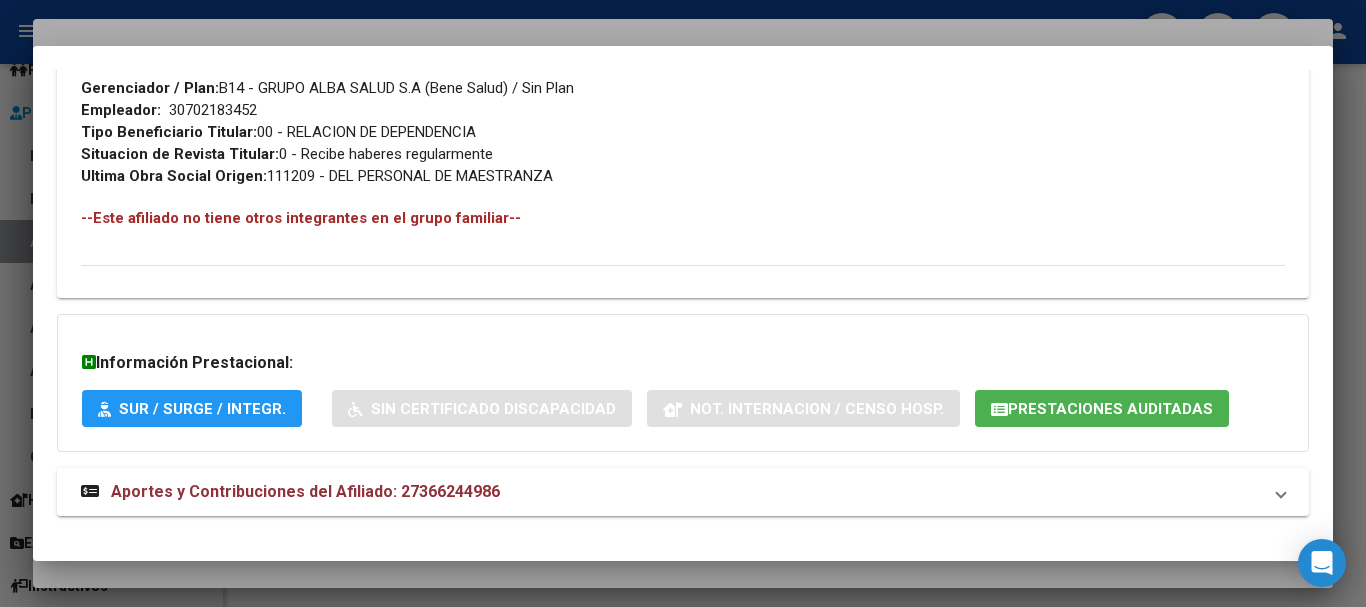 scroll, scrollTop: 1065, scrollLeft: 0, axis: vertical 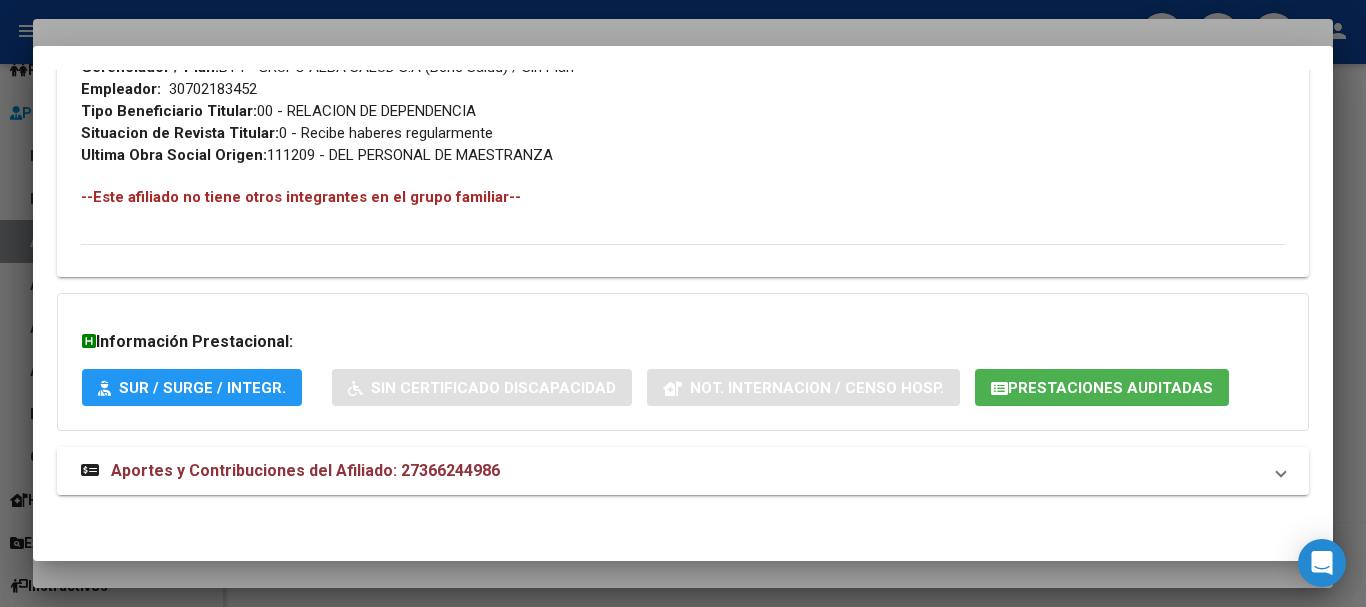 click on "Aportes y Contribuciones del Afiliado: 27366244986" at bounding box center [305, 470] 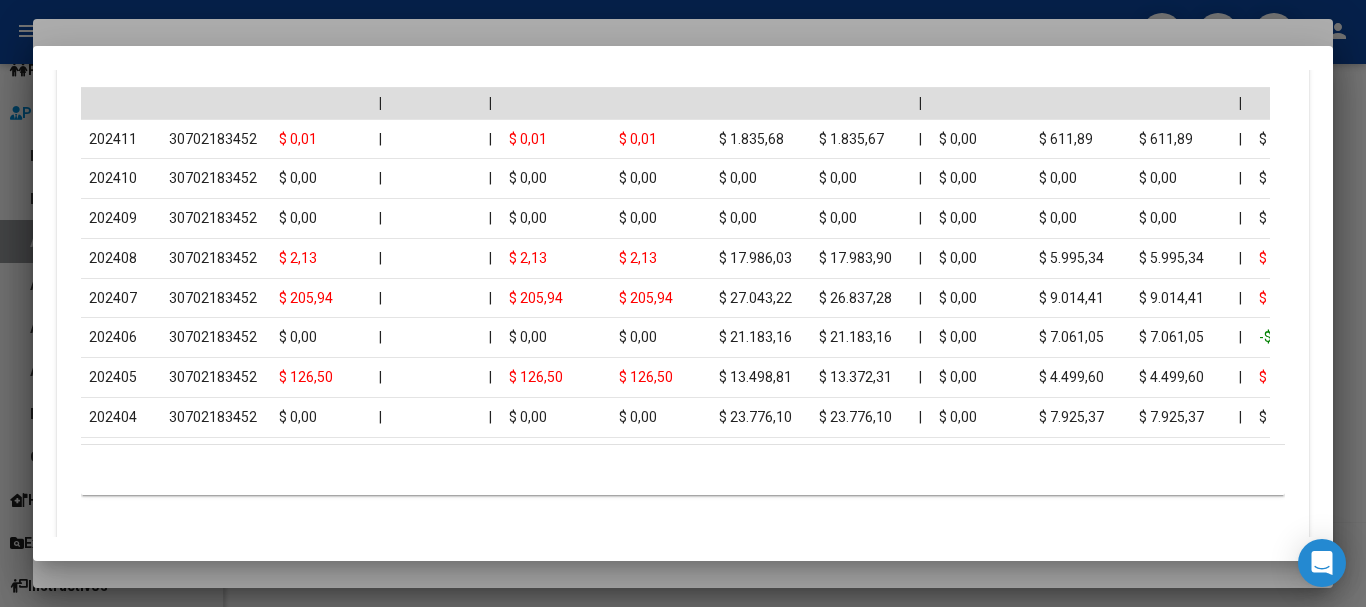 scroll, scrollTop: 1849, scrollLeft: 0, axis: vertical 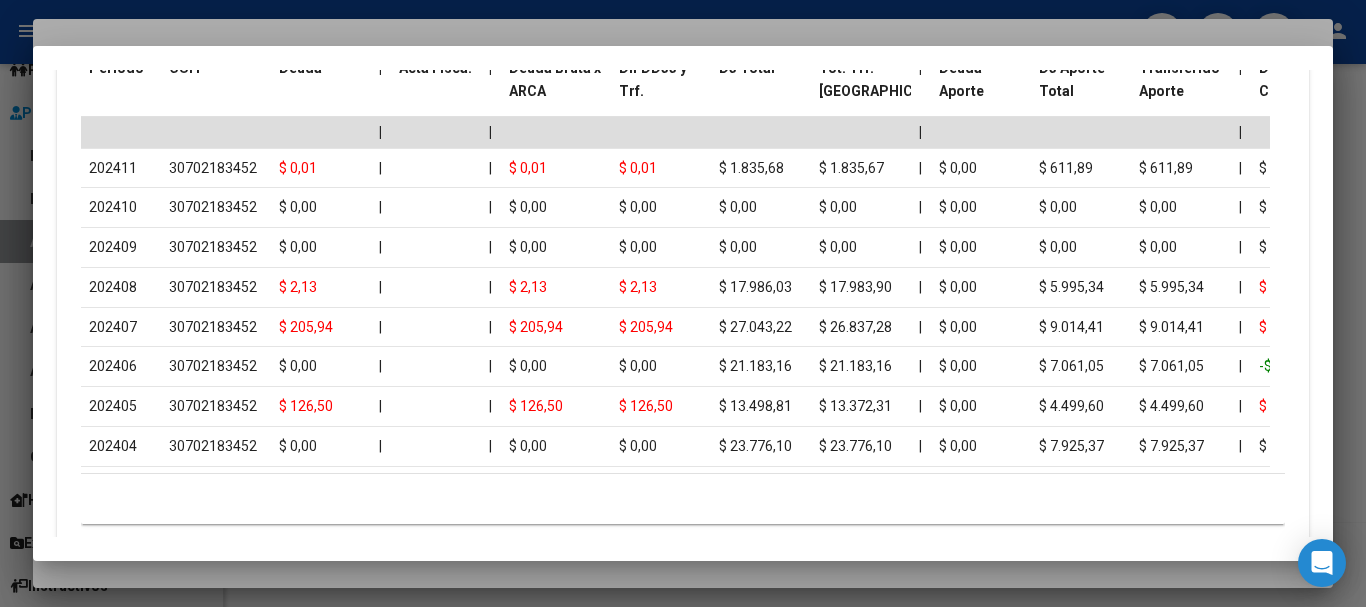 click at bounding box center (683, 303) 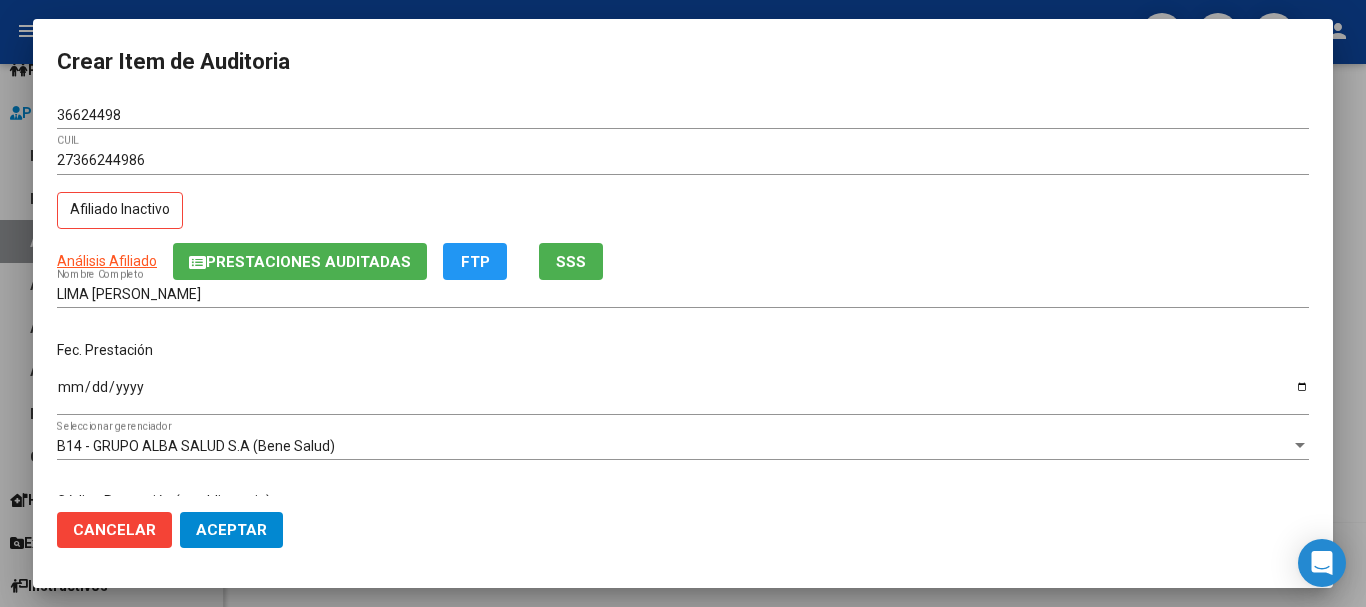 click on "27366244986 CUIL   Afiliado Inactivo" at bounding box center (683, 195) 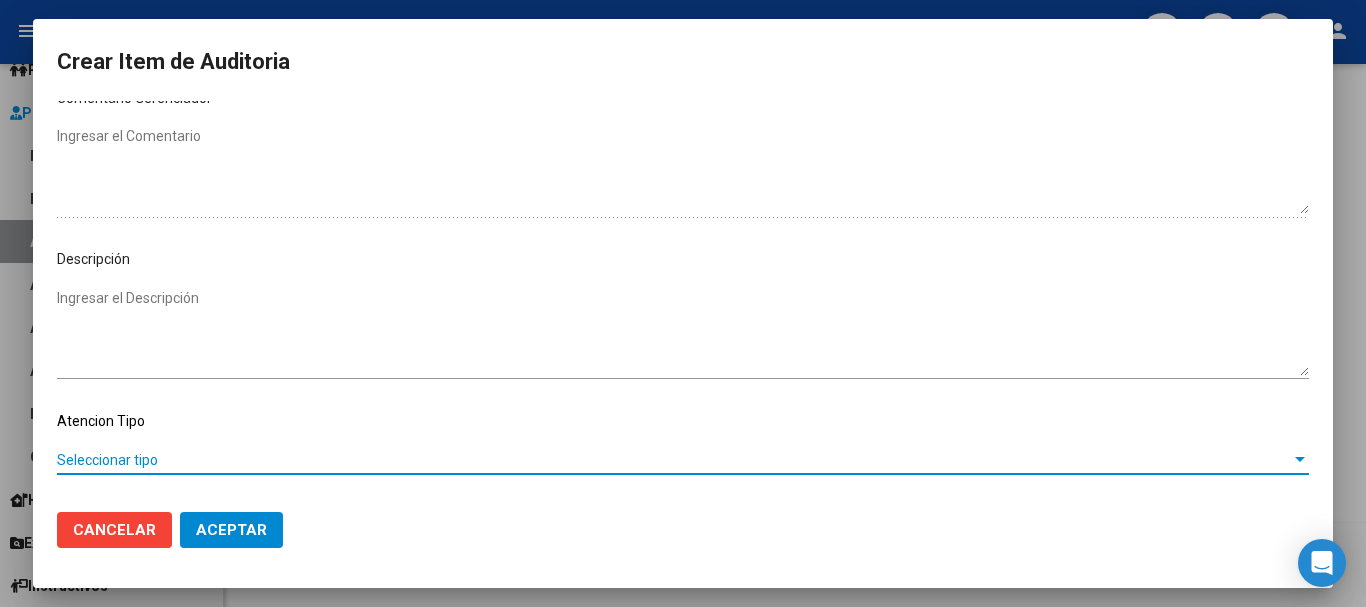 scroll, scrollTop: 1128, scrollLeft: 0, axis: vertical 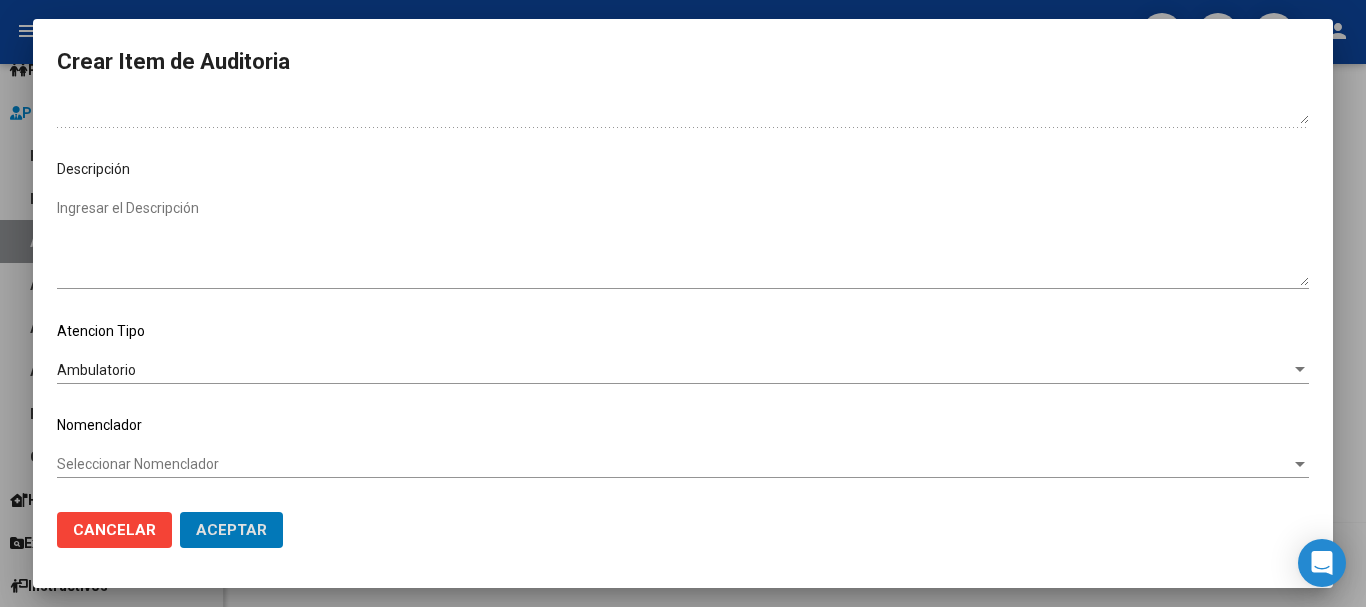 click on "Aceptar" 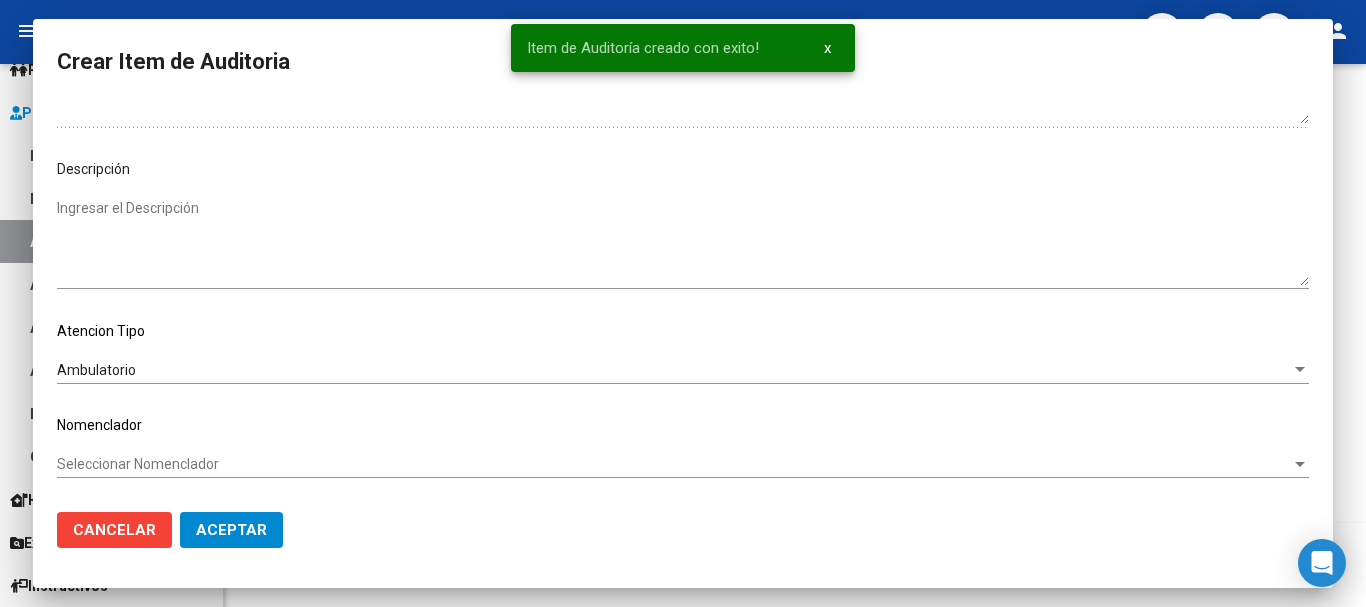 click on "Crear Item de Auditoria" 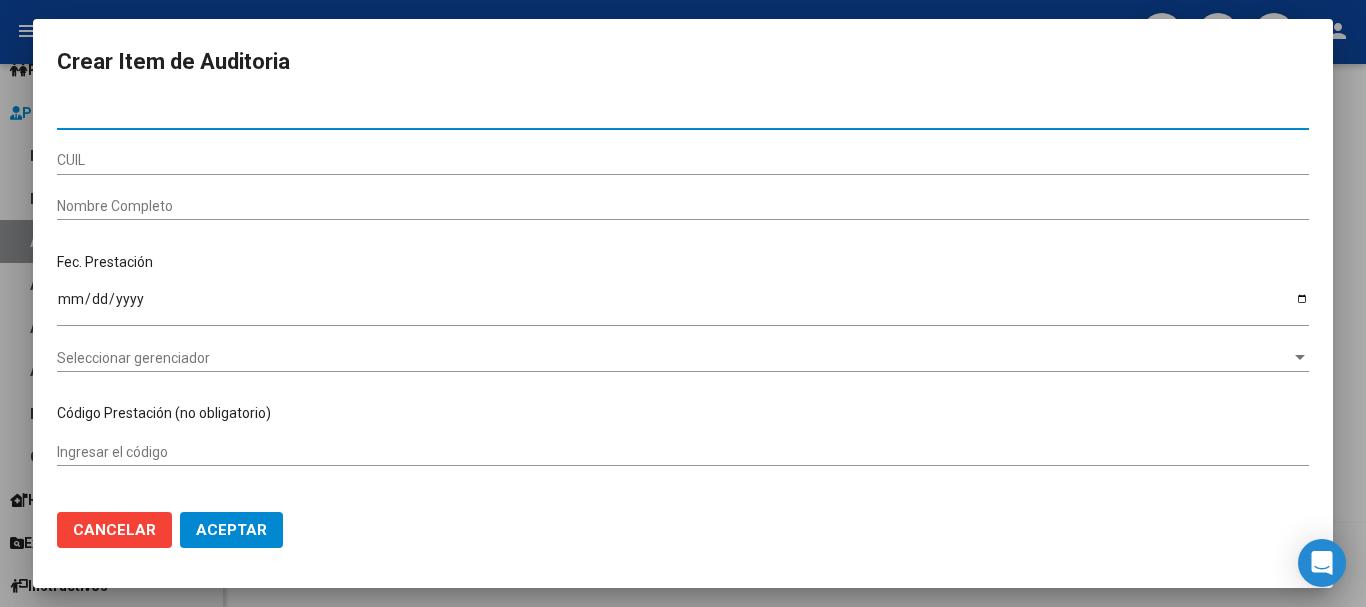 paste on "49116364" 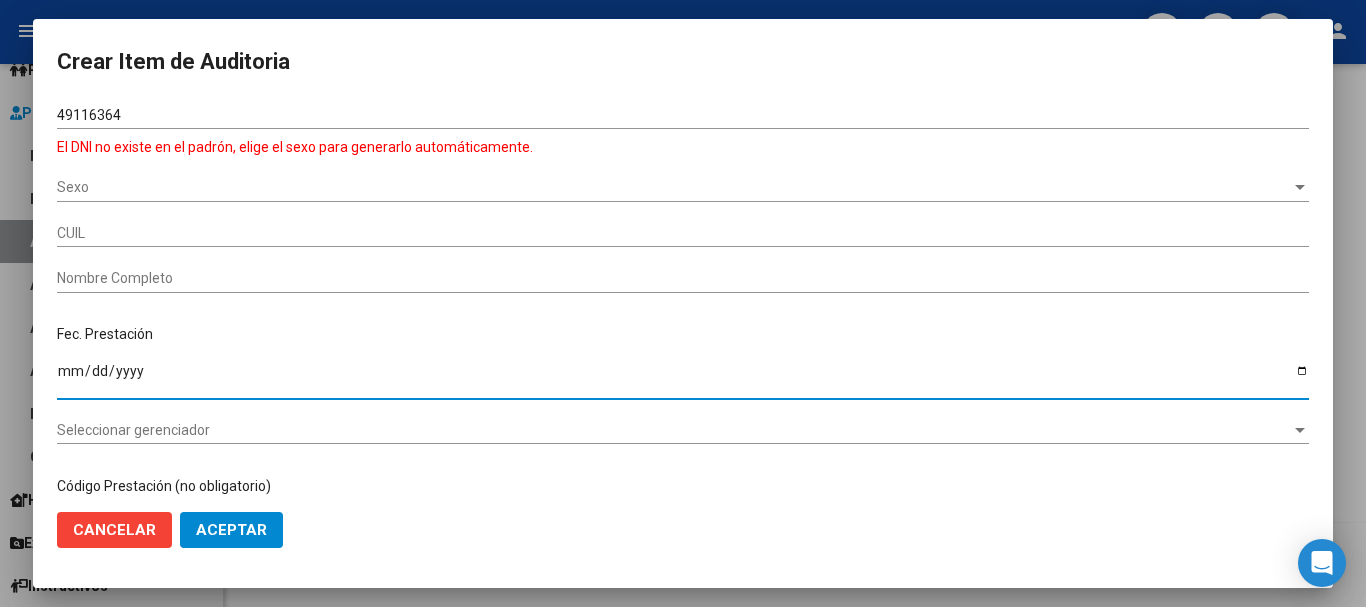 click on "Sexo" at bounding box center [674, 187] 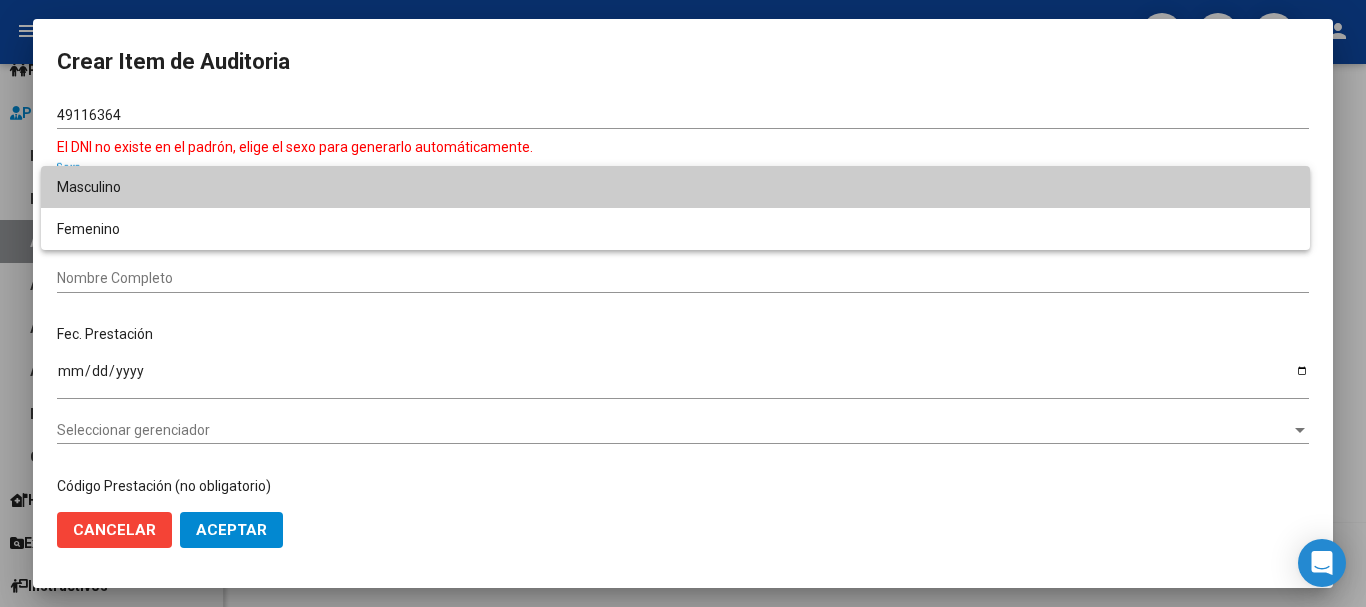 click on "Masculino" at bounding box center [675, 187] 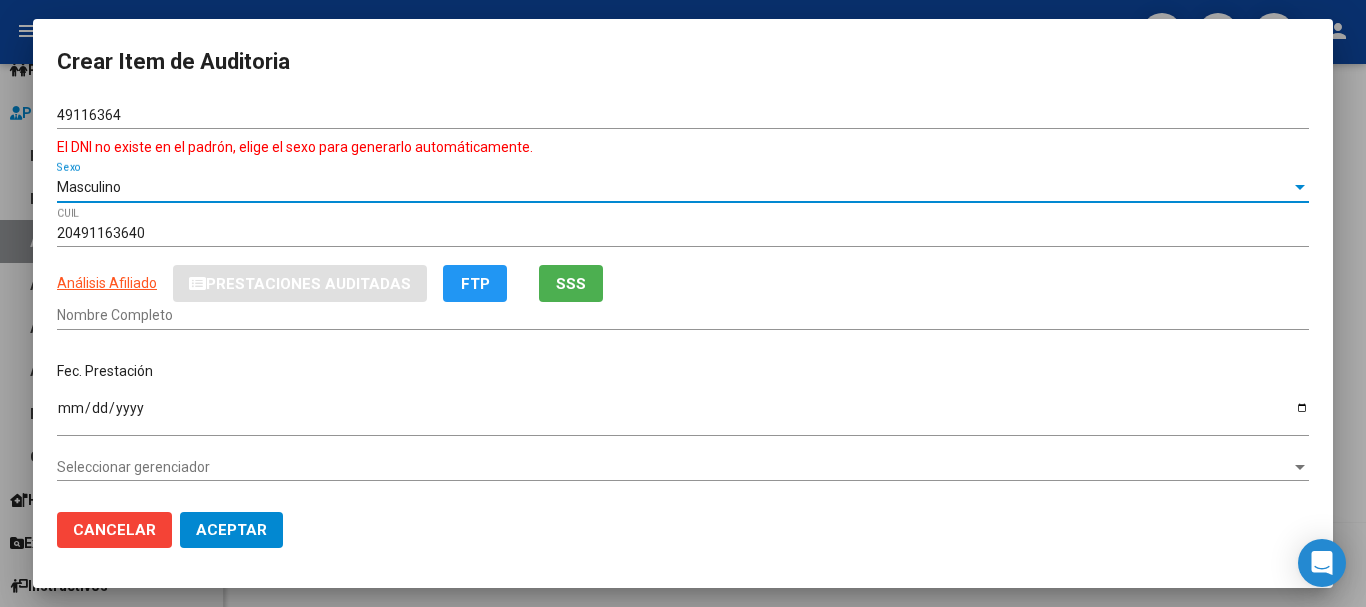 click on "Masculino  Sexo" at bounding box center [683, 188] 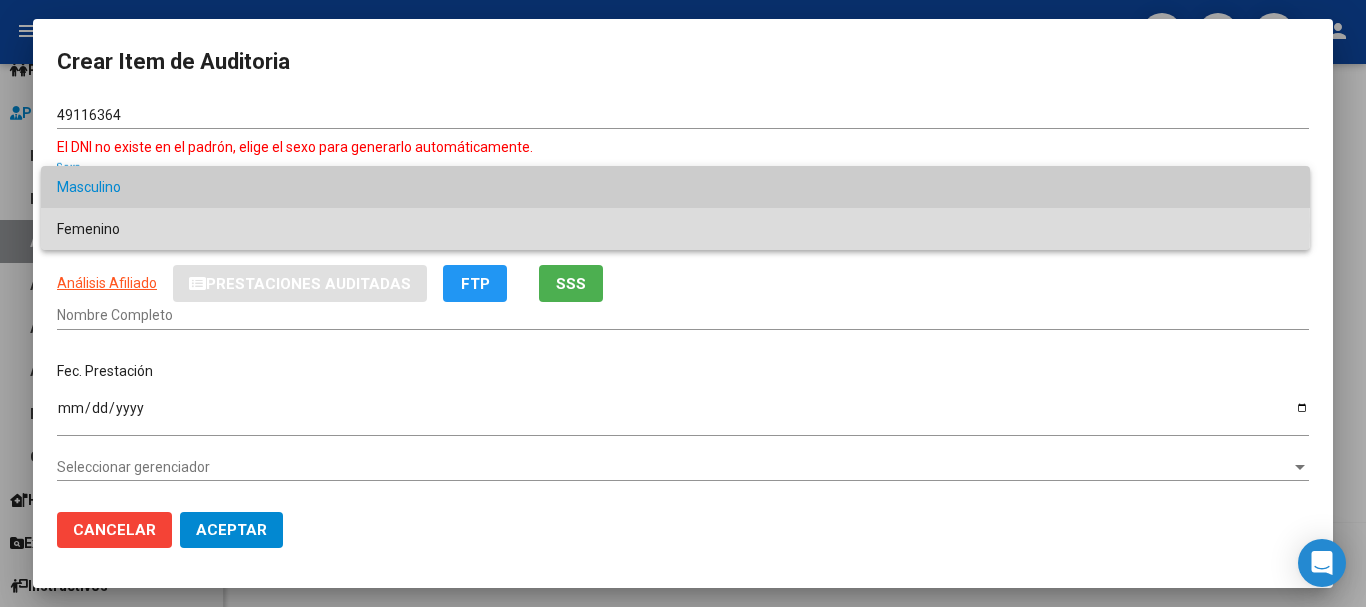 click on "Femenino" at bounding box center [675, 229] 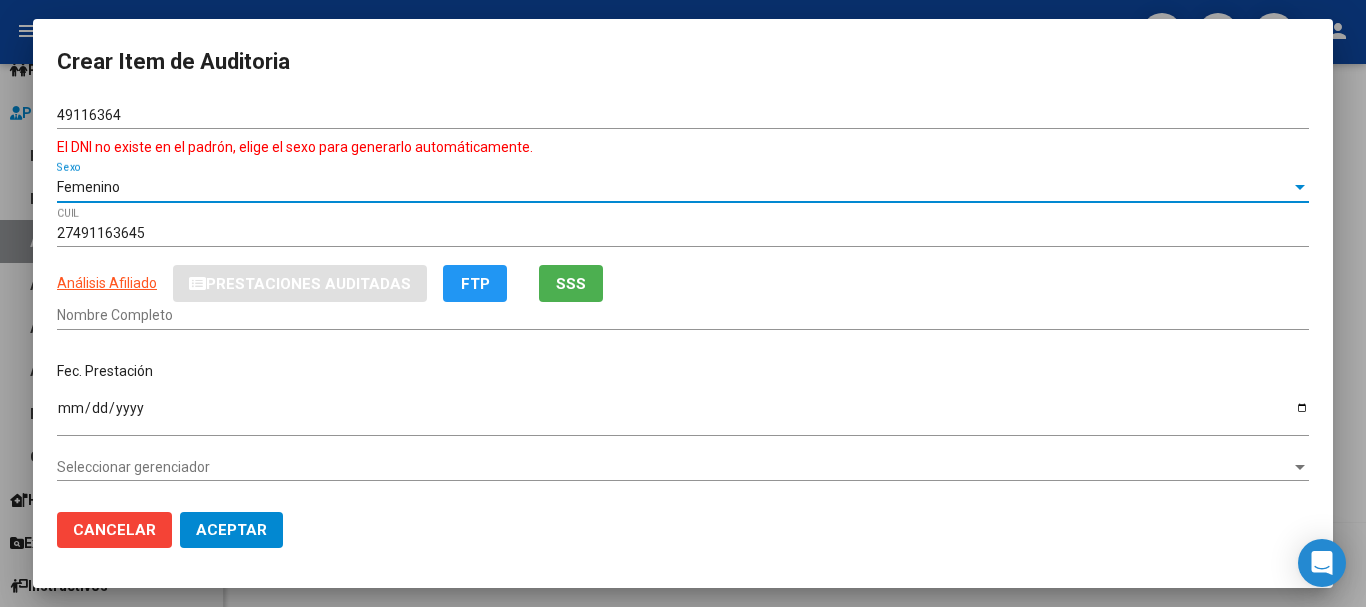 click on "Femenino" at bounding box center (88, 187) 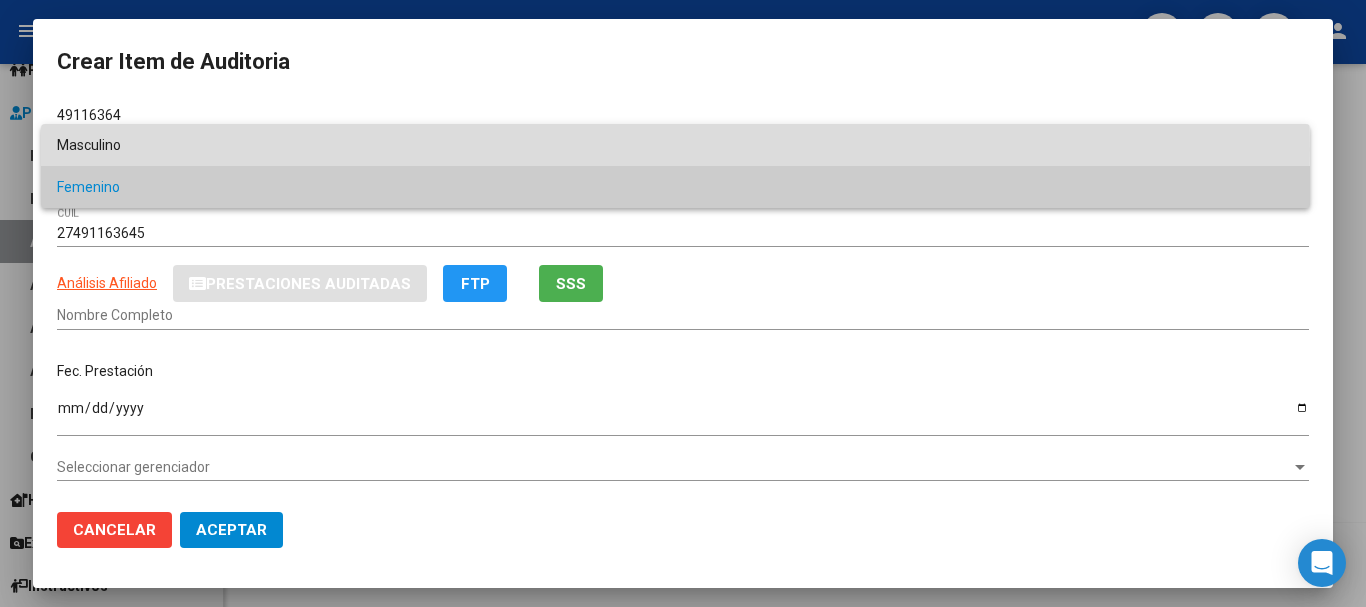 click on "Masculino" at bounding box center [675, 145] 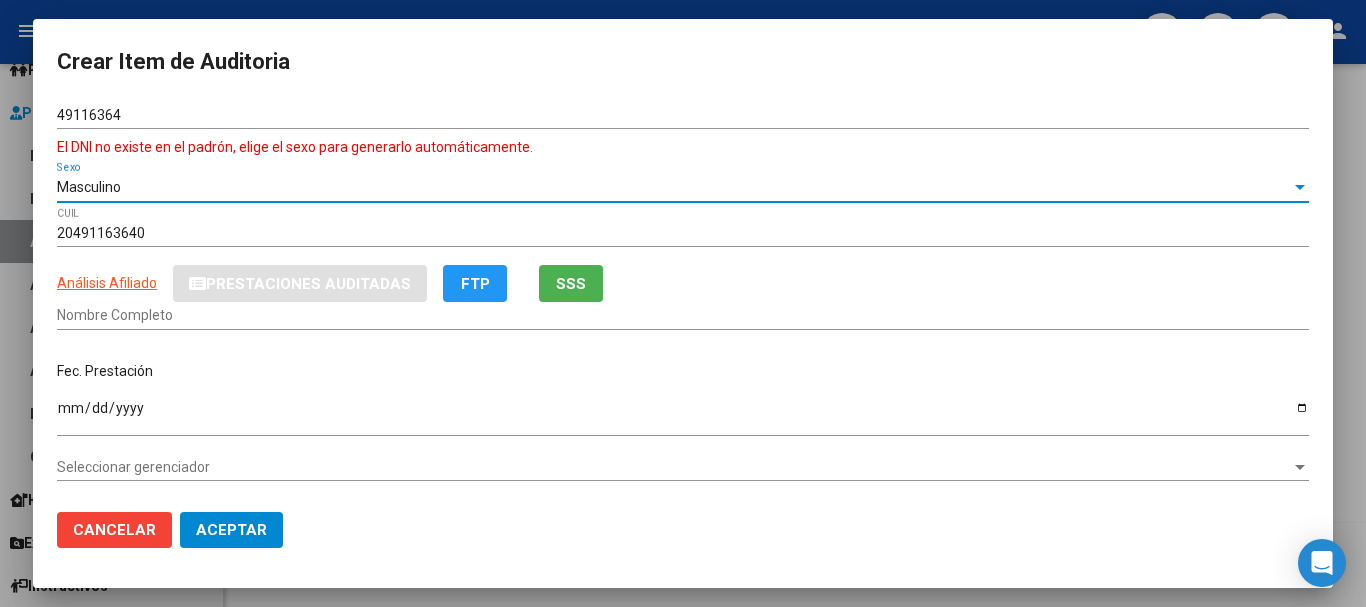 click on "49116364" at bounding box center [683, 115] 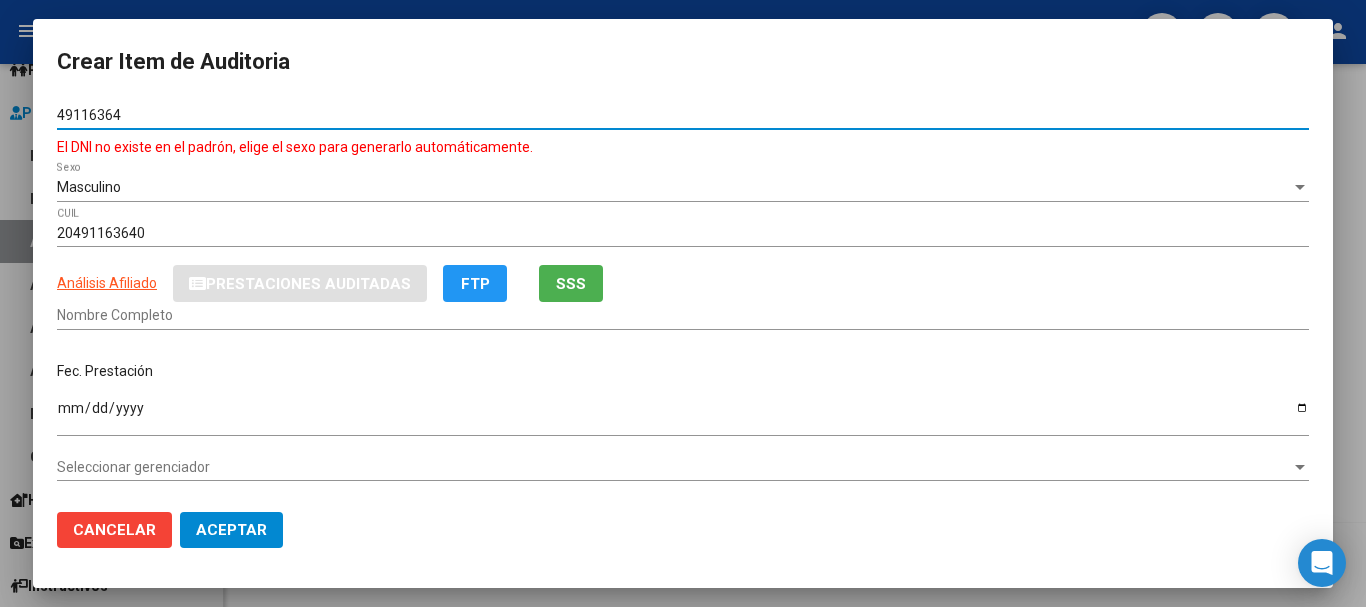 click on "49116364" at bounding box center [683, 115] 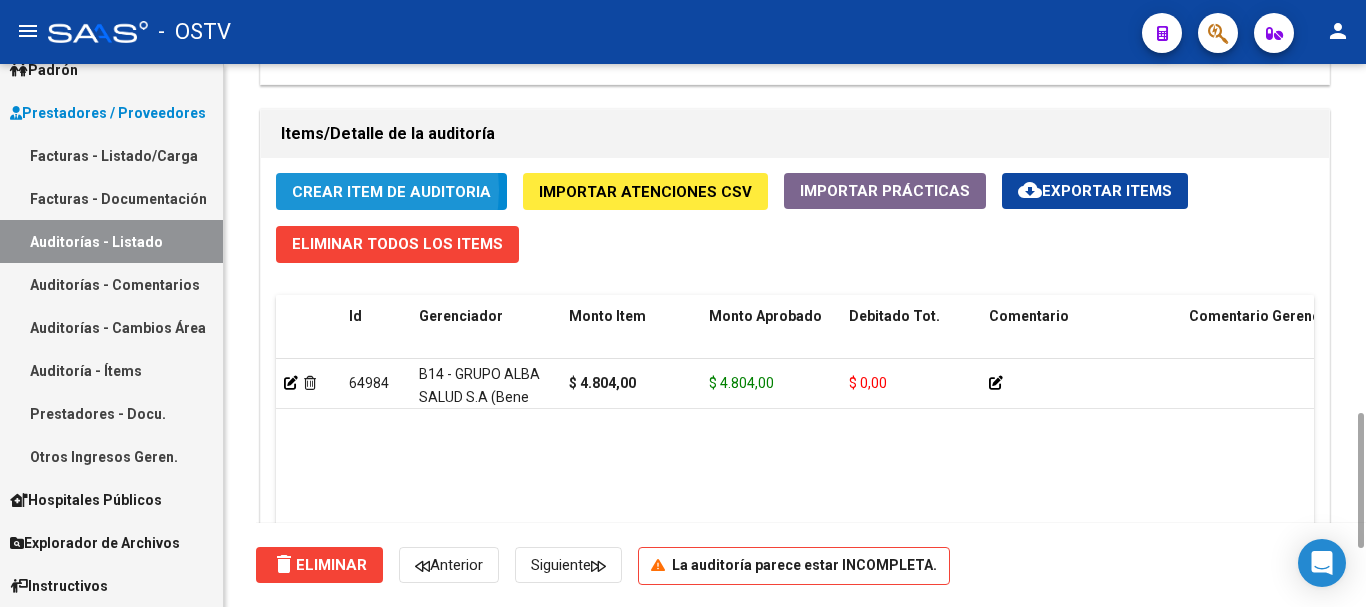 click on "Crear Item de Auditoria" 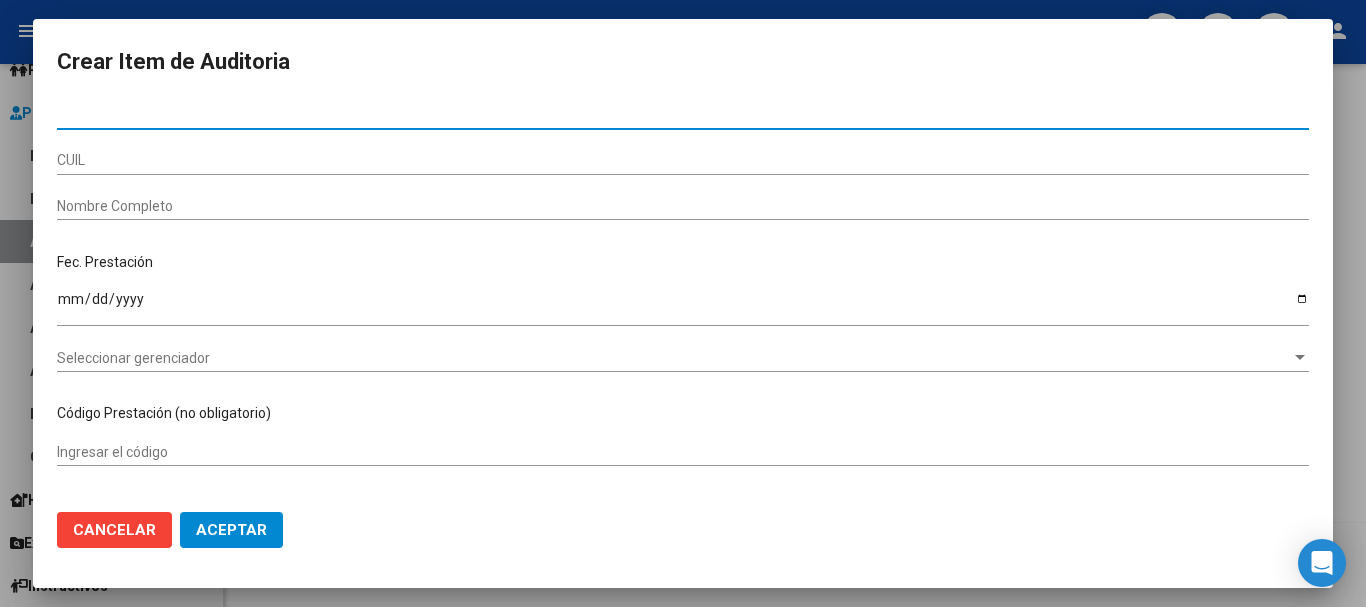 paste on "49116364" 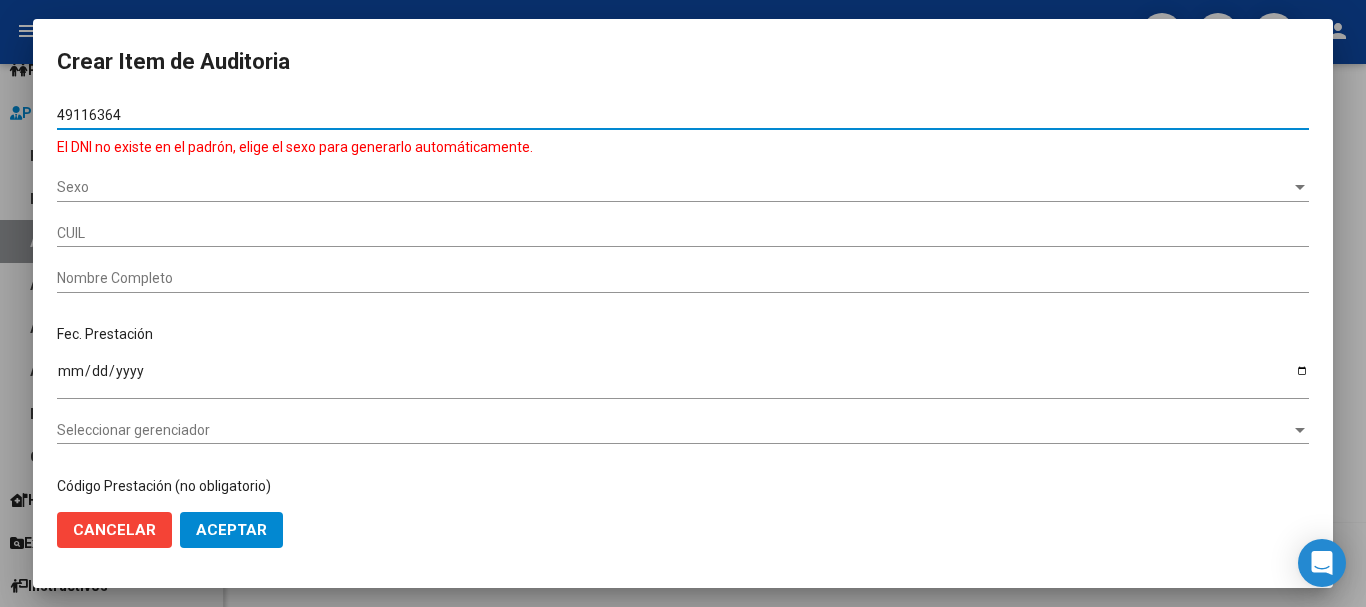 click on "Sexo" at bounding box center [674, 187] 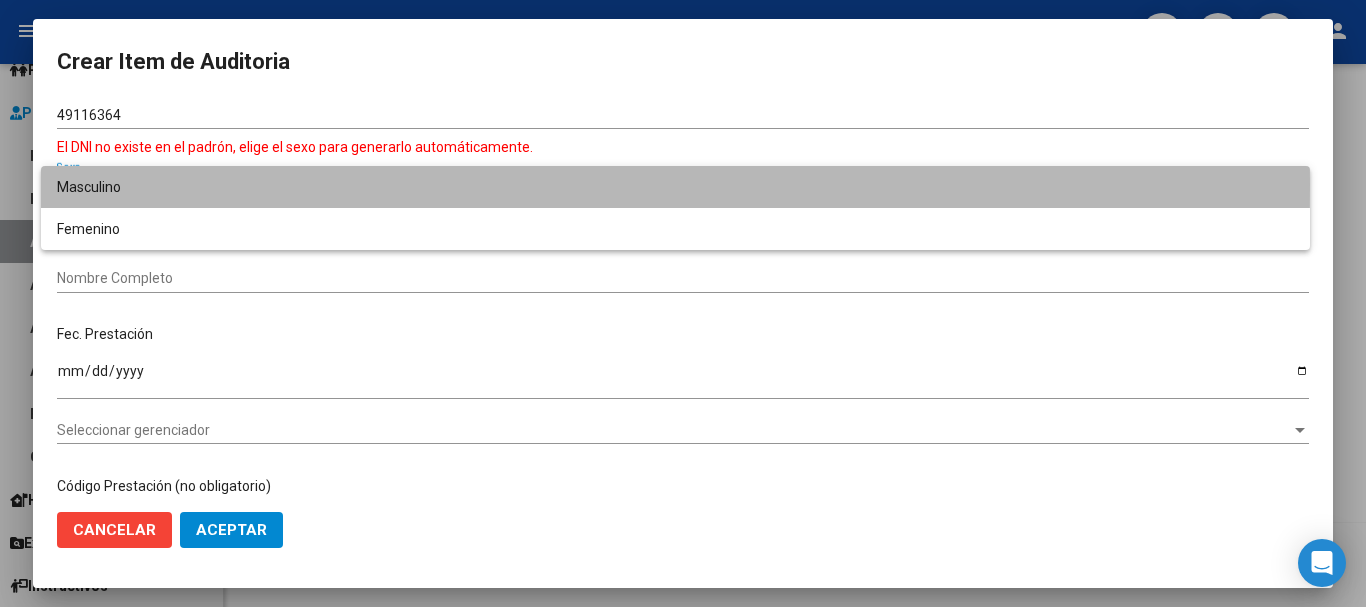 click on "Masculino" at bounding box center [675, 187] 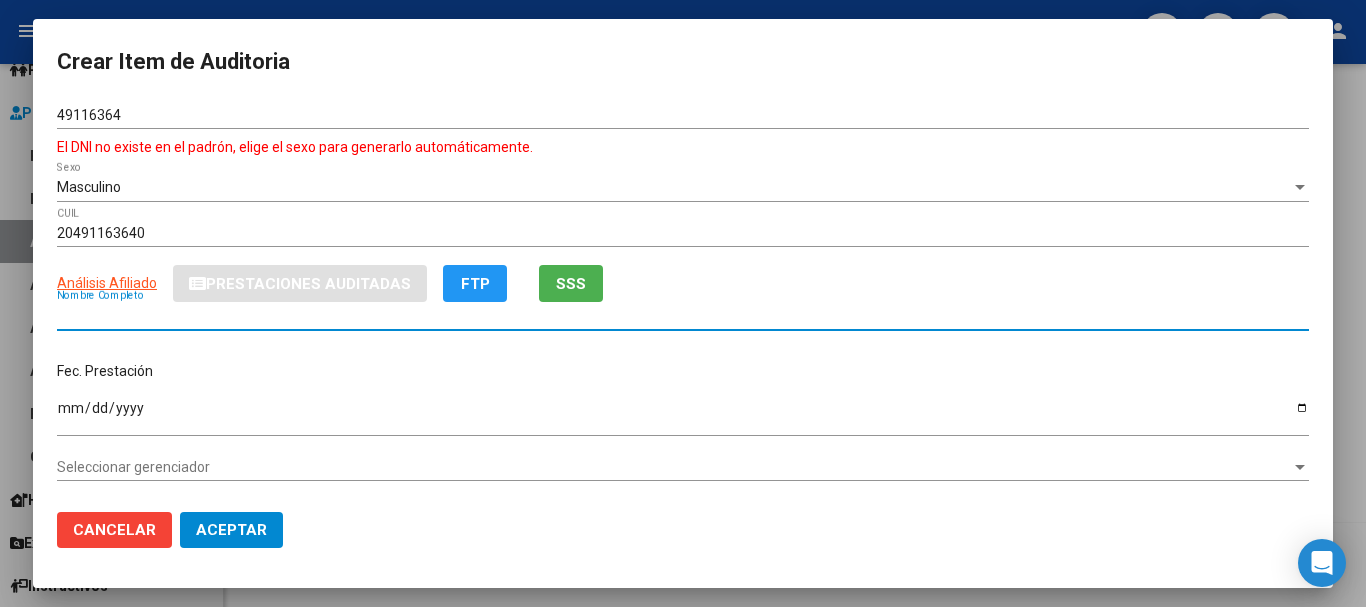 click on "Nombre Completo" at bounding box center [683, 315] 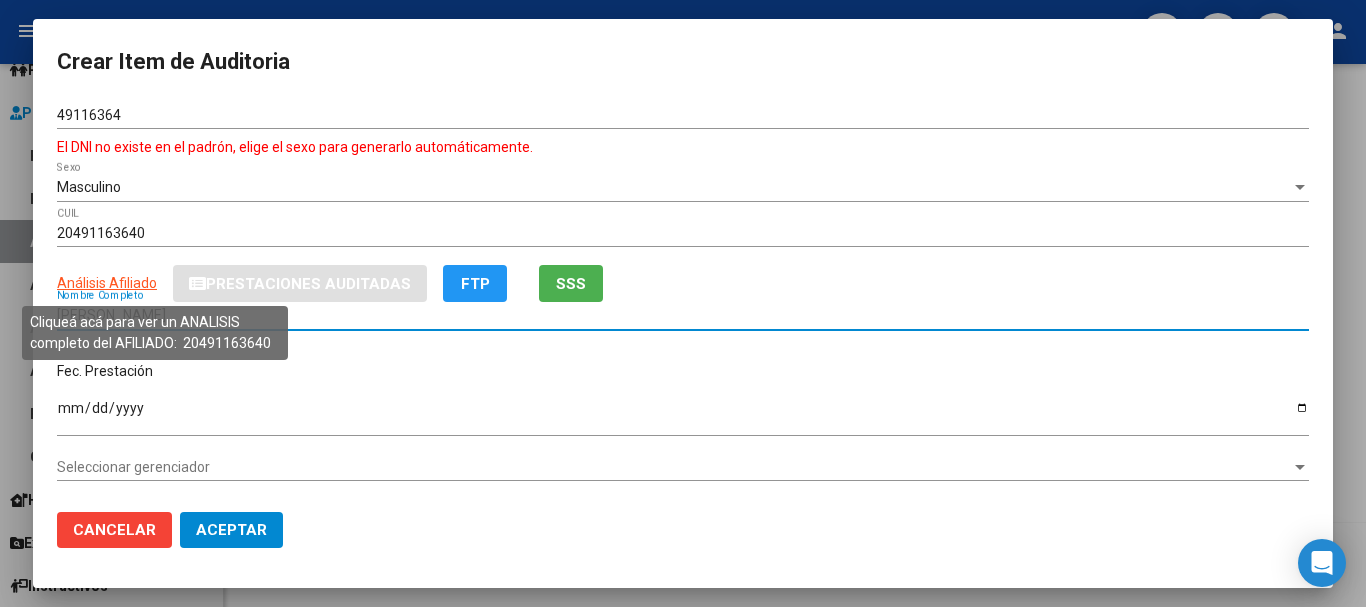 click on "Análisis Afiliado" 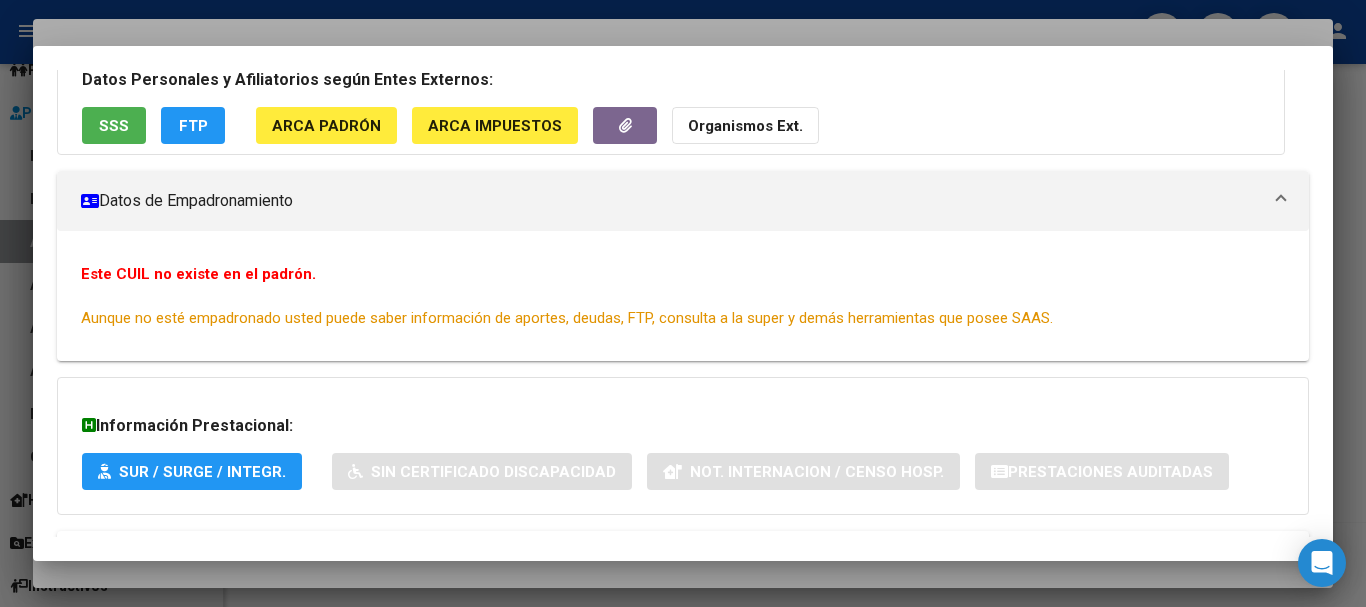 scroll, scrollTop: 225, scrollLeft: 0, axis: vertical 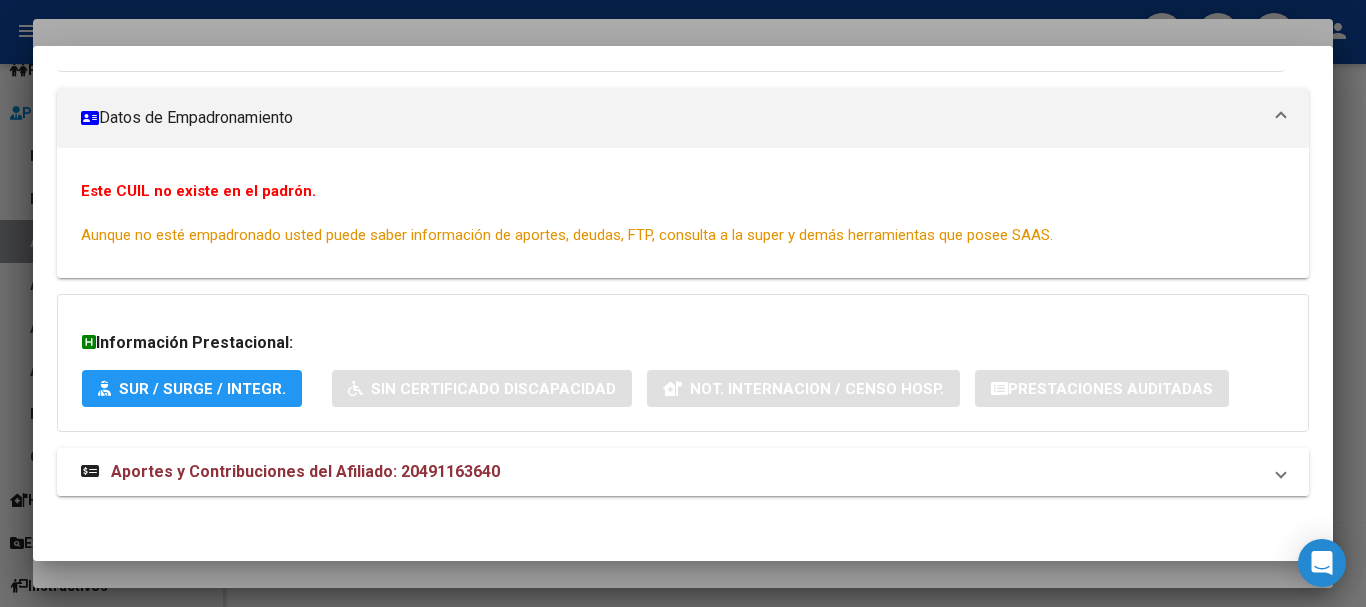 click on "Aportes y Contribuciones del Afiliado: 20491163640" at bounding box center [290, 472] 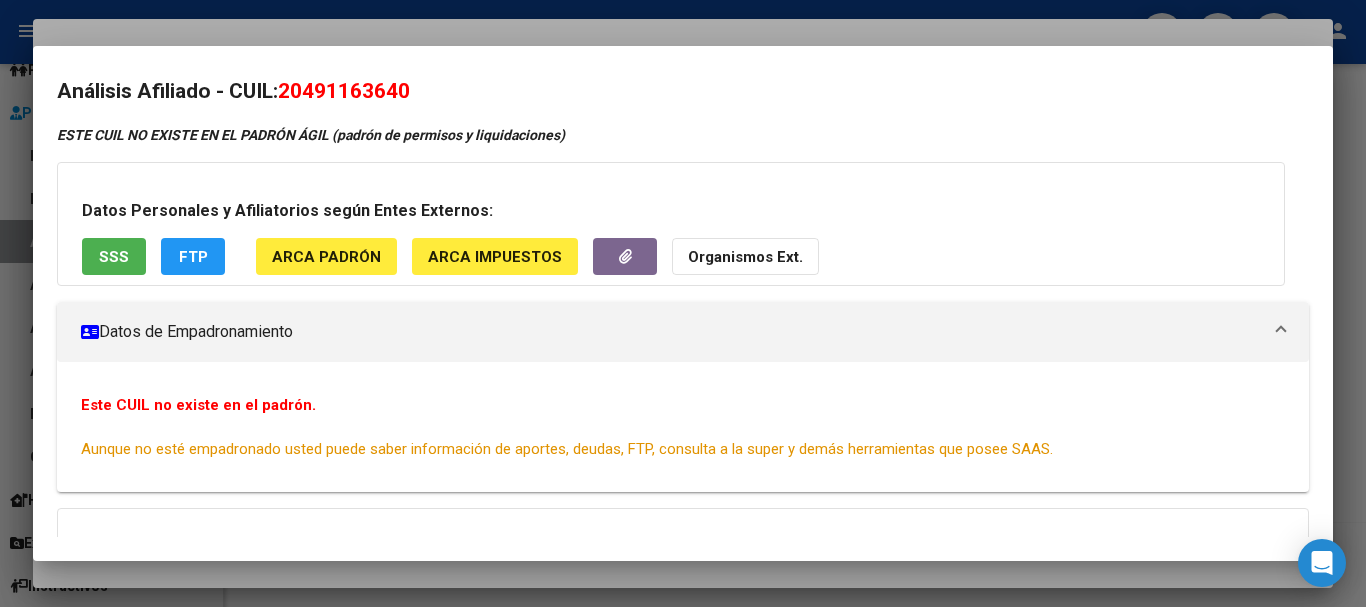 scroll, scrollTop: 0, scrollLeft: 0, axis: both 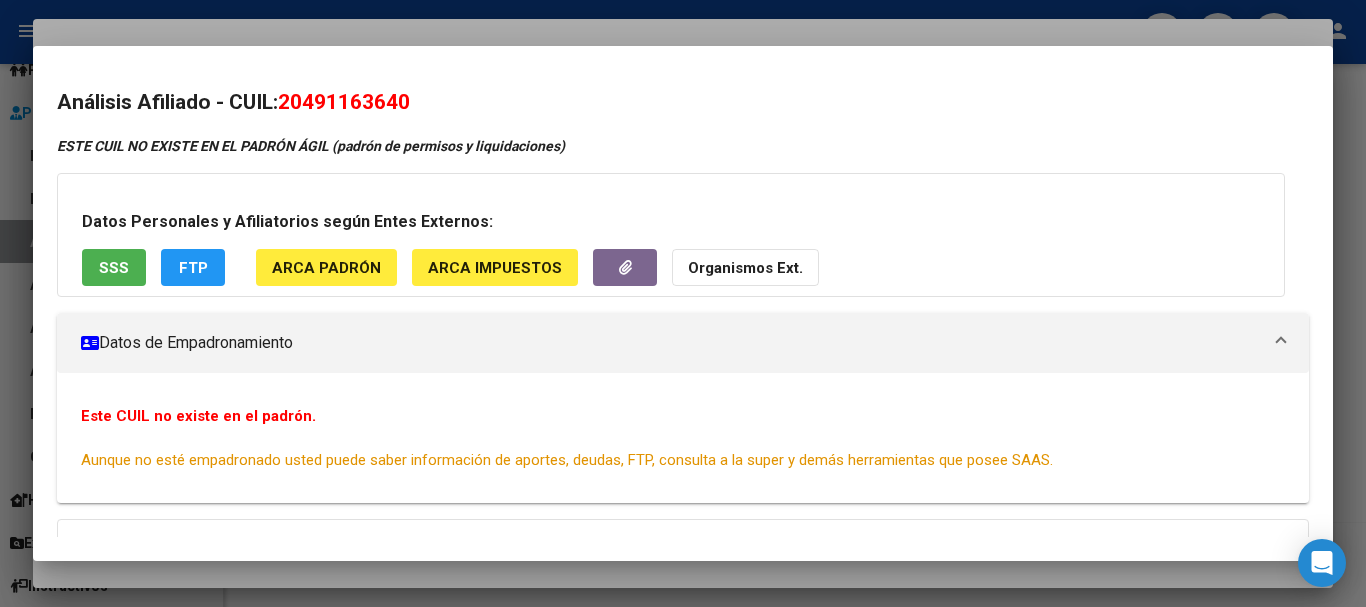 click on "Organismos Ext." 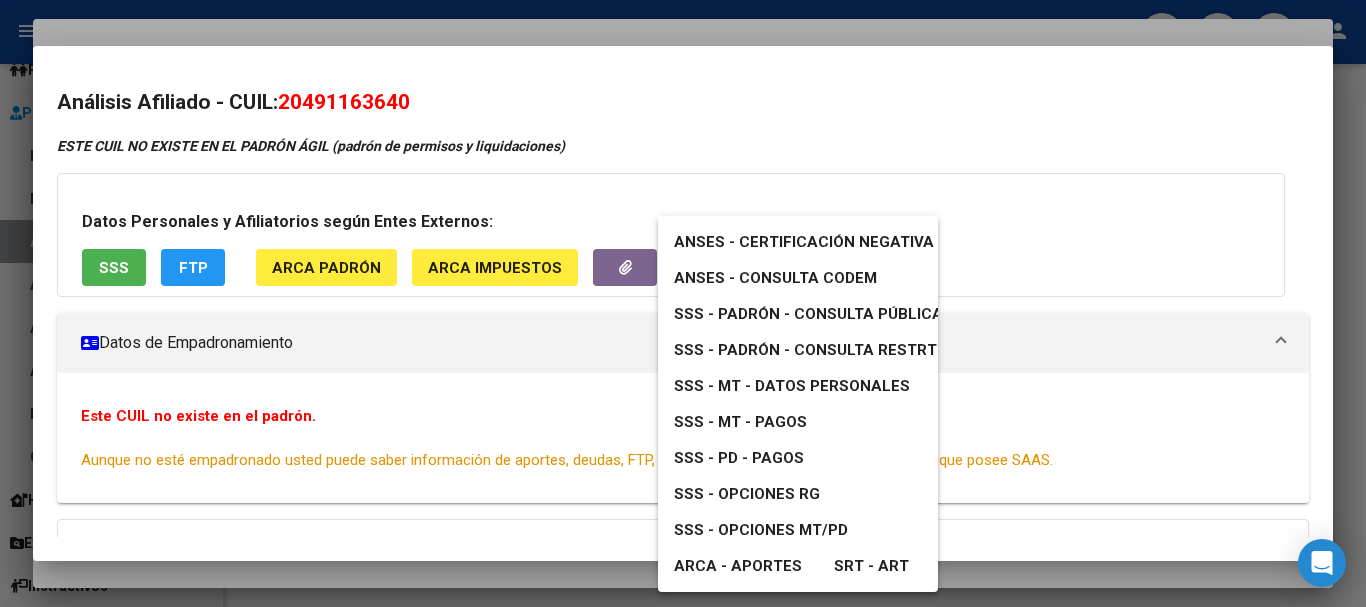 click on "SSS - Padrón - Consulta Pública" at bounding box center (808, 314) 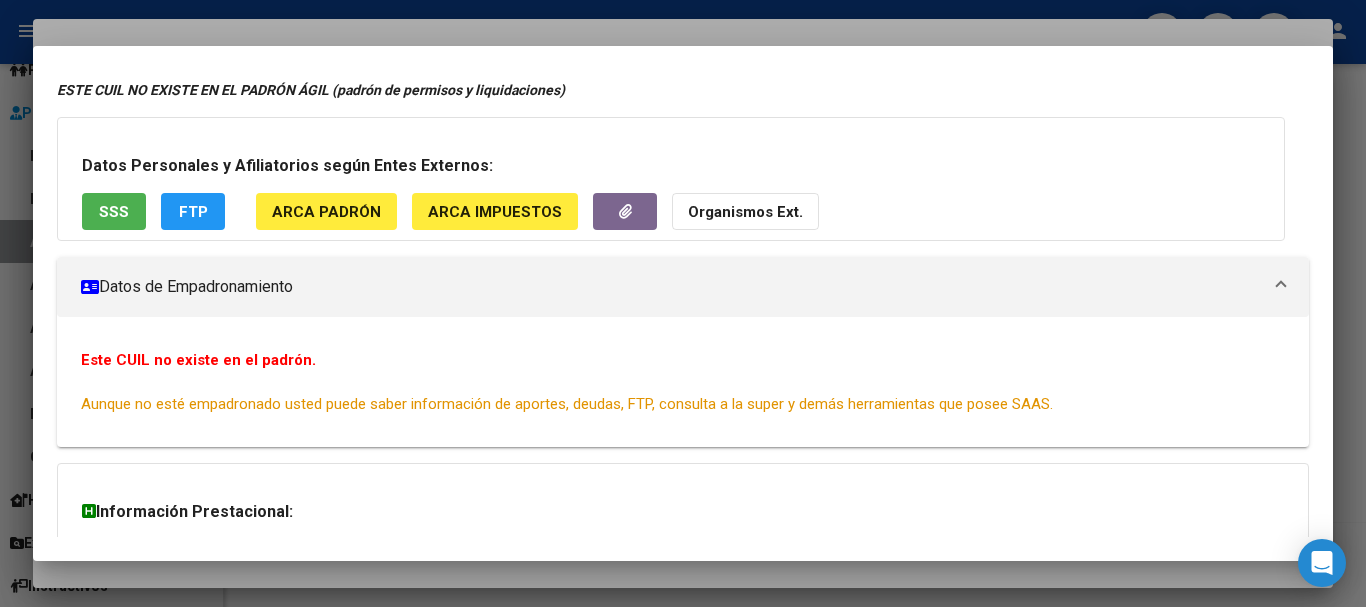 scroll, scrollTop: 0, scrollLeft: 0, axis: both 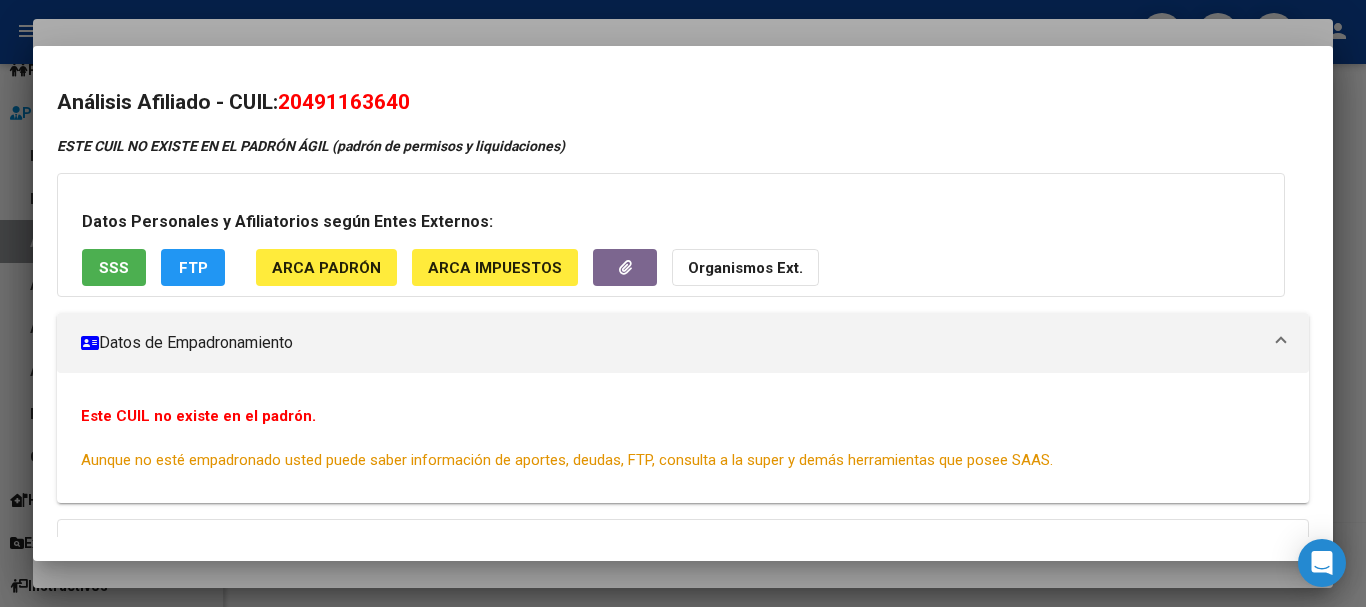 click on "Organismos Ext." 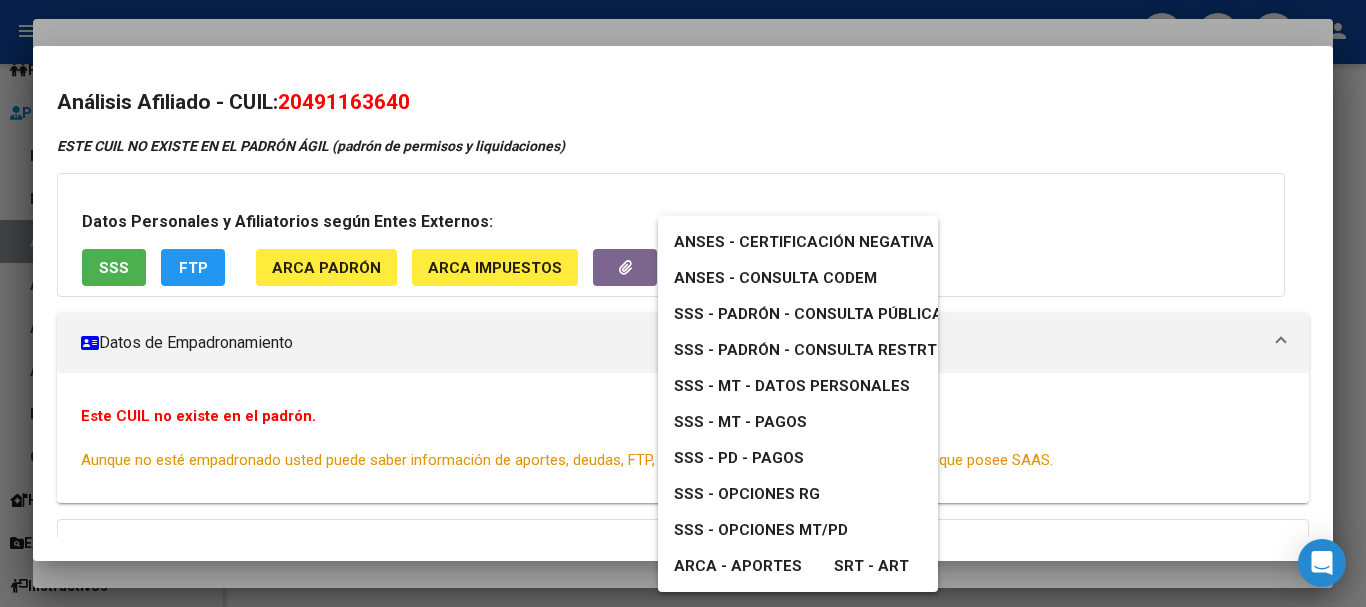 click at bounding box center (683, 303) 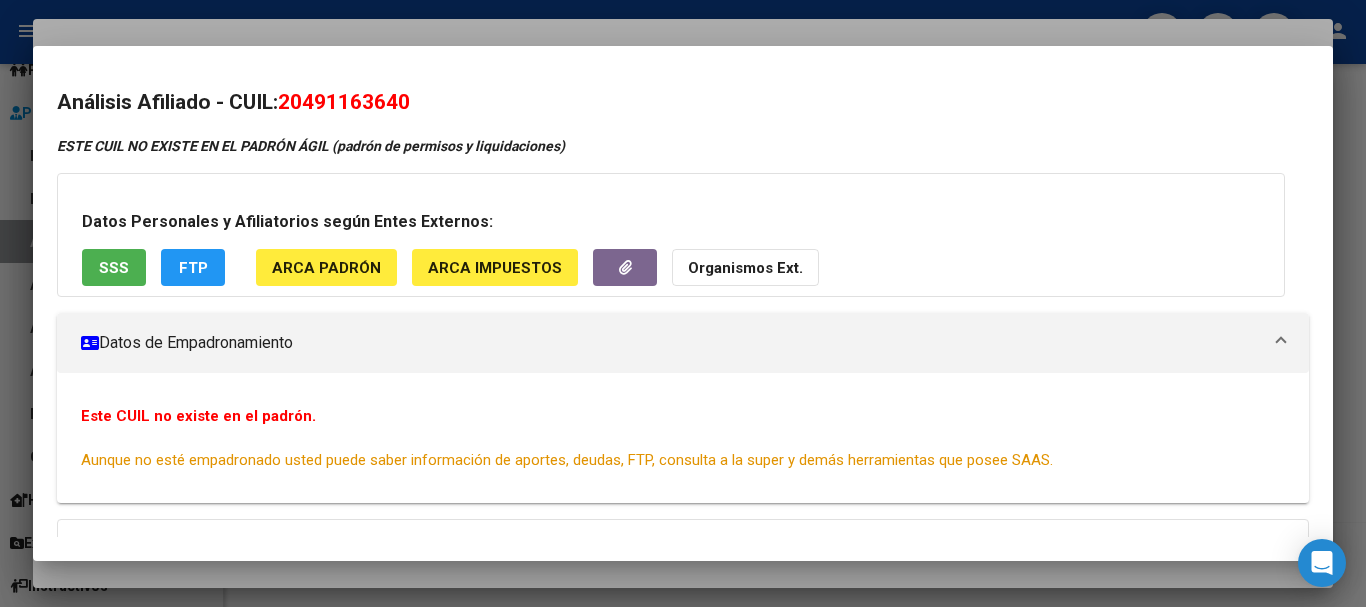 click at bounding box center (683, 303) 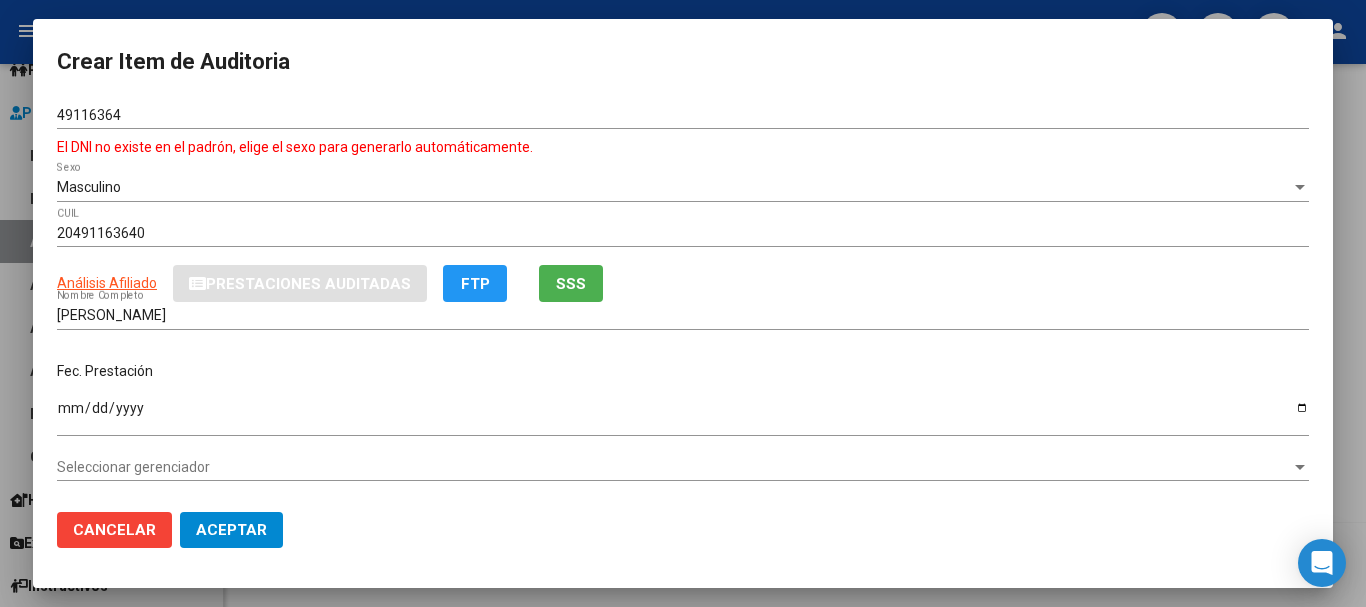 click on "ARCA Padrón Análisis Afiliado  Prestaciones Auditadas FTP SSS" at bounding box center (683, 283) 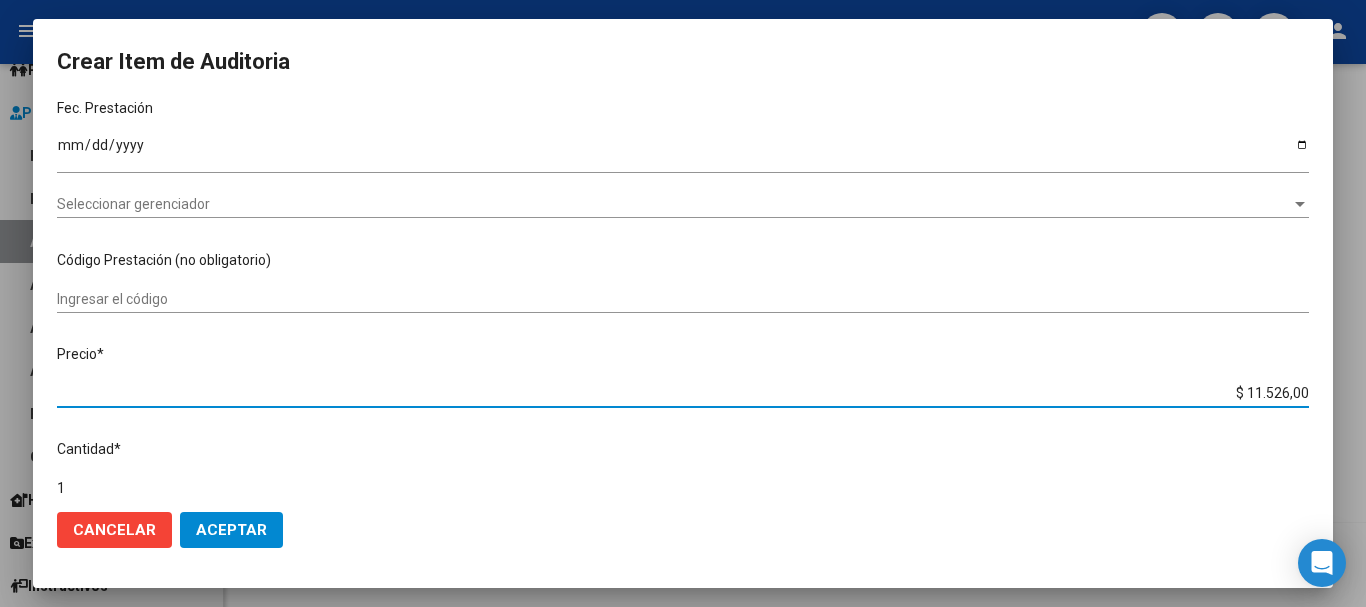 scroll, scrollTop: 641, scrollLeft: 0, axis: vertical 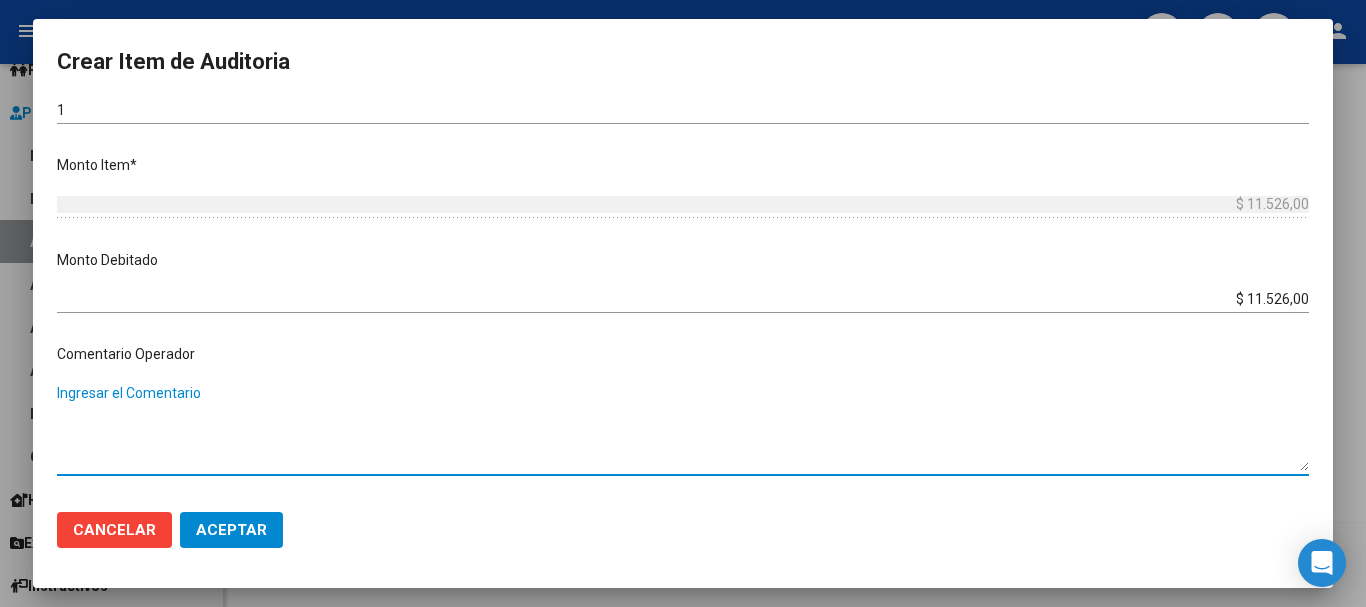 paste on "NO SE REGISTRA EN EL PADRON DE LA SSSALUD EN LA FECHA DE PRESTACION" 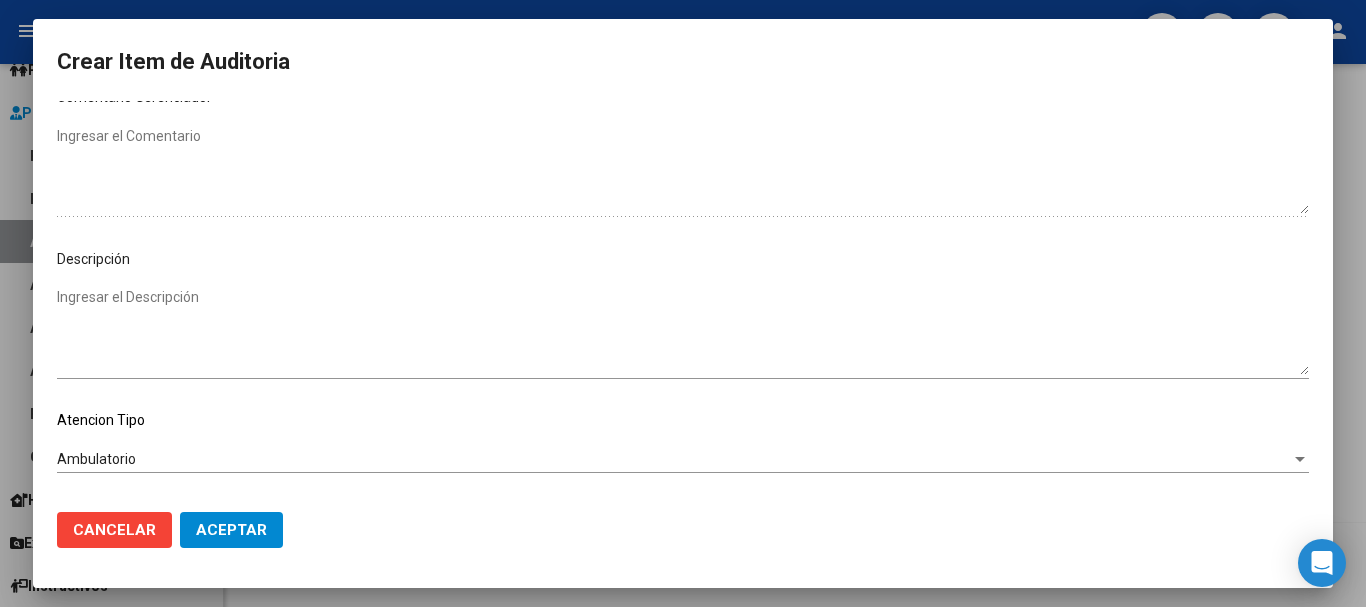 scroll, scrollTop: 1149, scrollLeft: 0, axis: vertical 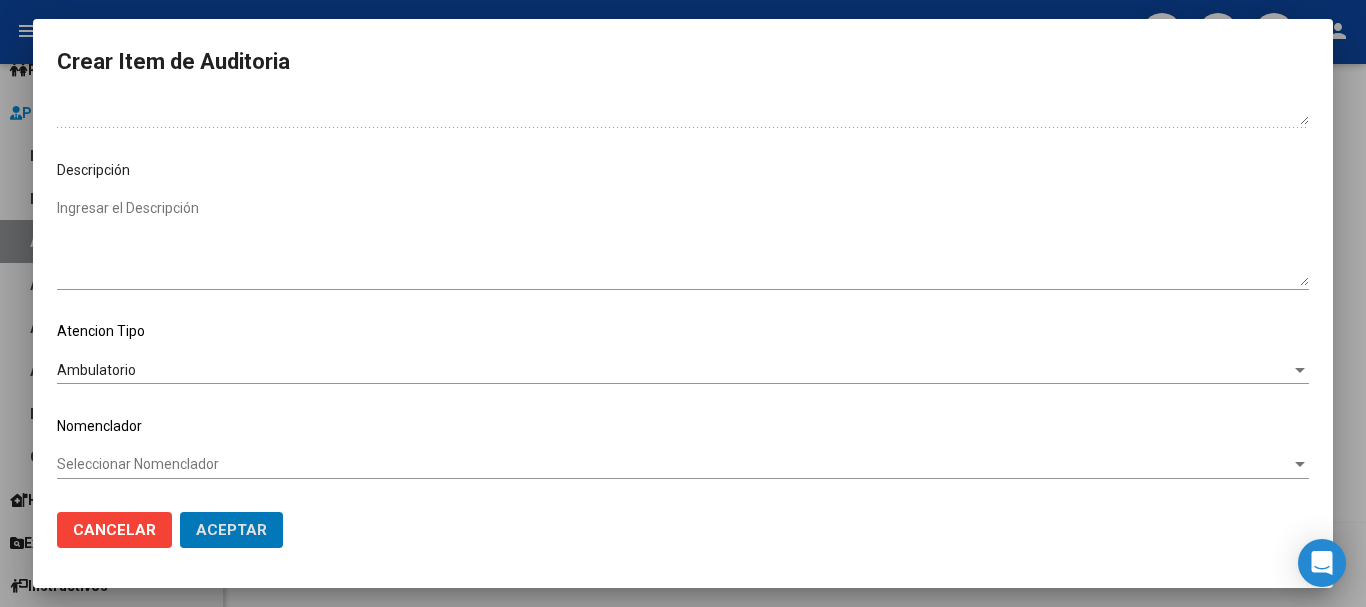 click on "Aceptar" 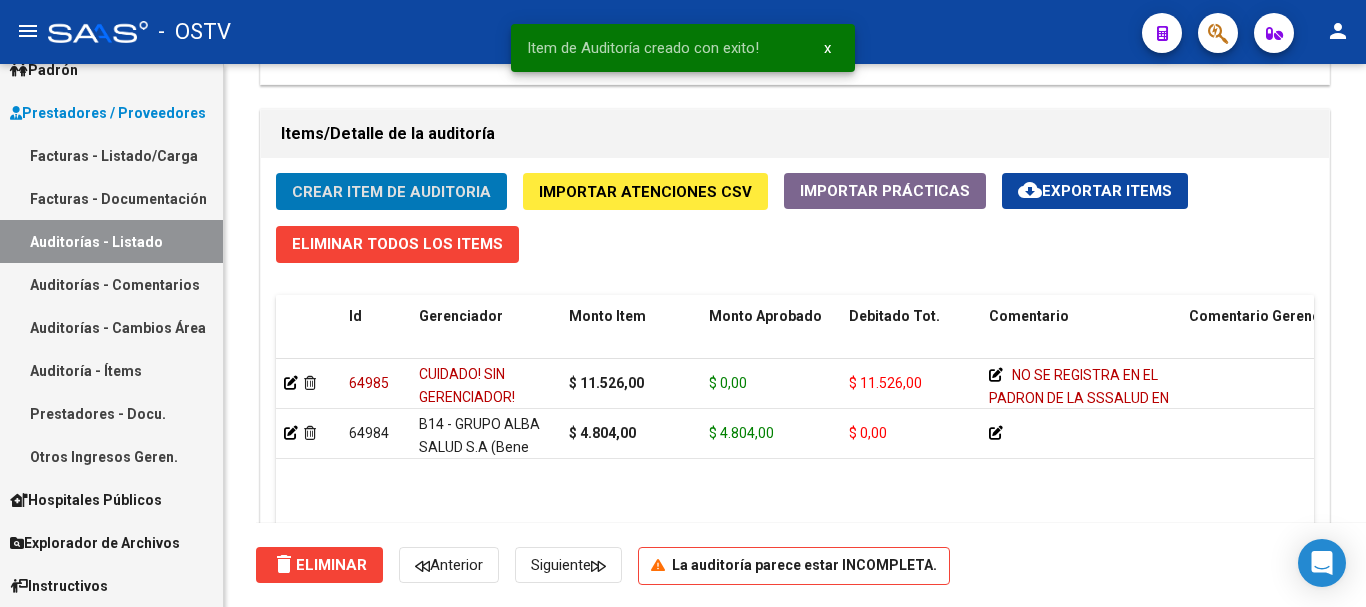 click on "Crear Item de Auditoria" 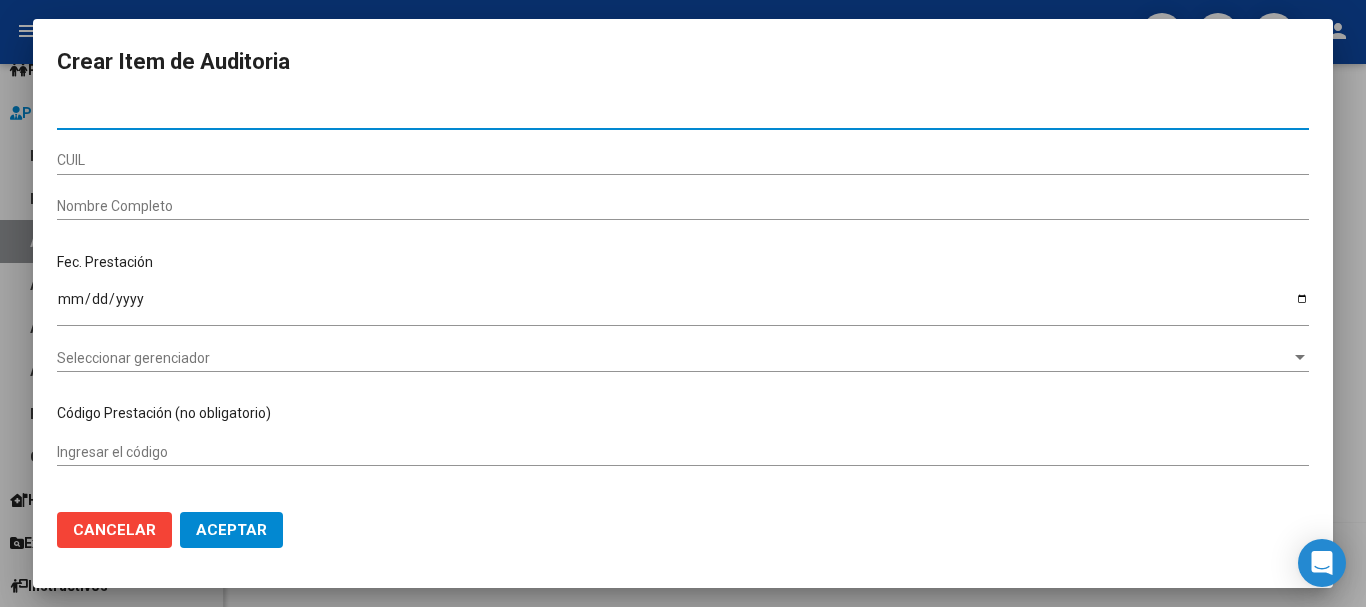 paste on "31927630" 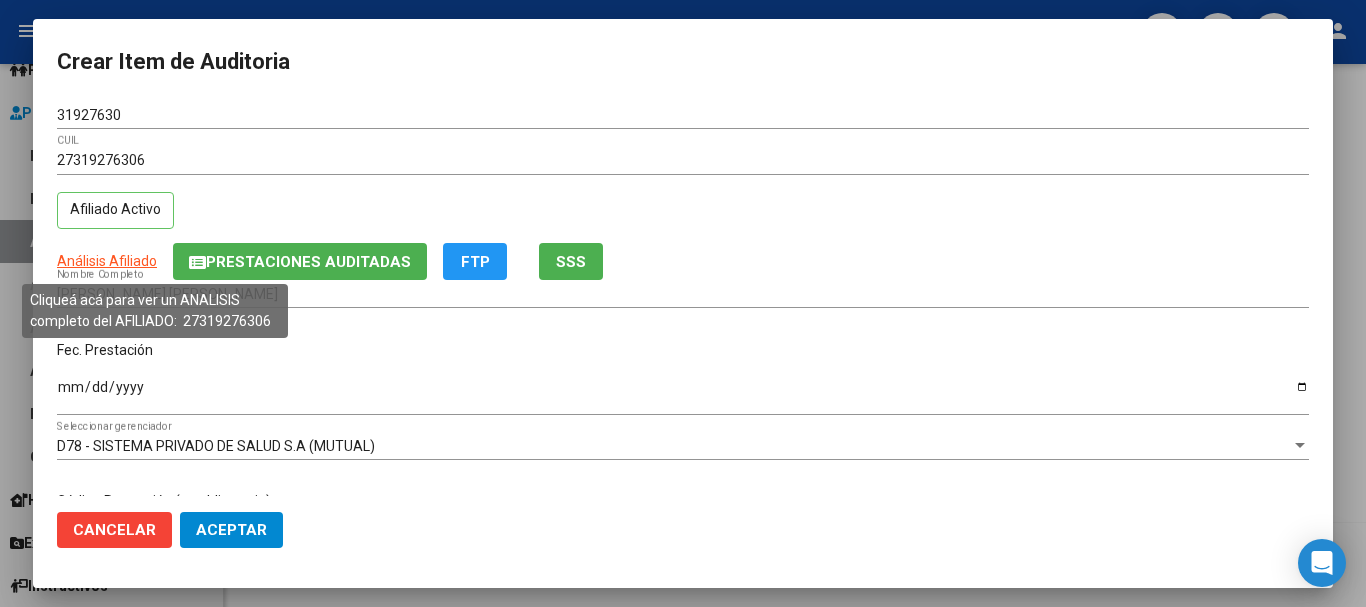 click on "Análisis Afiliado" at bounding box center (107, 261) 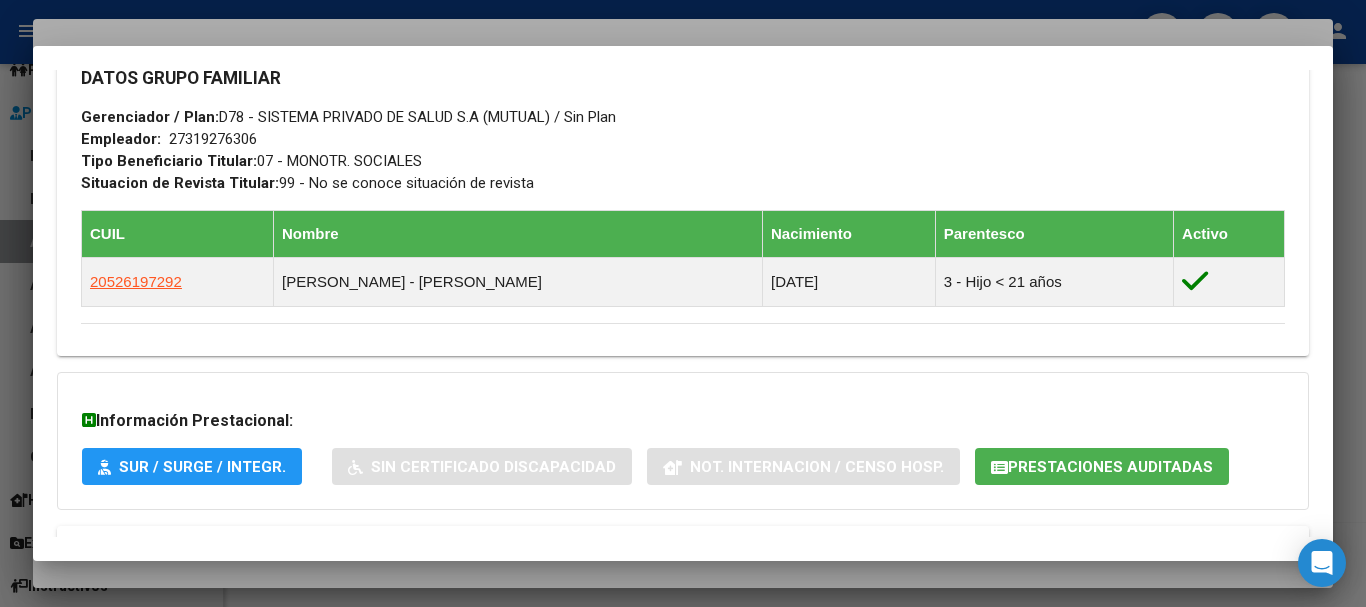 scroll, scrollTop: 1012, scrollLeft: 0, axis: vertical 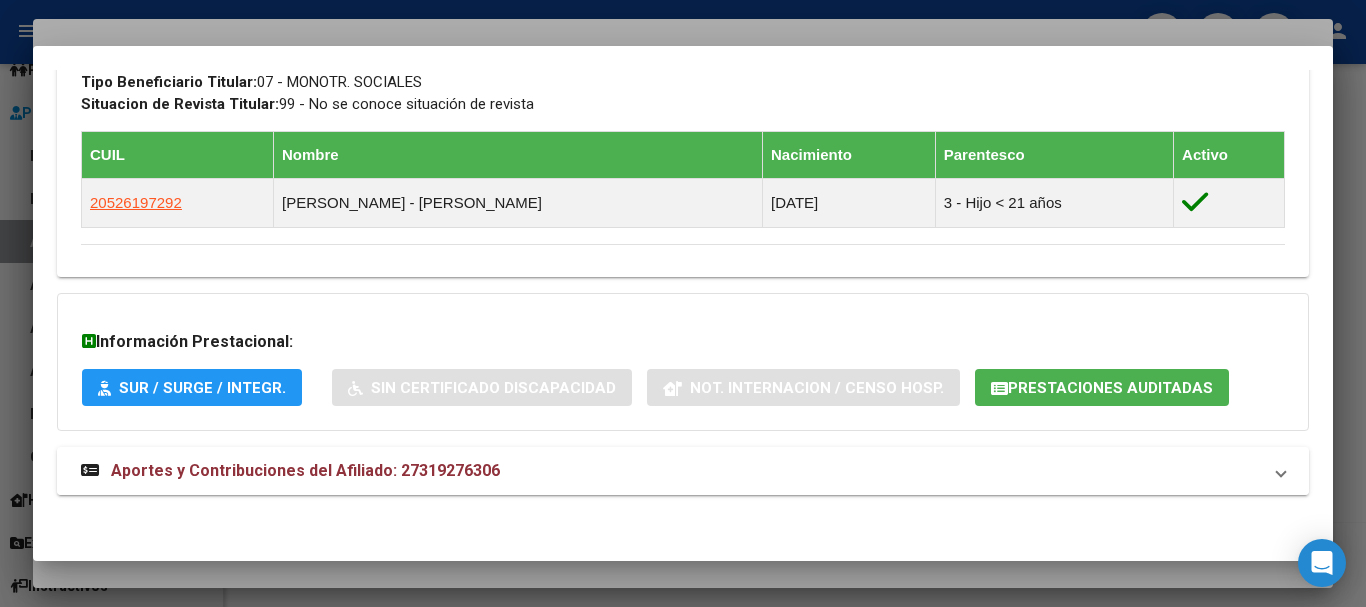 click on "Aportes y Contribuciones del Afiliado: 27319276306" at bounding box center [671, 471] 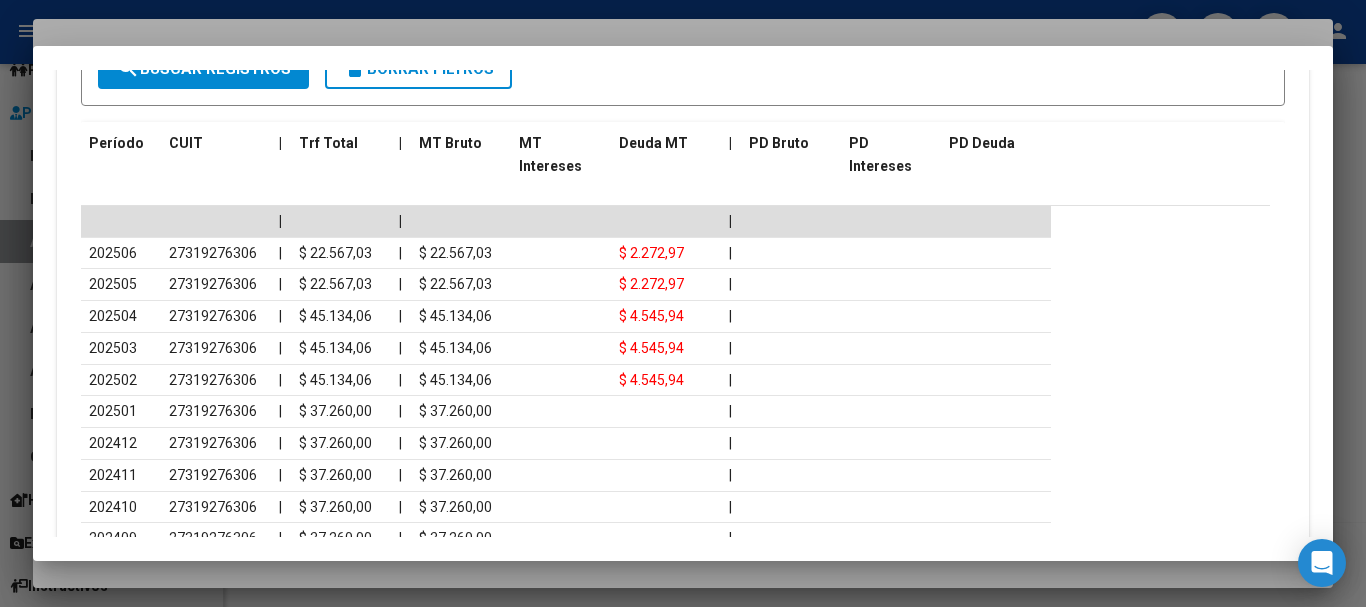 scroll, scrollTop: 1767, scrollLeft: 0, axis: vertical 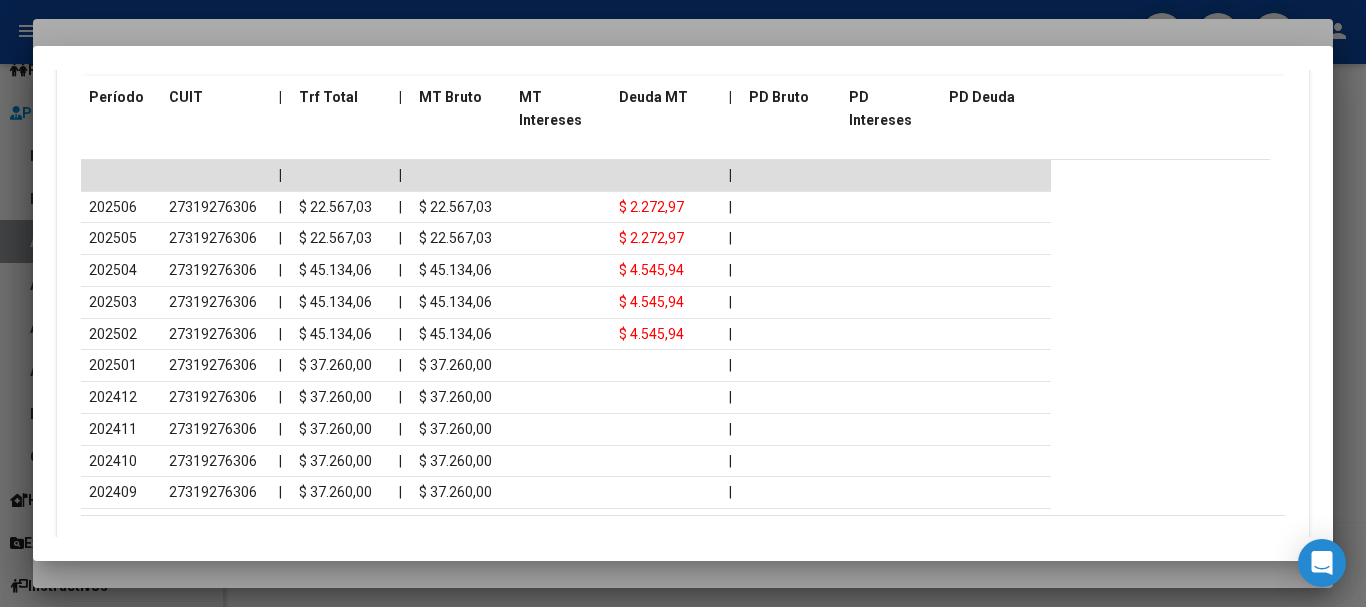 click at bounding box center (683, 303) 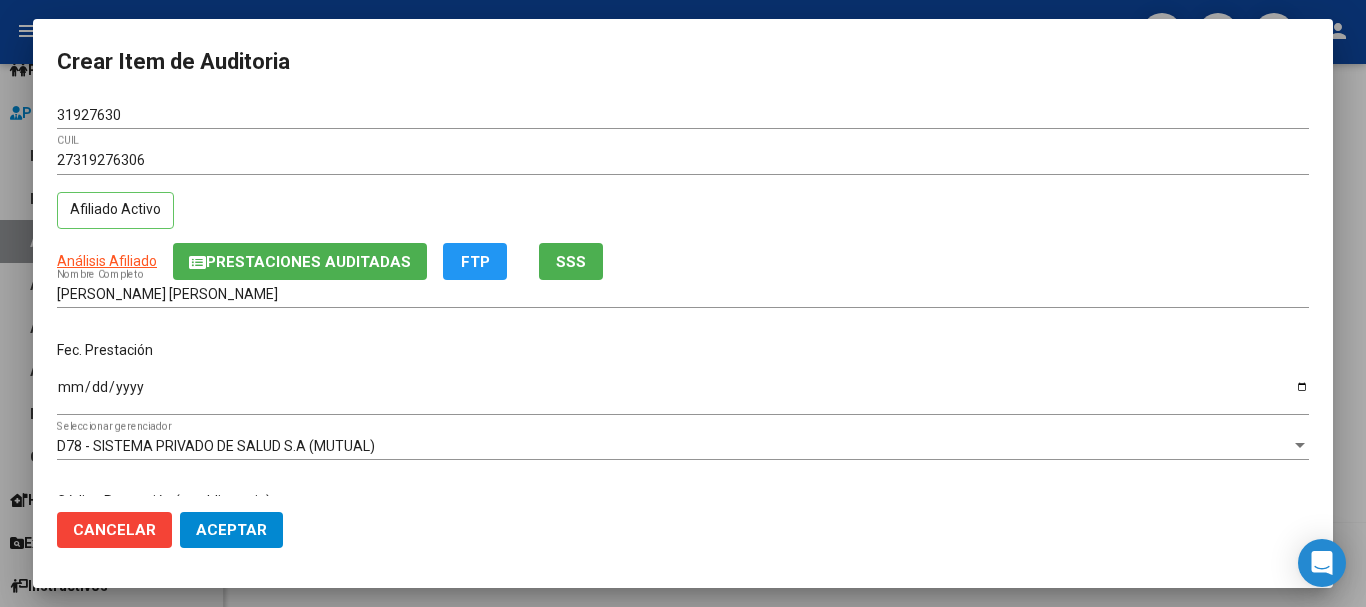 click on "27319276306 CUIL   Afiliado Activo" at bounding box center (683, 195) 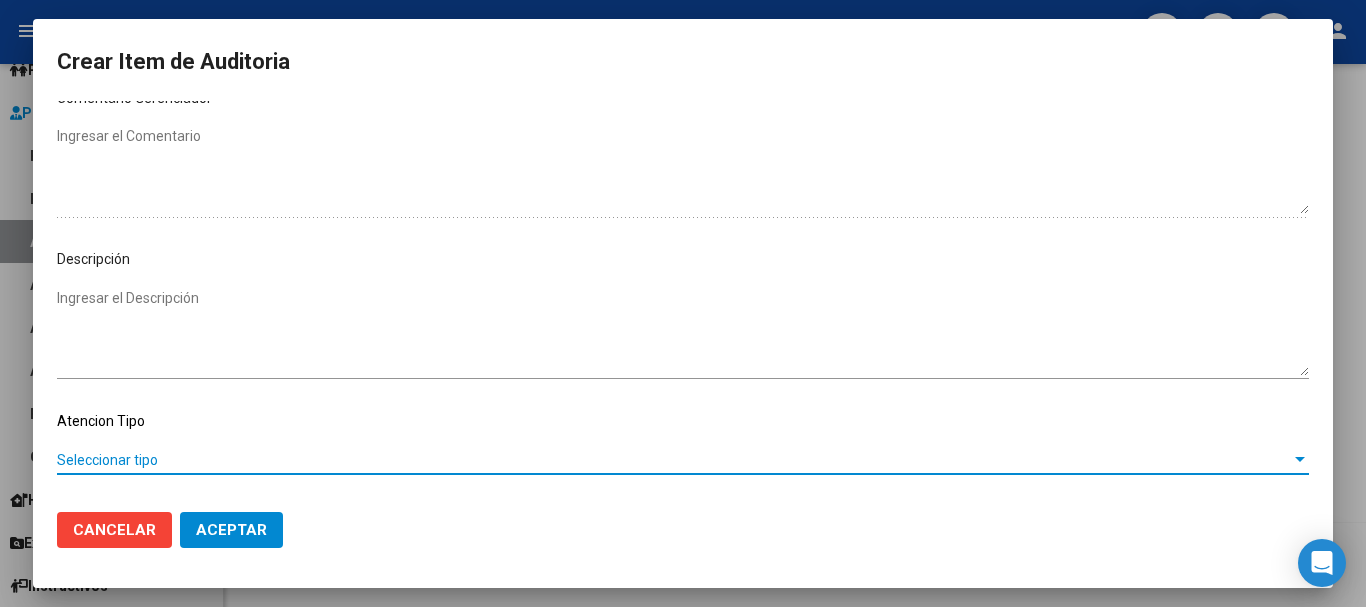 scroll, scrollTop: 1128, scrollLeft: 0, axis: vertical 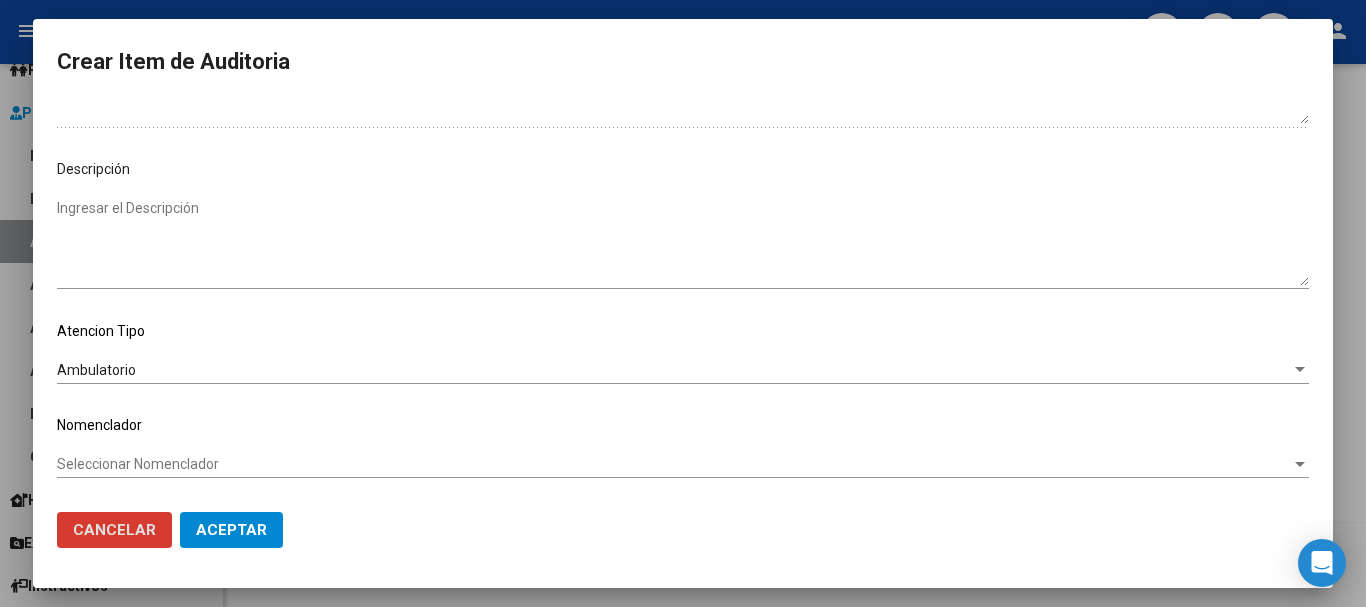 click on "Aceptar" 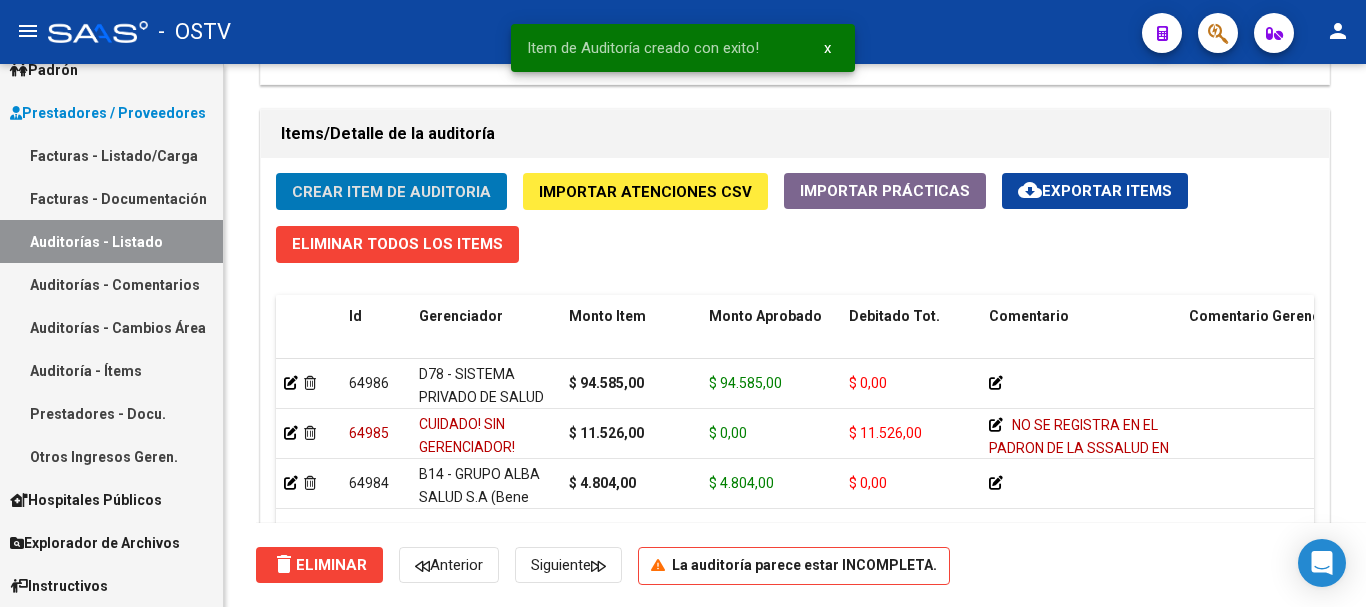 click on "Crear Item de Auditoria" 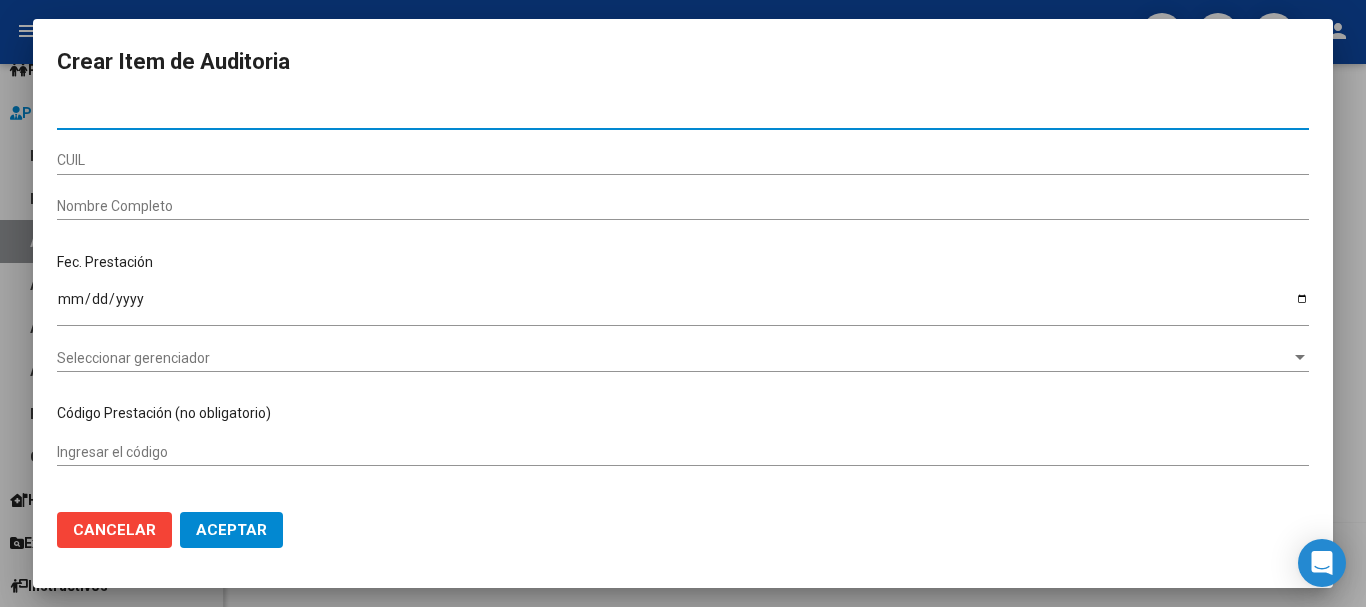 paste on "36624498" 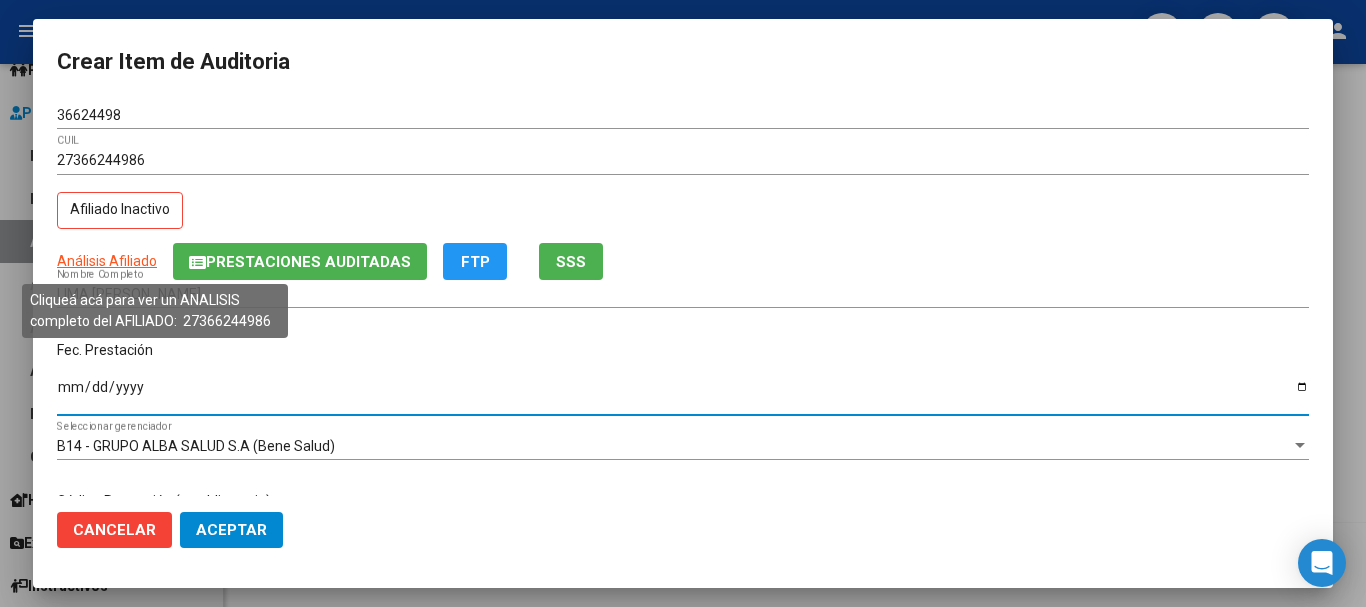 click on "Análisis Afiliado" at bounding box center [107, 261] 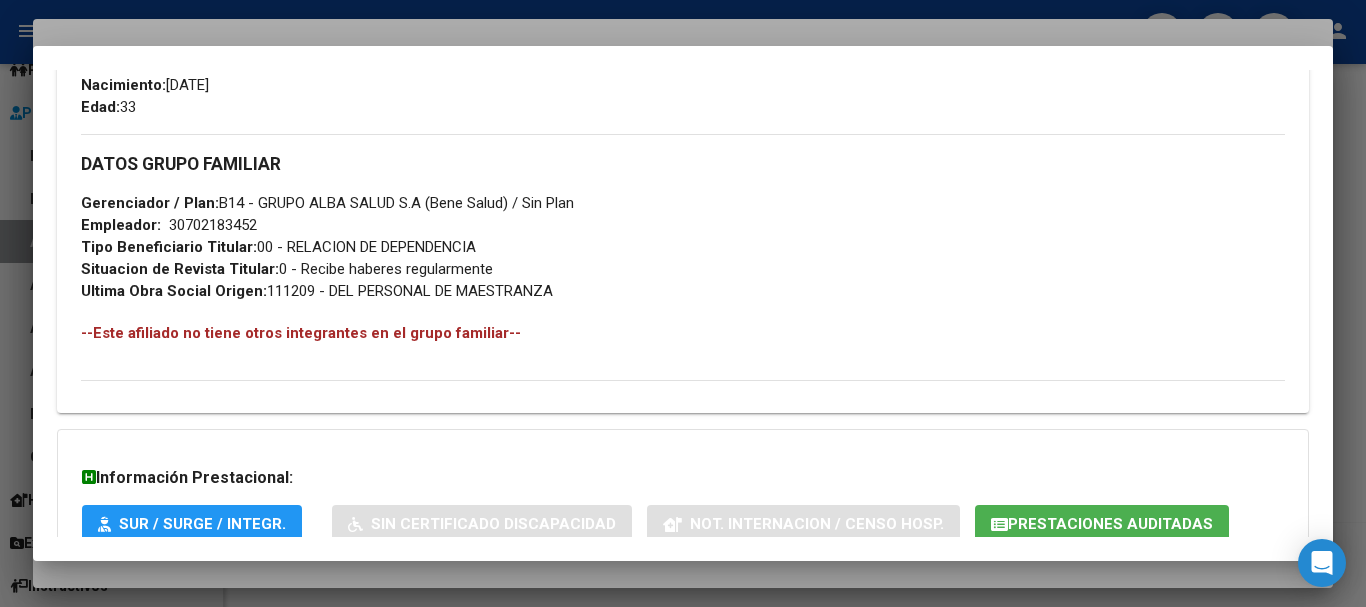 scroll, scrollTop: 1065, scrollLeft: 0, axis: vertical 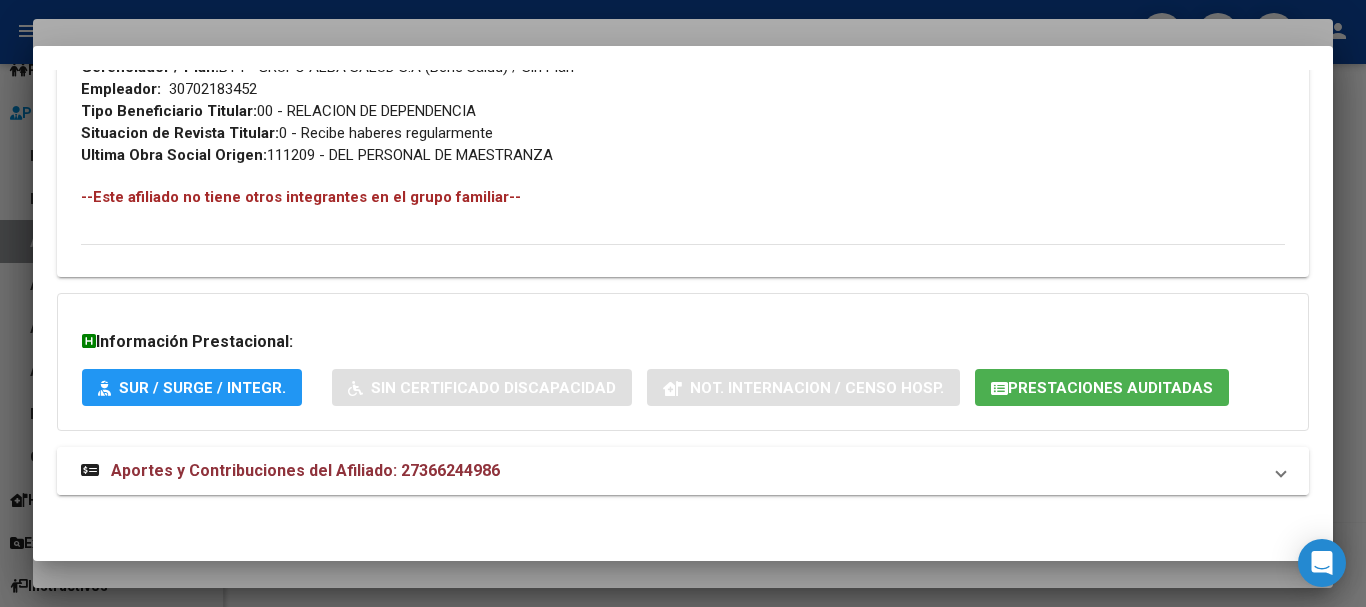 click on "Aportes y Contribuciones del Afiliado: 27366244986" at bounding box center (305, 470) 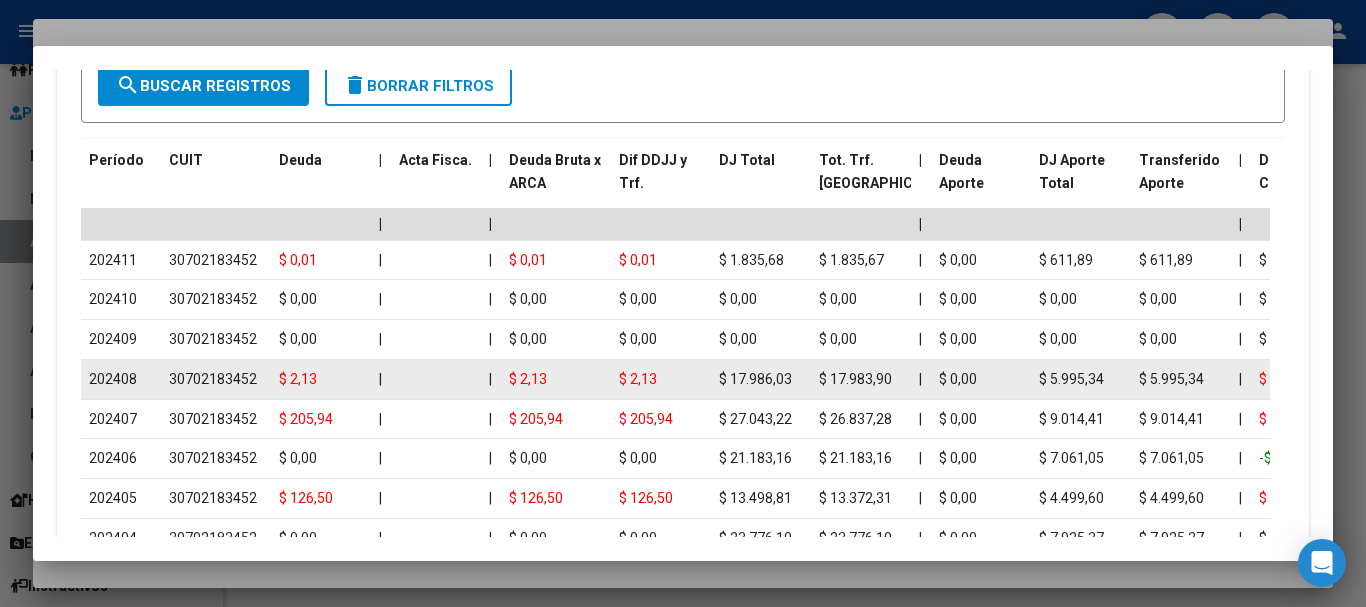scroll, scrollTop: 1765, scrollLeft: 0, axis: vertical 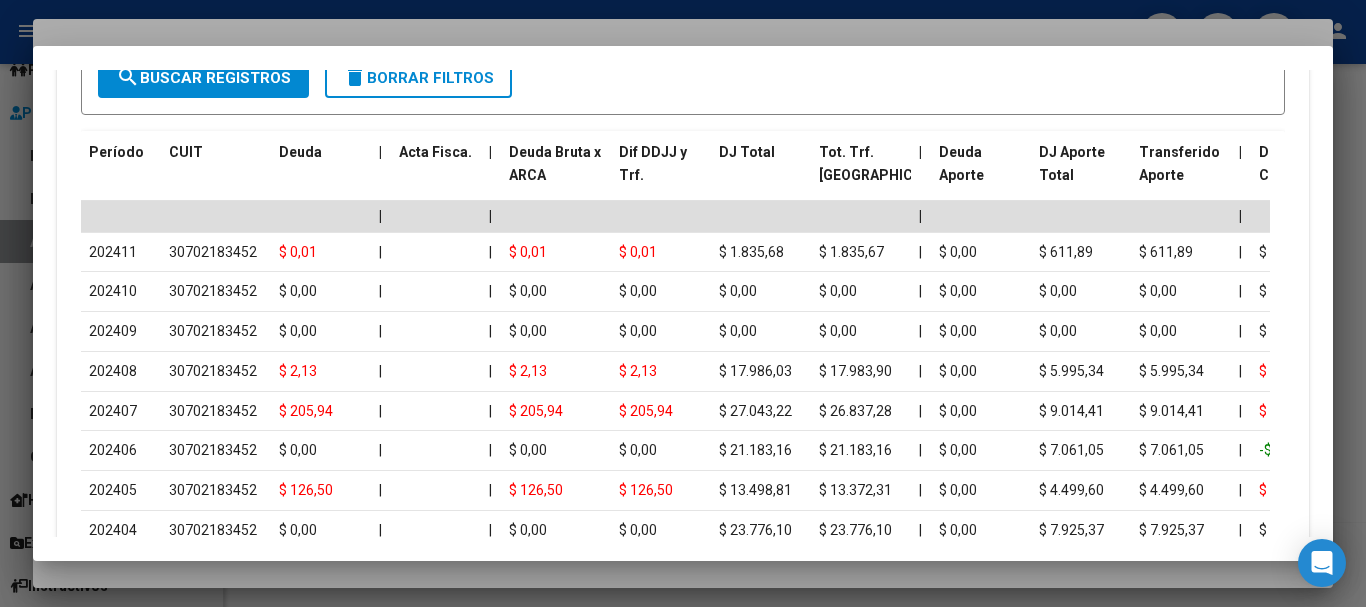 click at bounding box center [683, 303] 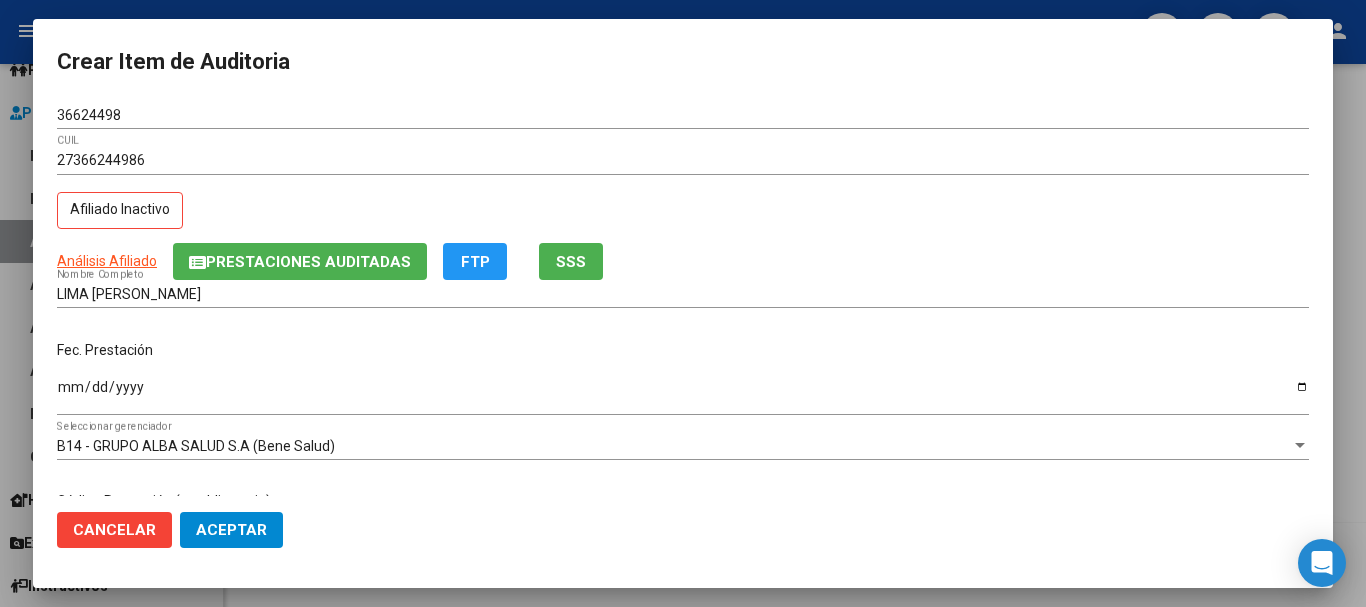 click on "27366244986 CUIL" at bounding box center [683, 169] 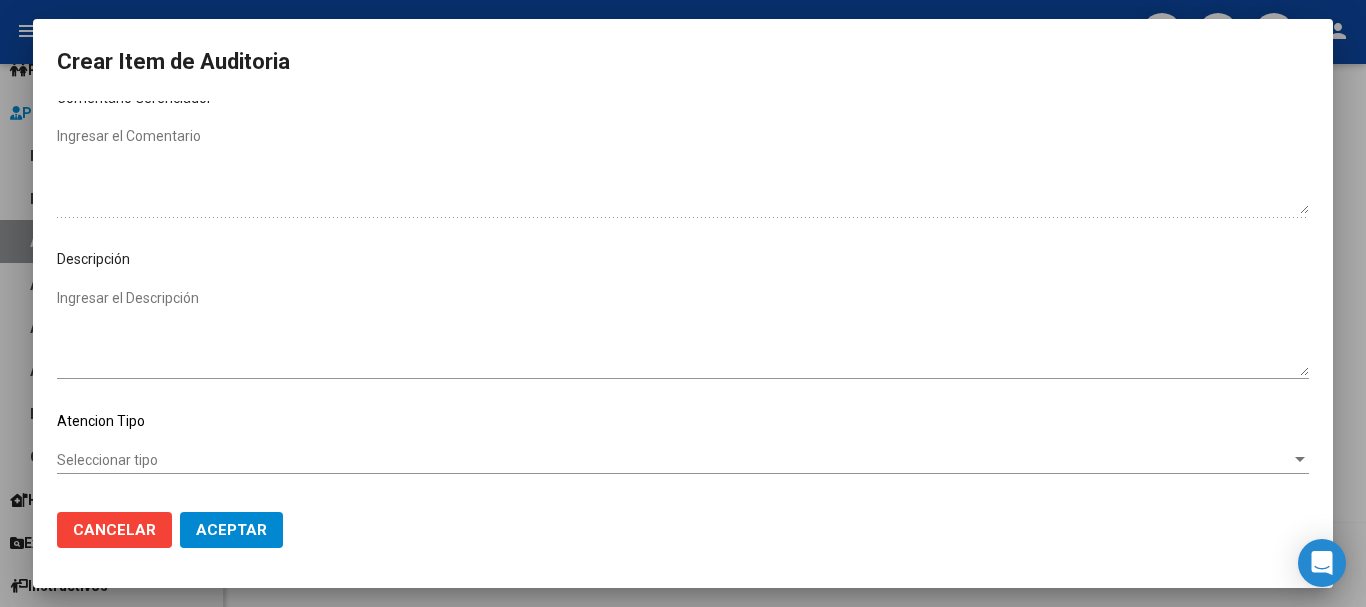scroll, scrollTop: 1128, scrollLeft: 0, axis: vertical 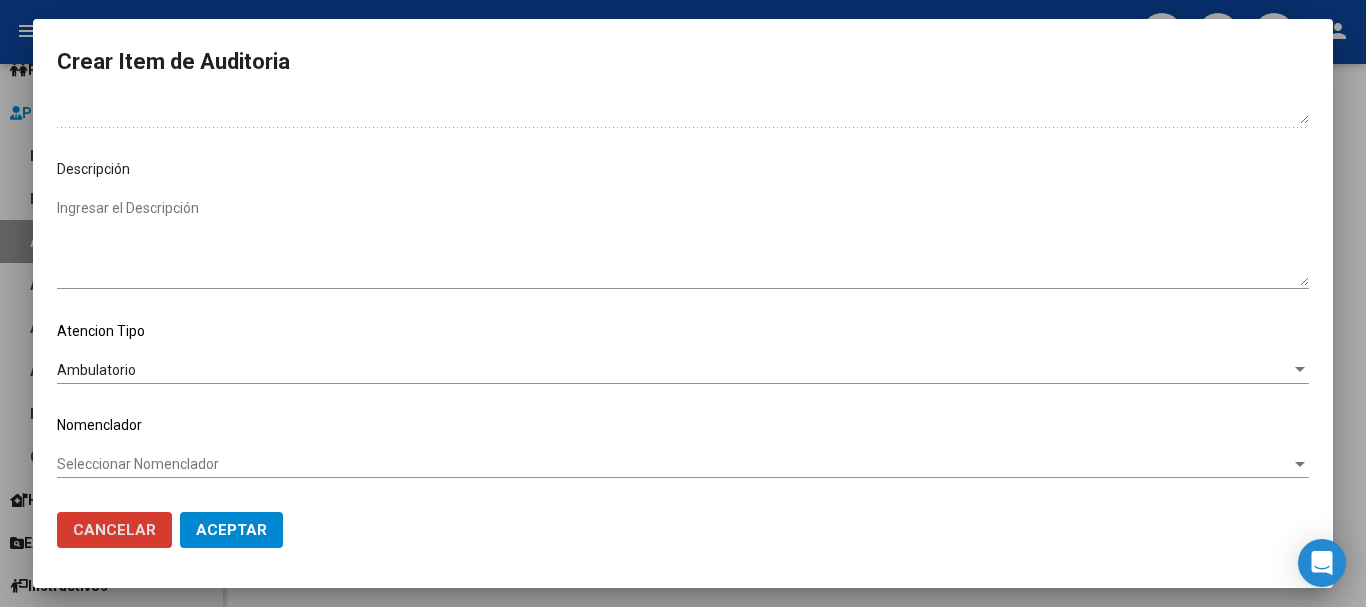 click on "Aceptar" 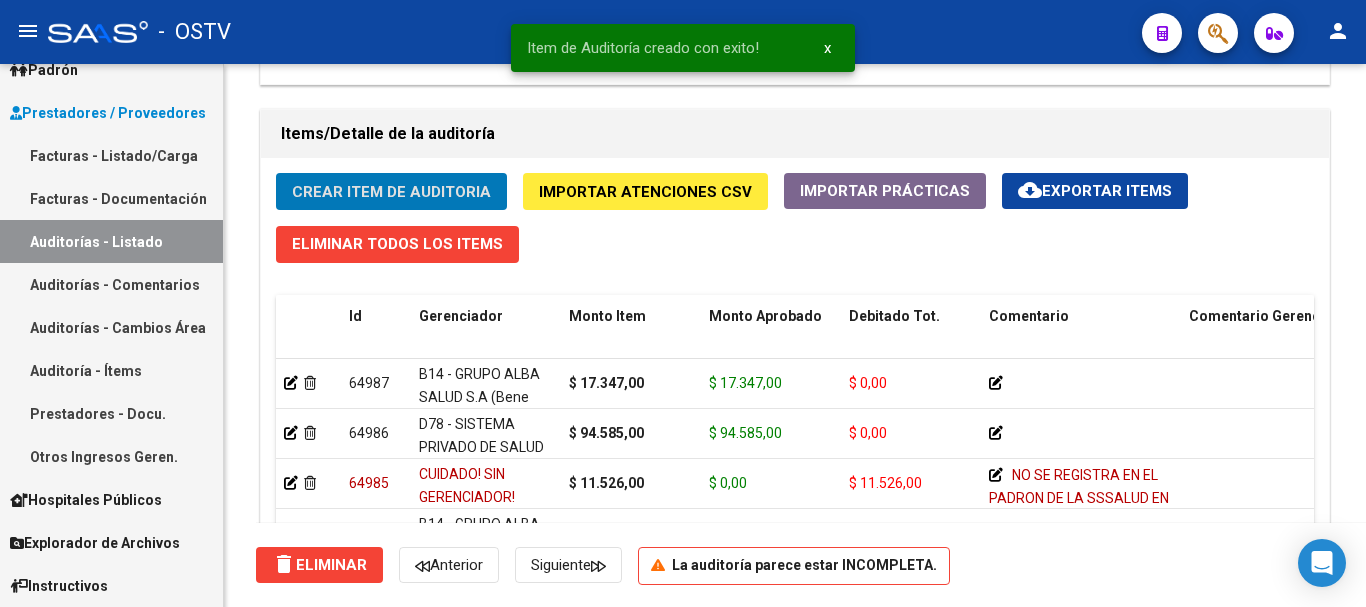 click on "Crear Item de Auditoria" 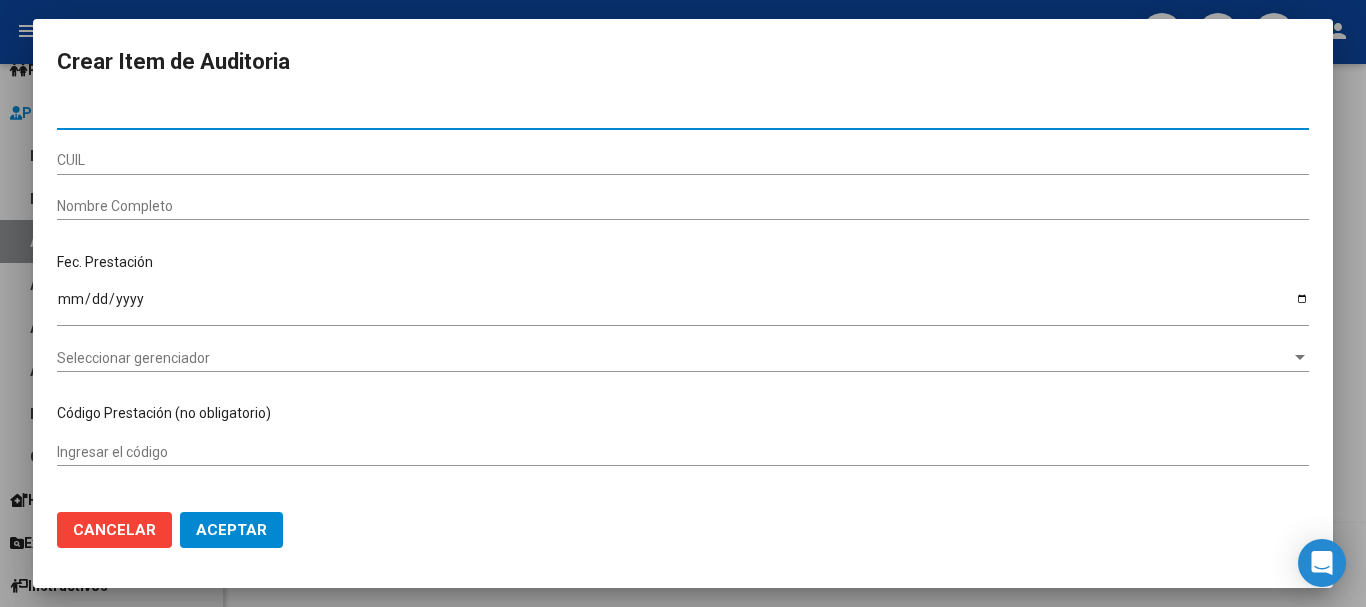paste on "36624498" 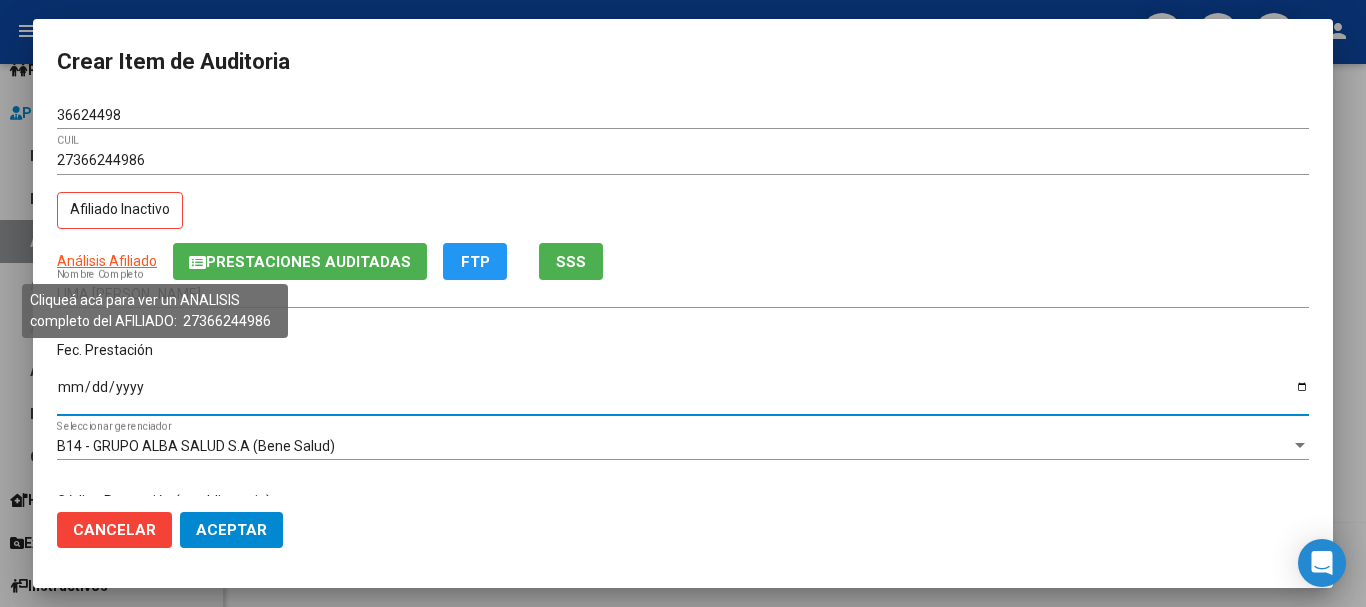 click on "Análisis Afiliado" at bounding box center [107, 261] 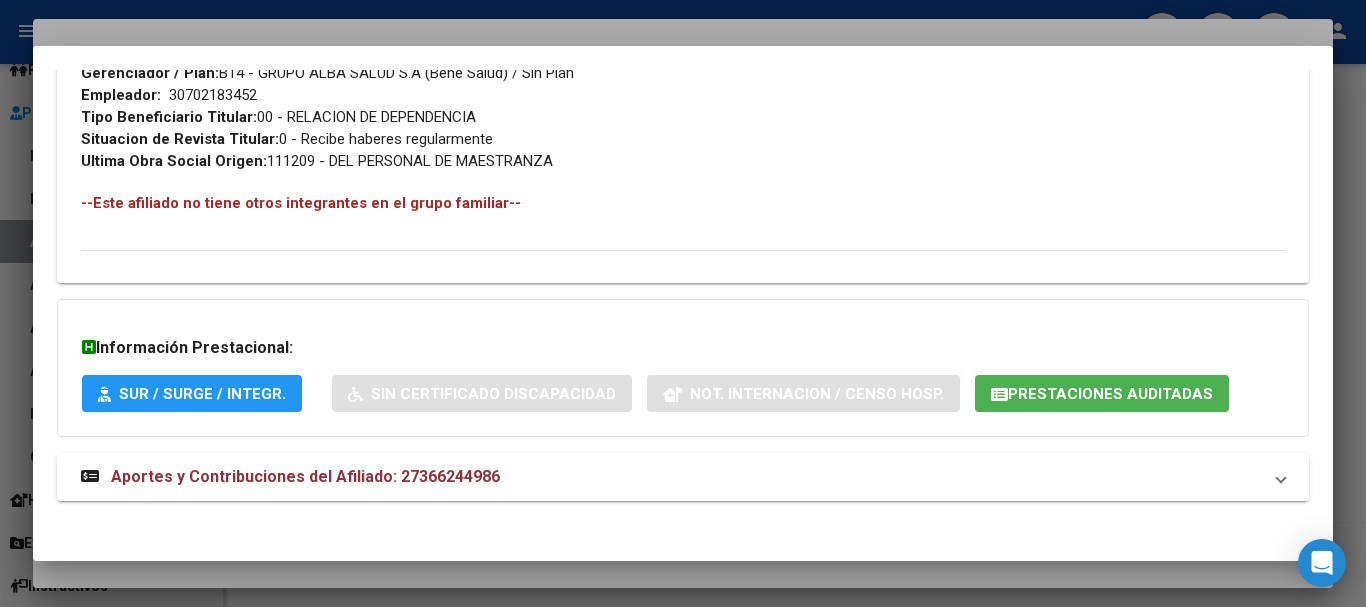 scroll, scrollTop: 1065, scrollLeft: 0, axis: vertical 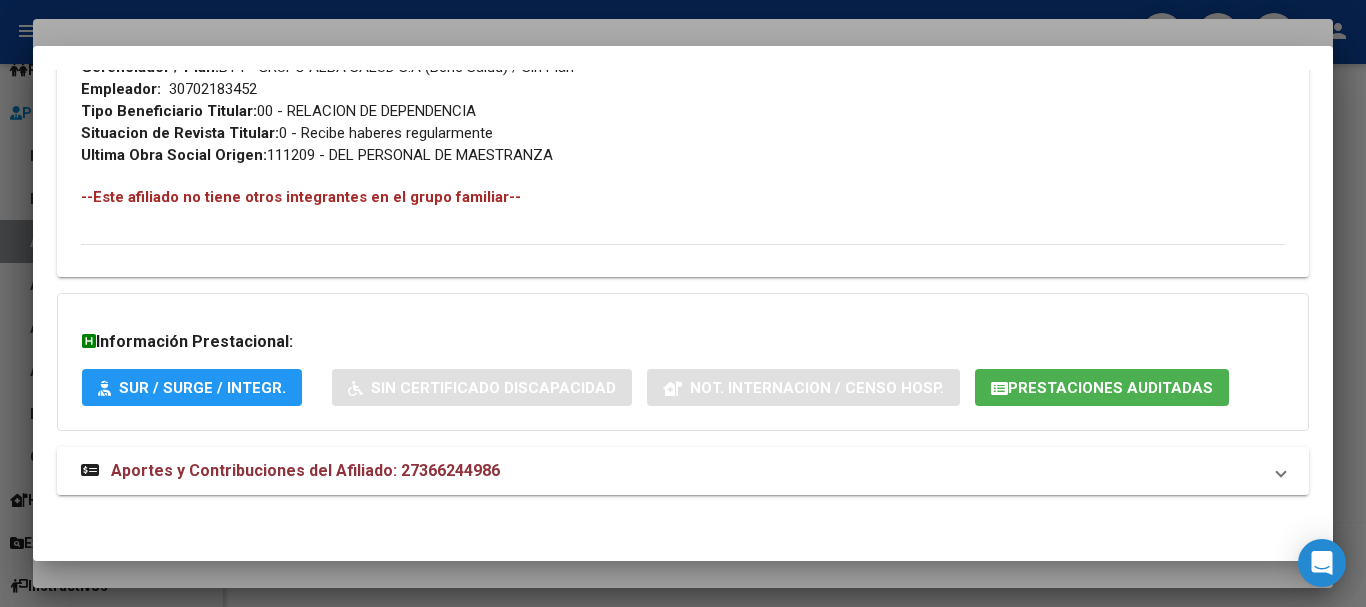 click on "Aportes y Contribuciones del Afiliado: 27366244986" at bounding box center [305, 470] 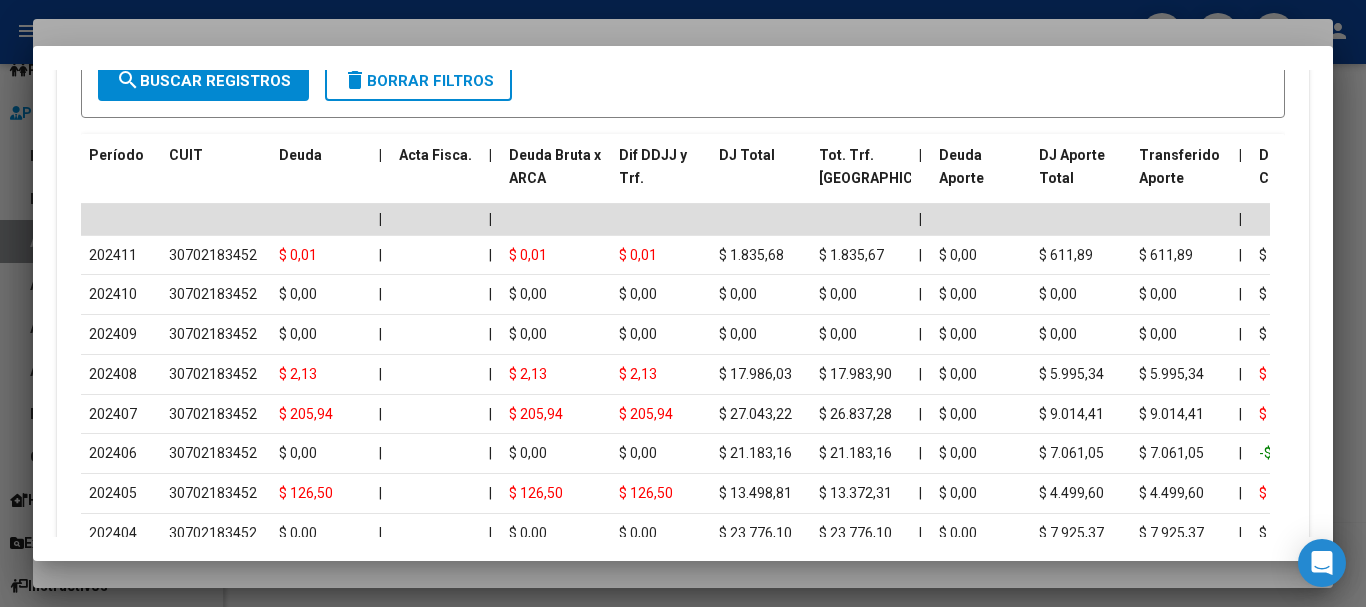 scroll, scrollTop: 1765, scrollLeft: 0, axis: vertical 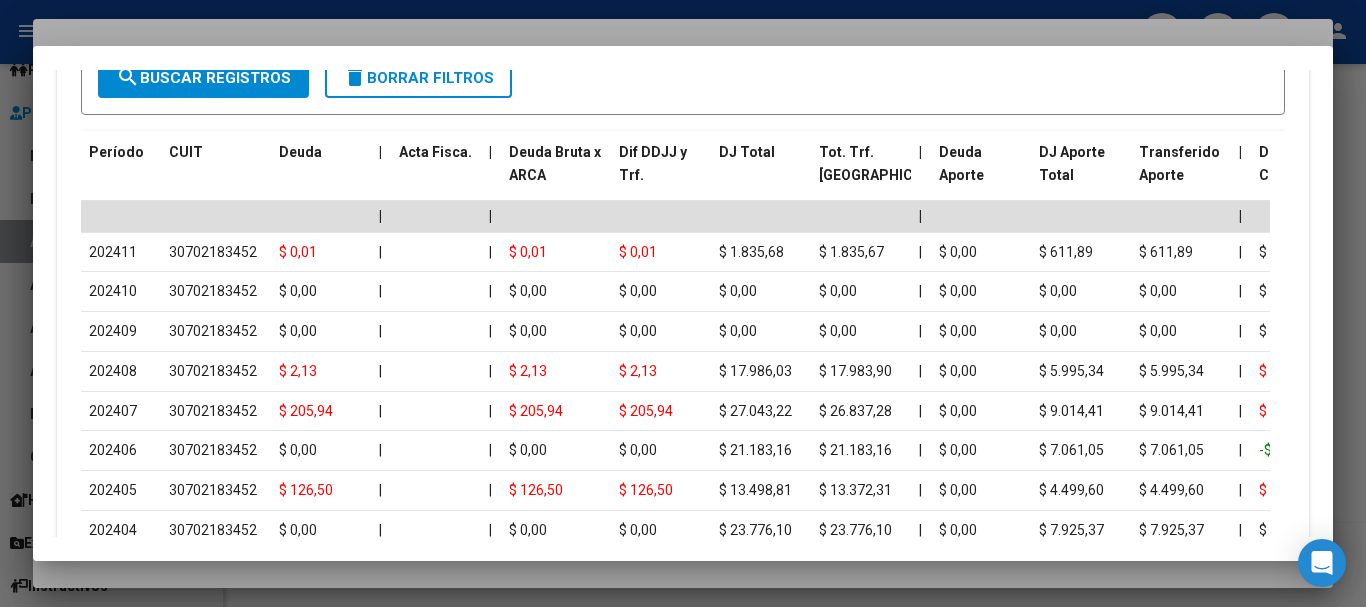 drag, startPoint x: 272, startPoint y: 30, endPoint x: 319, endPoint y: 34, distance: 47.169907 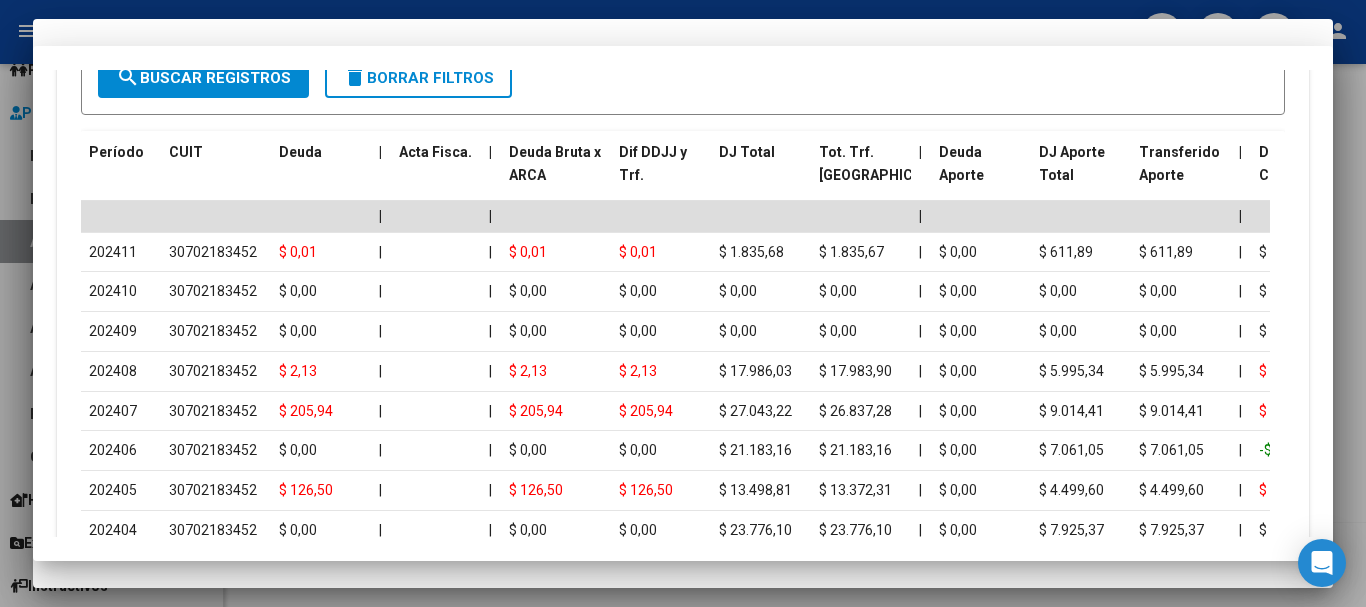 click on "27366244986 CUIL   Afiliado Inactivo" at bounding box center (683, 195) 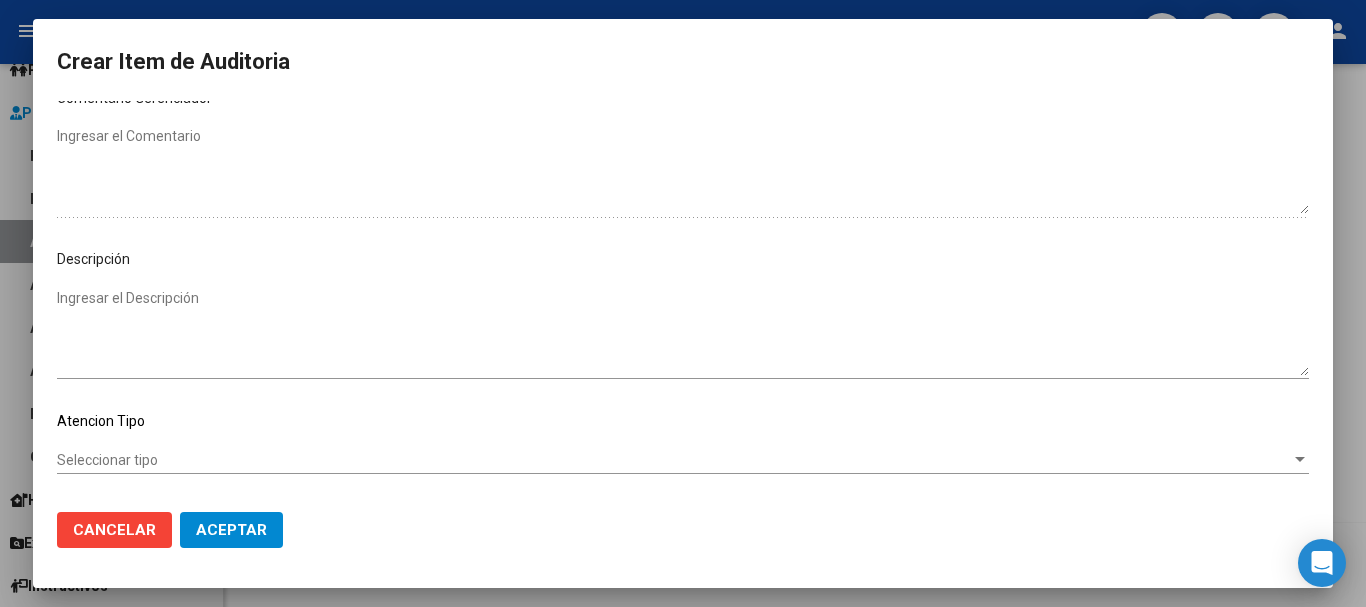 scroll, scrollTop: 1128, scrollLeft: 0, axis: vertical 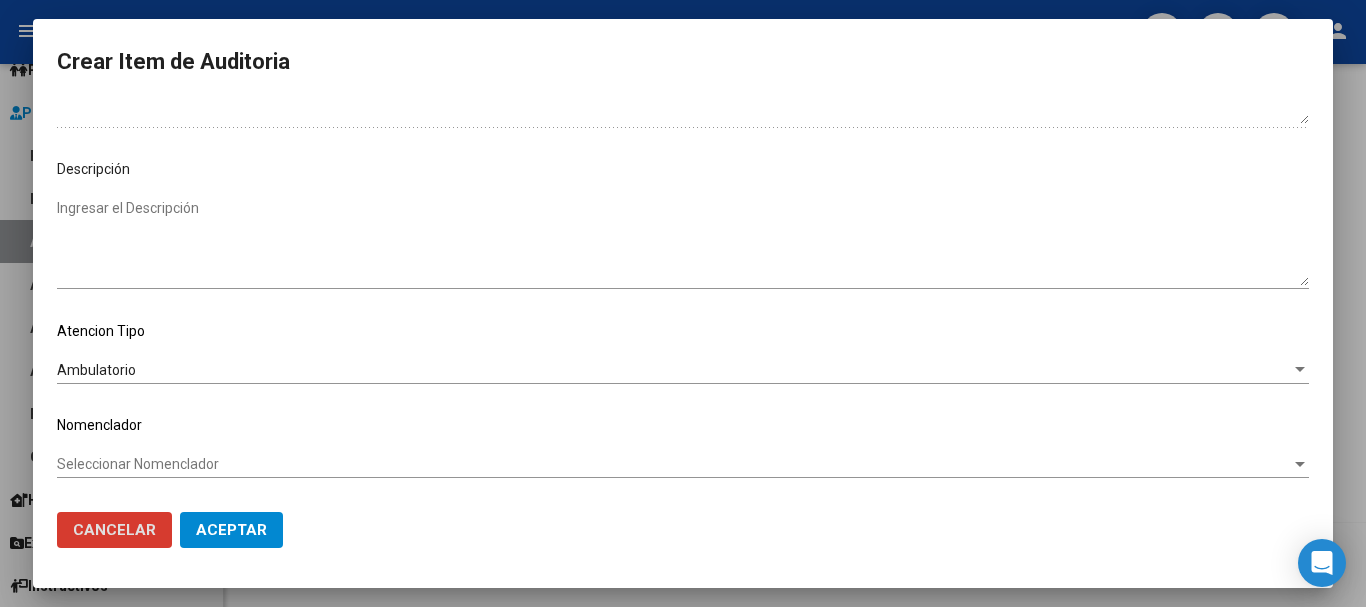 click on "Aceptar" 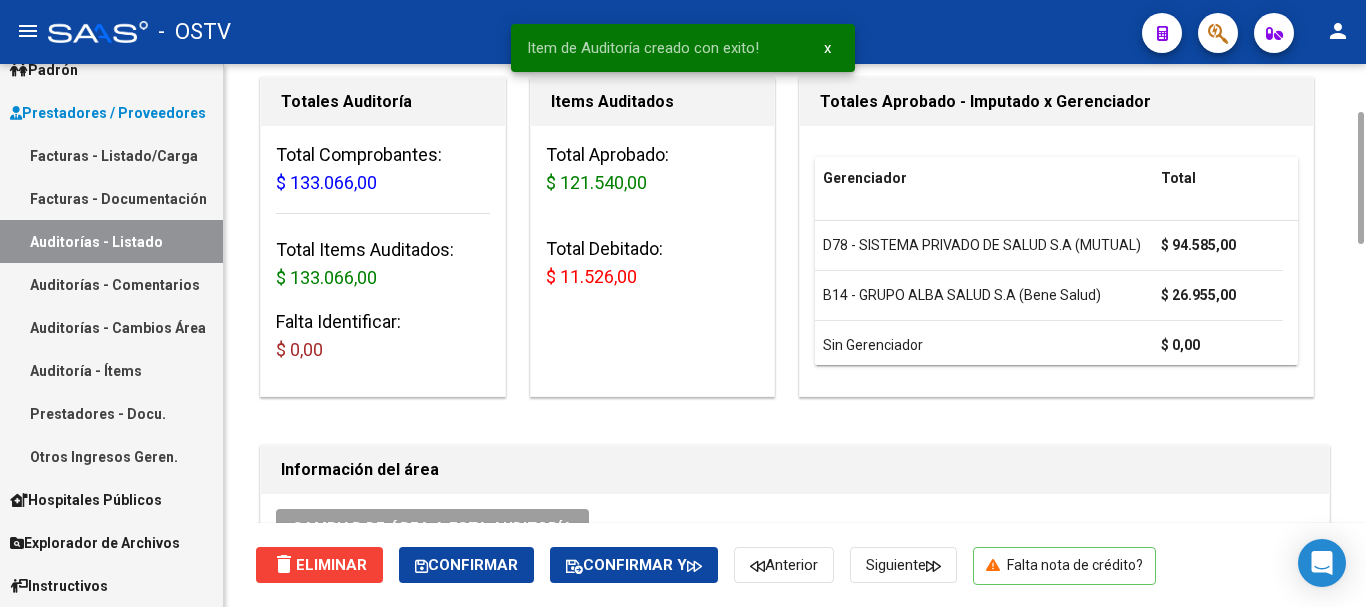 scroll, scrollTop: 0, scrollLeft: 0, axis: both 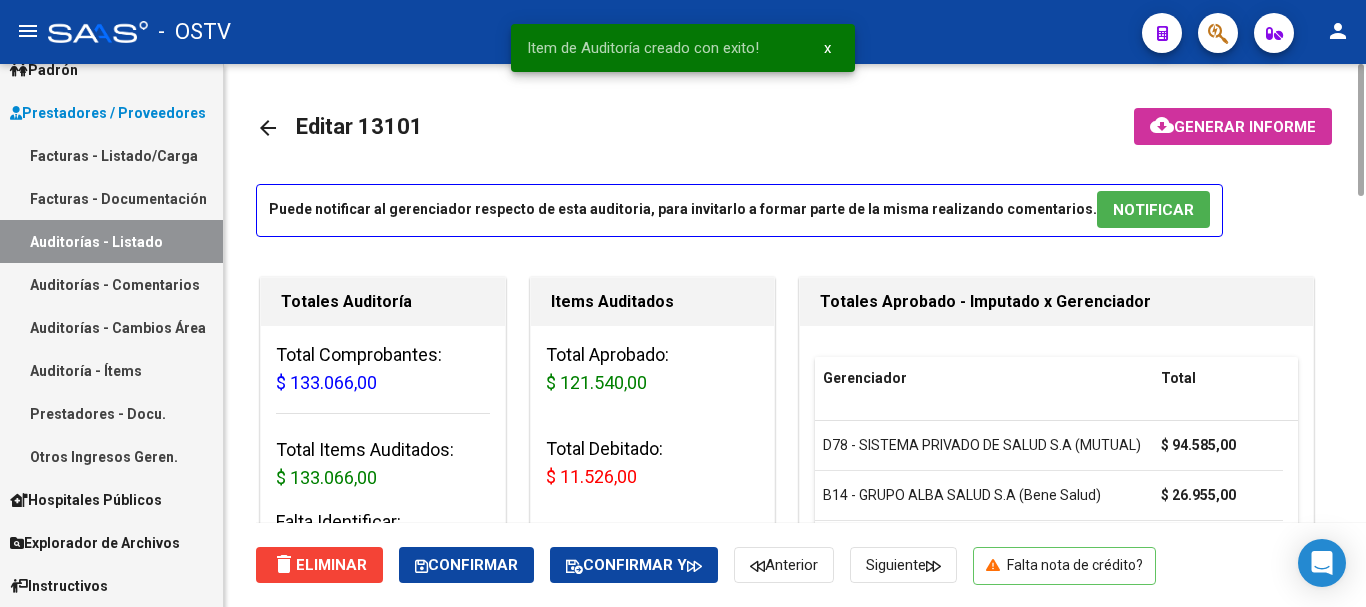 click on "Generar informe" 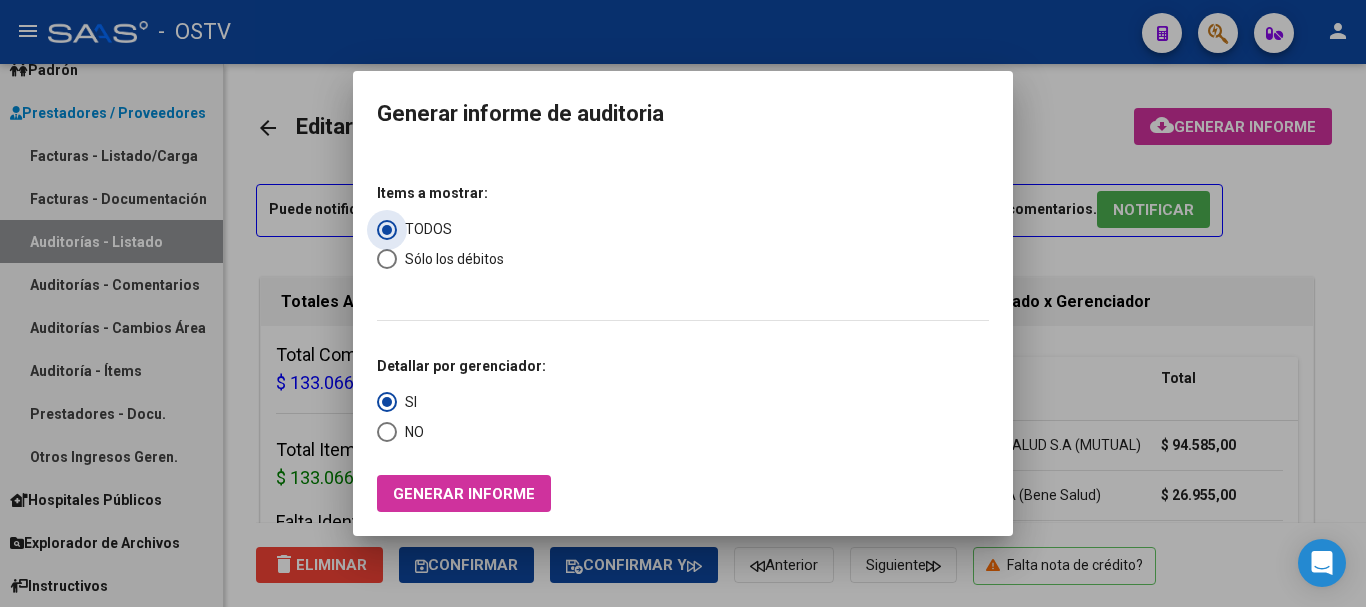 click at bounding box center (387, 259) 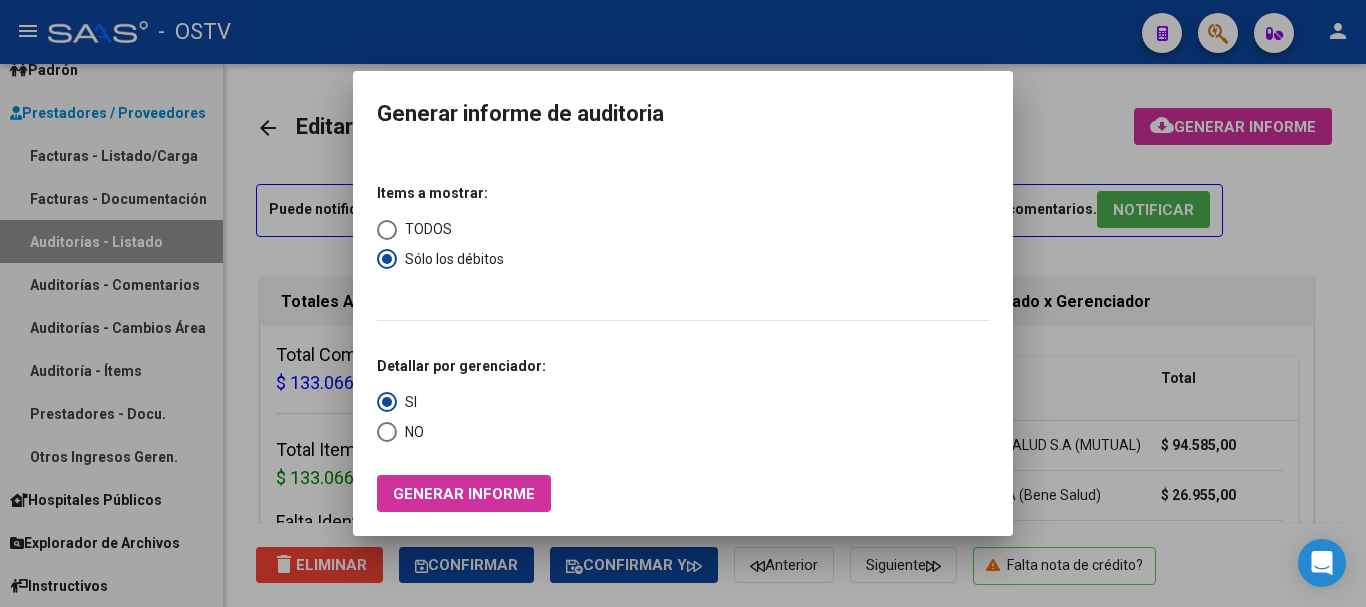 click at bounding box center [387, 432] 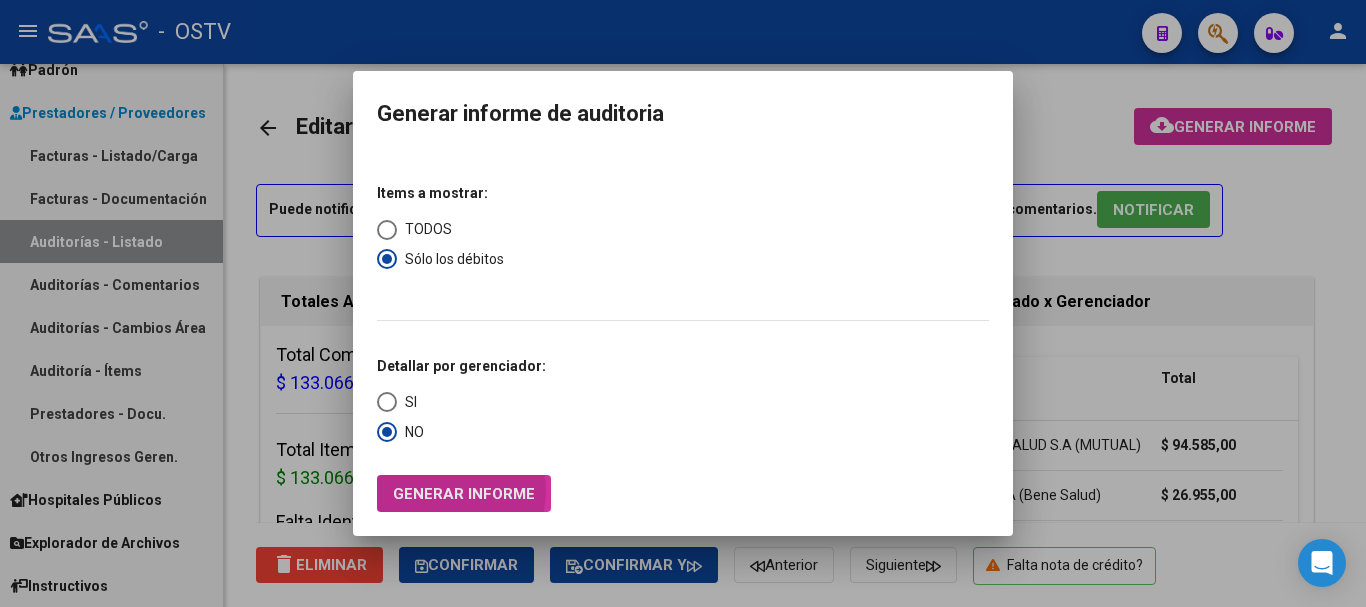 click on "Generar informe" at bounding box center [464, 494] 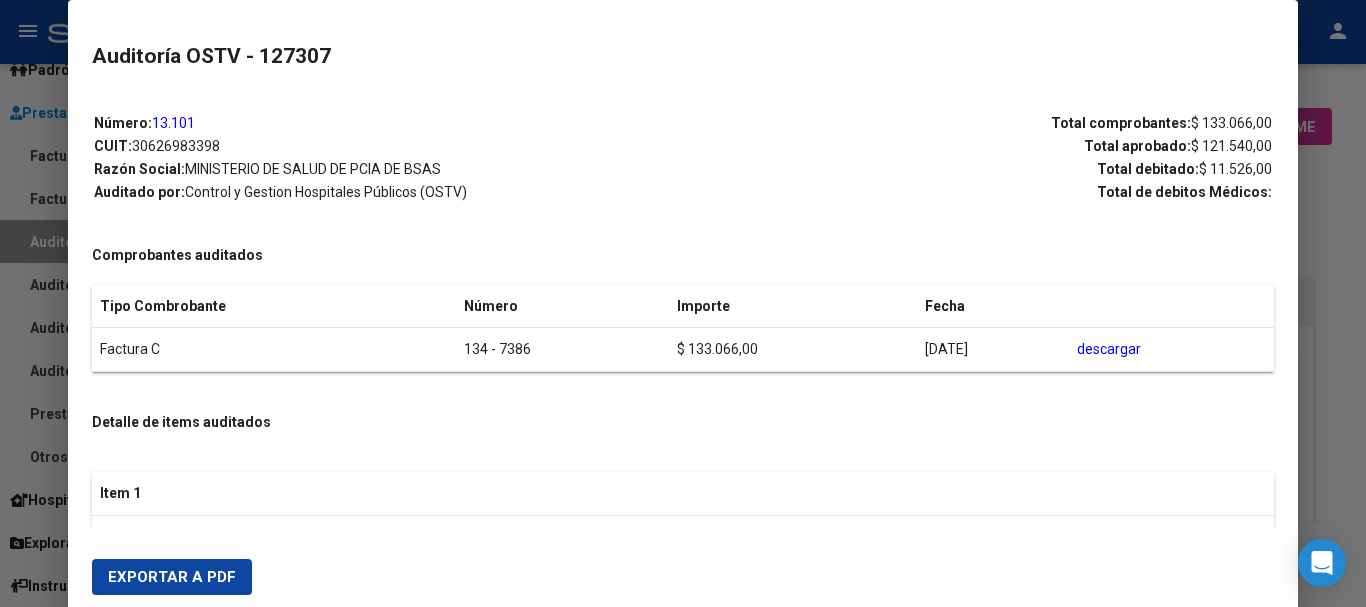 click on "Exportar a PDF" at bounding box center (172, 577) 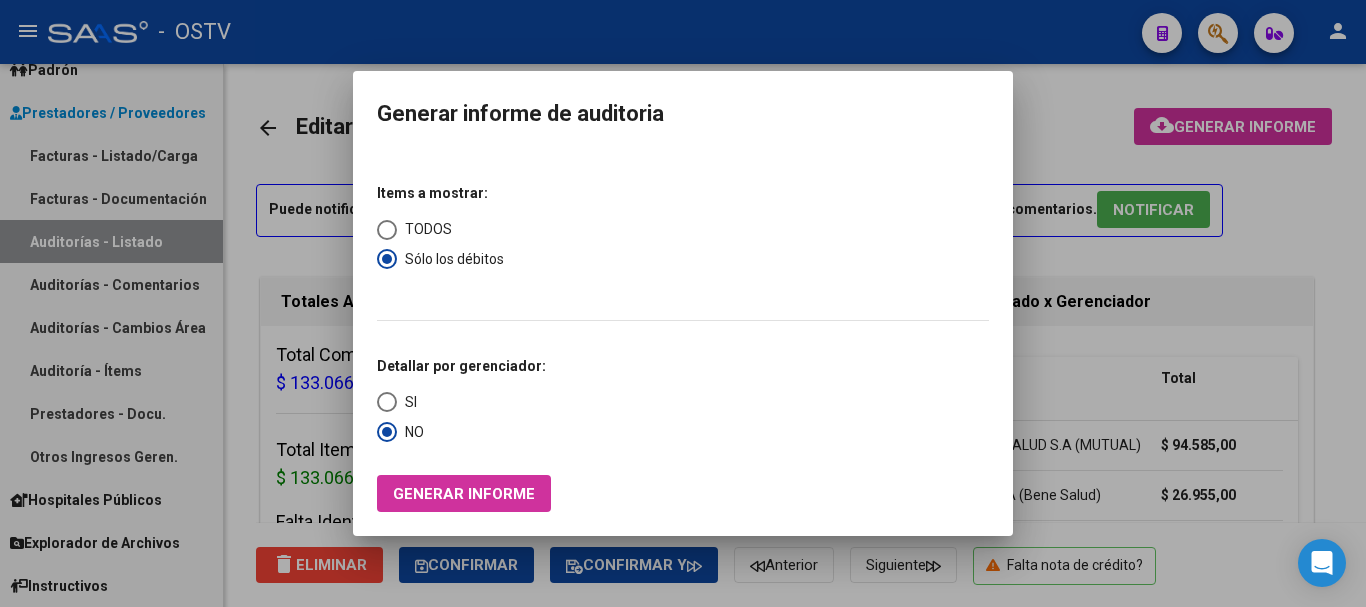 click at bounding box center (683, 303) 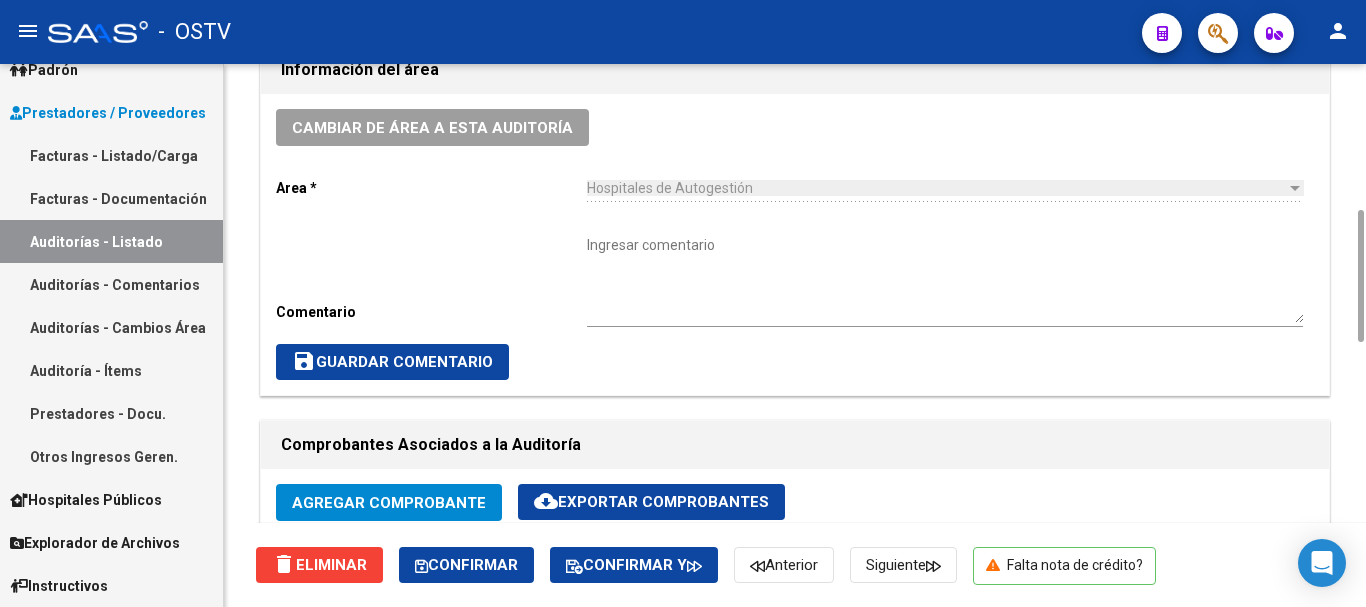 scroll, scrollTop: 1000, scrollLeft: 0, axis: vertical 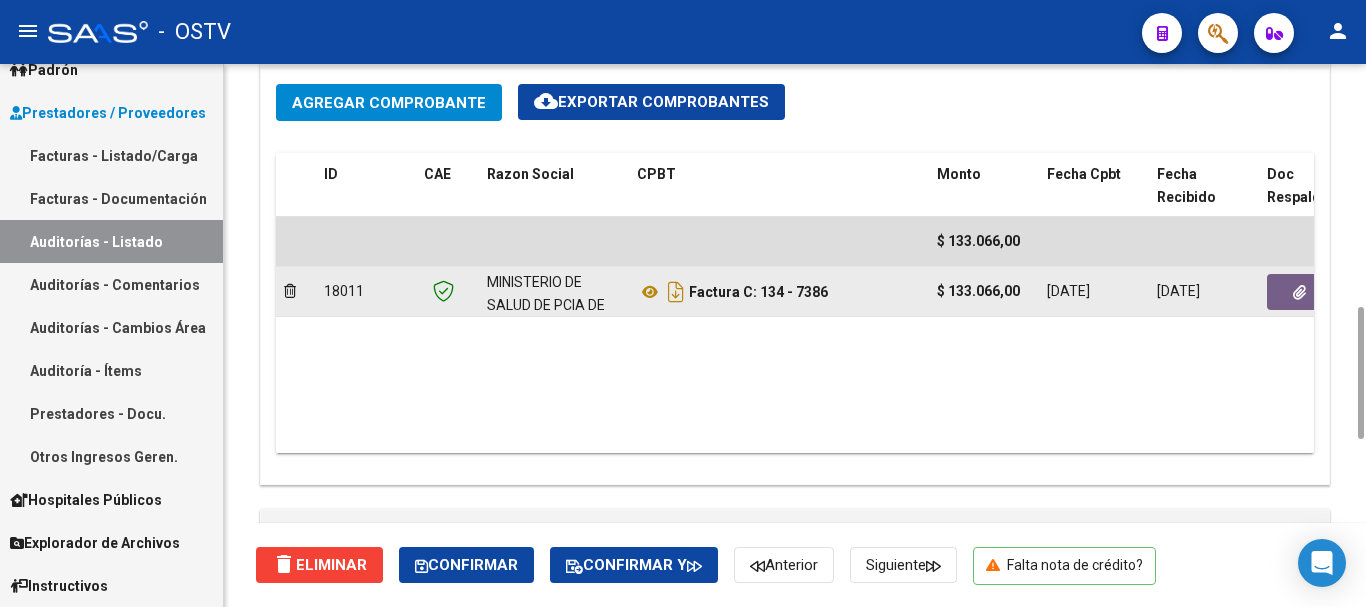 click 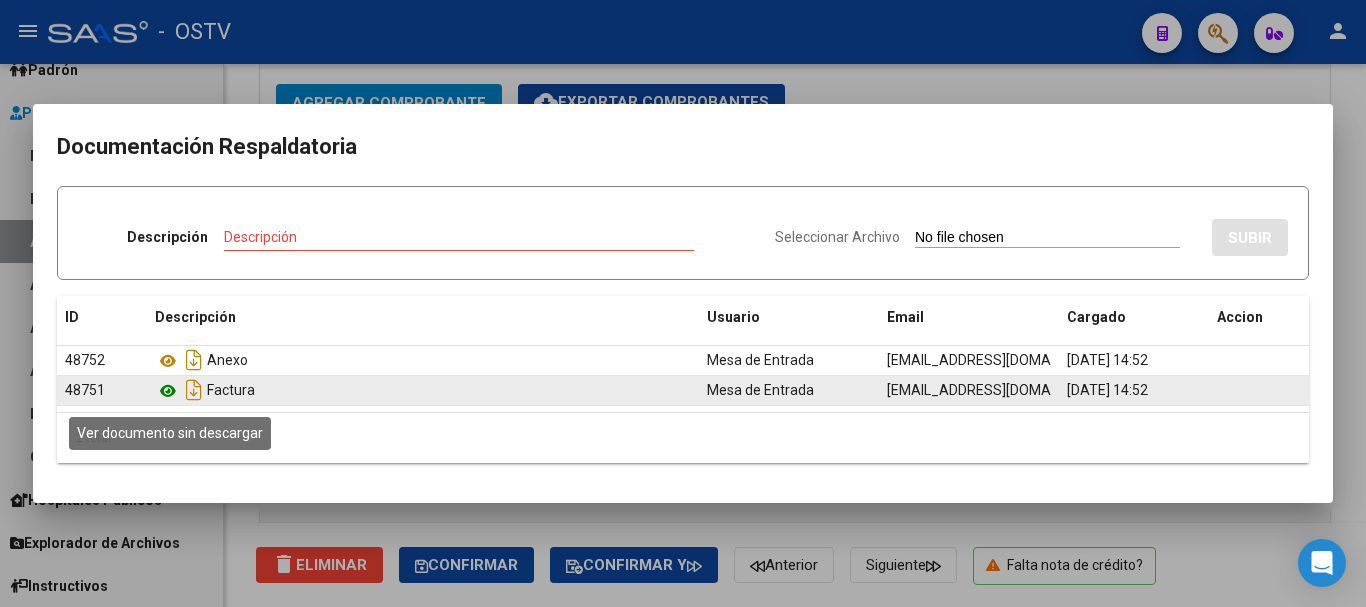 click 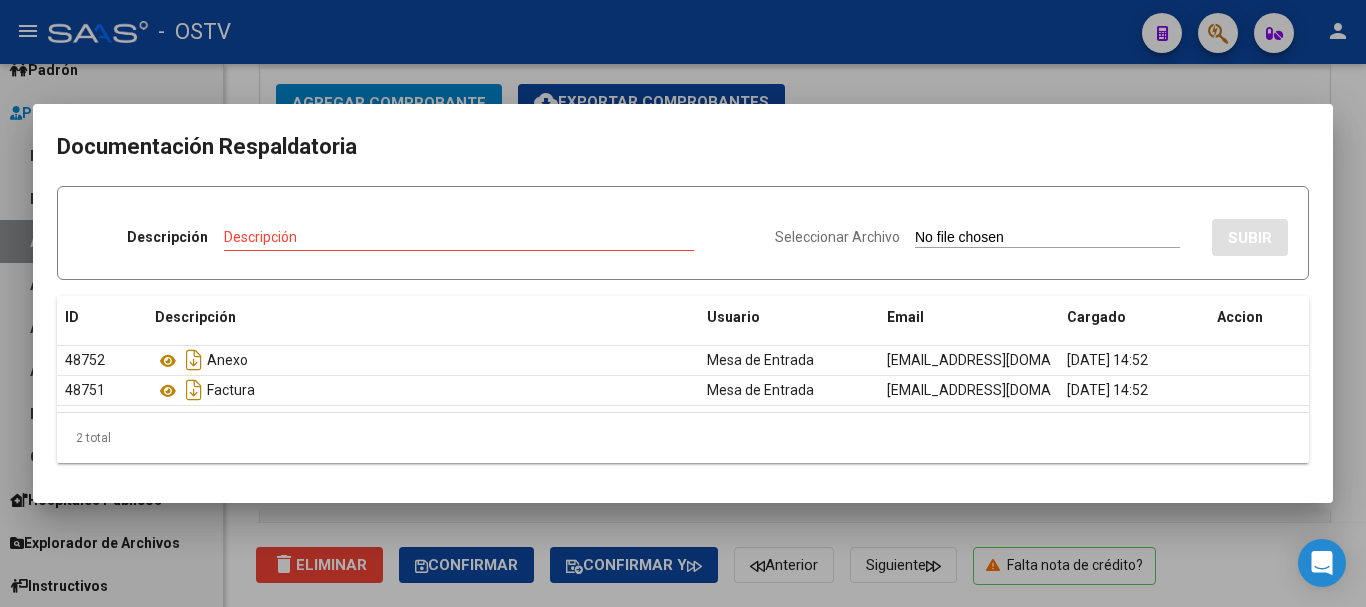 click at bounding box center (683, 303) 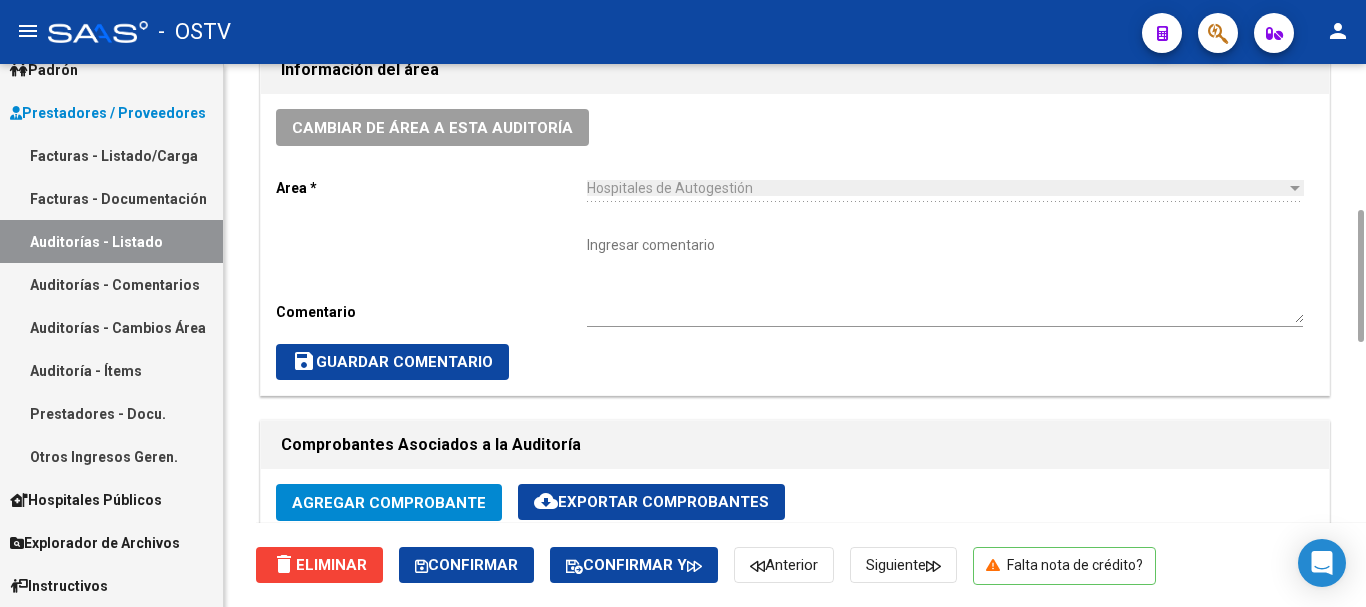 scroll, scrollTop: 800, scrollLeft: 0, axis: vertical 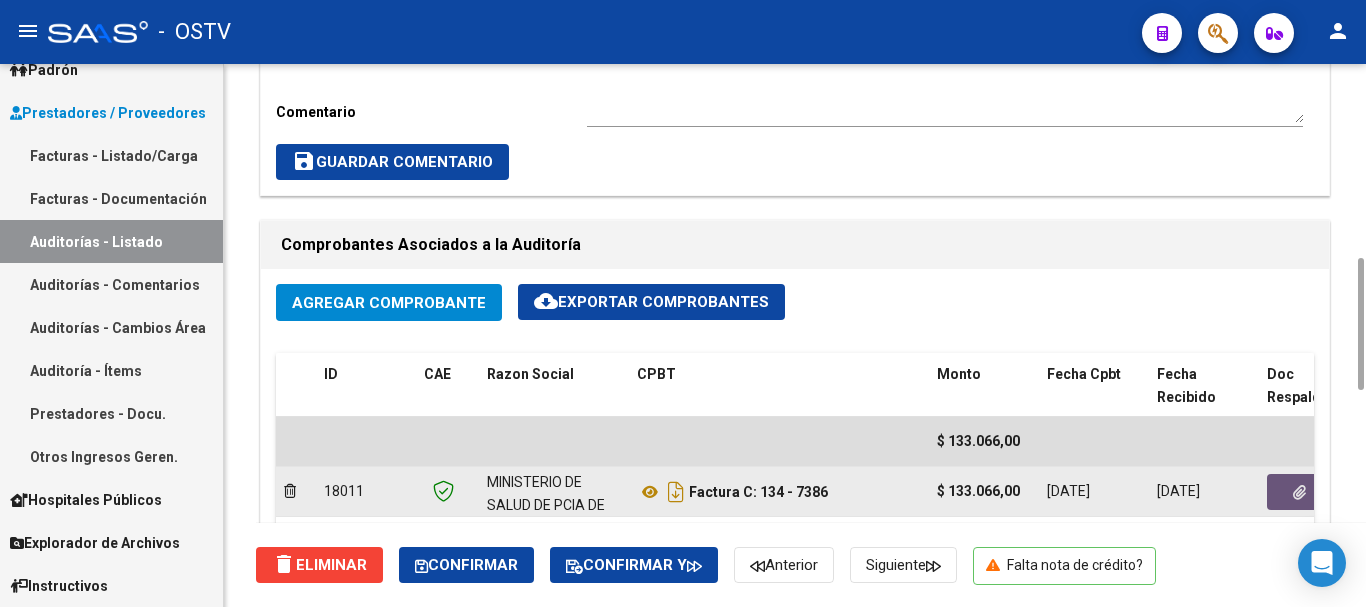 click 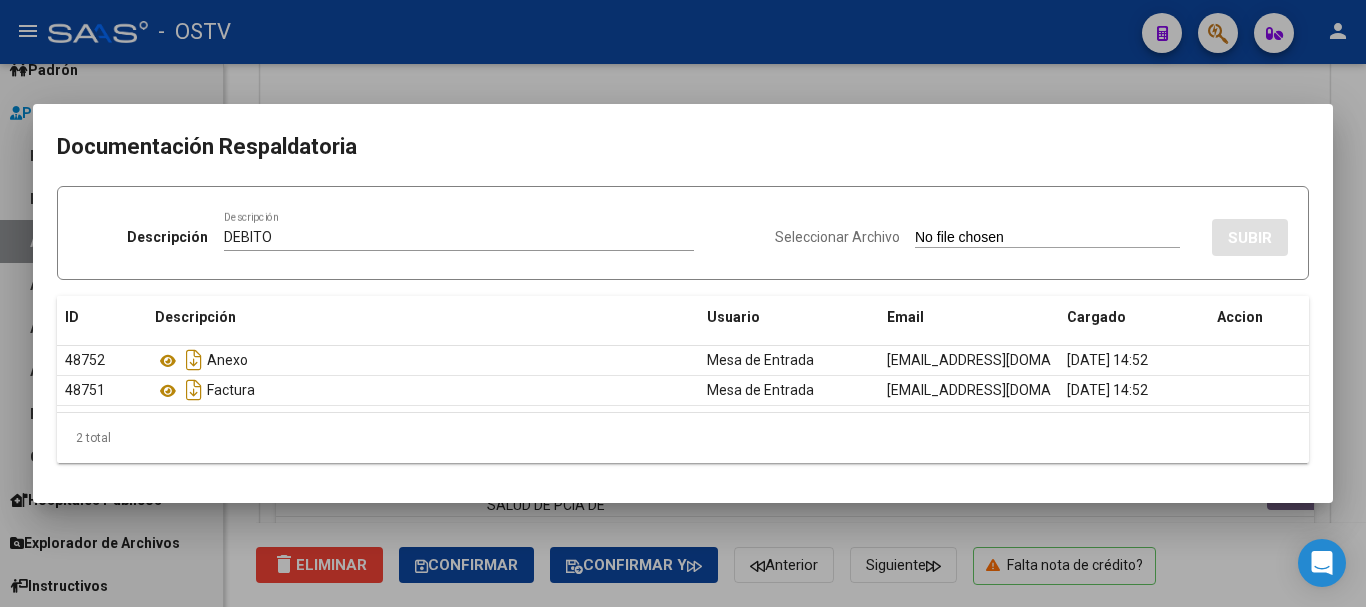 click on "Seleccionar Archivo" at bounding box center [1047, 238] 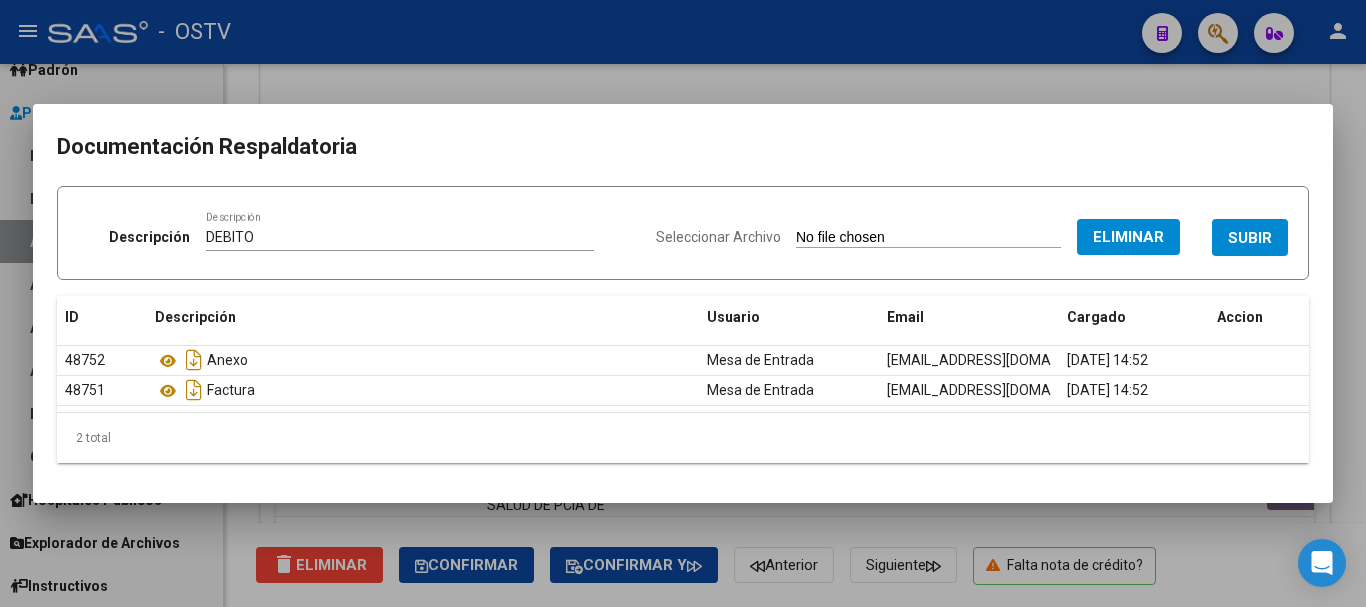 click on "SUBIR" at bounding box center (1250, 238) 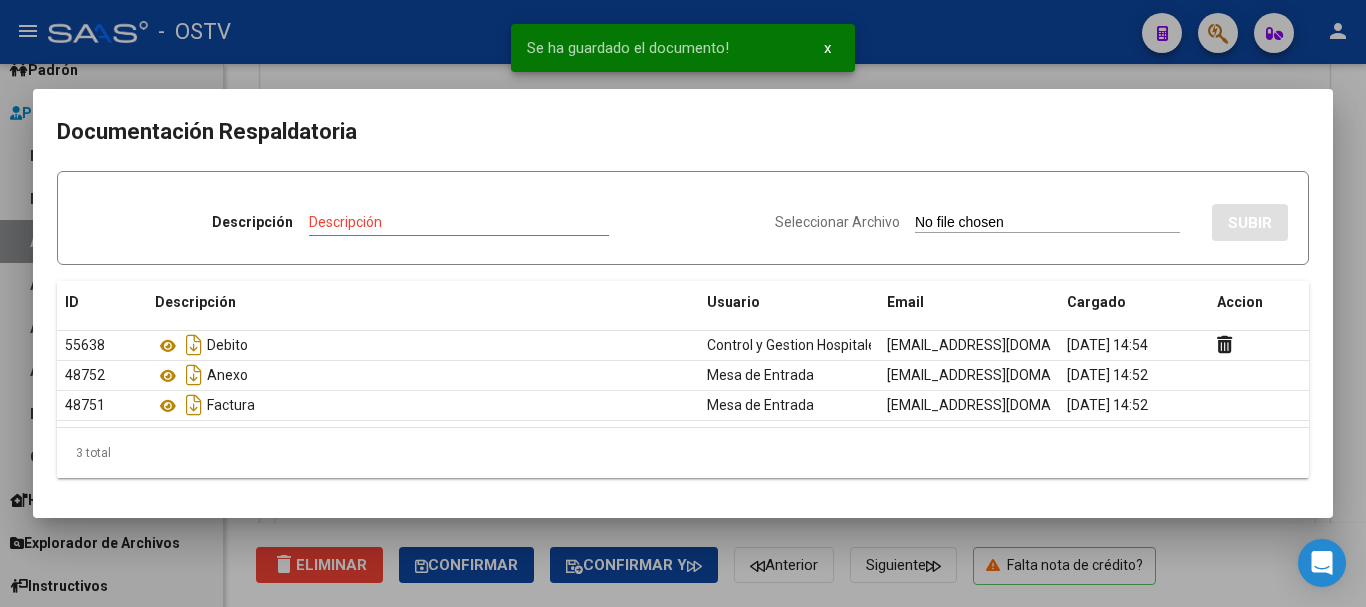 click at bounding box center [683, 303] 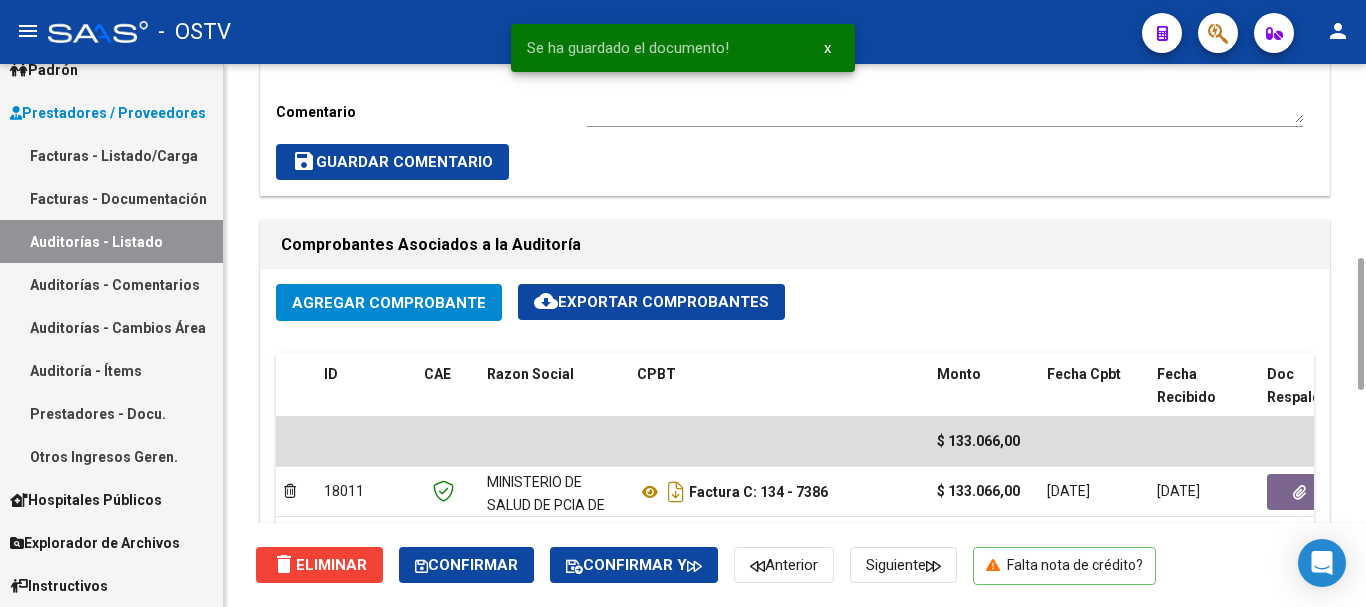 scroll, scrollTop: 400, scrollLeft: 0, axis: vertical 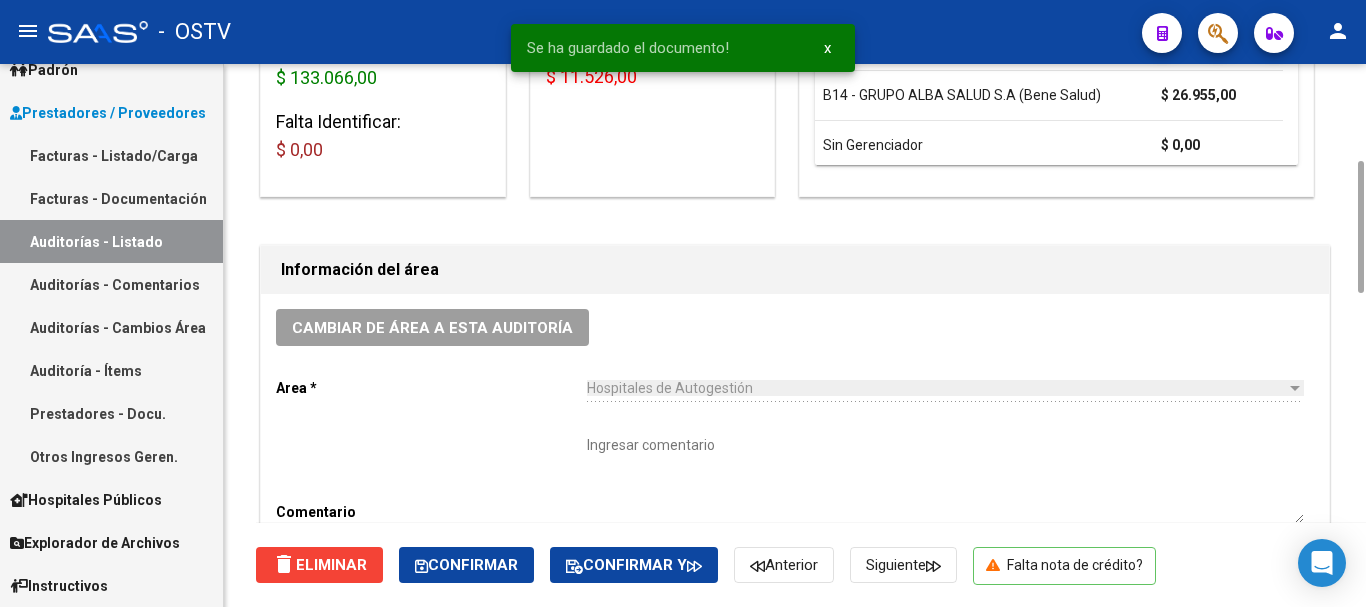 click on "Ingresar comentario" at bounding box center (945, 479) 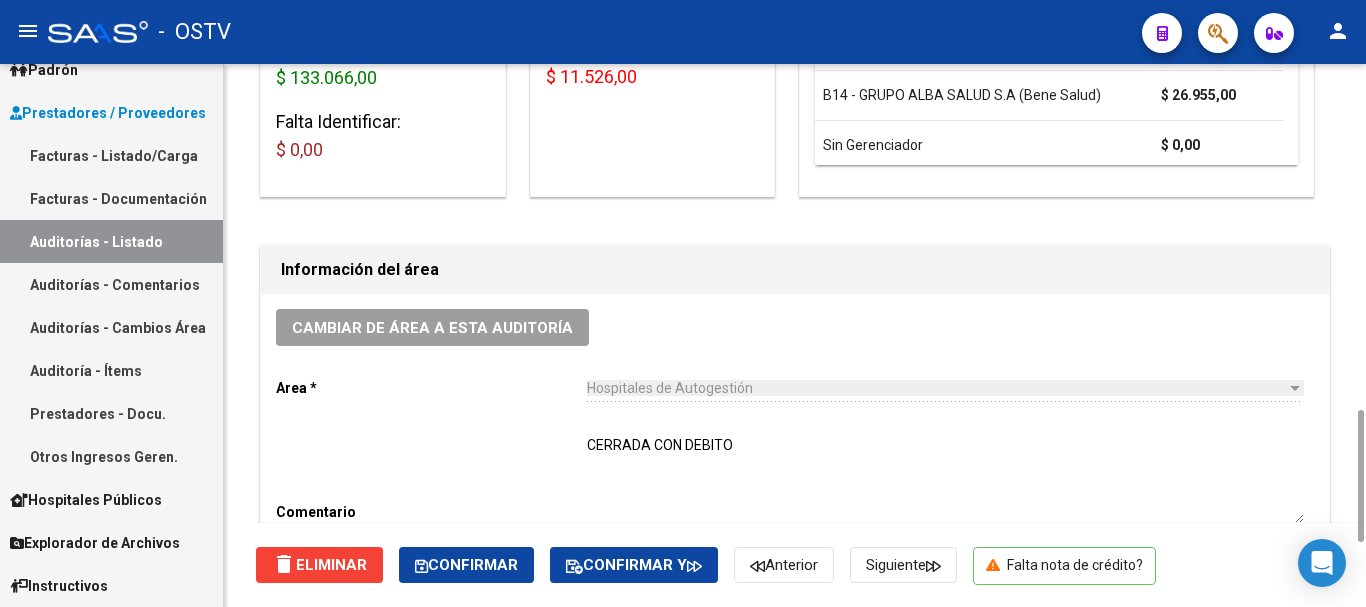 scroll, scrollTop: 600, scrollLeft: 0, axis: vertical 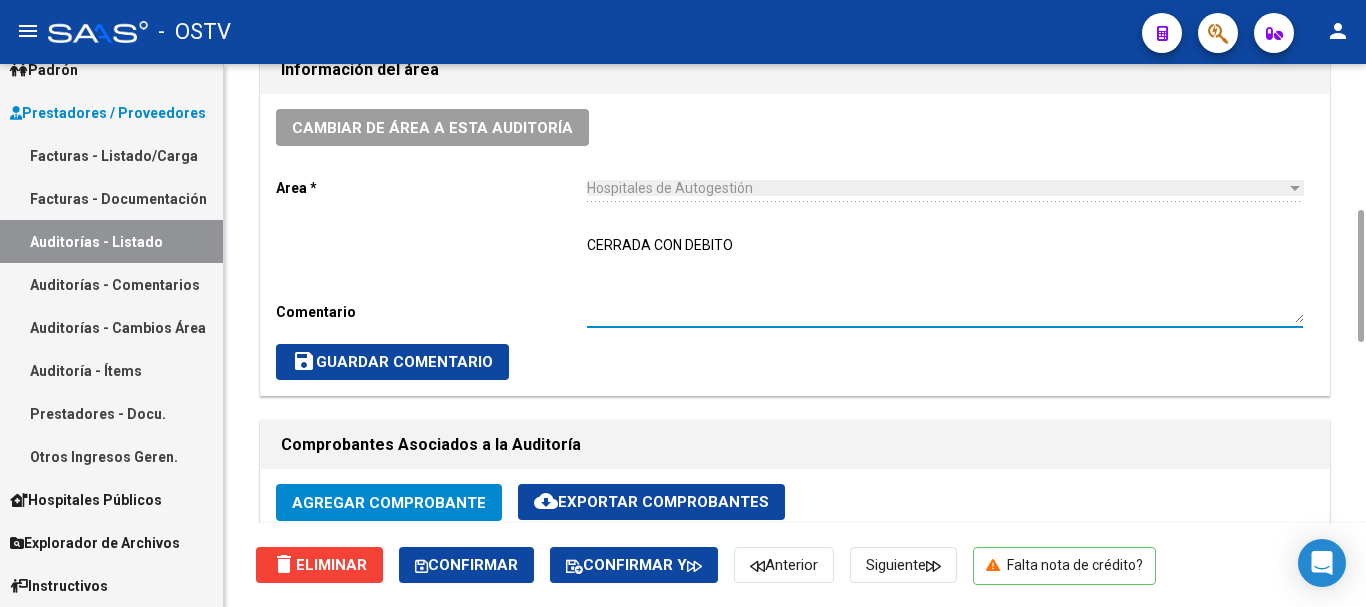 drag, startPoint x: 434, startPoint y: 364, endPoint x: 447, endPoint y: 335, distance: 31.780497 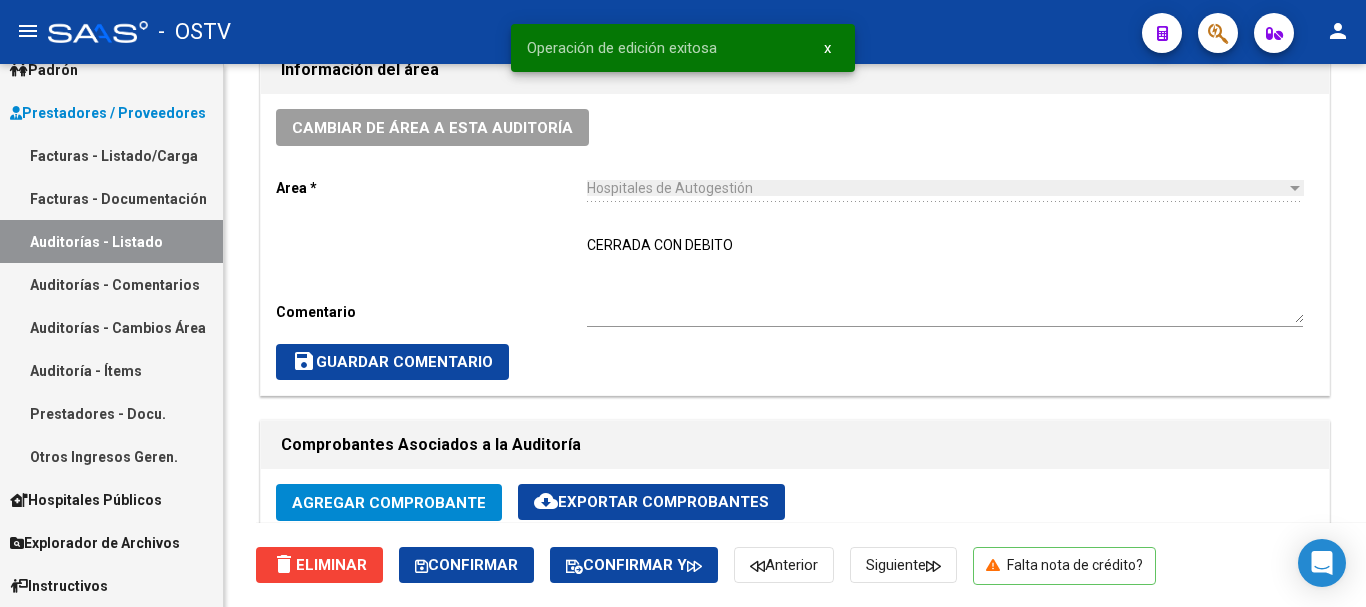 scroll, scrollTop: 0, scrollLeft: 0, axis: both 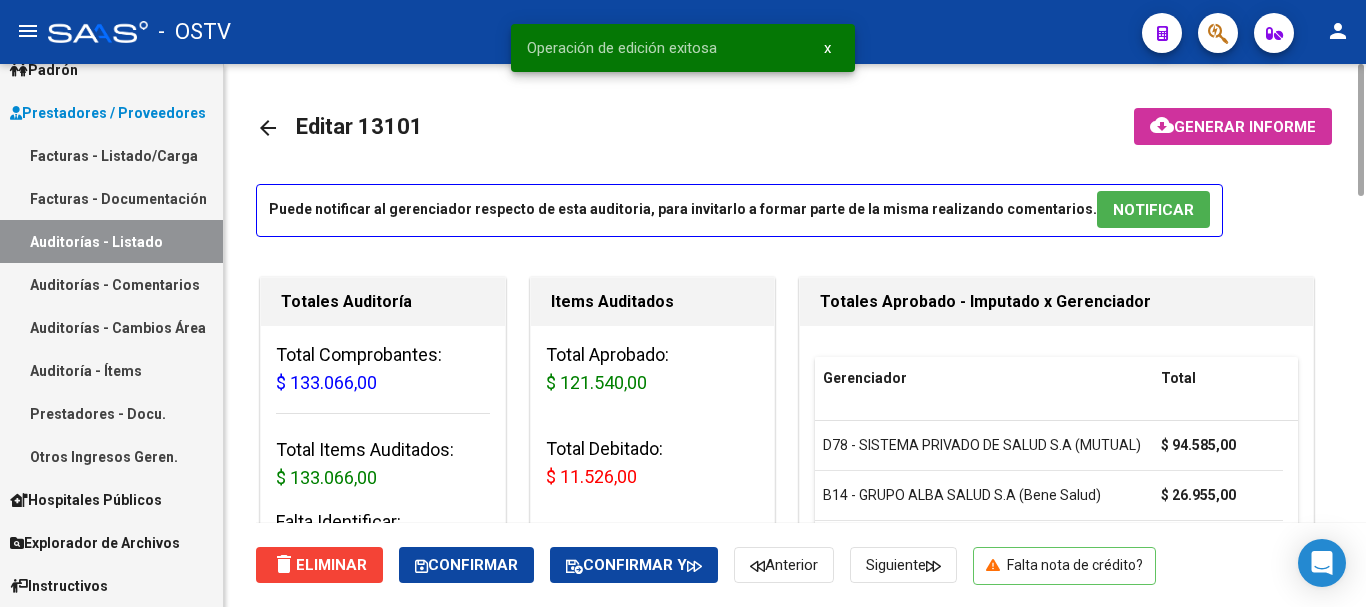 click on "arrow_back" 